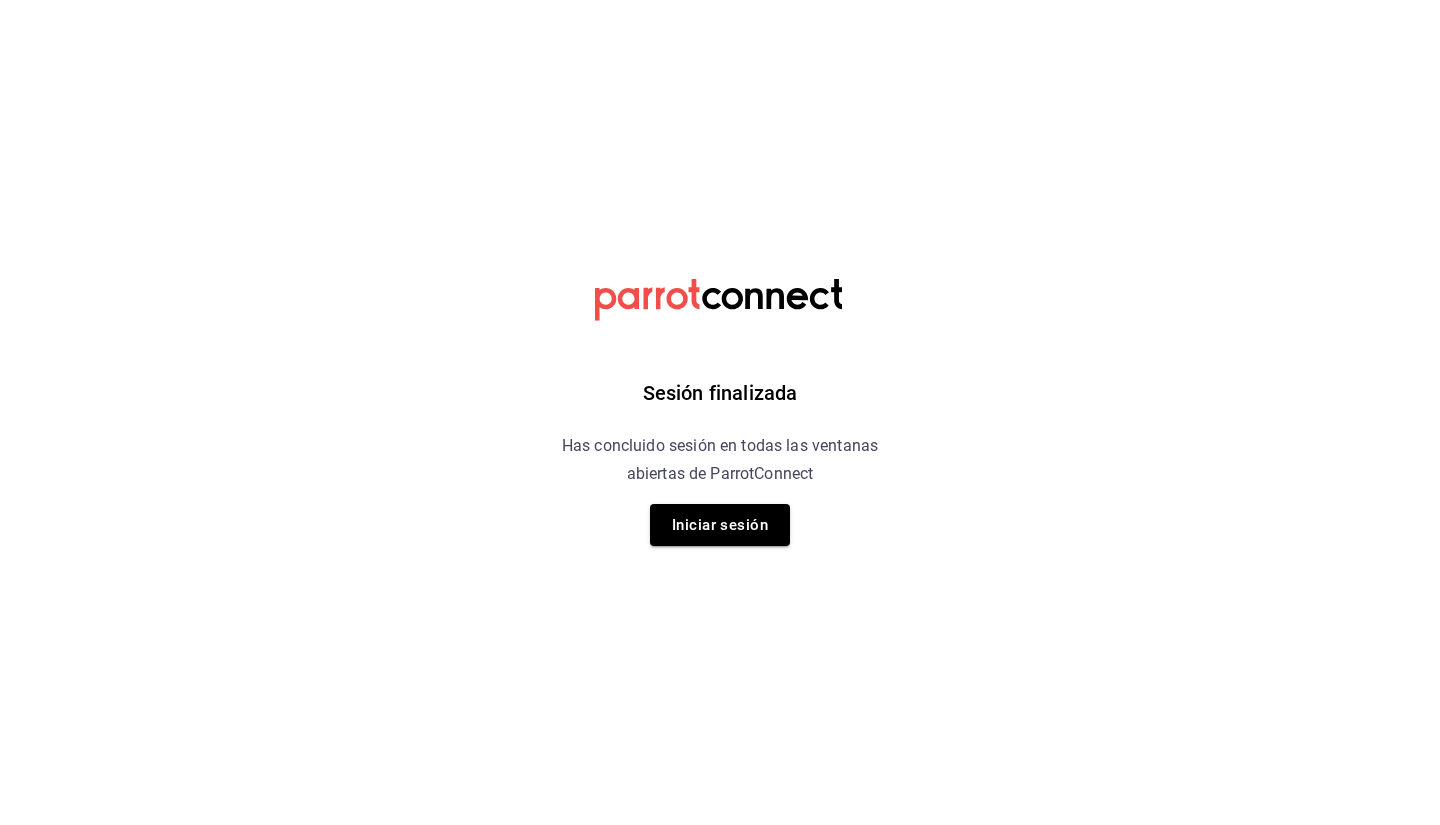scroll, scrollTop: 0, scrollLeft: 0, axis: both 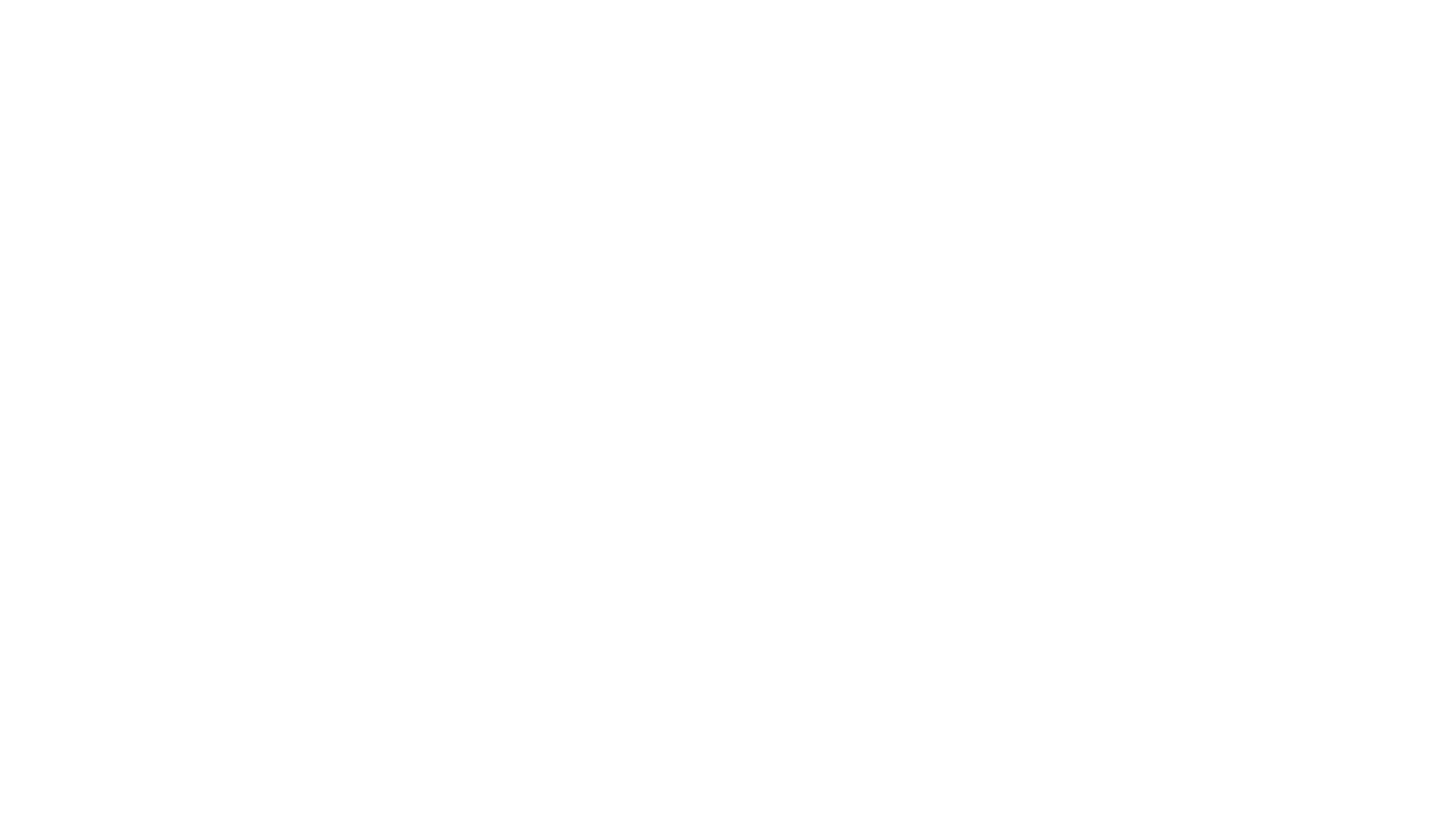 click at bounding box center [720, 0] 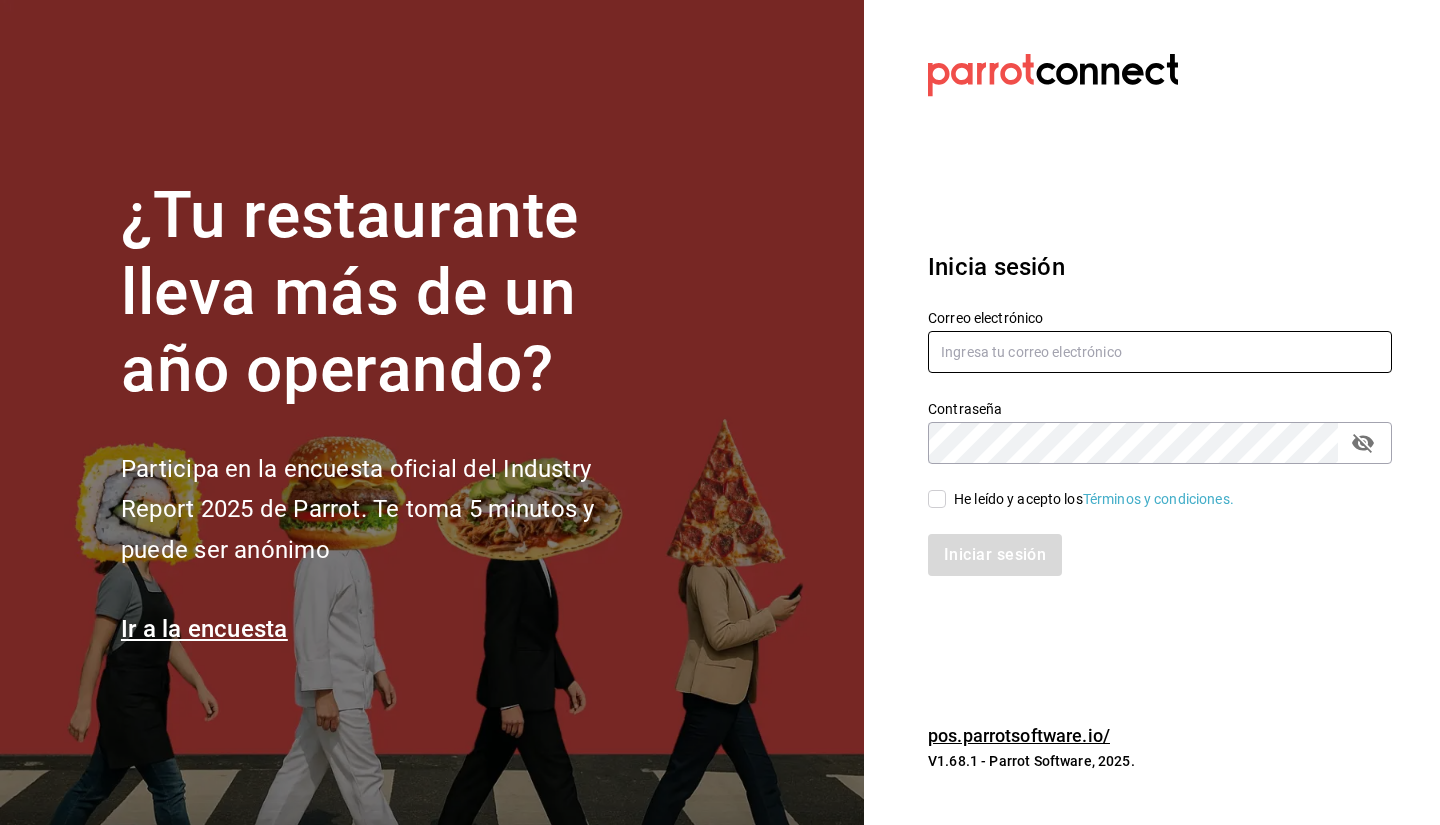 click at bounding box center (1160, 352) 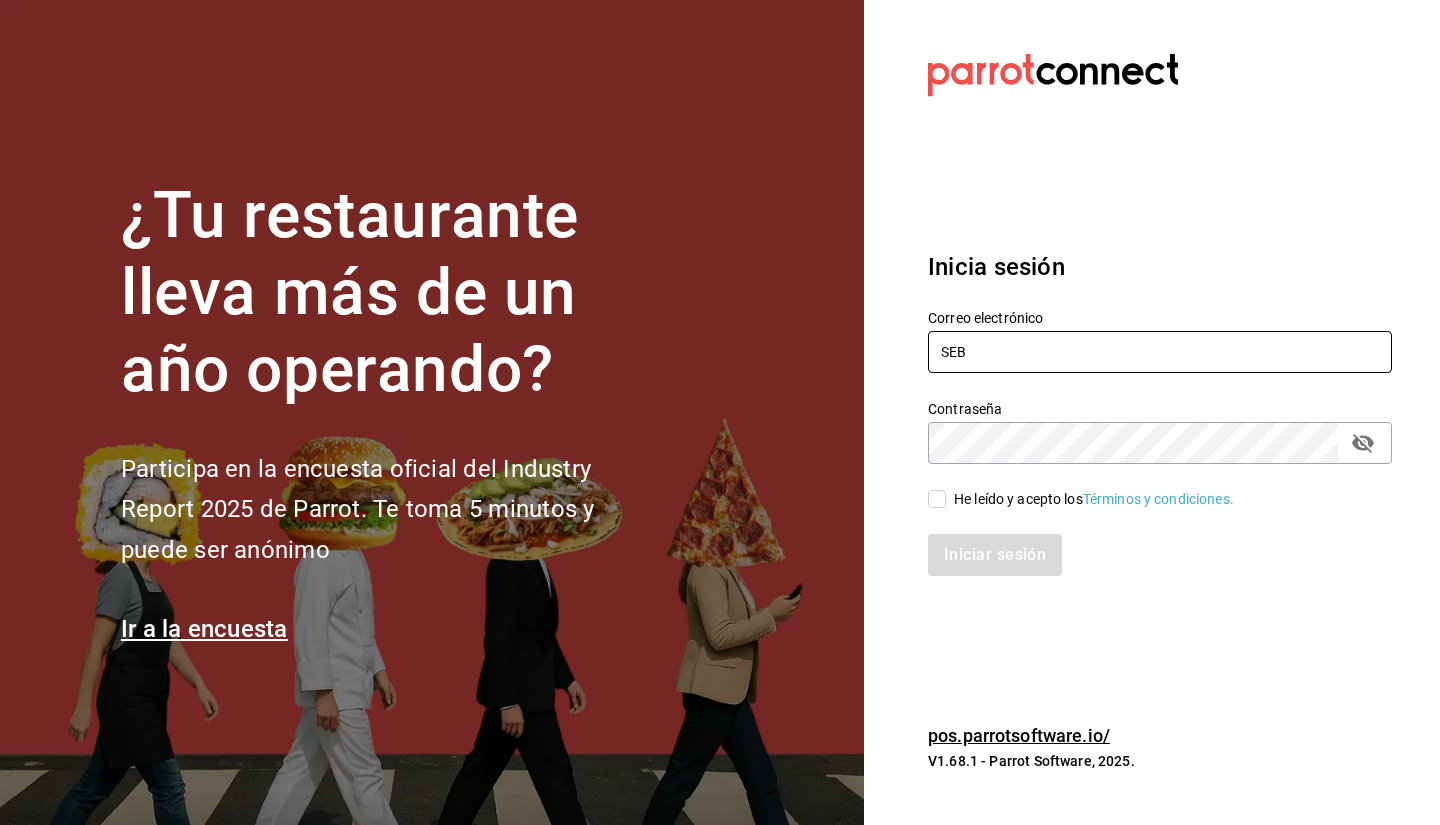 type on "sebaxvp.svp@gmail.com" 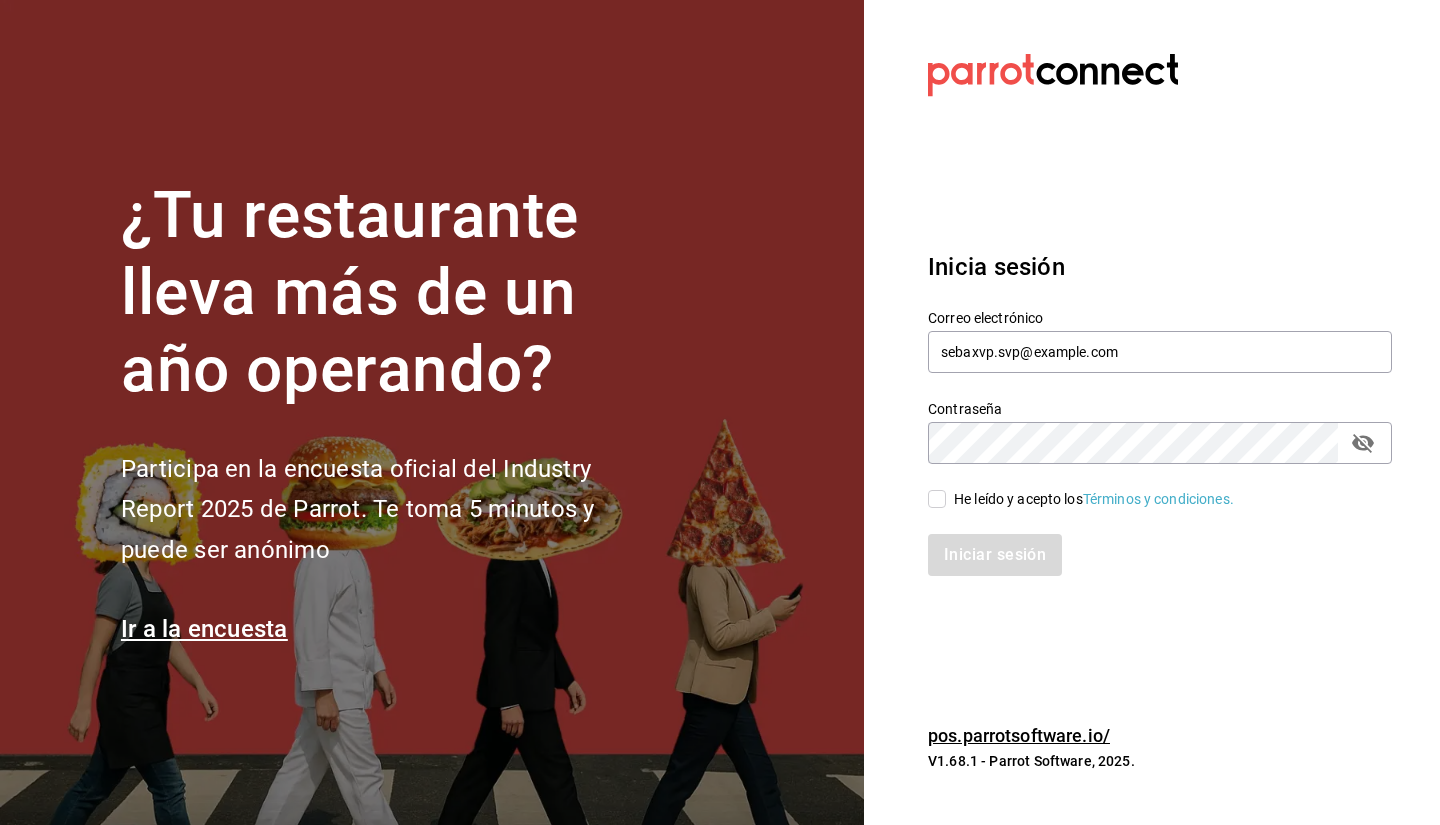 click on "He leído y acepto los  Términos y condiciones." at bounding box center [1094, 499] 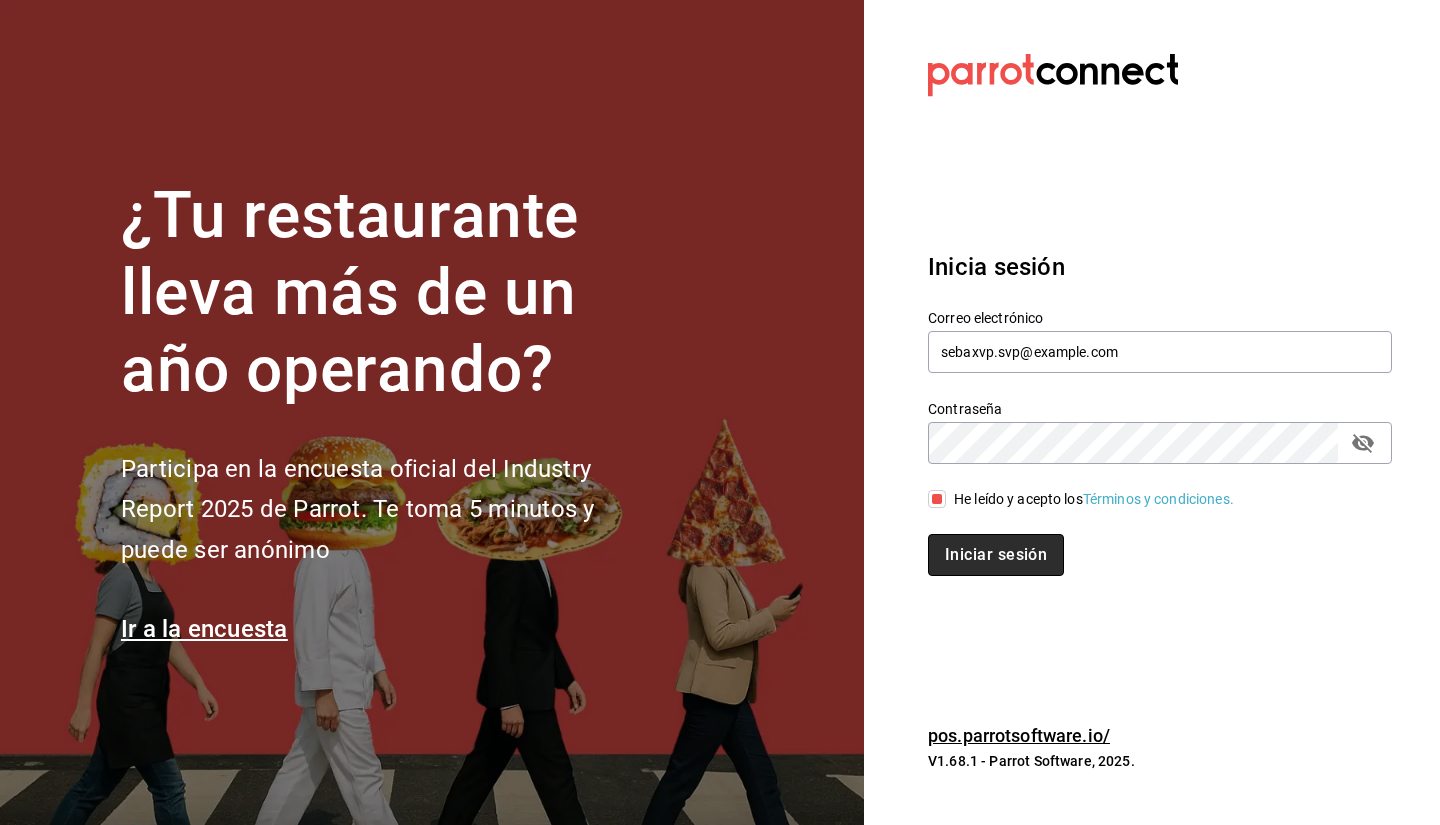 click on "Iniciar sesión" at bounding box center [996, 555] 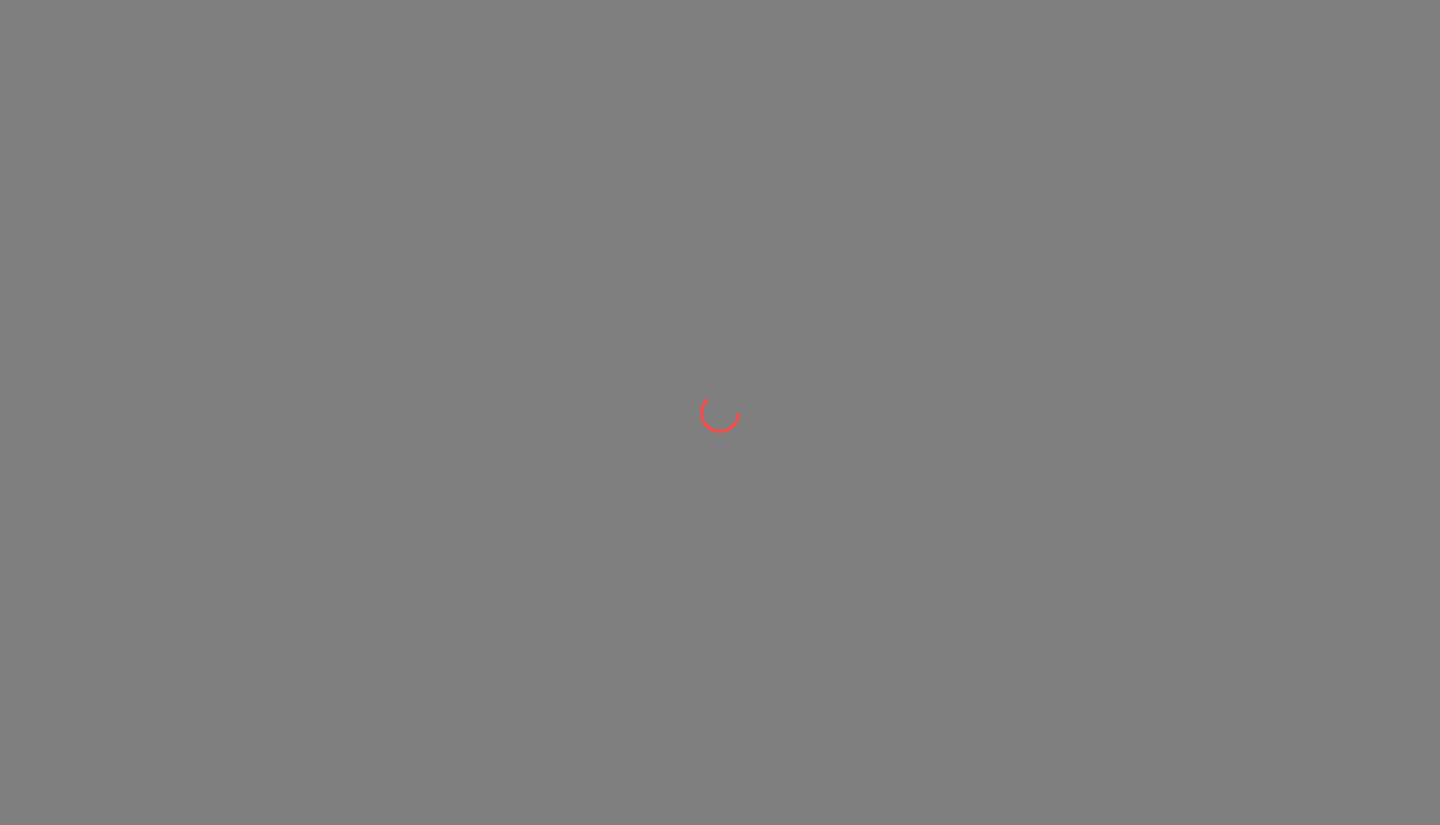 scroll, scrollTop: 0, scrollLeft: 0, axis: both 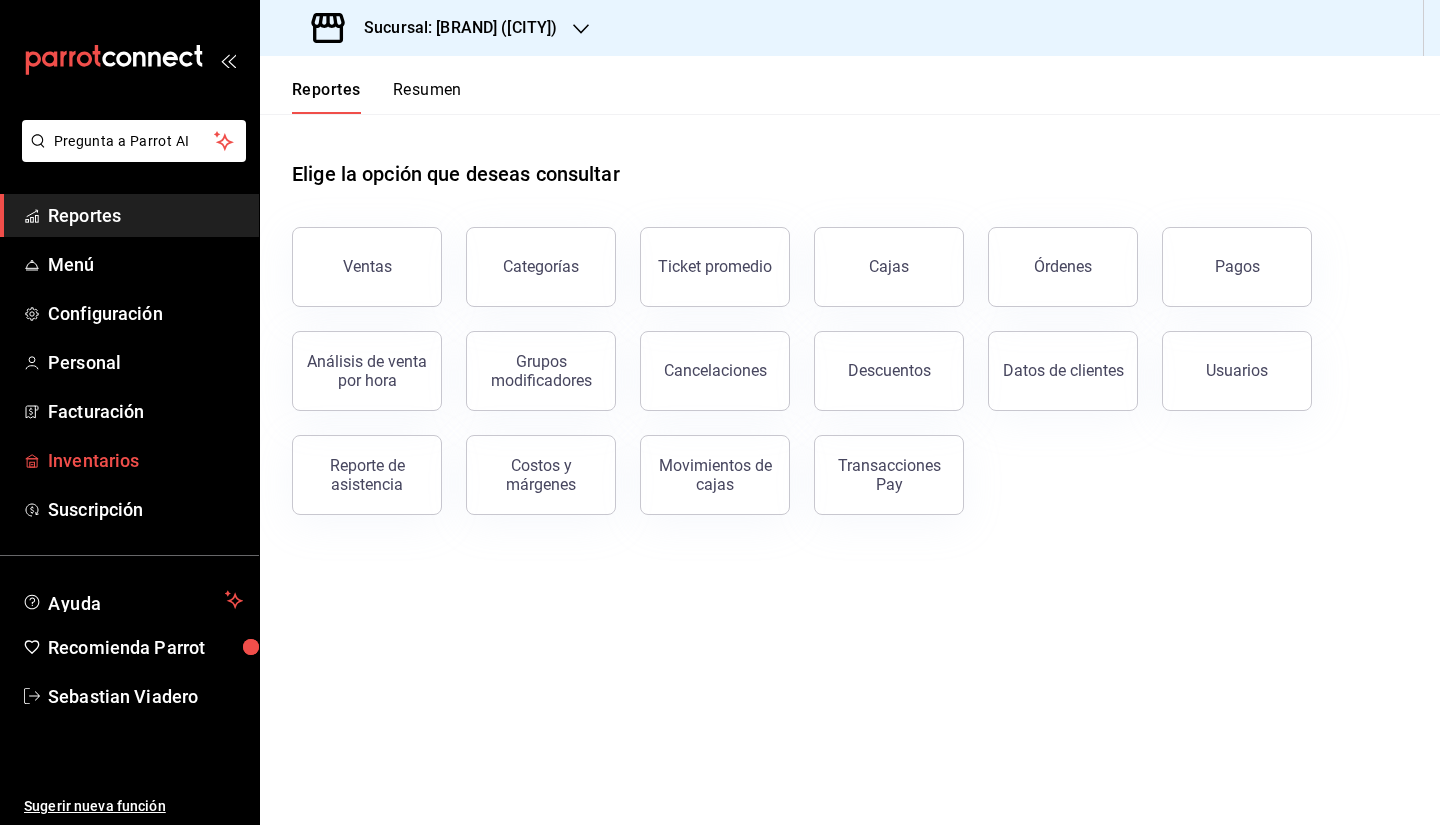 click on "Inventarios" at bounding box center (145, 460) 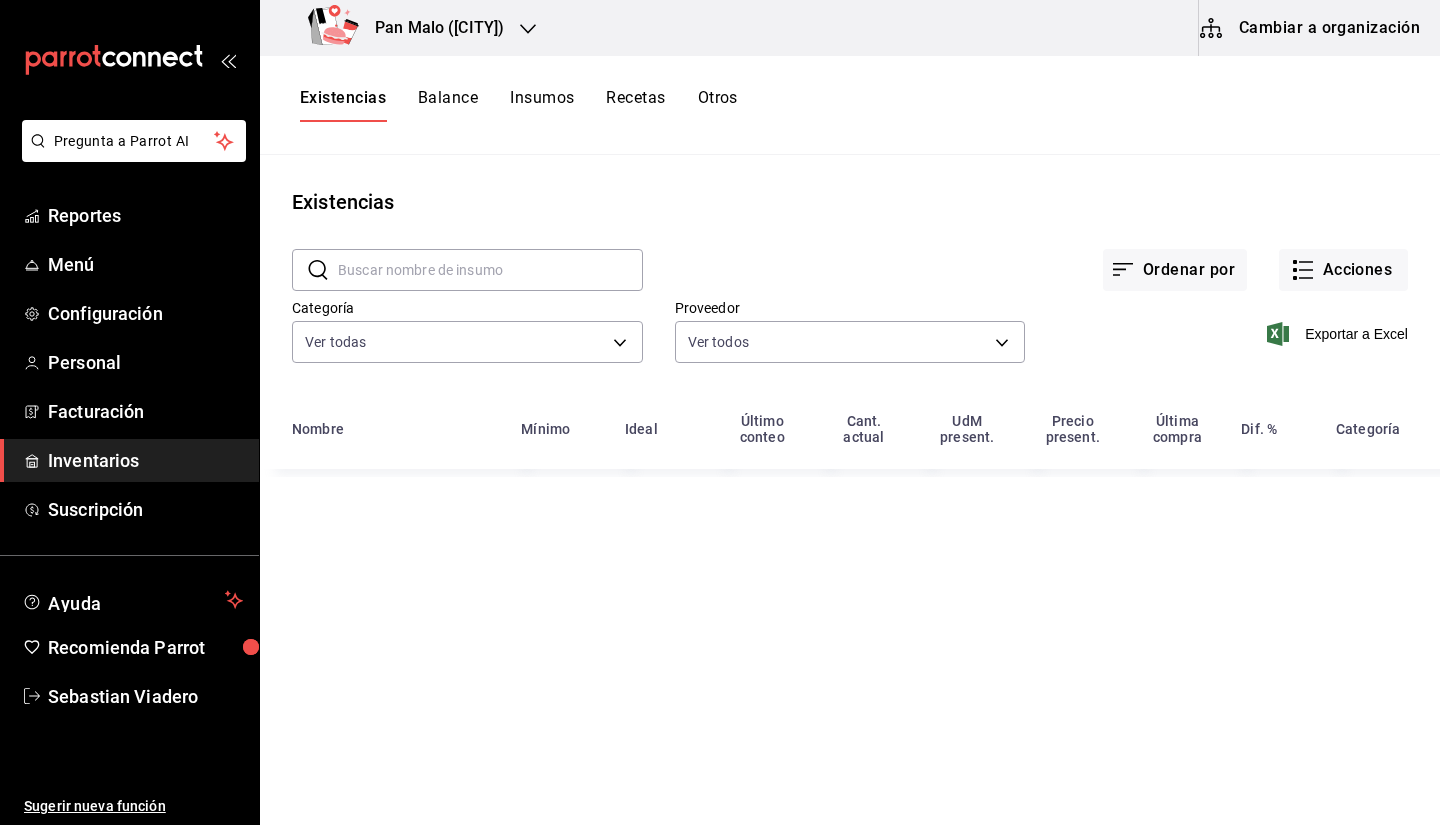click on "Pan Malo (Décima)" at bounding box center [431, 28] 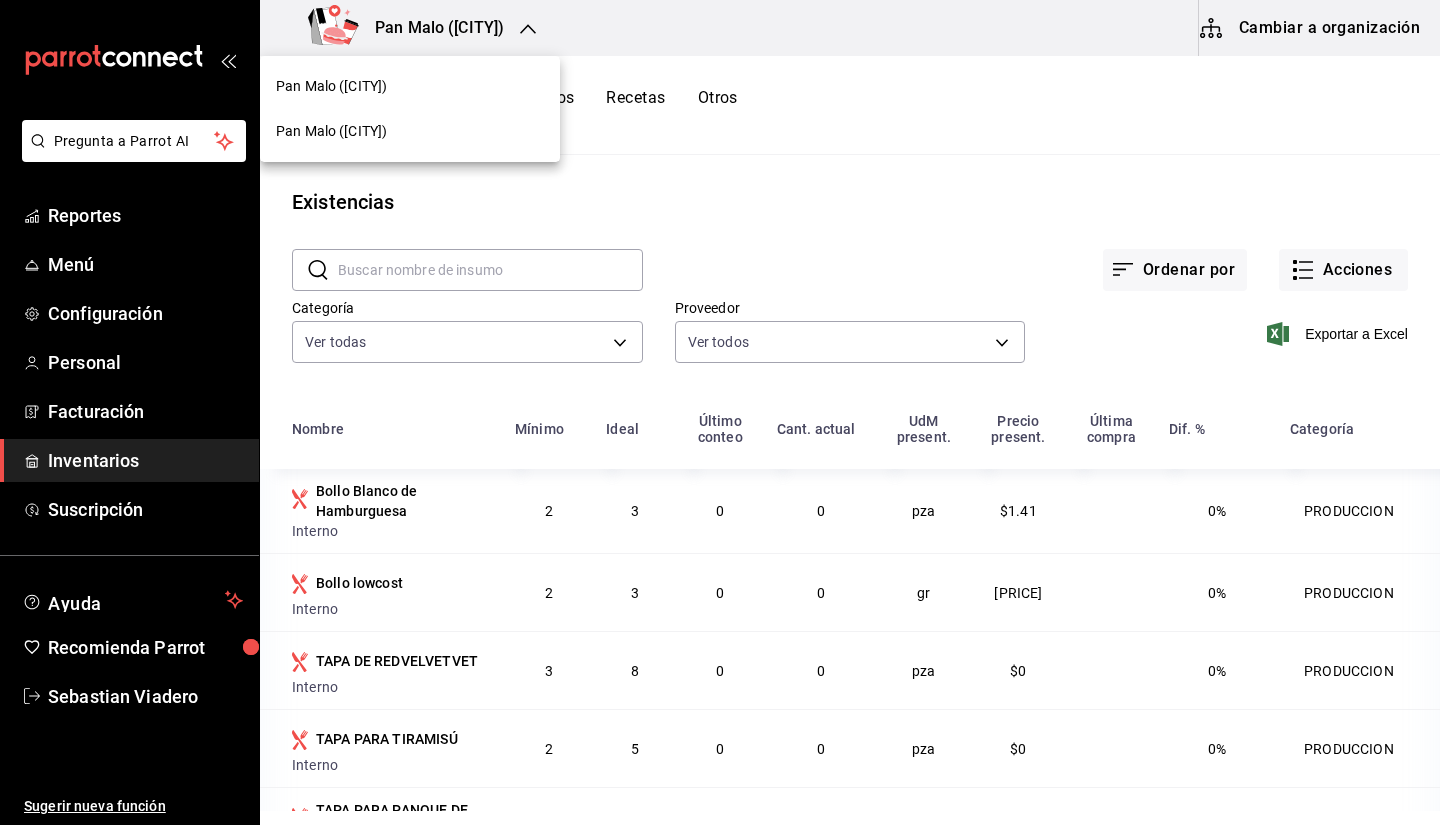 click at bounding box center [720, 412] 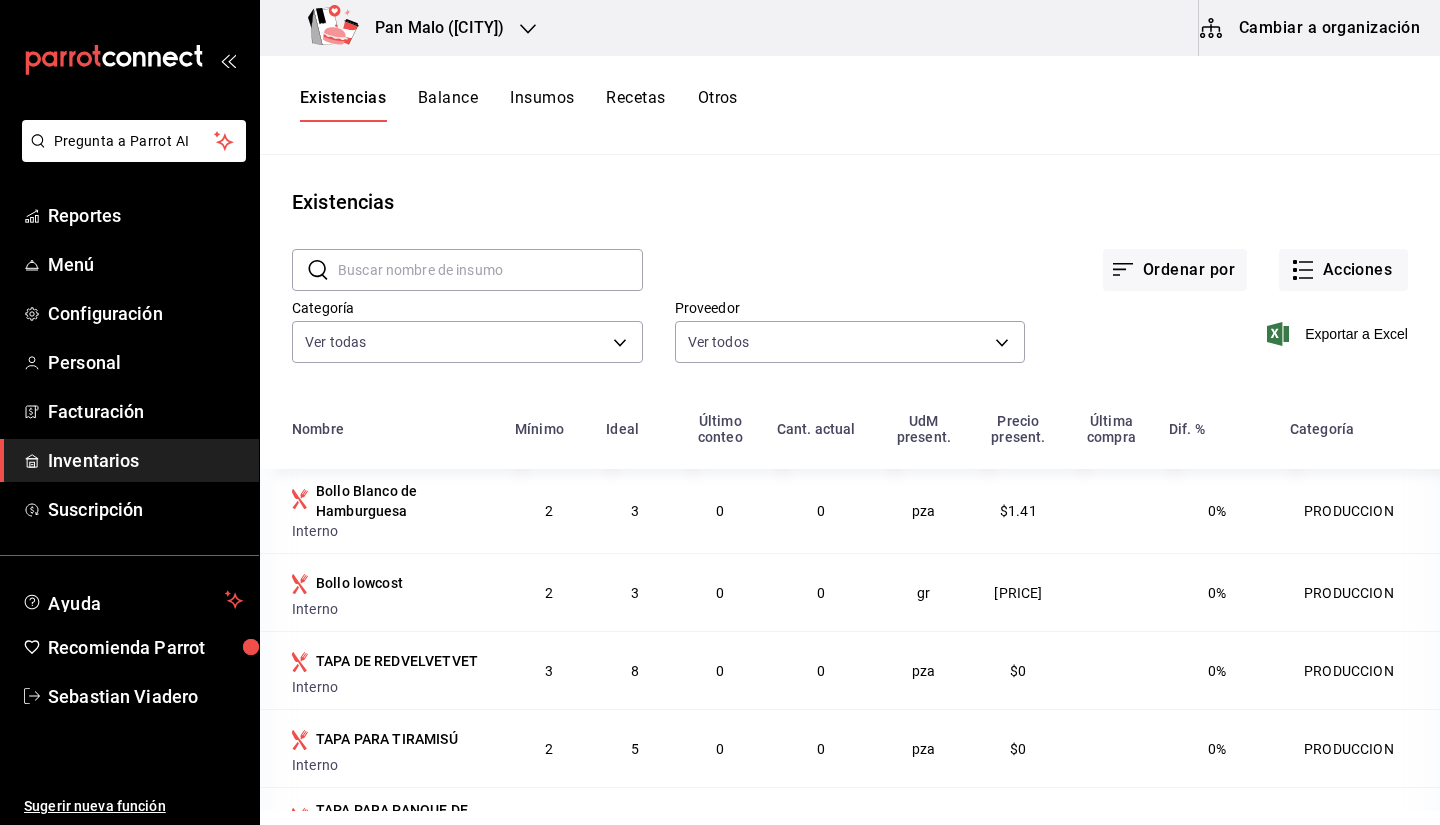 click on "Pan Malo (Décima)" at bounding box center (410, 28) 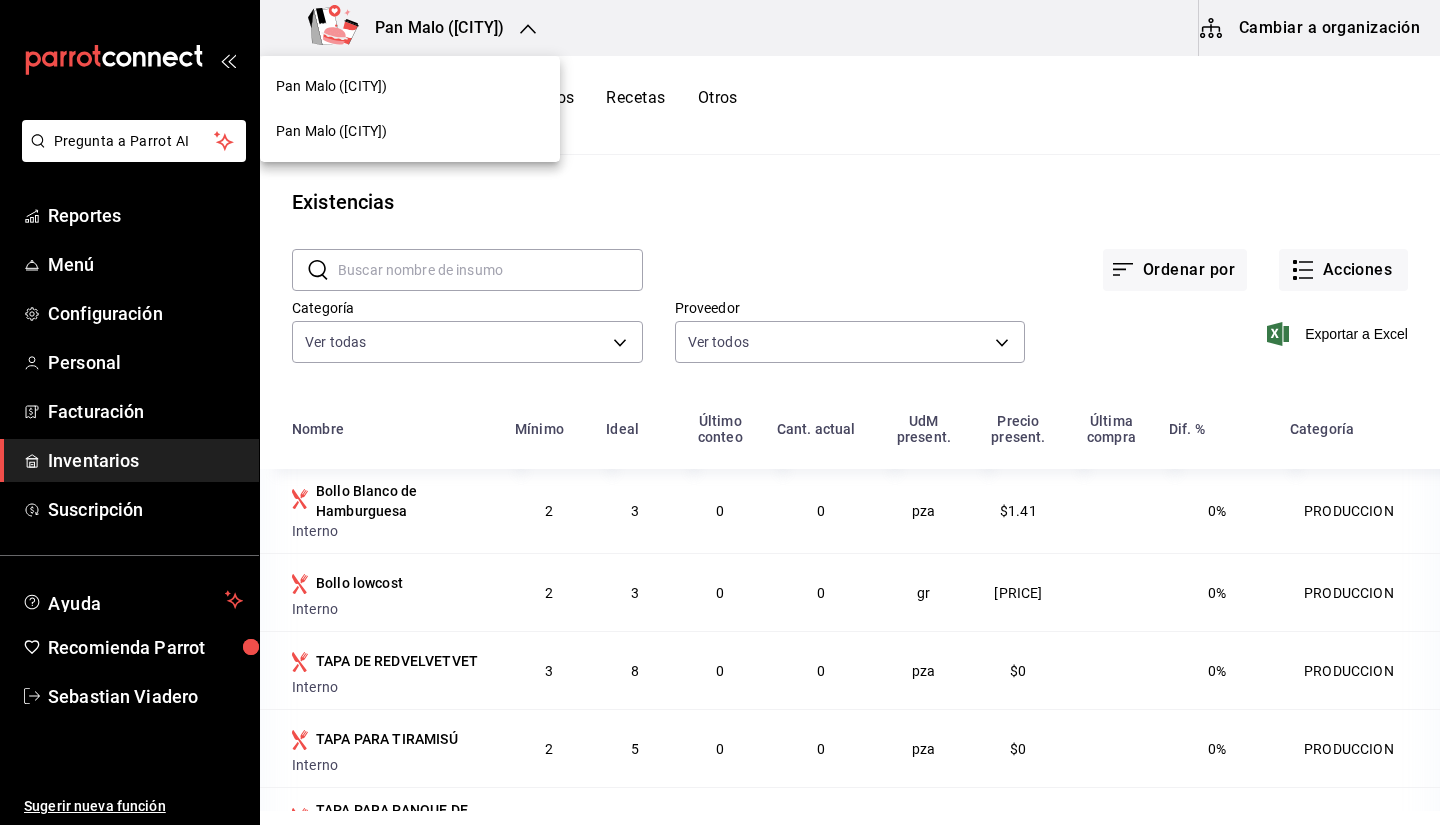 click on "Pan Malo (Laureles)" at bounding box center (410, 131) 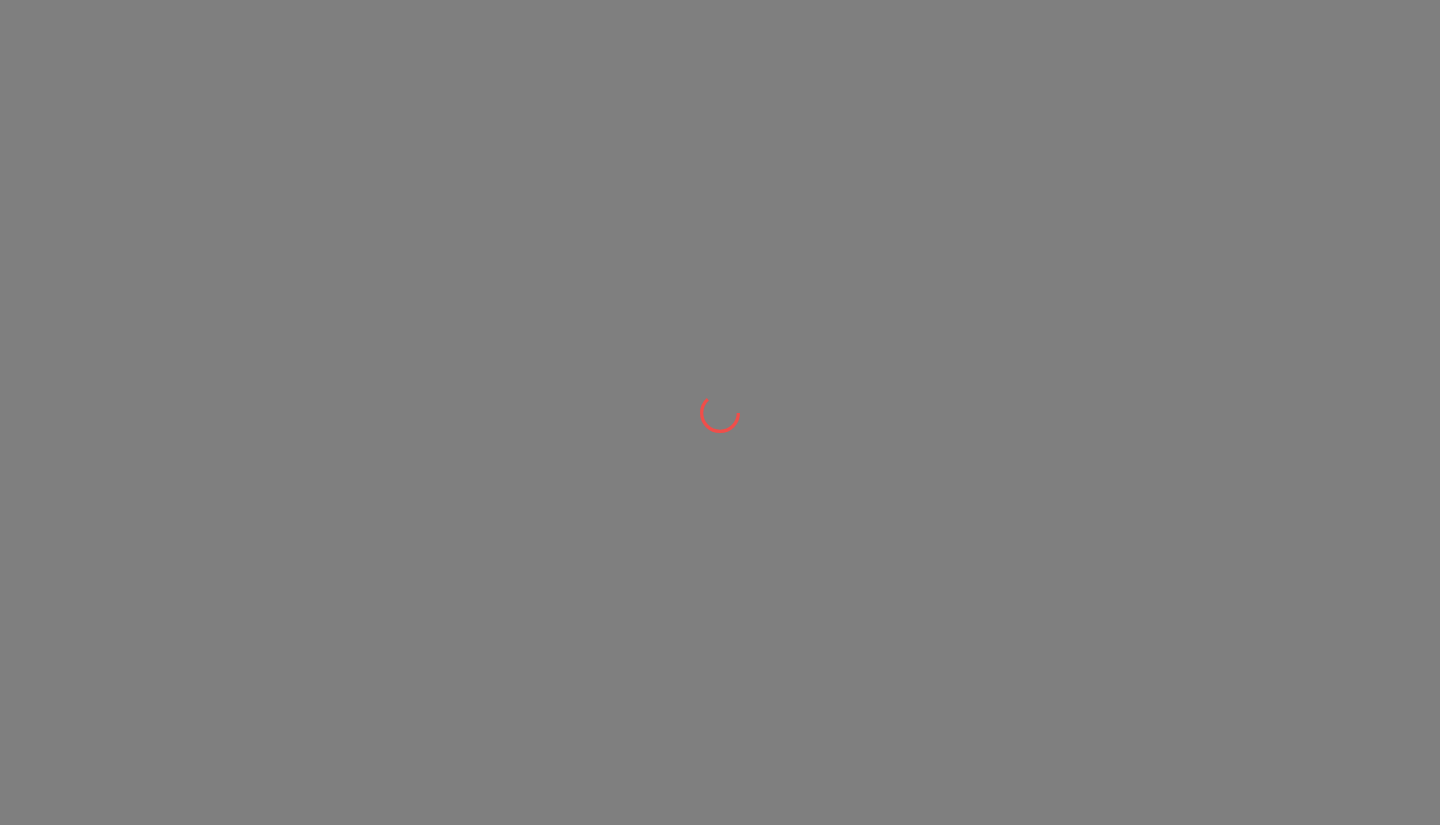 scroll, scrollTop: 0, scrollLeft: 0, axis: both 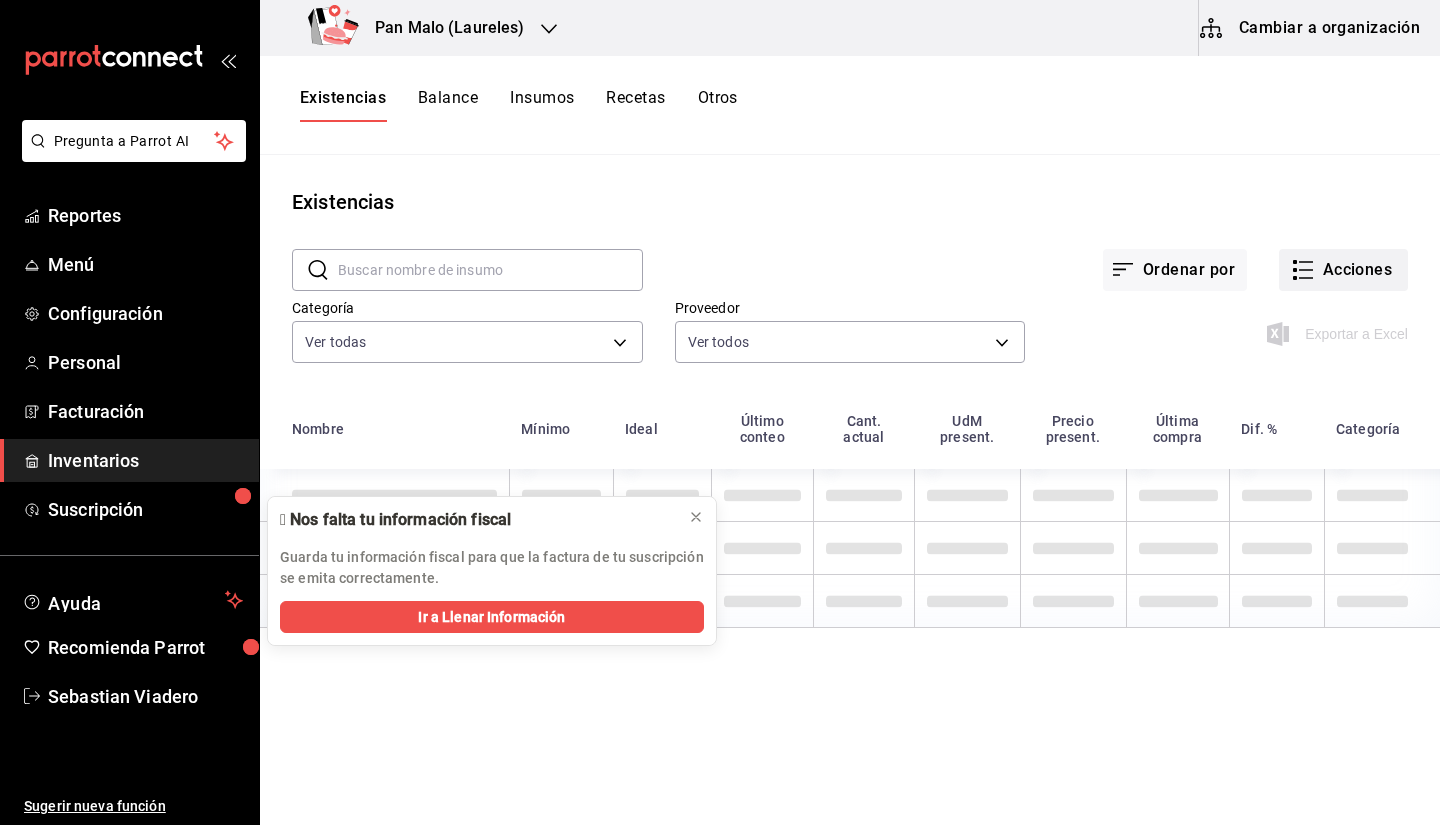 click 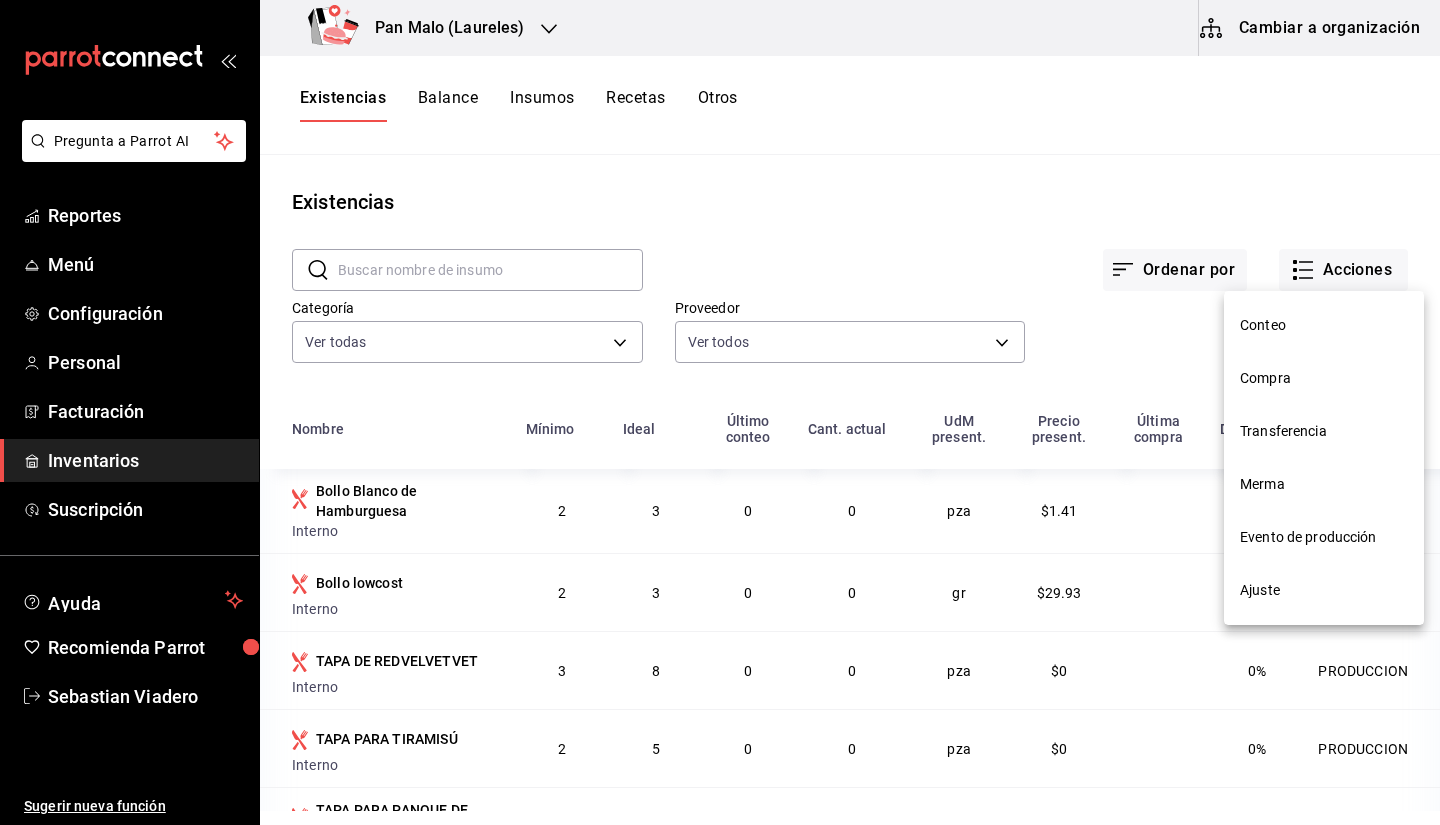 click on "Evento de producción" at bounding box center (1324, 537) 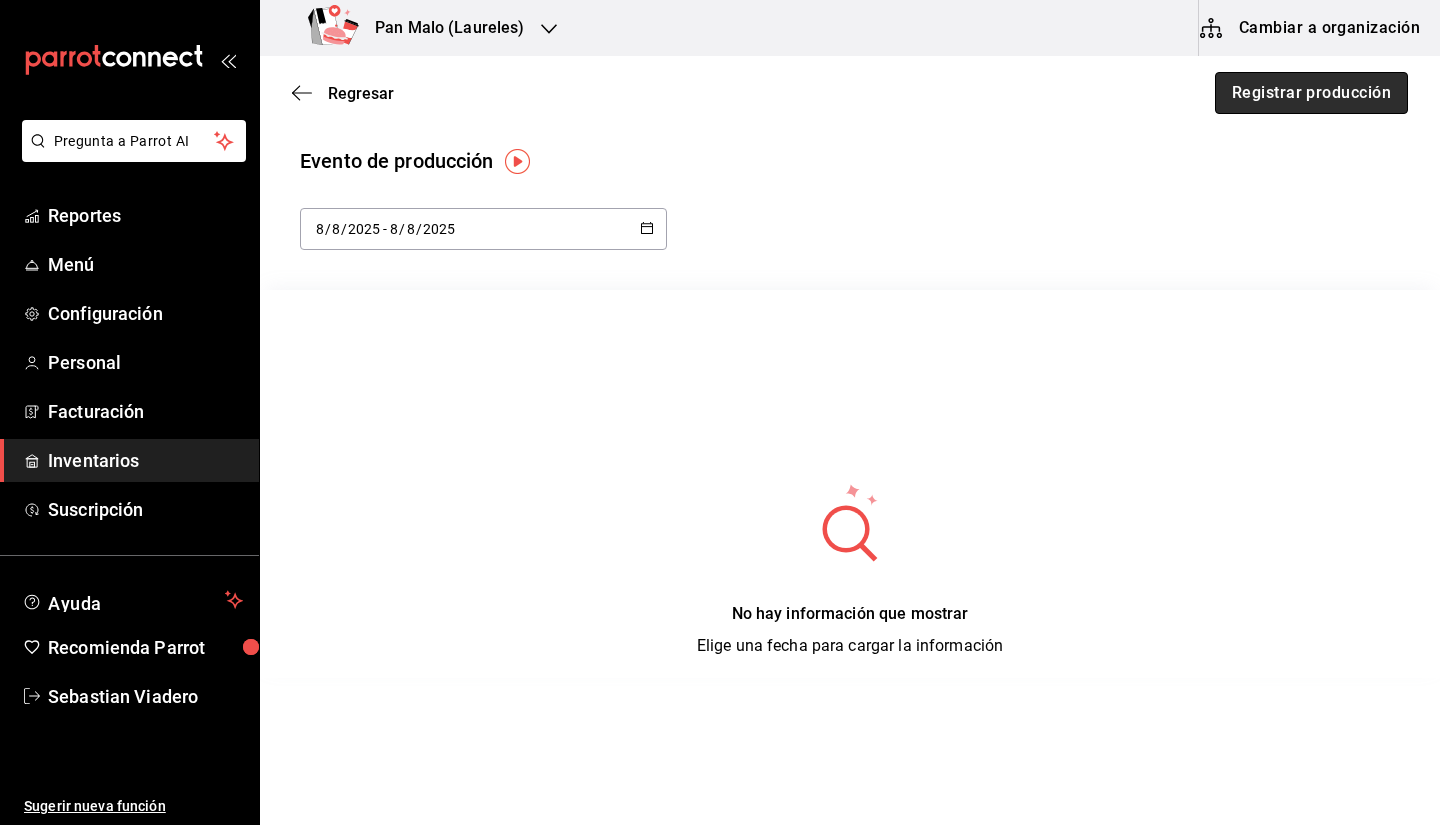 click on "Registrar producción" at bounding box center [1311, 93] 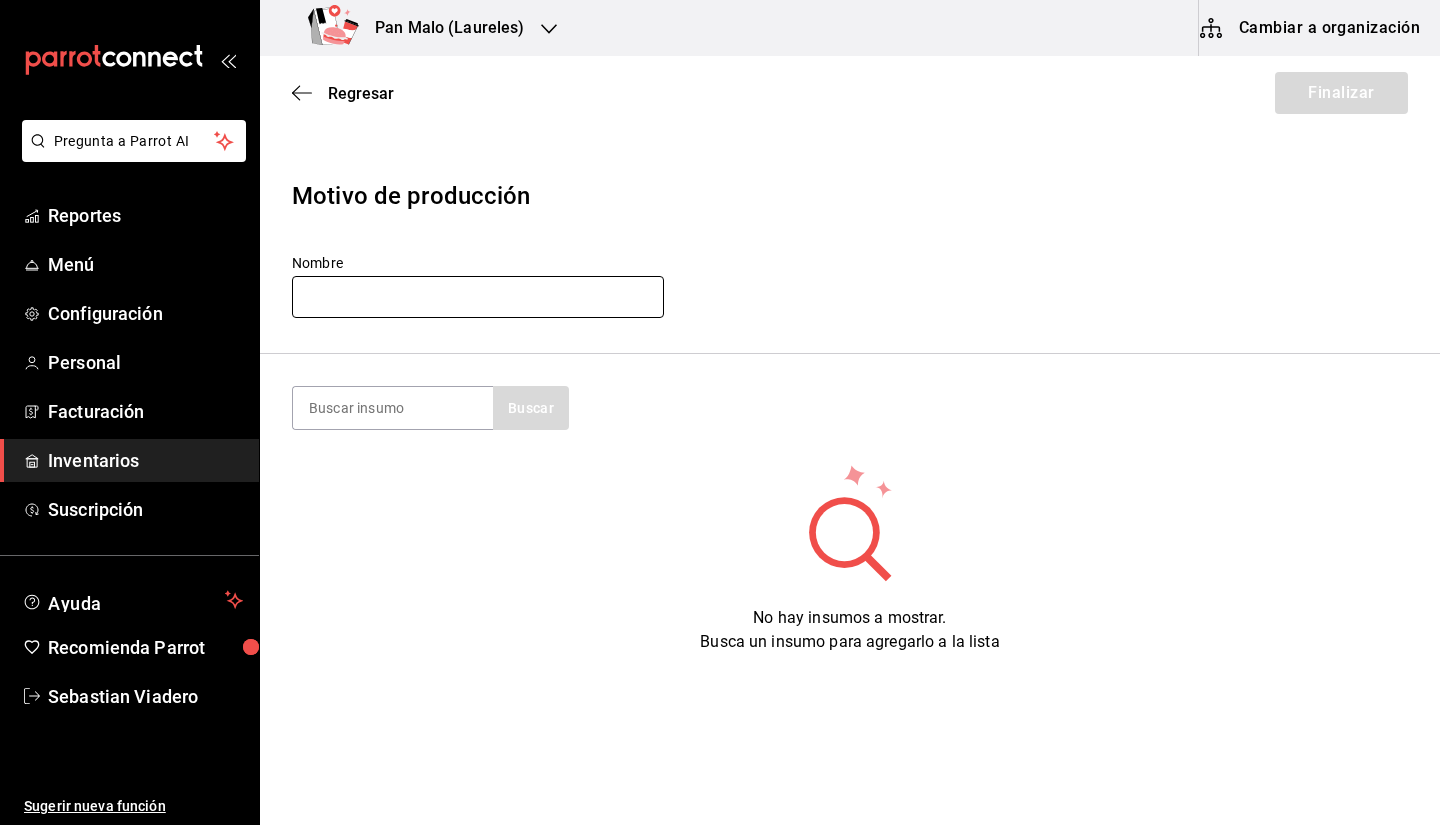 click at bounding box center (478, 297) 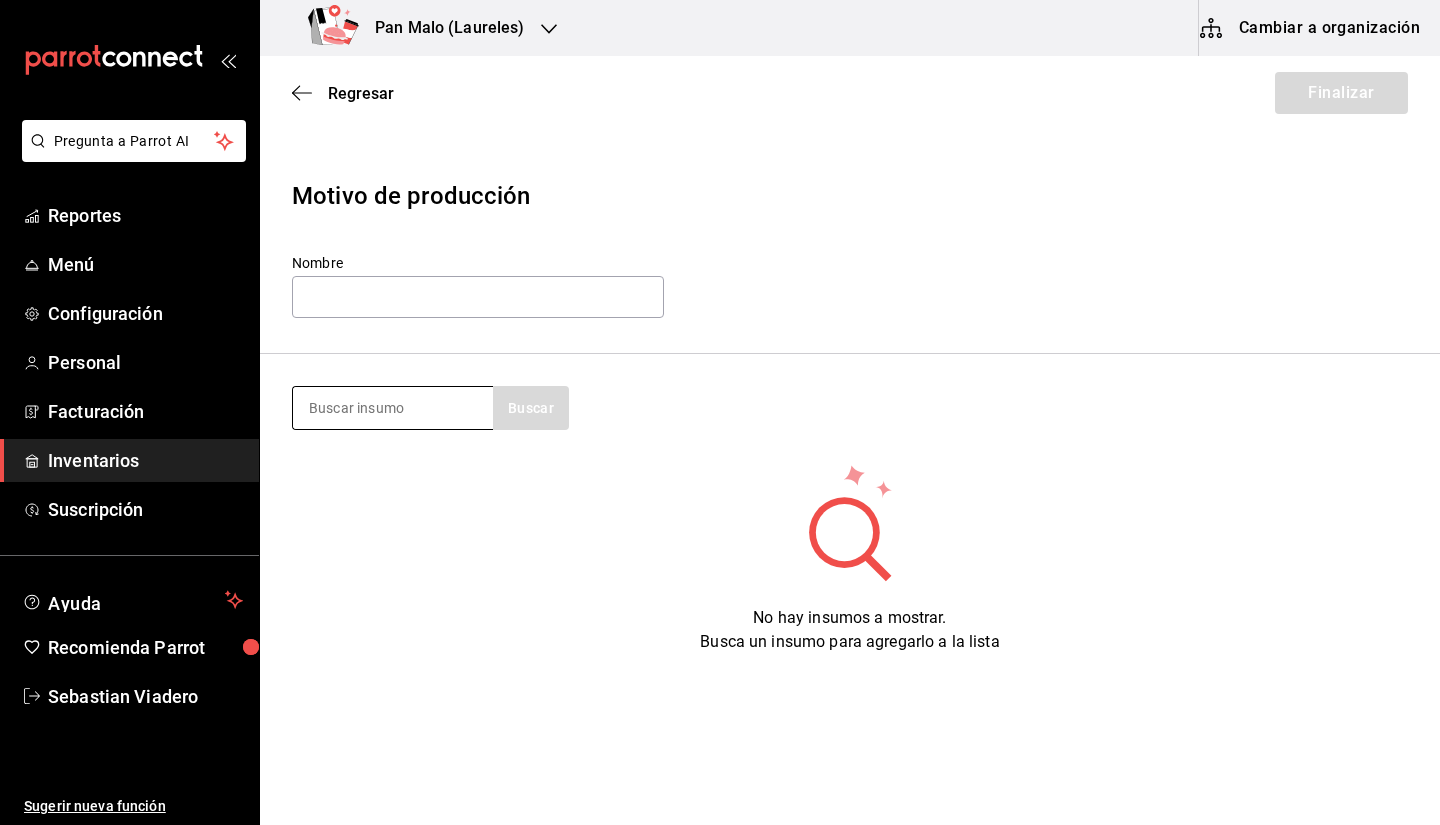 click at bounding box center [393, 408] 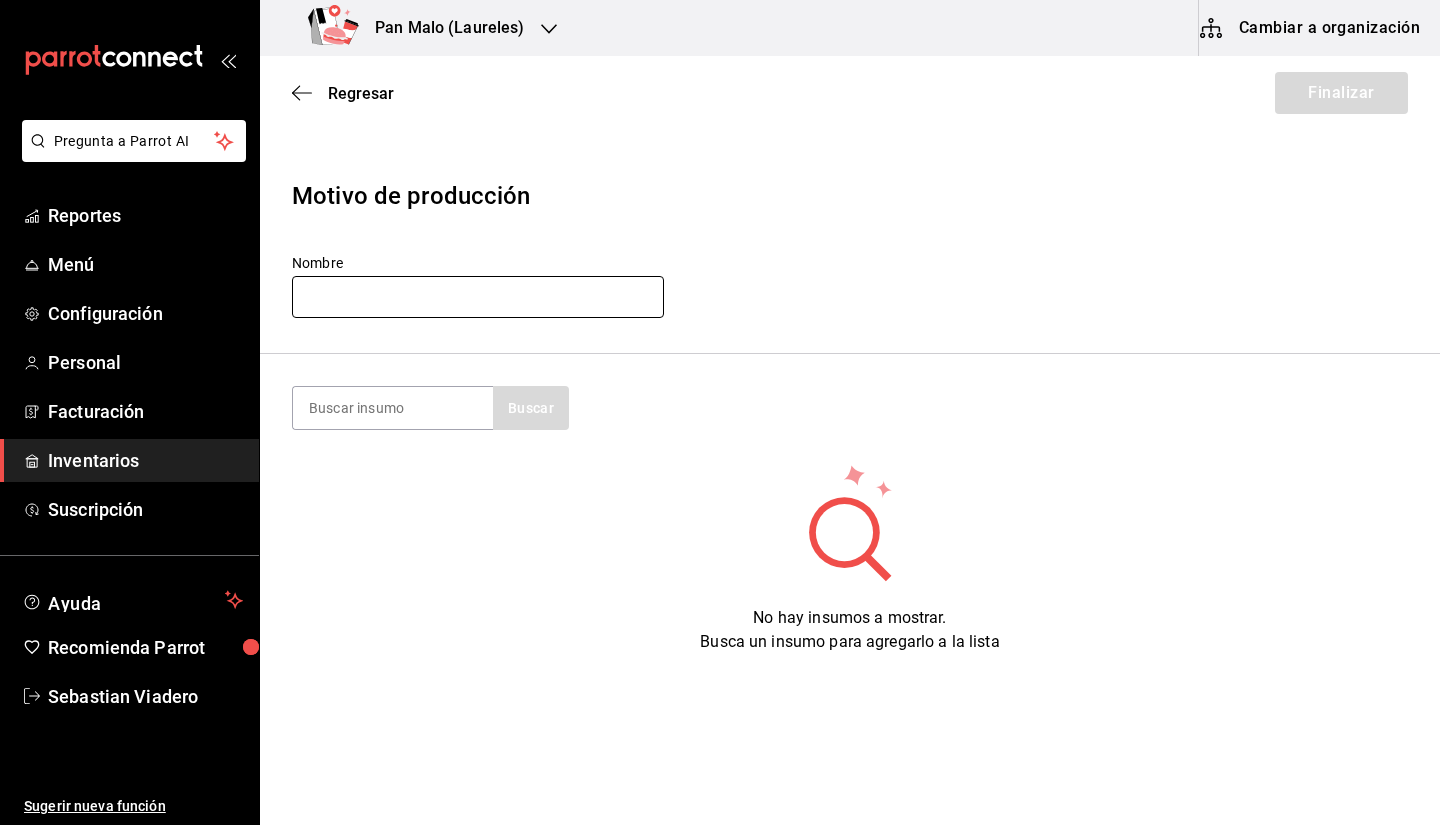 click at bounding box center [478, 297] 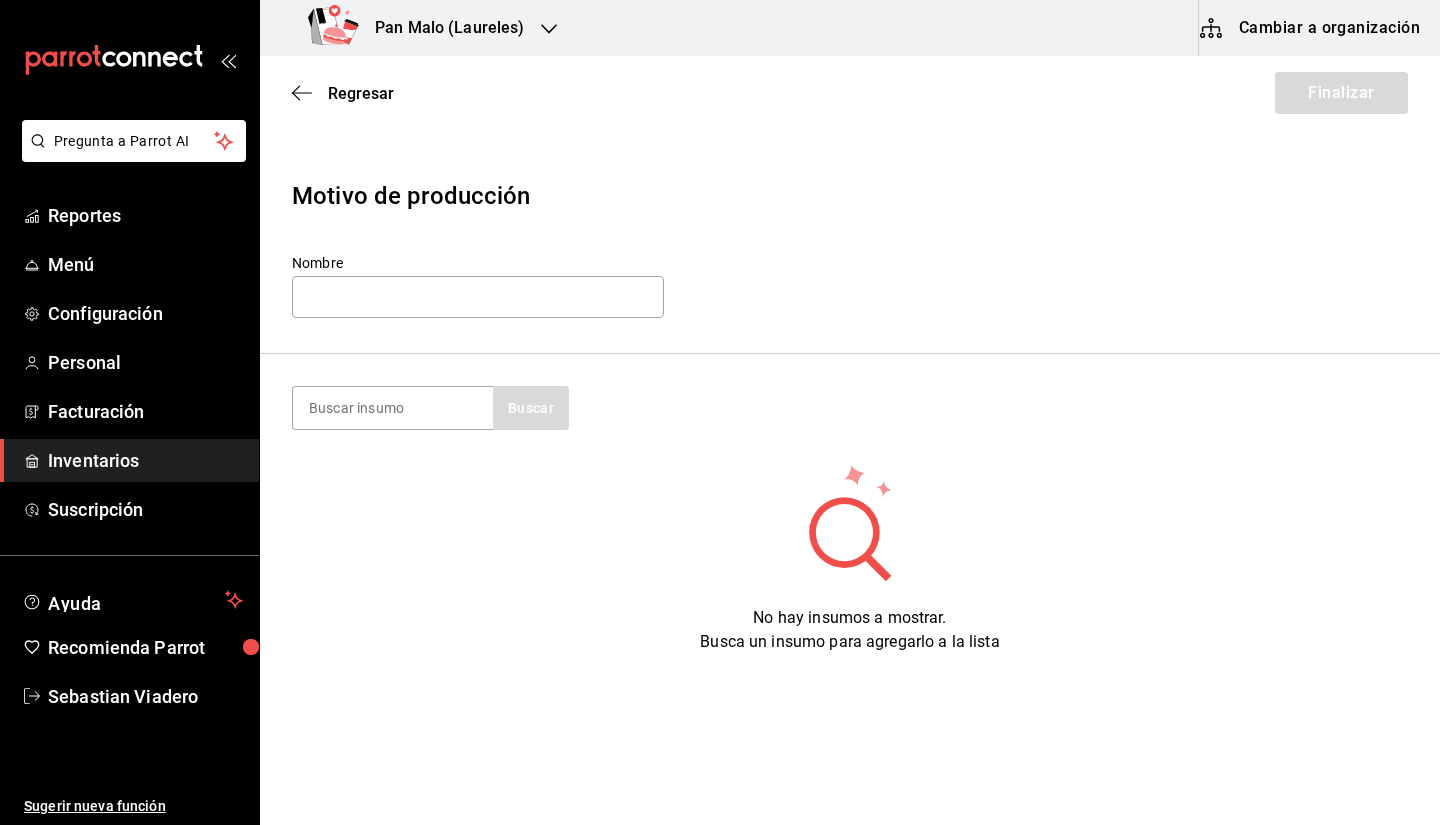 click on "Motivo de producción Nombre" at bounding box center (850, 250) 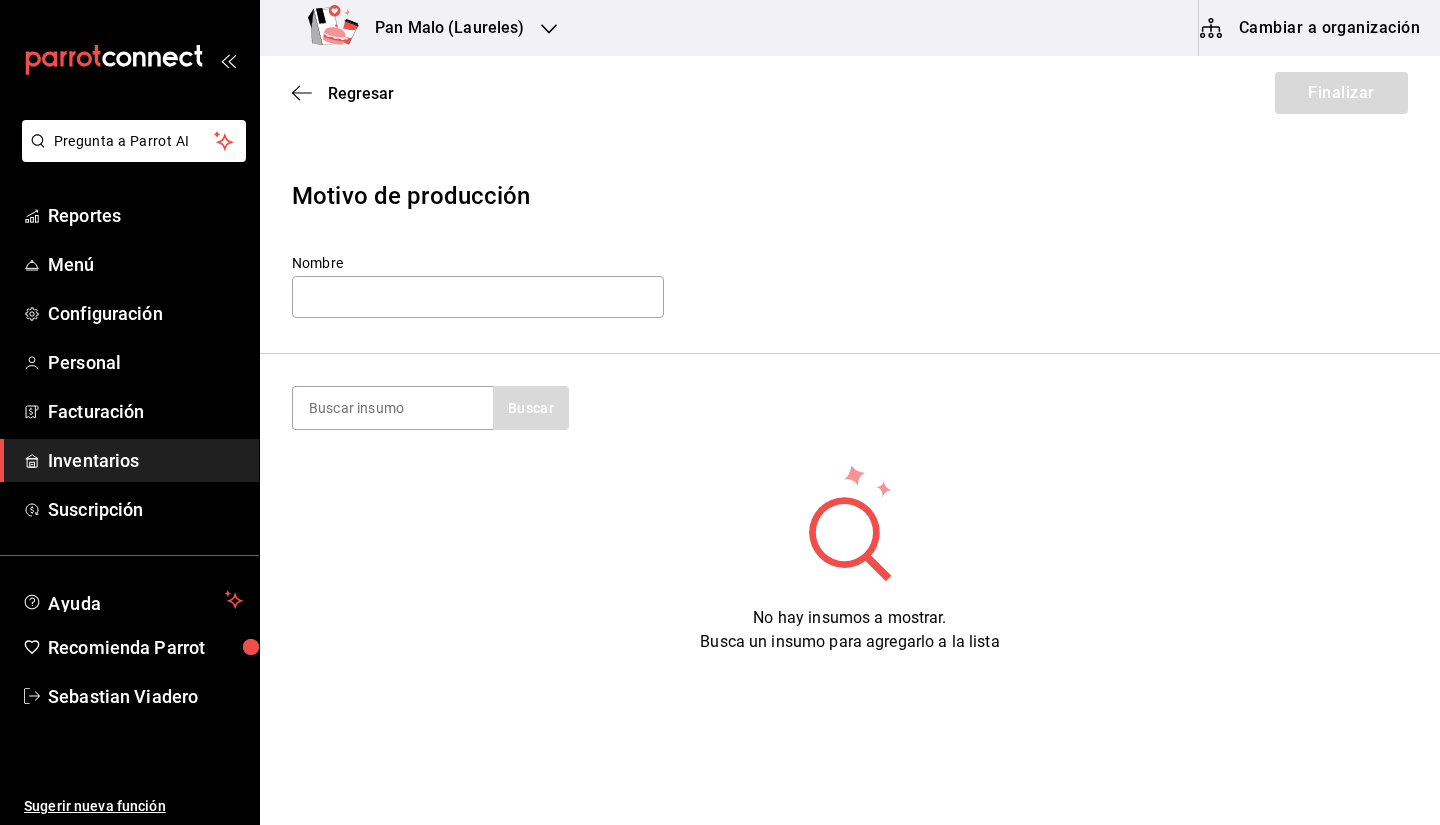 click on "Regresar Finalizar" at bounding box center (850, 93) 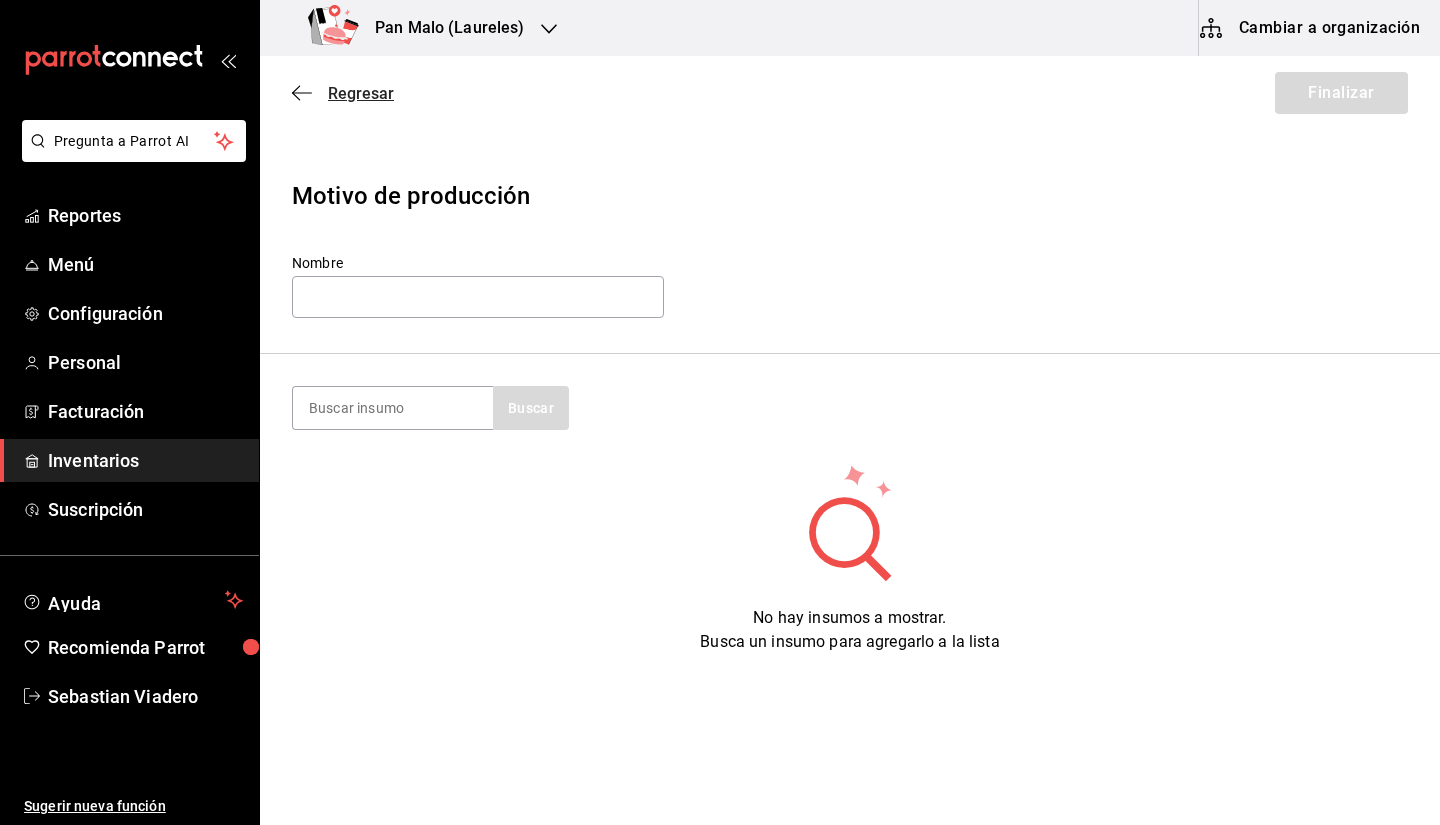 click 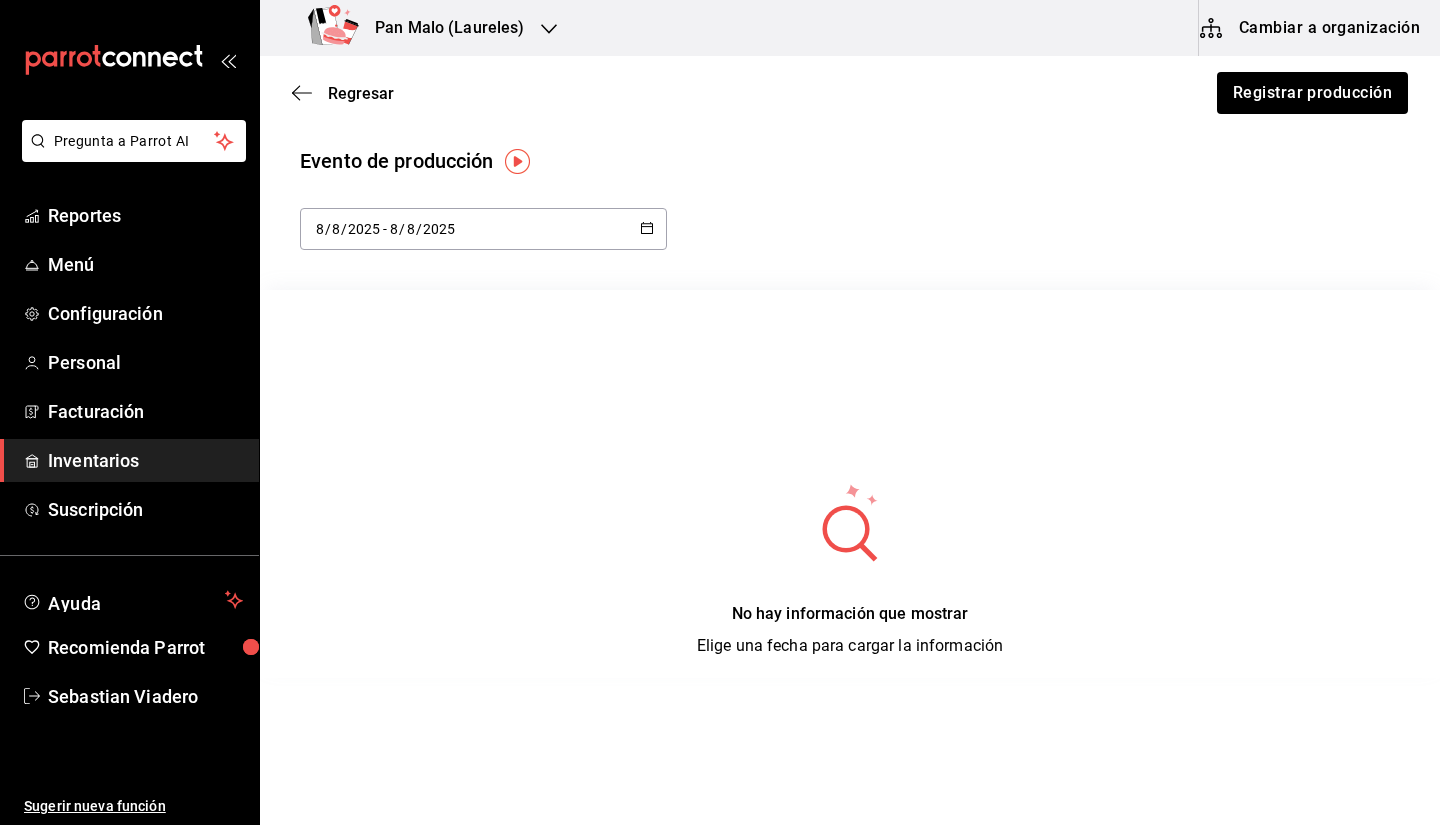 click on "2025" at bounding box center (439, 229) 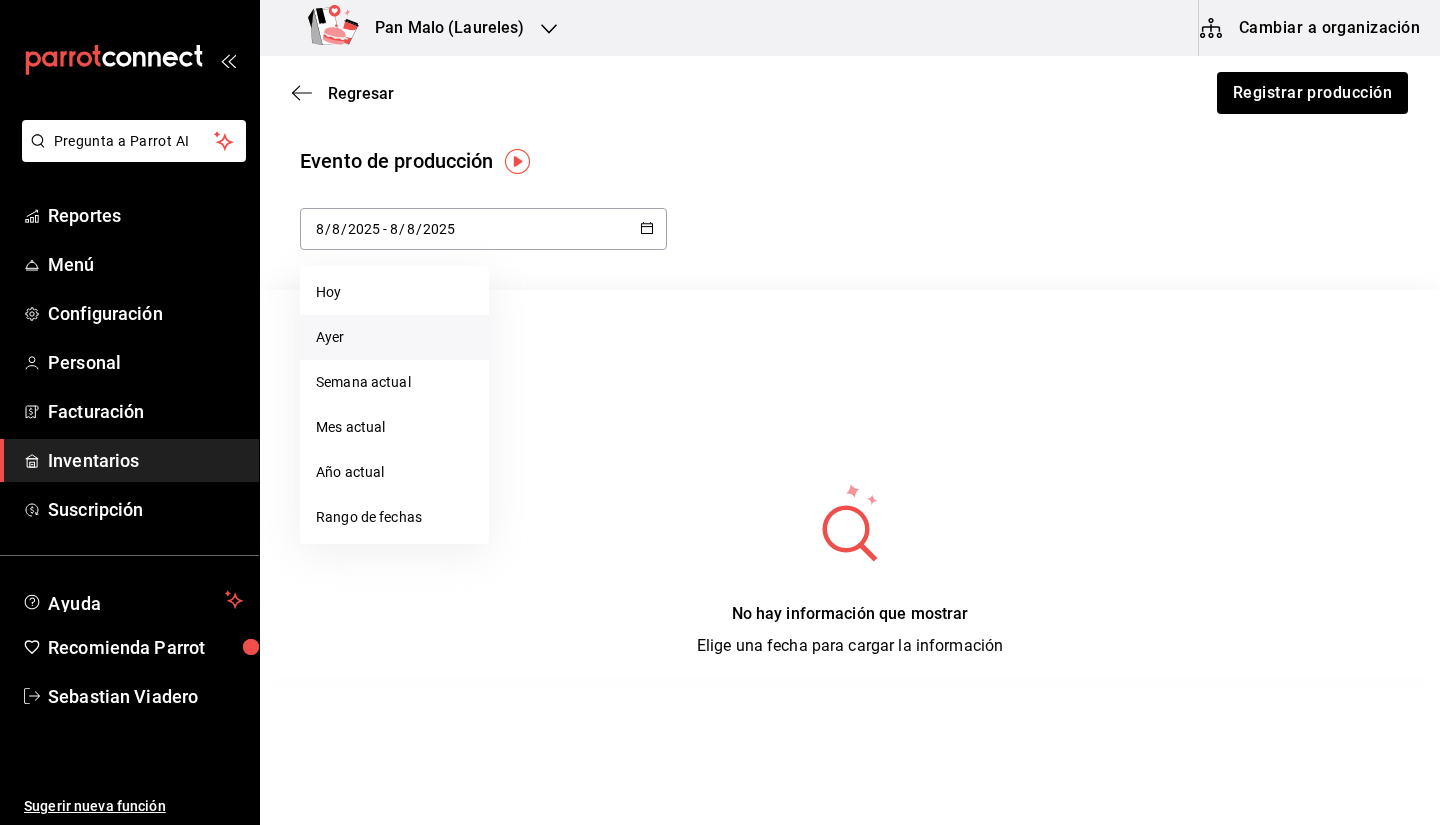 click on "Ayer" at bounding box center [394, 337] 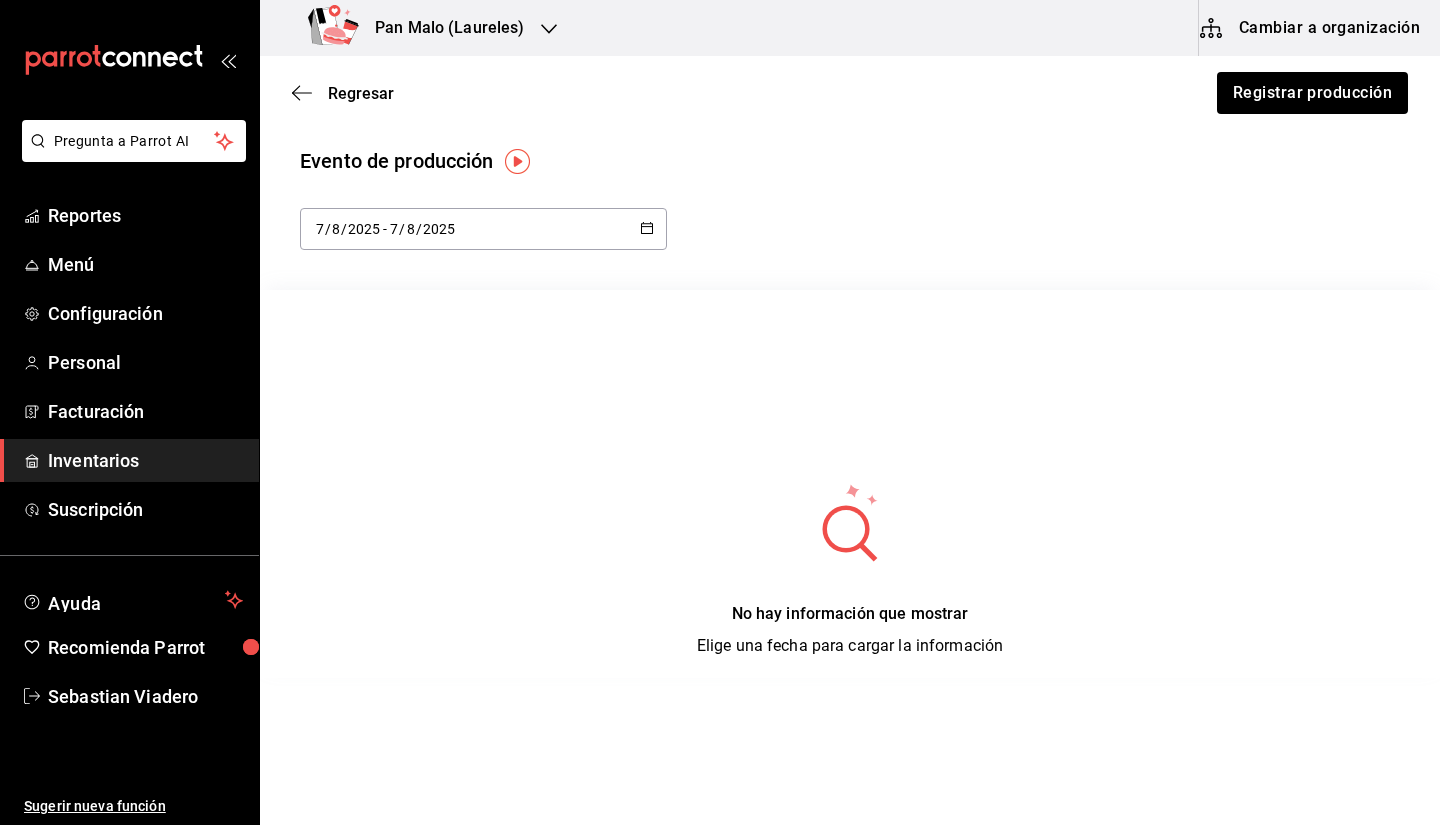 click on "2025-08-07 7 / 8 / 2025 - 2025-08-07 7 / 8 / 2025" at bounding box center [483, 229] 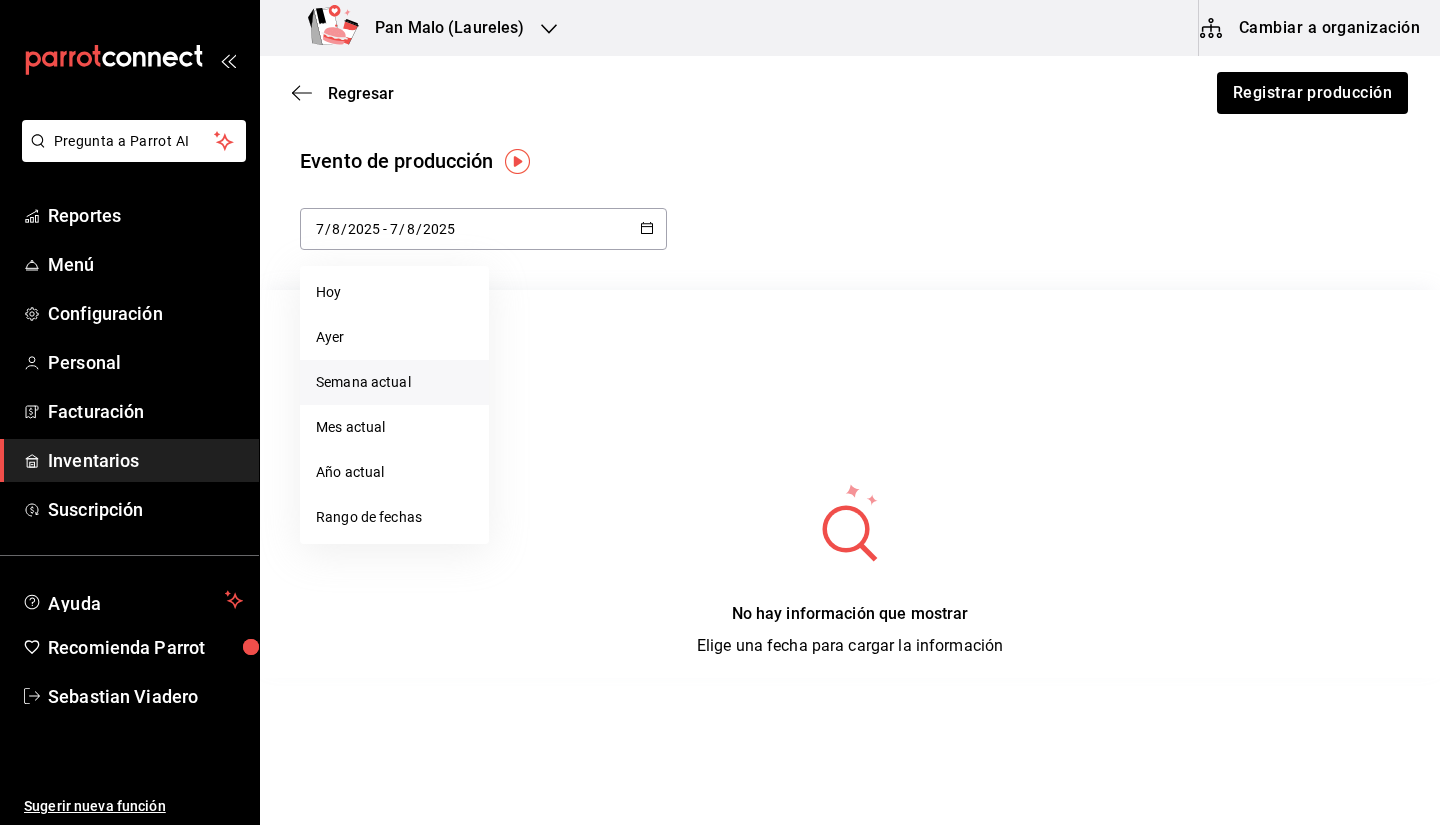 click on "Semana actual" at bounding box center (394, 382) 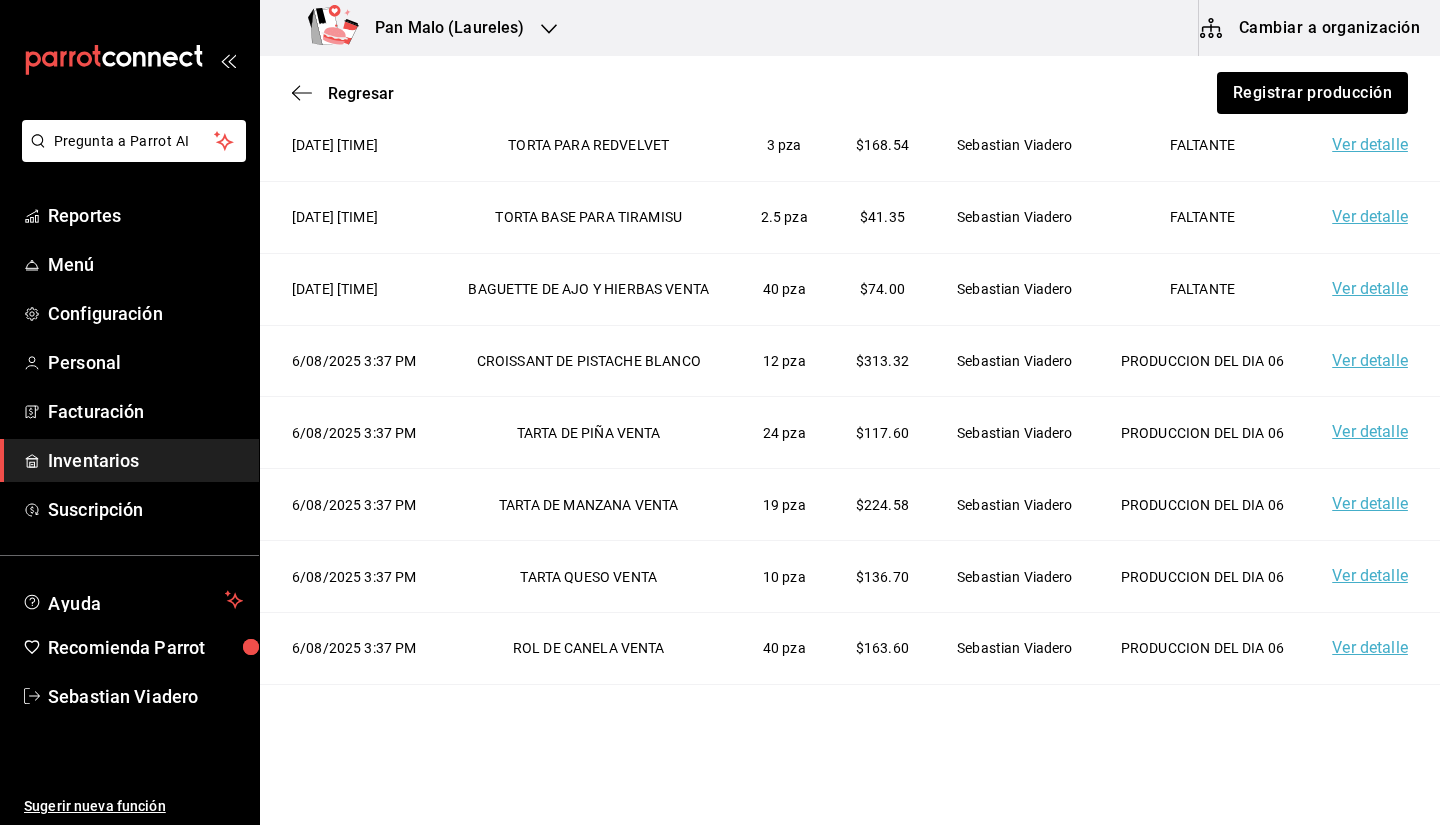 scroll, scrollTop: 307, scrollLeft: 0, axis: vertical 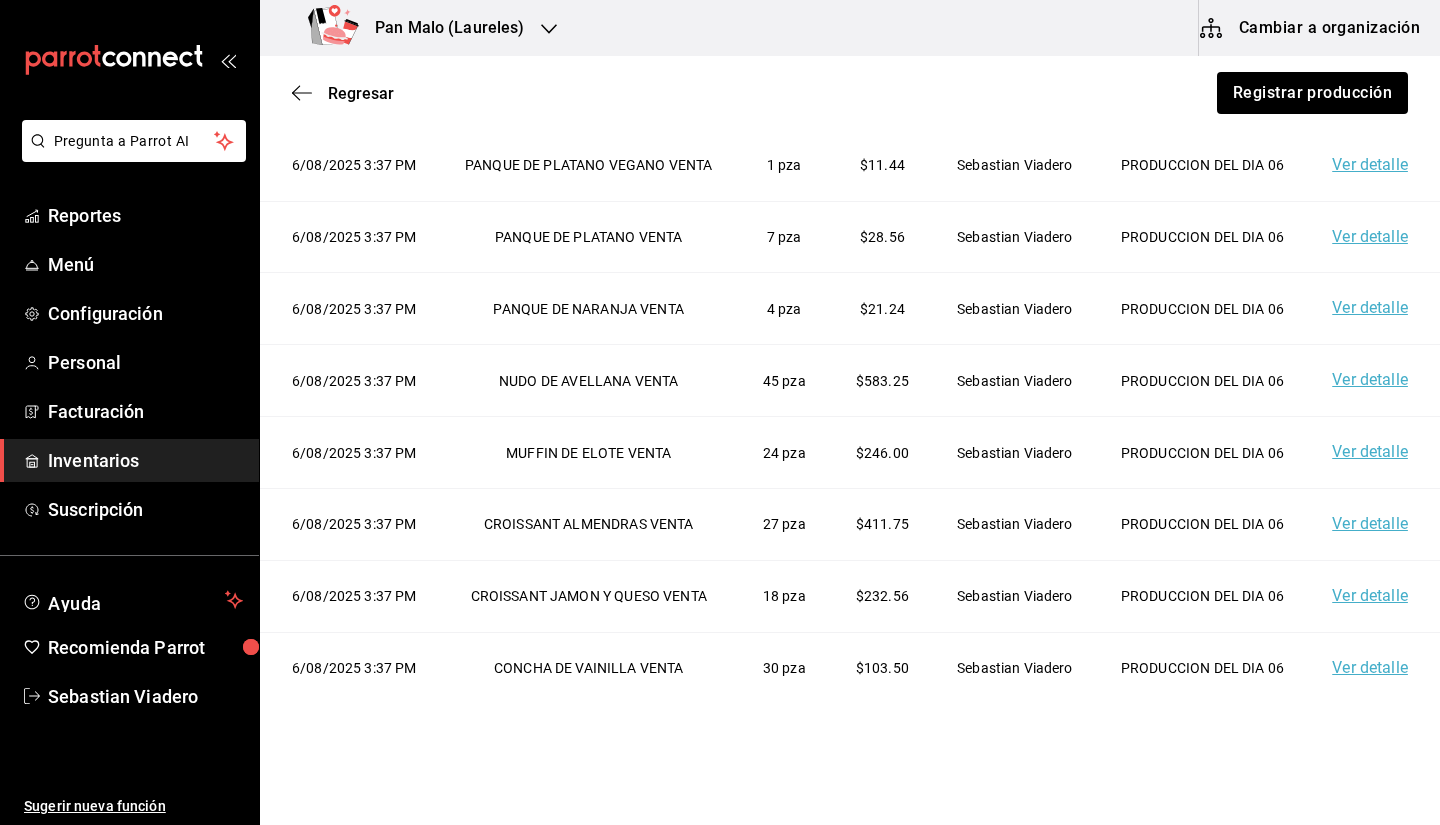 click on "Ver detalle" at bounding box center [1370, 667] 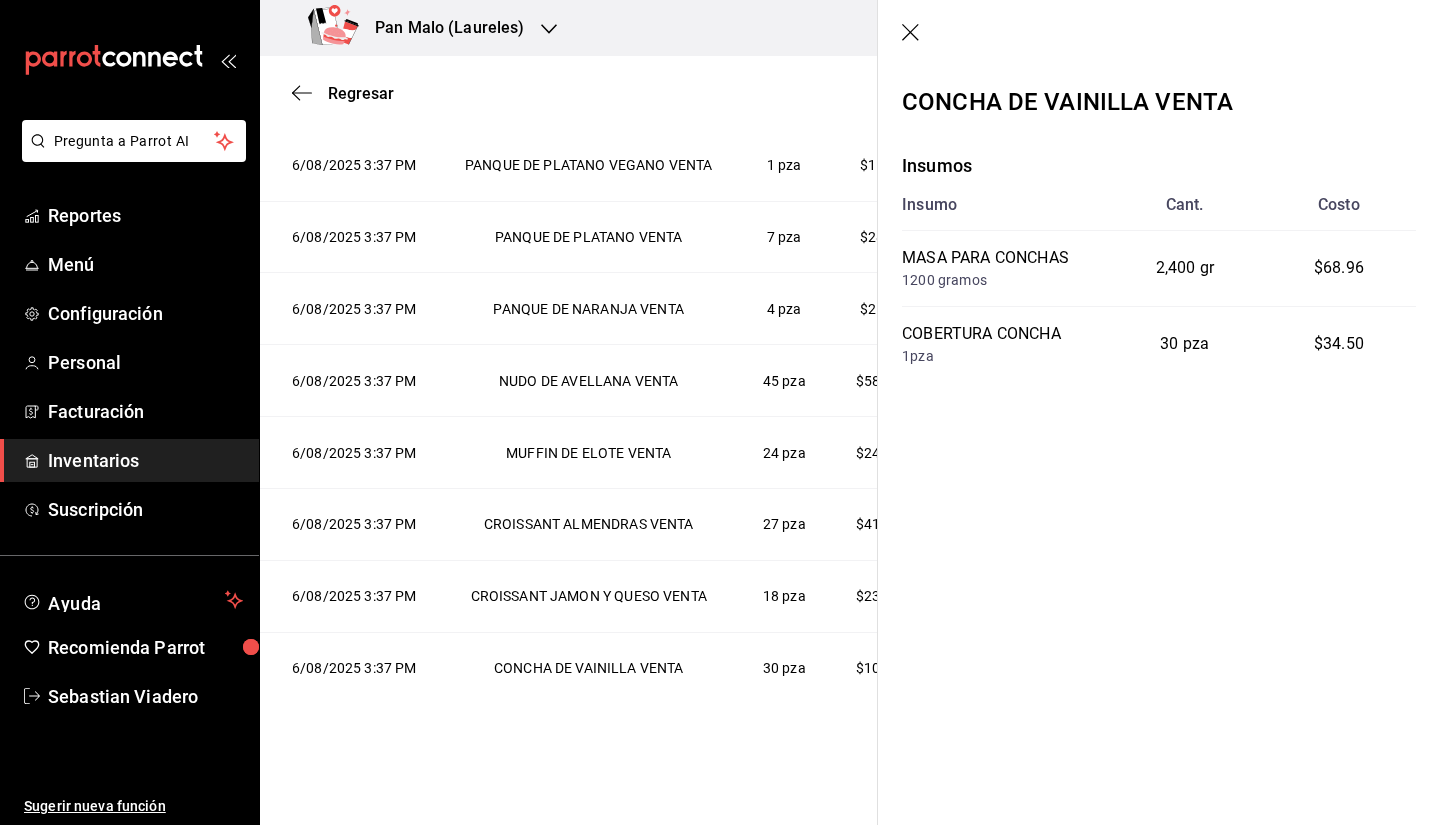 click 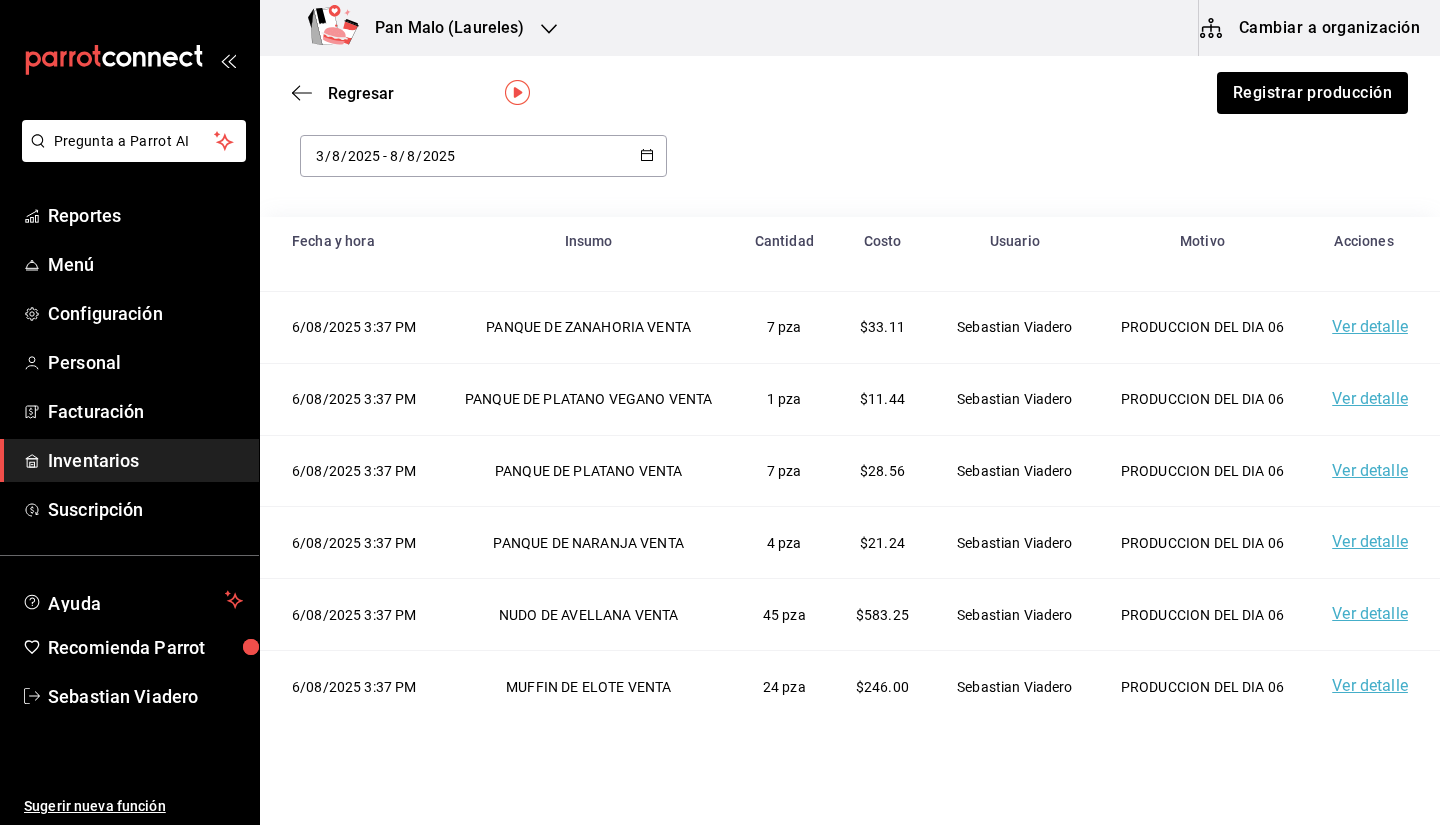 scroll, scrollTop: 69, scrollLeft: 0, axis: vertical 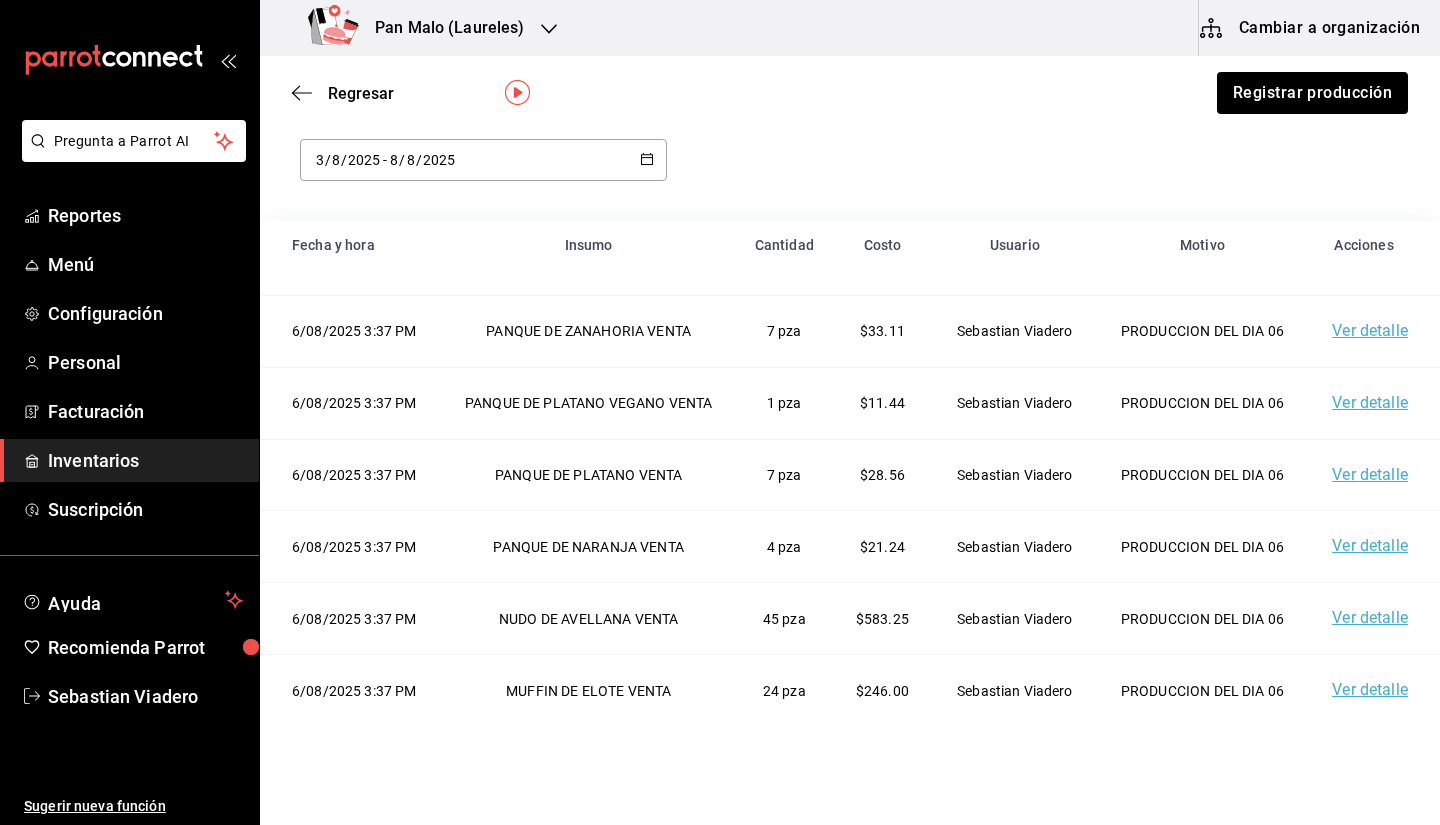 click on "2025-08-03 3 / 8 / 2025 - 2025-08-08 8 / 8 / 2025" at bounding box center (850, 160) 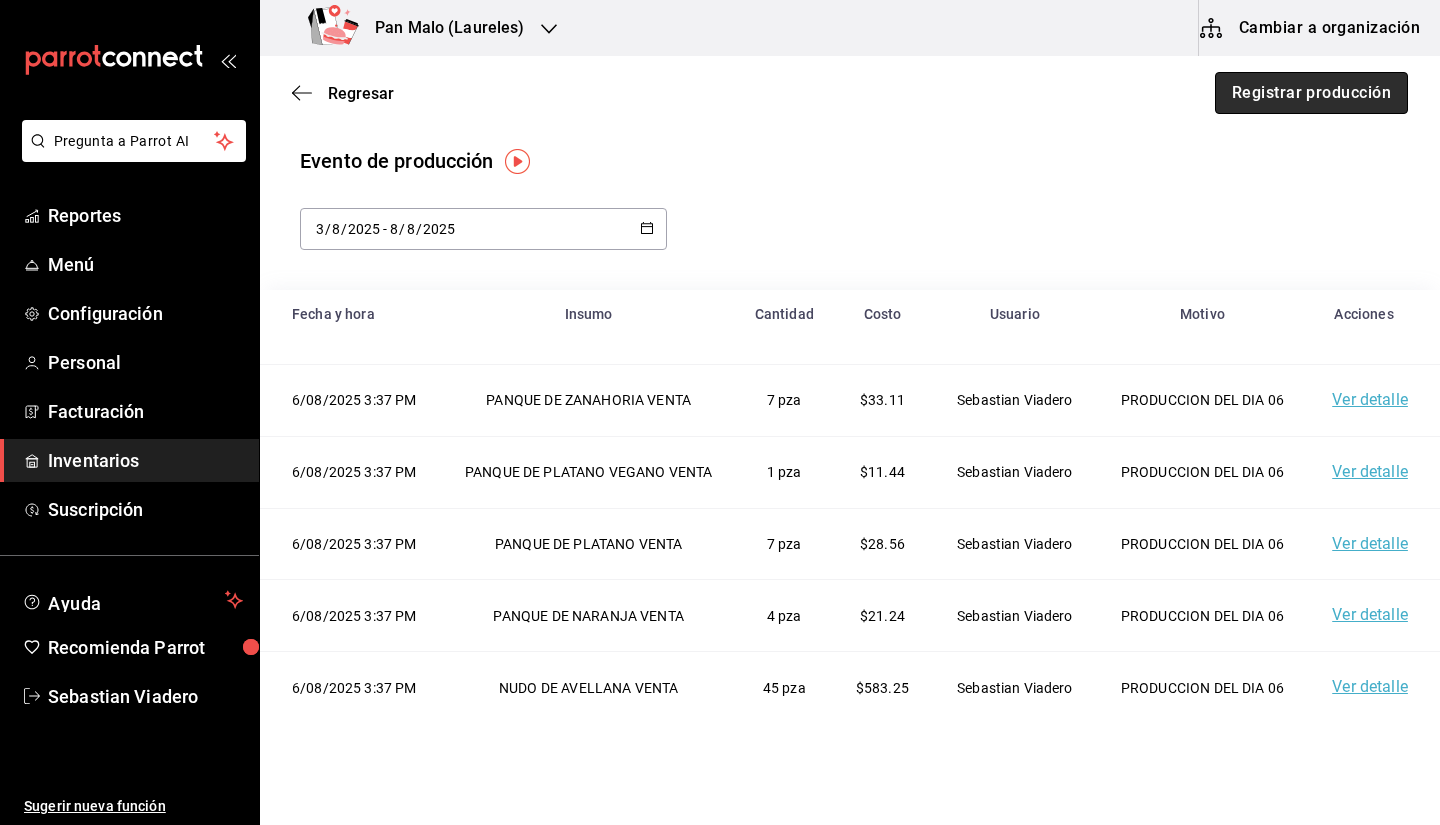 click on "Registrar producción" at bounding box center (1311, 93) 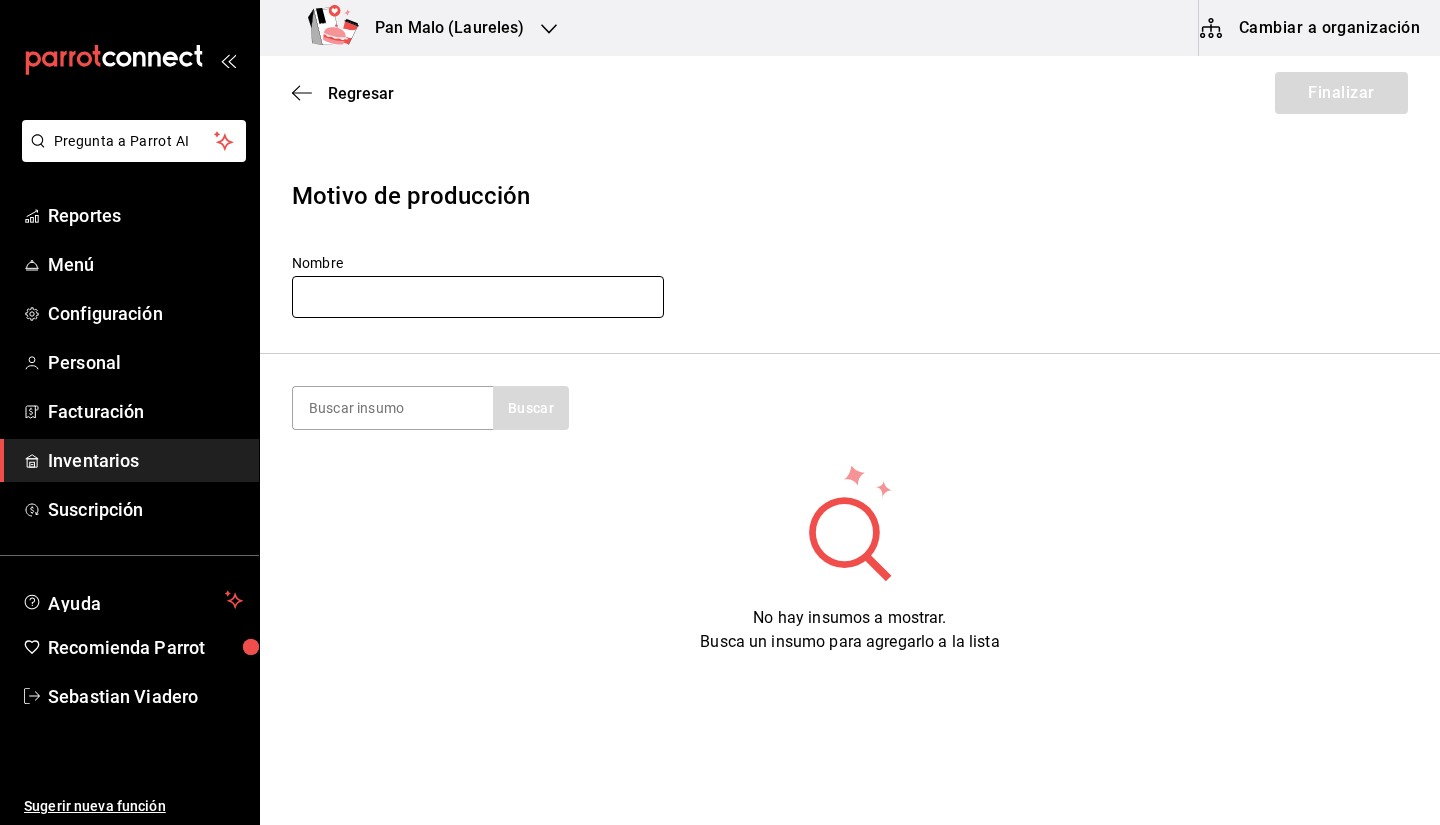 click at bounding box center [478, 297] 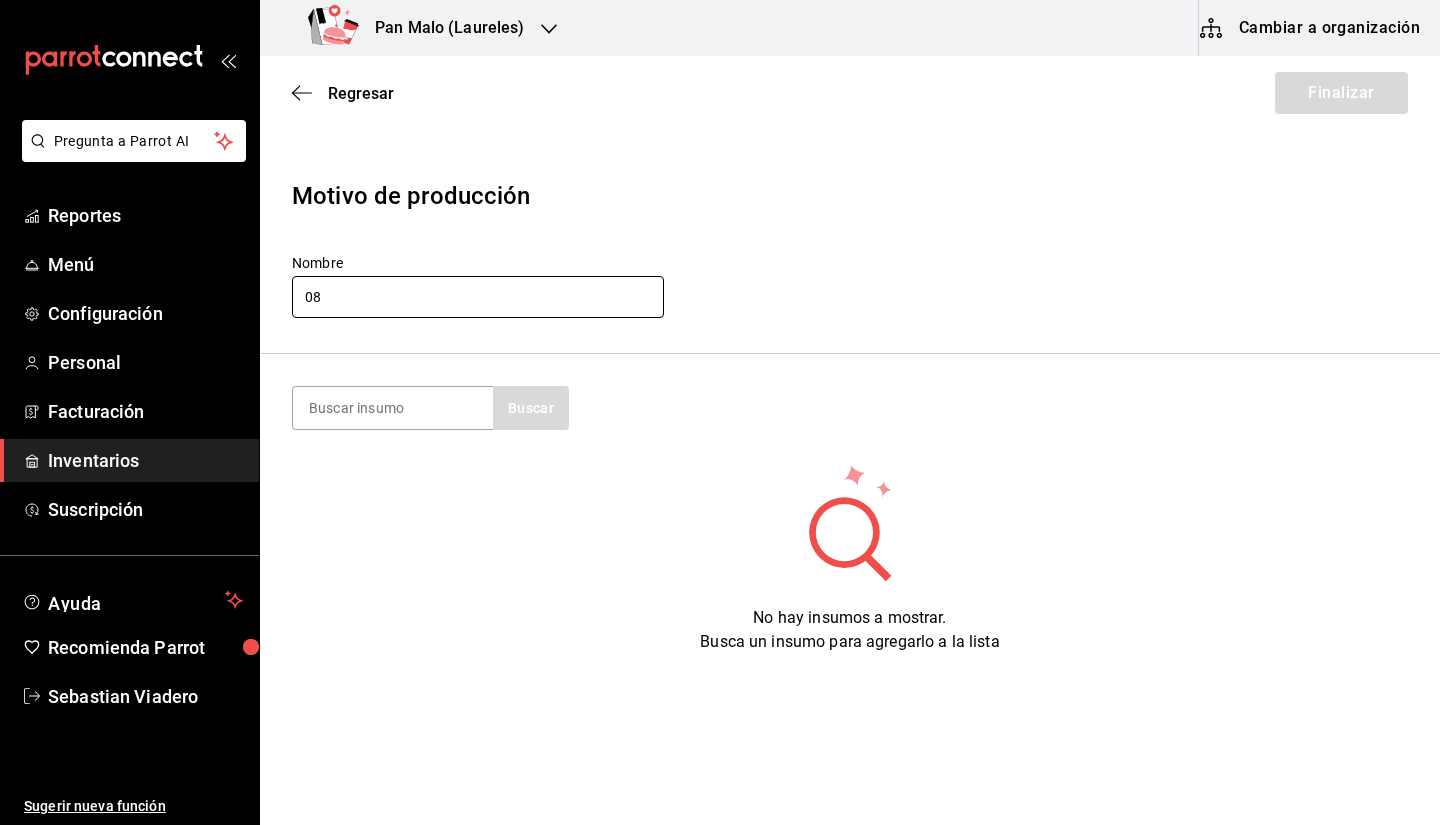 type on "0" 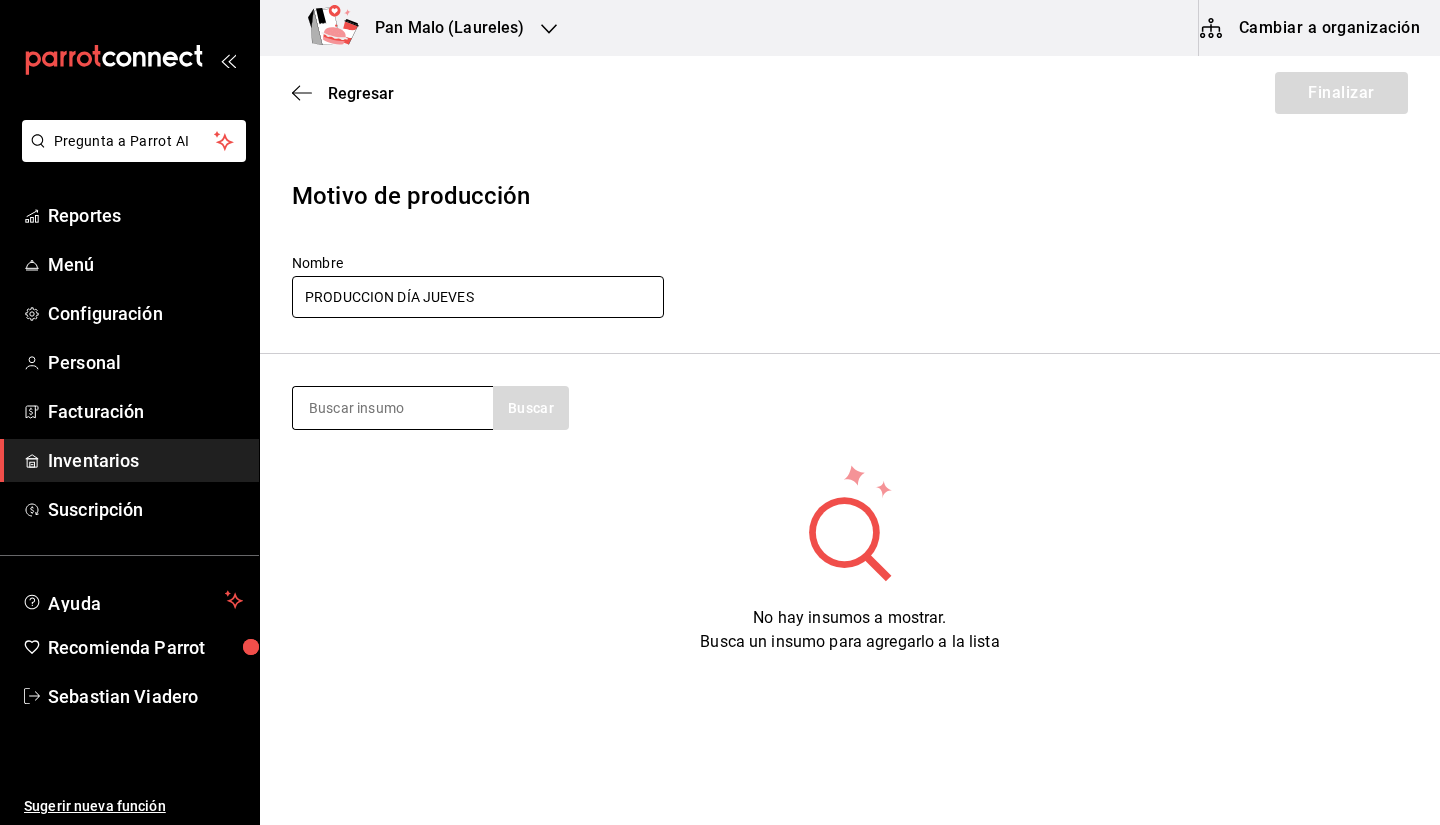 type on "PRODUCCION DÍA JUEVES" 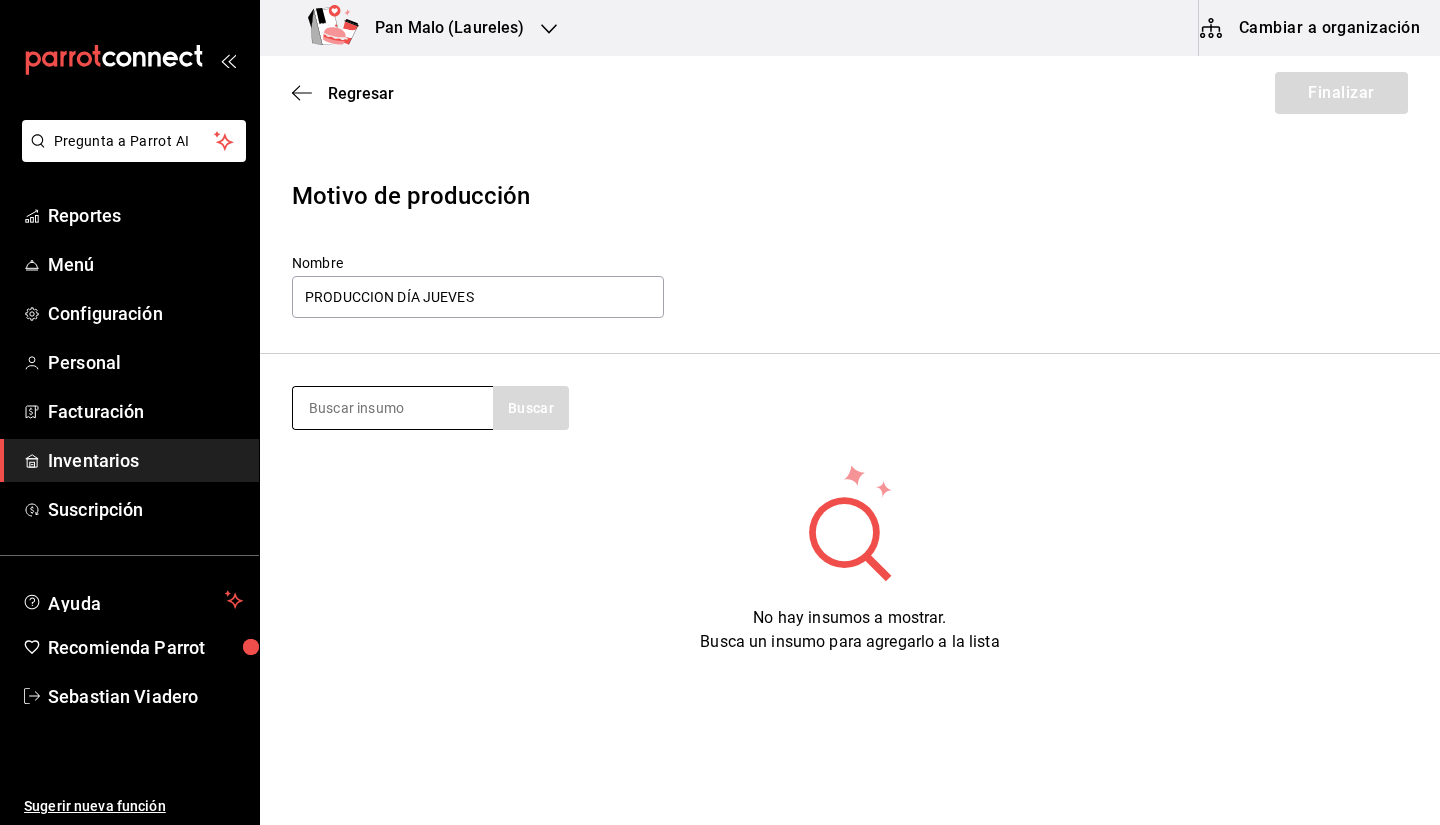 click at bounding box center (393, 408) 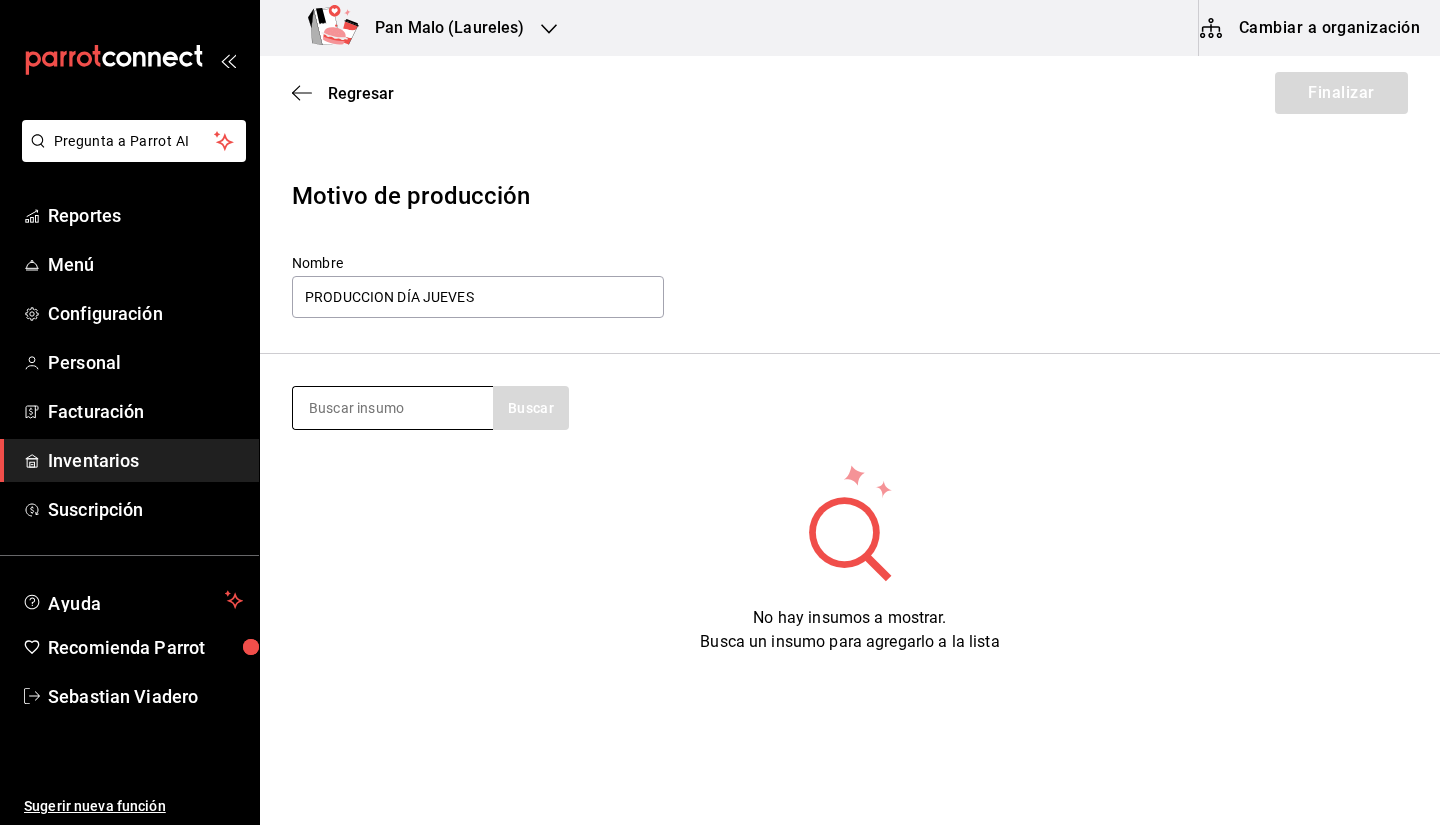 click at bounding box center (393, 408) 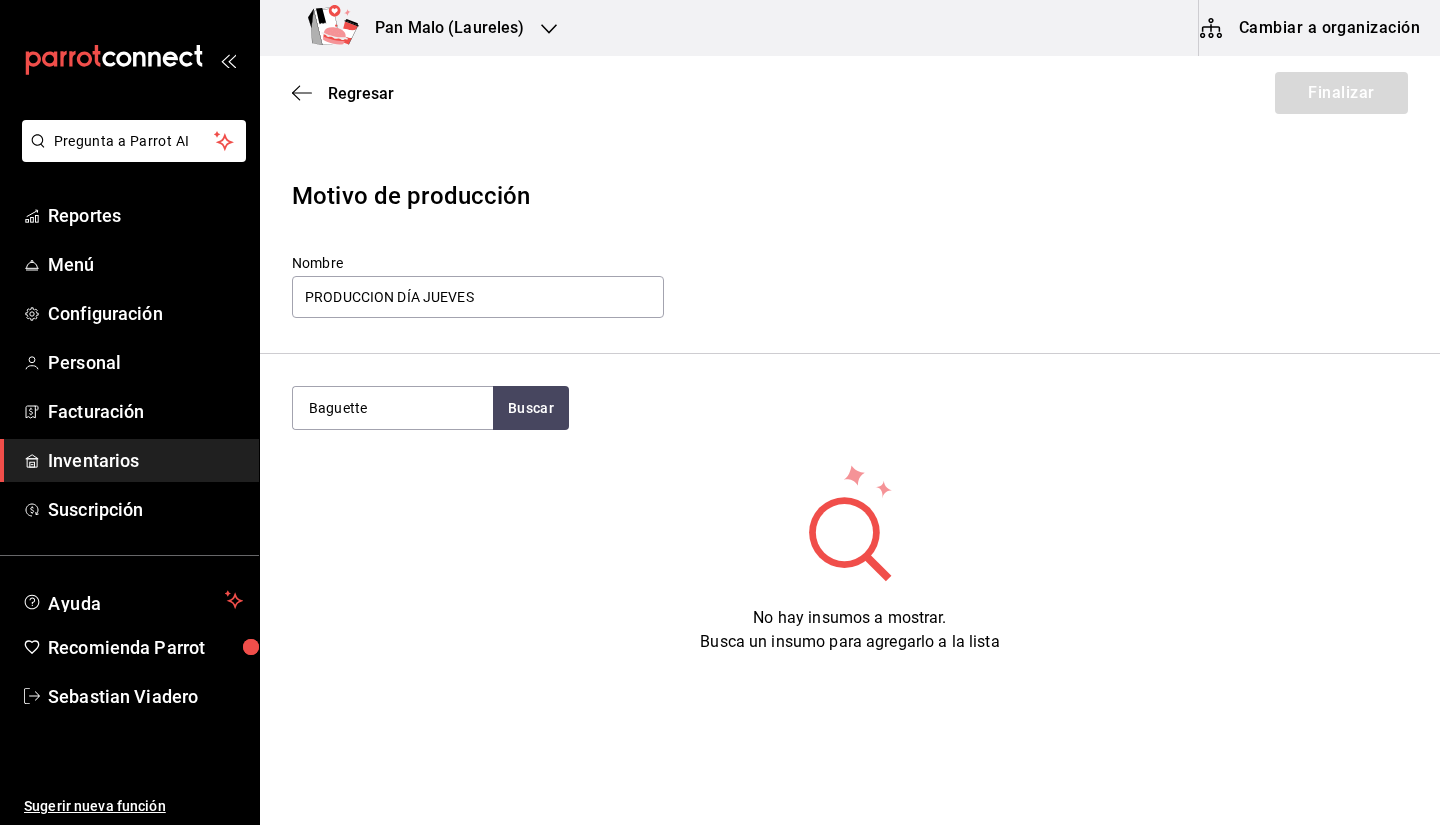 type on "Baguette" 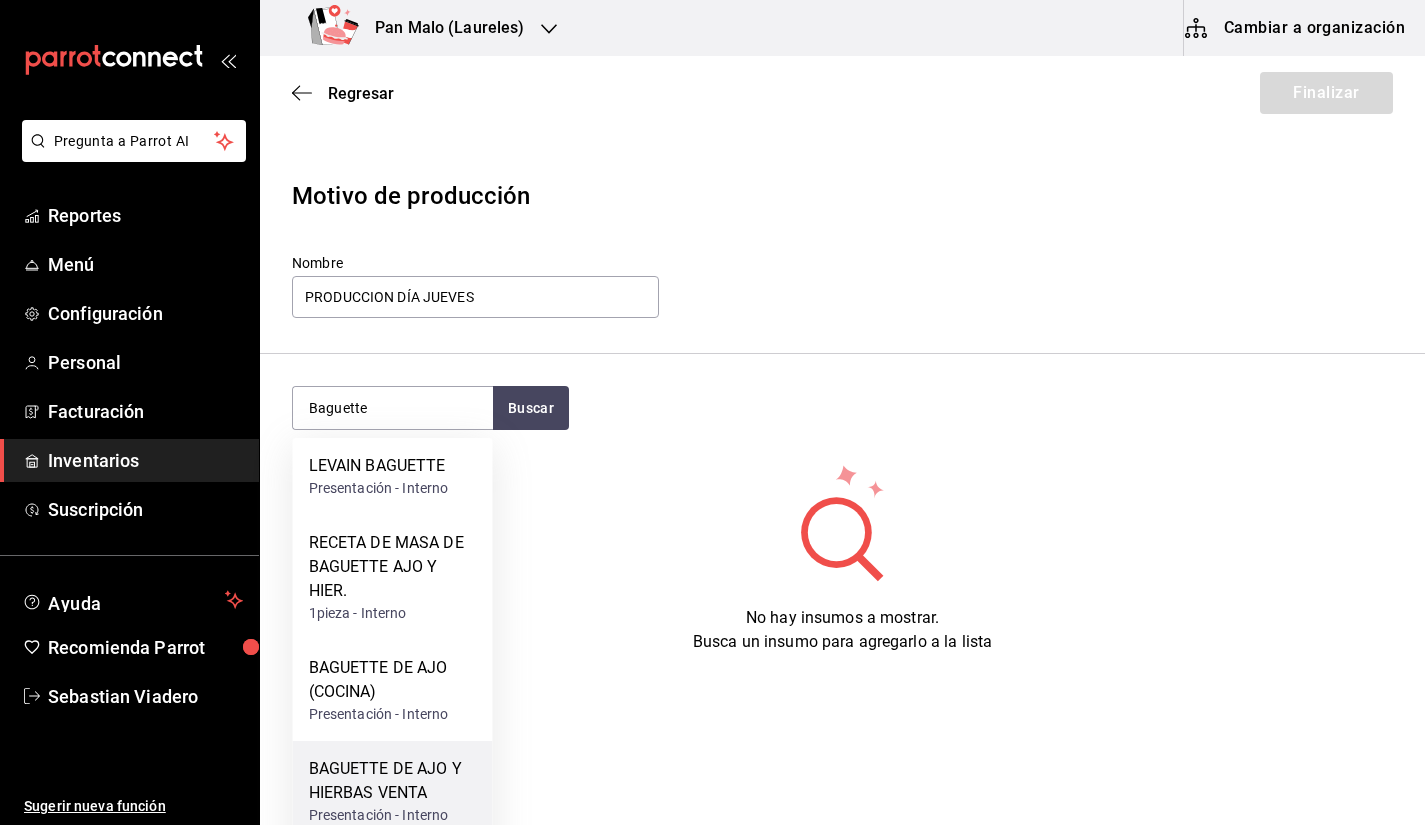 drag, startPoint x: 417, startPoint y: 685, endPoint x: 432, endPoint y: 794, distance: 110.02727 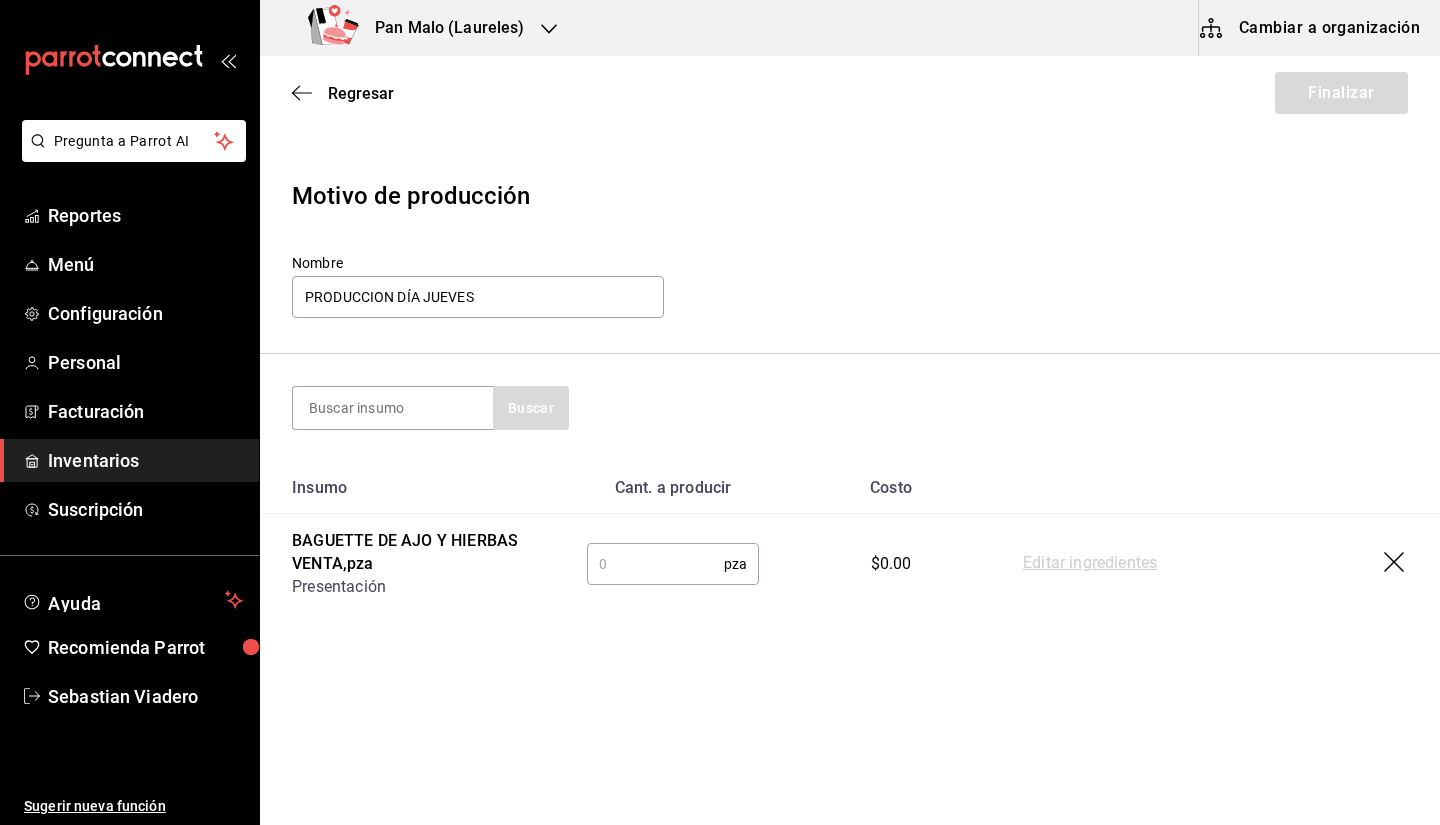 click at bounding box center [655, 564] 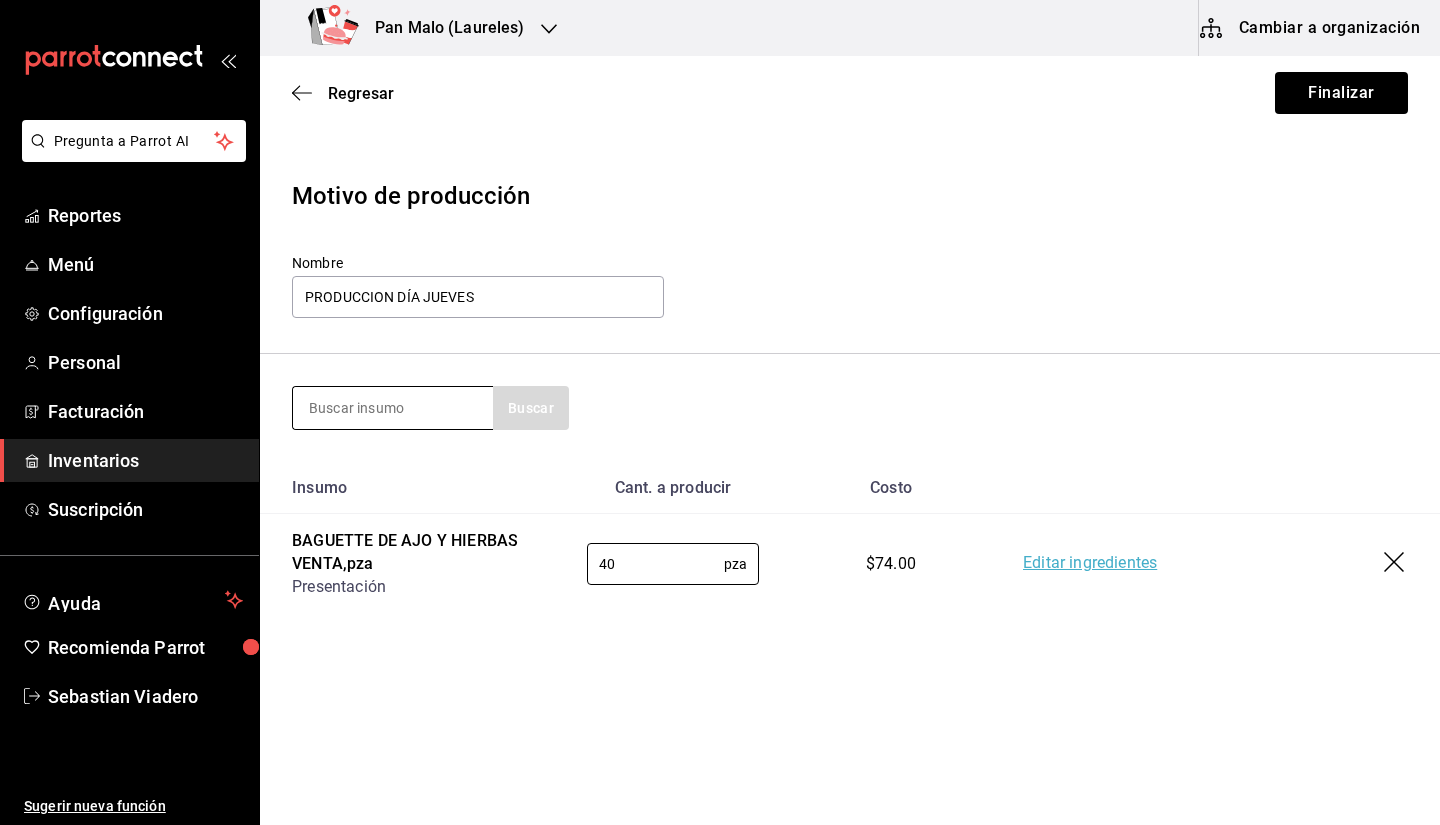 type on "40" 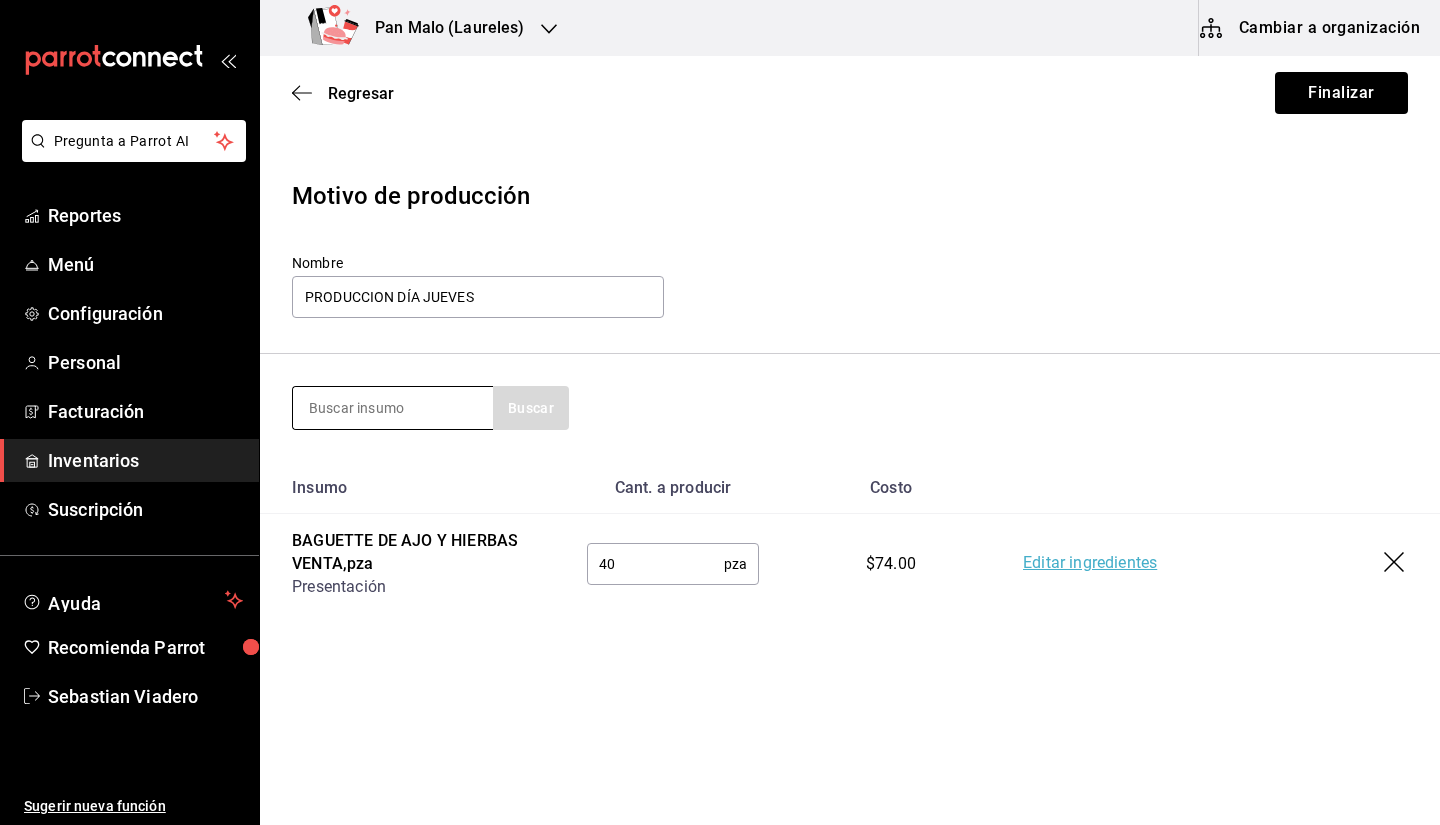 click at bounding box center [393, 408] 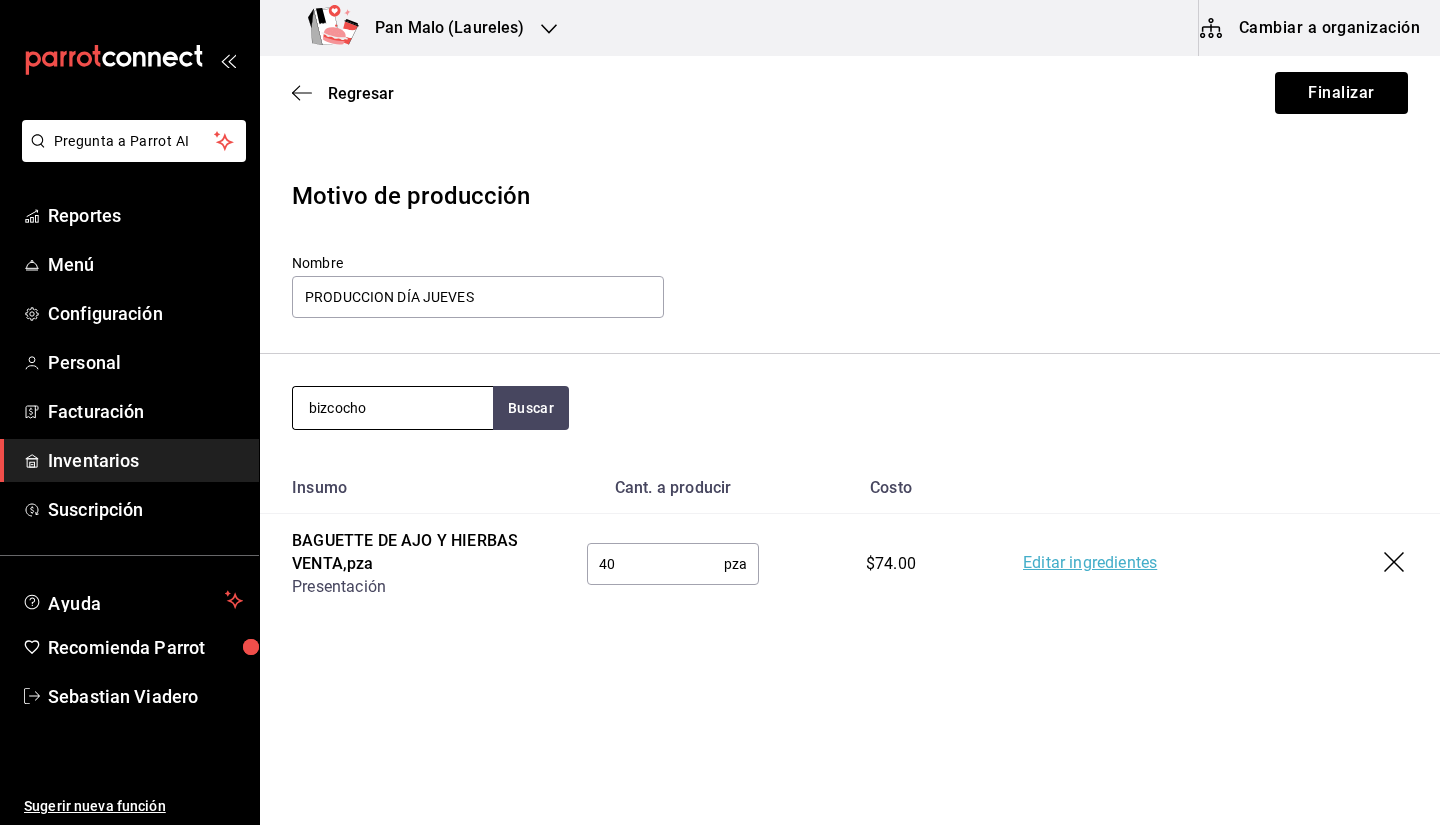 click on "bizcocho" at bounding box center (393, 408) 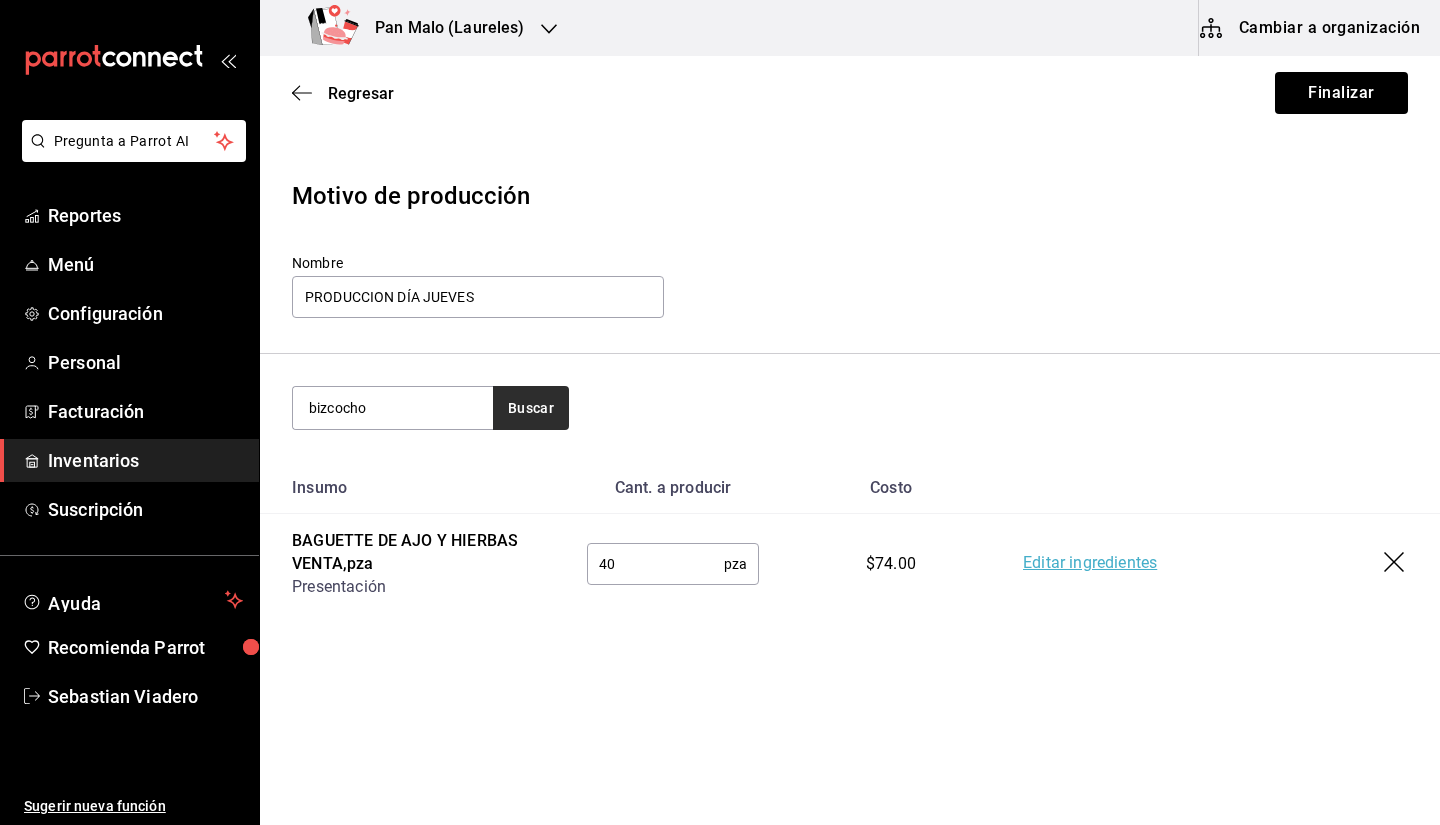 type on "bizcocho" 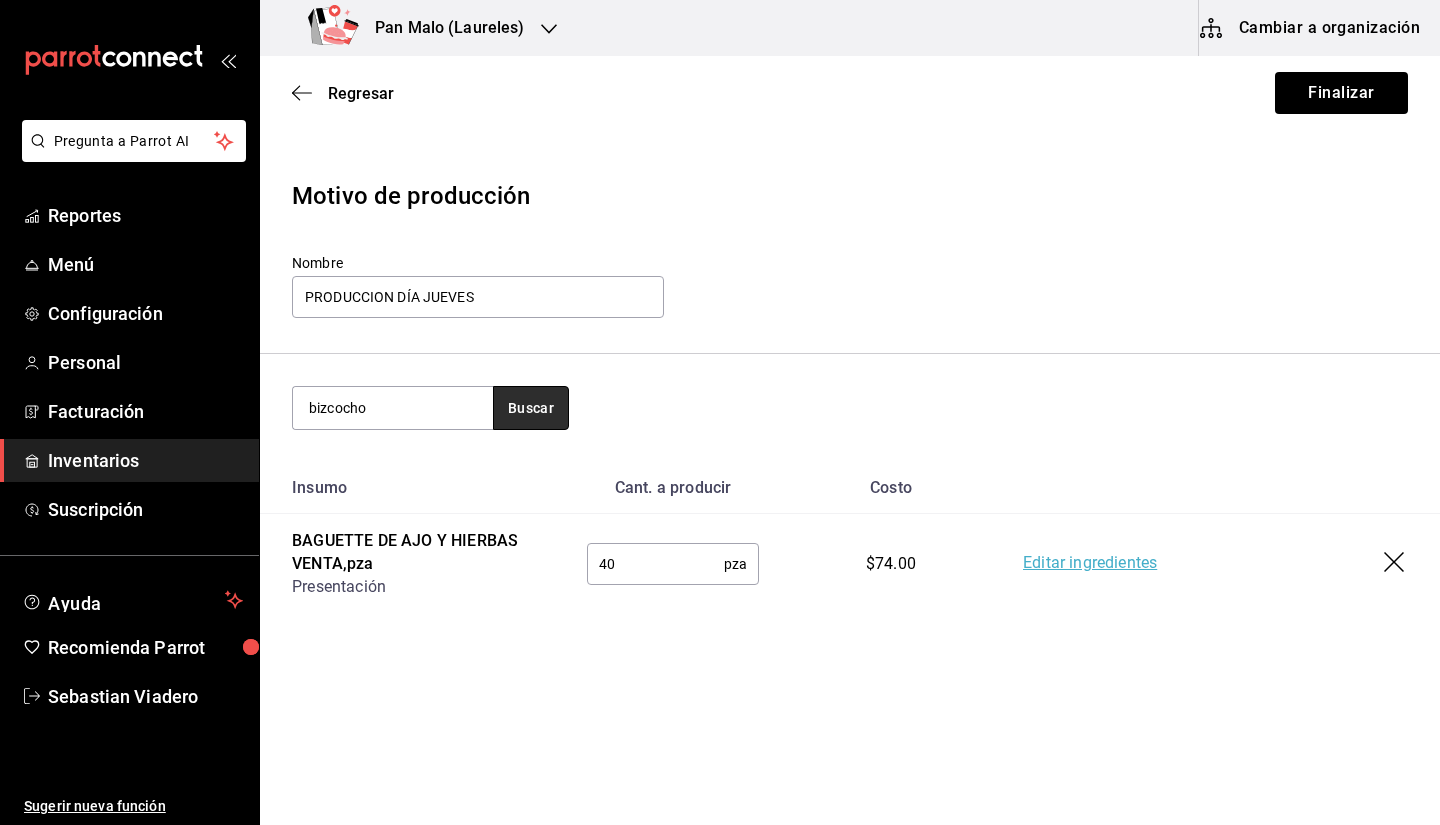 click on "Buscar" at bounding box center (531, 408) 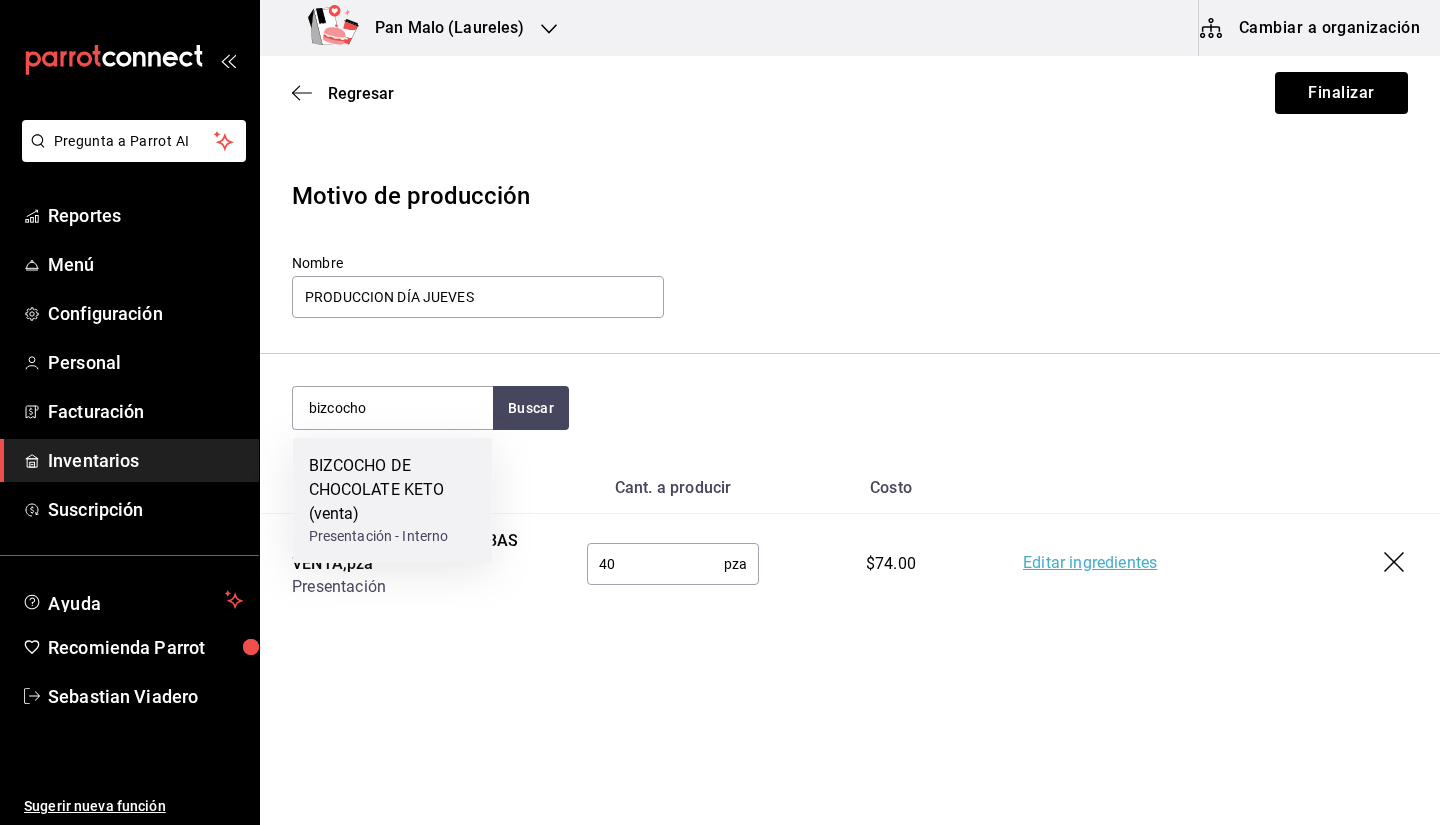 click on "BIZCOCHO DE CHOCOLATE KETO (venta)" at bounding box center (393, 490) 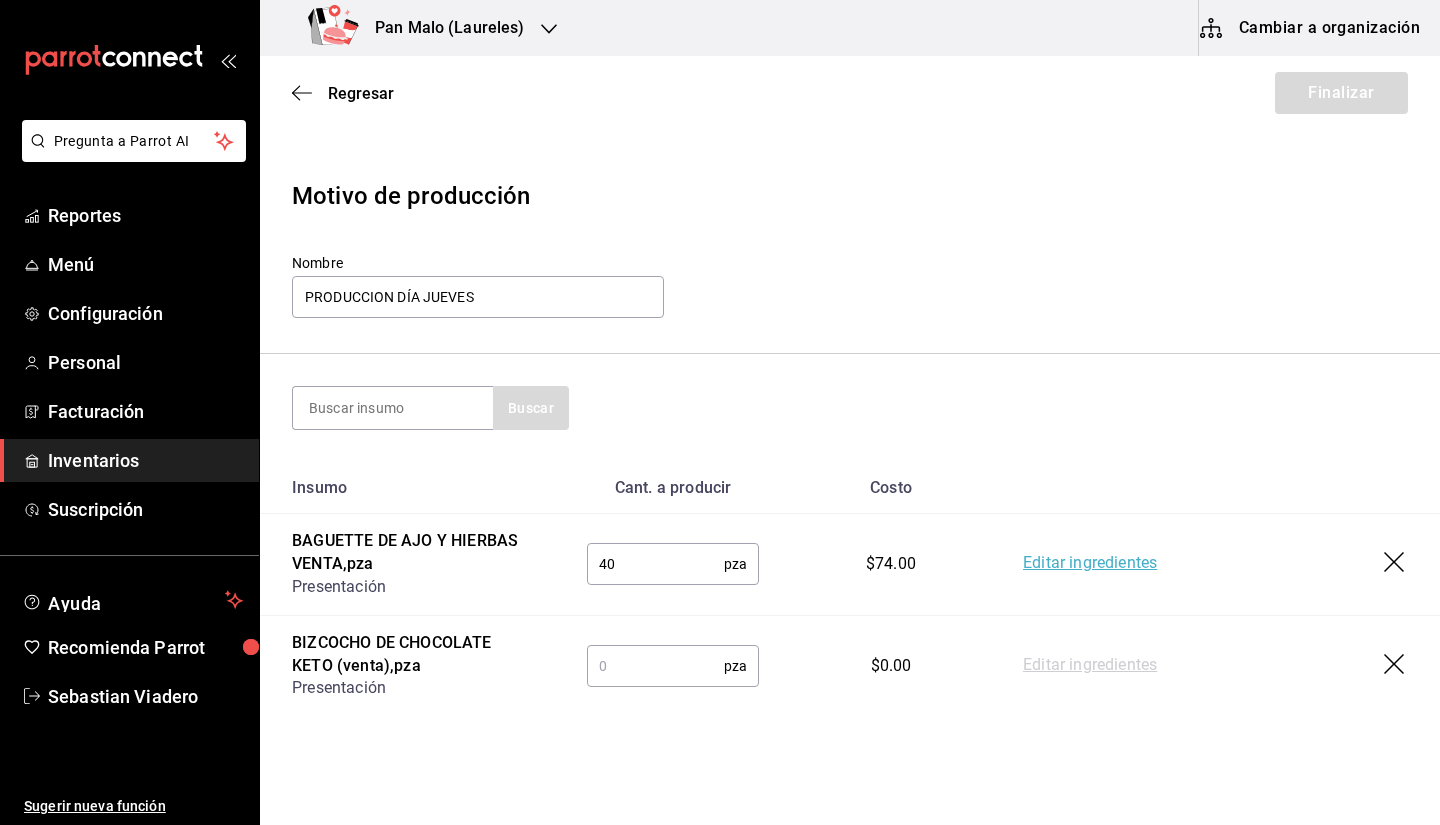 click at bounding box center (655, 666) 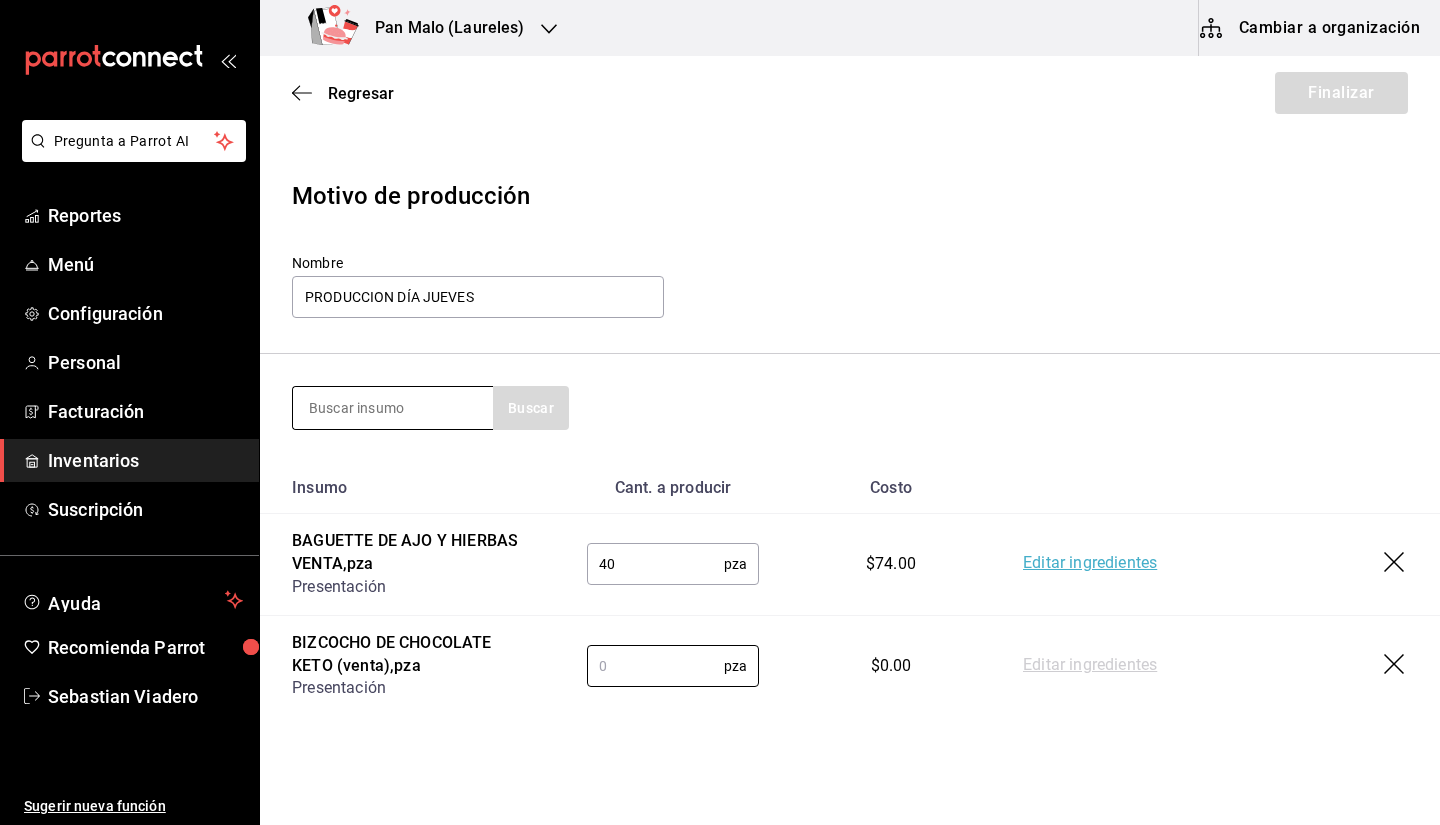 type on "8" 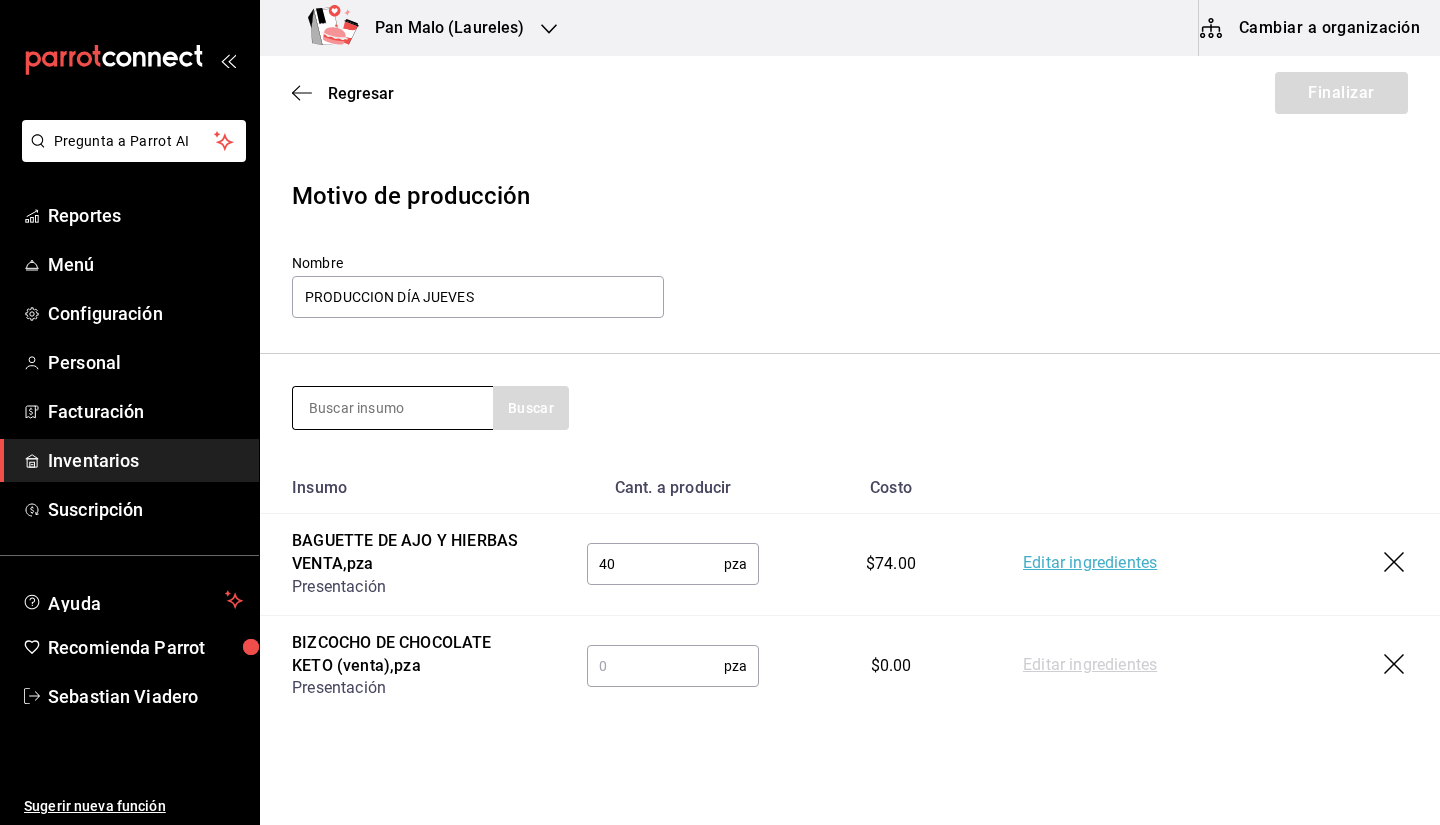 click at bounding box center (393, 408) 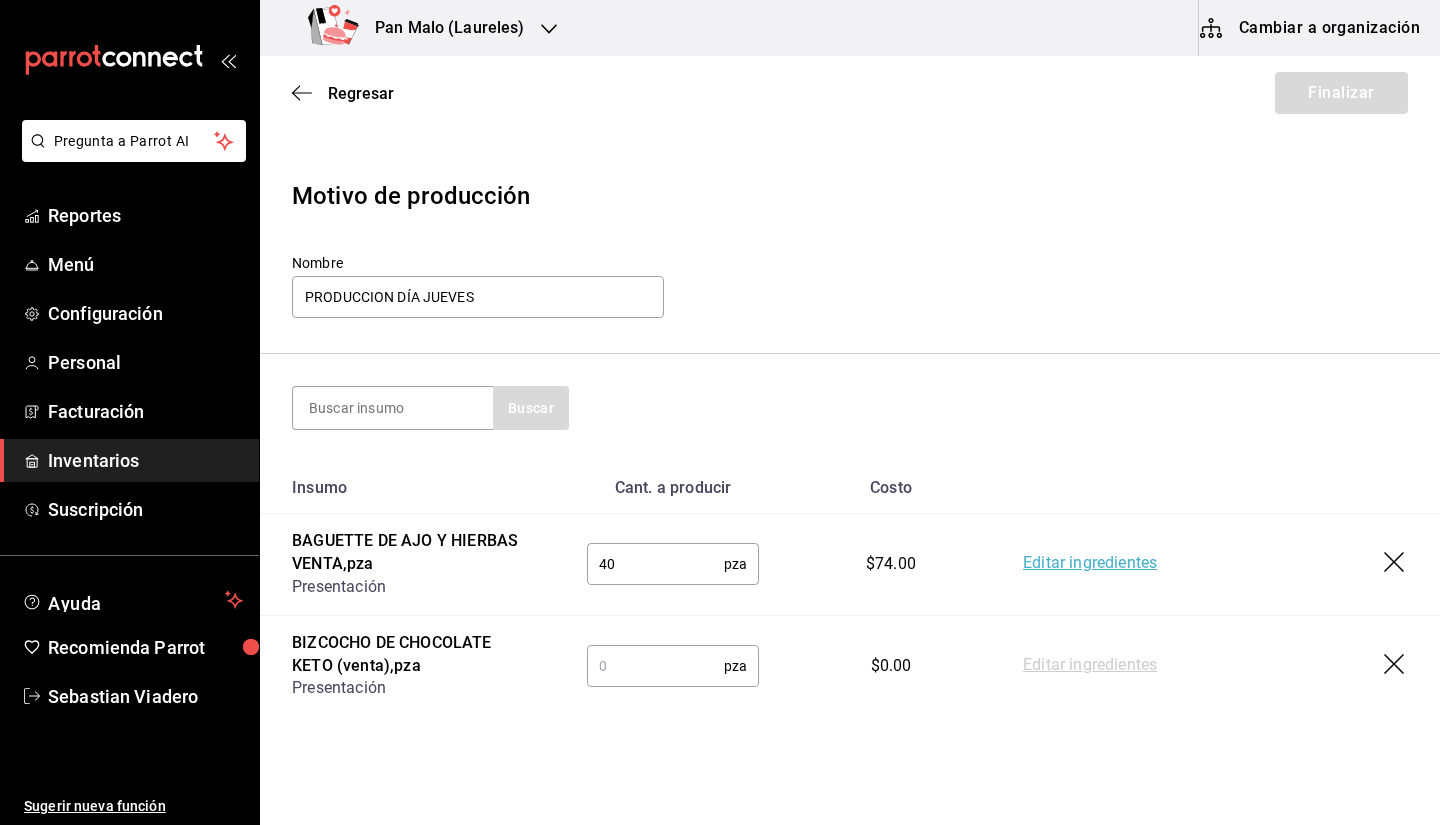 click at bounding box center (655, 666) 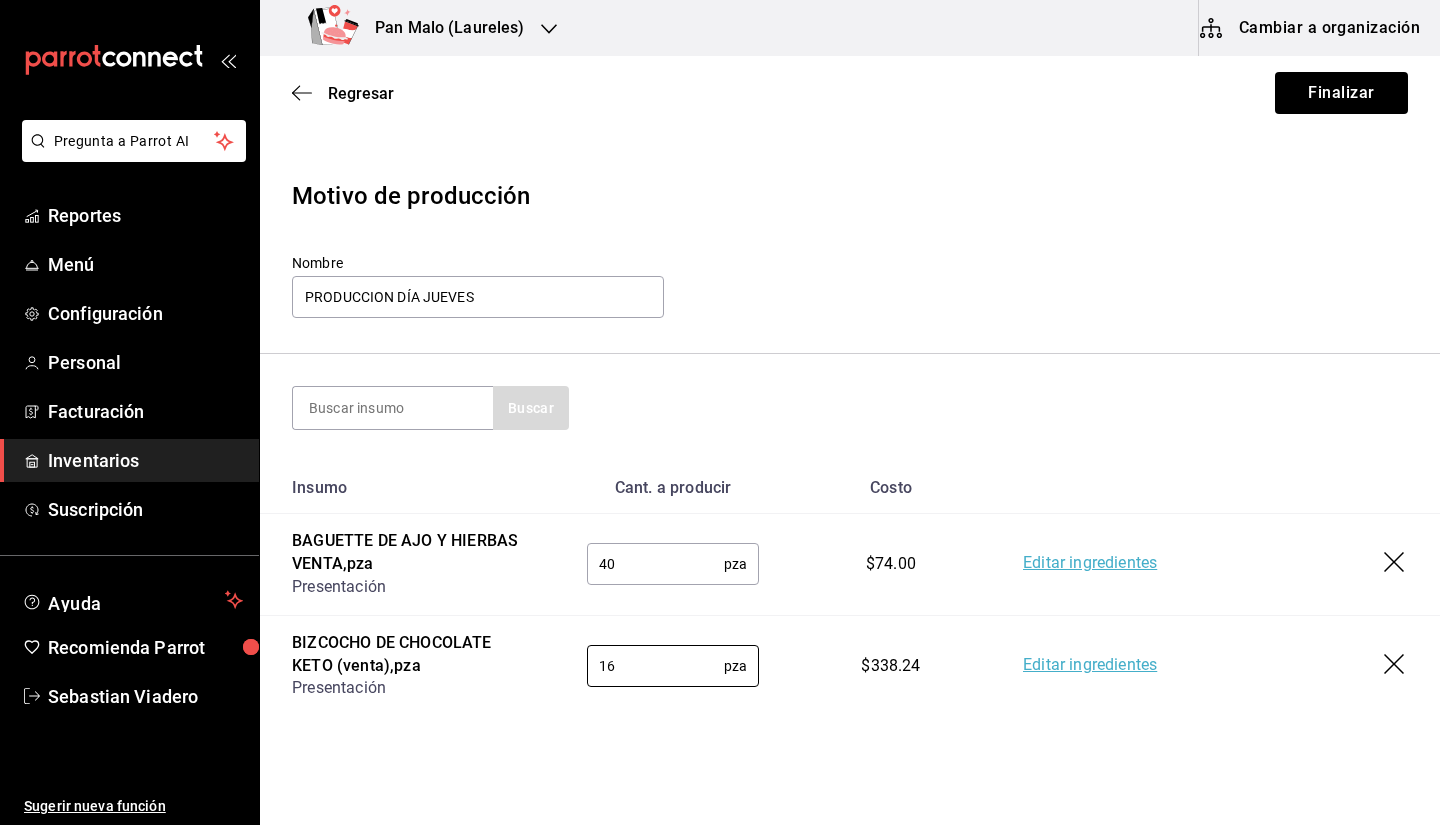 type on "16" 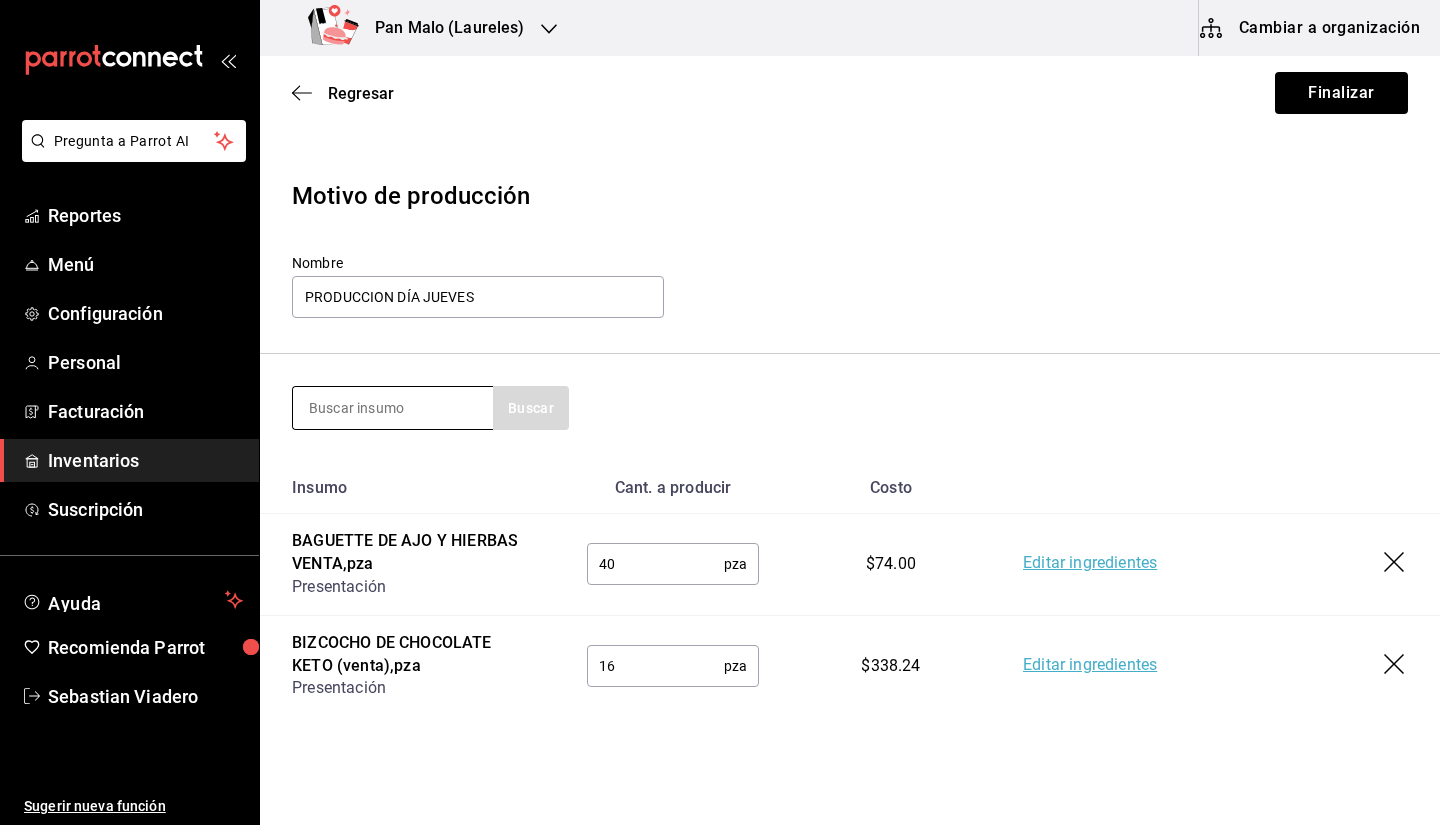 click at bounding box center [393, 408] 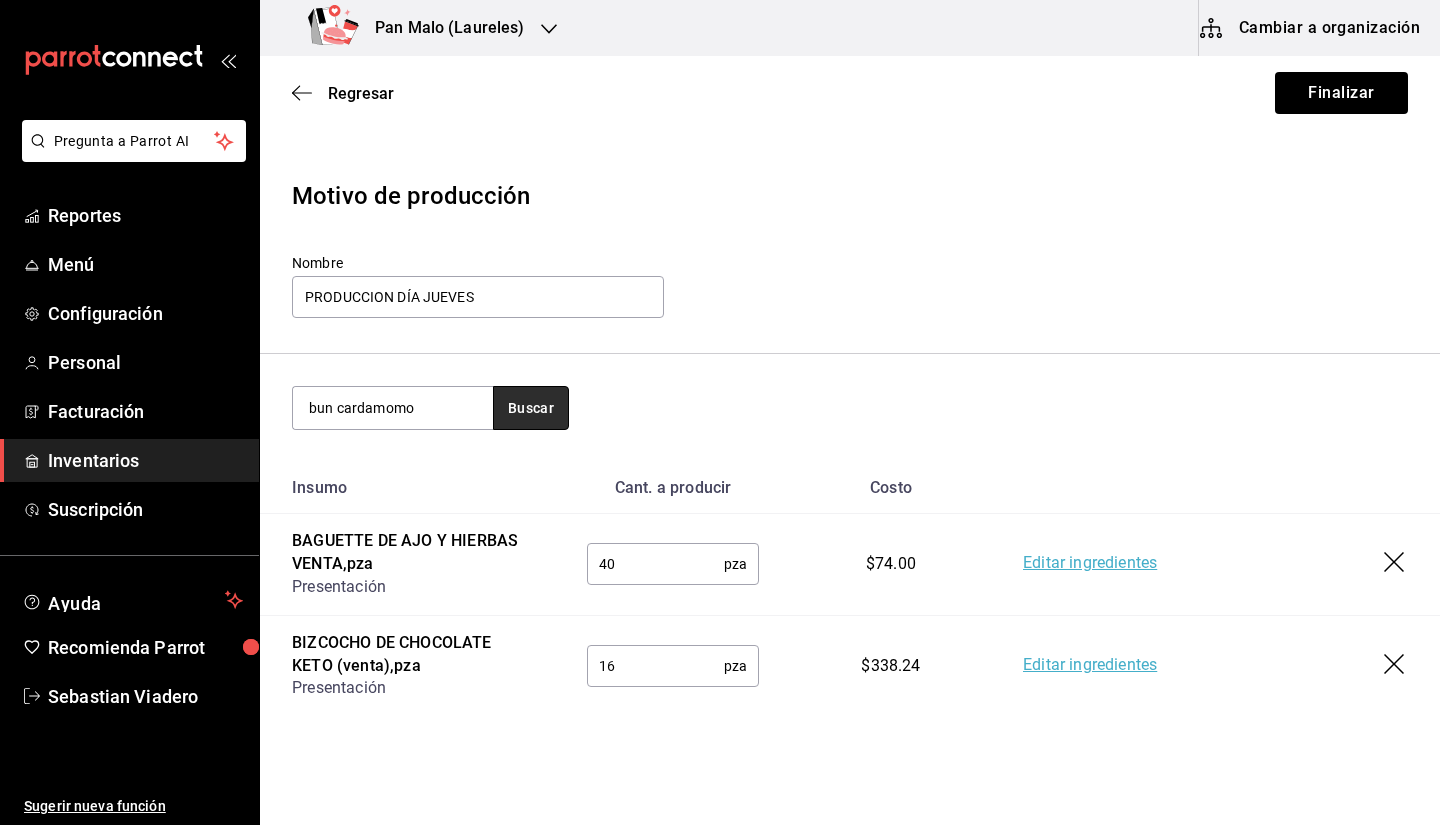 click on "Buscar" at bounding box center (531, 408) 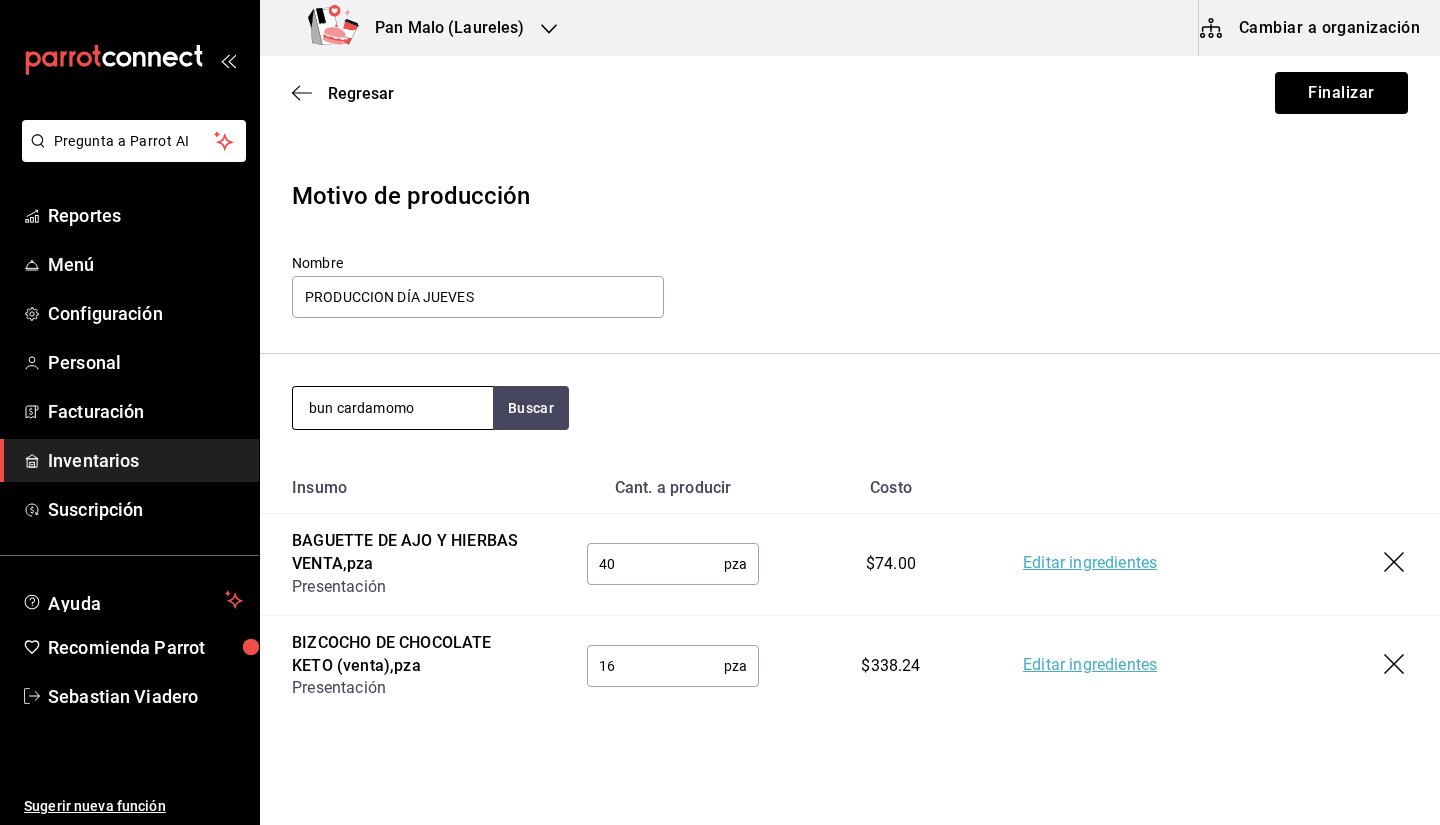 click on "bun cardamomo" at bounding box center (393, 408) 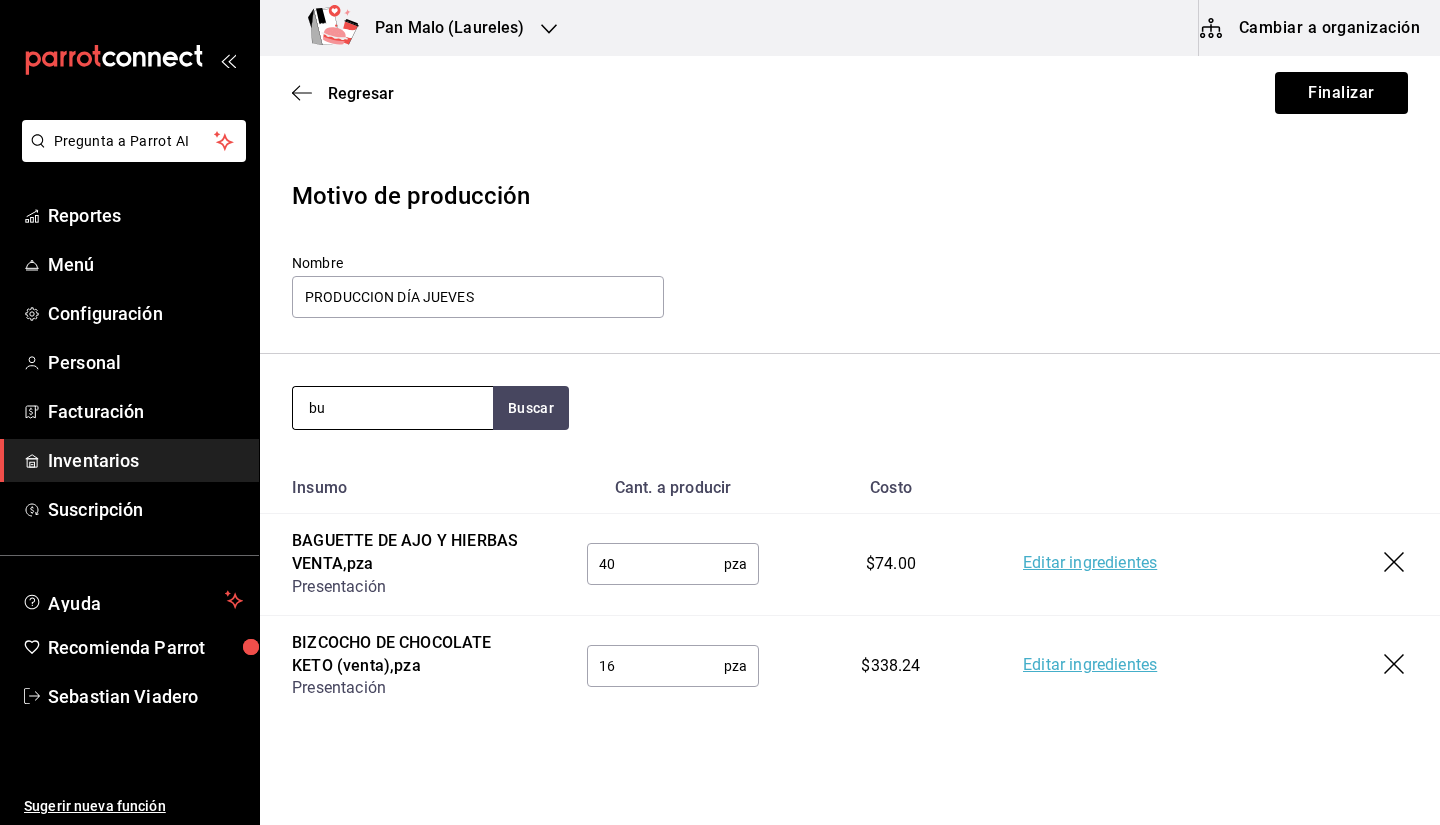 type on "b" 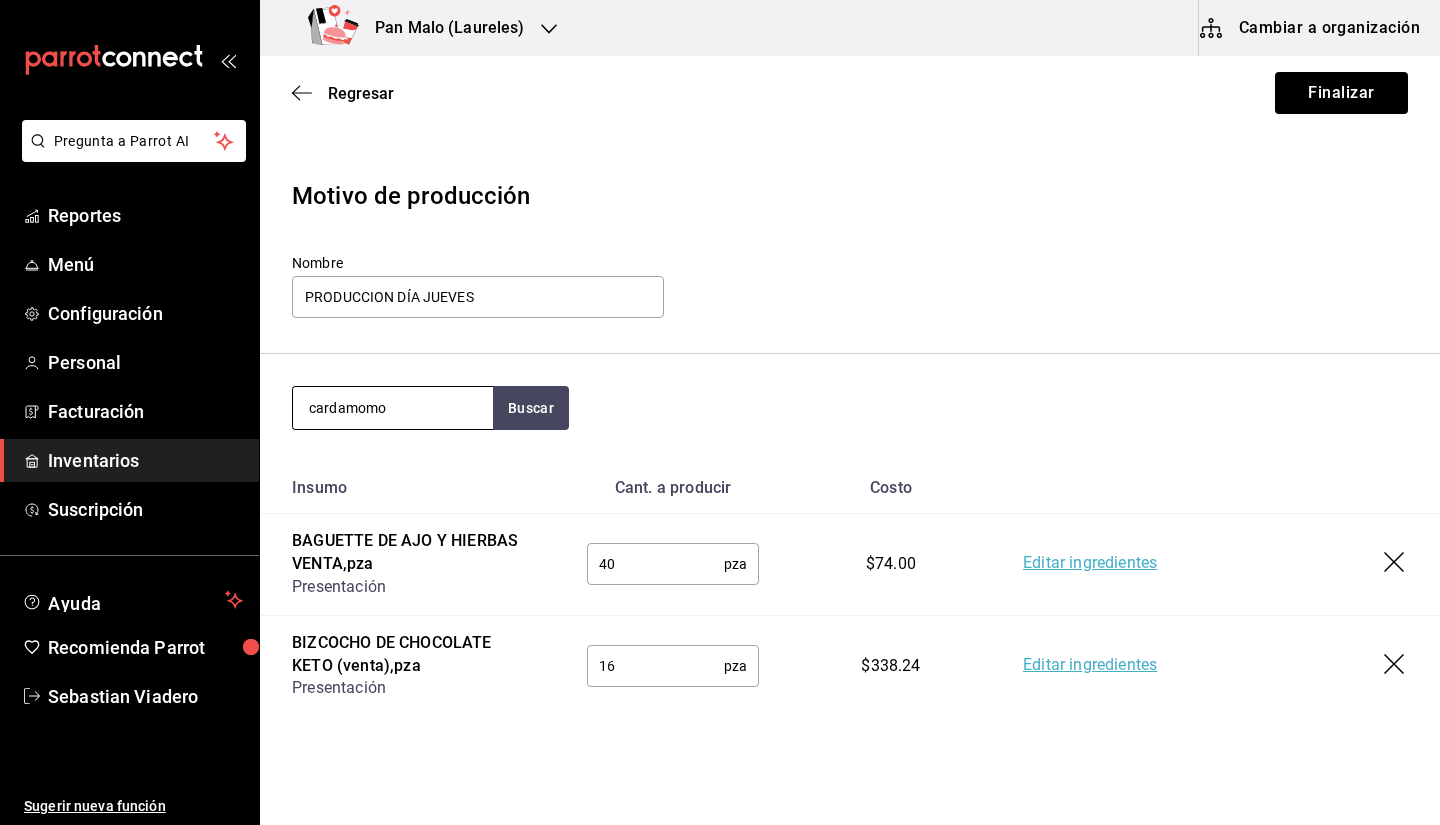 type on "cardamomo" 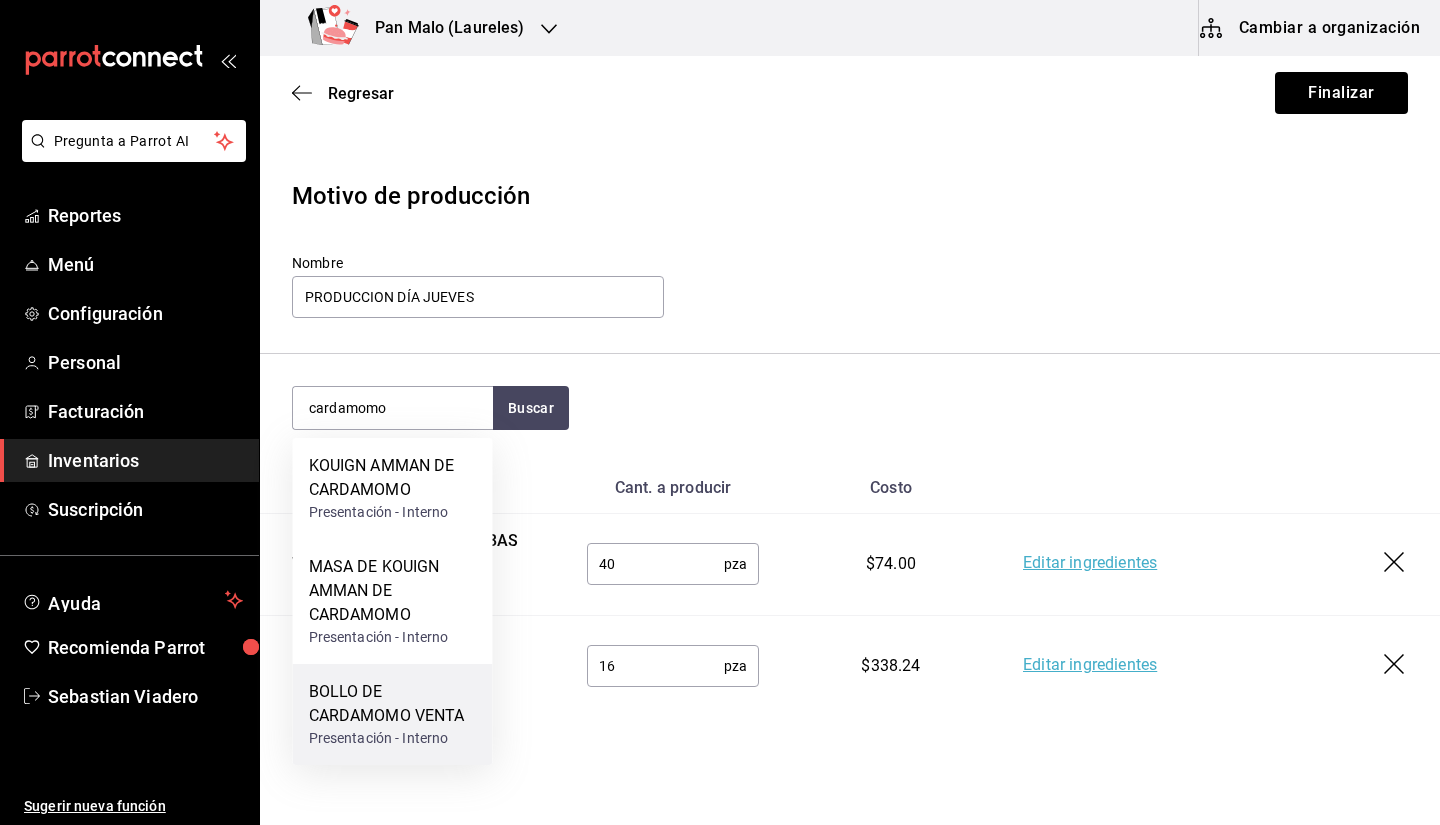 click on "BOLLO DE CARDAMOMO VENTA" at bounding box center [393, 704] 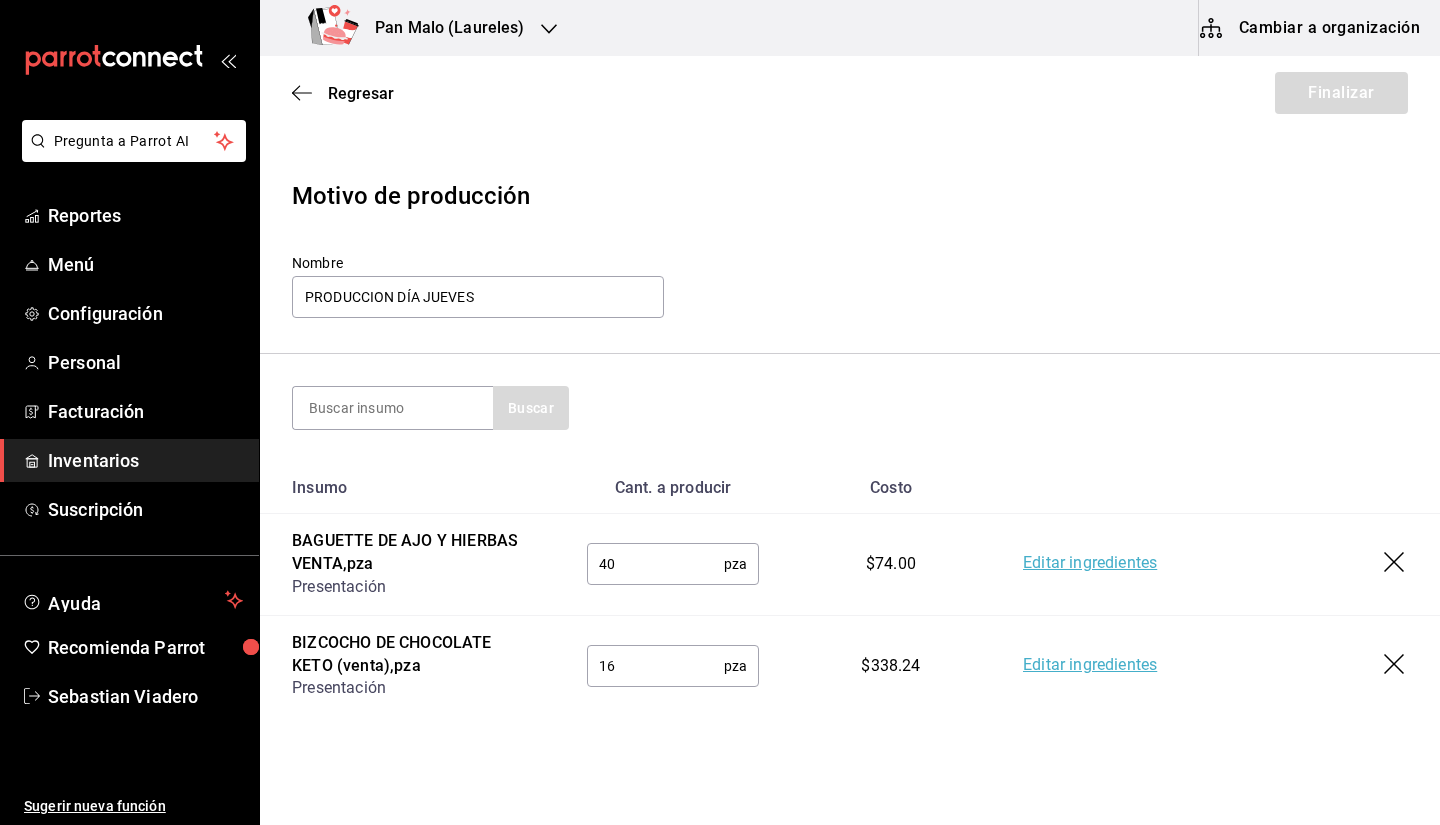 scroll, scrollTop: 154, scrollLeft: 0, axis: vertical 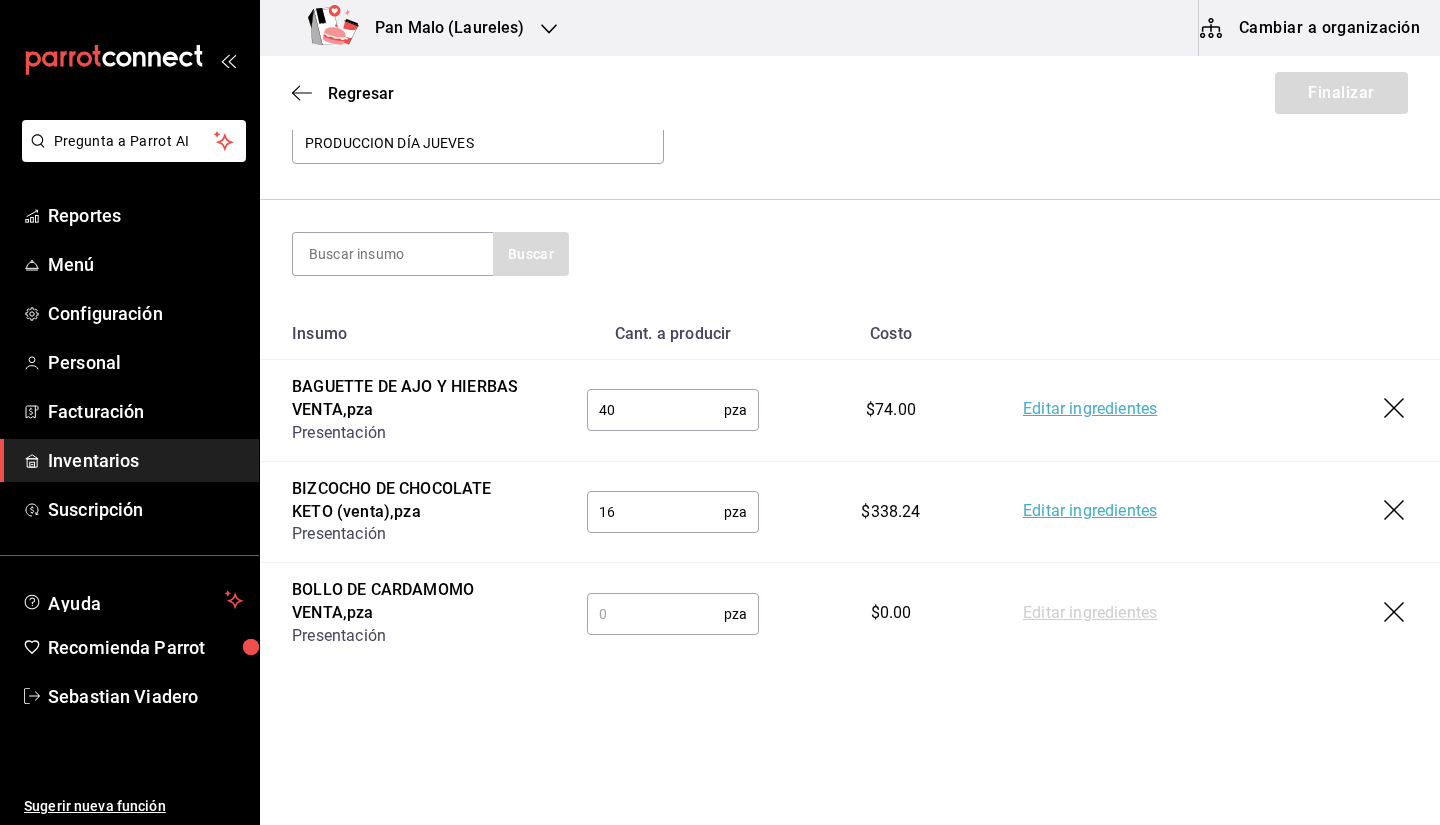 click on "pza ​" at bounding box center [673, 613] 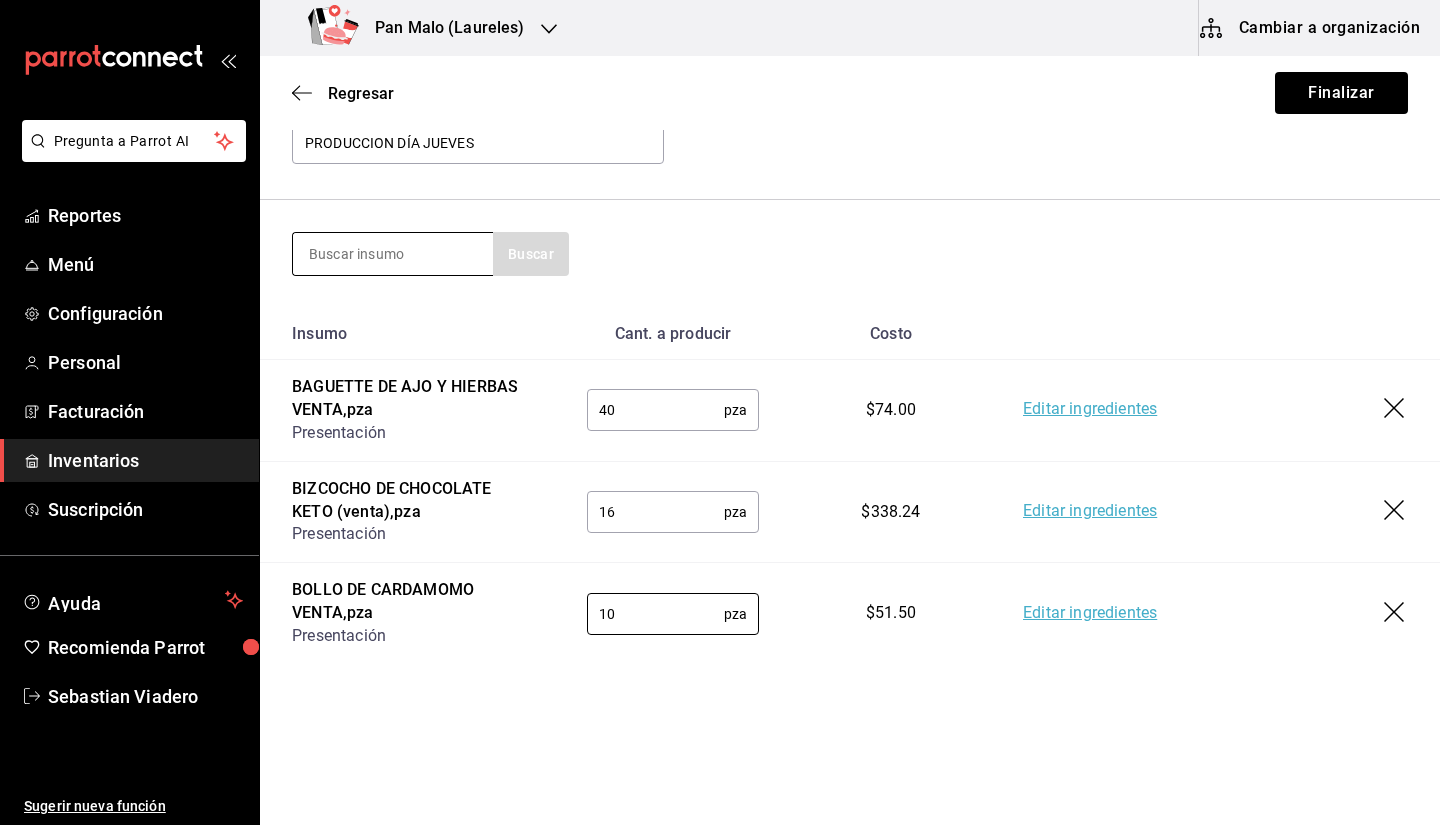 type on "10" 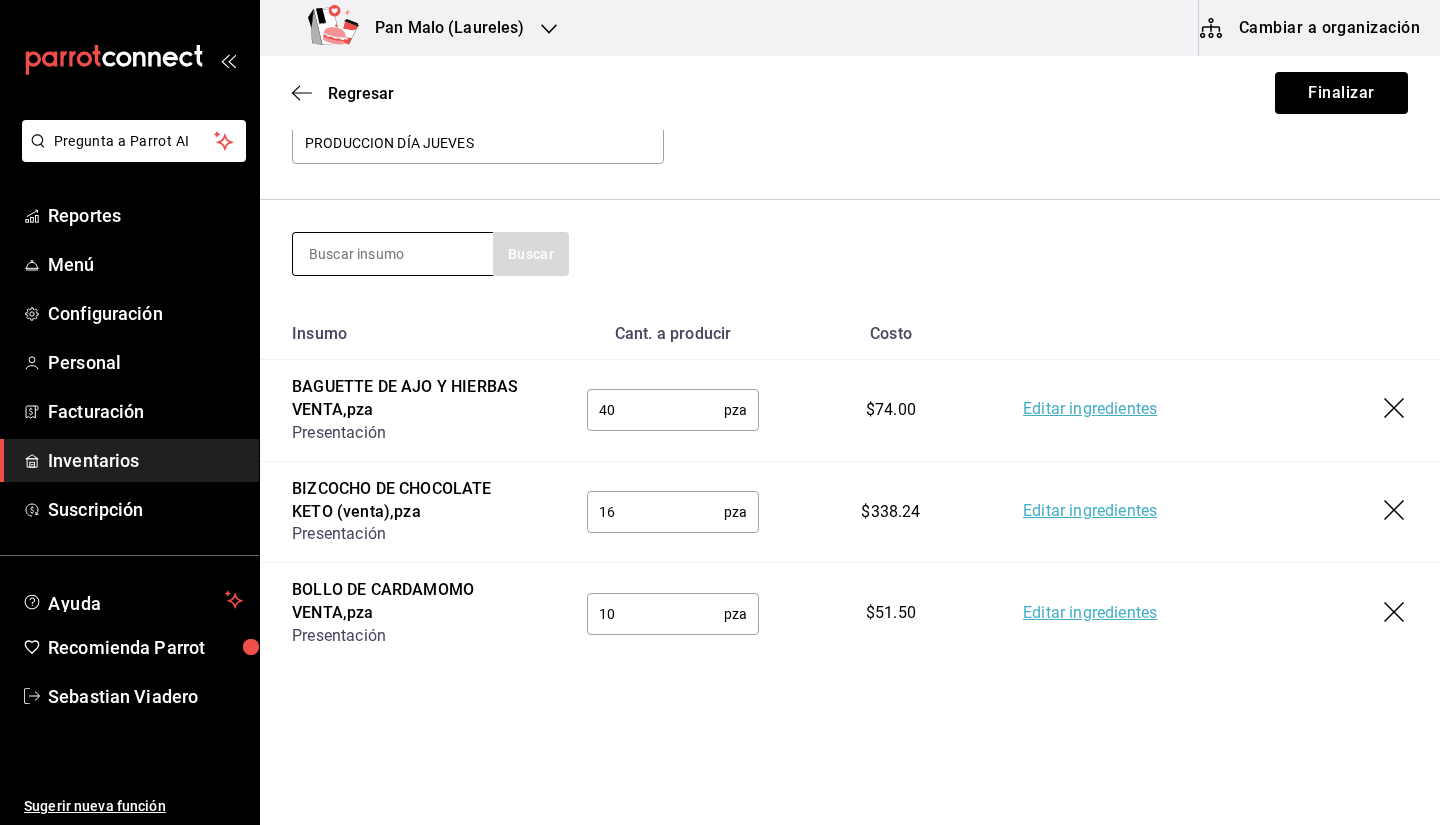 click at bounding box center (393, 254) 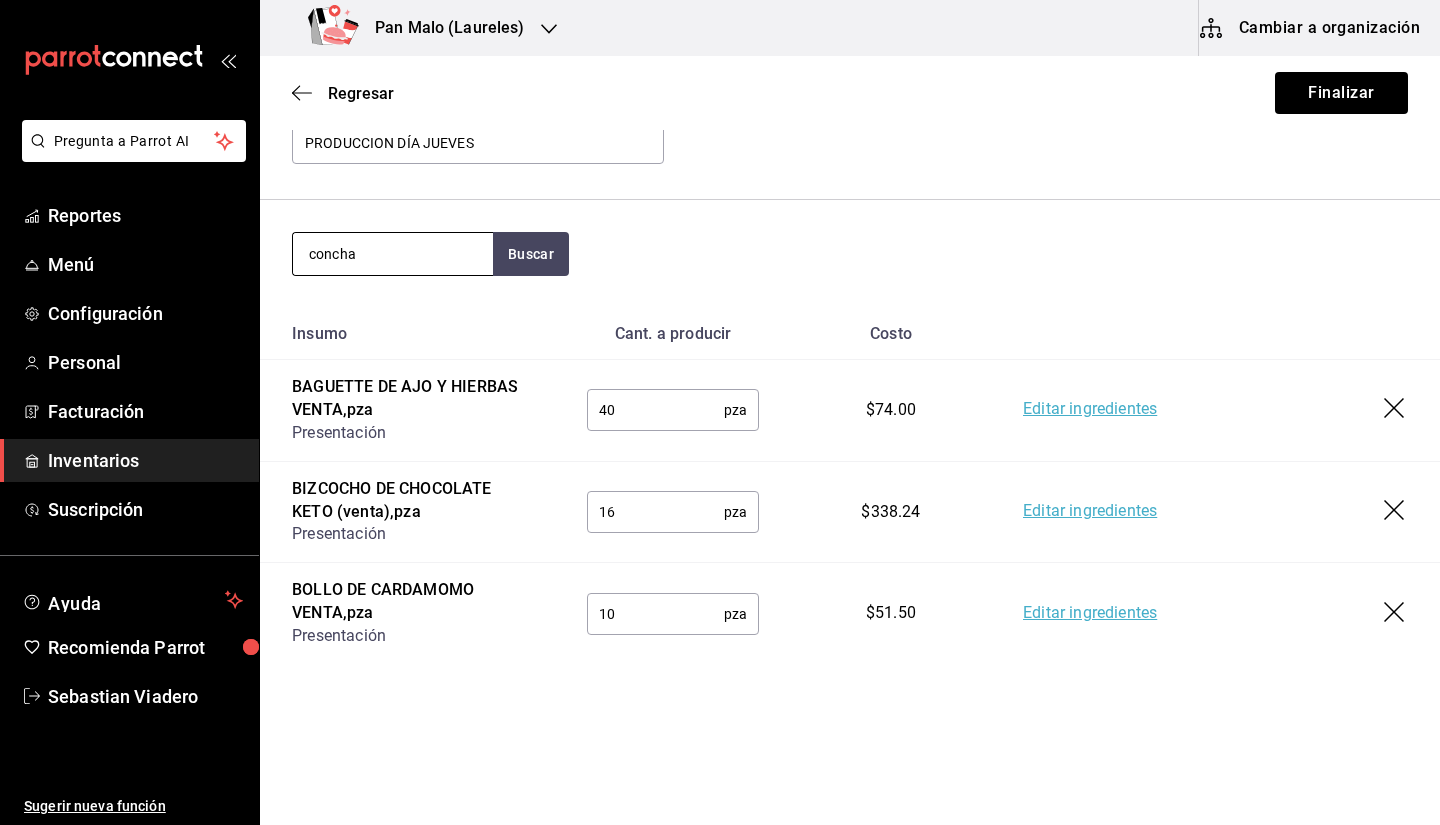 type on "concha" 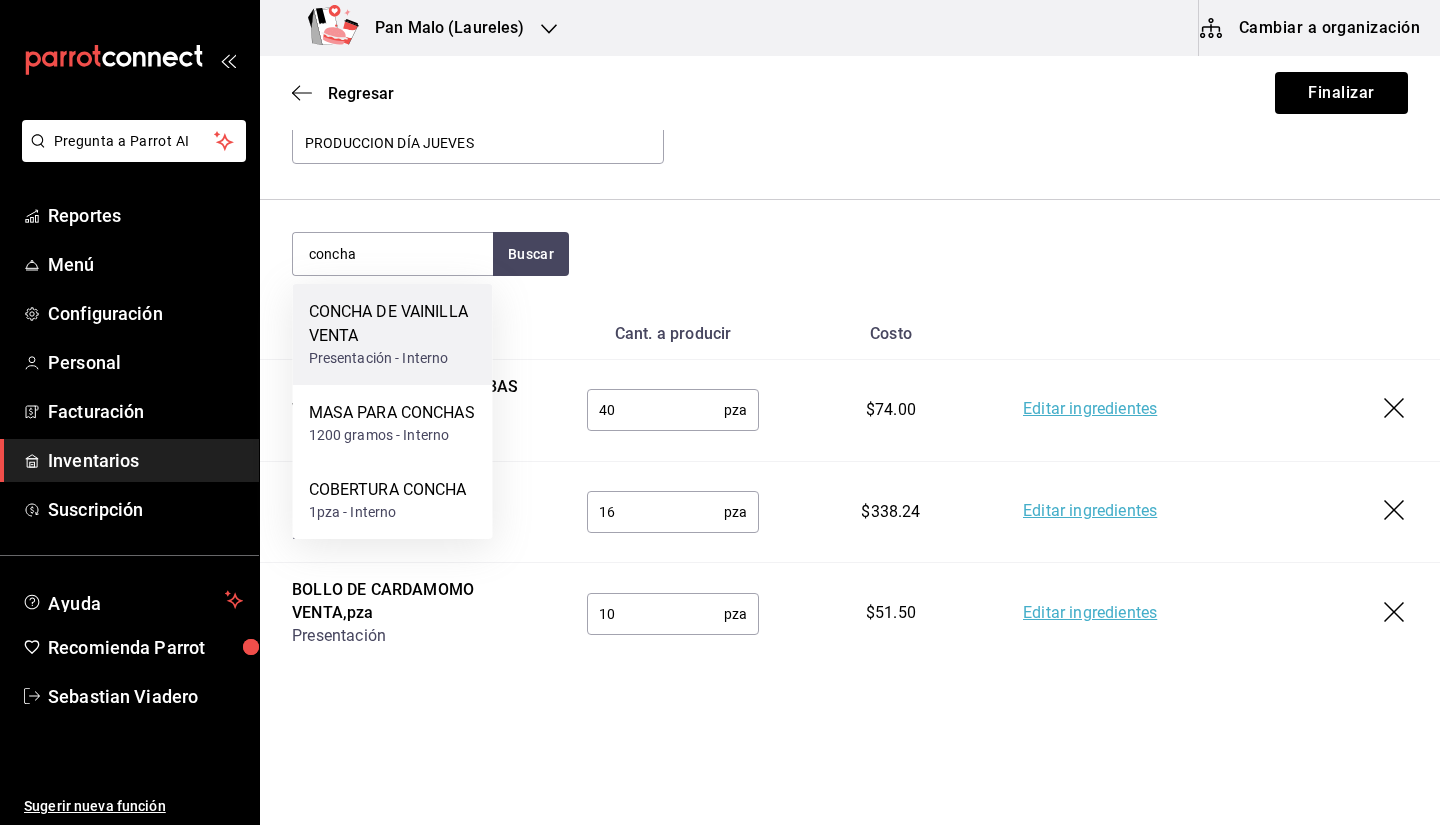 click on "CONCHA DE VAINILLA VENTA" at bounding box center (393, 324) 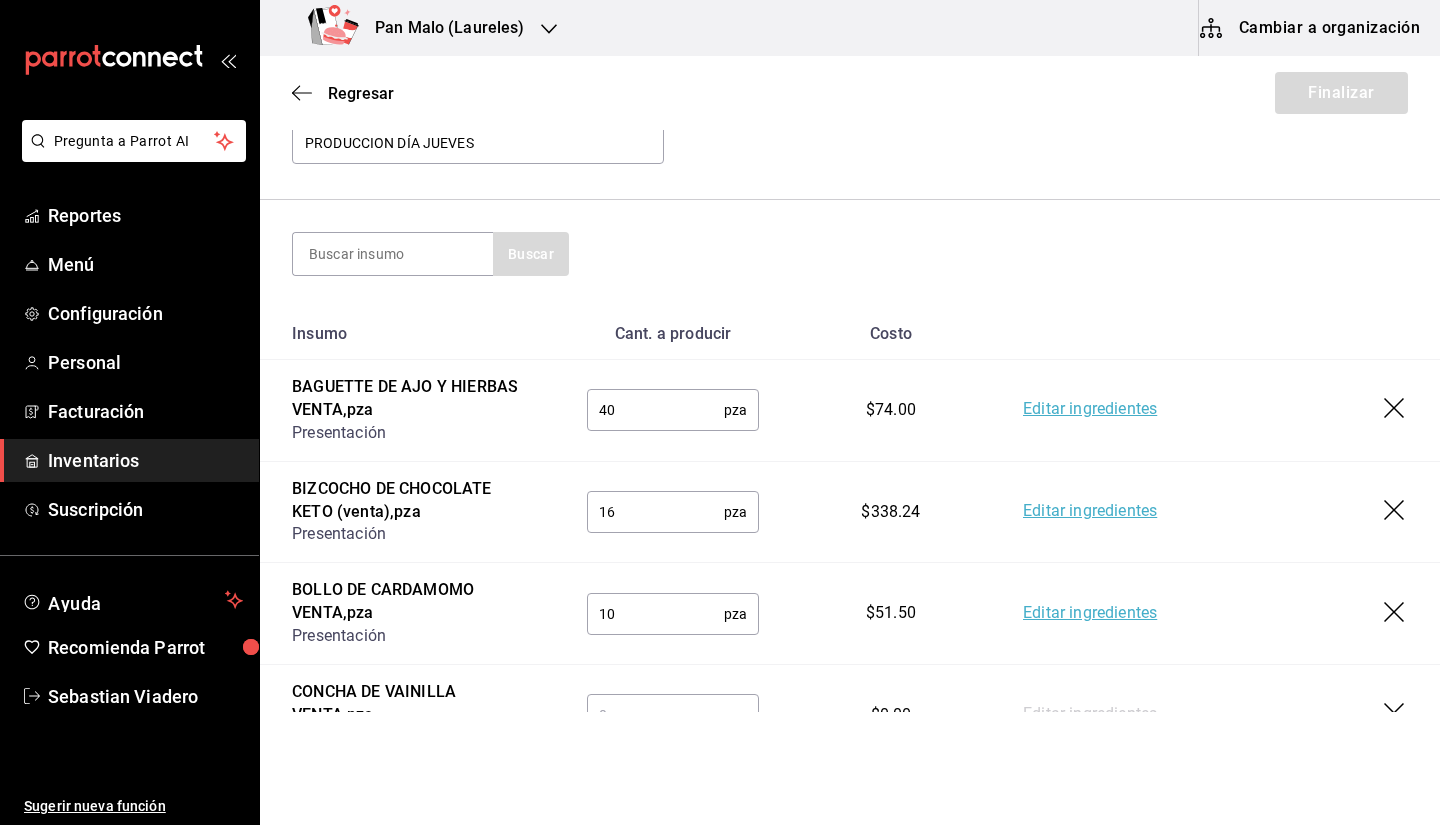 scroll, scrollTop: 255, scrollLeft: 0, axis: vertical 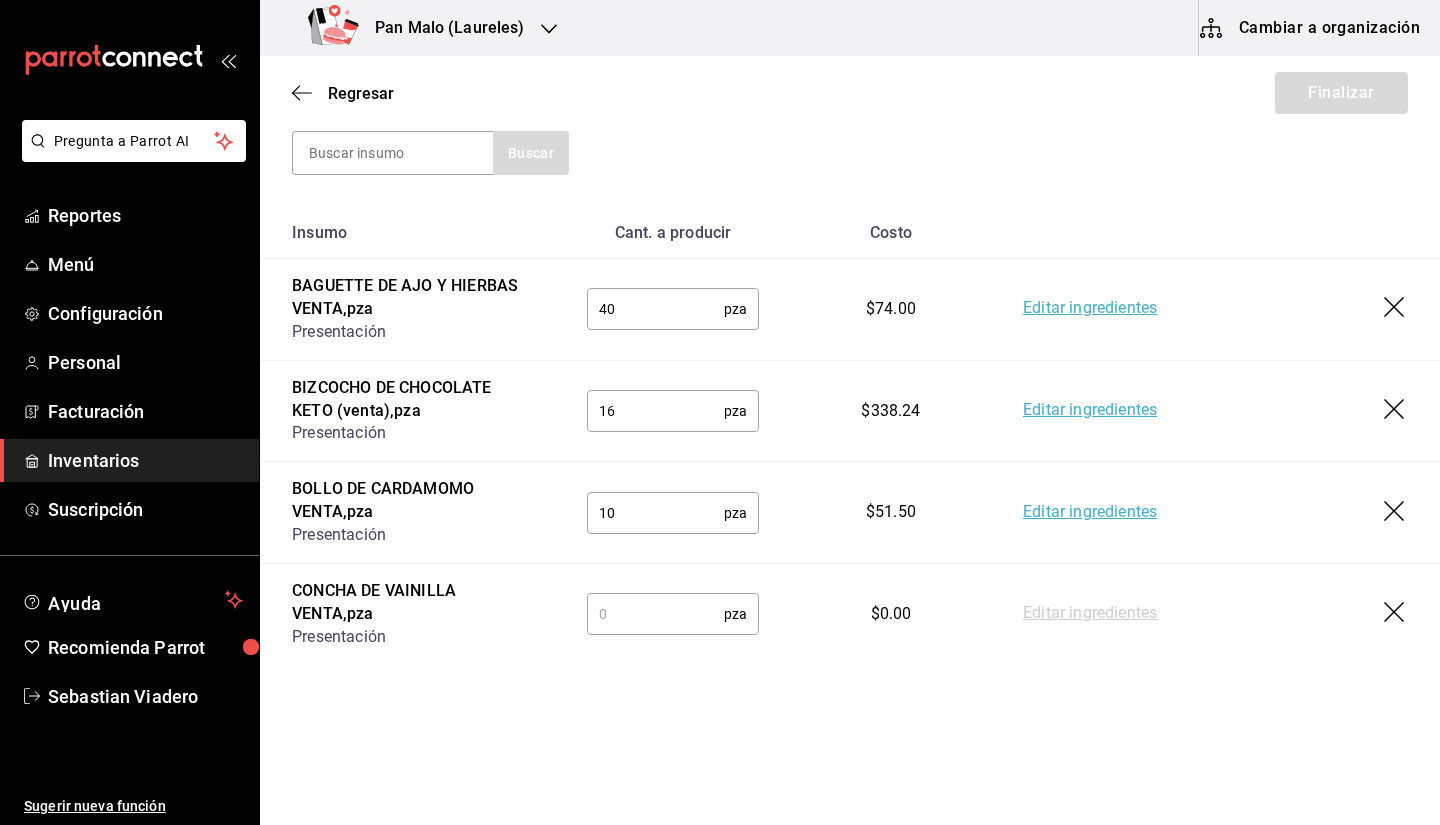 click at bounding box center (655, 614) 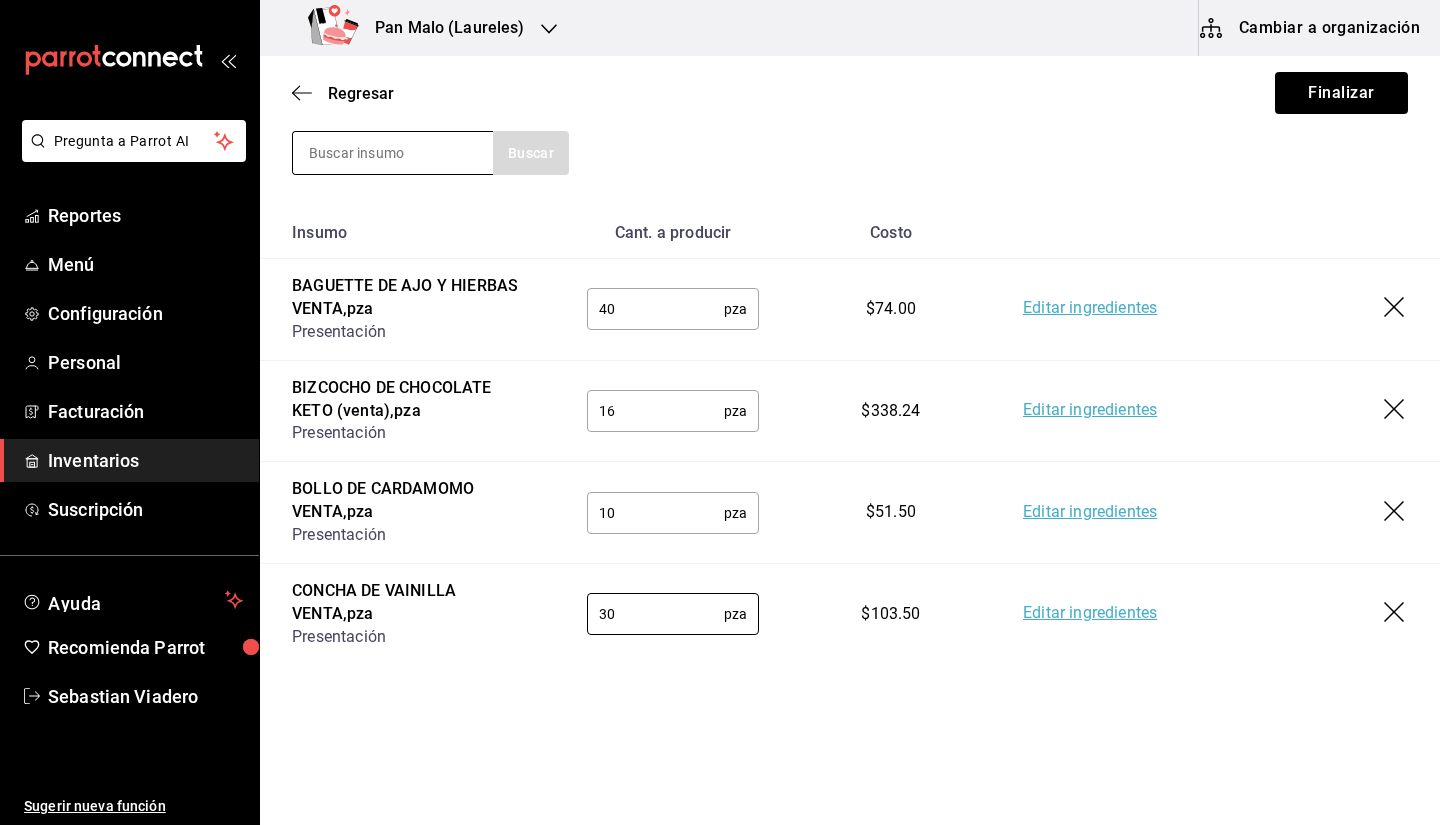 type on "30" 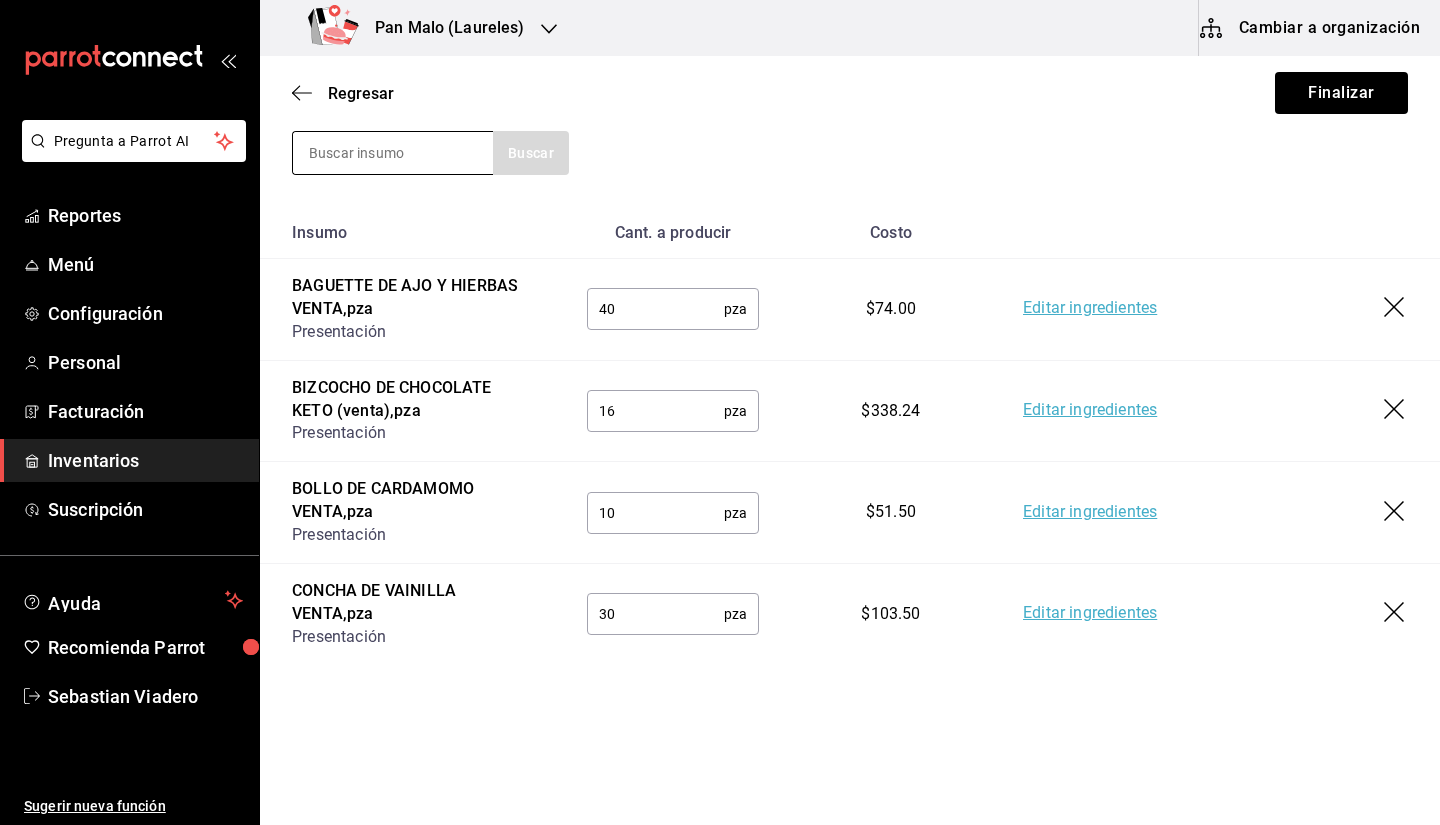 click at bounding box center [393, 153] 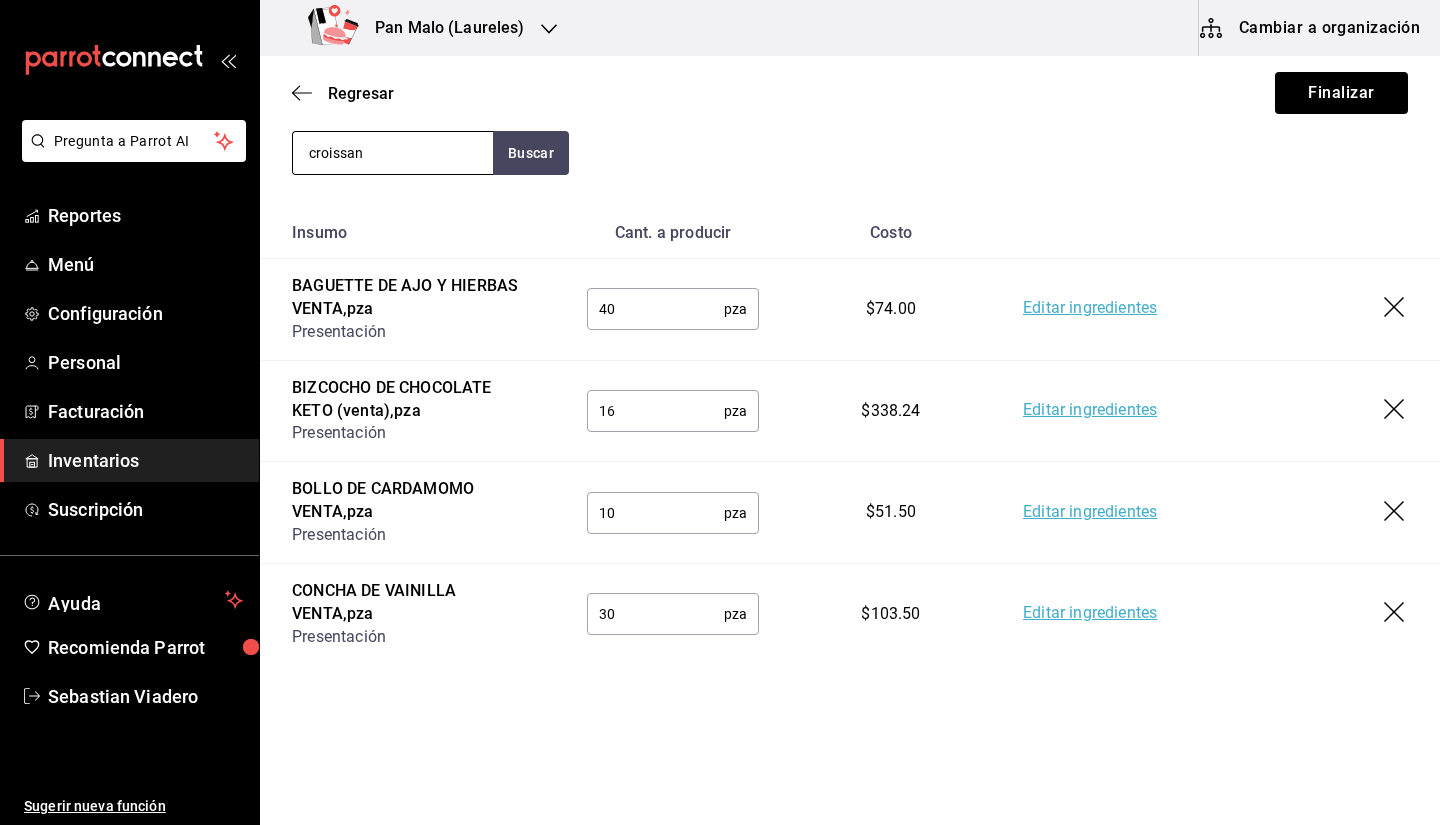type on "croissan" 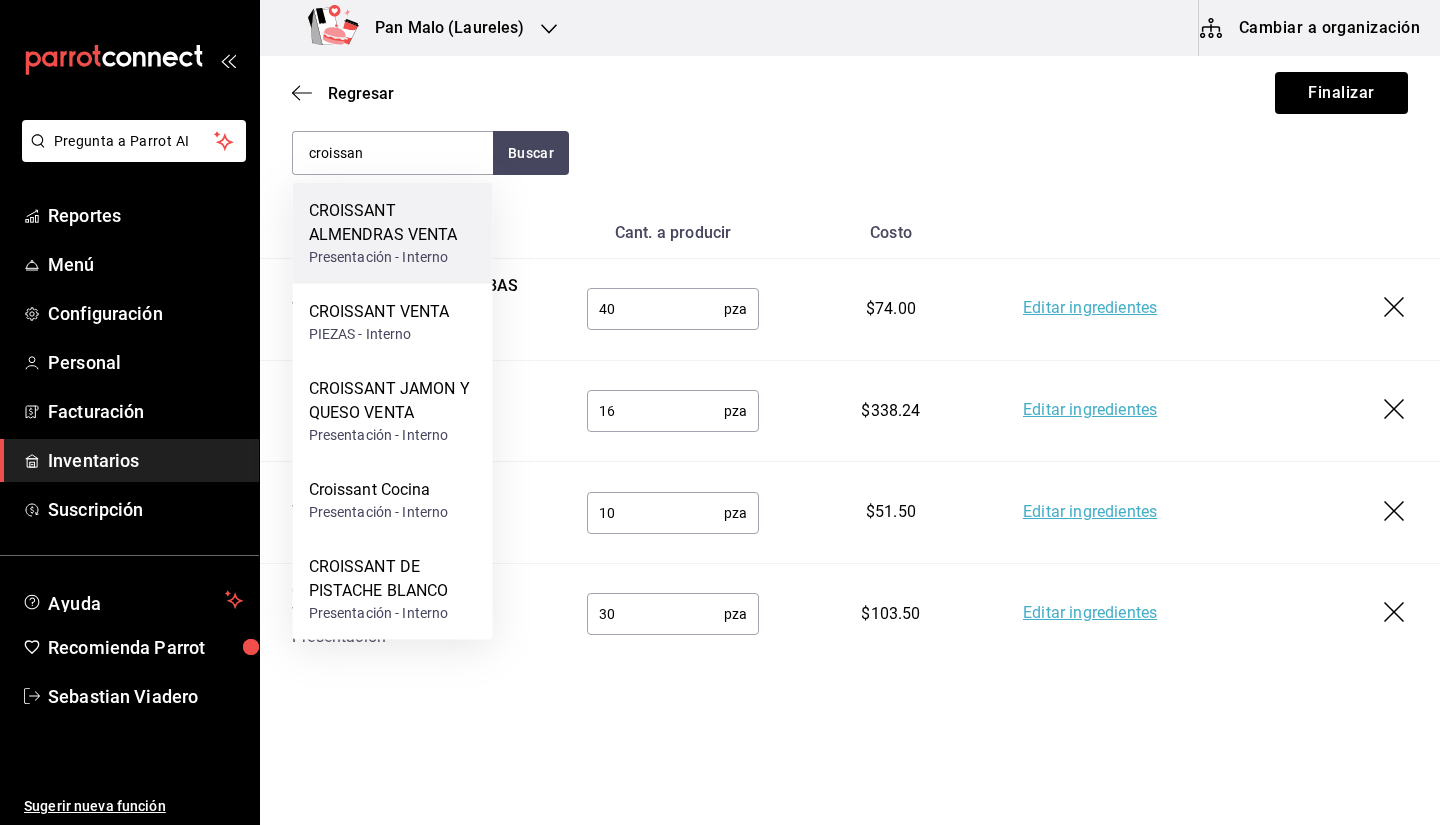 click on "Presentación - Interno" at bounding box center [393, 257] 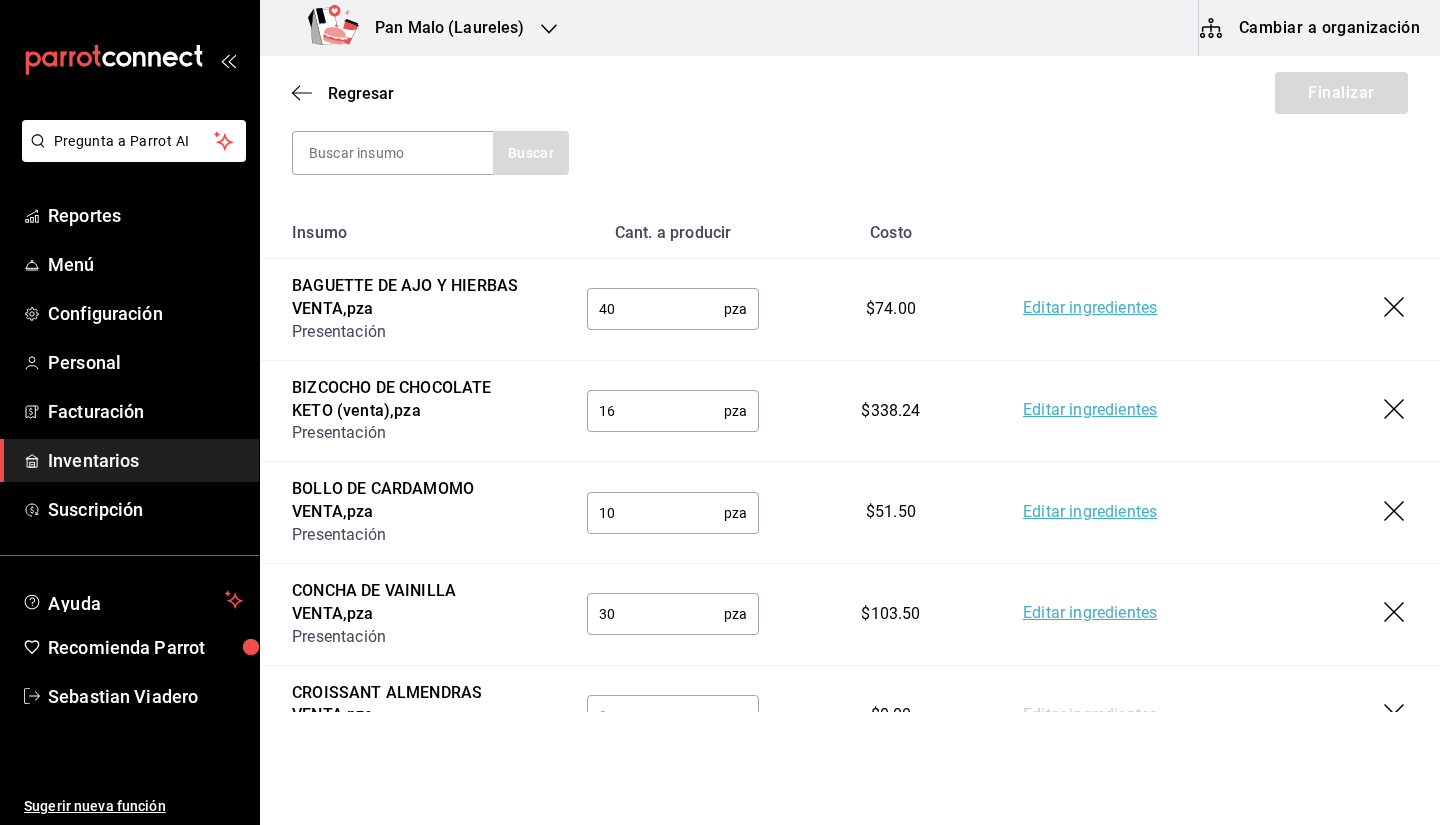 scroll, scrollTop: 357, scrollLeft: 0, axis: vertical 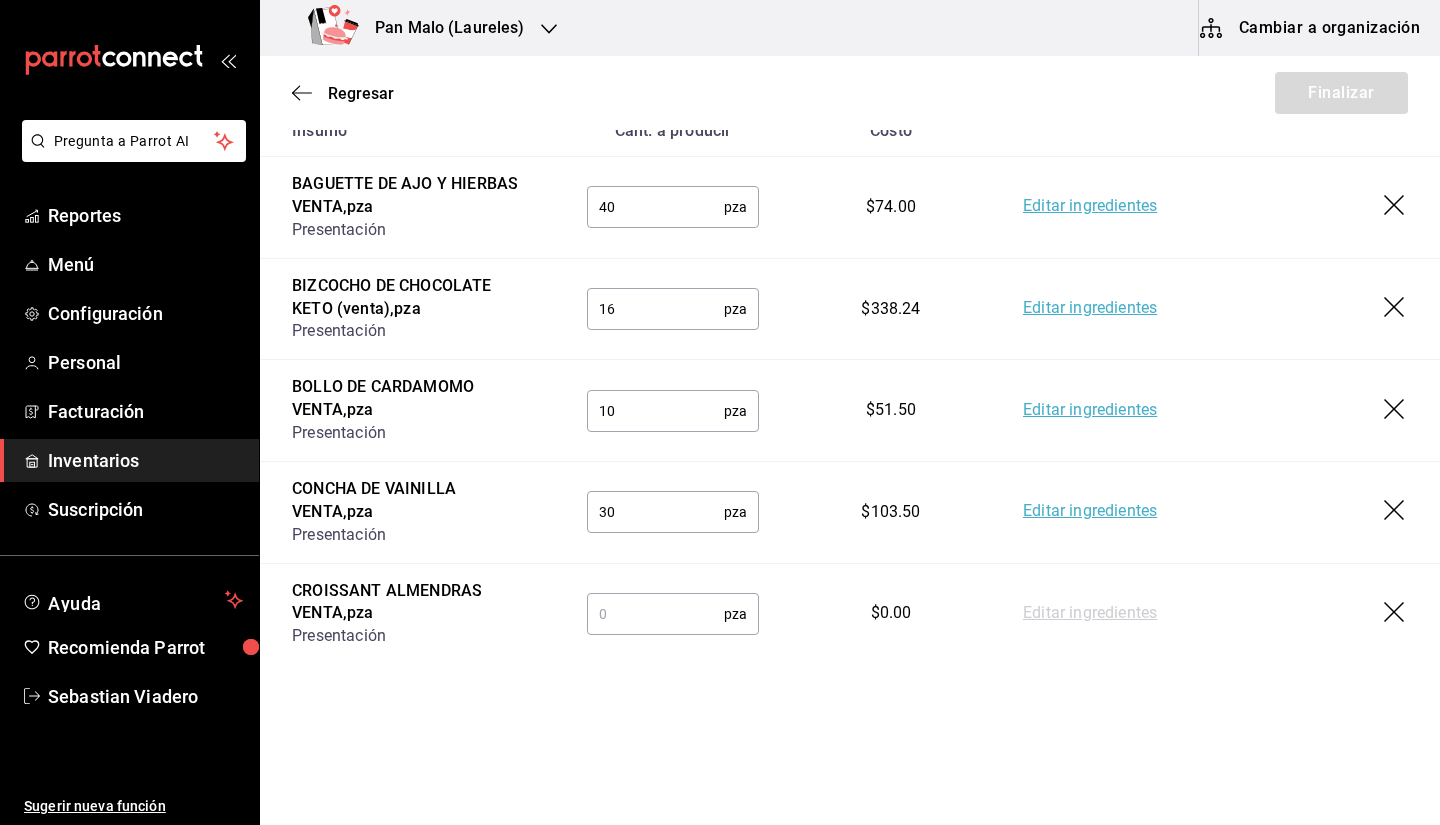 click at bounding box center [655, 614] 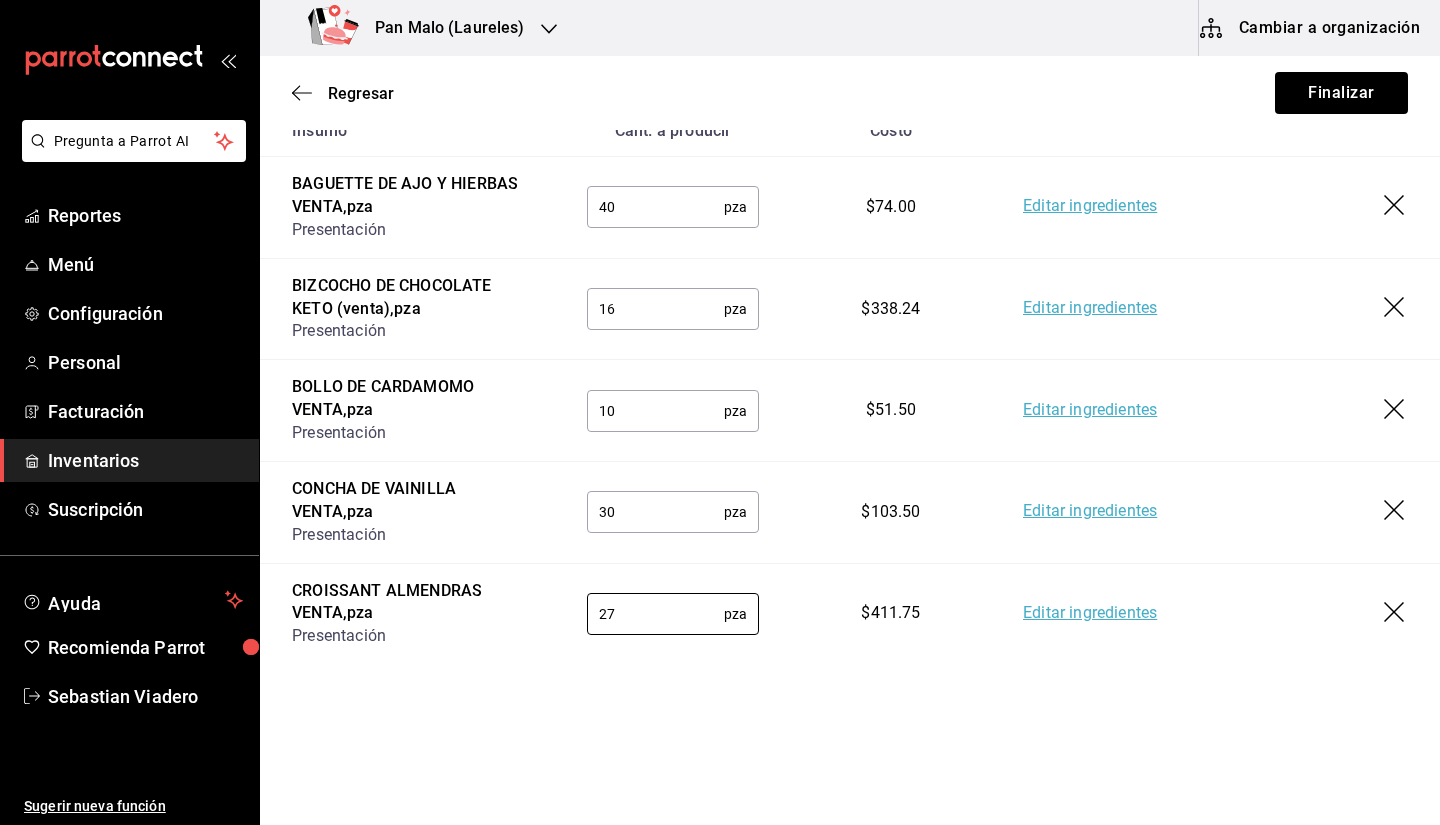 type on "27" 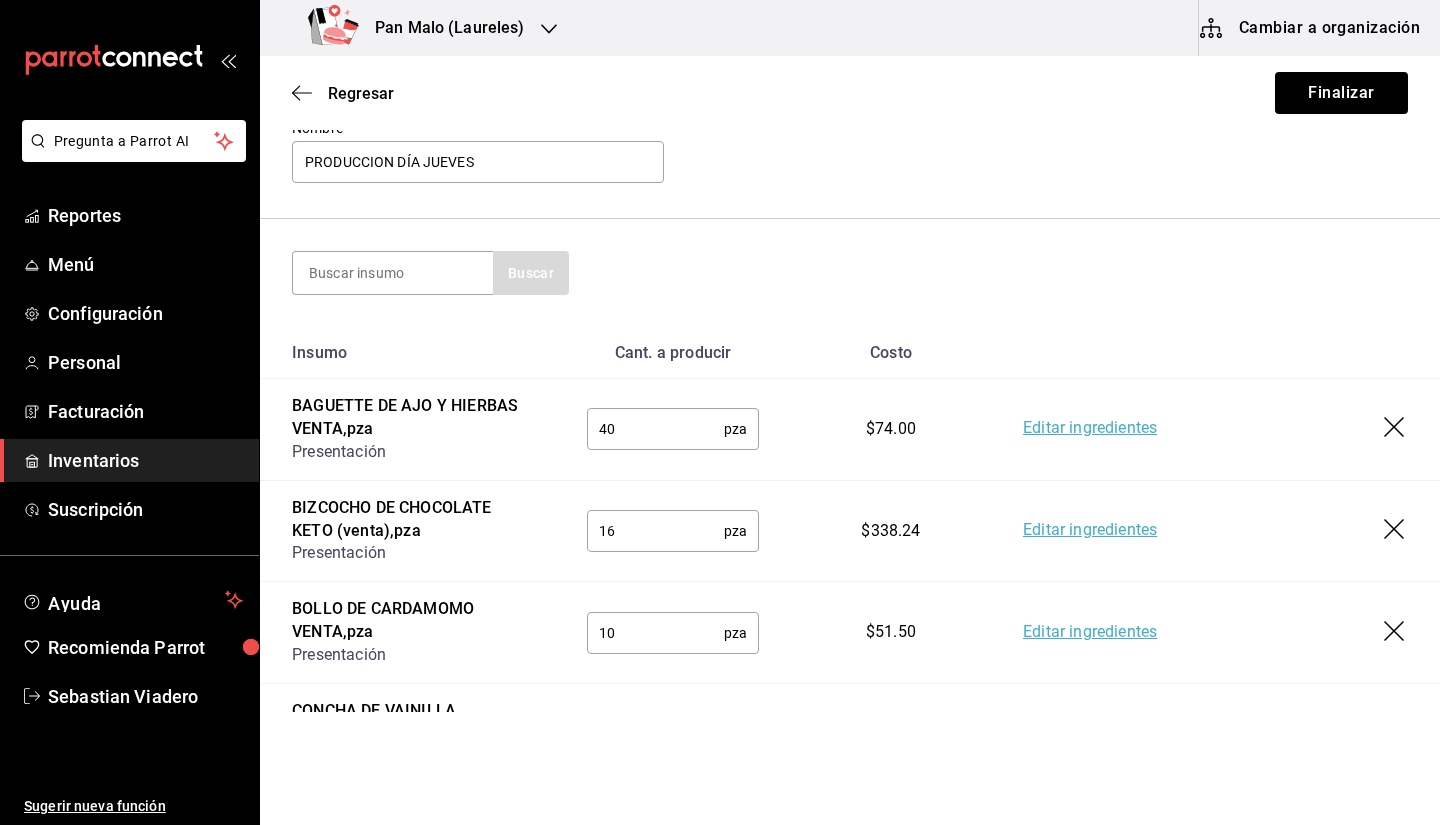 scroll, scrollTop: 99, scrollLeft: 0, axis: vertical 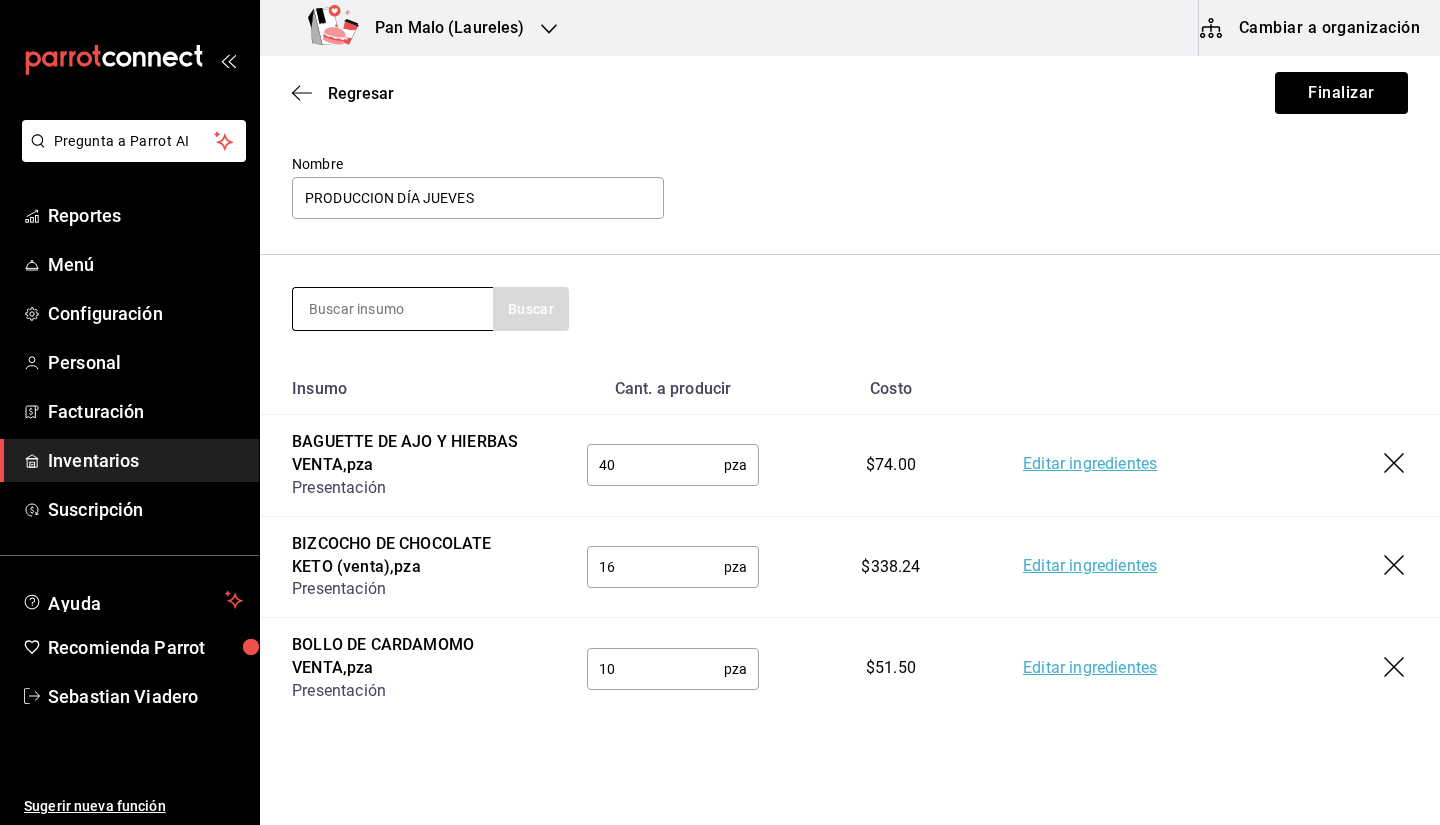 click at bounding box center [393, 309] 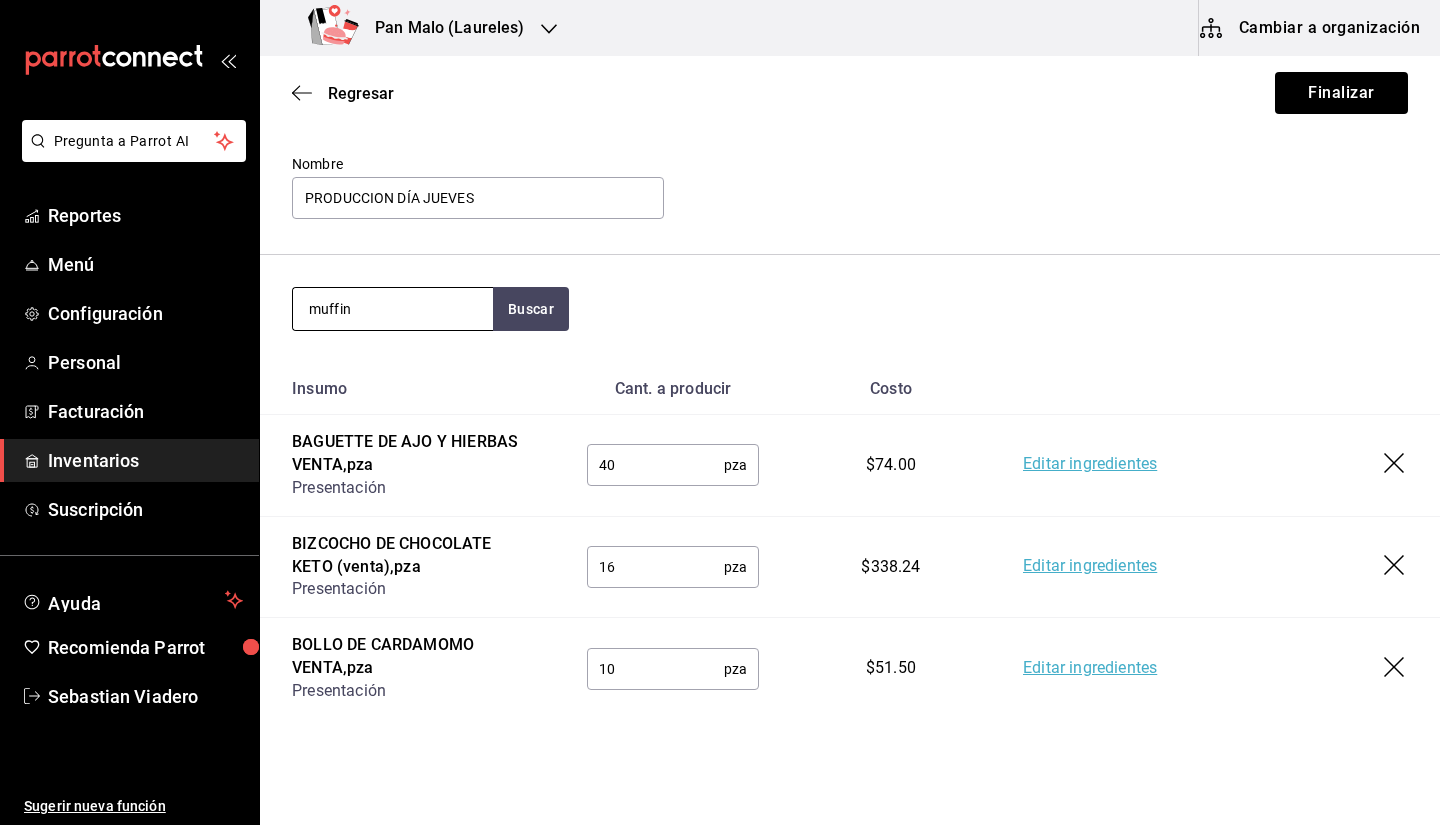 type on "muffin" 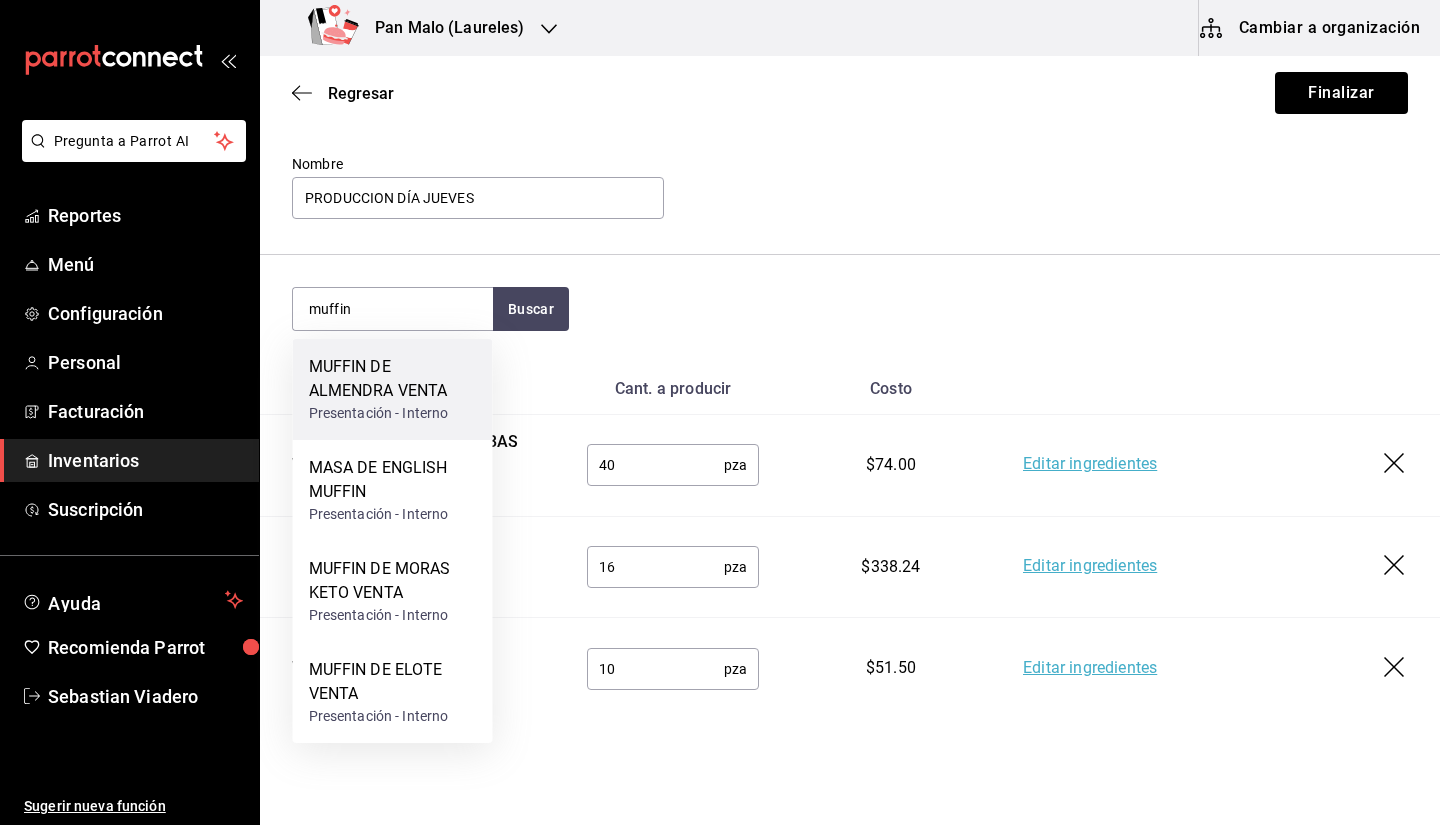 click on "MUFFIN DE ALMENDRA VENTA" at bounding box center (393, 379) 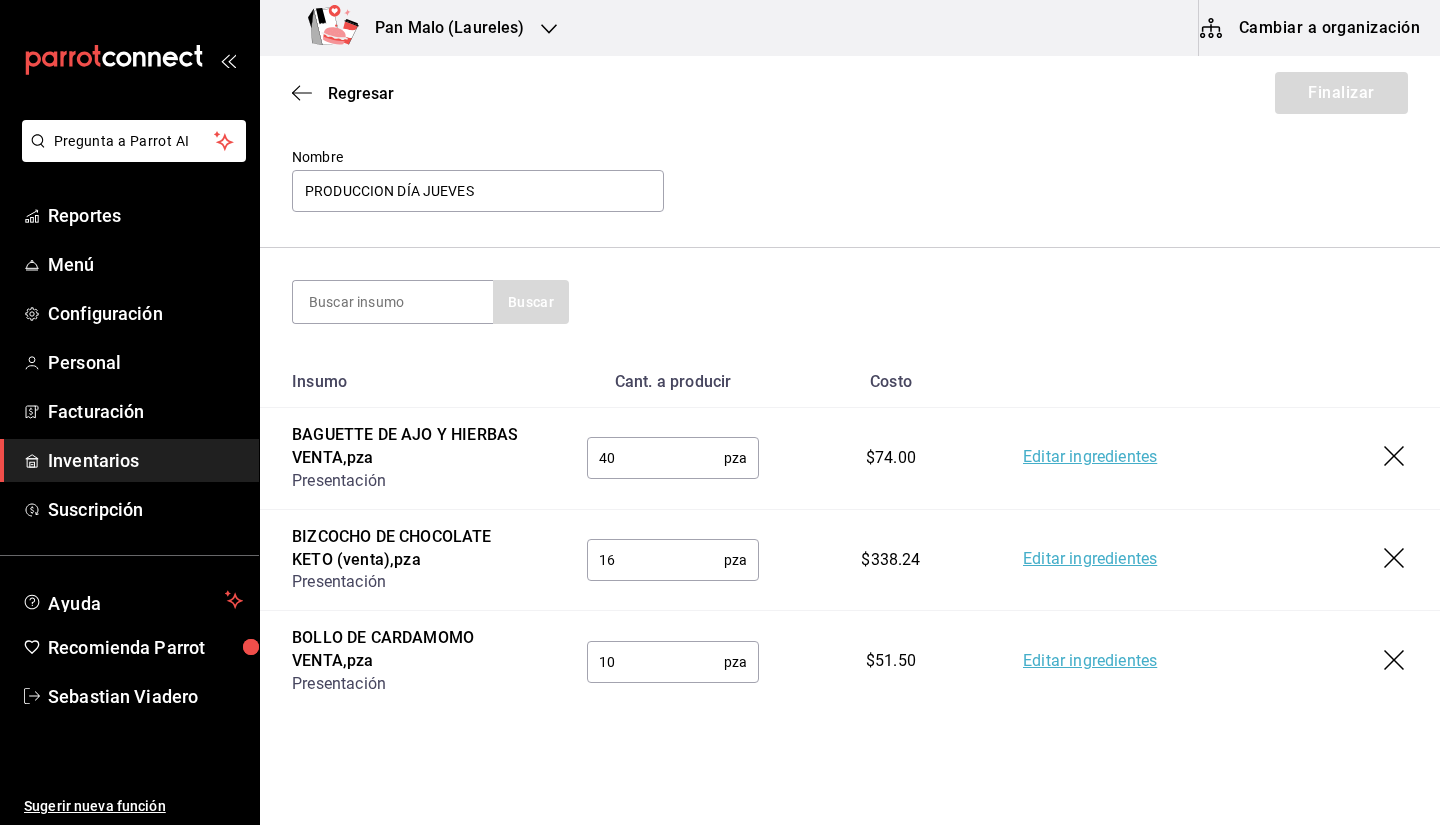 scroll, scrollTop: 459, scrollLeft: 0, axis: vertical 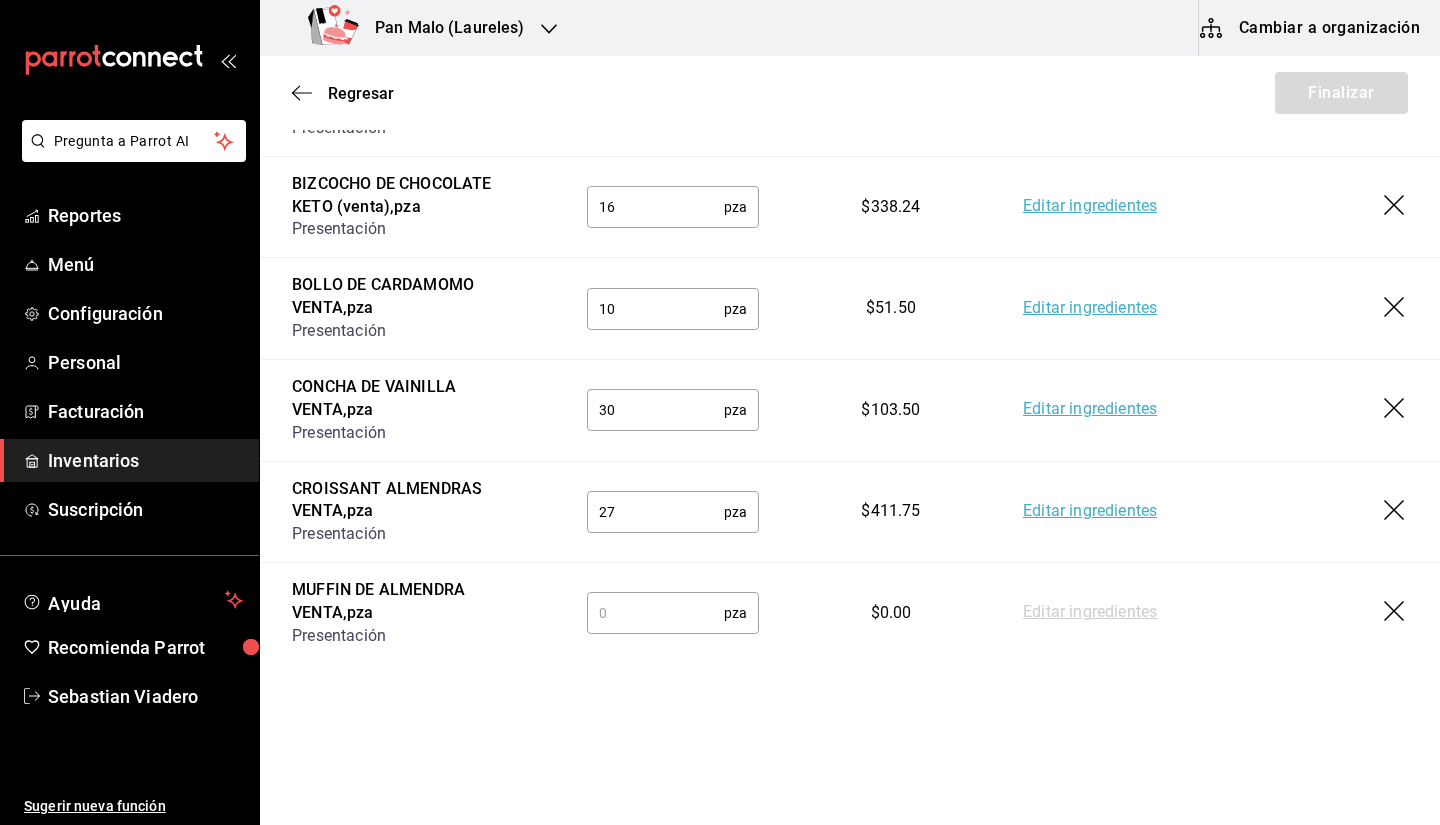 click at bounding box center (655, 613) 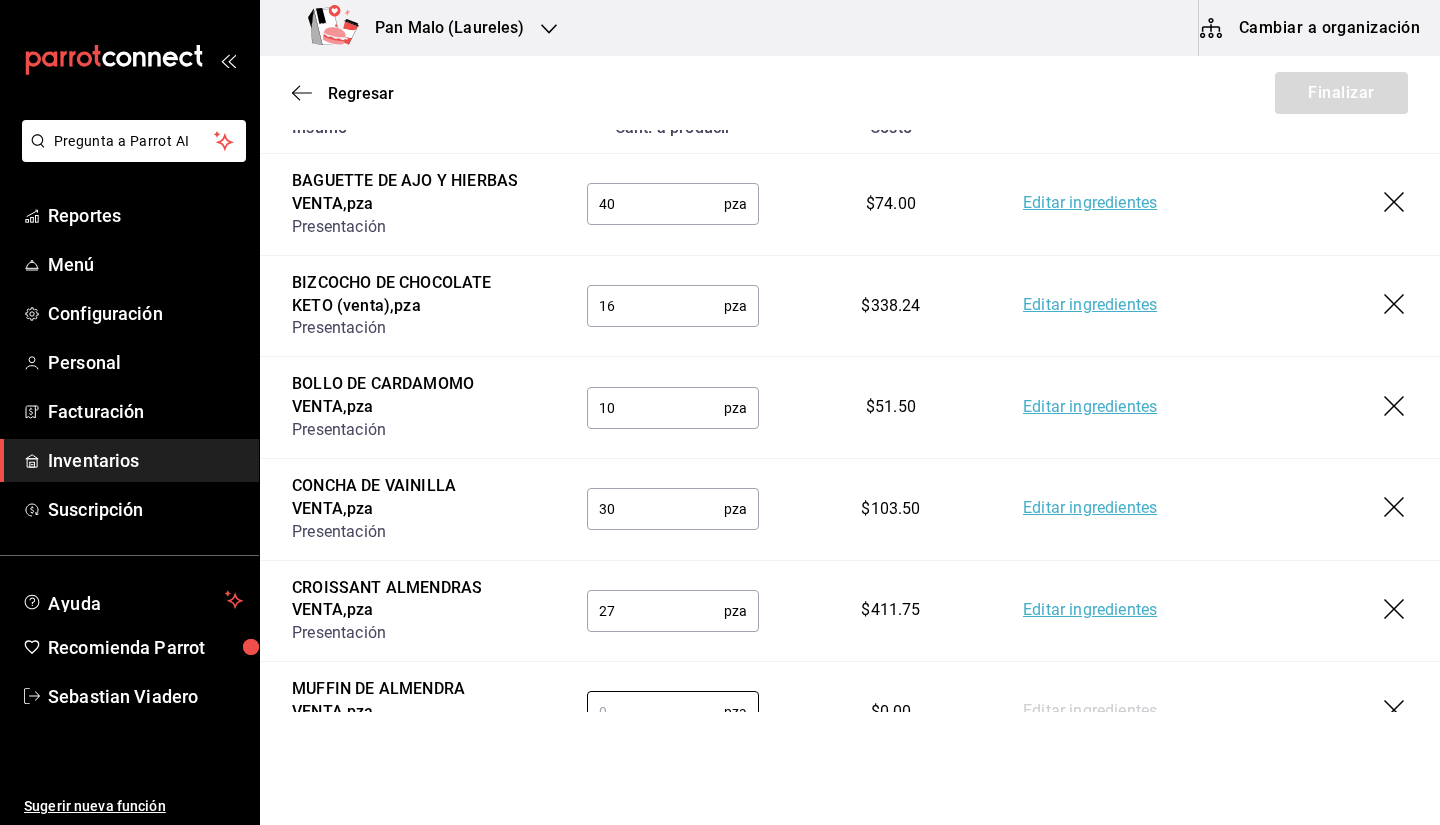 scroll, scrollTop: 459, scrollLeft: 0, axis: vertical 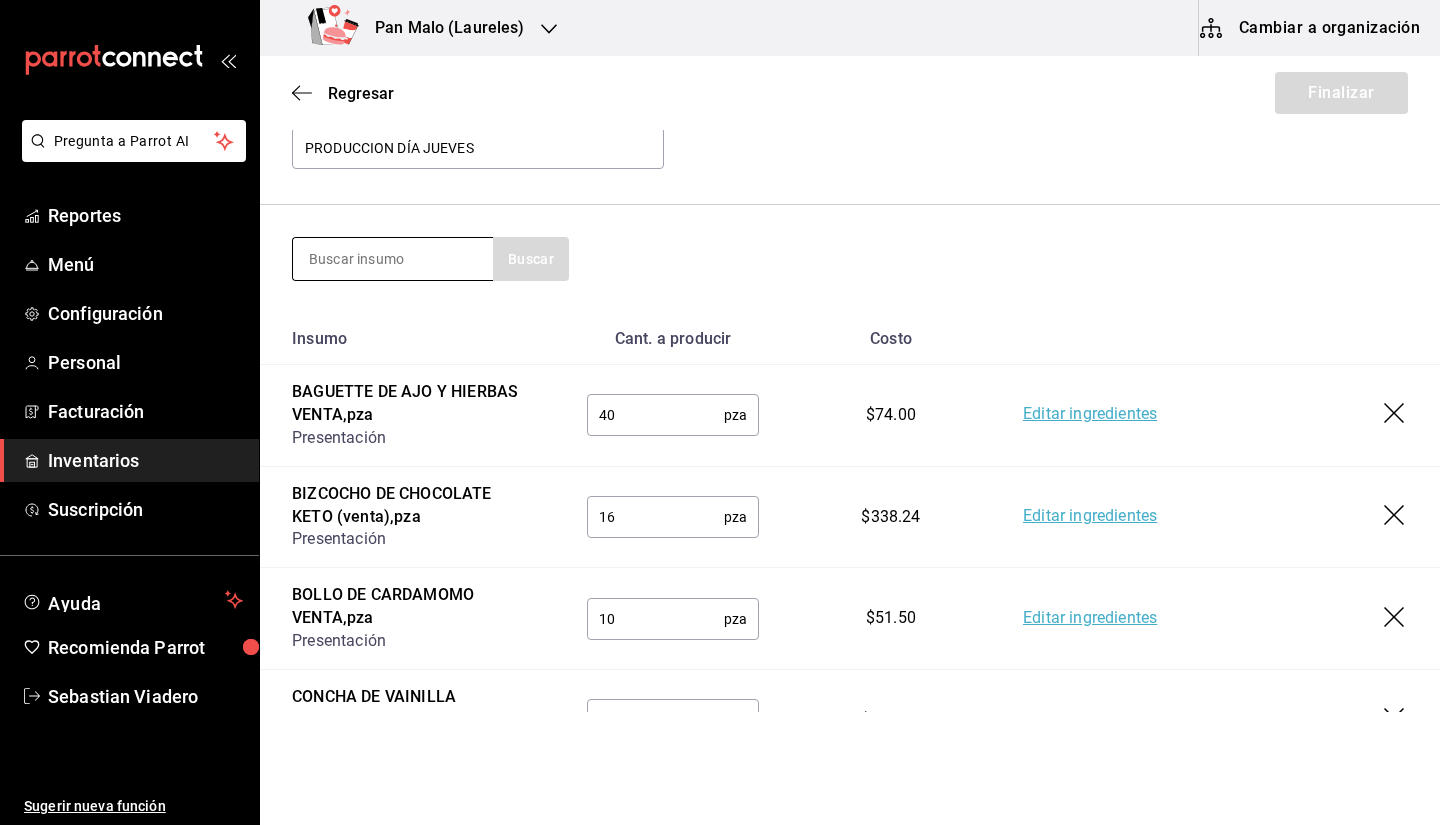 click at bounding box center (393, 259) 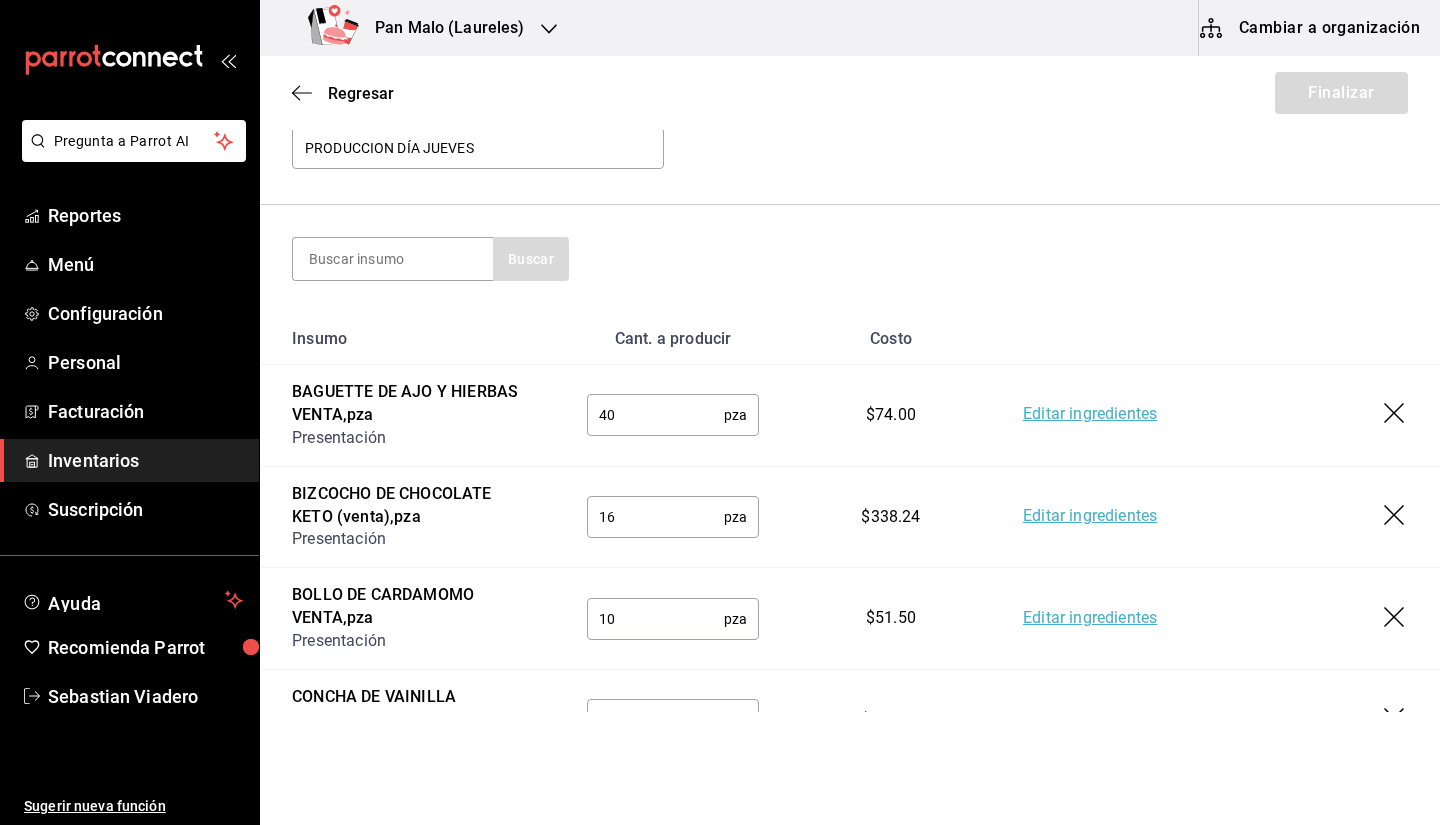 scroll, scrollTop: 459, scrollLeft: 0, axis: vertical 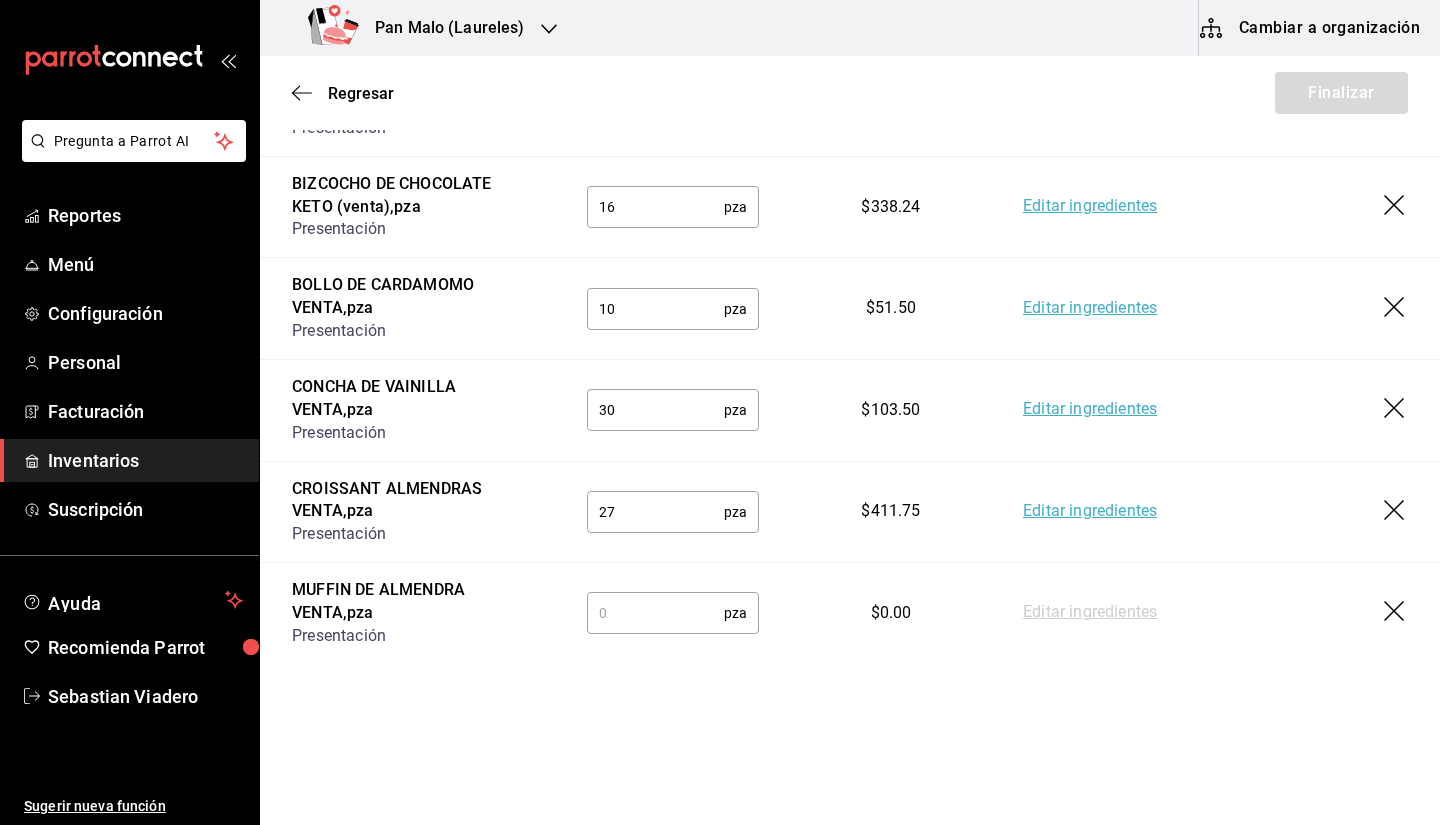 click at bounding box center (655, 613) 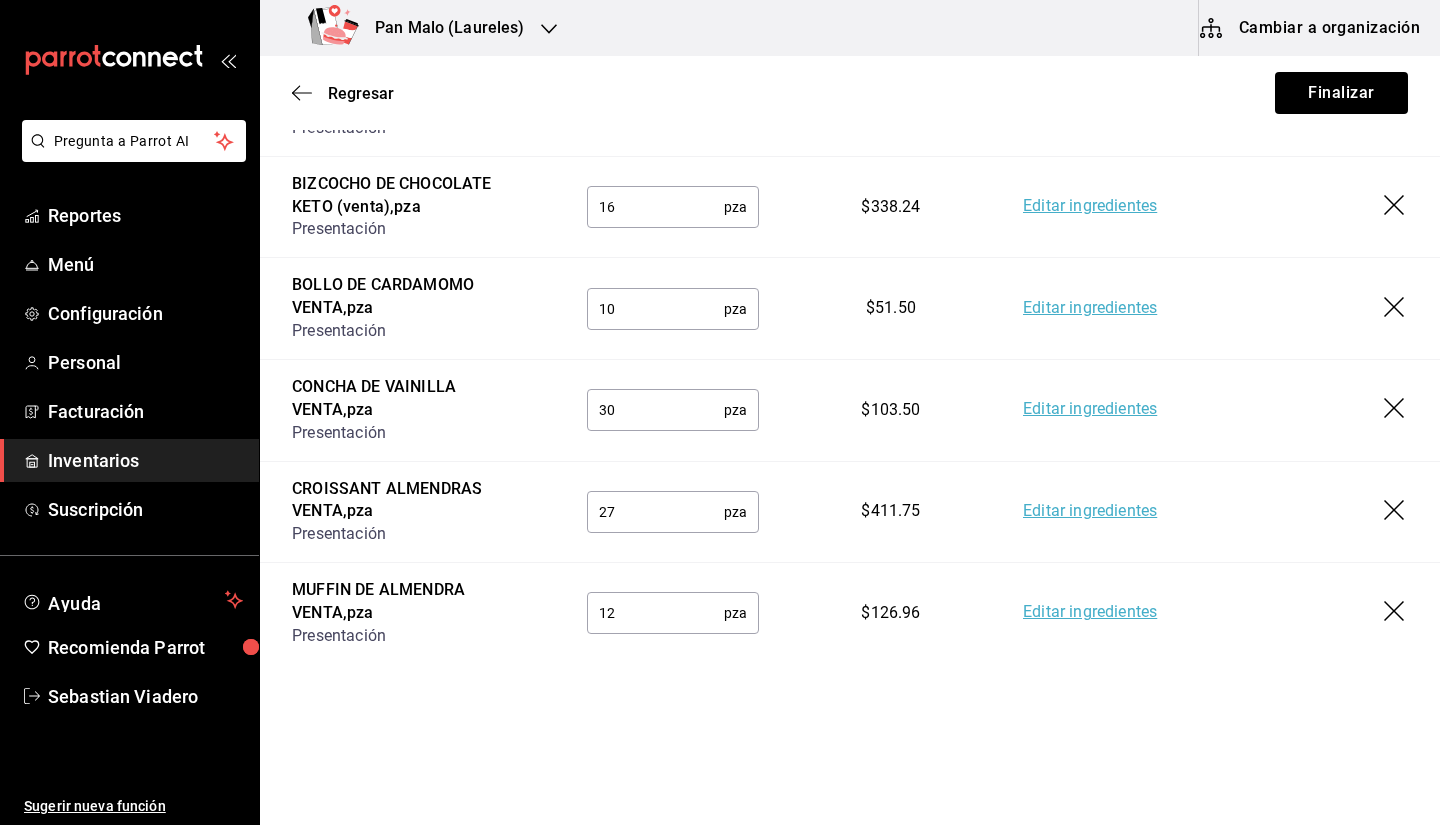 type on "1" 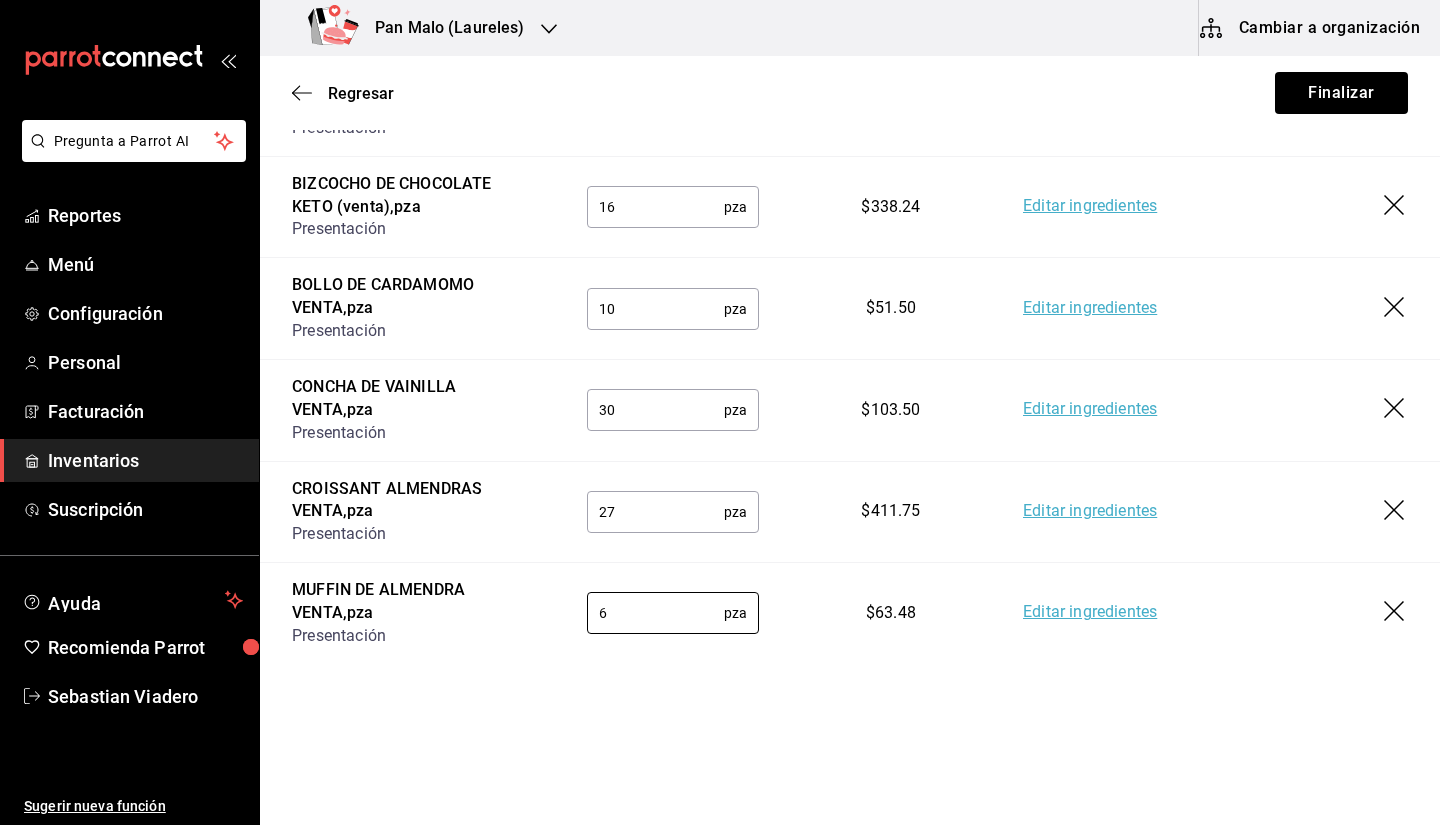 type on "6" 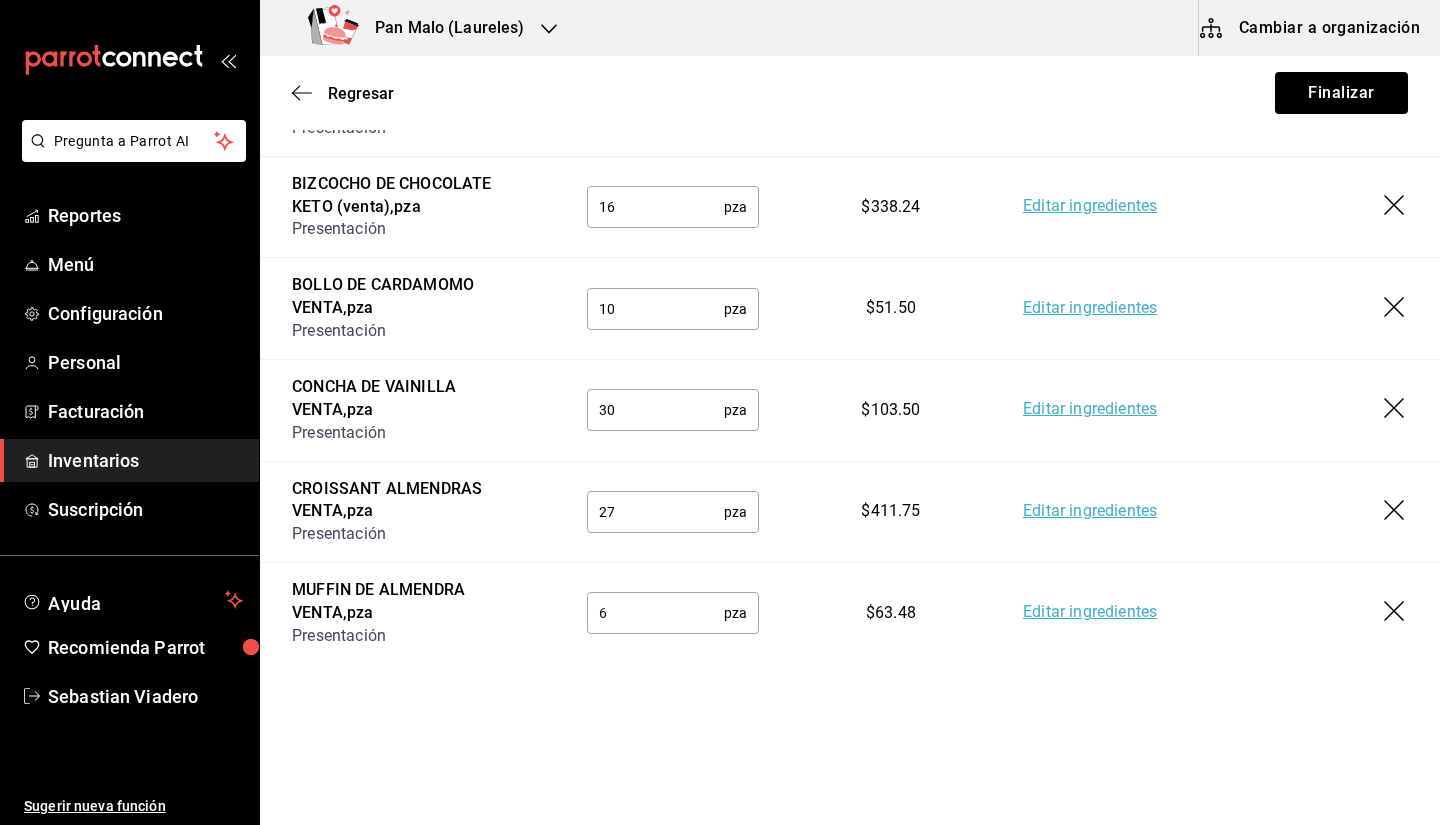 drag, startPoint x: 1212, startPoint y: 395, endPoint x: 1277, endPoint y: 383, distance: 66.09841 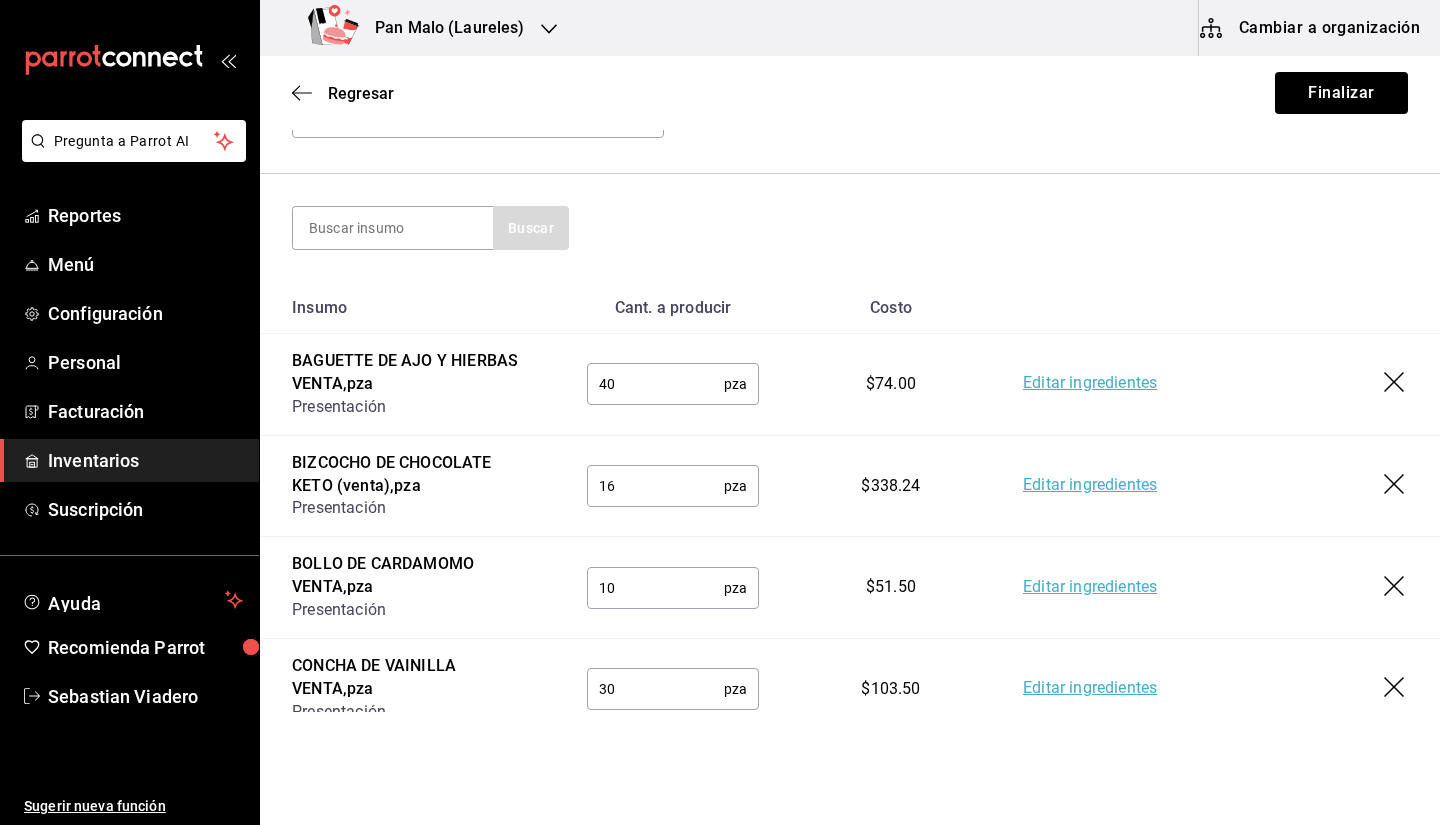 scroll, scrollTop: 84, scrollLeft: 0, axis: vertical 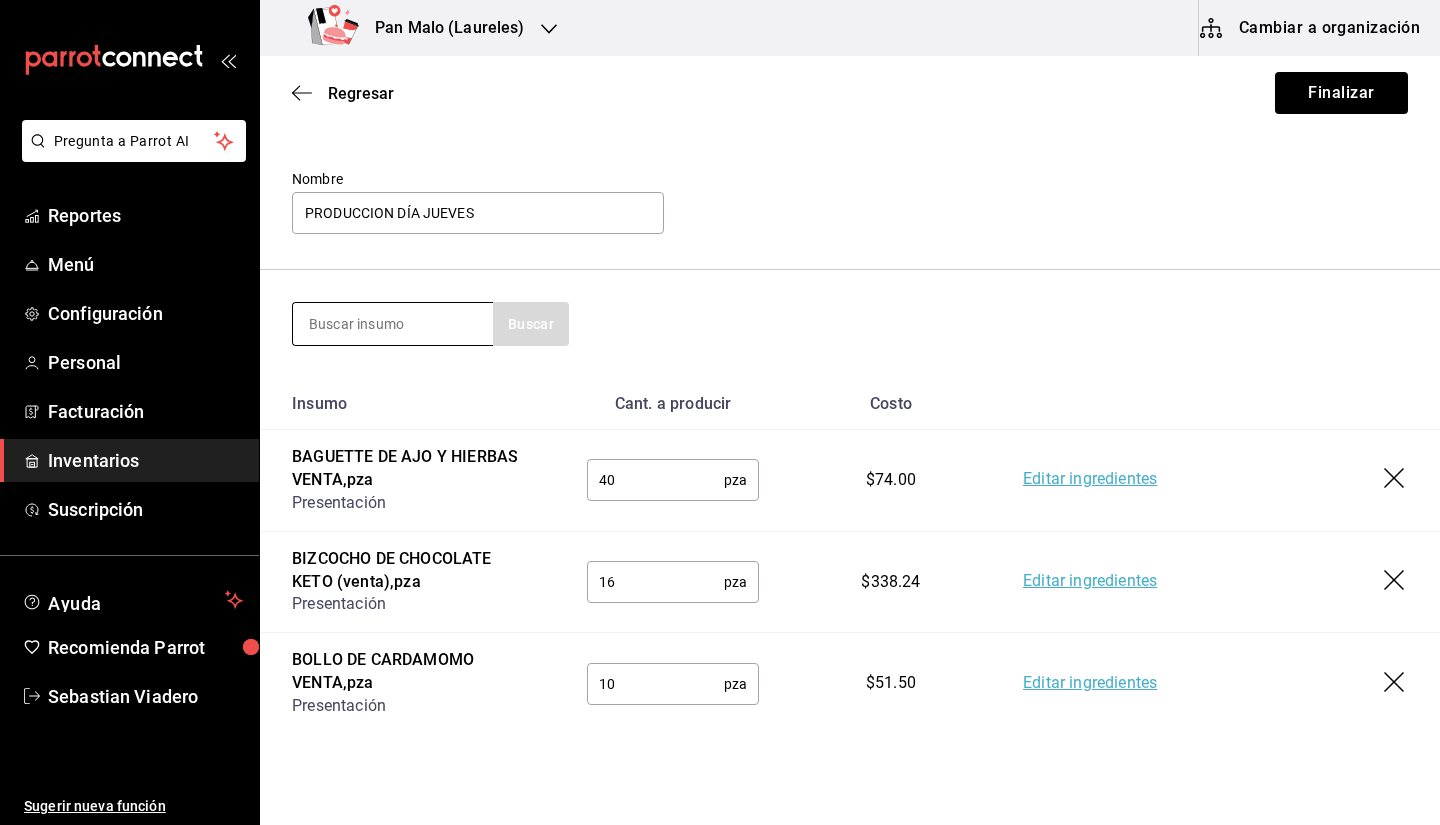 click at bounding box center [393, 324] 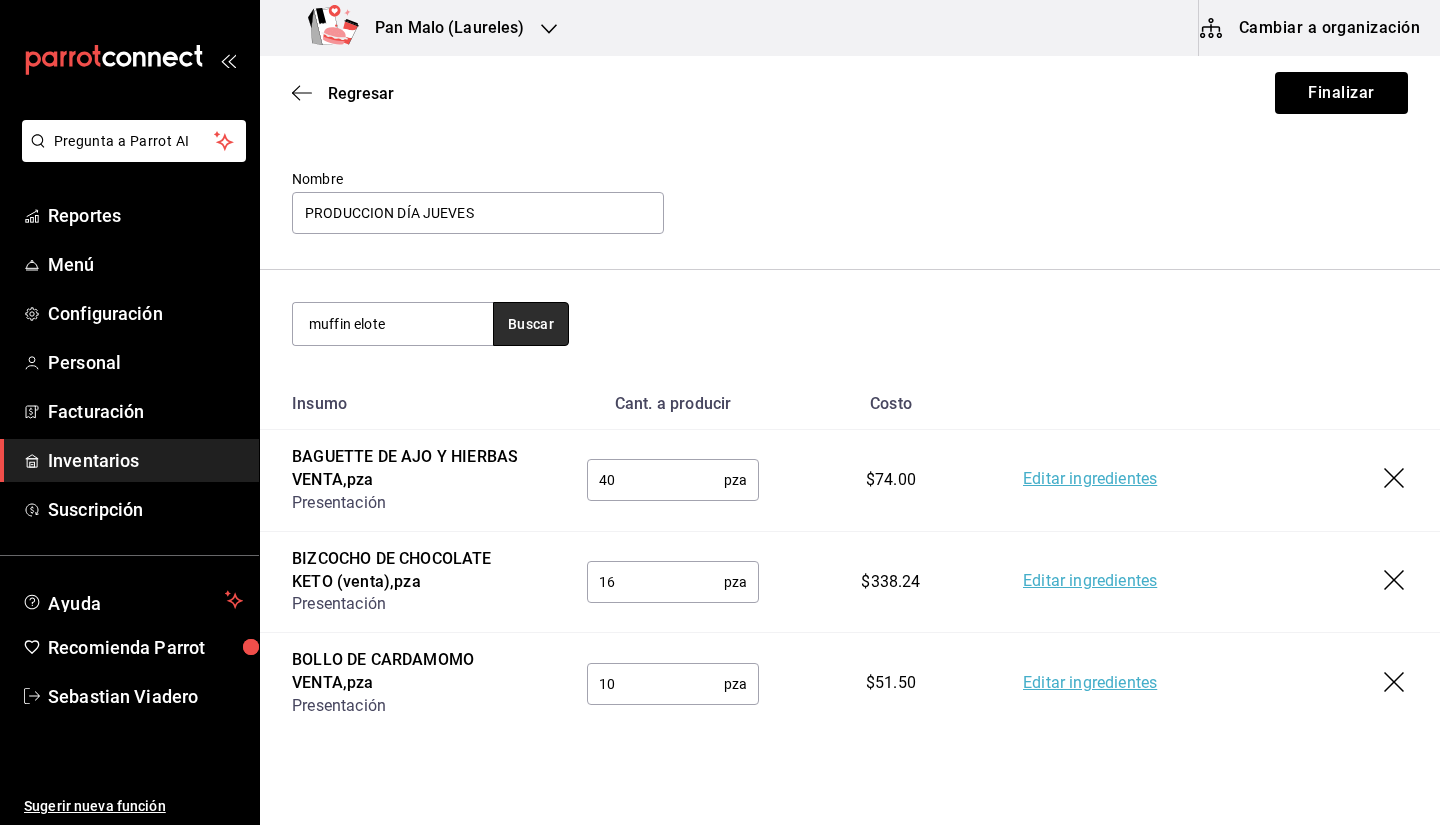 drag, startPoint x: 514, startPoint y: 345, endPoint x: 517, endPoint y: 319, distance: 26.172504 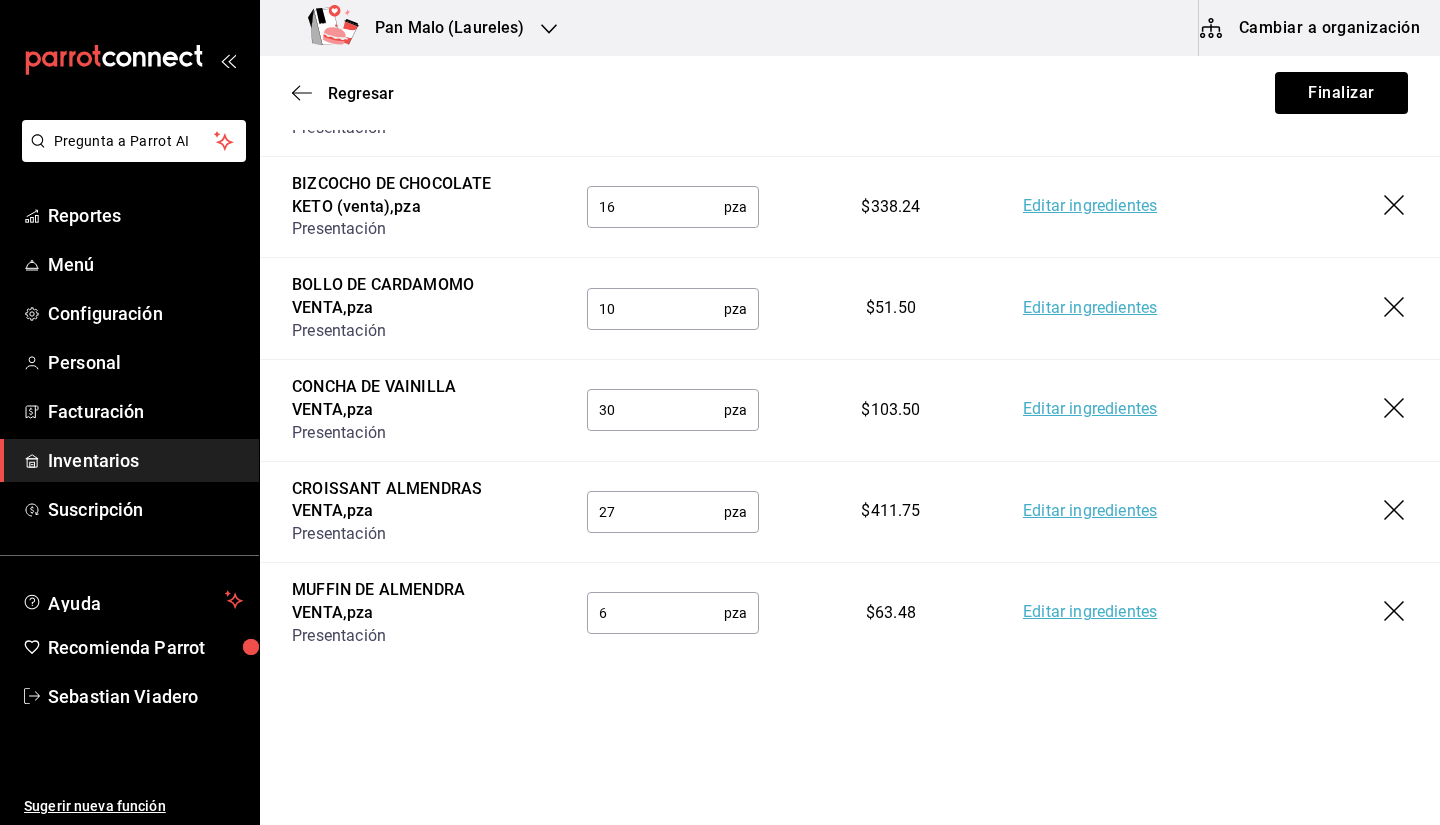 scroll, scrollTop: 174, scrollLeft: 0, axis: vertical 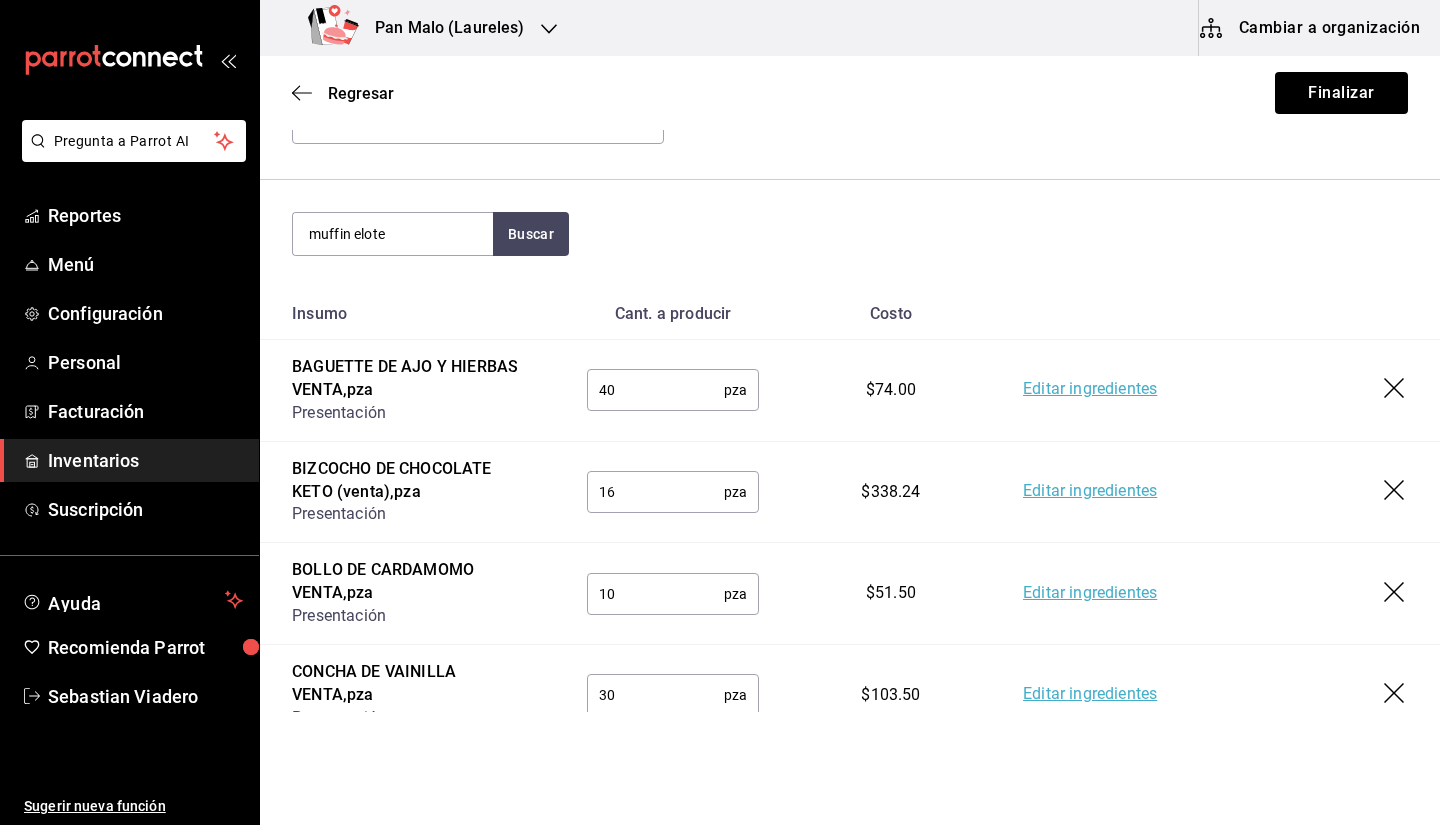 click on "muffin elote Buscar" at bounding box center (850, 234) 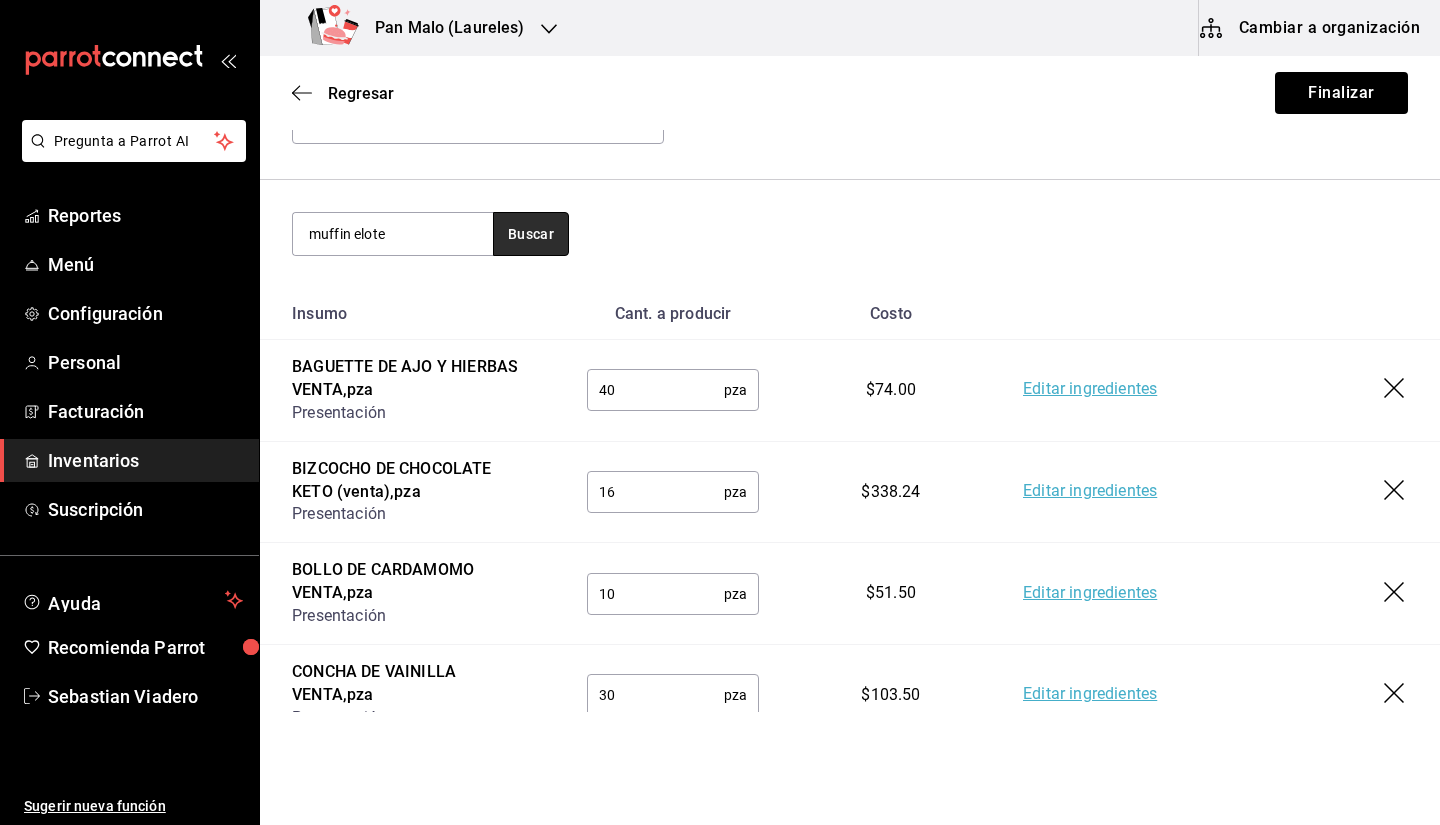 click on "Buscar" at bounding box center (531, 234) 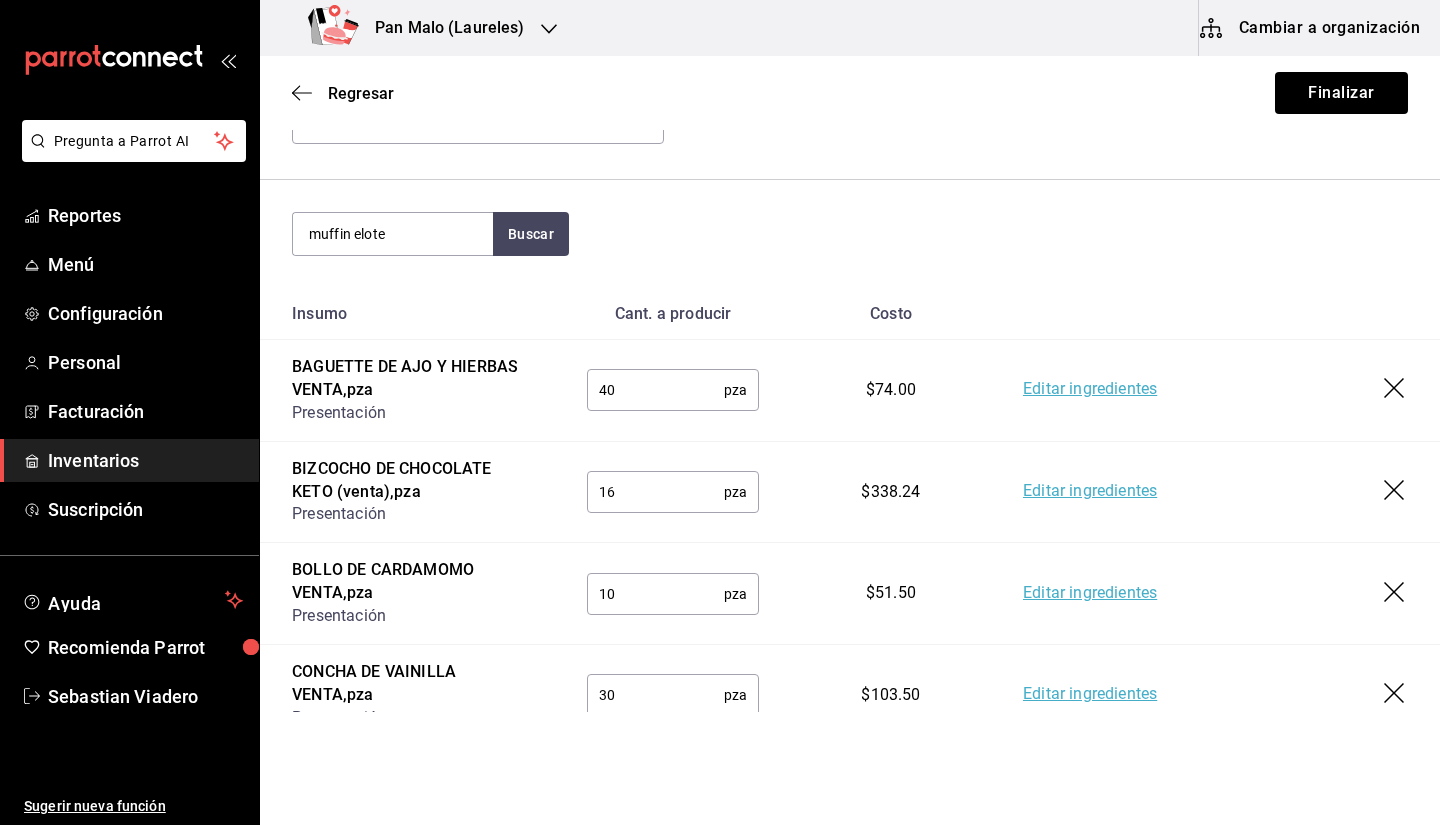 scroll, scrollTop: 459, scrollLeft: 0, axis: vertical 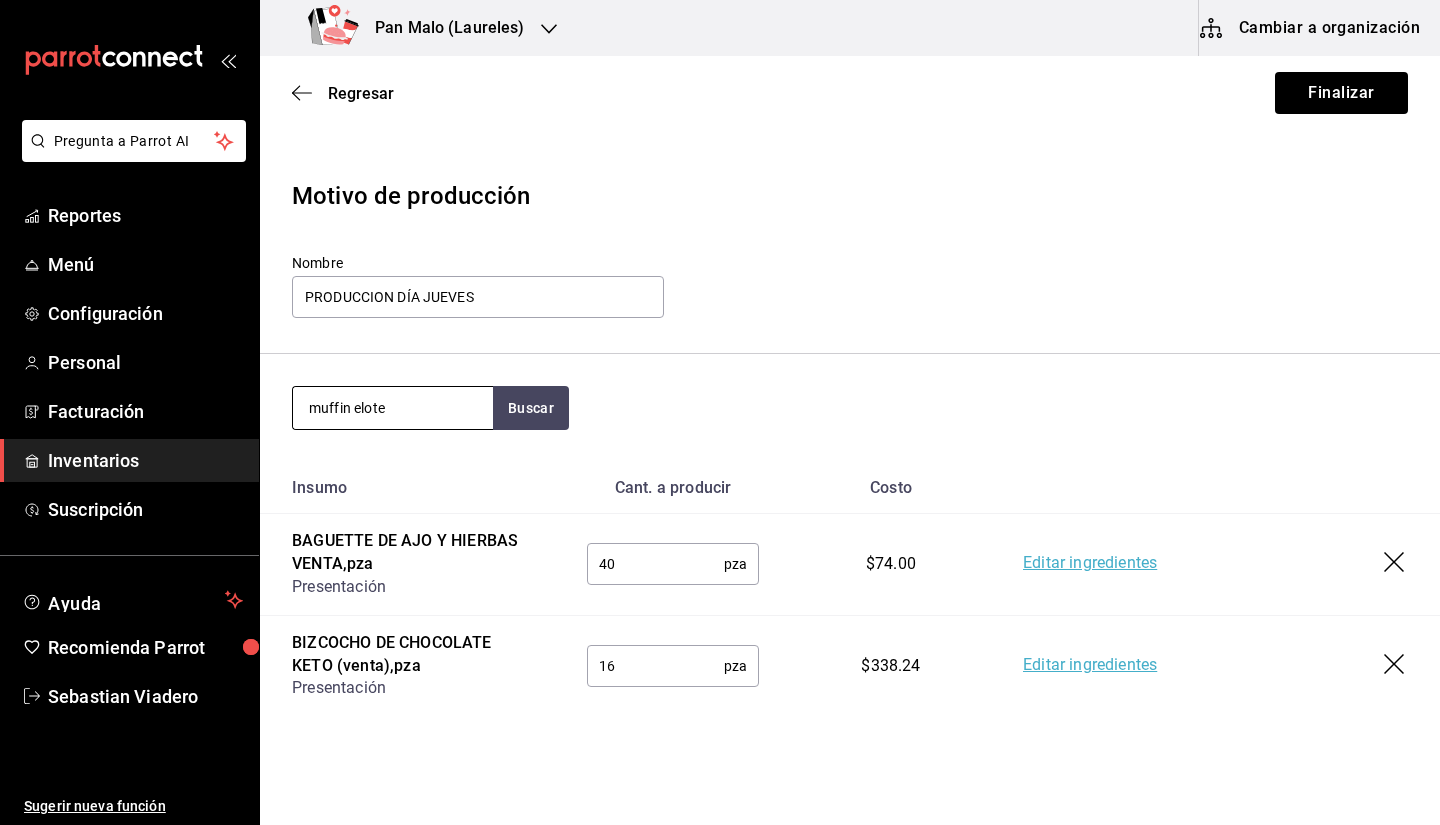 click on "muffin elote" at bounding box center (393, 408) 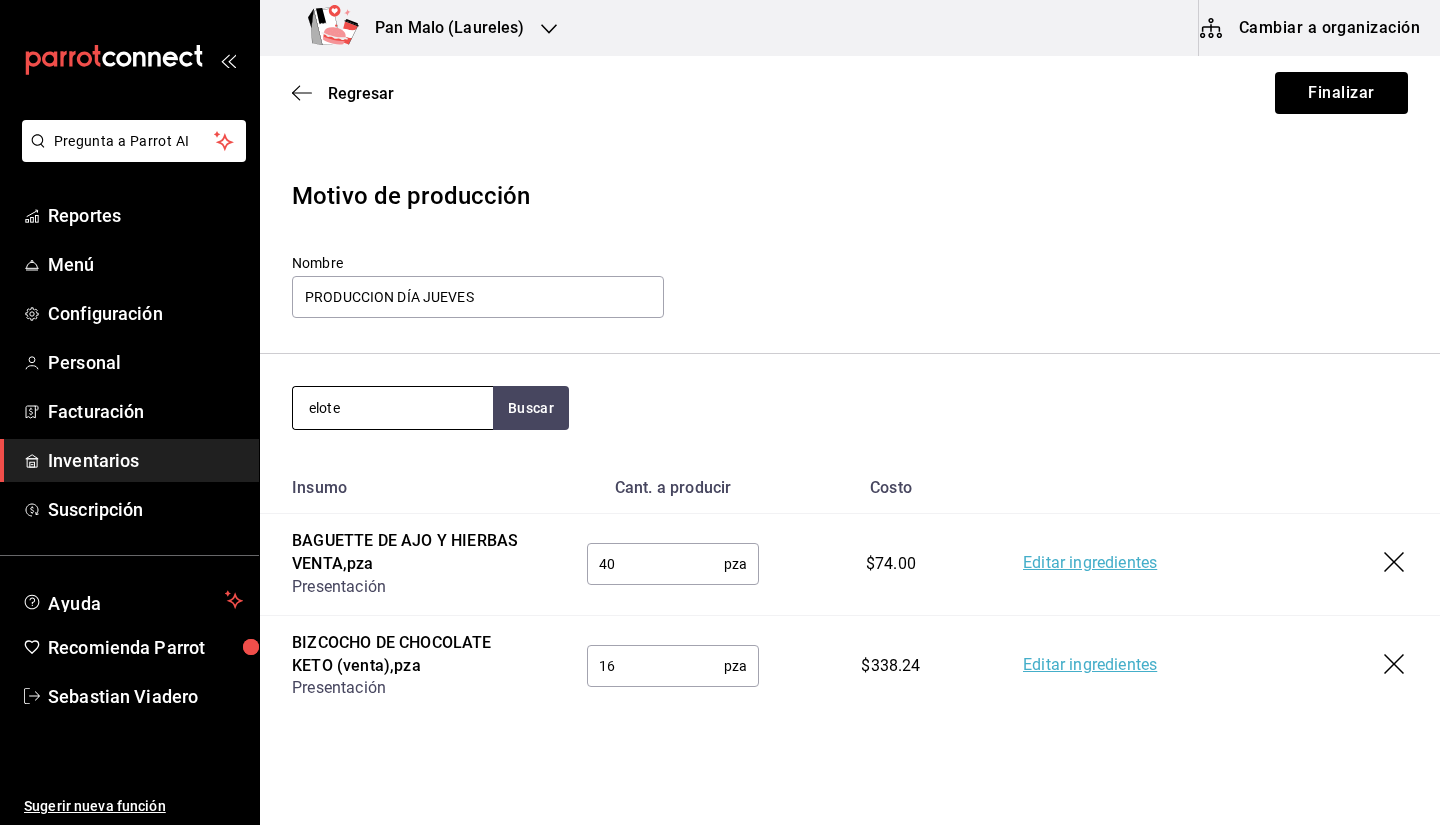 type on "elote" 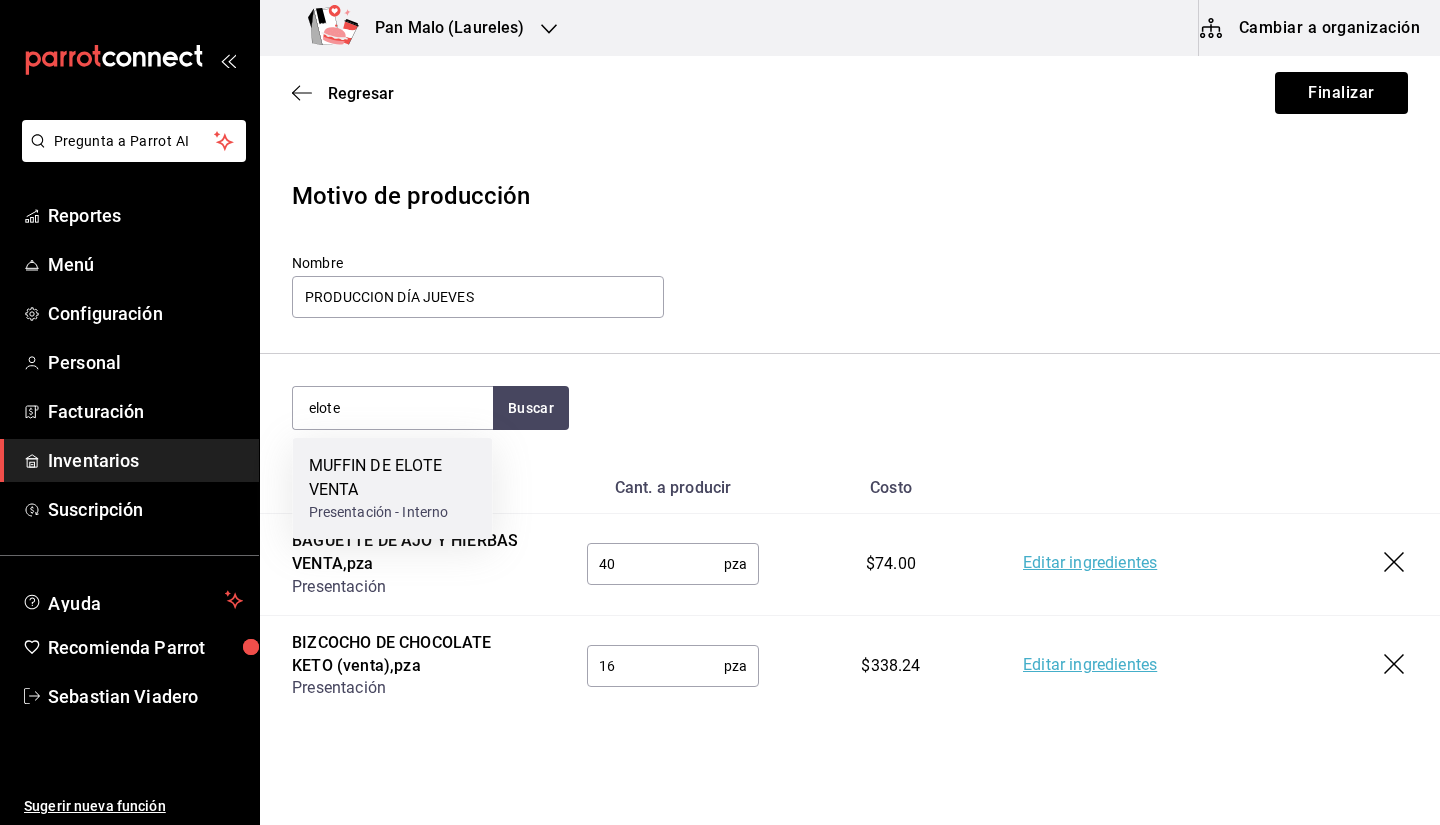 click on "MUFFIN DE ELOTE VENTA" at bounding box center (393, 478) 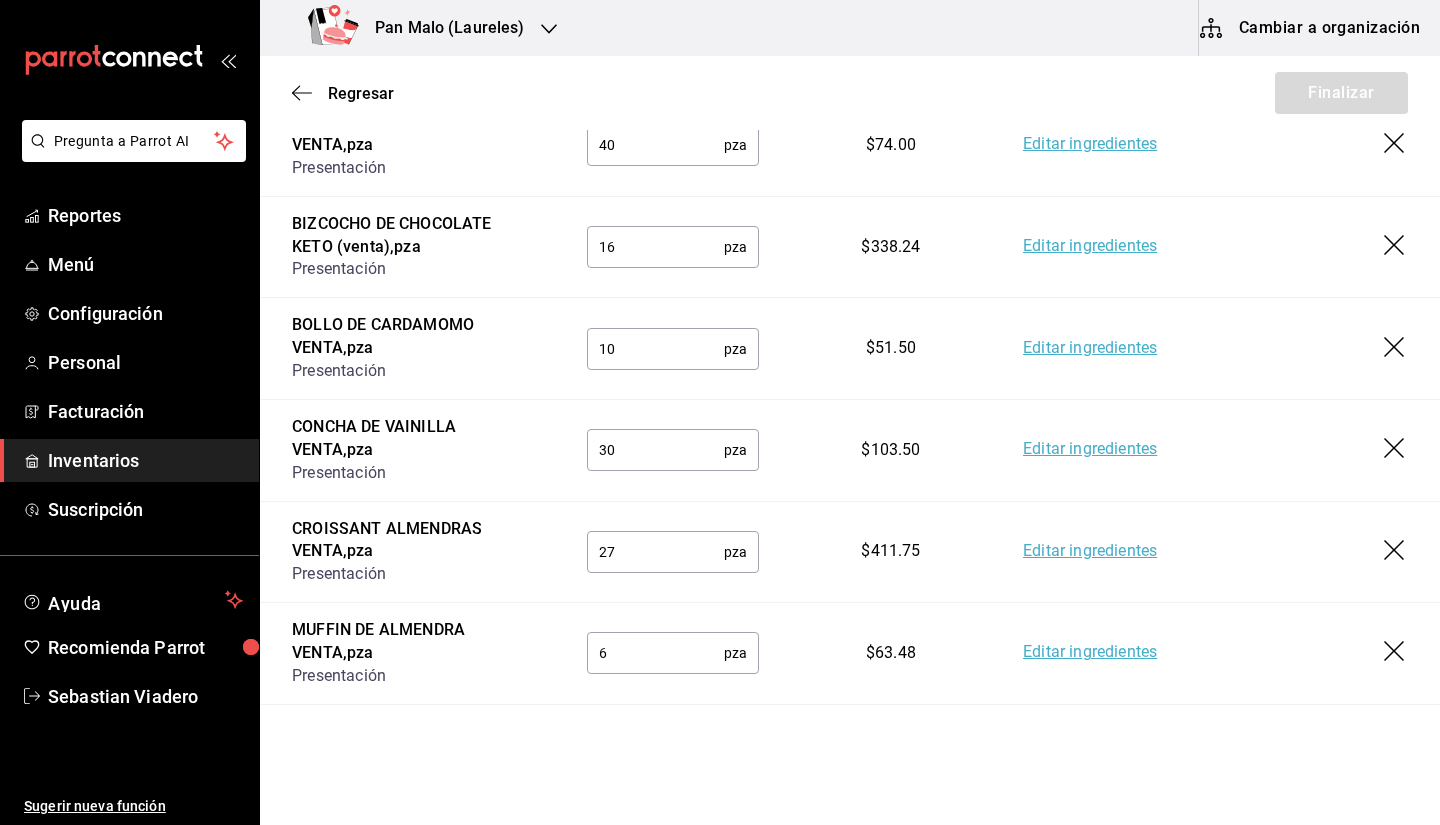 scroll, scrollTop: 537, scrollLeft: 0, axis: vertical 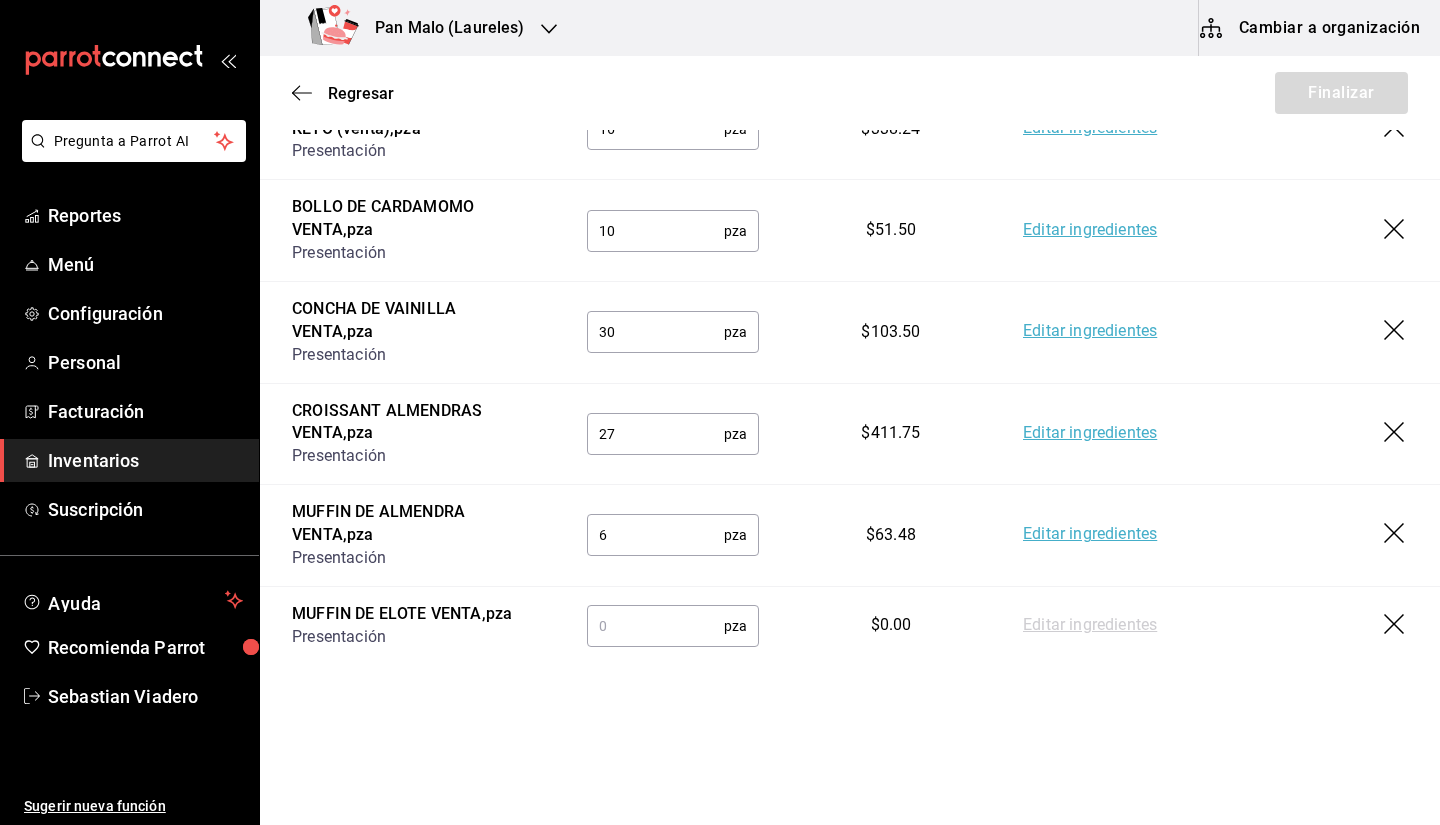 click at bounding box center (655, 626) 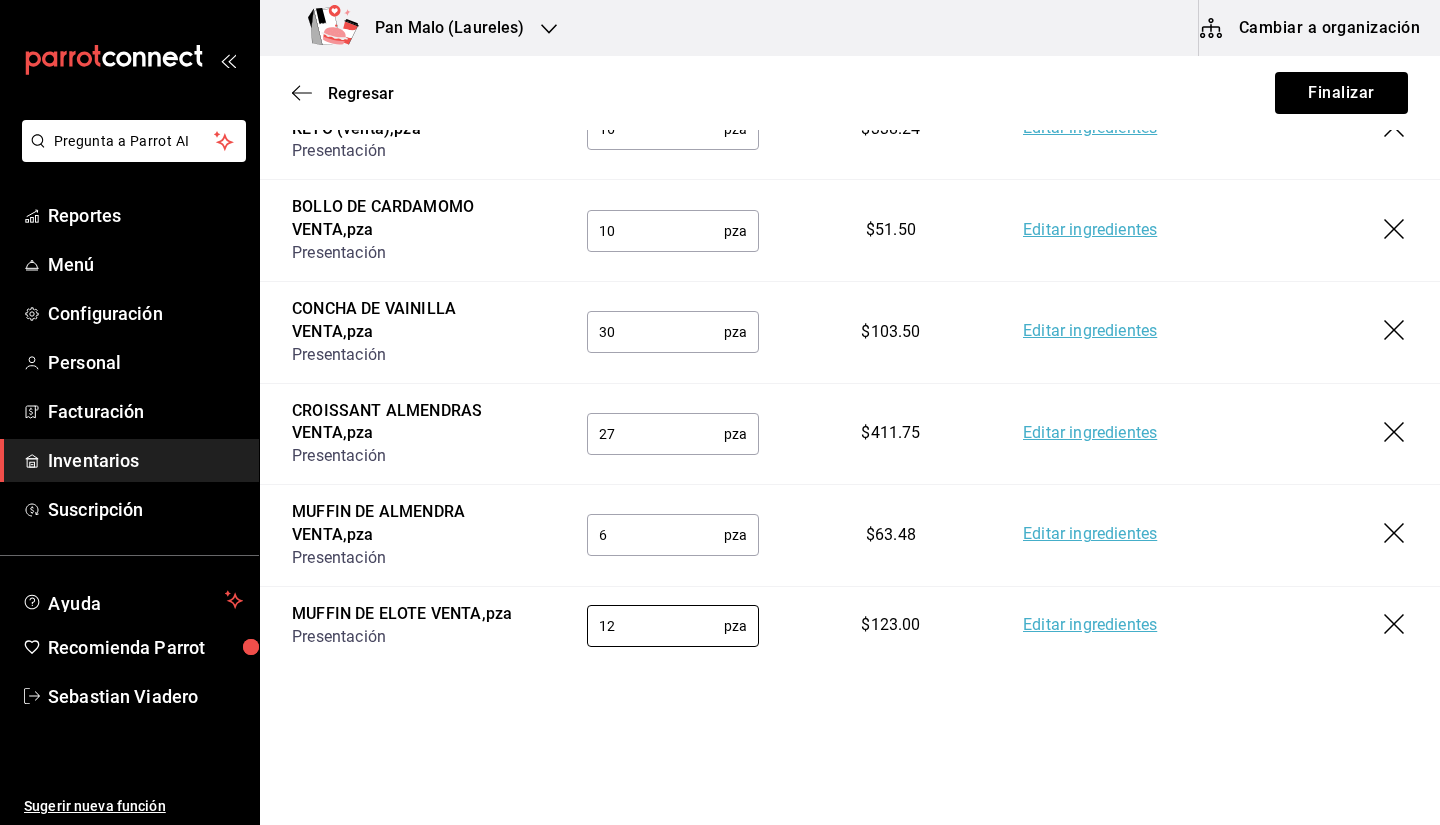 scroll, scrollTop: 0, scrollLeft: 0, axis: both 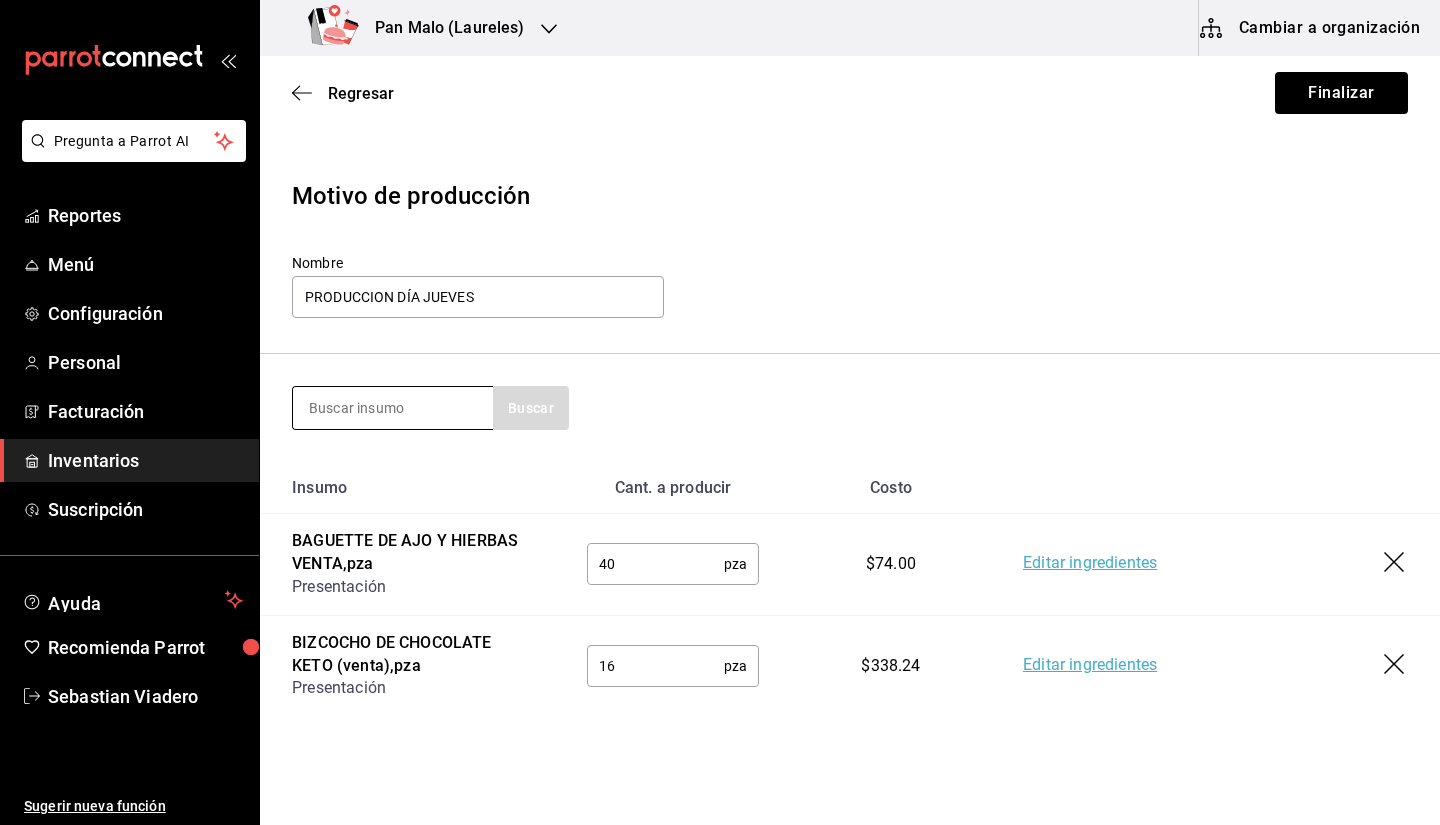 type on "12" 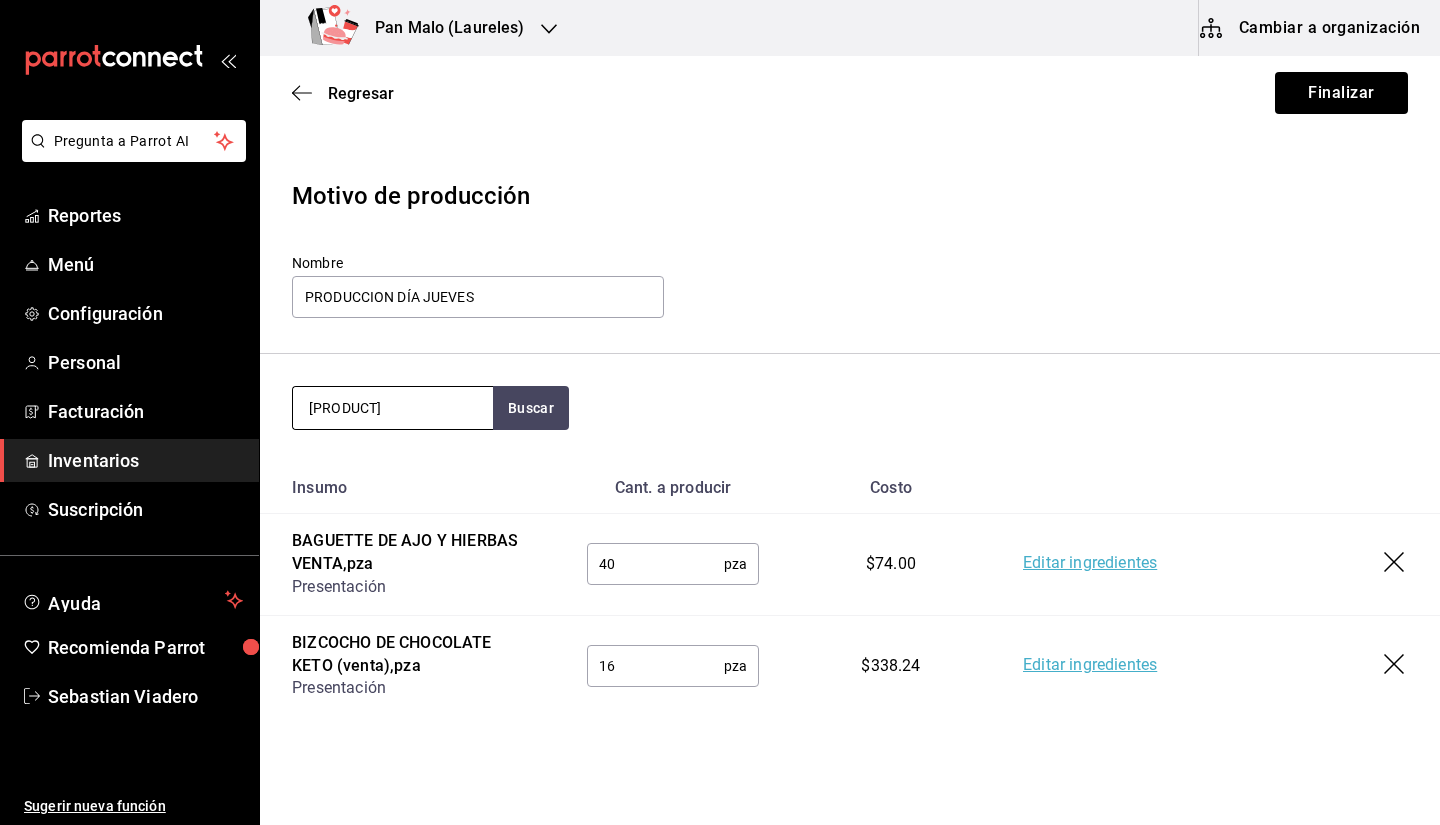 type on "nudo" 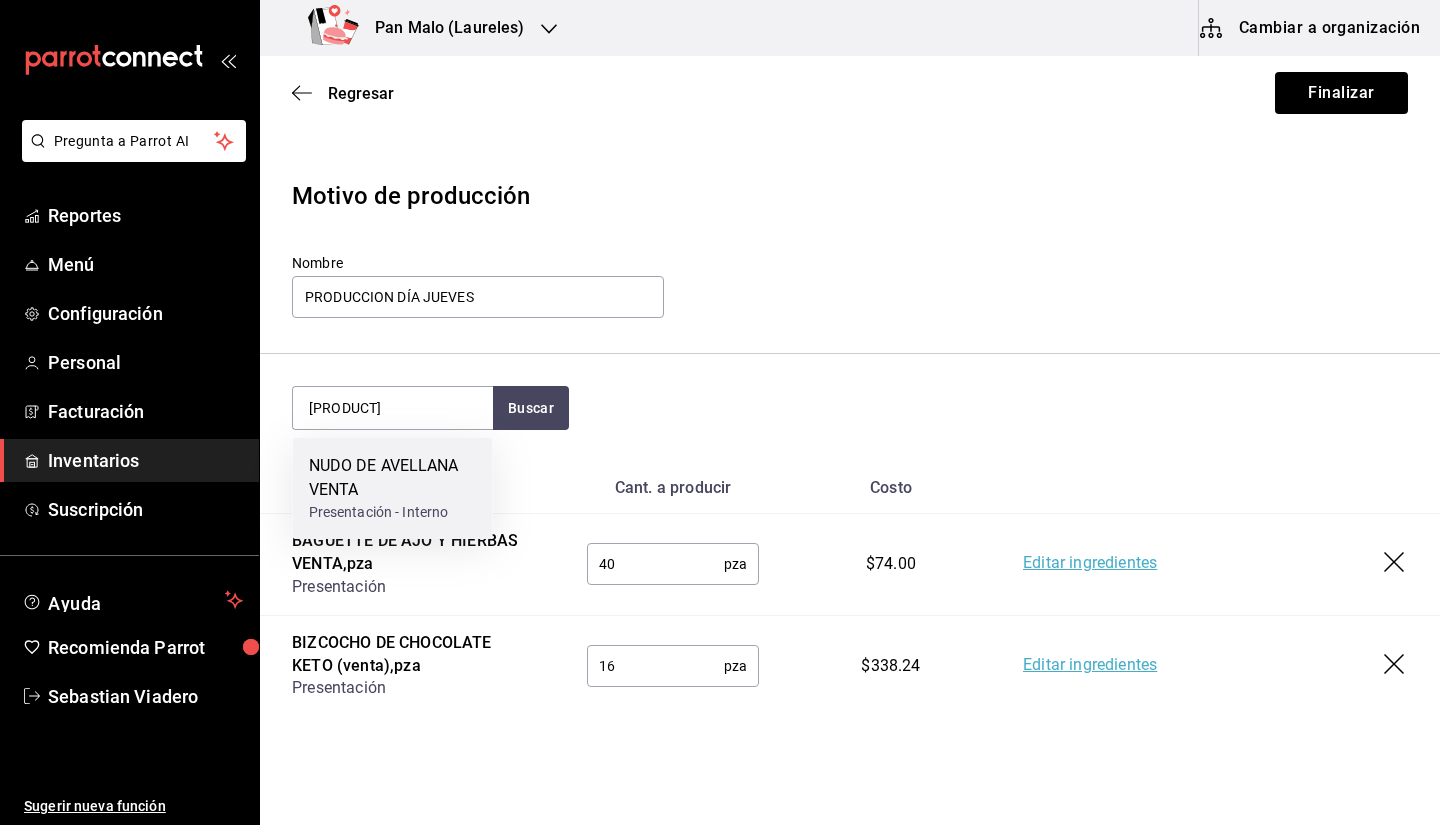 click on "NUDO DE AVELLANA VENTA" at bounding box center [393, 478] 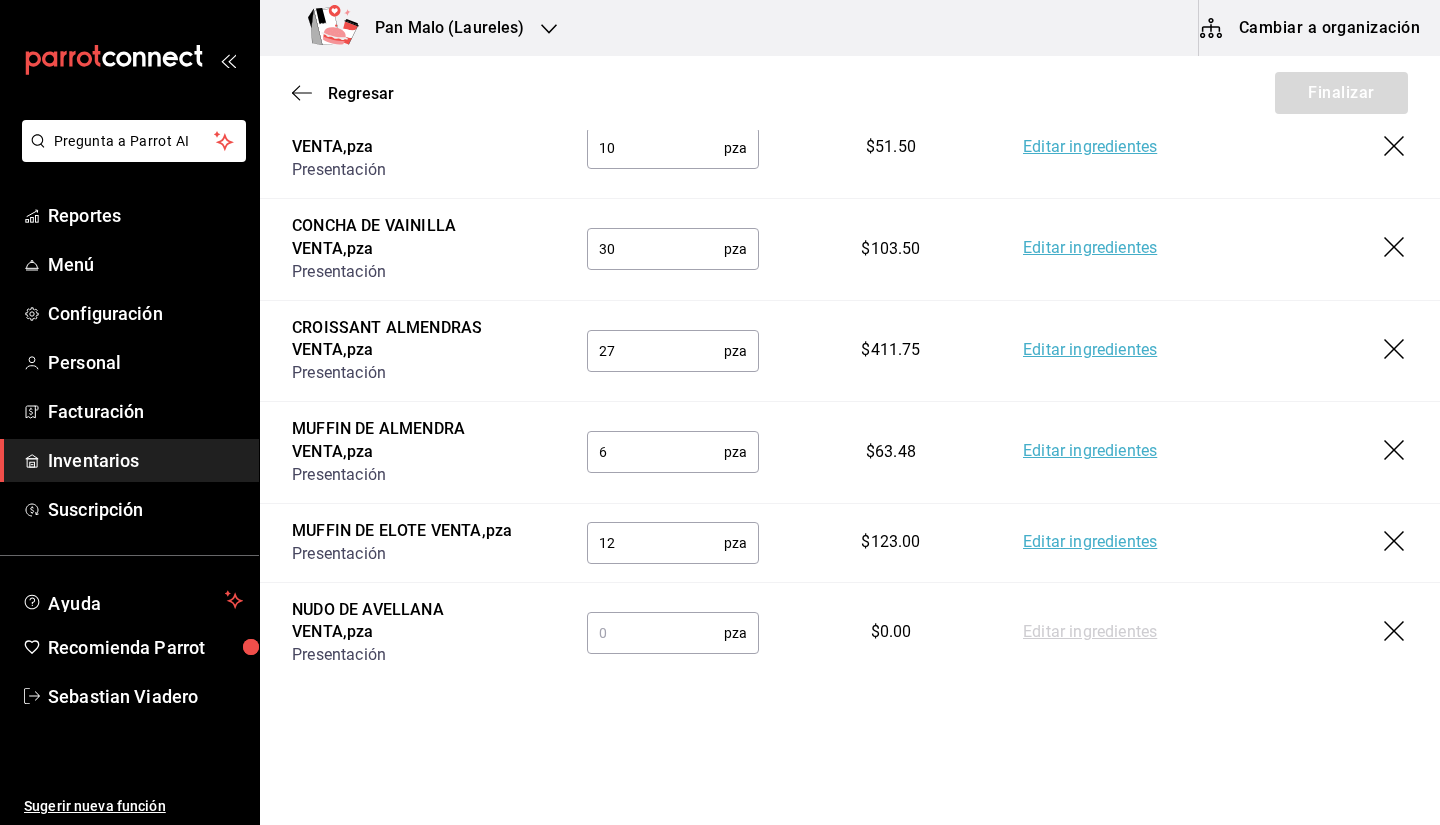 scroll, scrollTop: 639, scrollLeft: 0, axis: vertical 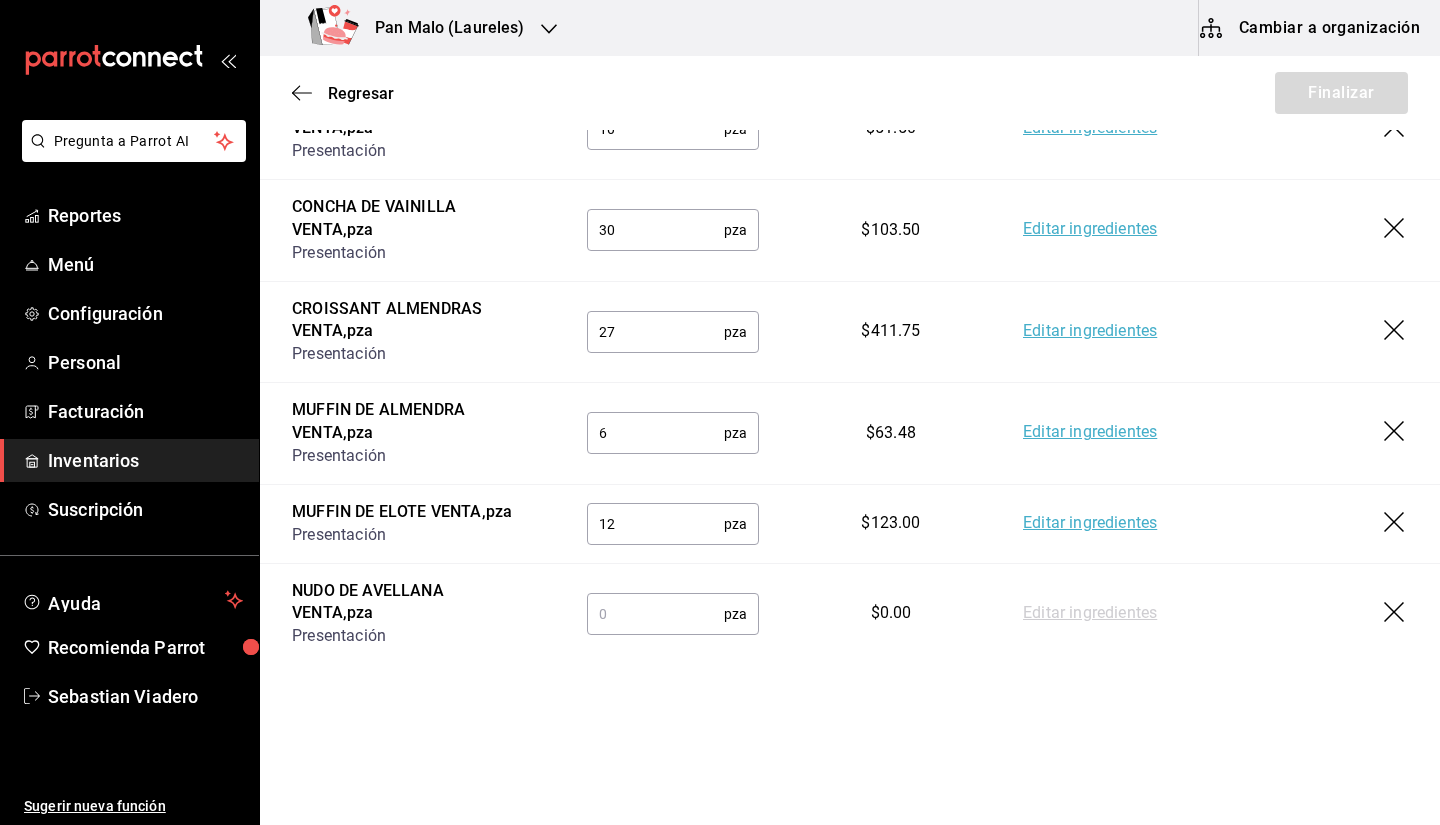 click at bounding box center [655, 614] 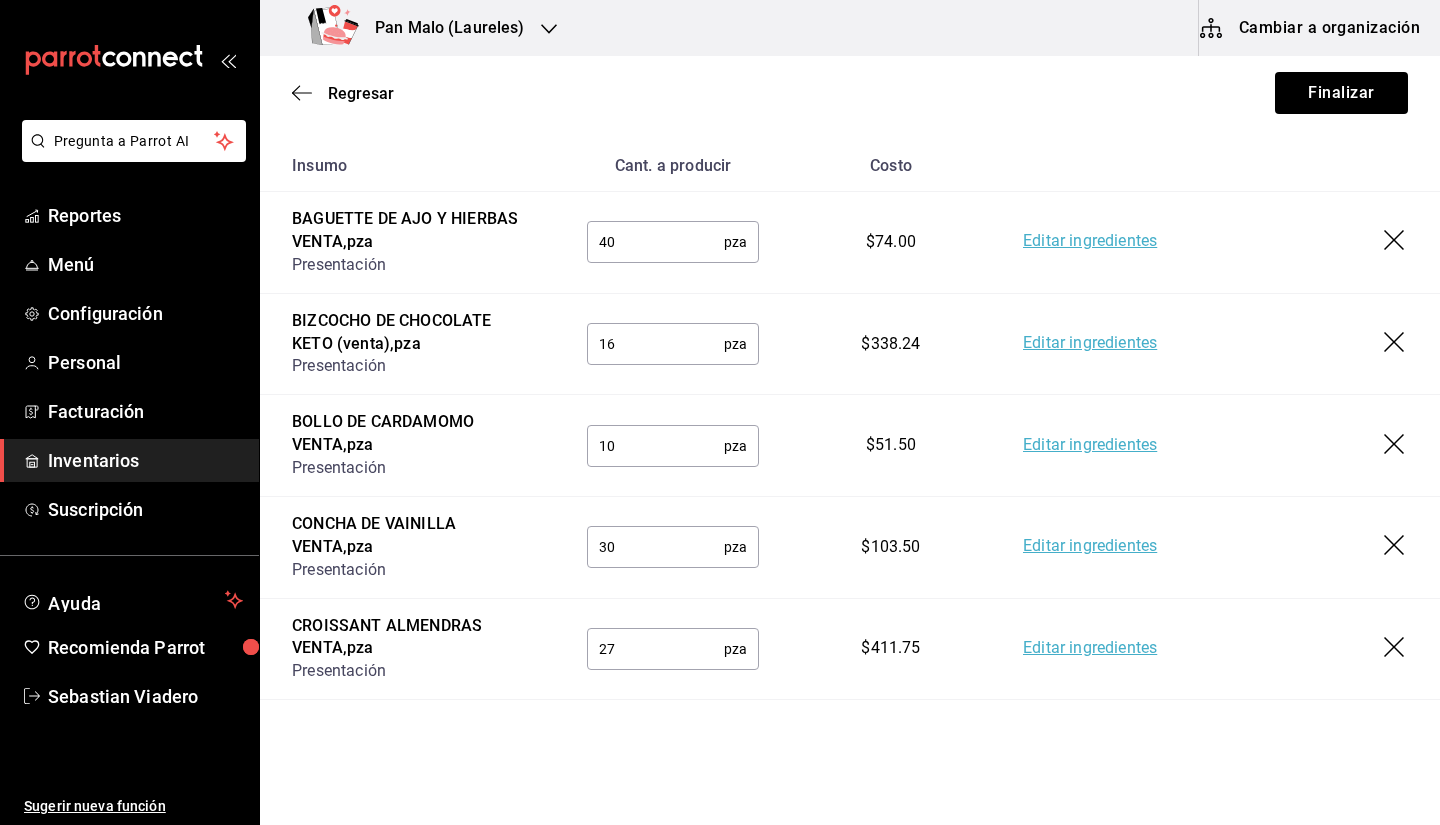 scroll, scrollTop: 0, scrollLeft: 0, axis: both 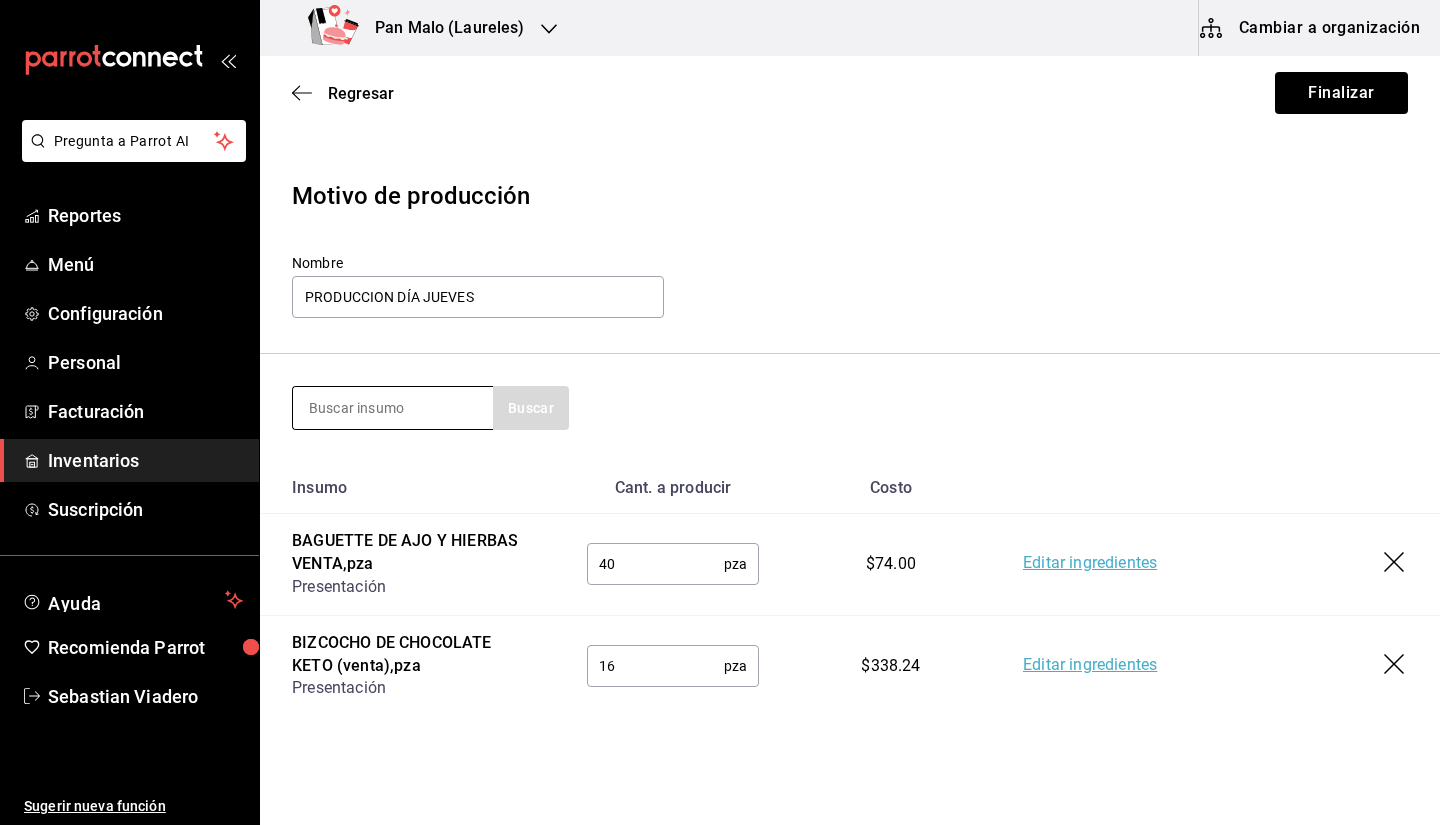 type on "45" 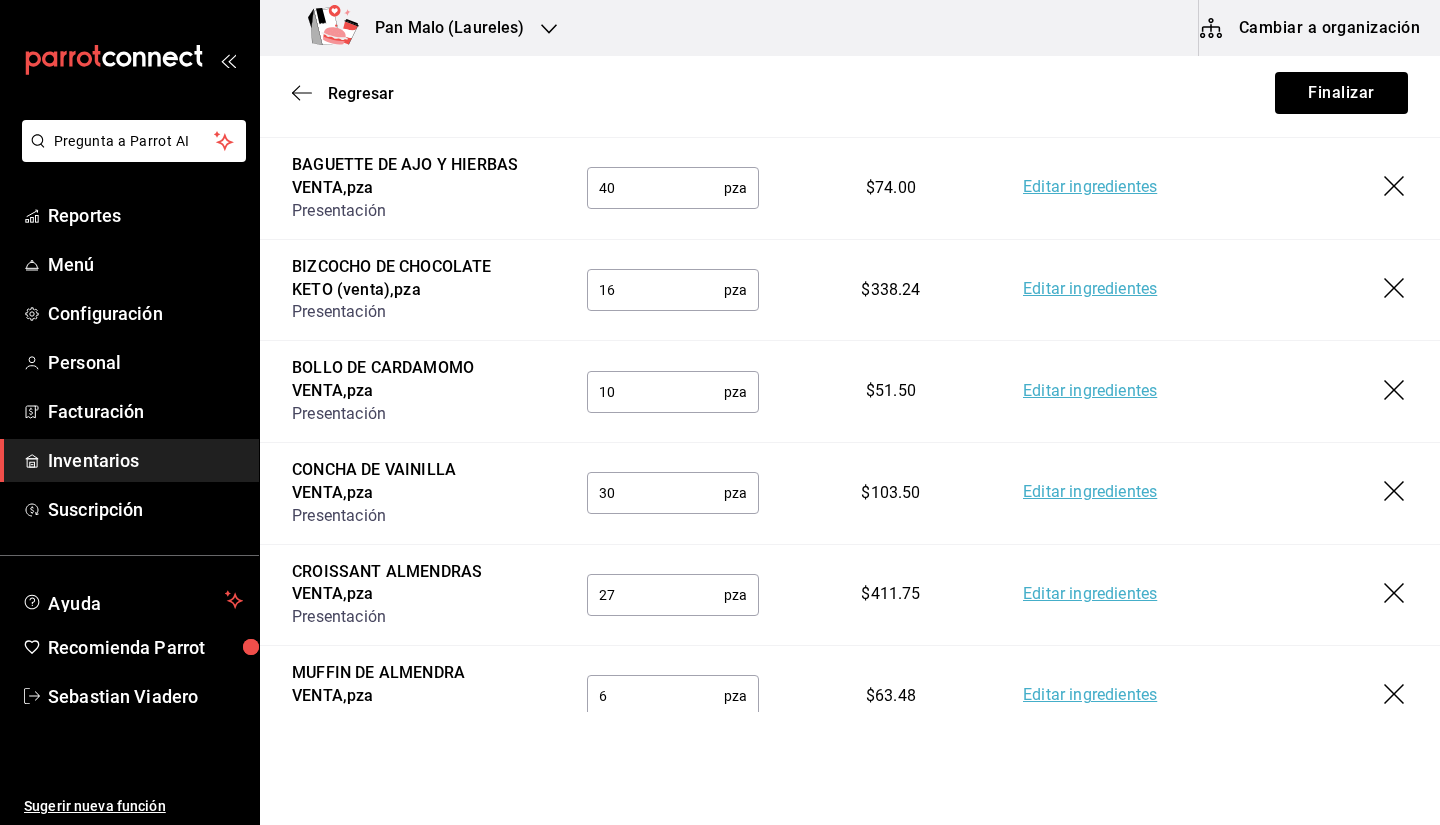 scroll, scrollTop: 371, scrollLeft: 0, axis: vertical 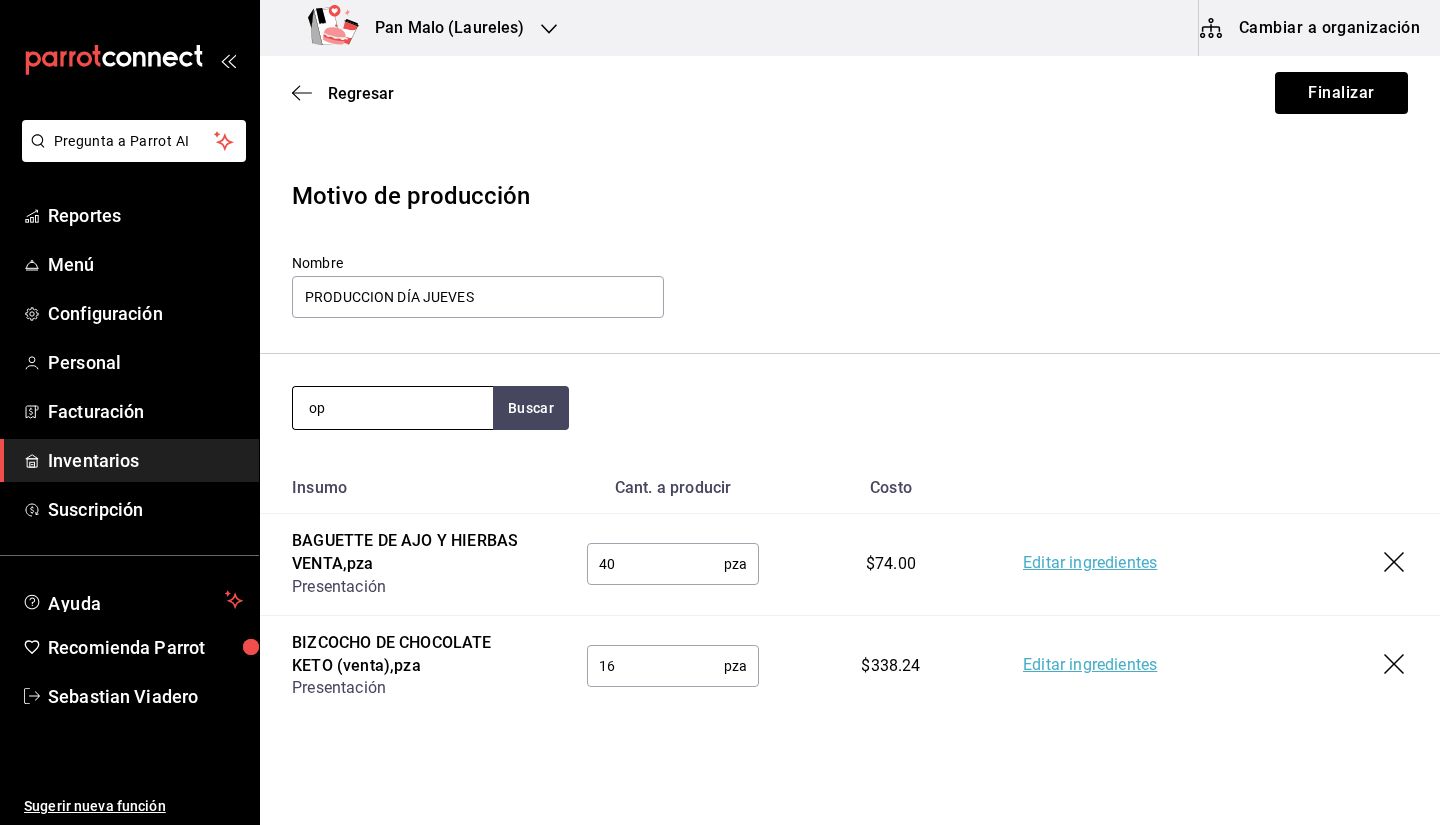 type on "o" 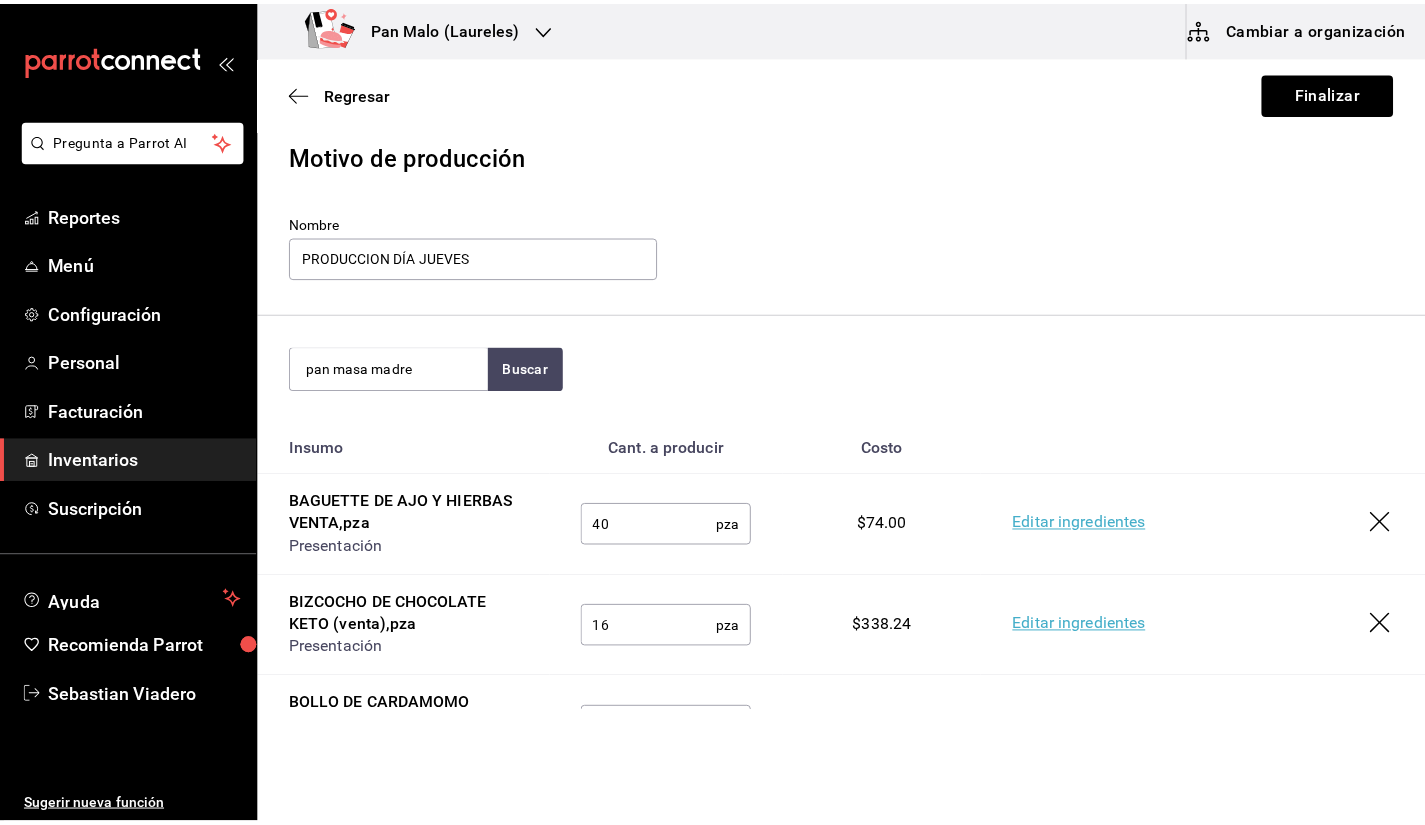scroll, scrollTop: 0, scrollLeft: 0, axis: both 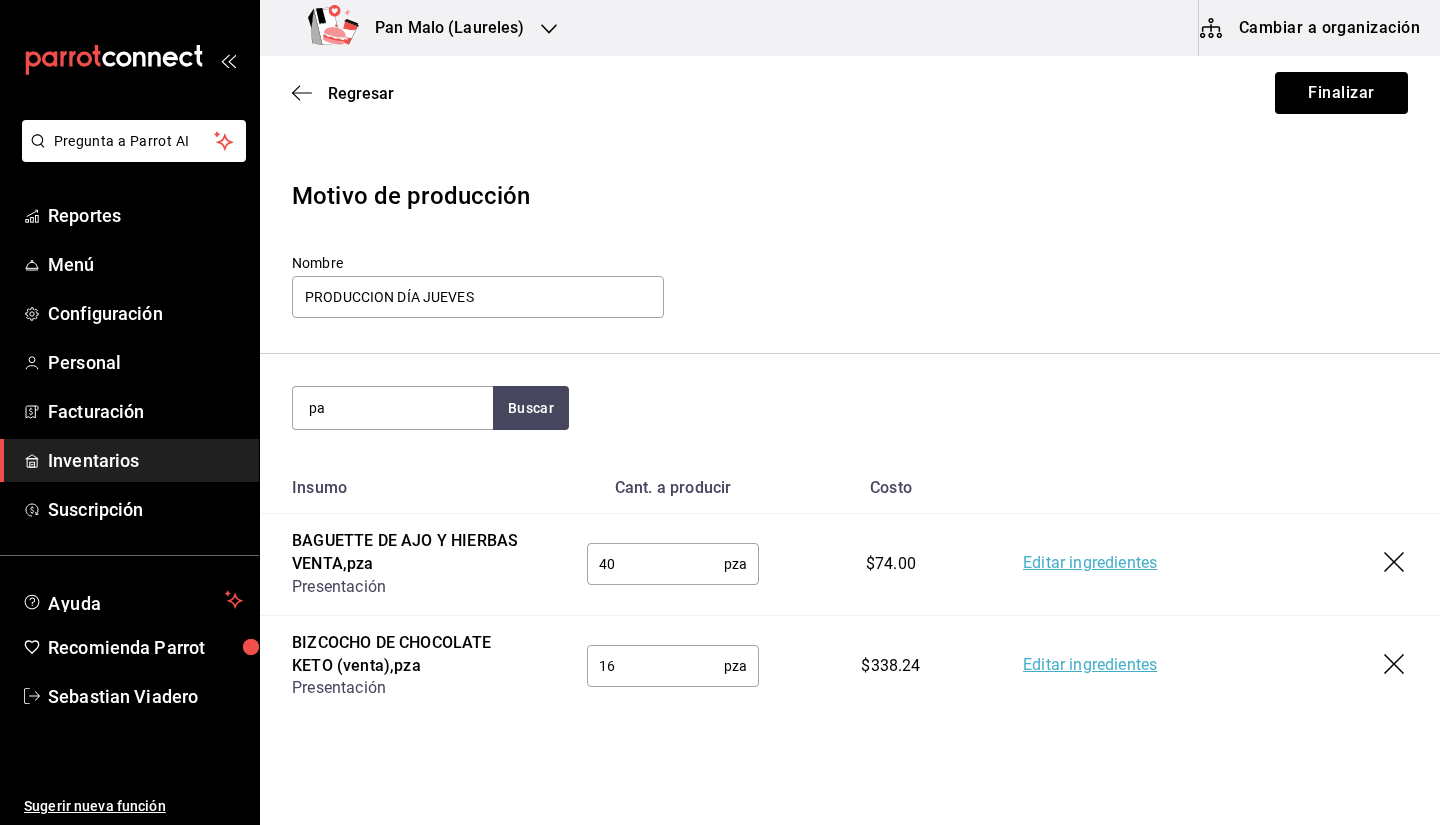 type on "p" 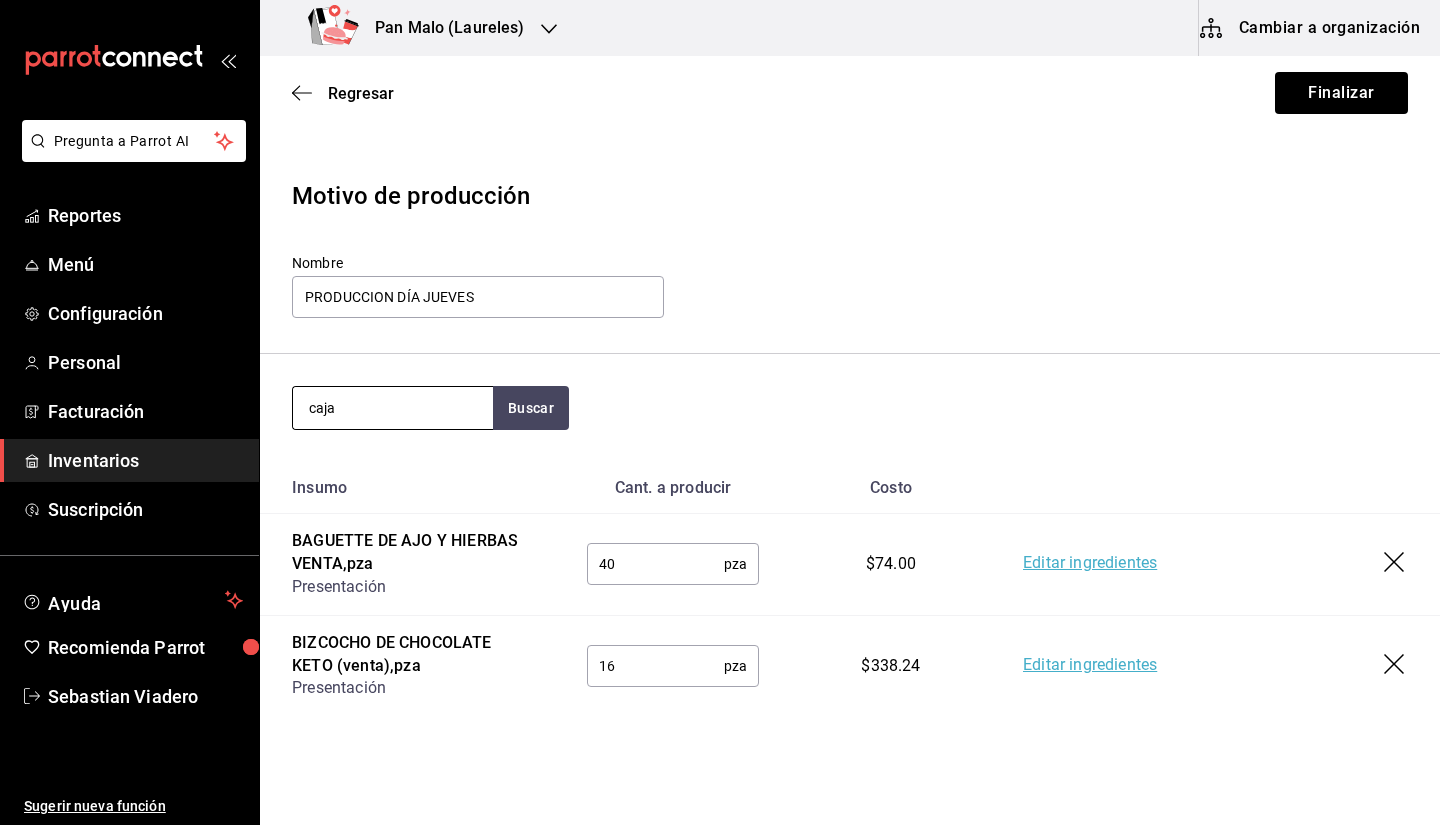 click on "caja" at bounding box center (393, 408) 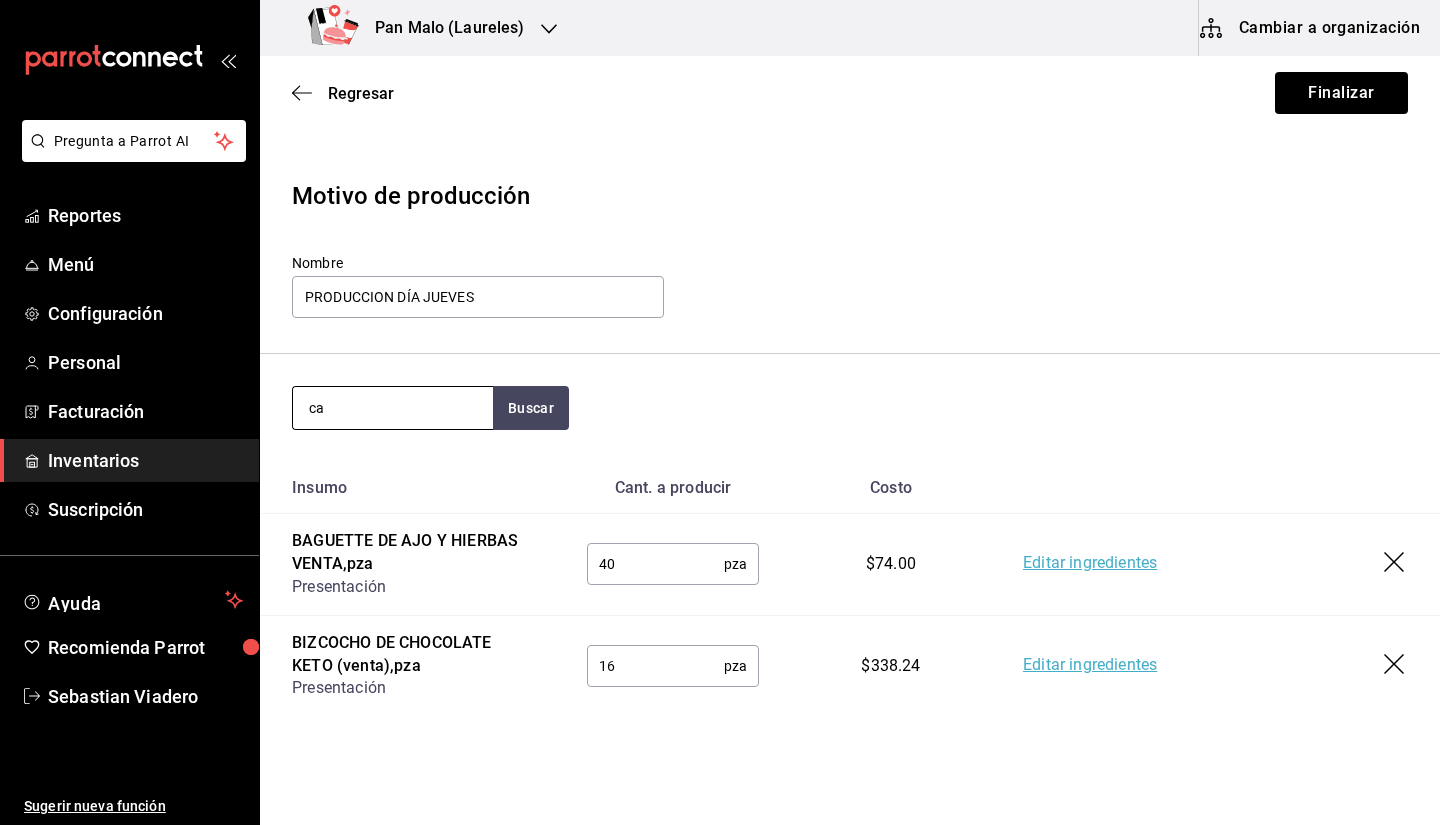 type on "c" 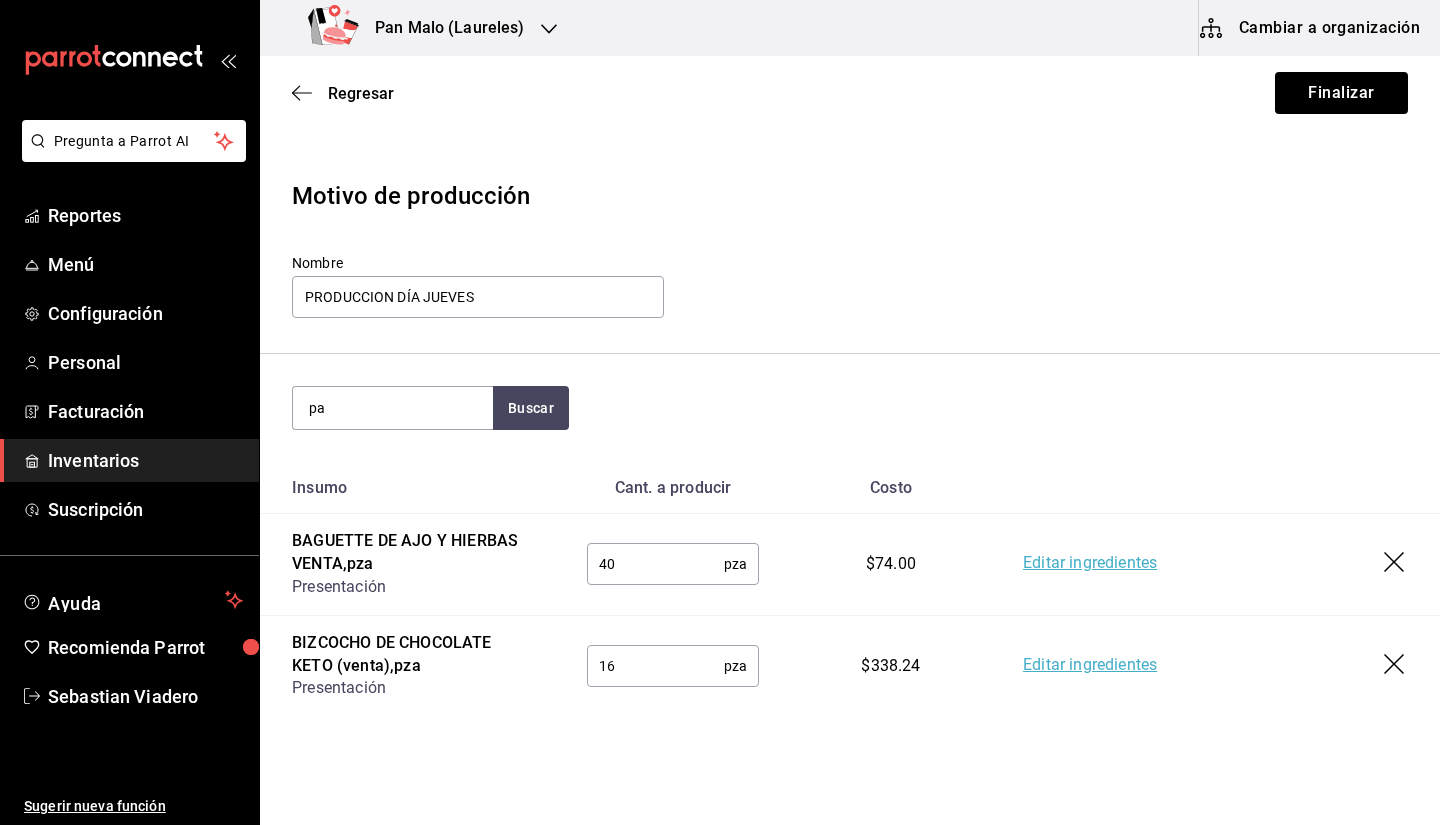 type on "p" 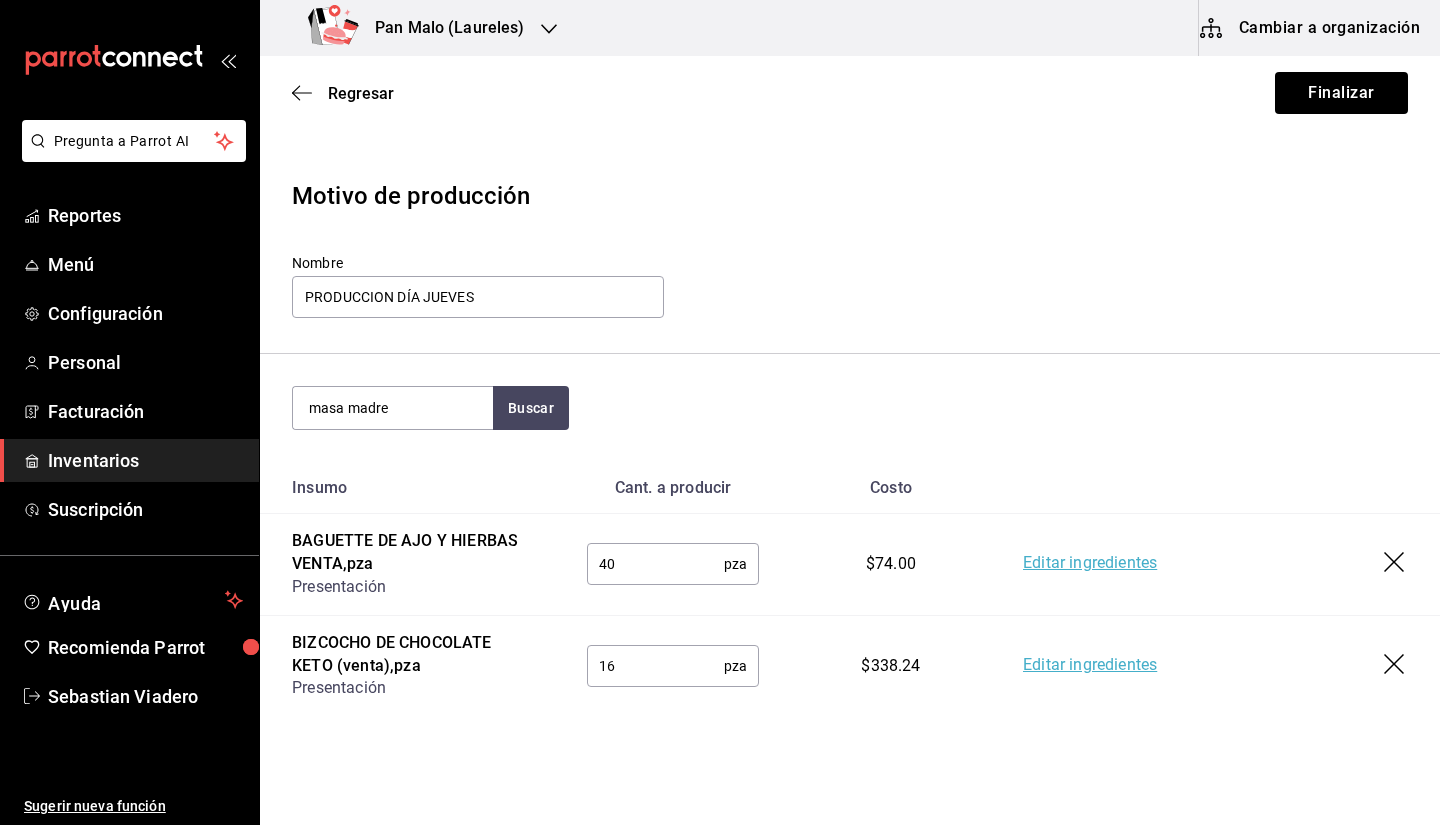 type on "masa madre" 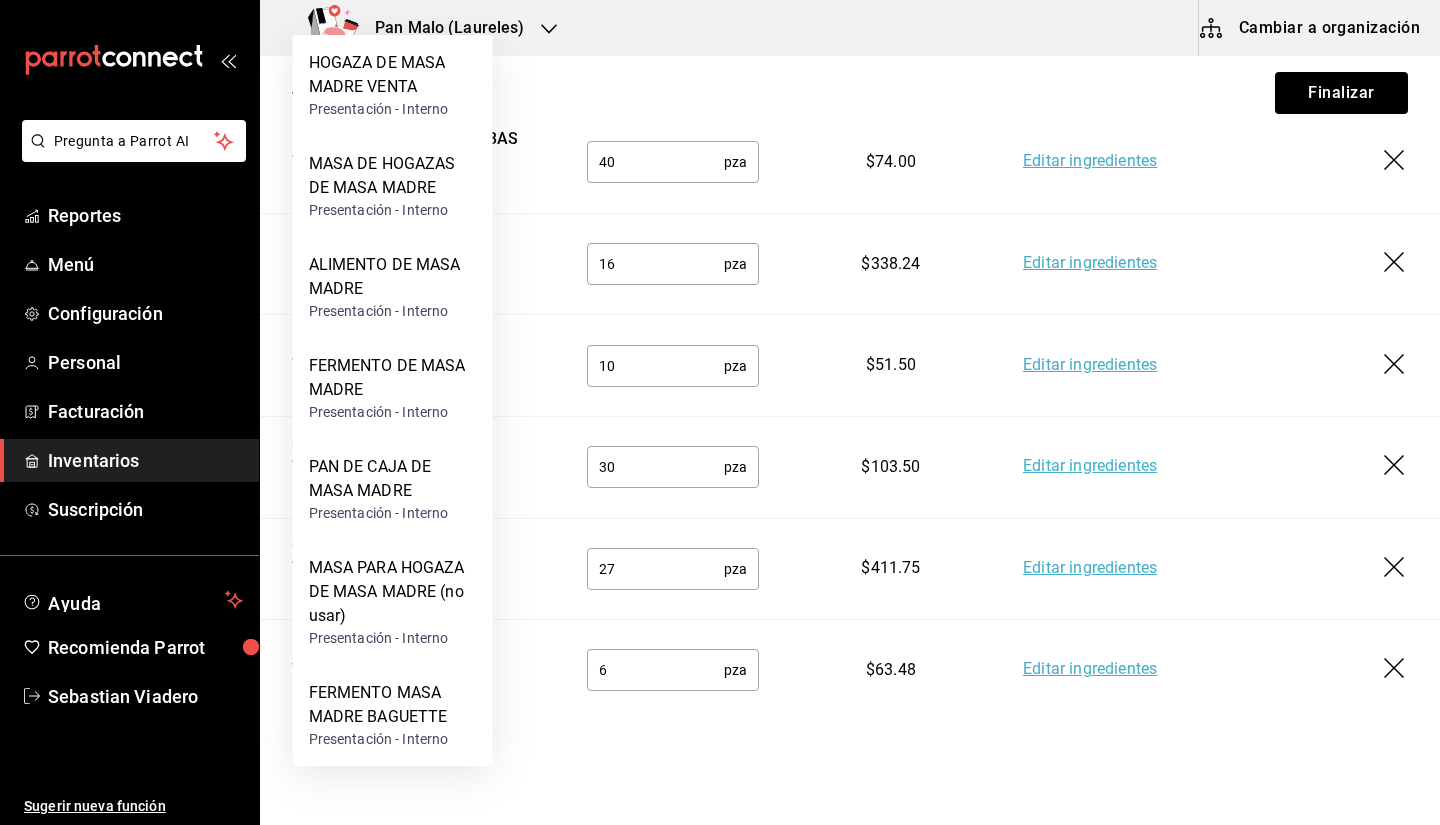 scroll, scrollTop: 403, scrollLeft: 0, axis: vertical 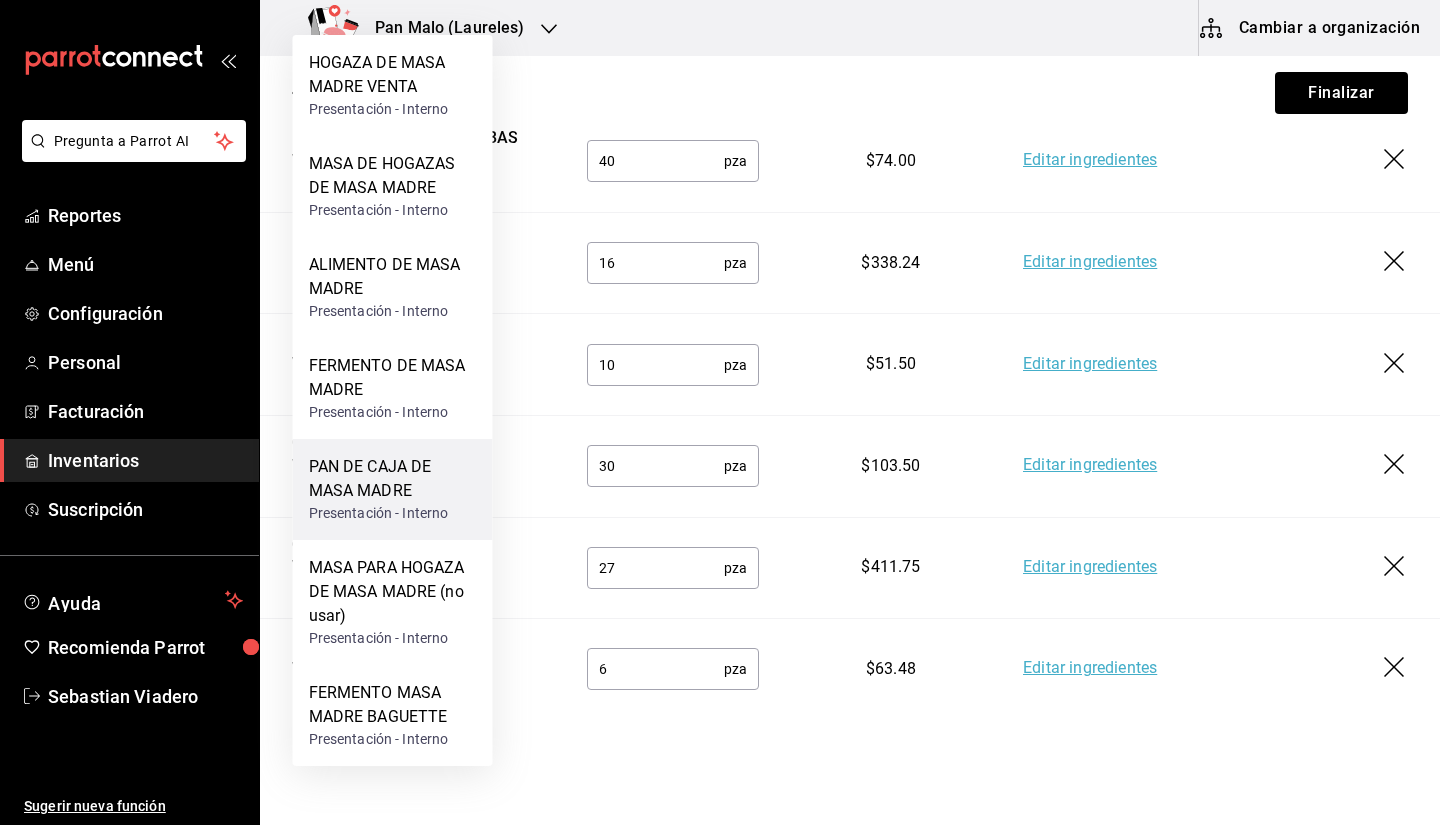 click on "PAN DE CAJA DE MASA MADRE" at bounding box center [393, 479] 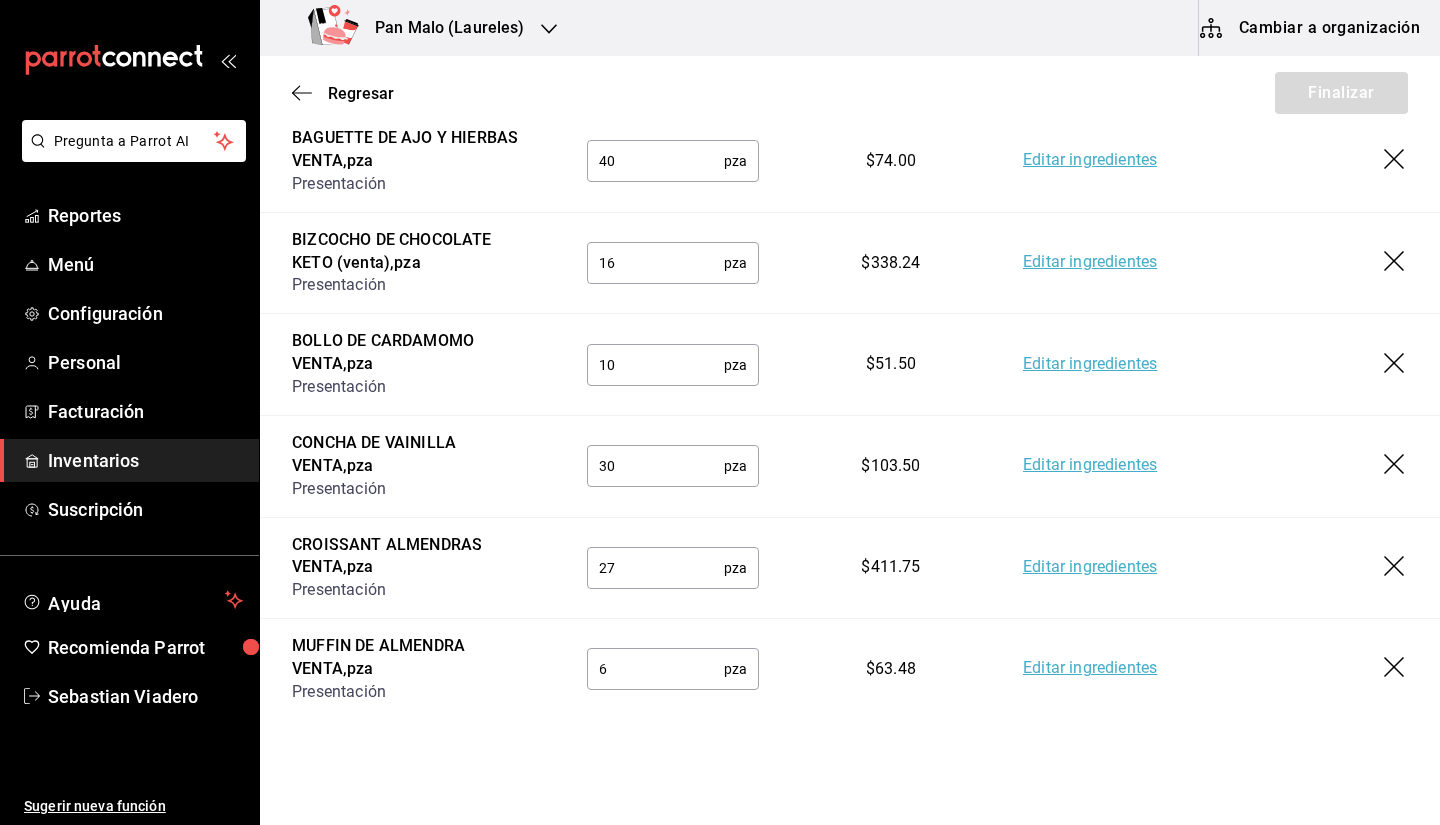 click on "6" at bounding box center [655, 669] 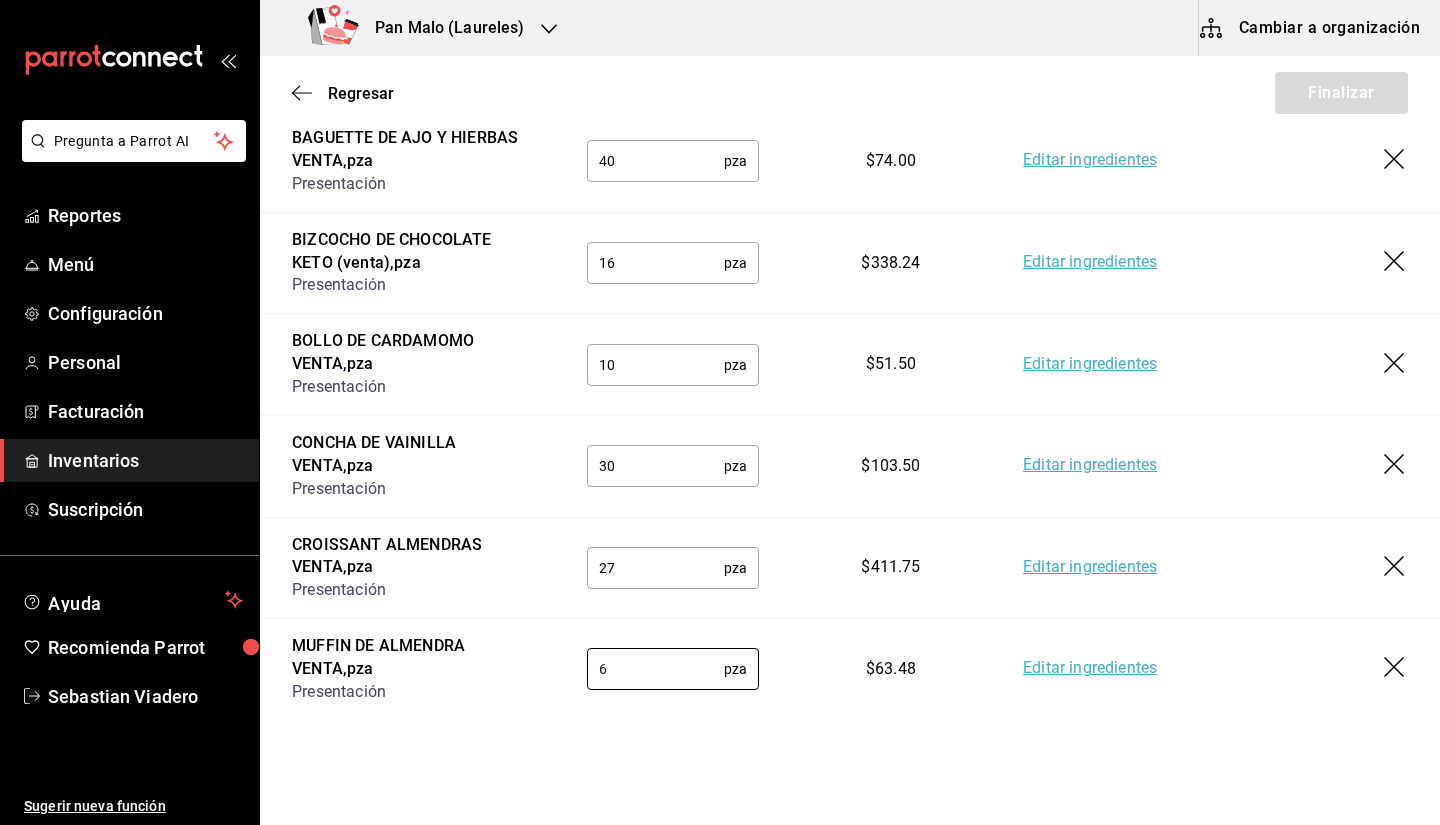 scroll, scrollTop: 0, scrollLeft: 0, axis: both 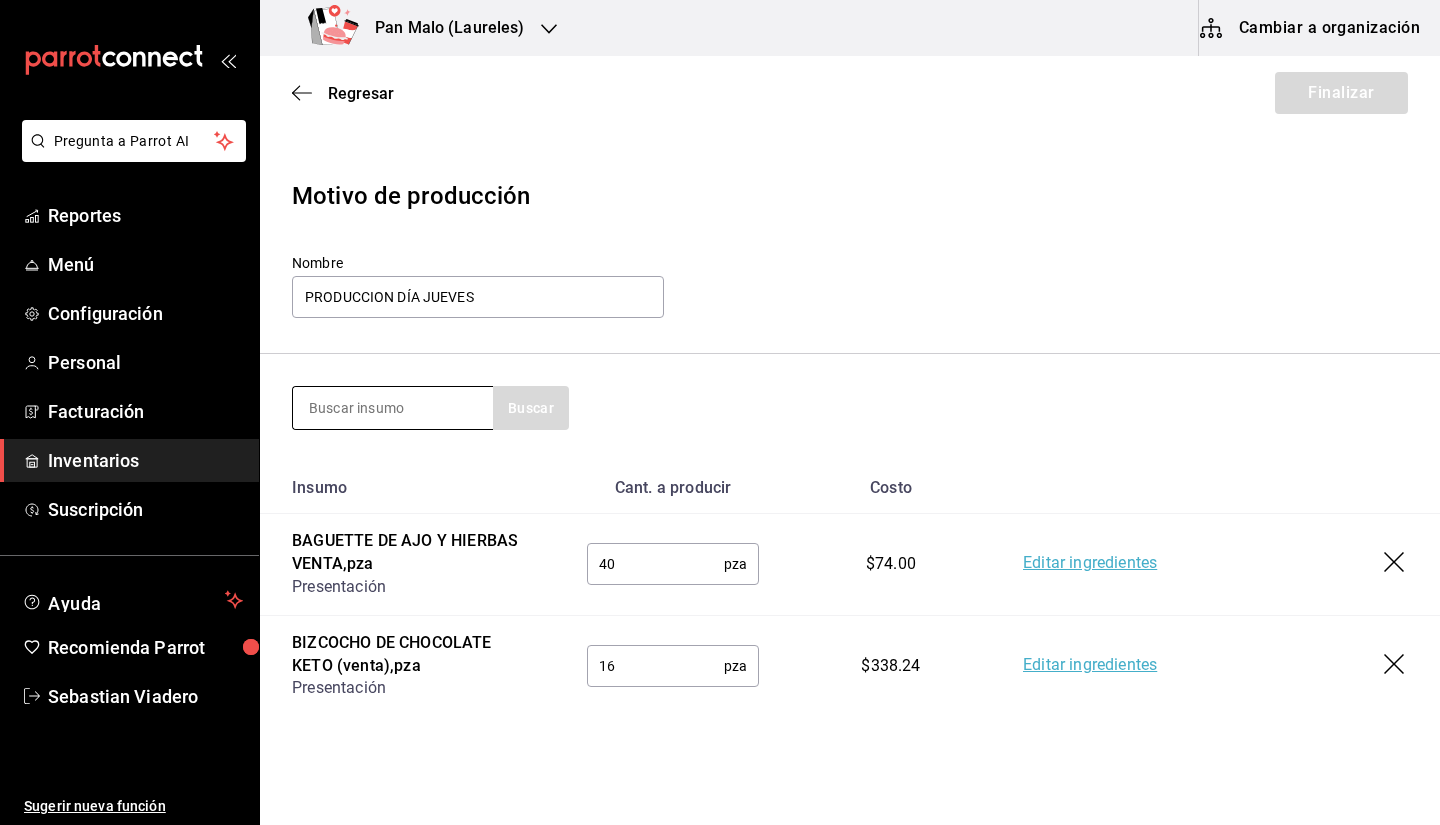 click at bounding box center [393, 408] 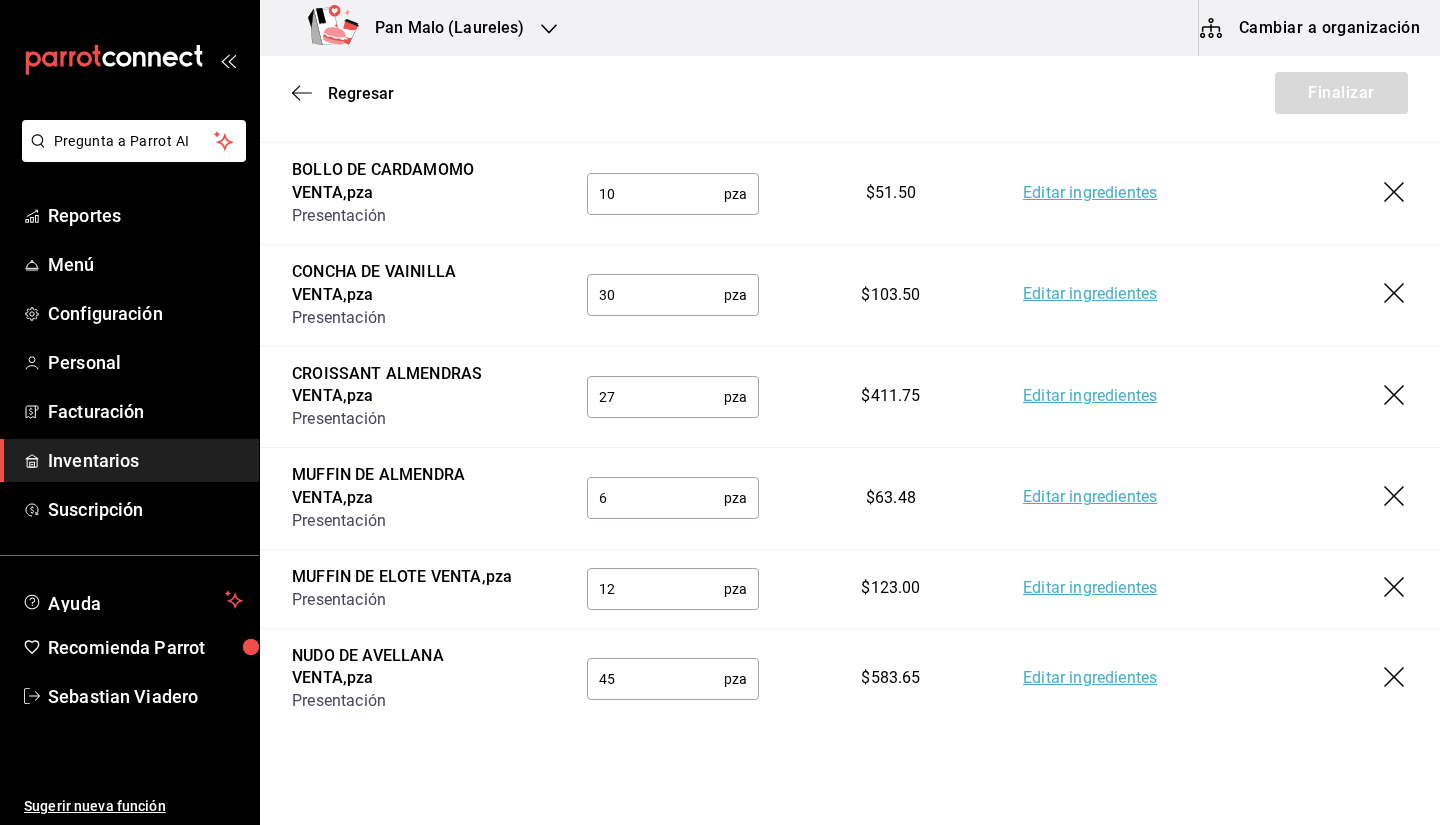 scroll, scrollTop: 741, scrollLeft: 0, axis: vertical 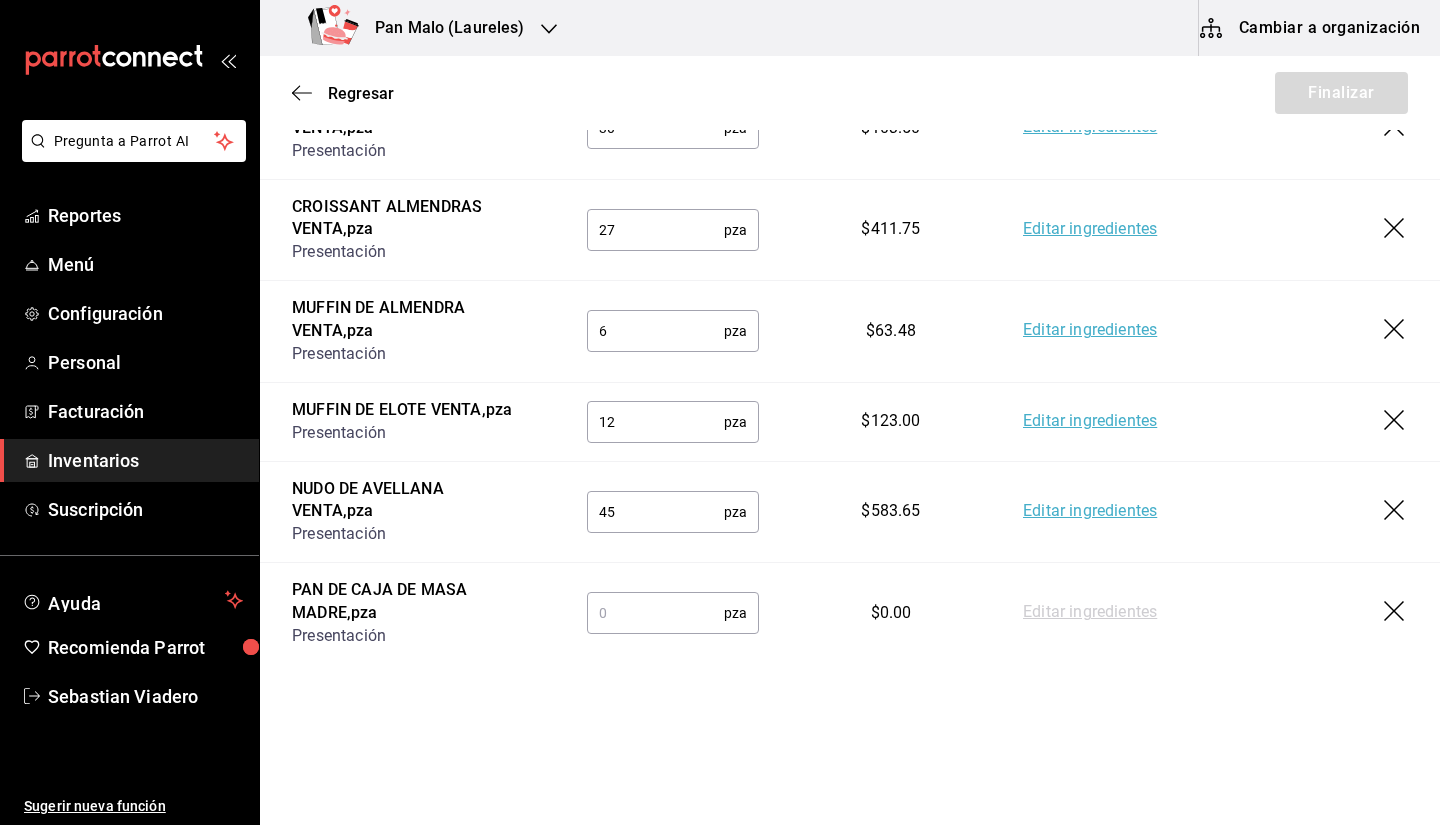 click at bounding box center [655, 613] 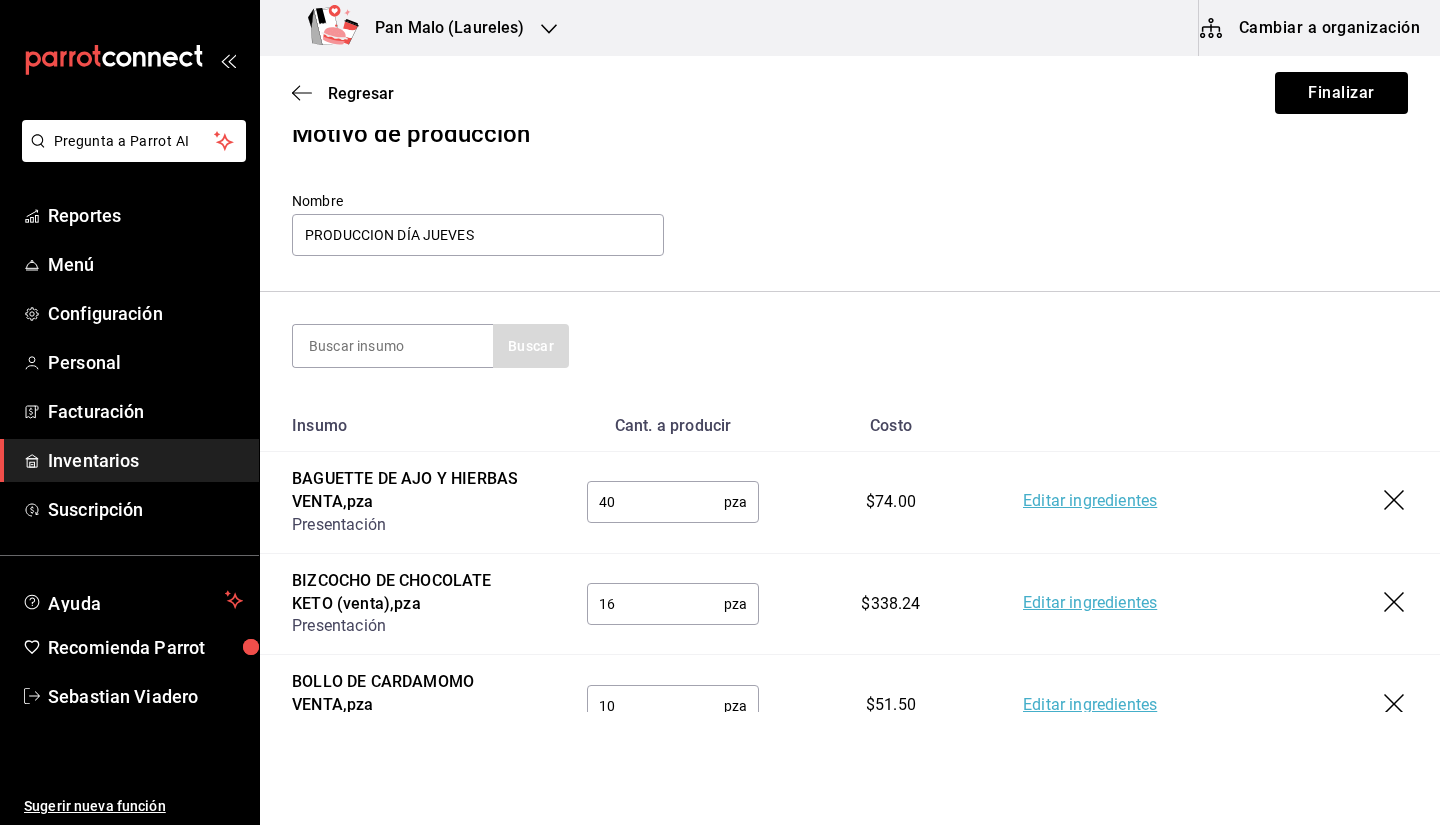 scroll, scrollTop: 32, scrollLeft: 0, axis: vertical 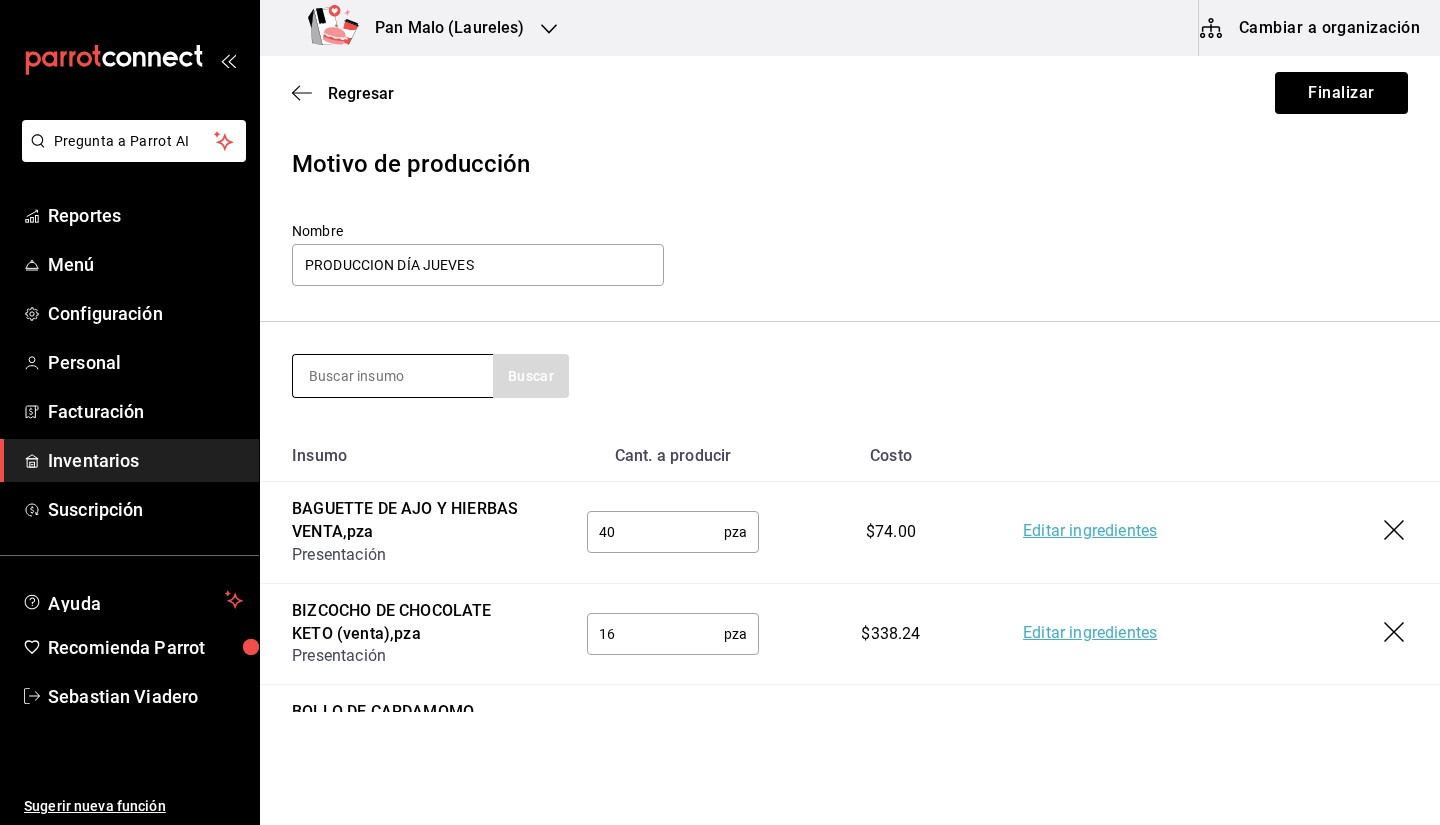 type on "8" 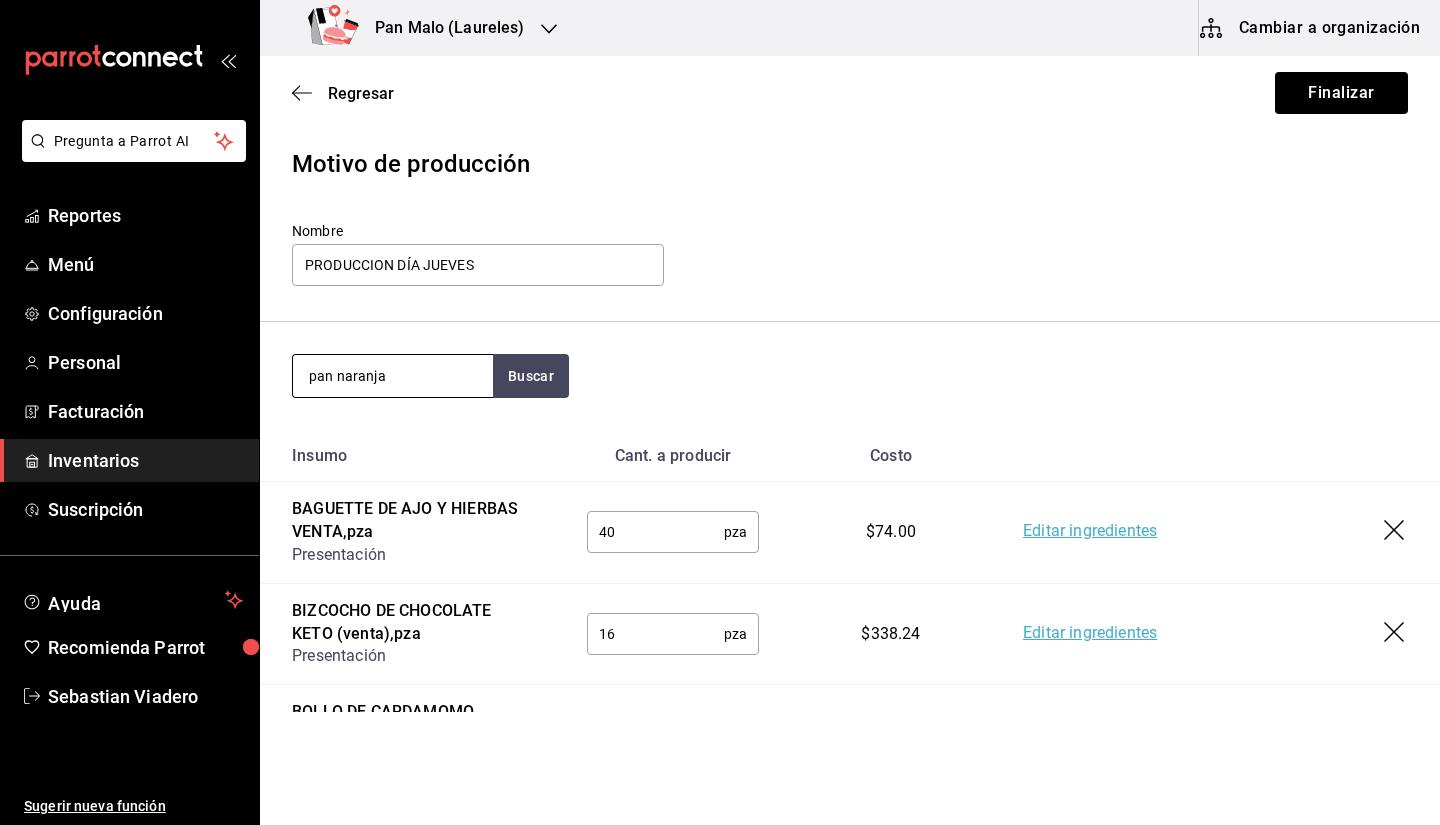 type on "pan naranja" 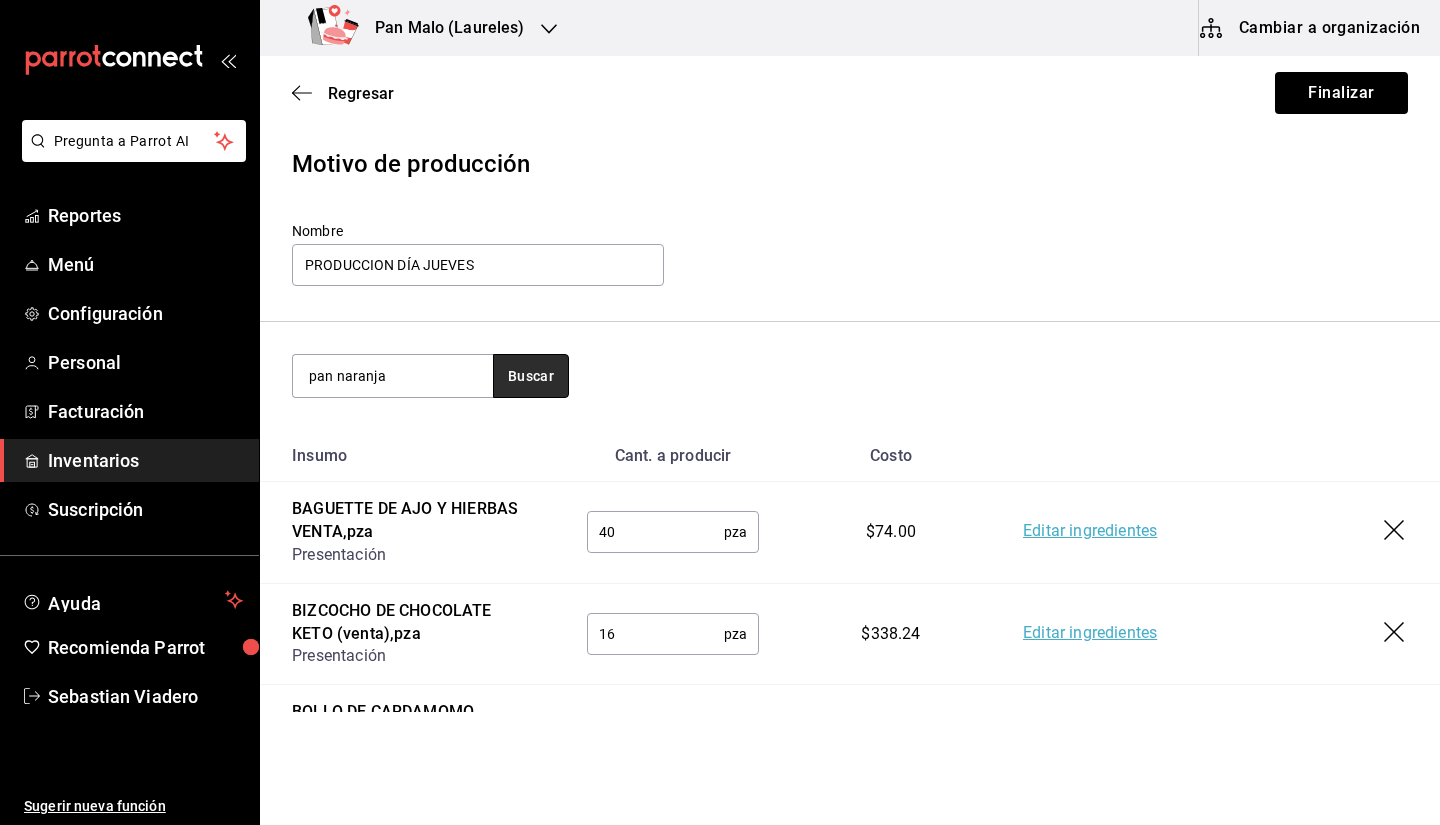 click on "Buscar" at bounding box center [531, 376] 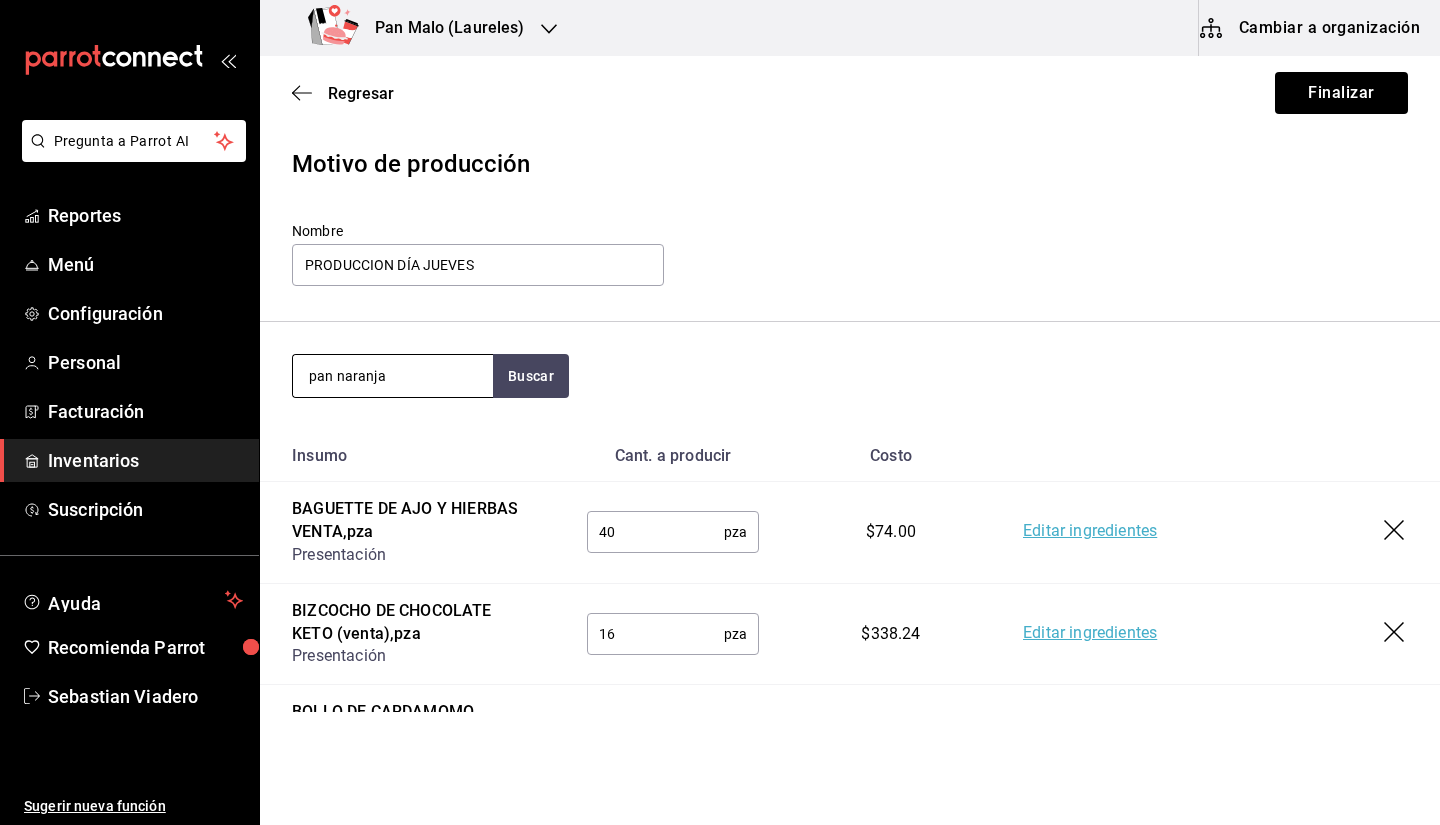 click on "pan naranja" at bounding box center [393, 376] 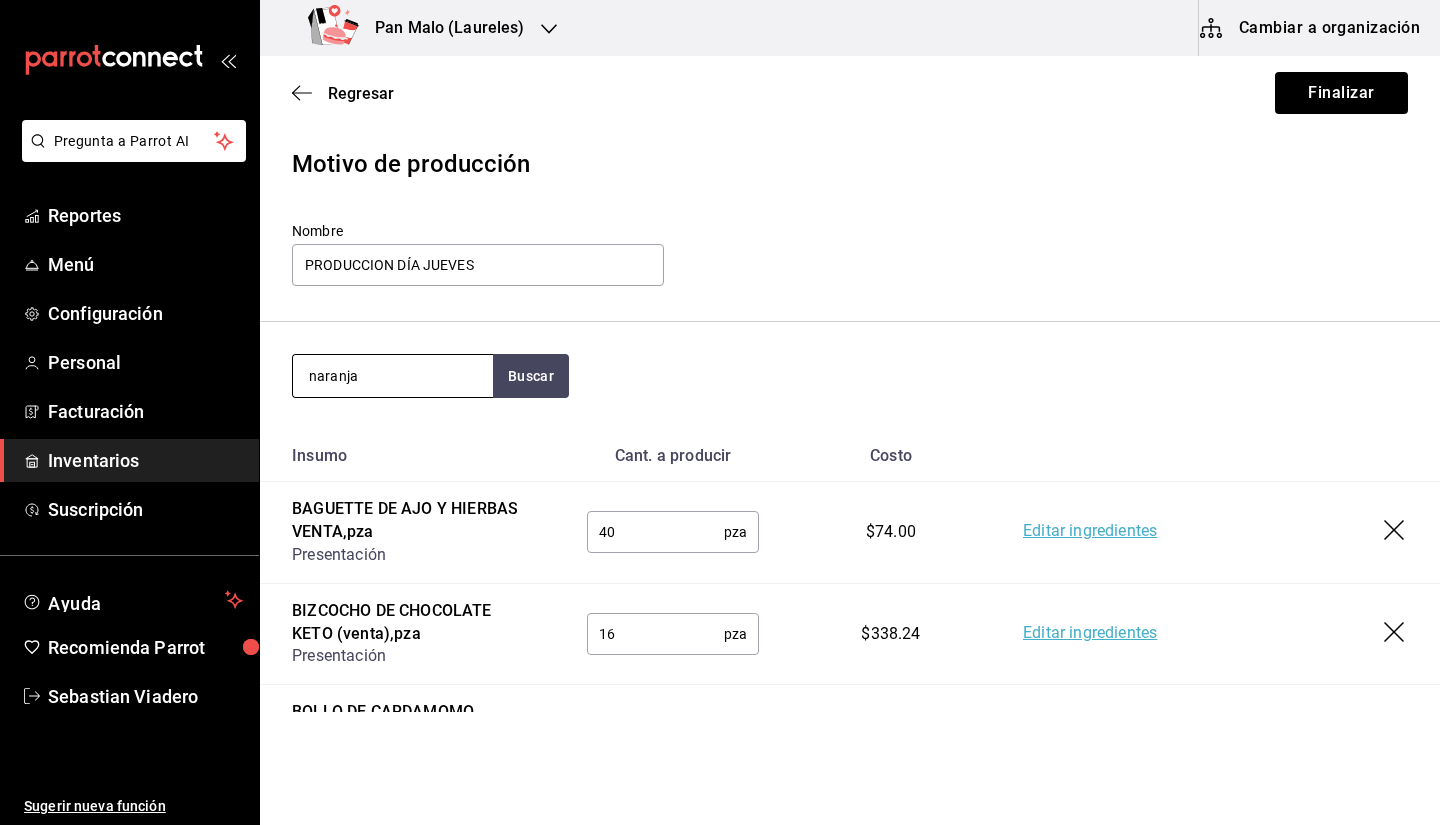 type on "naranja" 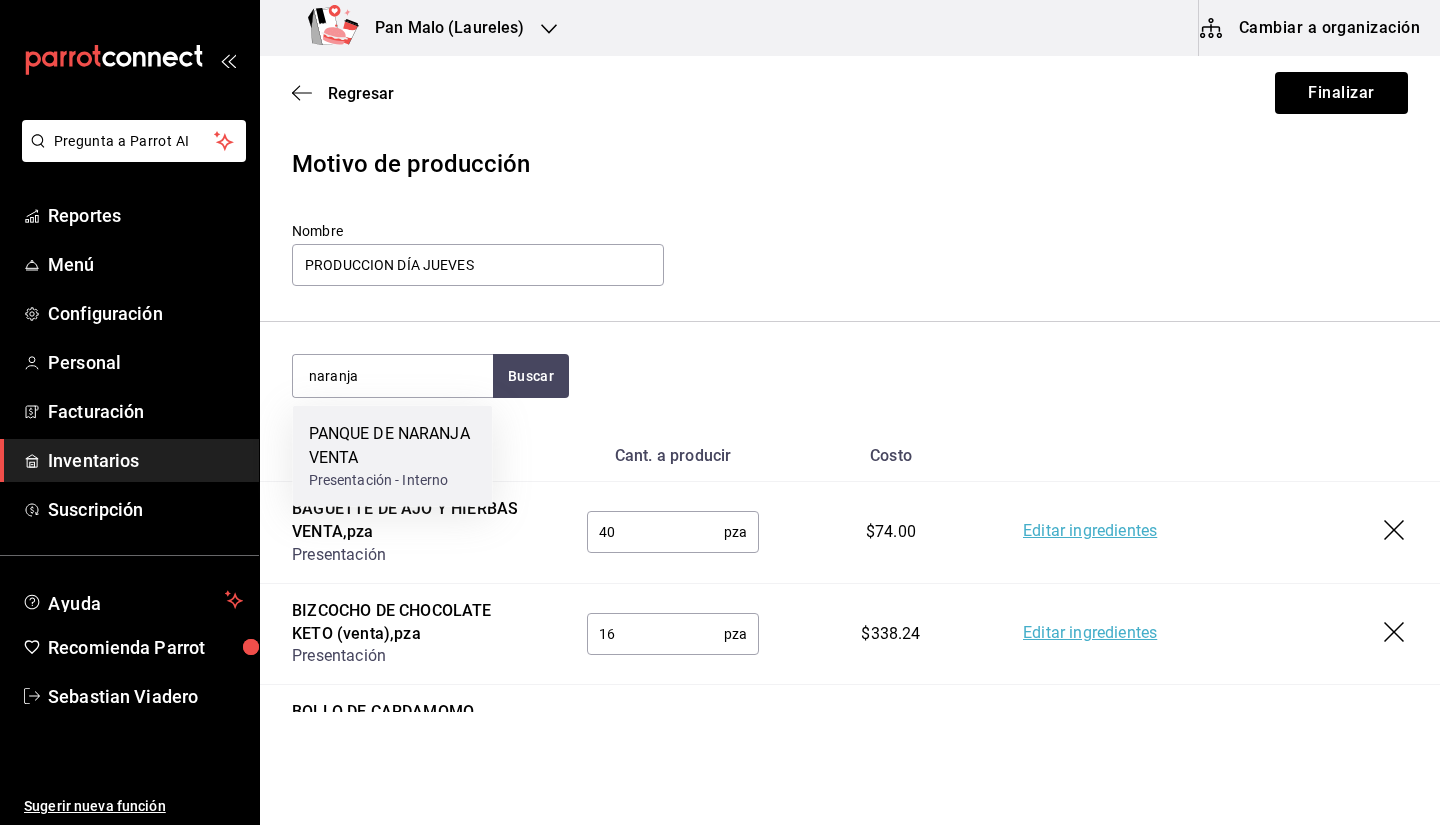 click on "PANQUE DE NARANJA VENTA" at bounding box center (393, 446) 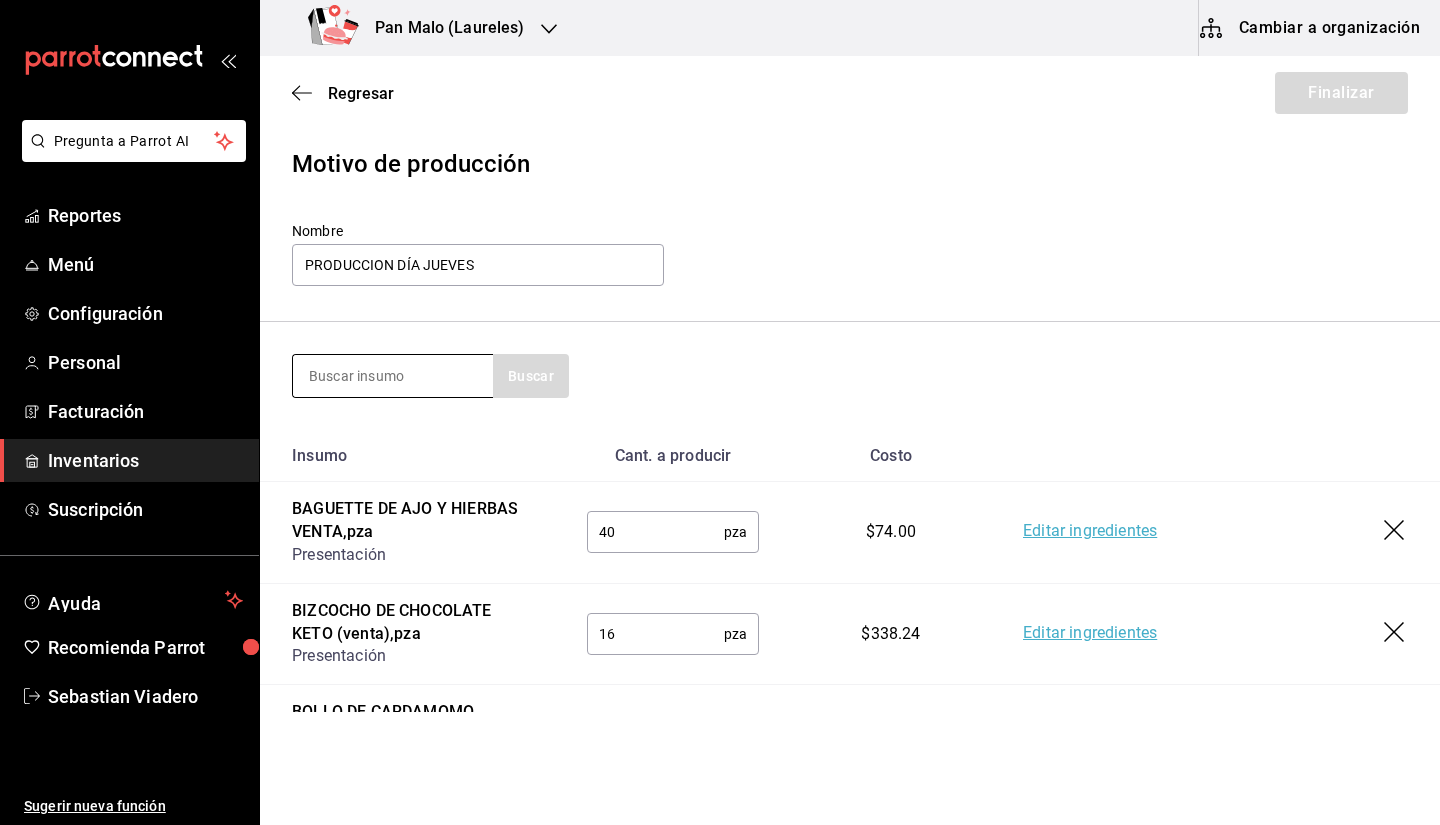click at bounding box center [393, 376] 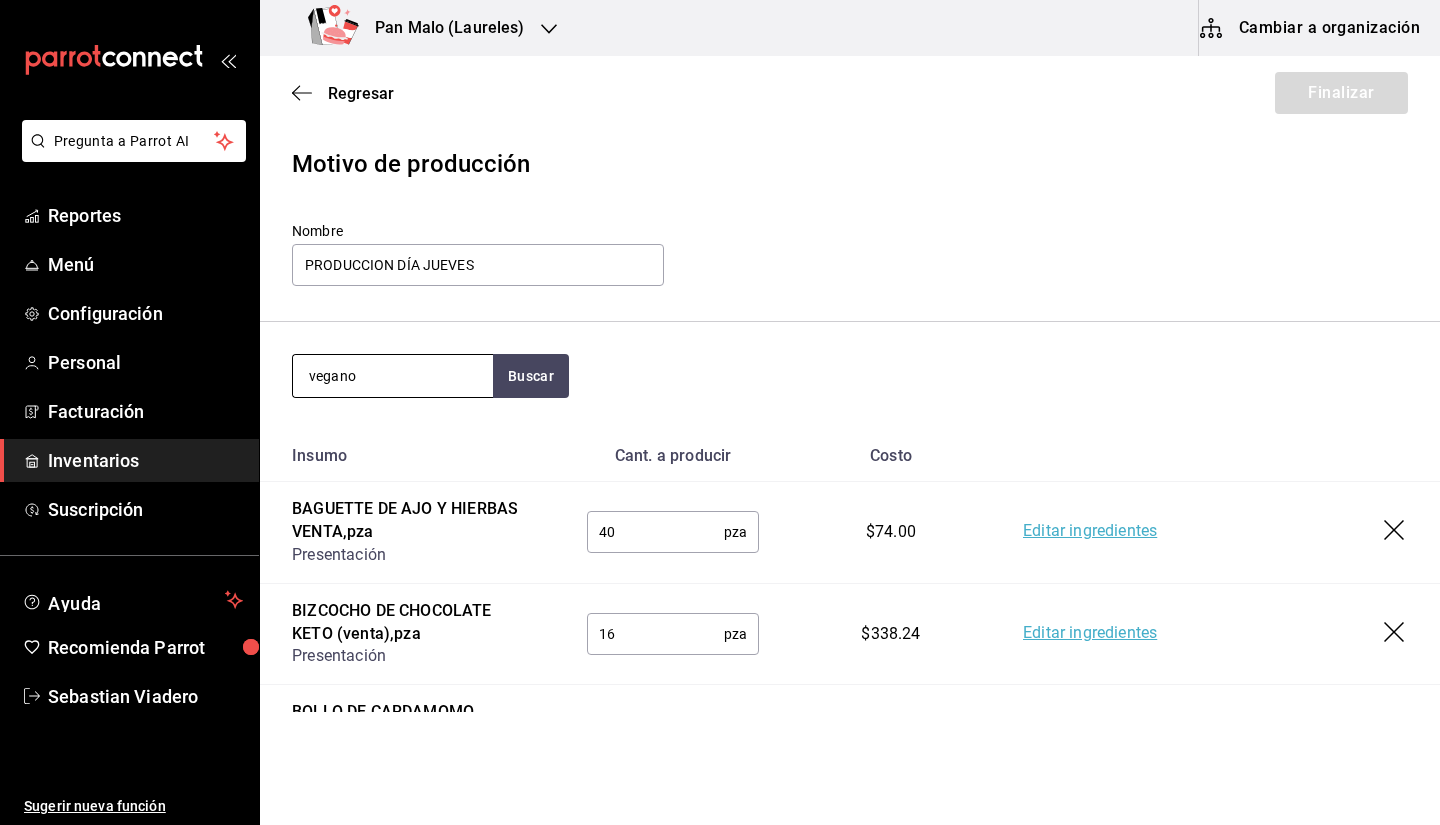 type on "vegano" 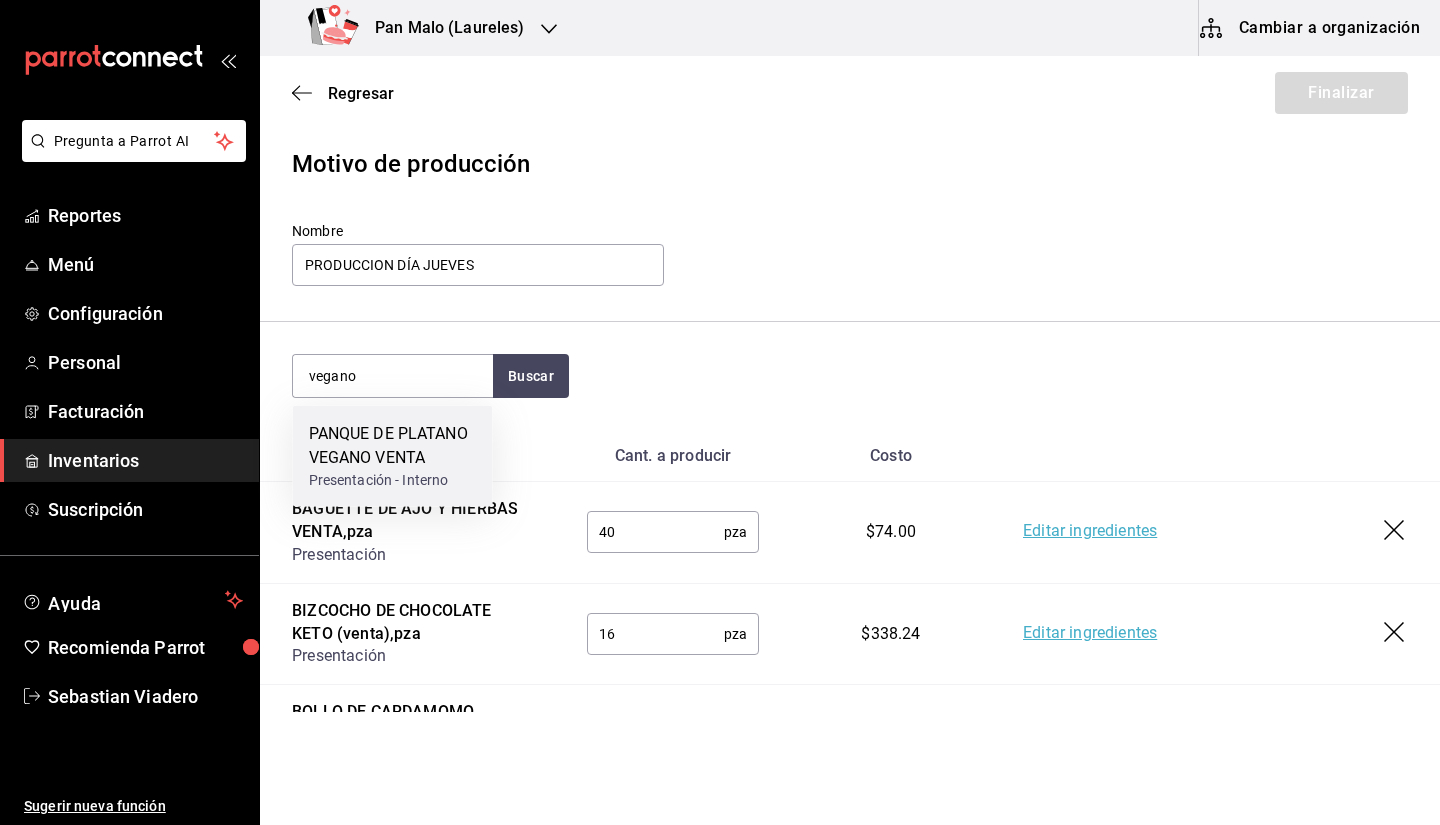 click on "PANQUE DE PLATANO VEGANO VENTA" at bounding box center (393, 446) 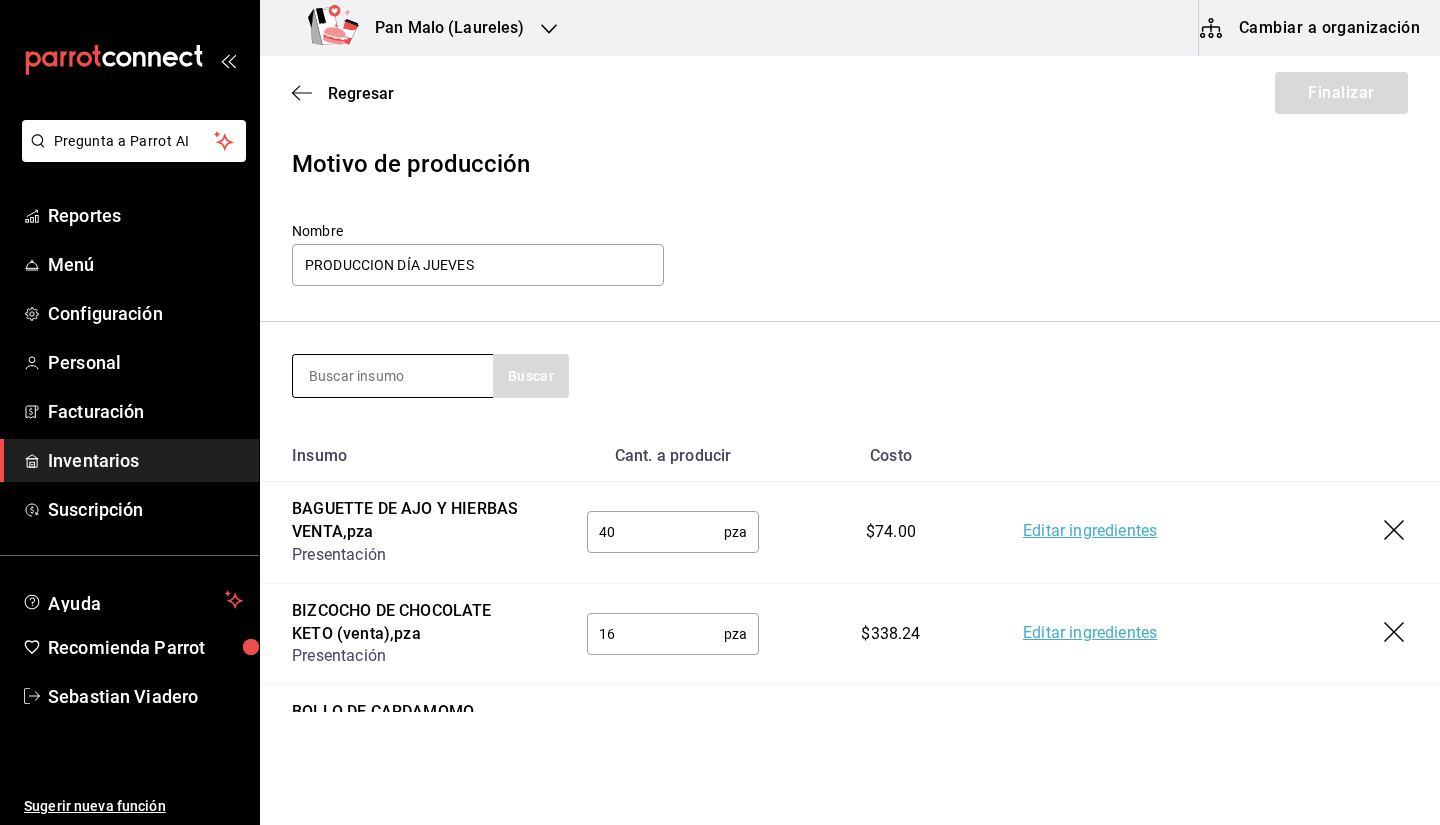 click at bounding box center (393, 376) 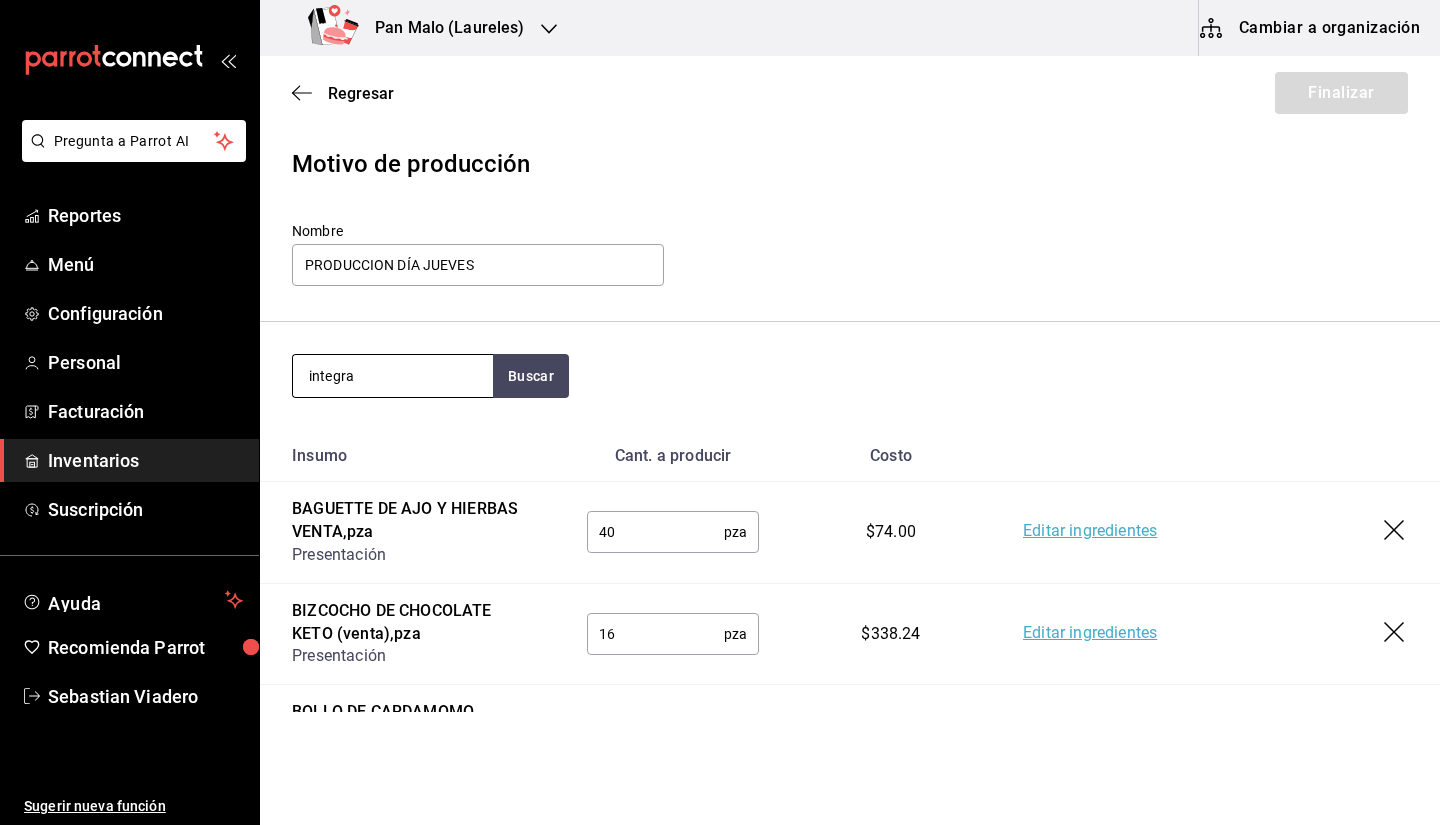 type on "integra" 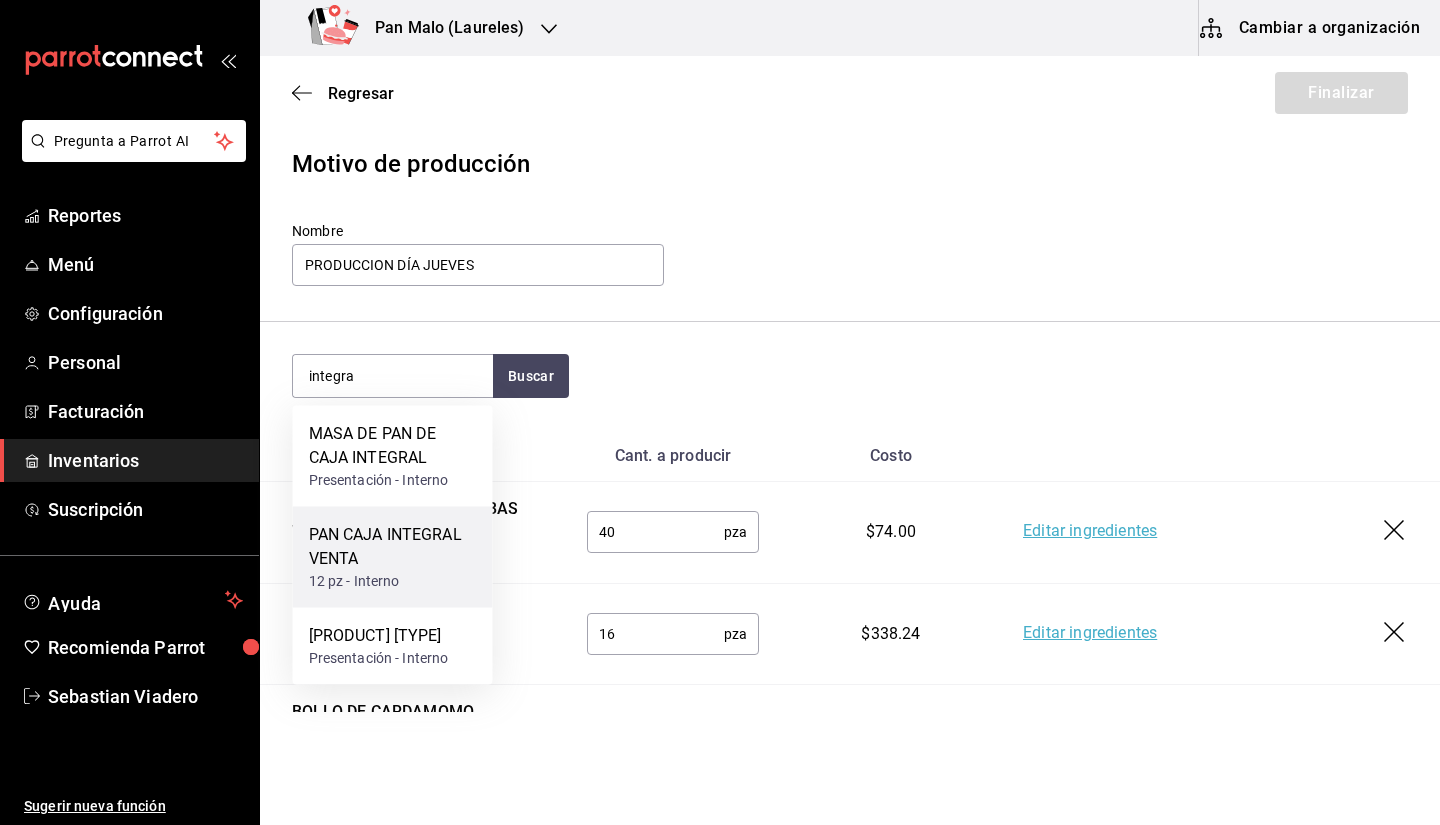 click on "PAN CAJA INTEGRAL VENTA" at bounding box center [393, 547] 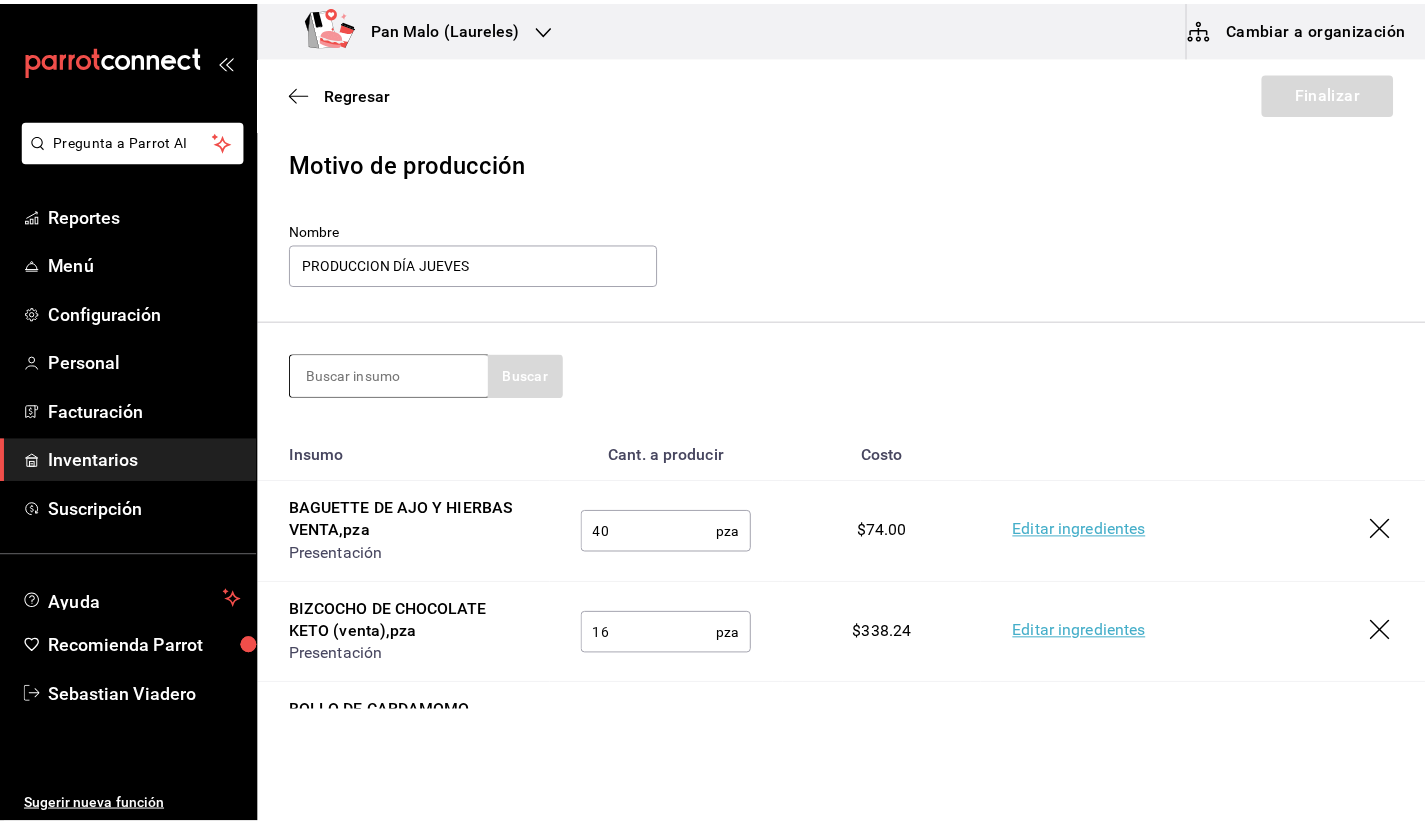 scroll, scrollTop: 55, scrollLeft: 0, axis: vertical 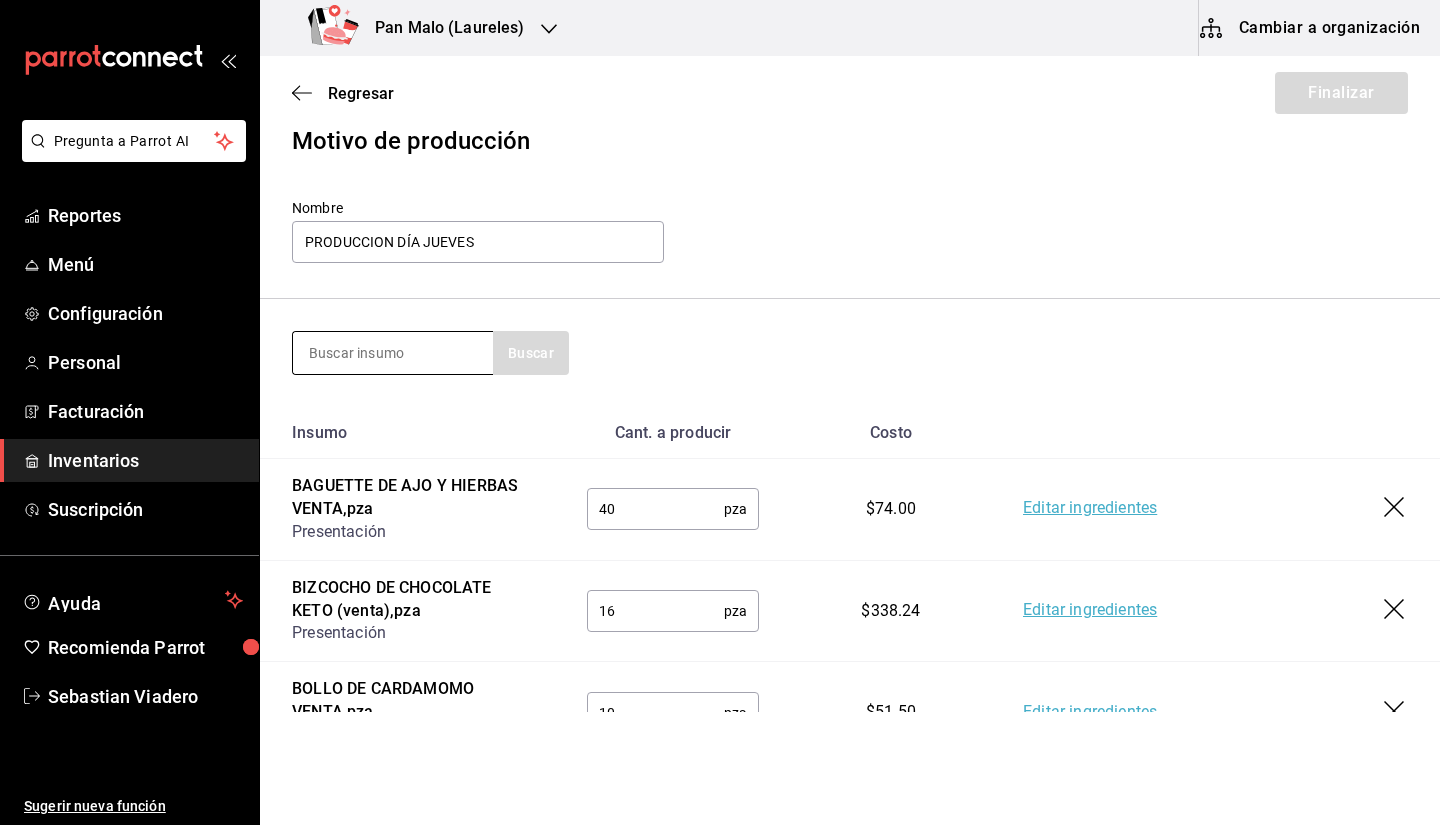 click at bounding box center (393, 353) 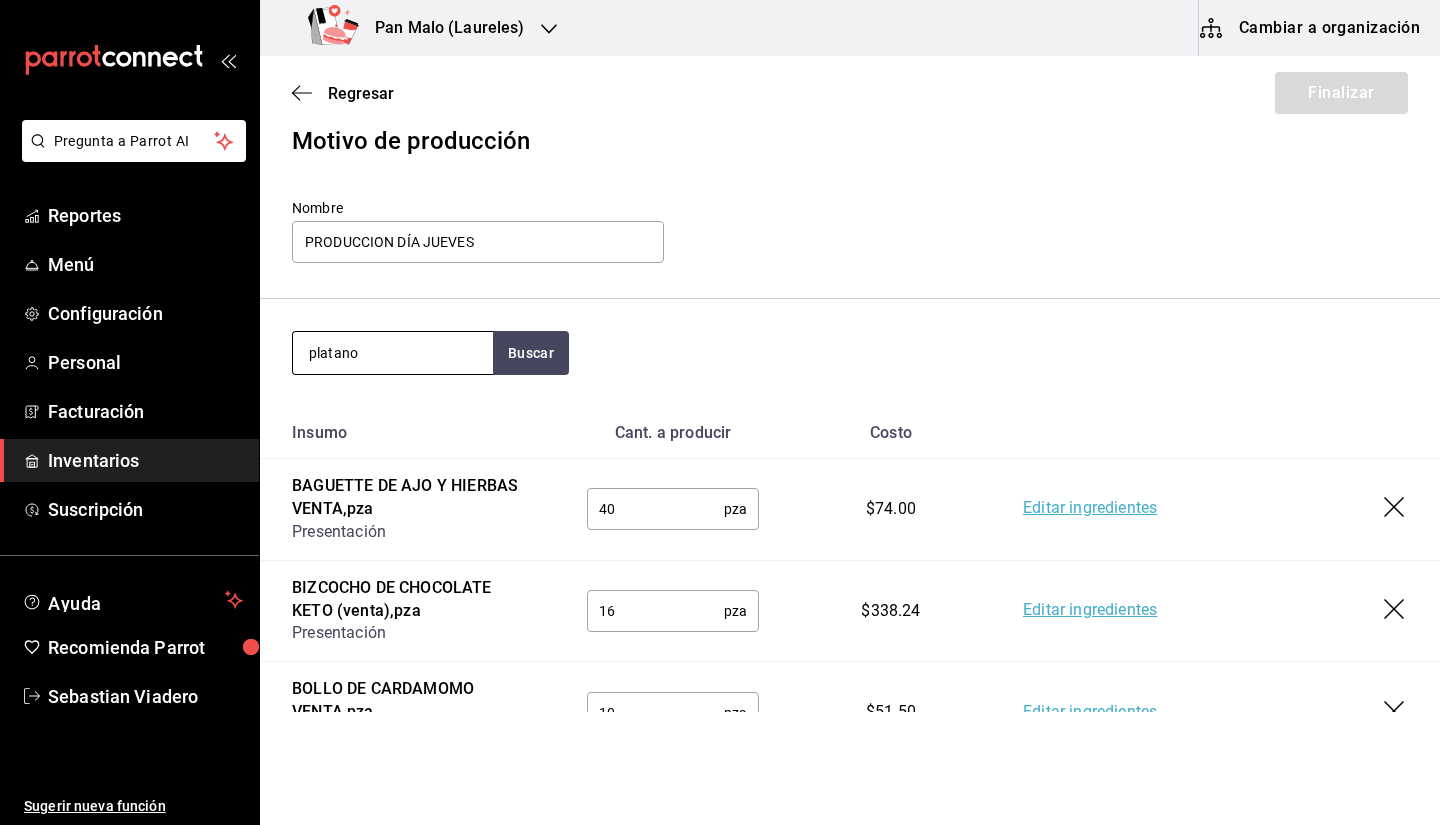 type on "platano" 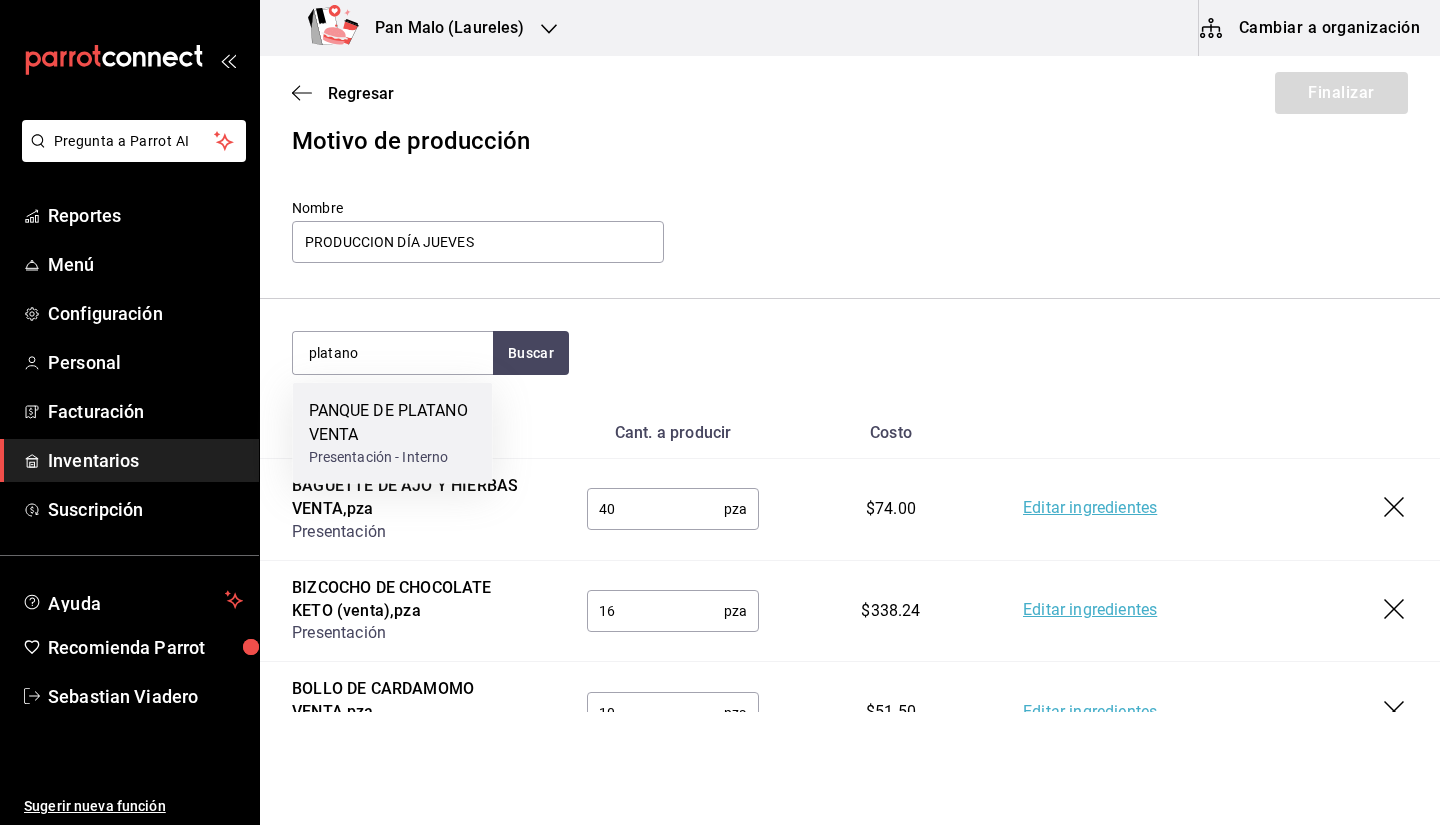 click on "PANQUE DE PLATANO VENTA" at bounding box center [393, 423] 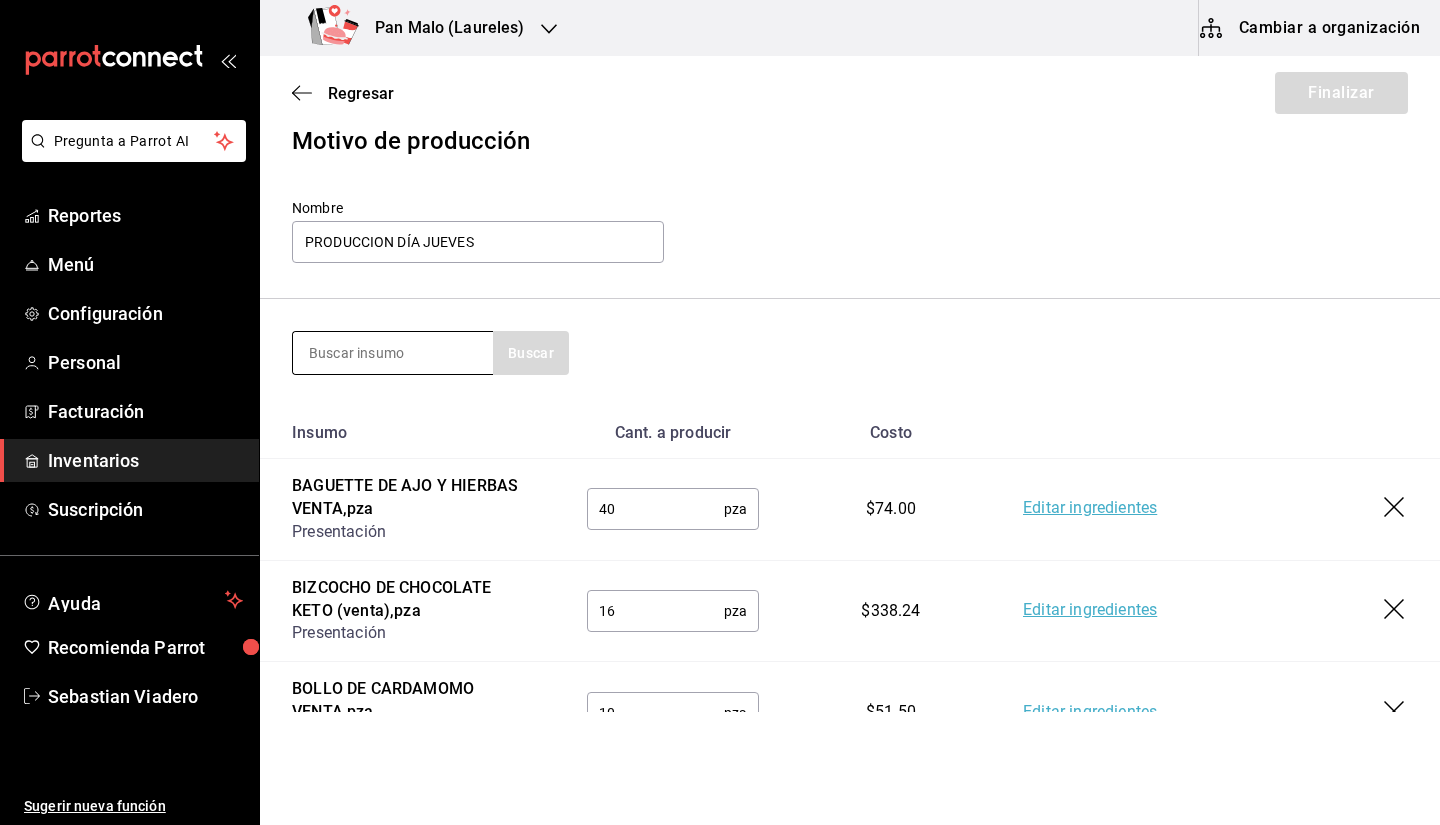 click at bounding box center [393, 353] 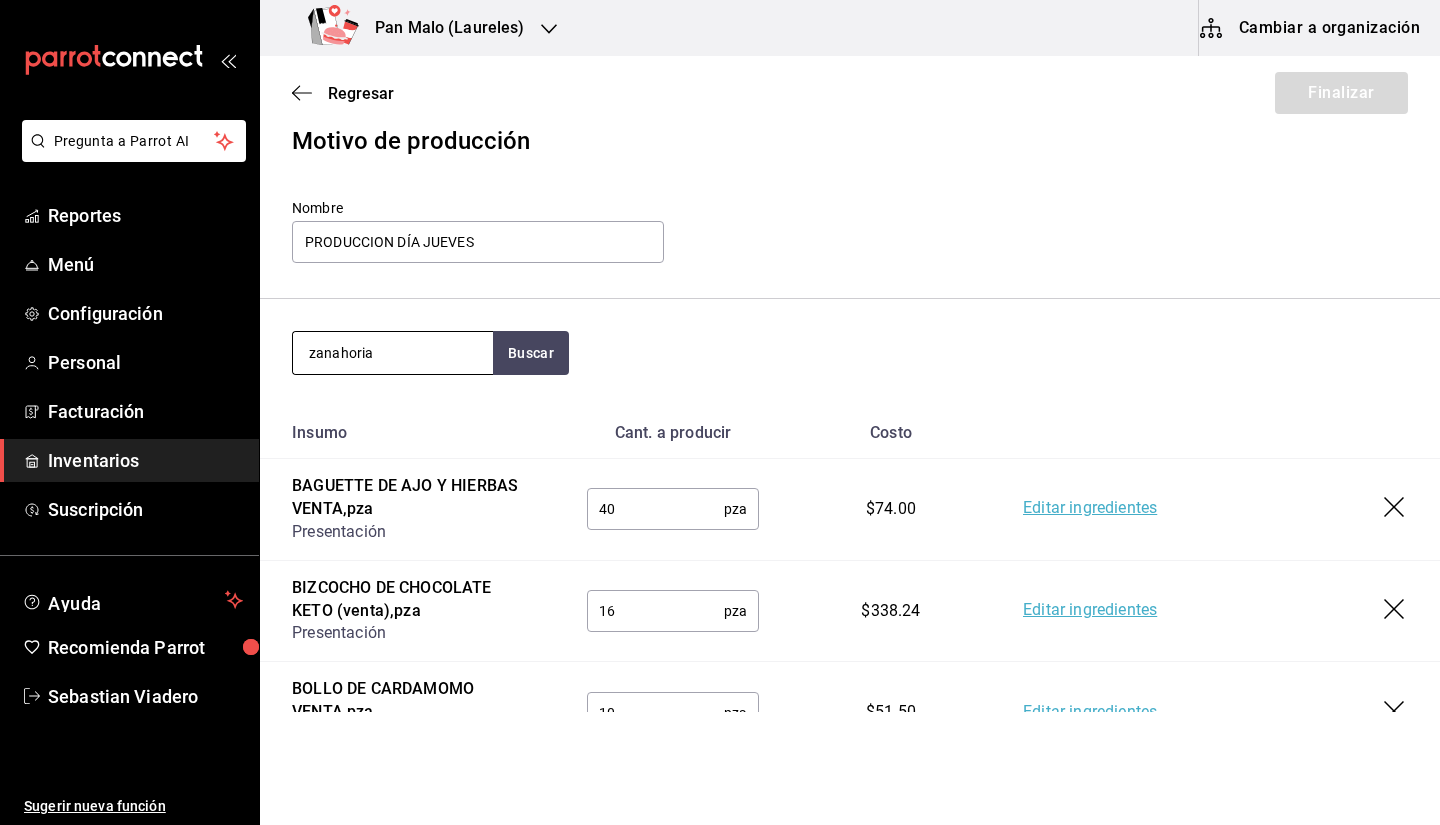 type on "zanahoria" 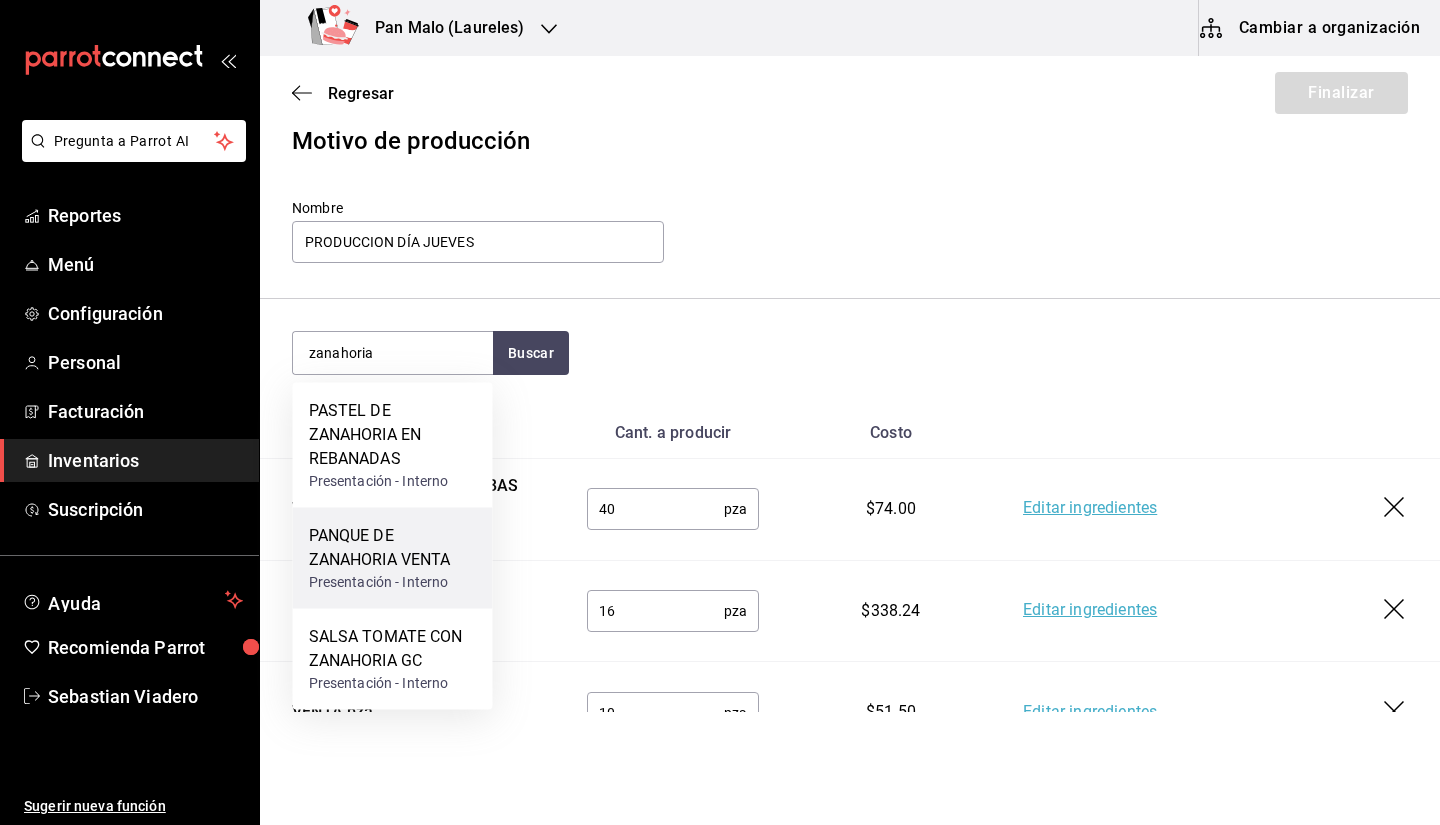 click on "PANQUE DE ZANAHORIA VENTA" at bounding box center (393, 548) 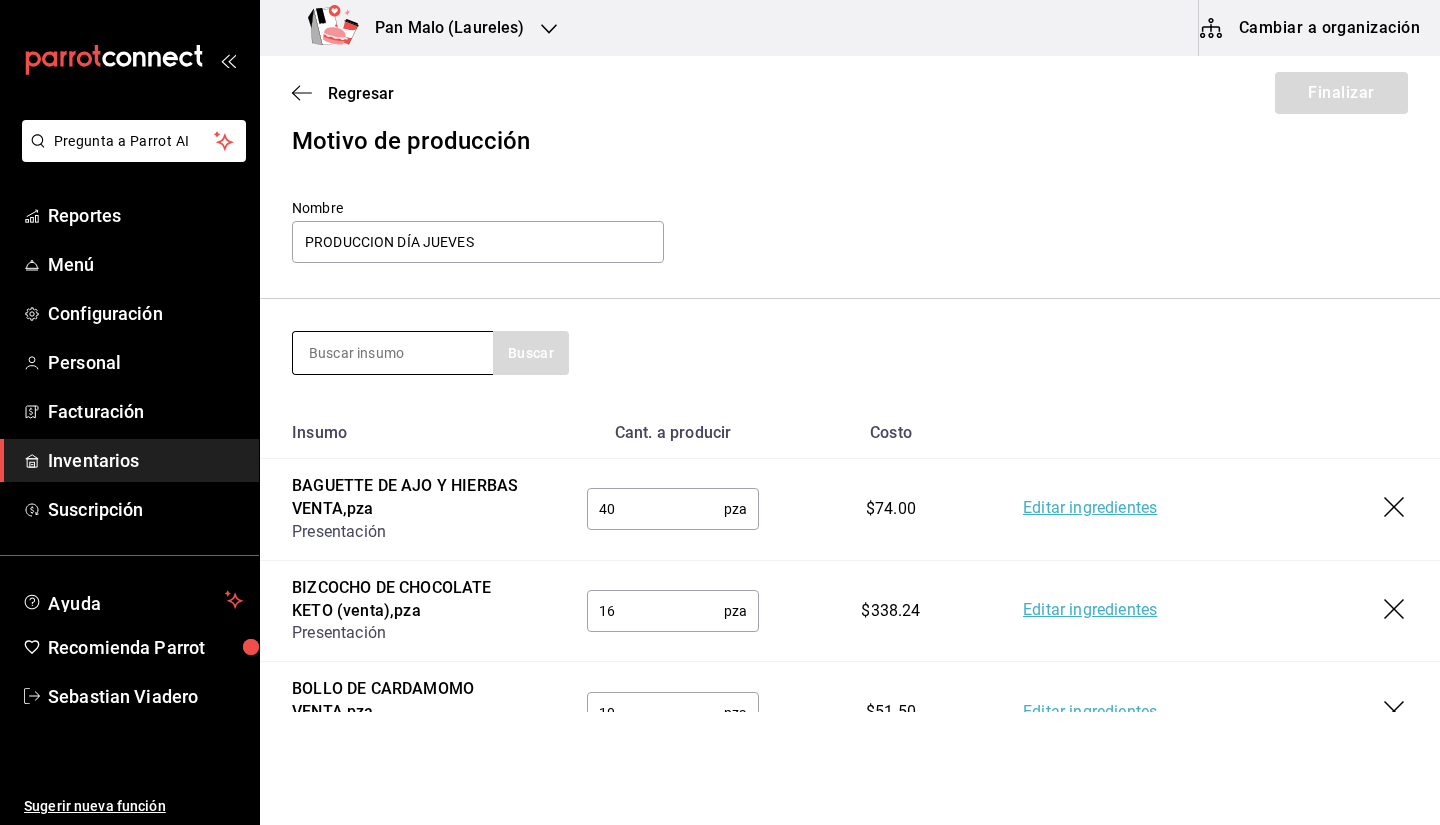 click at bounding box center [393, 353] 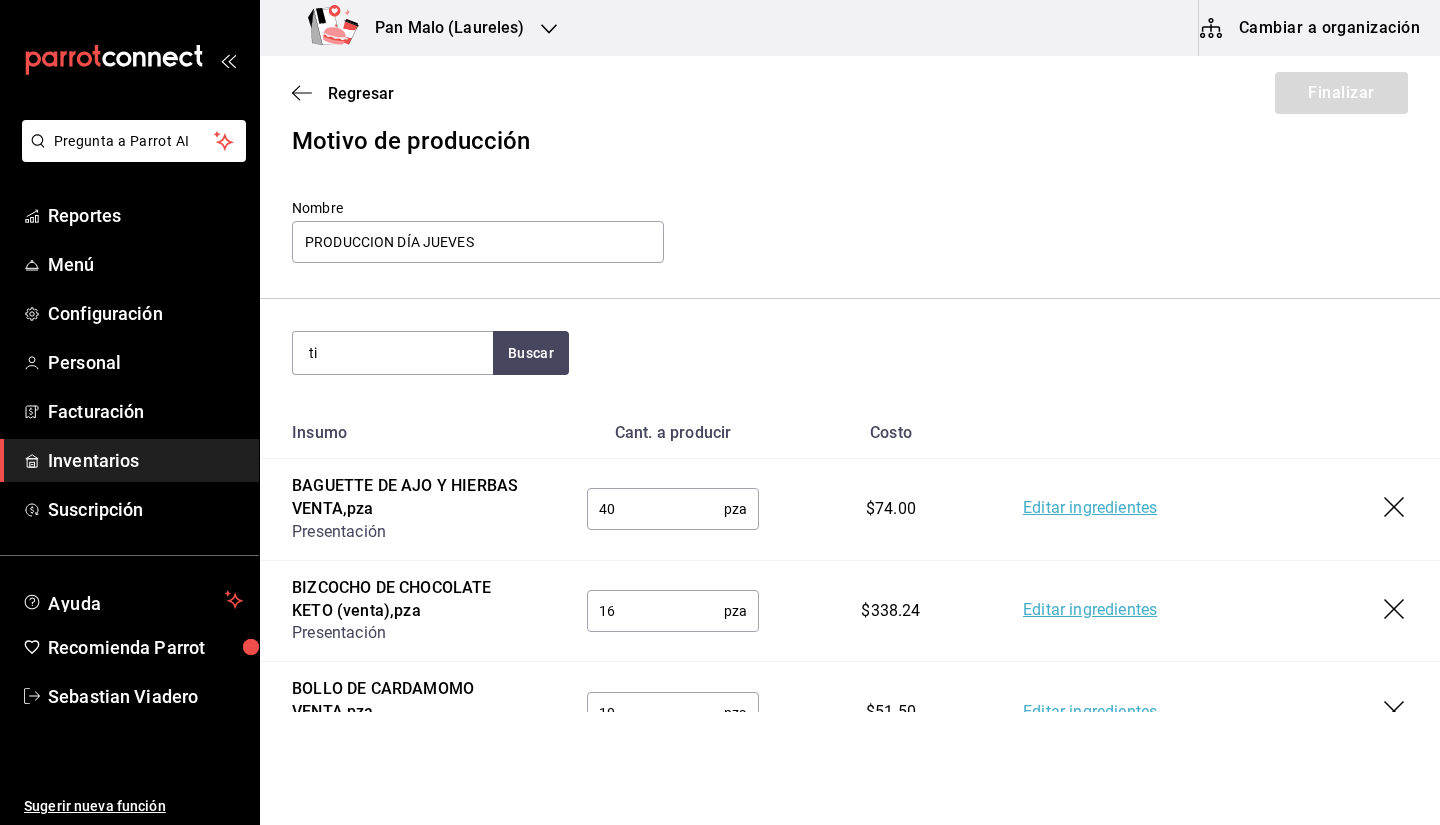type on "t" 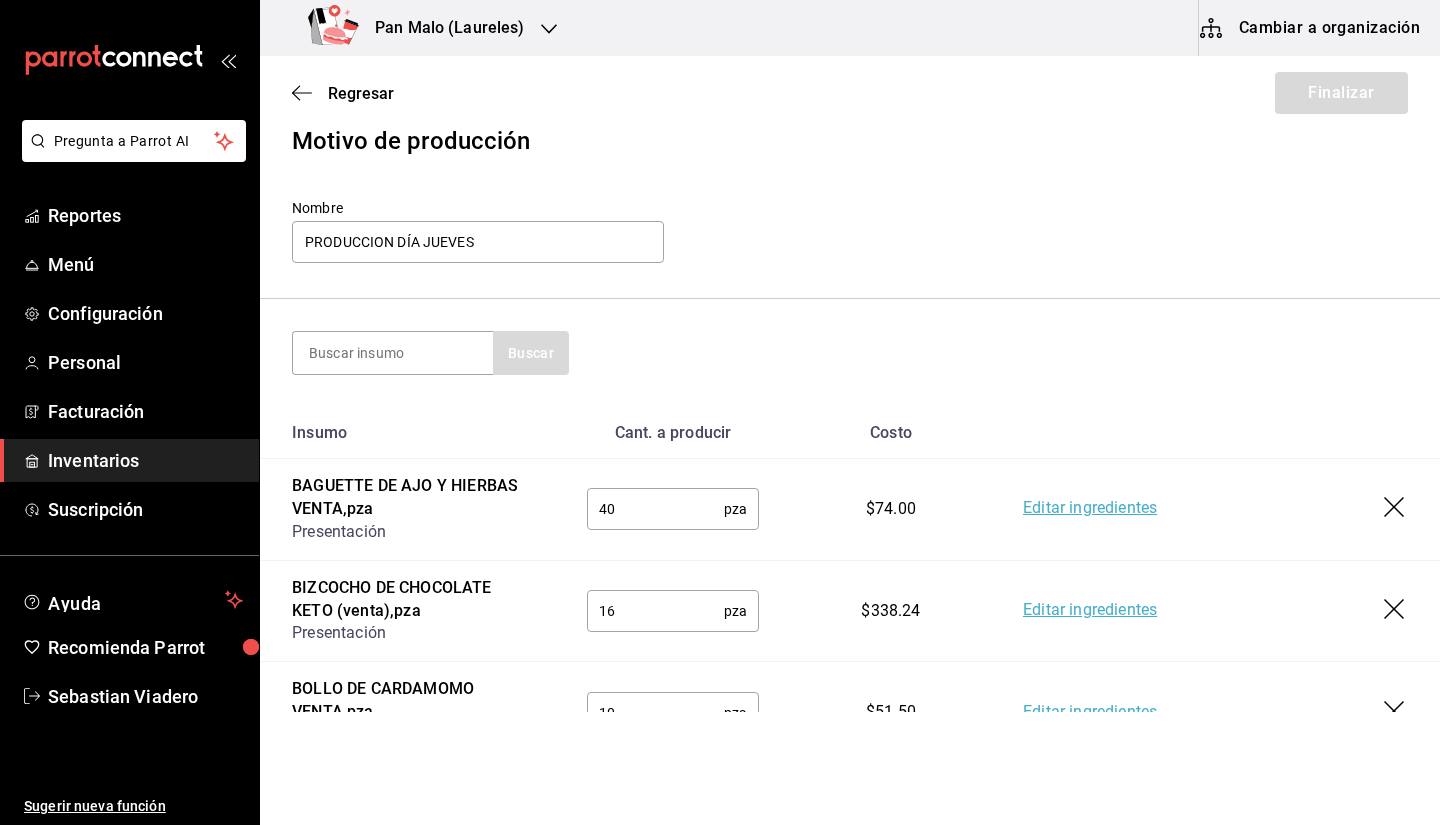 type on "a" 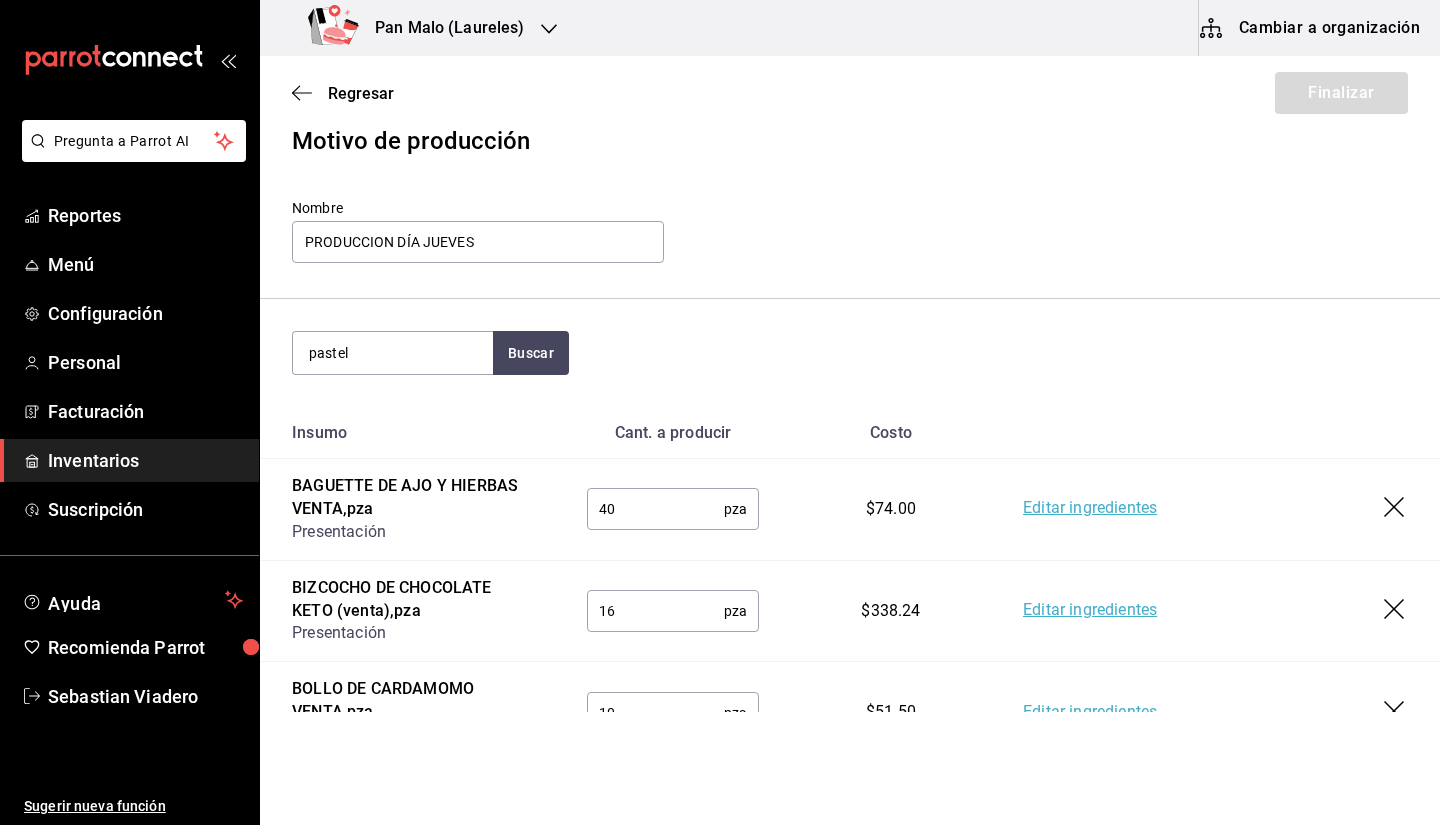 type on "pastel" 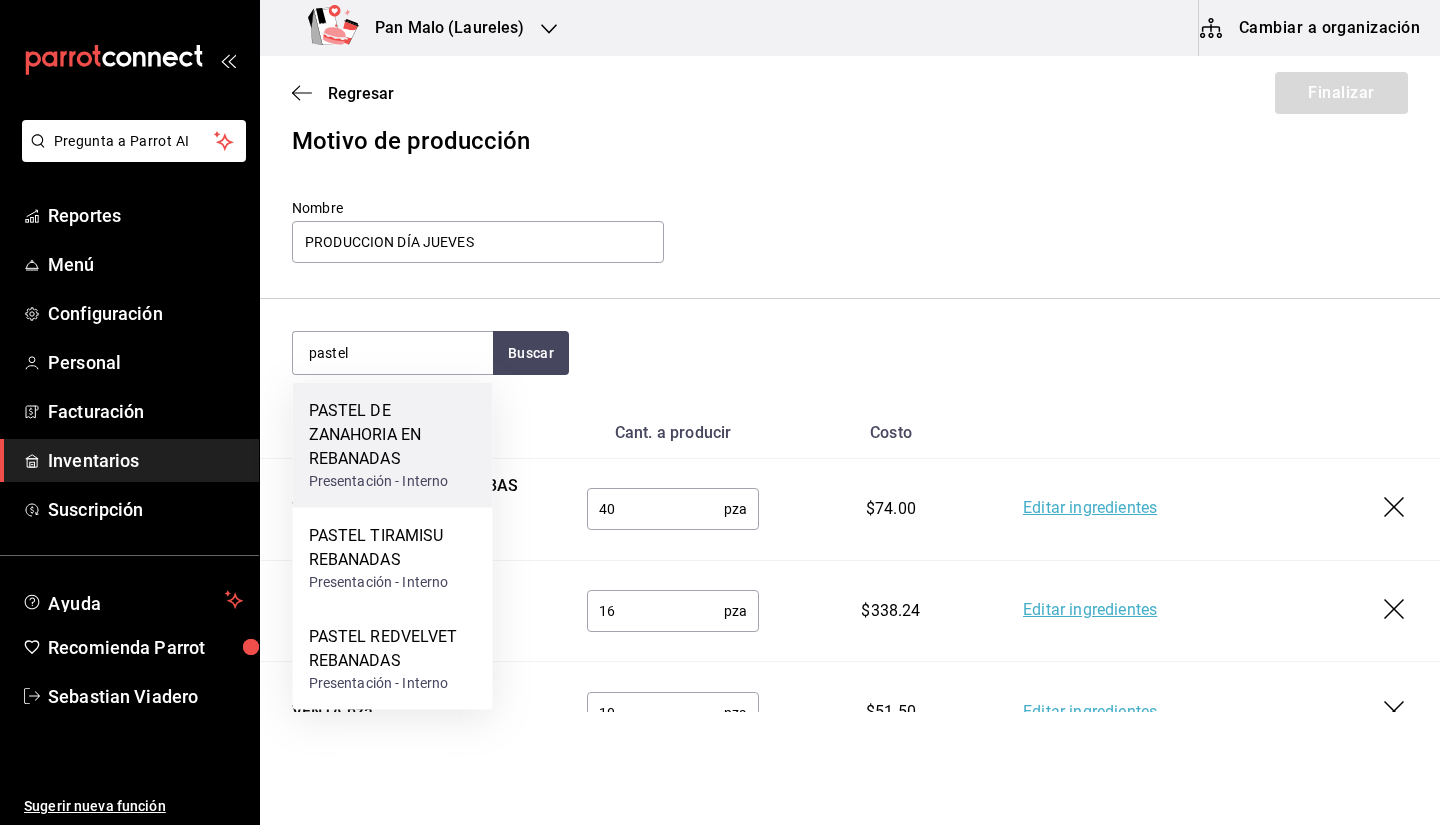 click on "PASTEL DE ZANAHORIA EN REBANADAS" at bounding box center [393, 435] 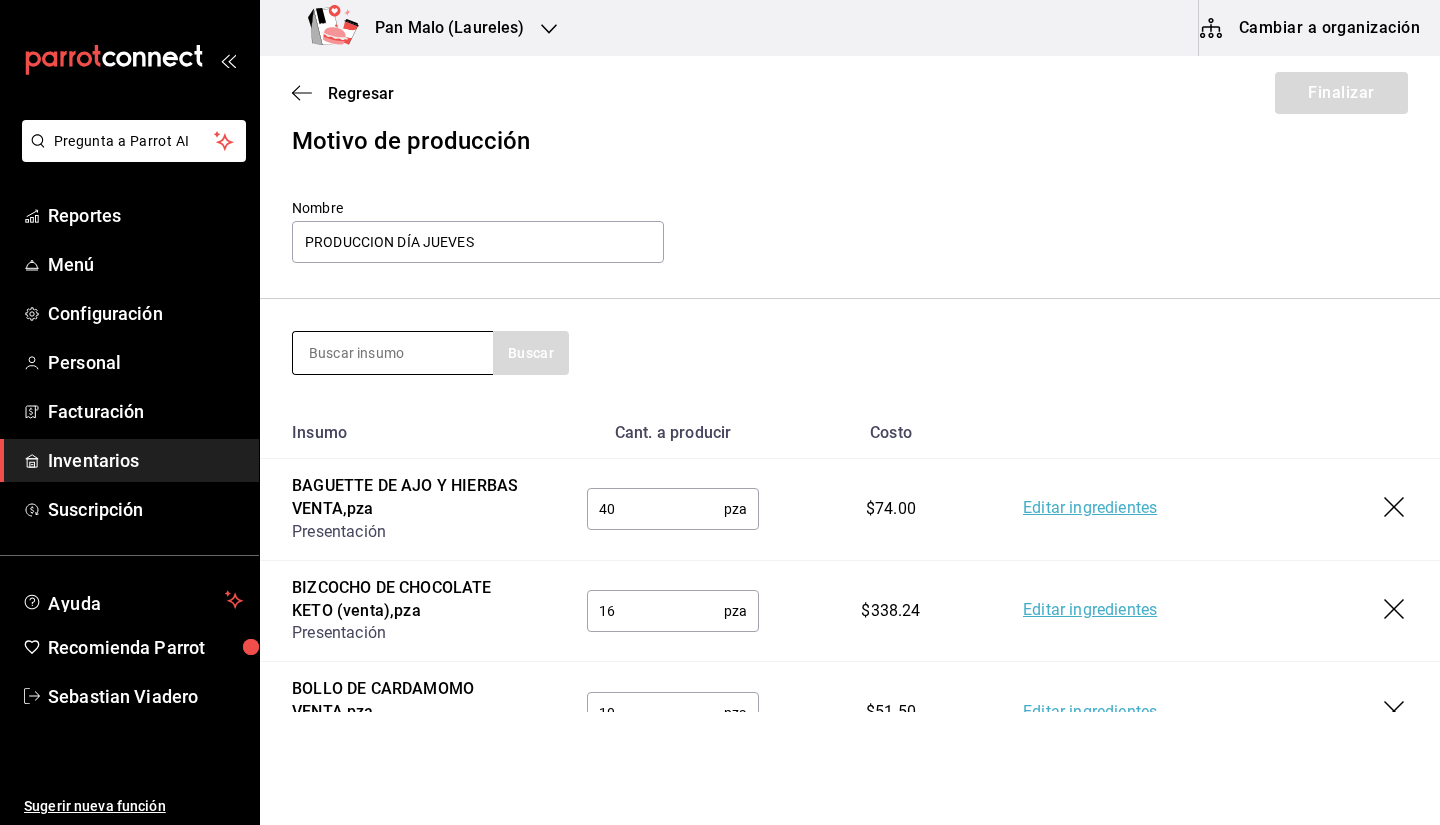 click at bounding box center (393, 353) 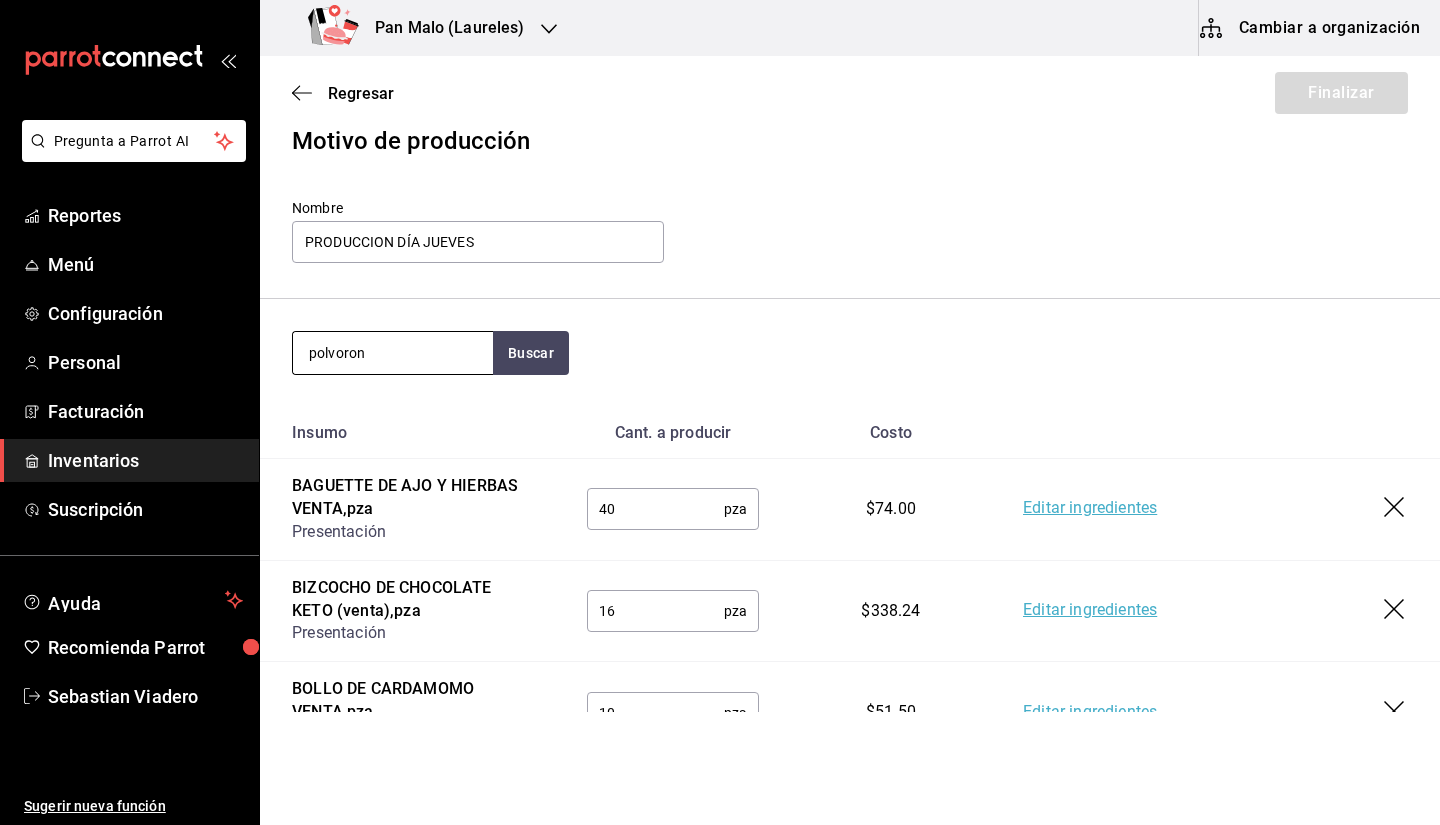 type on "polvoron" 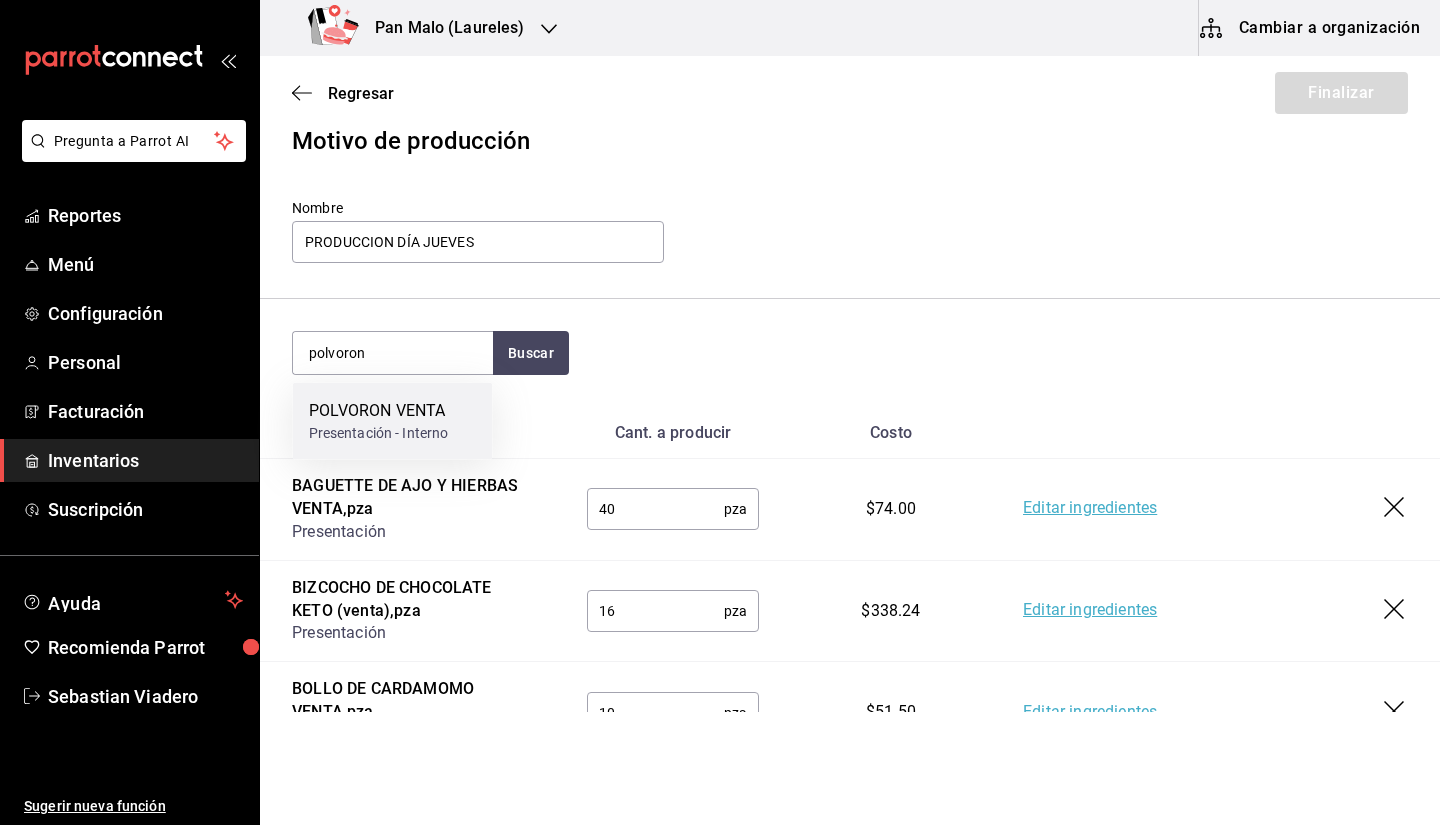 click on "Presentación - Interno" at bounding box center [379, 433] 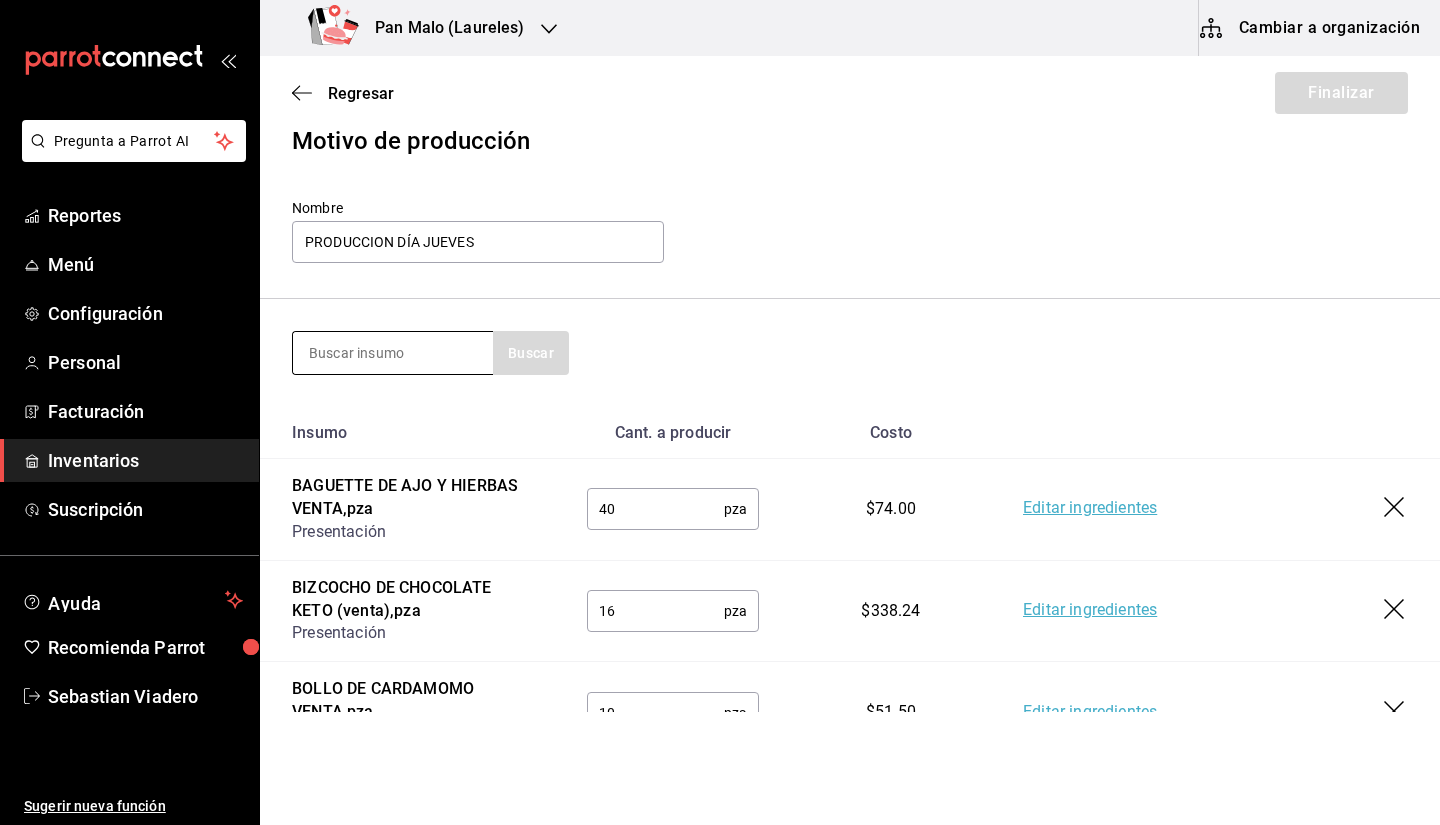 click at bounding box center (393, 353) 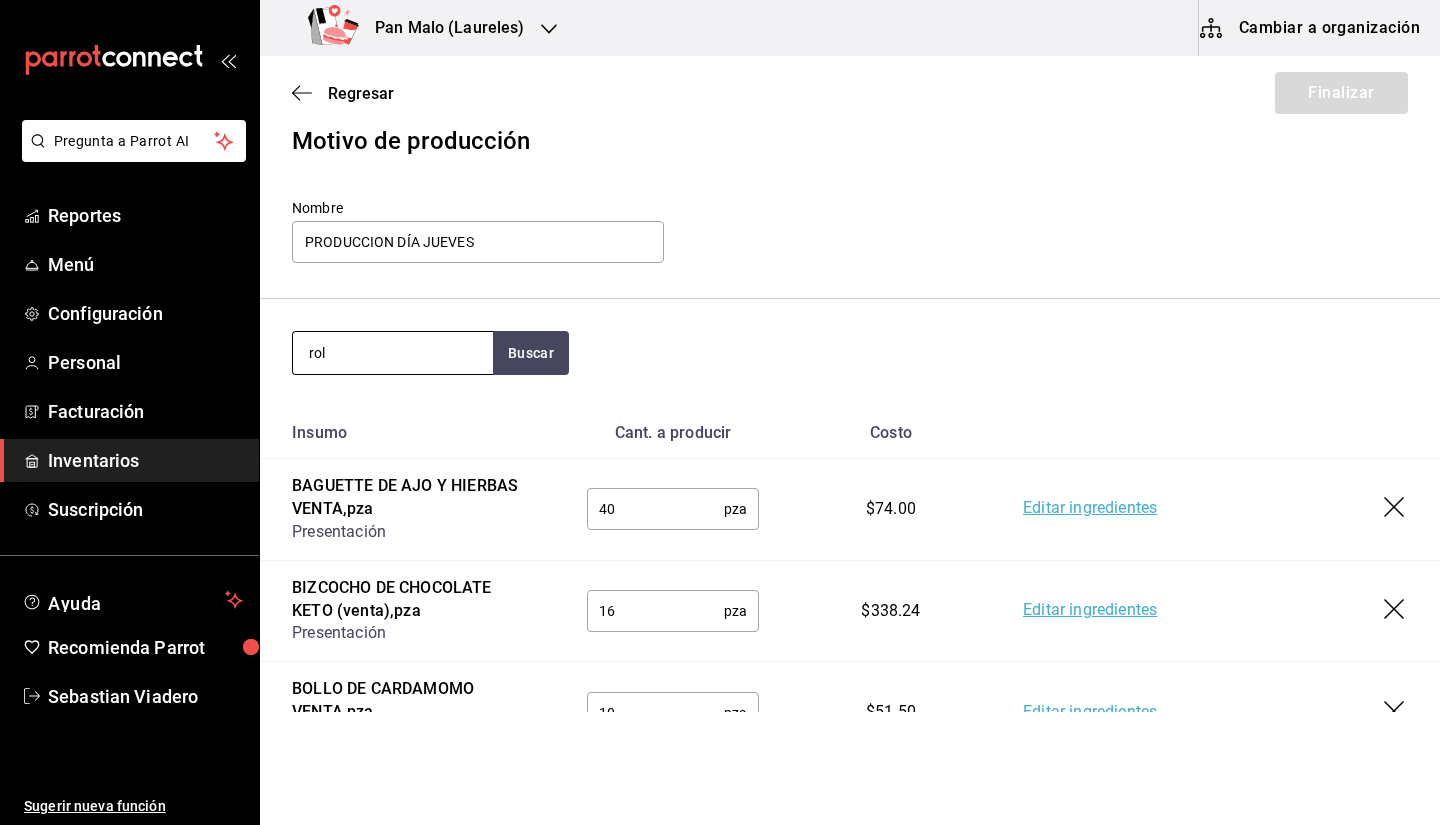 type on "rol" 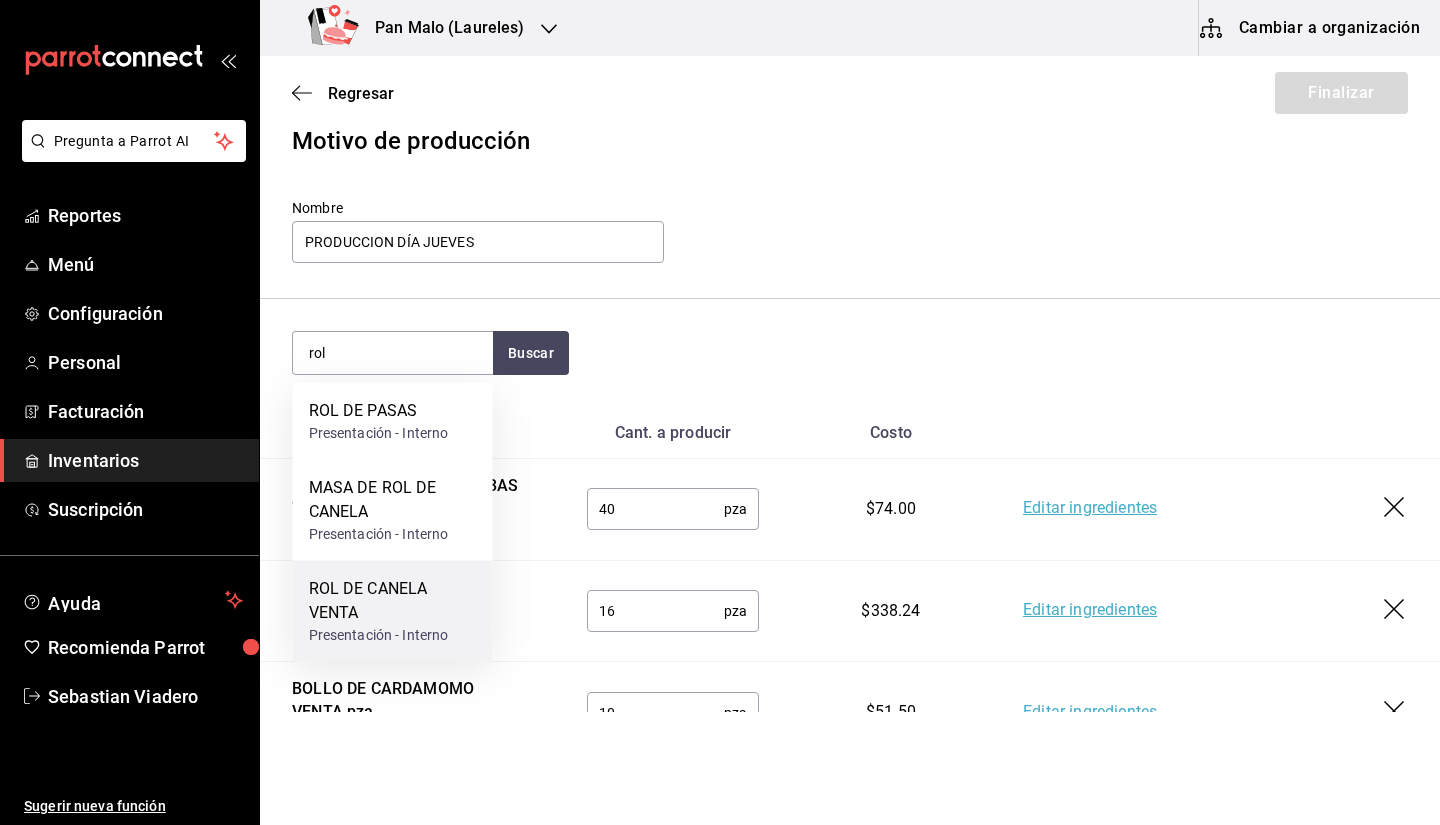 click on "ROL DE CANELA VENTA" at bounding box center [393, 601] 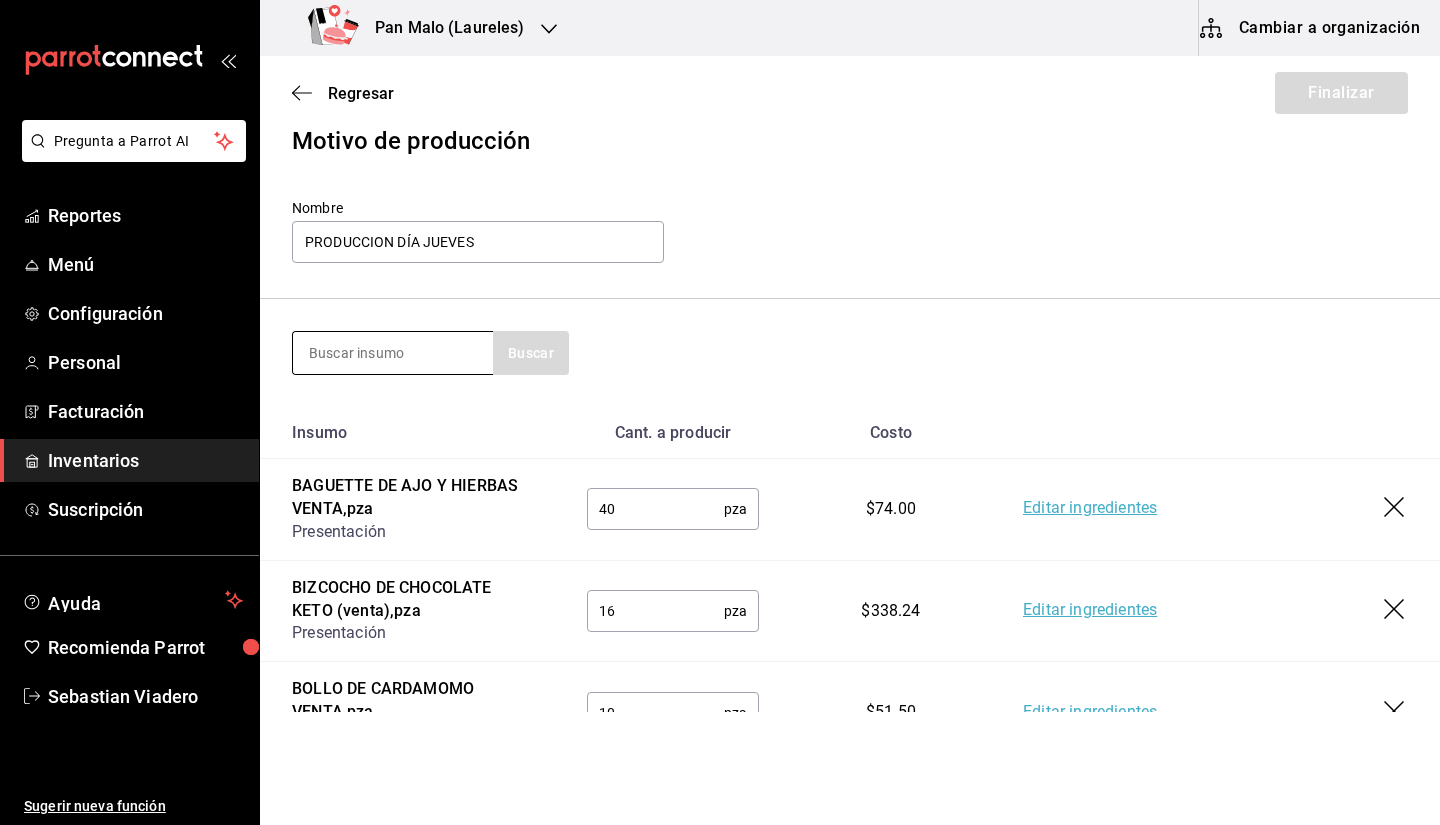click at bounding box center (393, 353) 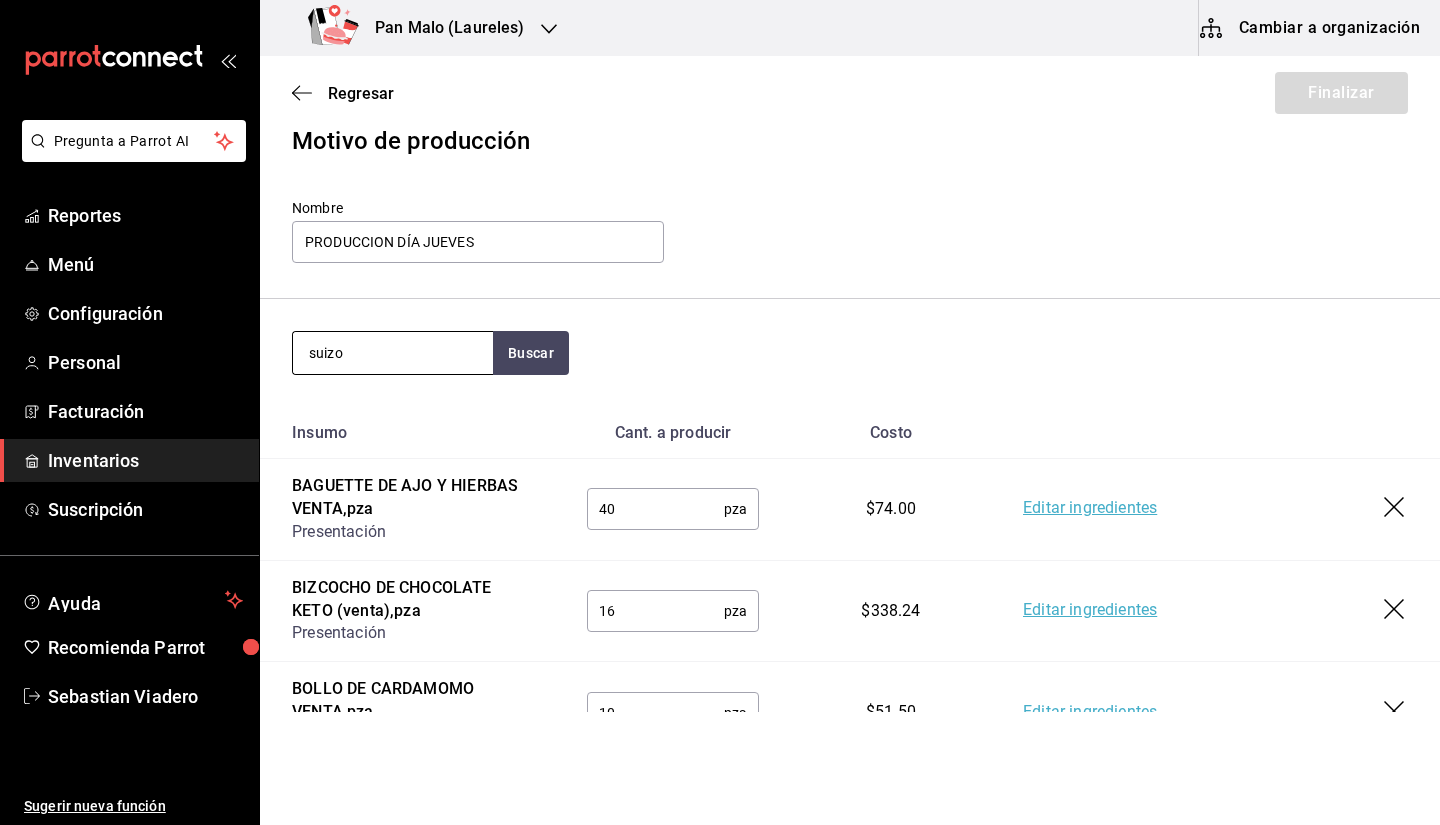 type on "suizo" 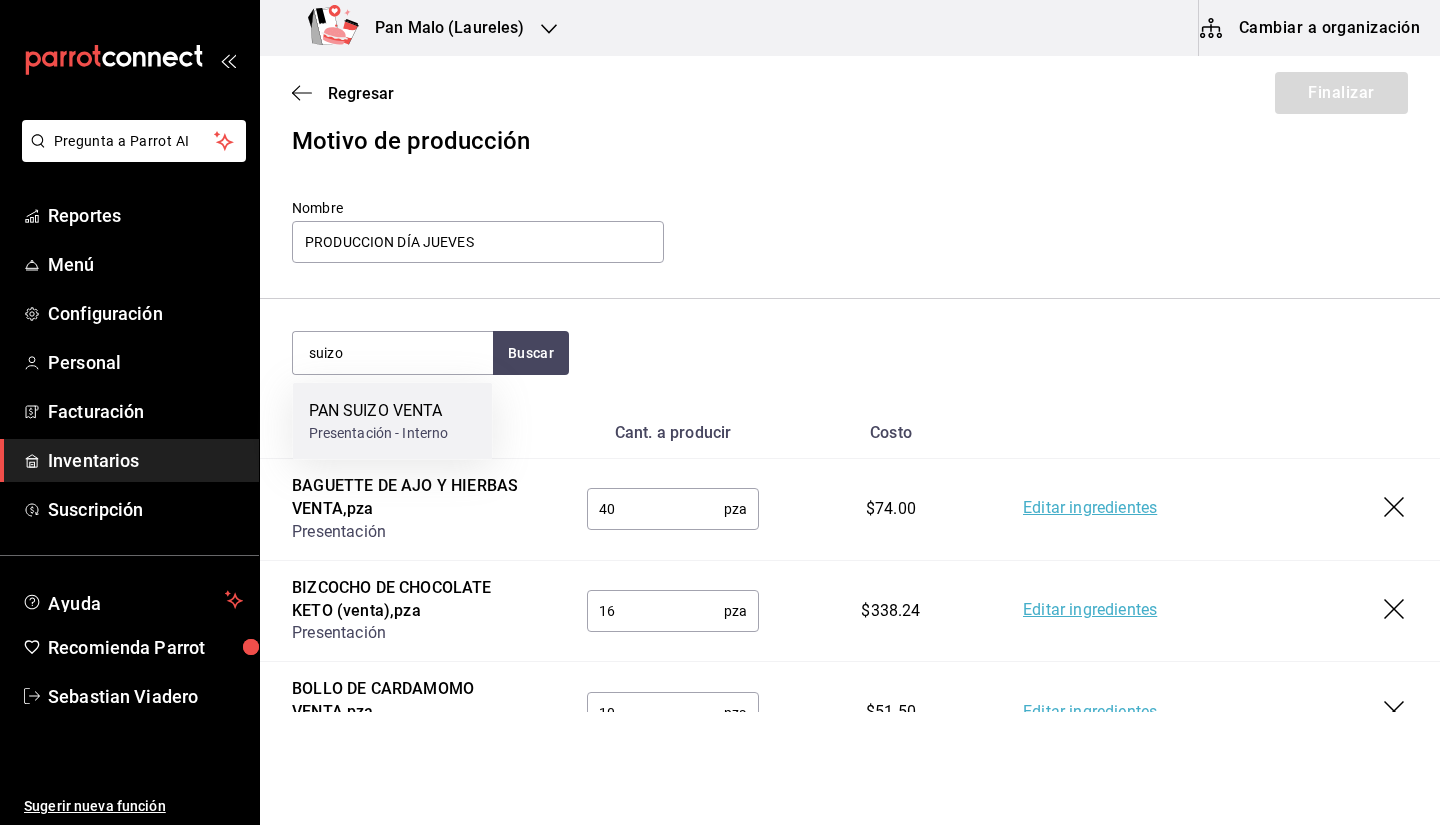 click on "PAN SUIZO VENTA" at bounding box center [379, 411] 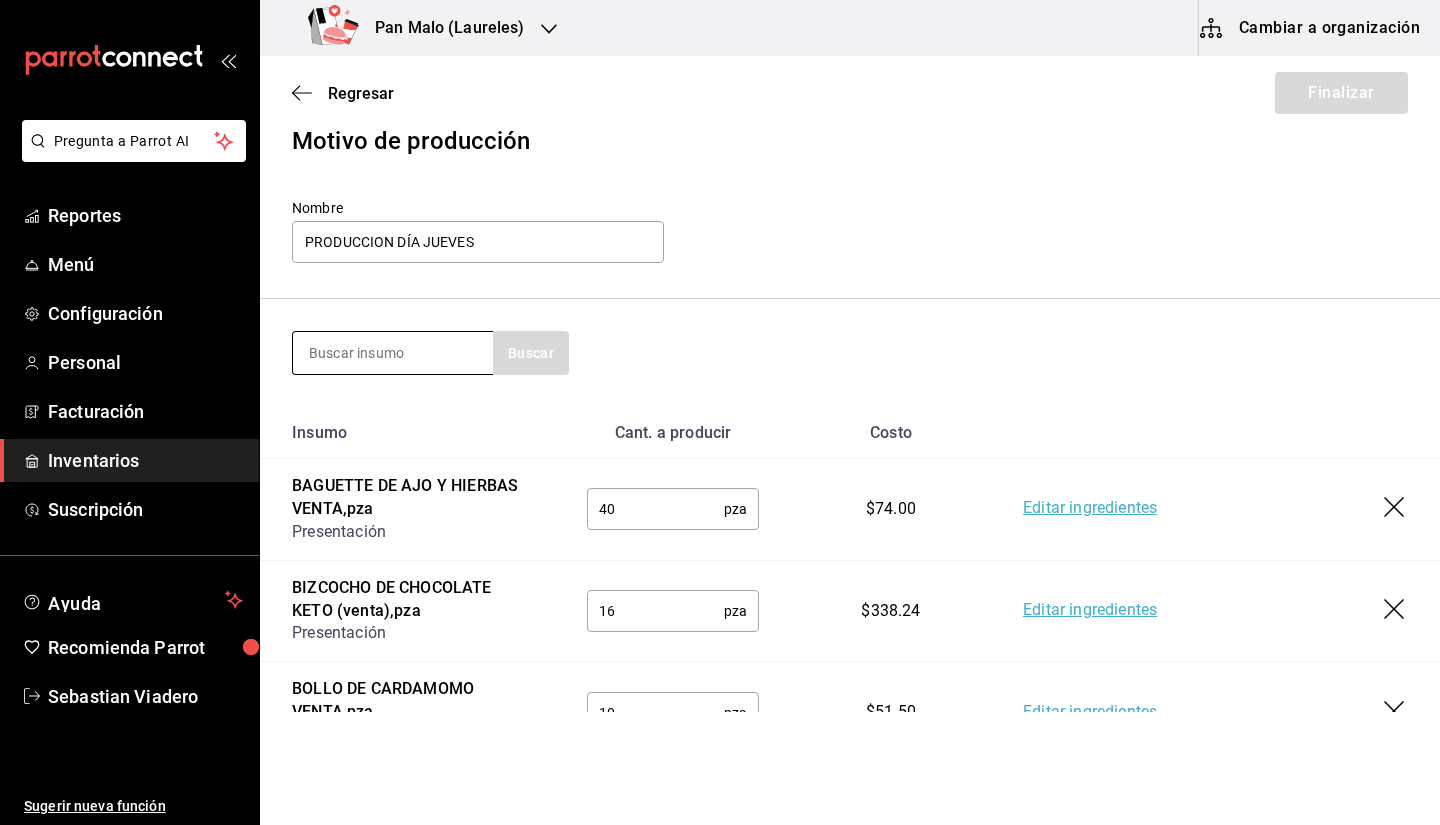 click at bounding box center (393, 353) 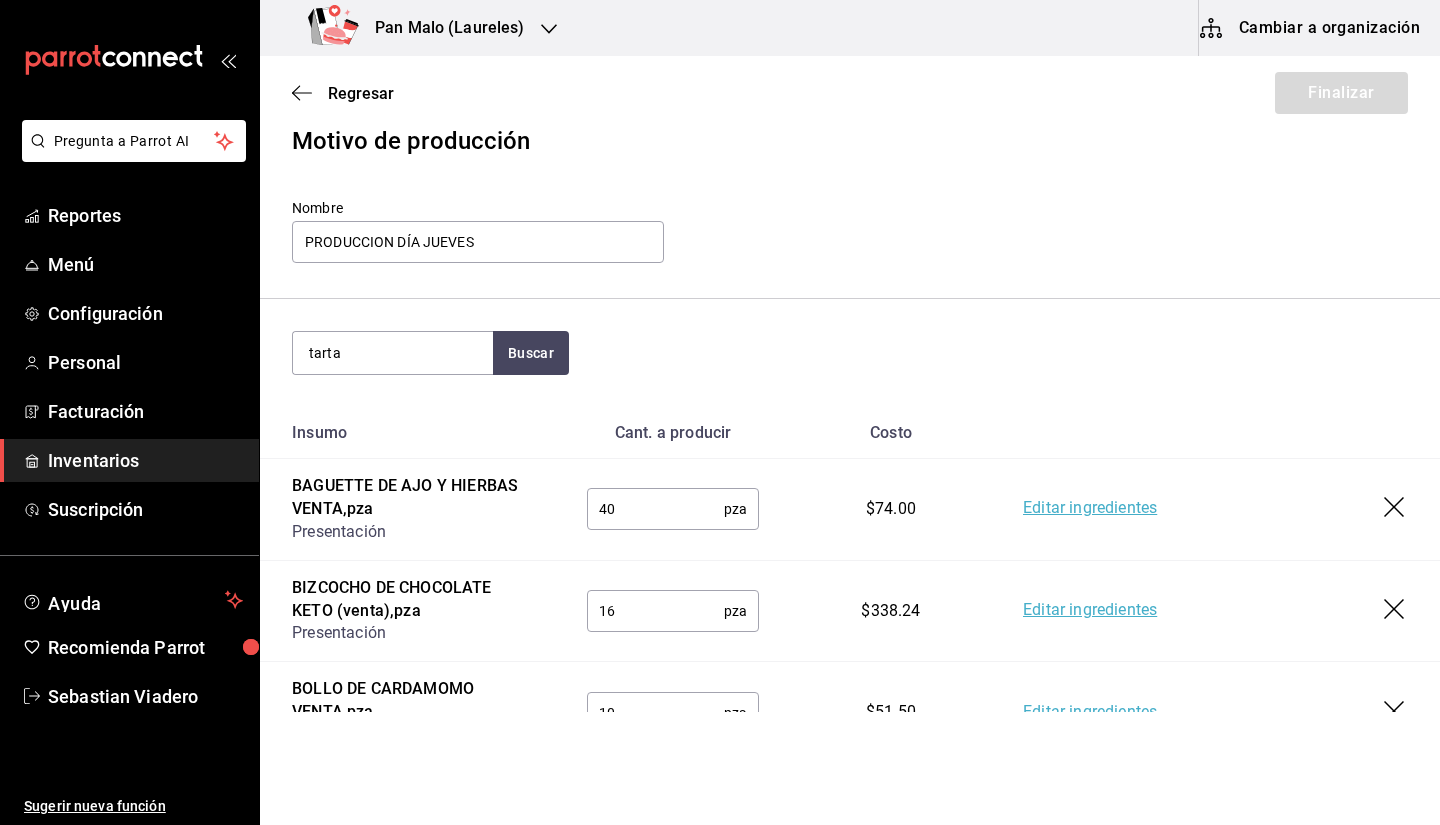 type on "tarta" 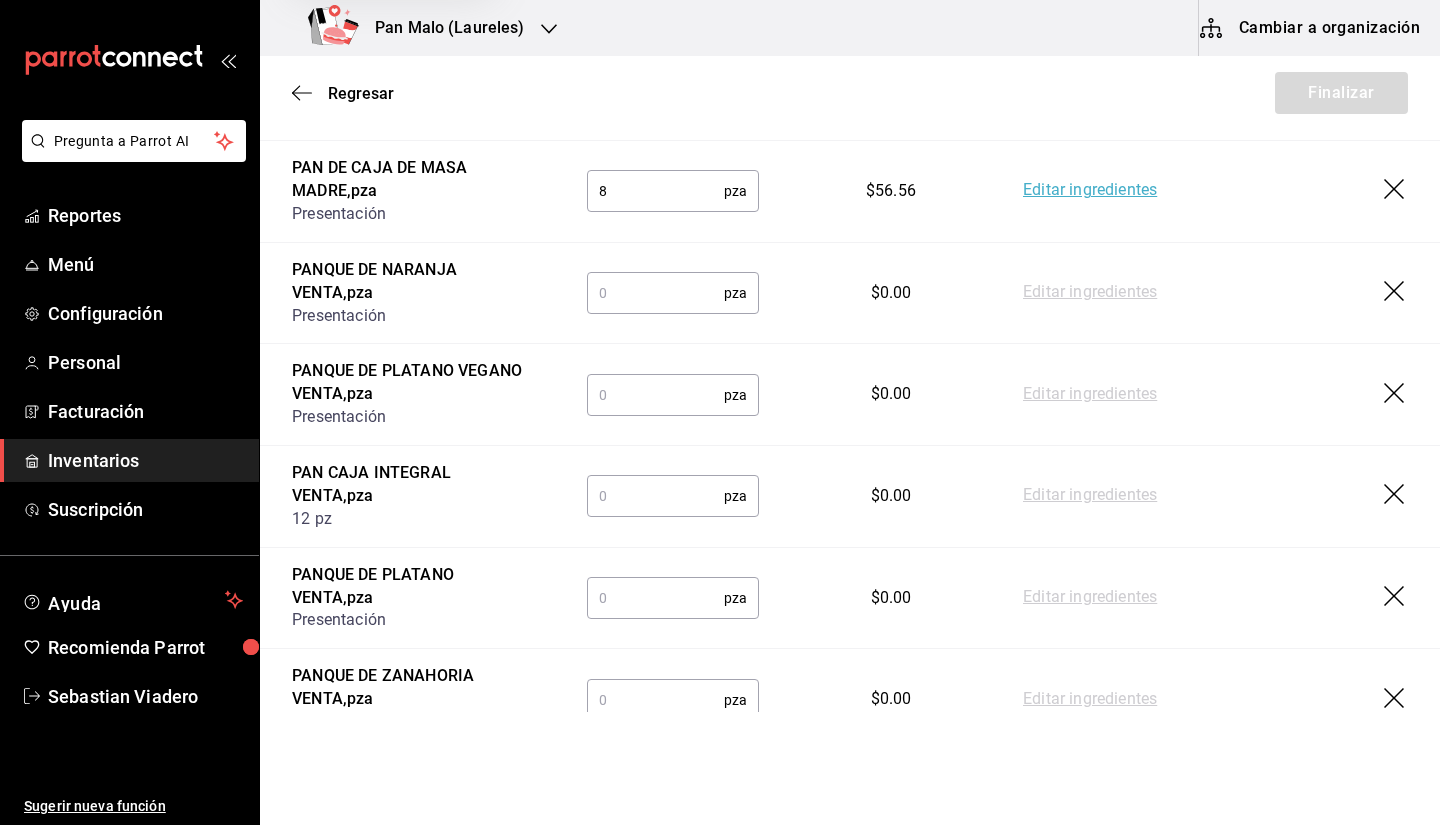 scroll, scrollTop: 1125, scrollLeft: 0, axis: vertical 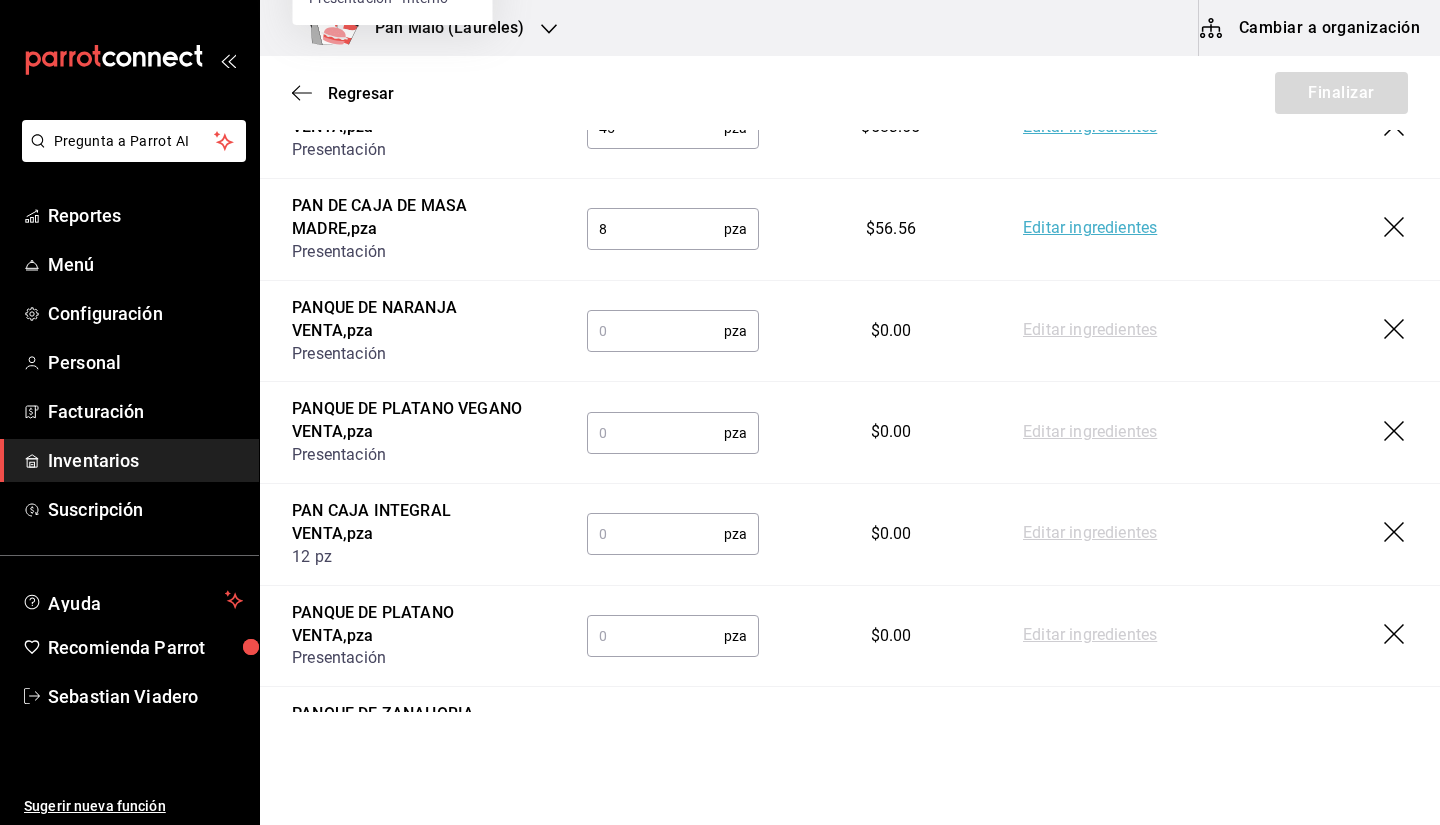 click at bounding box center [655, 331] 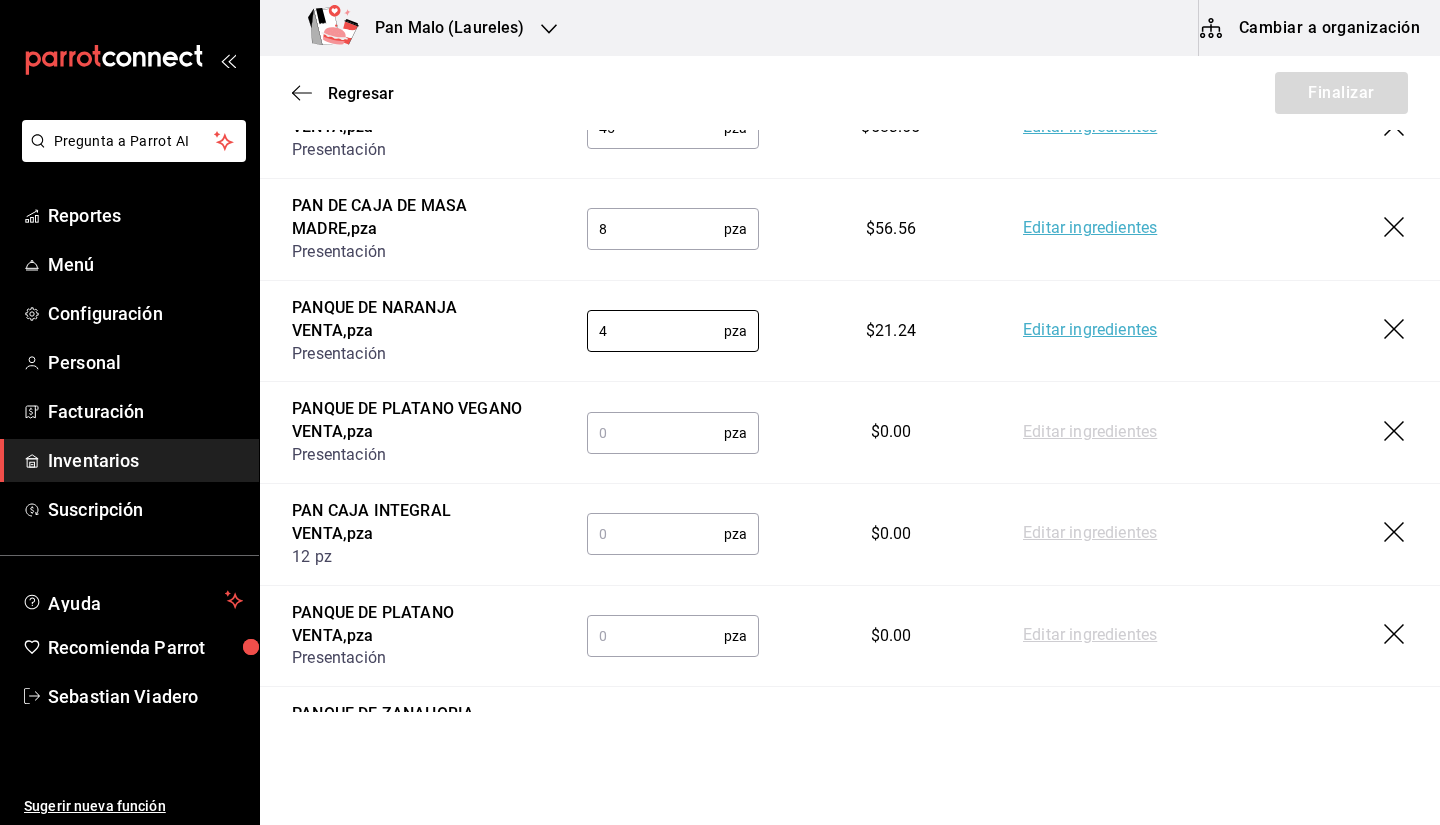 type on "4" 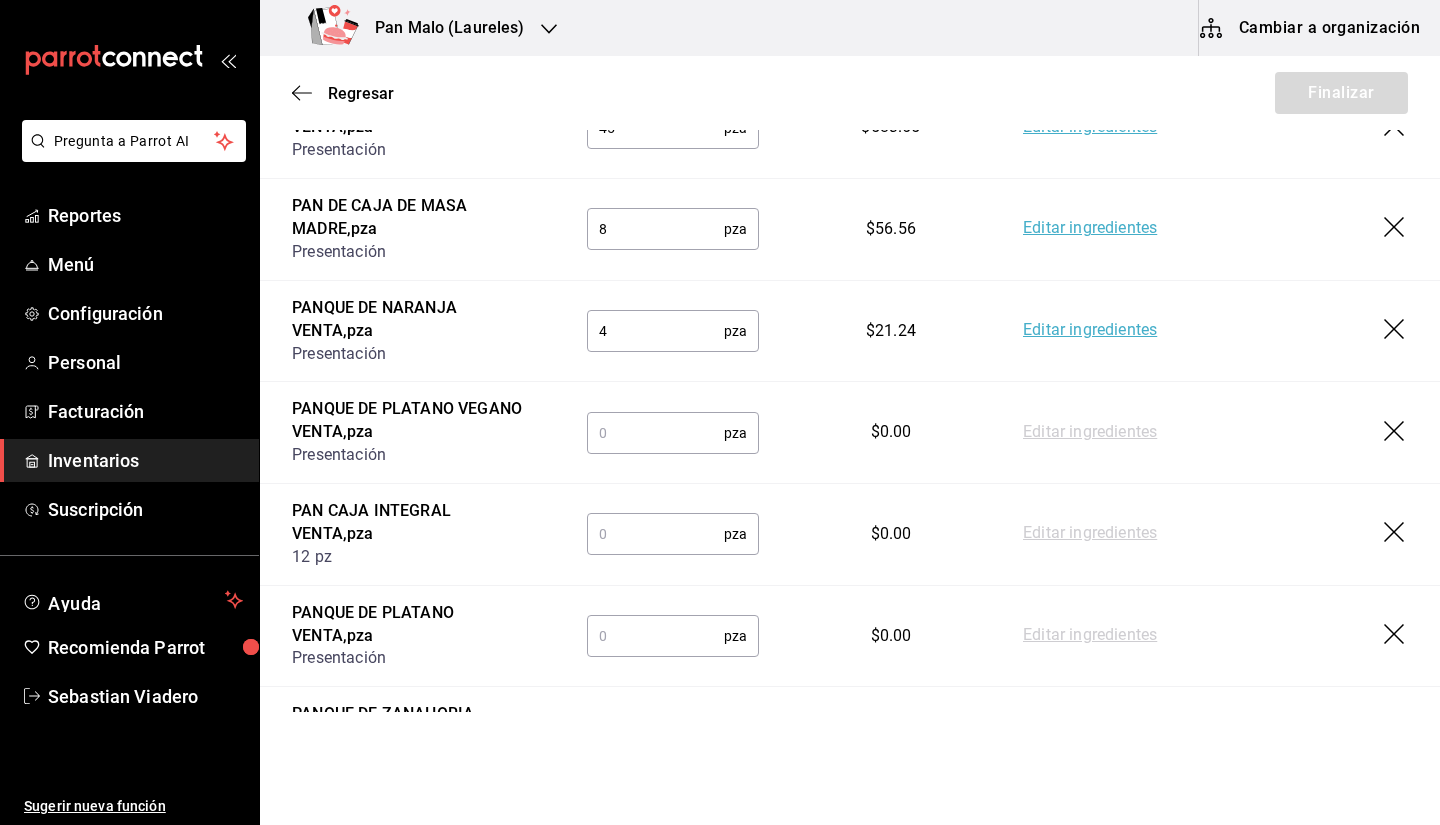 click at bounding box center [655, 433] 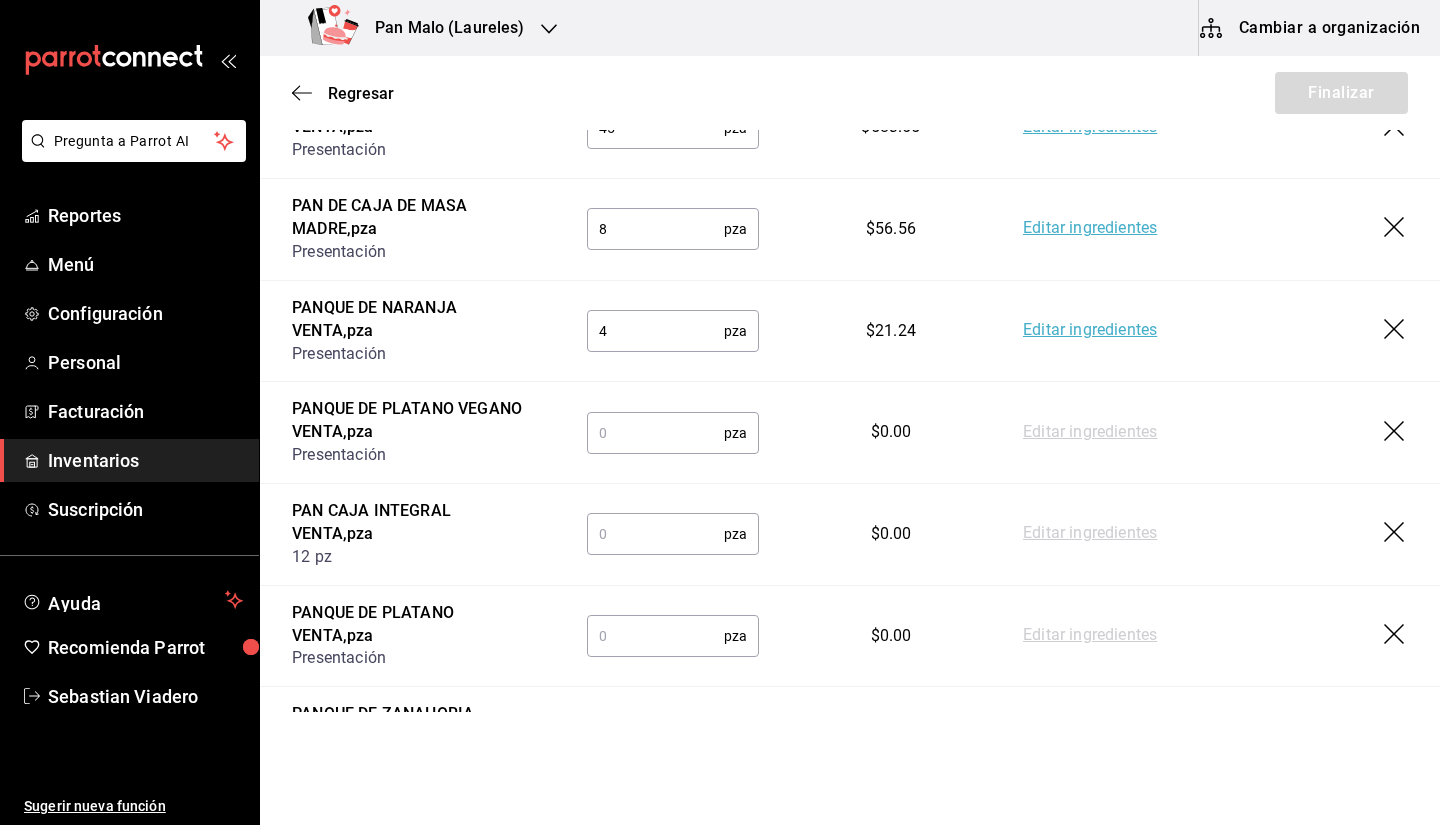 click on "4" at bounding box center [655, 331] 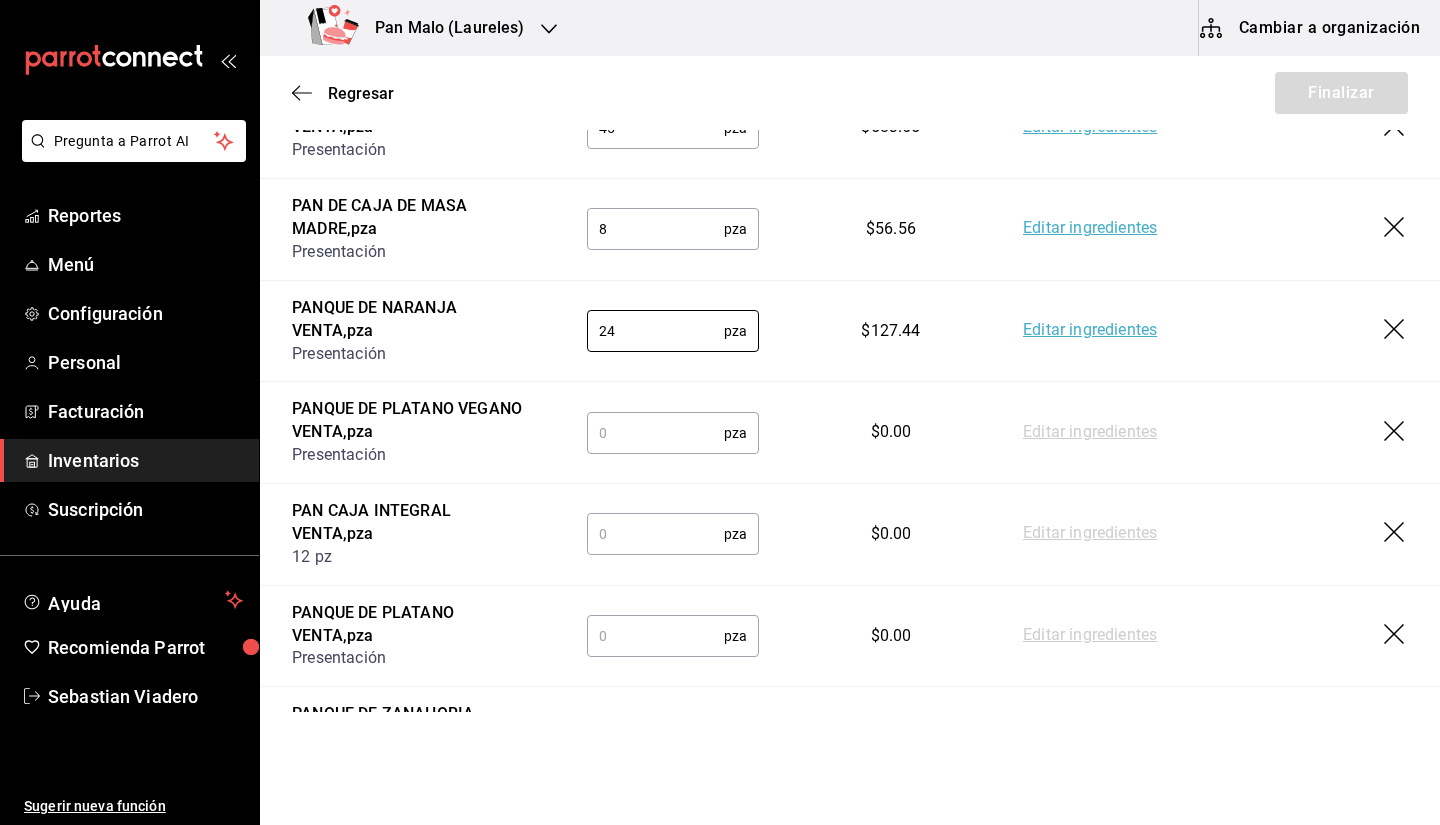 type on "24" 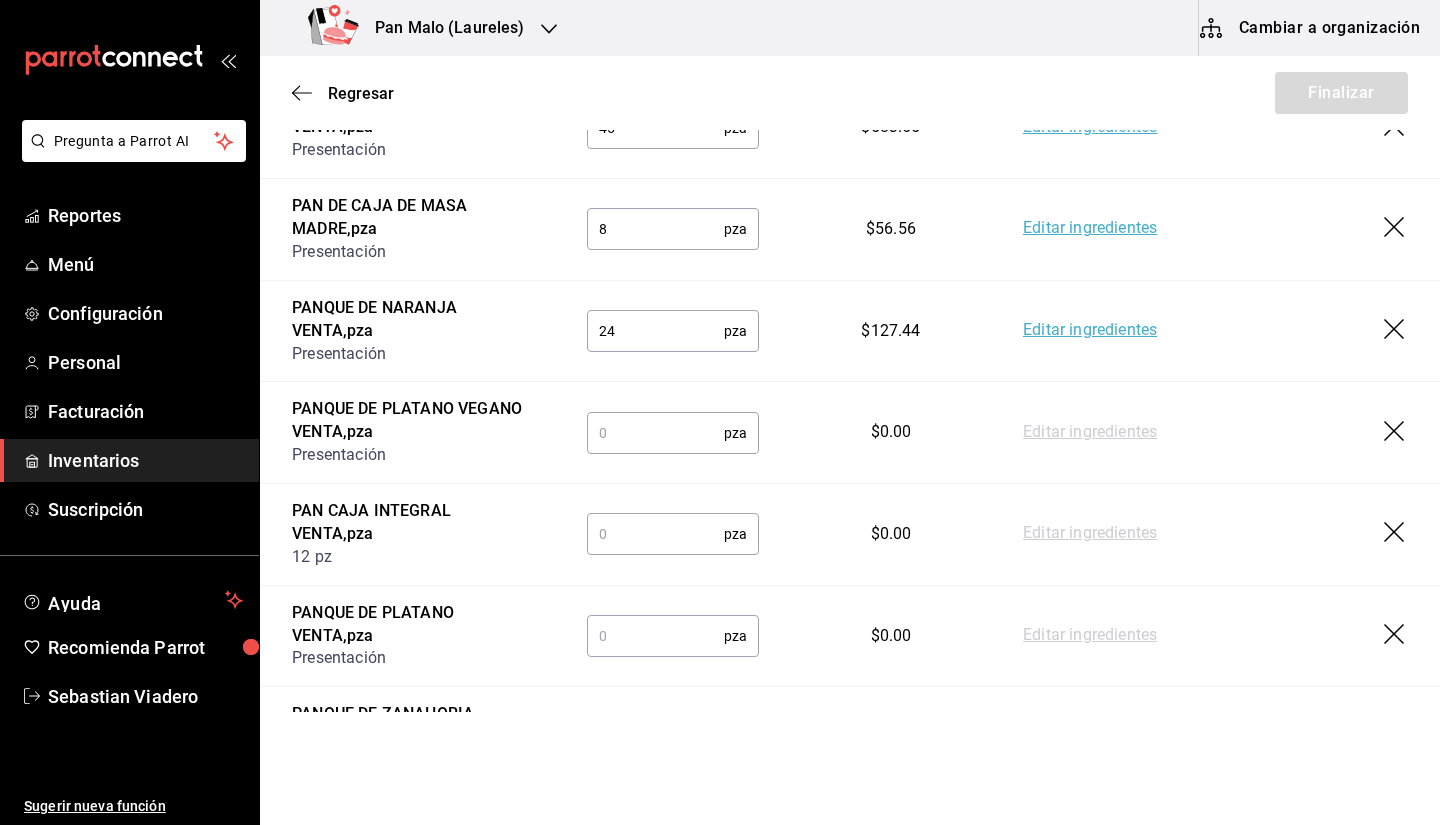 click at bounding box center (655, 433) 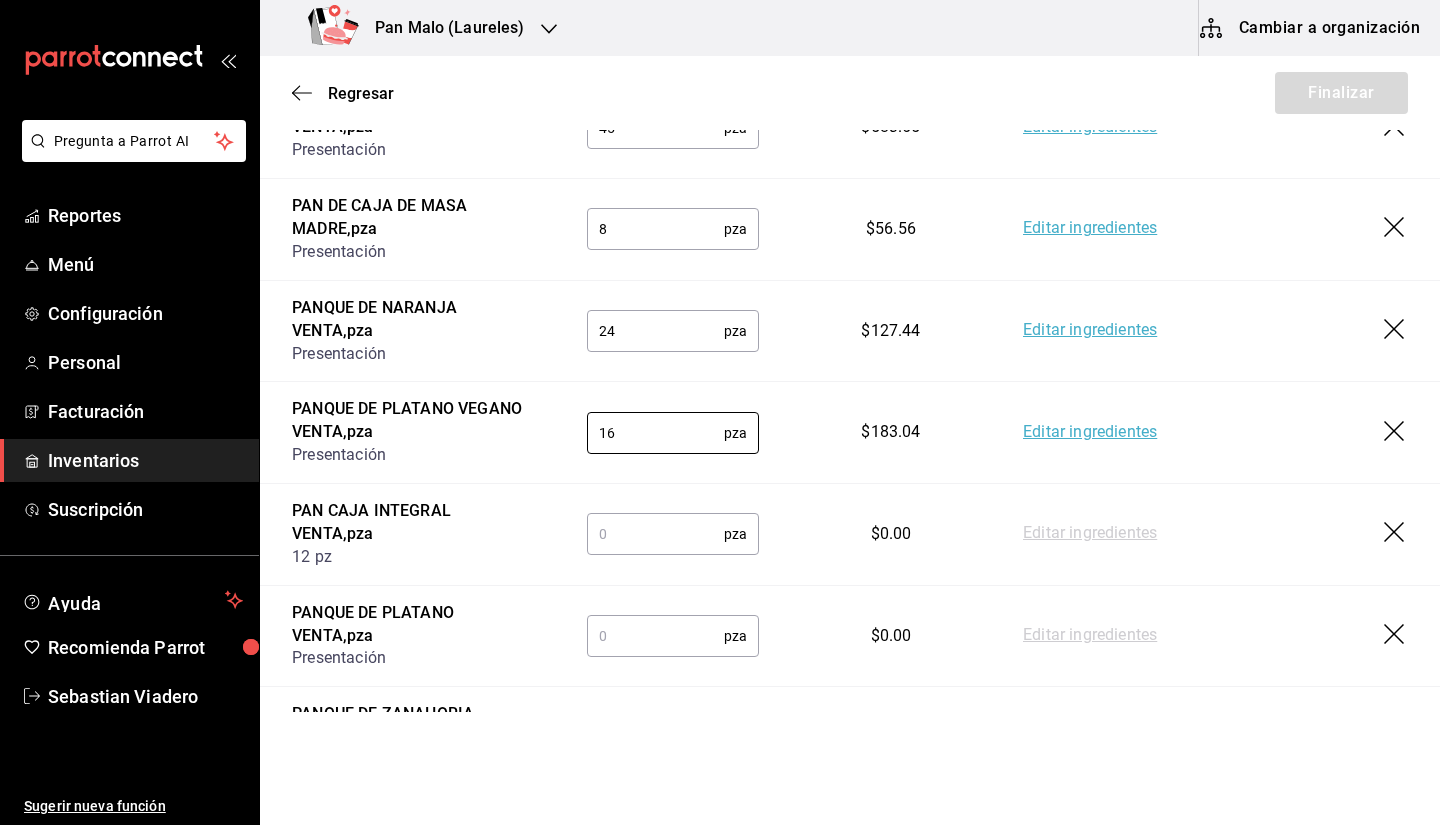 type on "16" 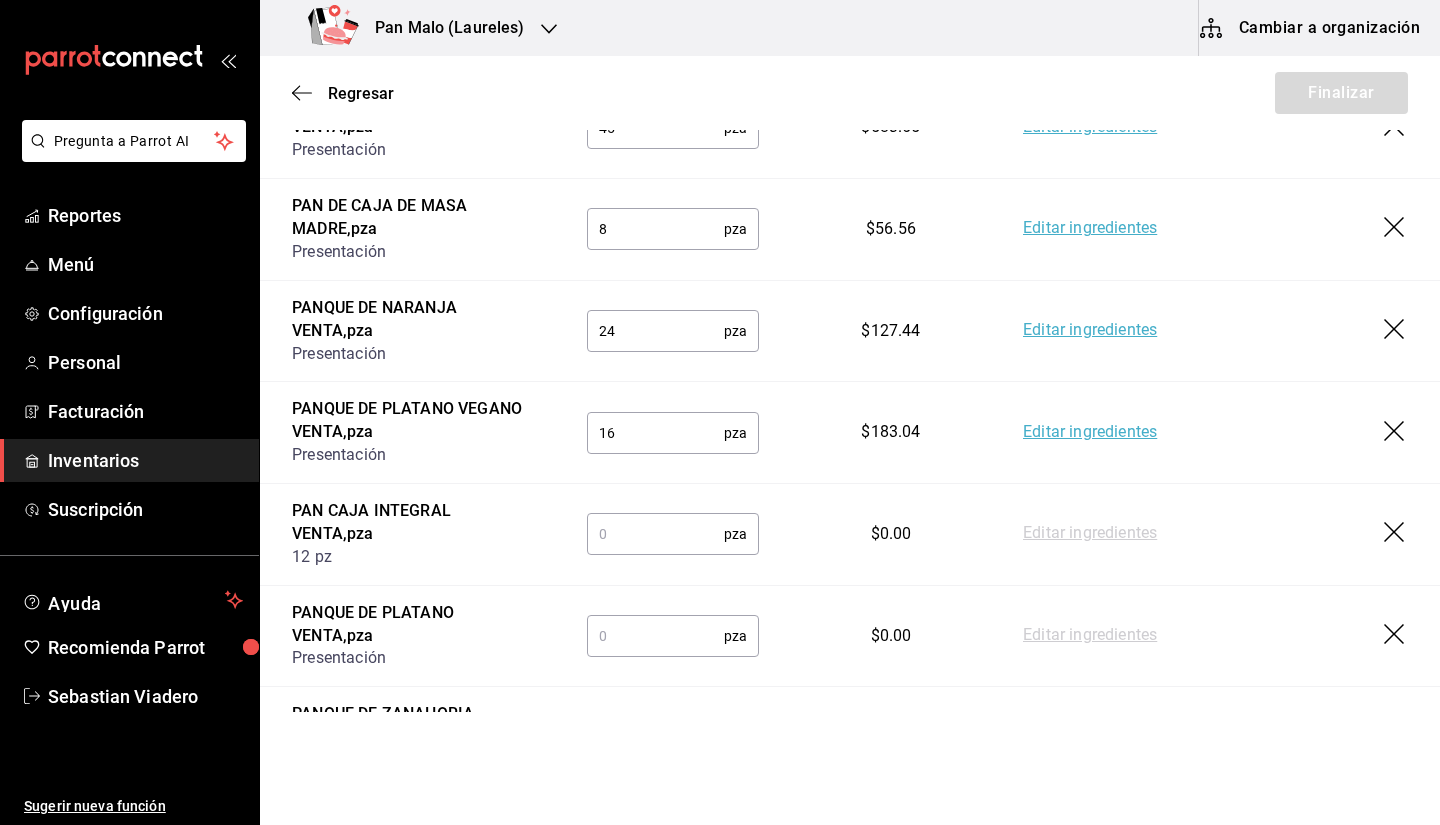 click at bounding box center [655, 534] 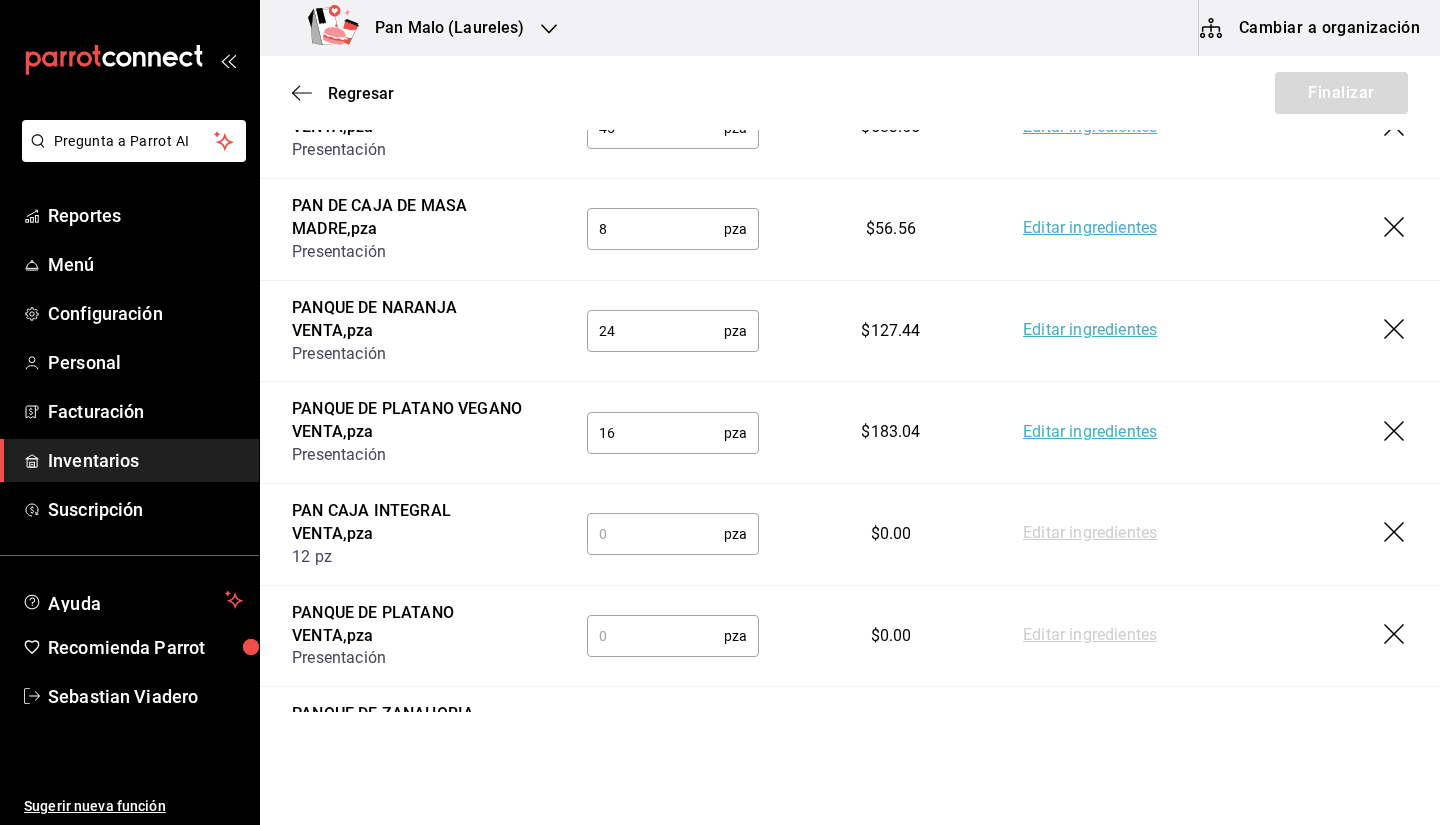 drag, startPoint x: 671, startPoint y: 537, endPoint x: 618, endPoint y: 537, distance: 53 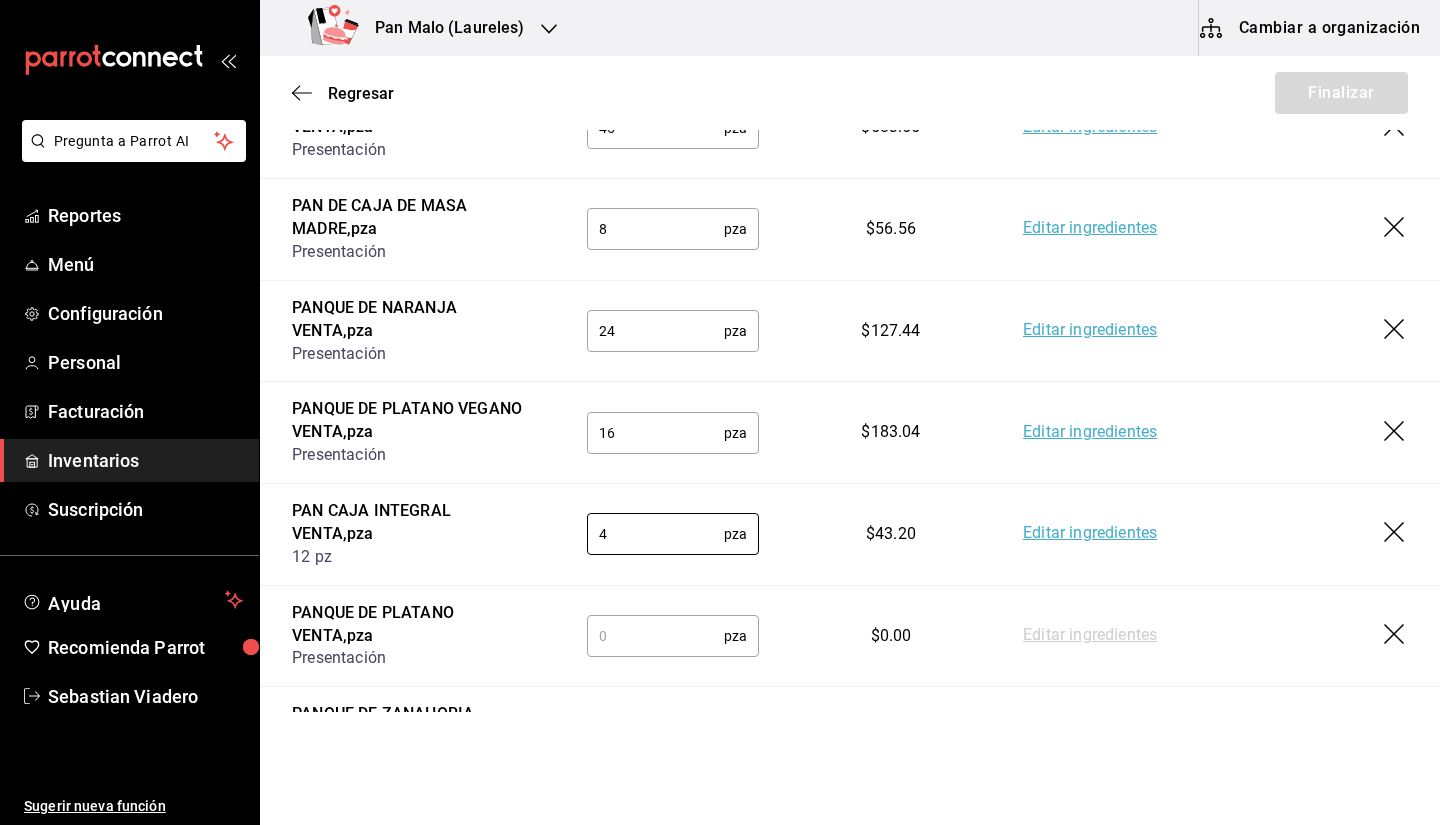type on "4" 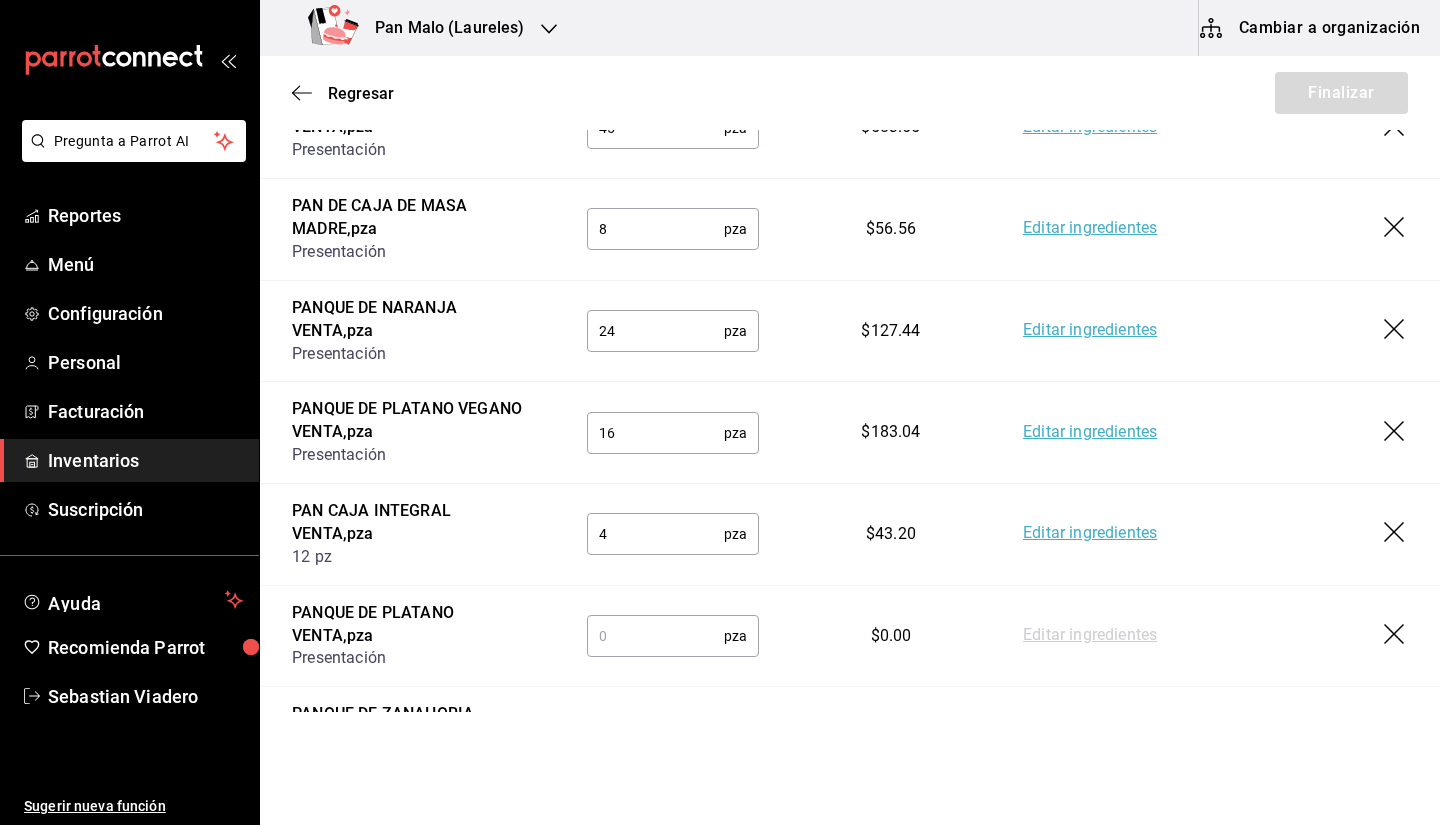click at bounding box center (655, 636) 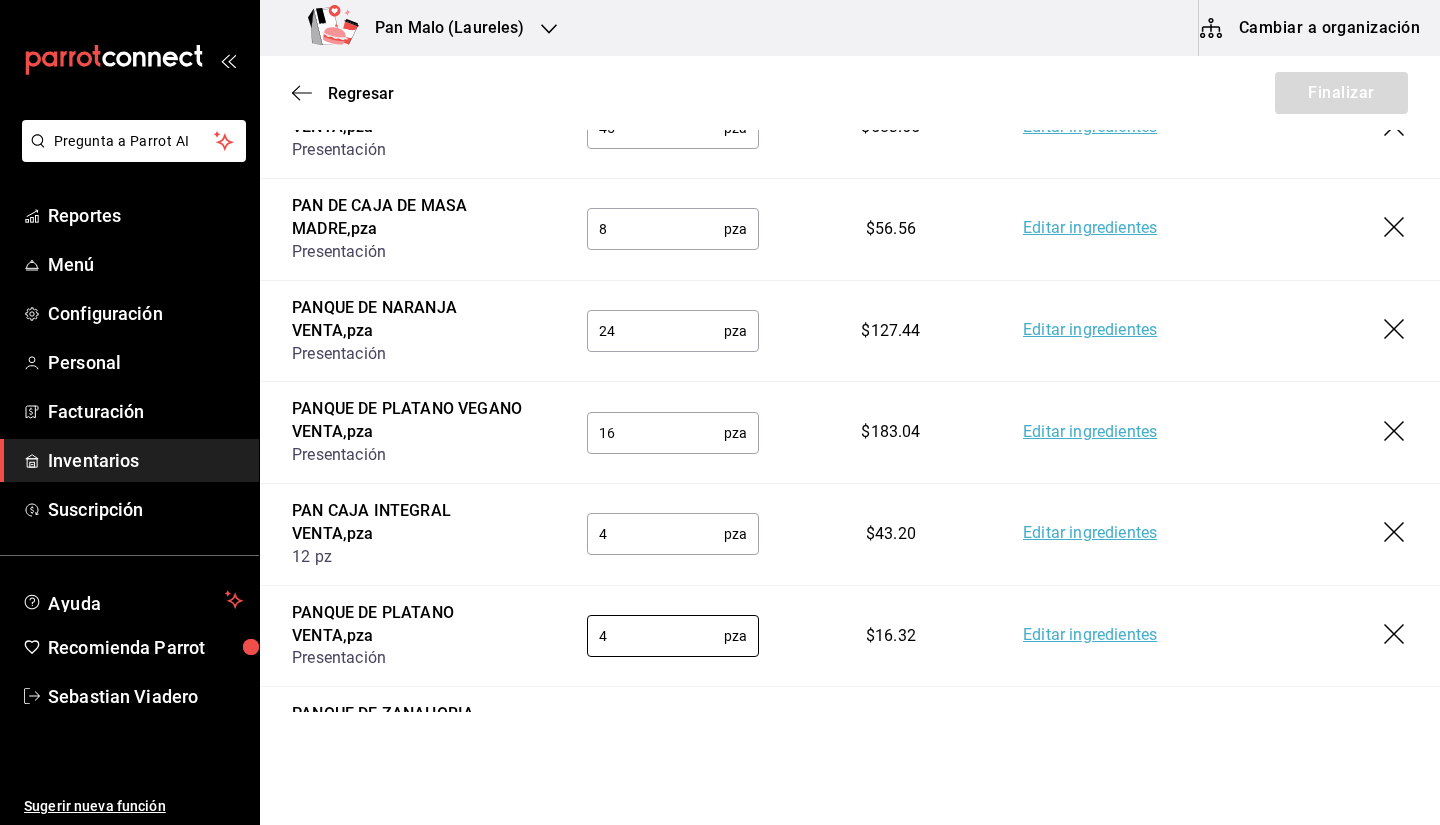 scroll, scrollTop: 1587, scrollLeft: 0, axis: vertical 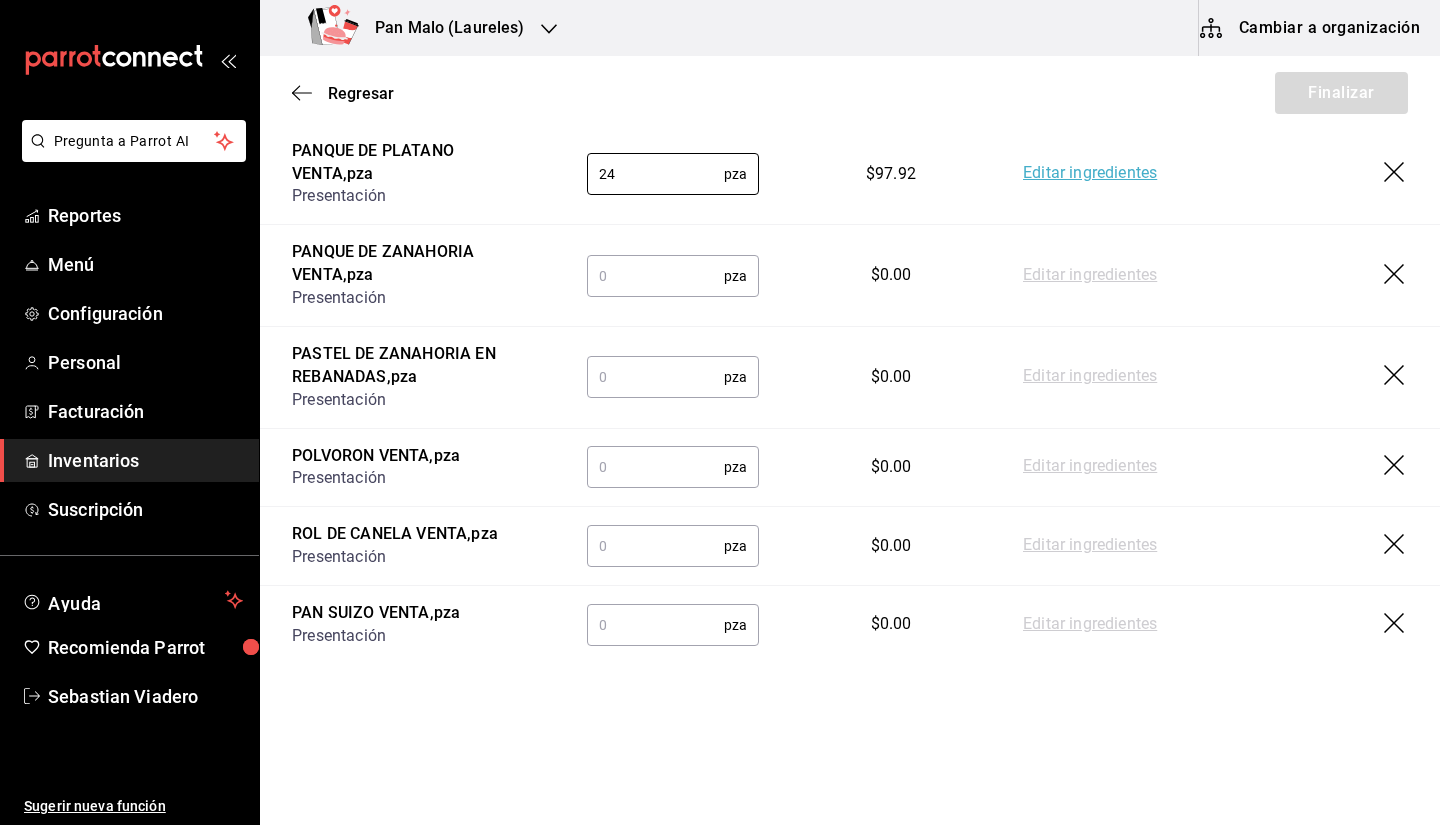 type on "24" 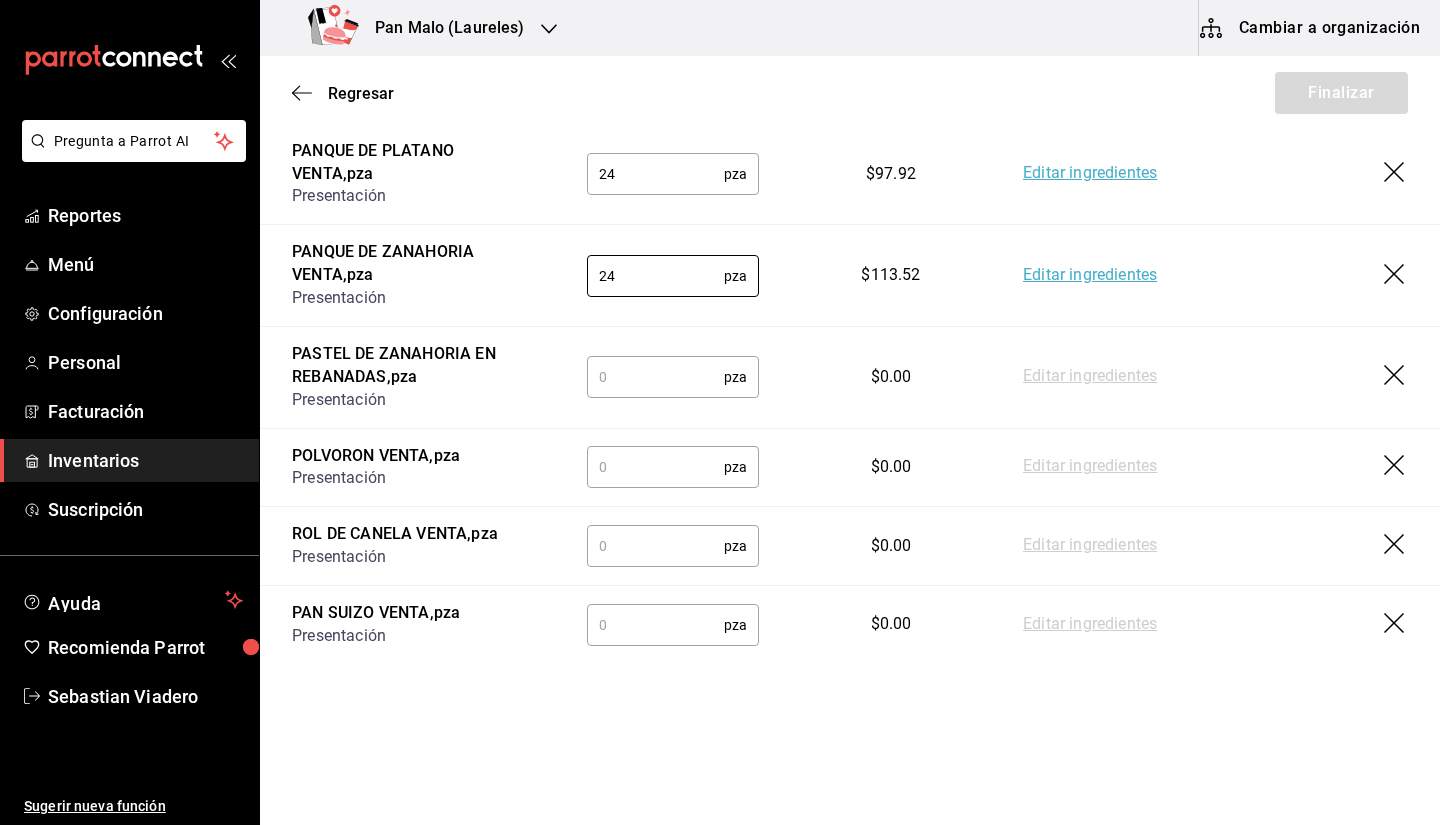 type on "24" 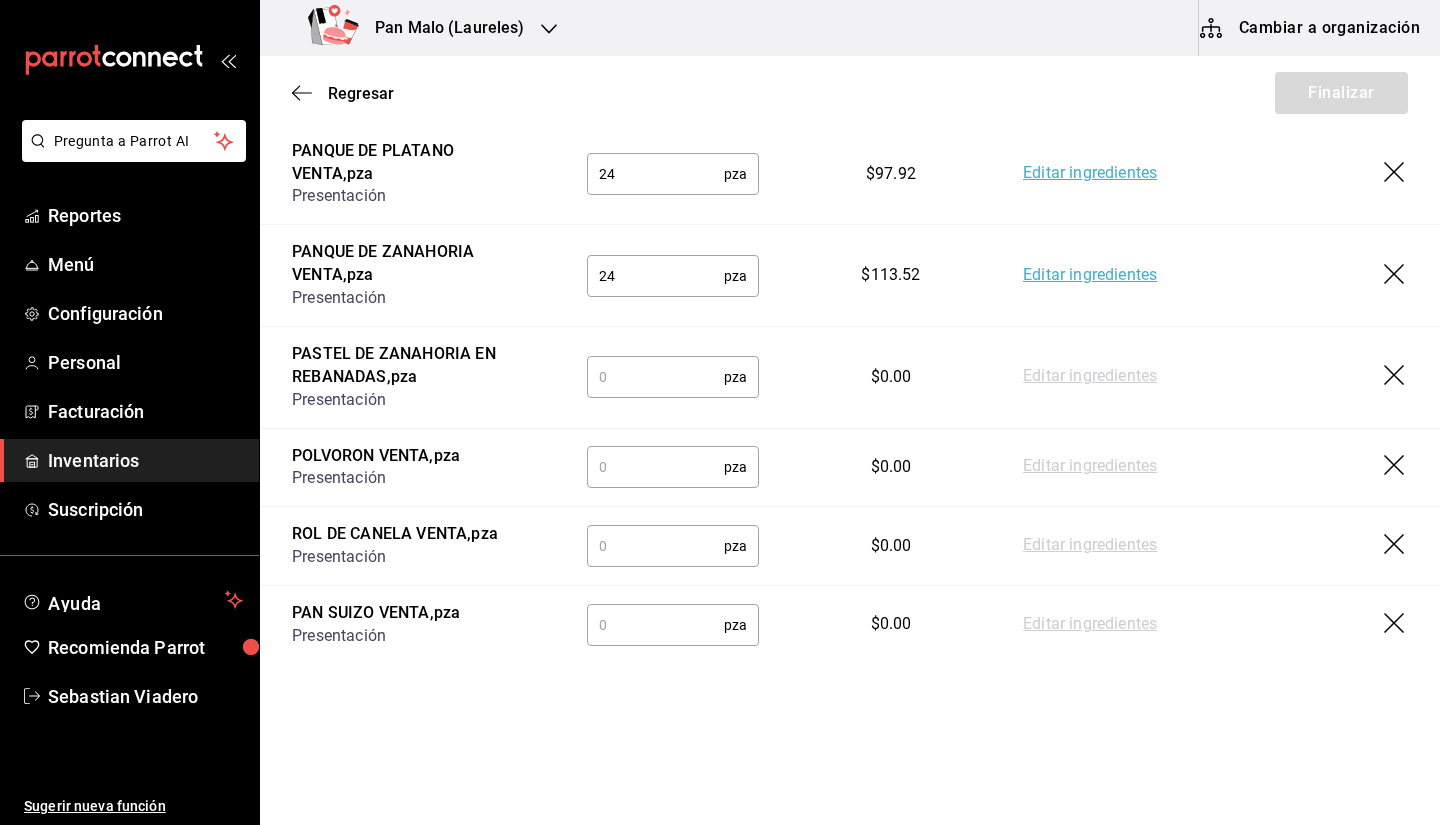 type on "1" 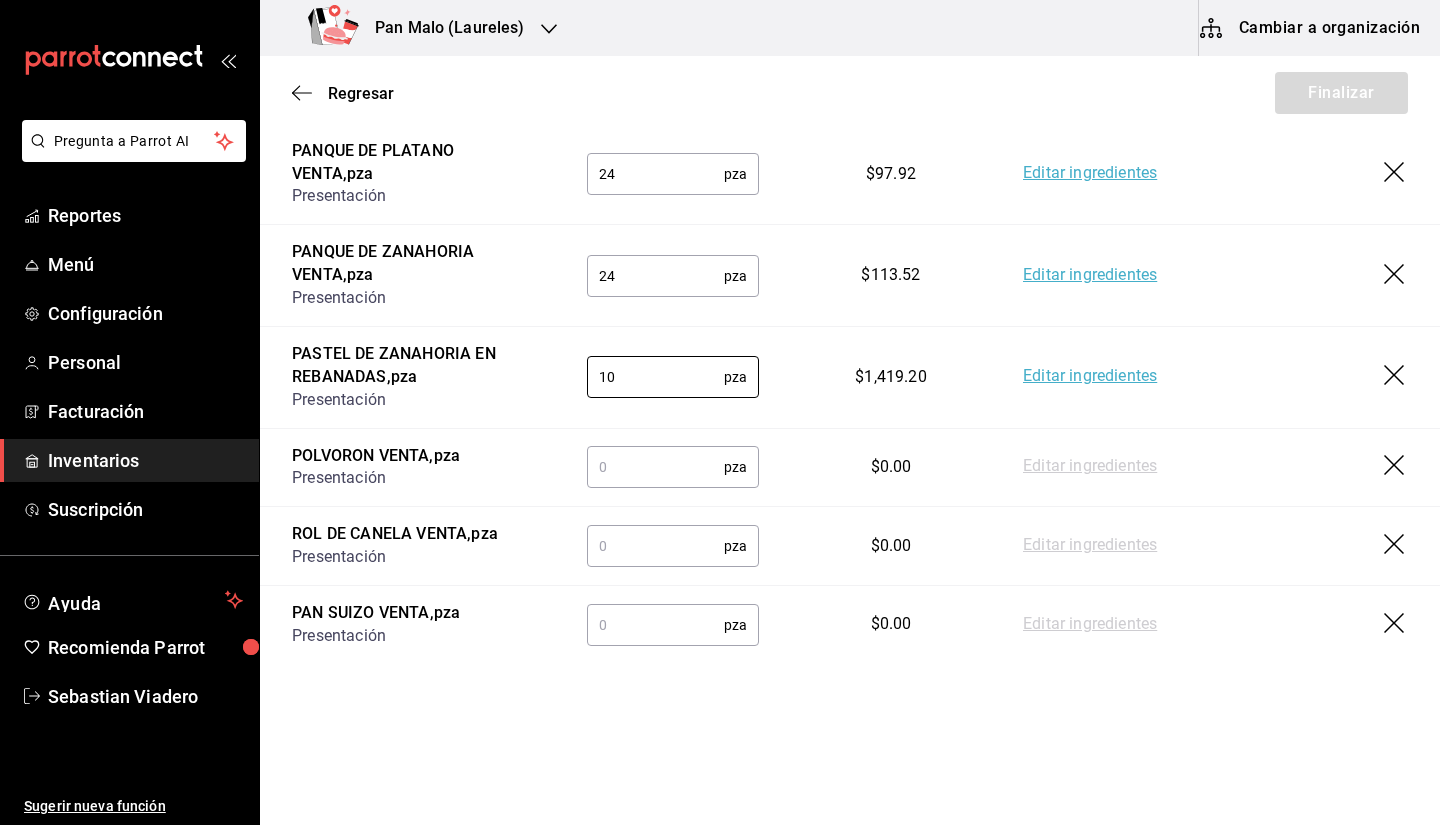 type on "1" 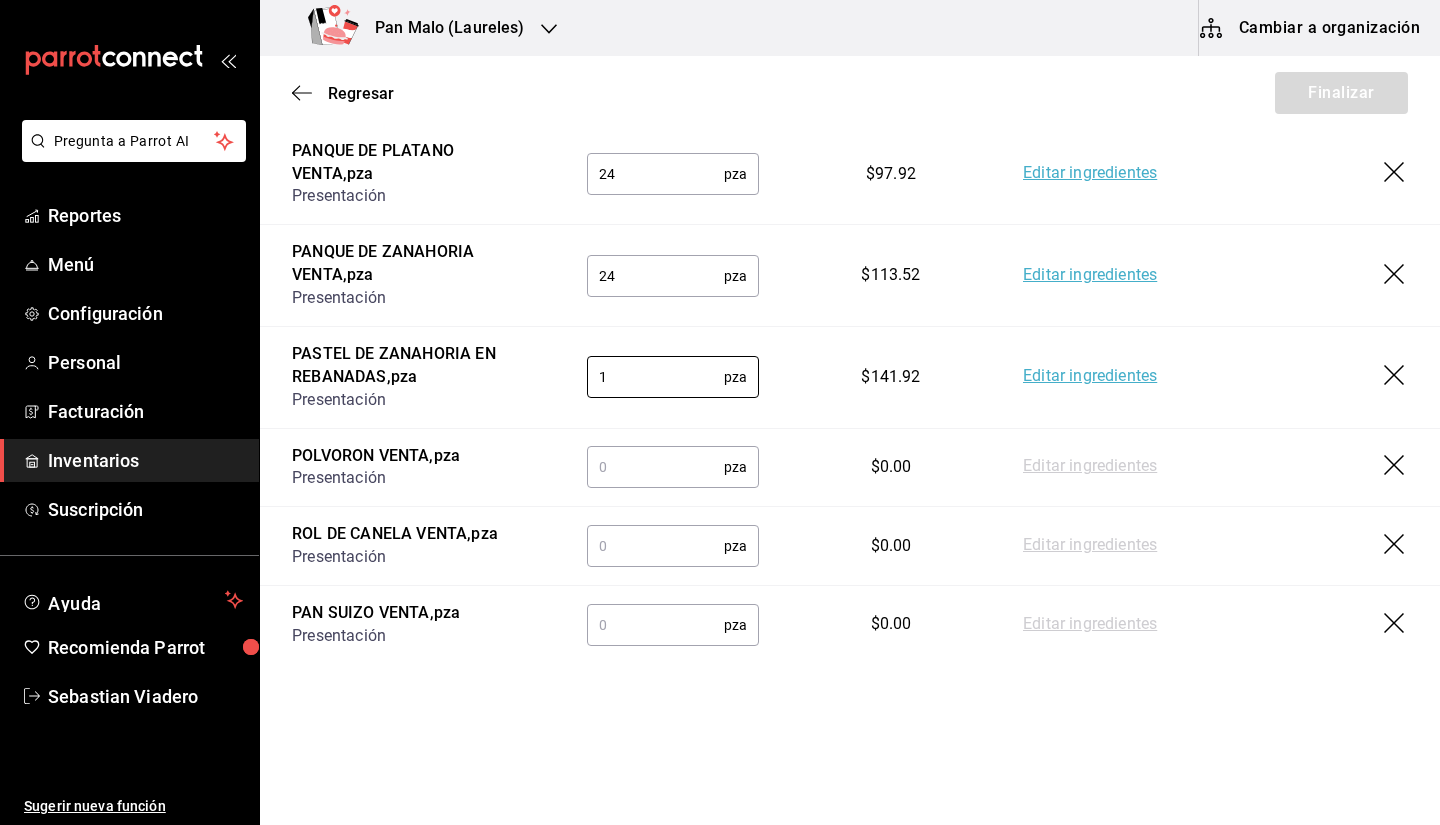 type on "1" 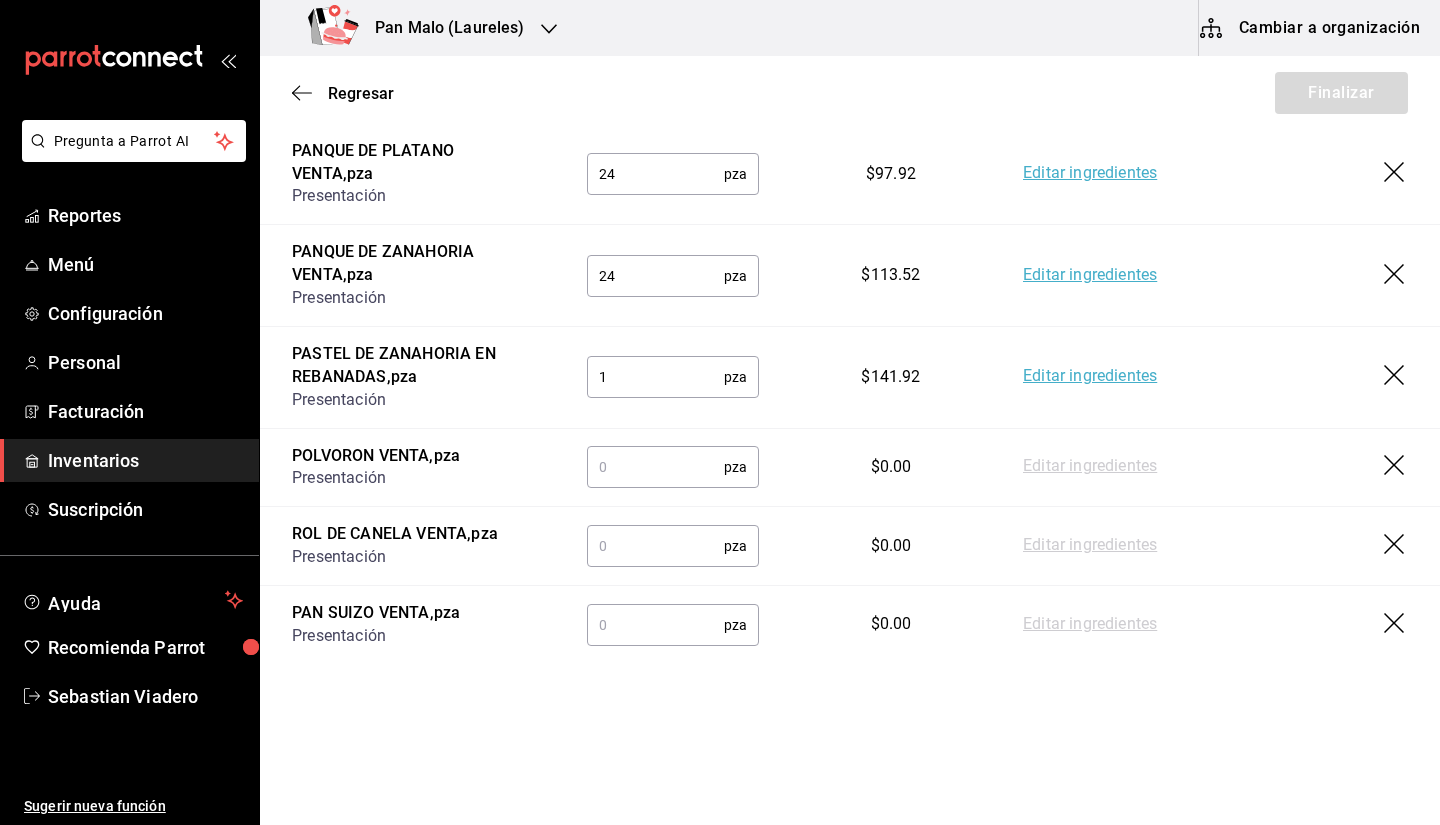 click at bounding box center (655, 467) 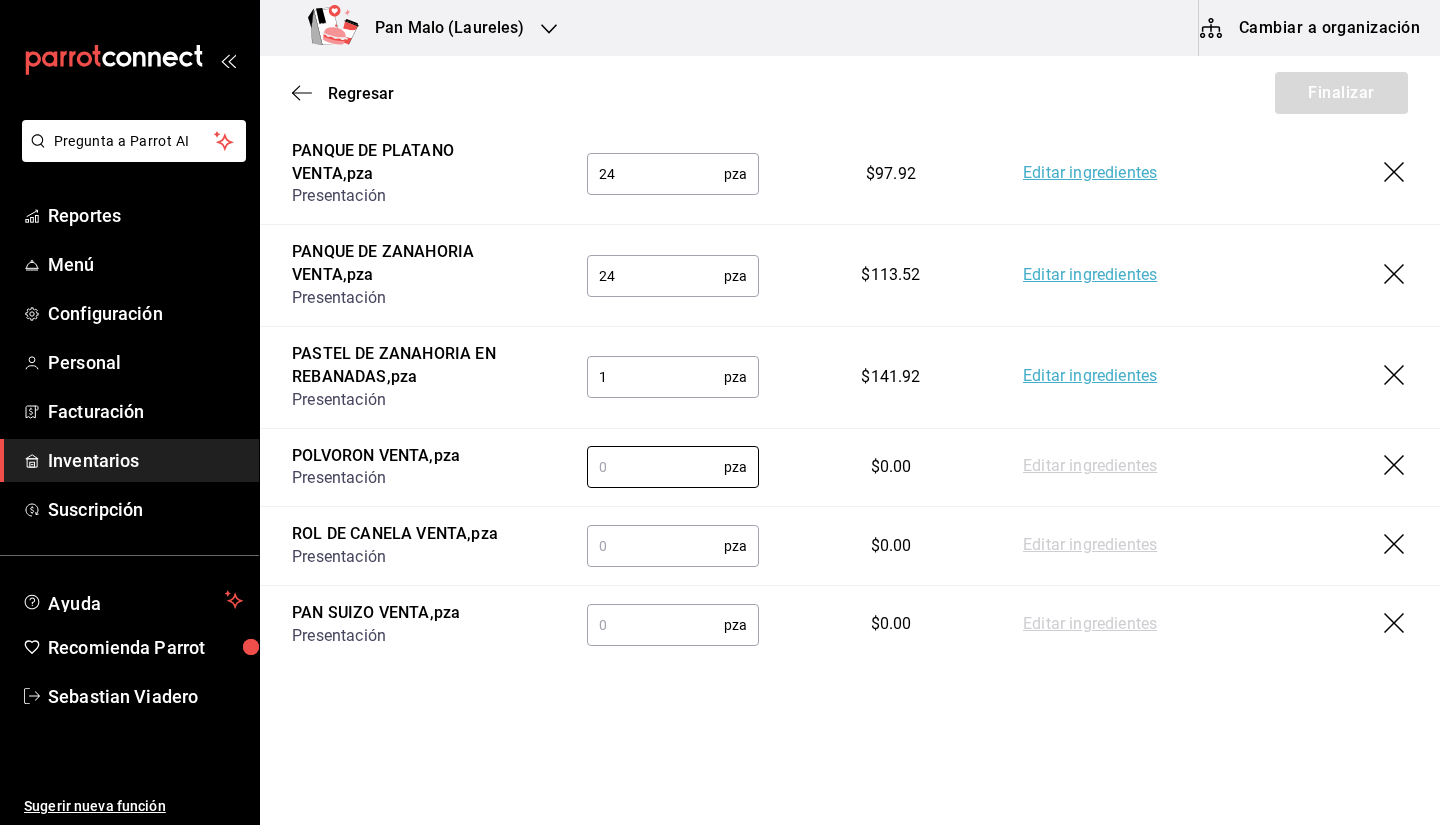 click on "1" at bounding box center [655, 377] 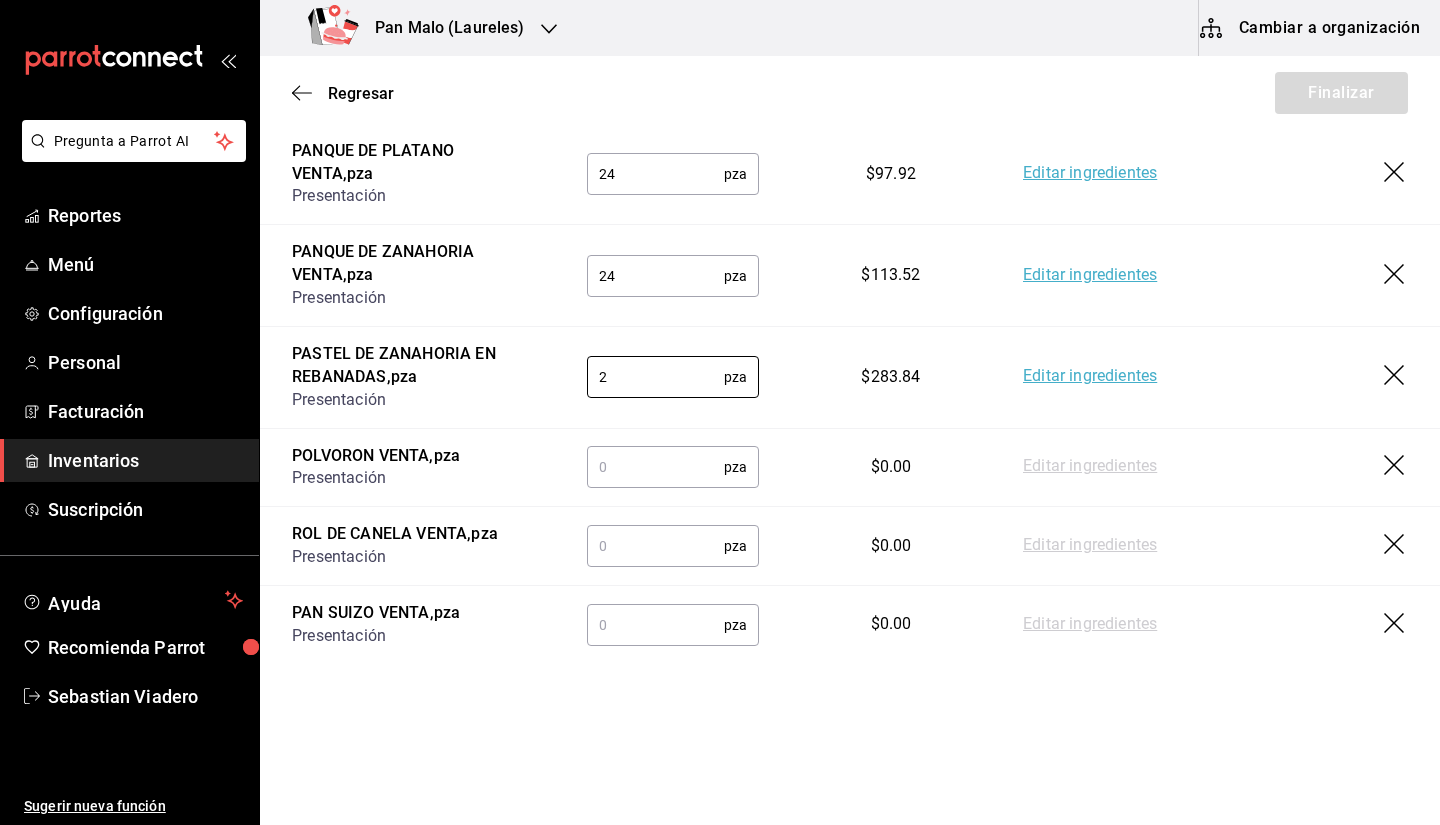 type on "2" 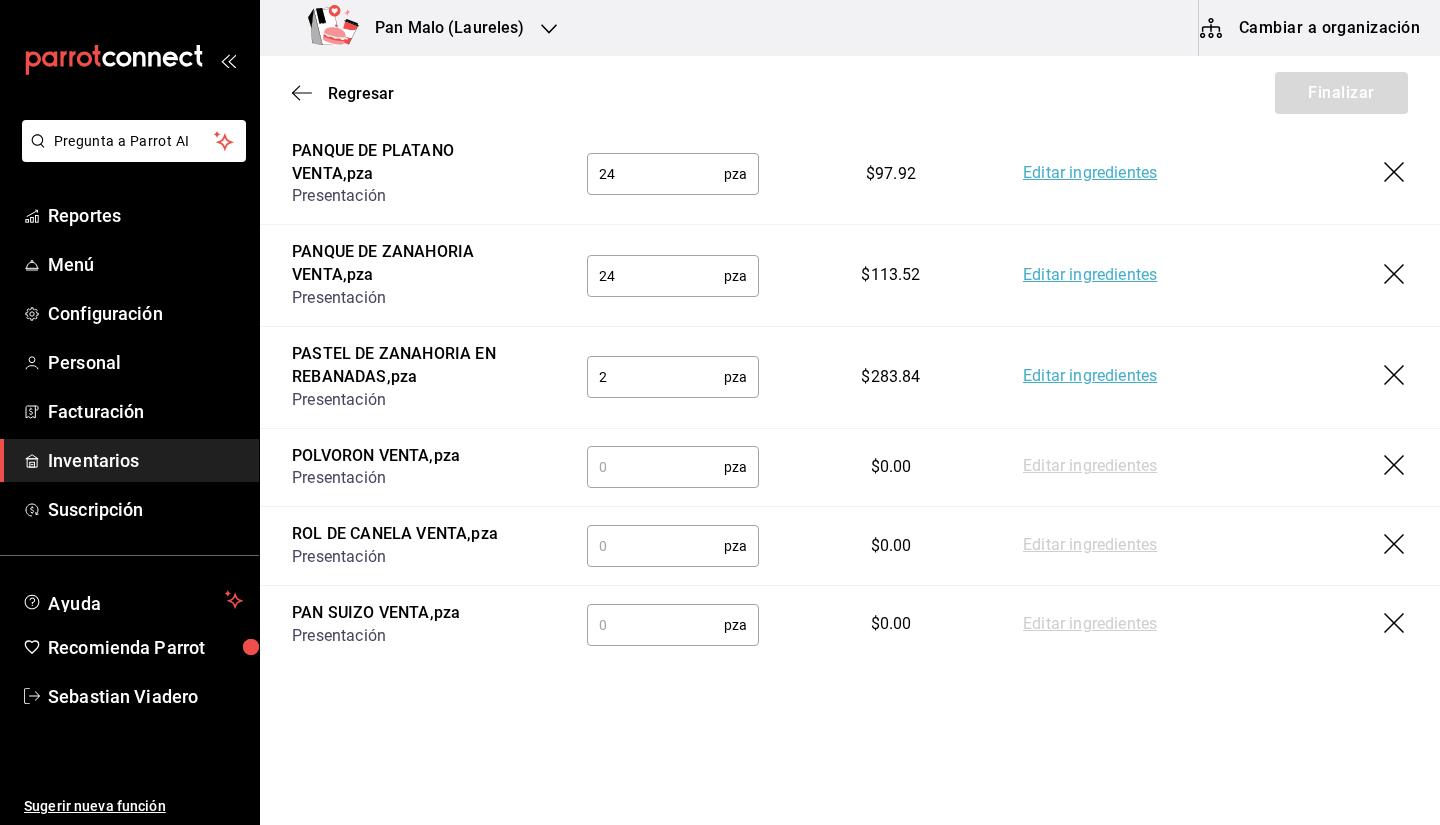 click at bounding box center [655, 467] 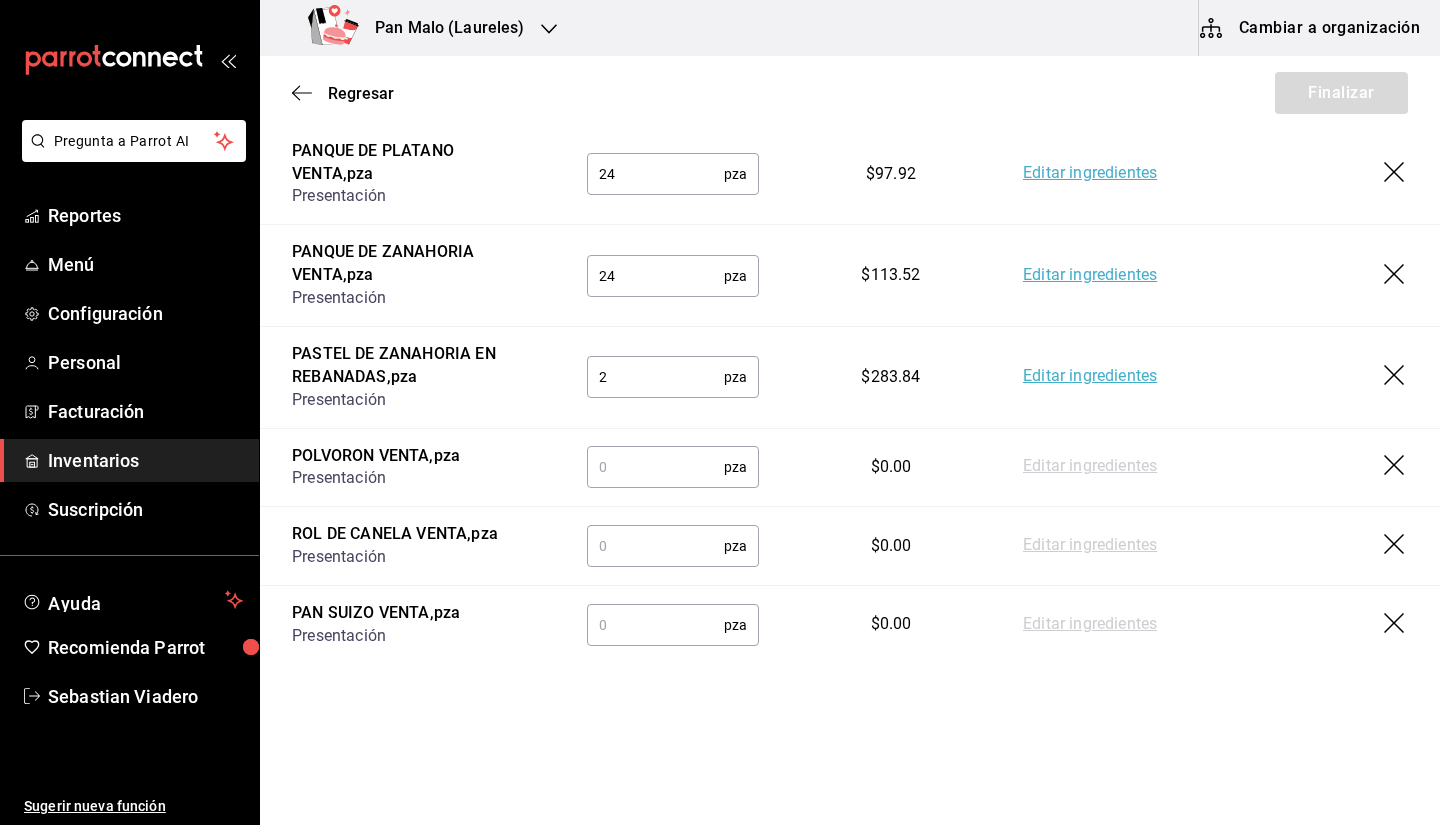 click at bounding box center (655, 467) 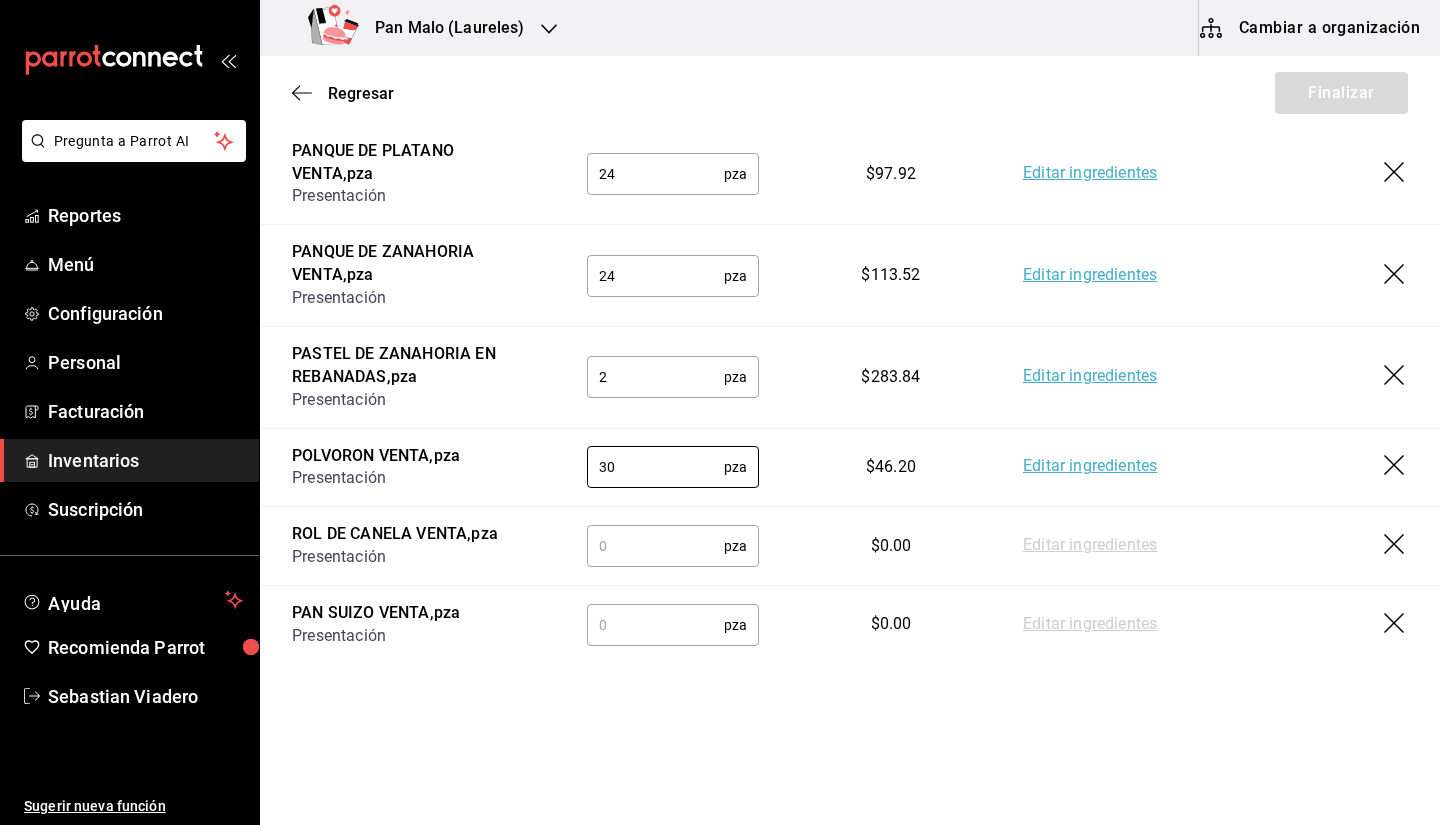 type on "30" 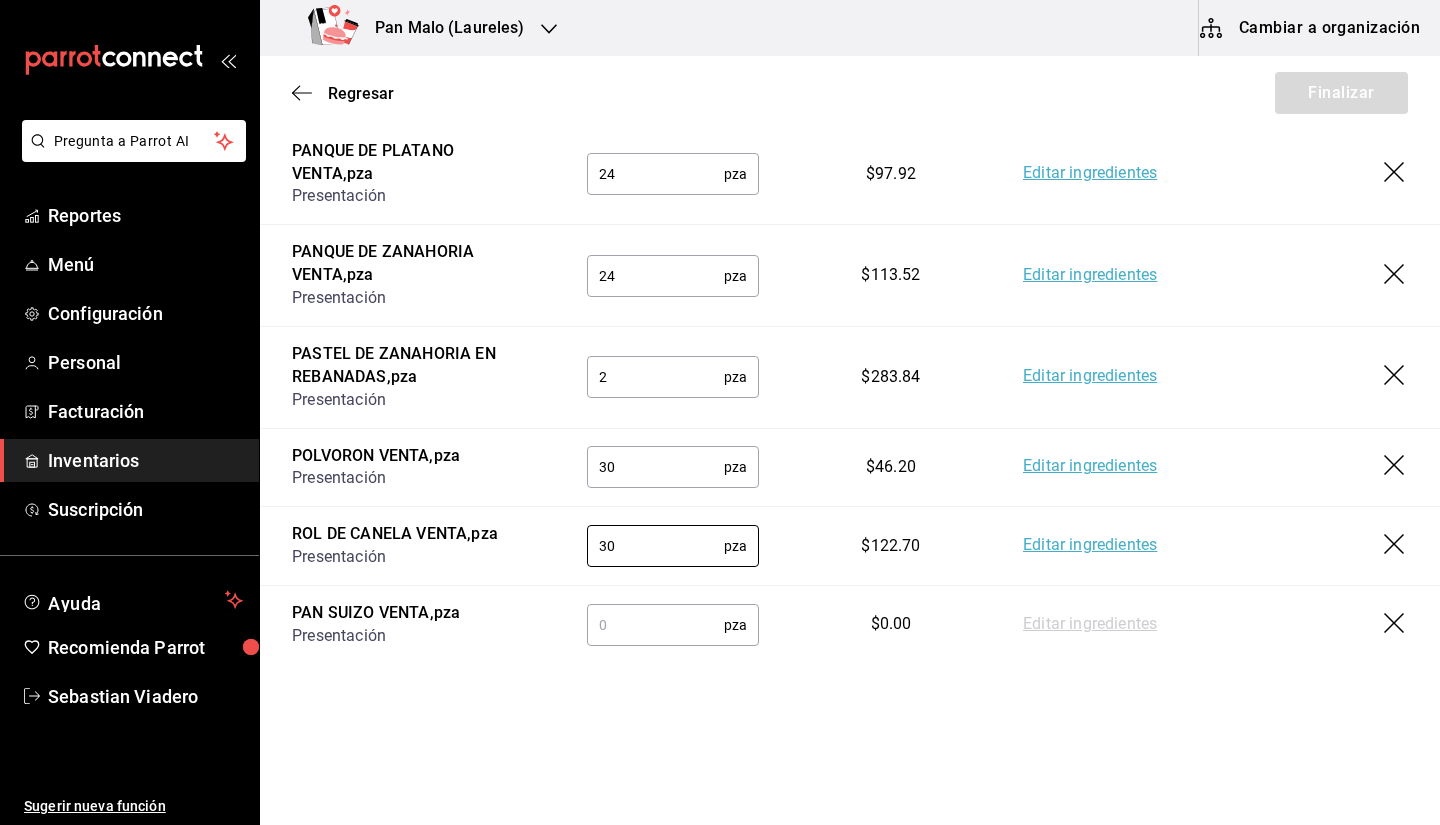type on "30" 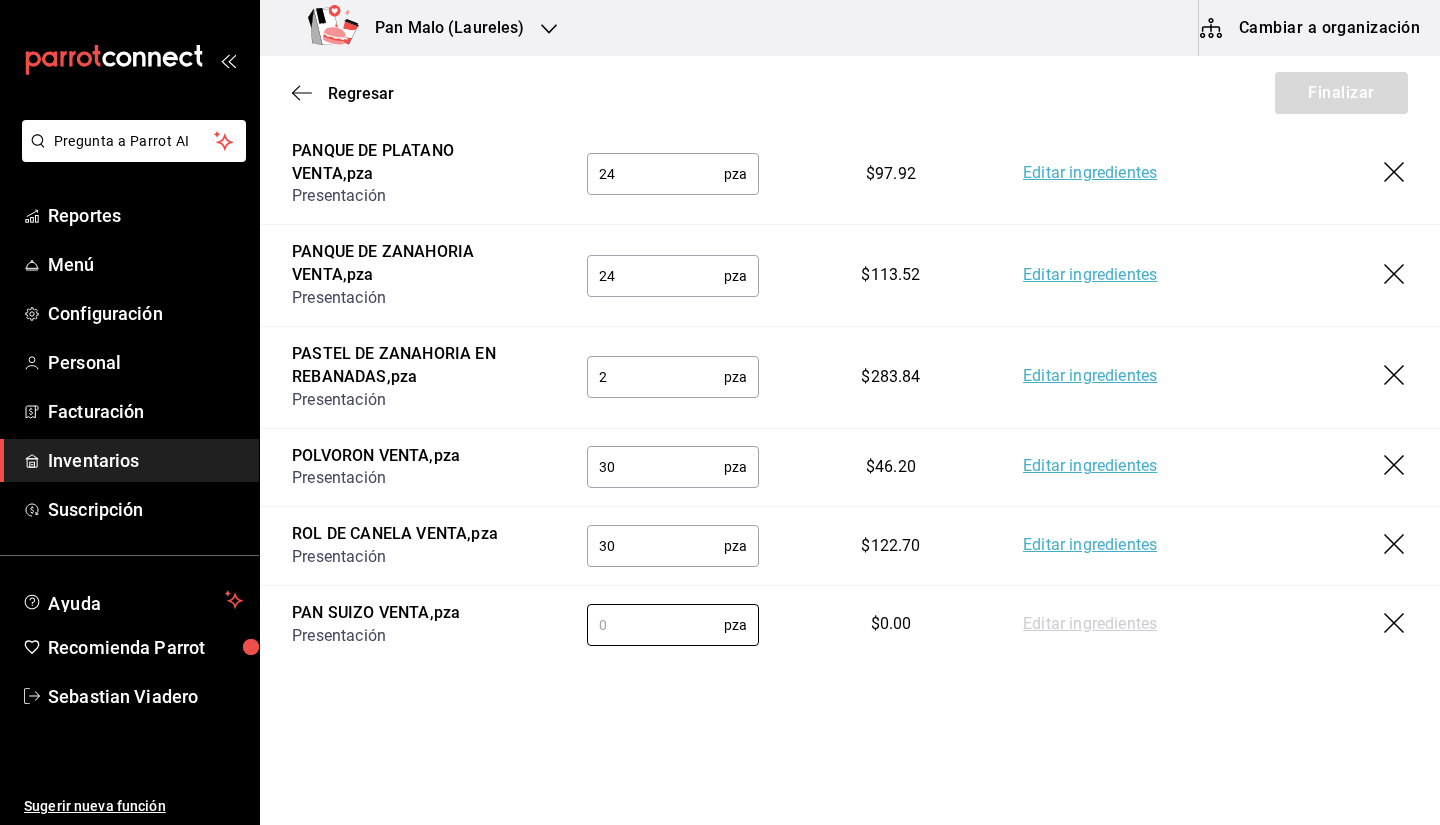 drag, startPoint x: 632, startPoint y: 618, endPoint x: 821, endPoint y: 715, distance: 212.43823 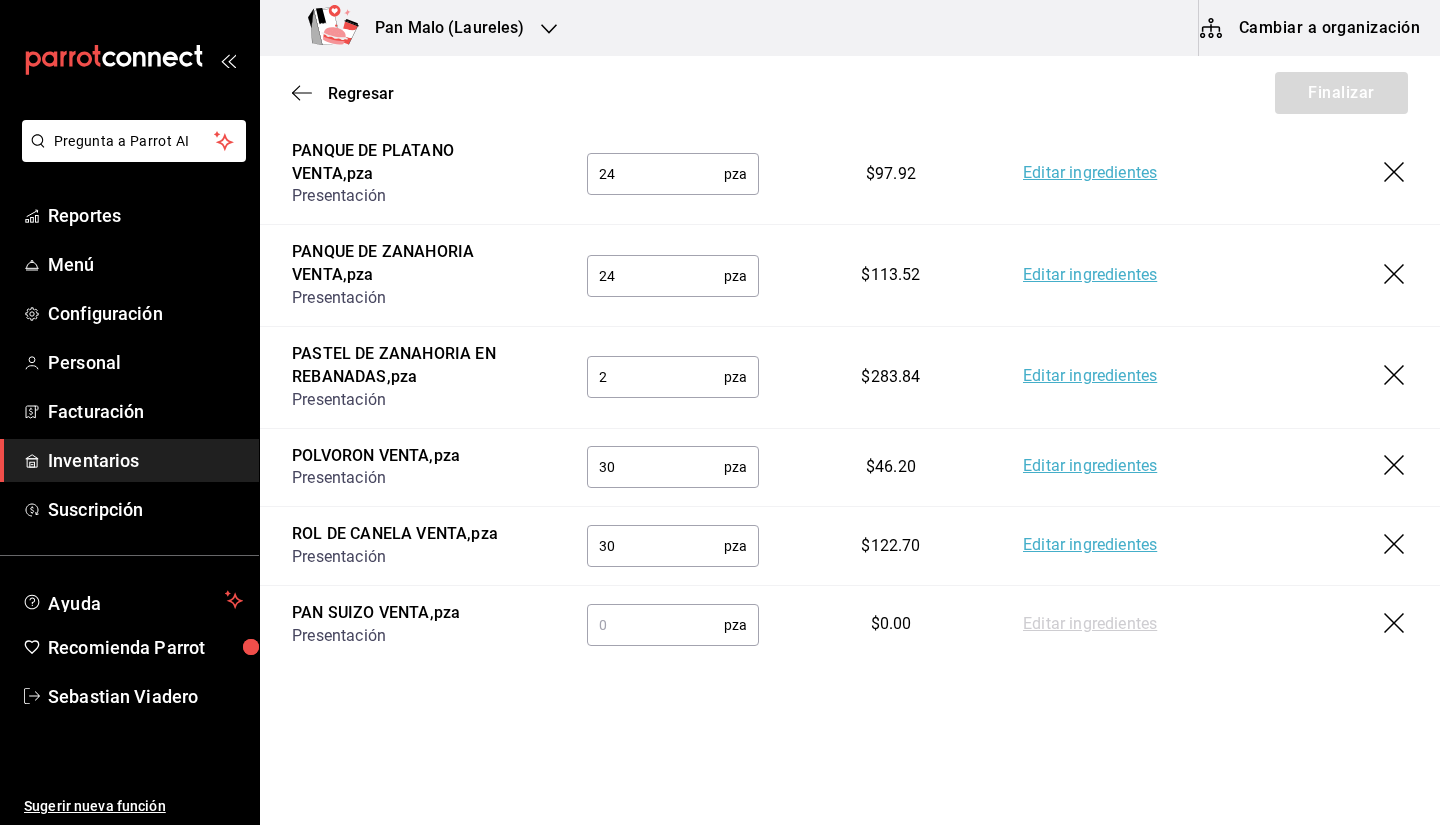 click at bounding box center [655, 625] 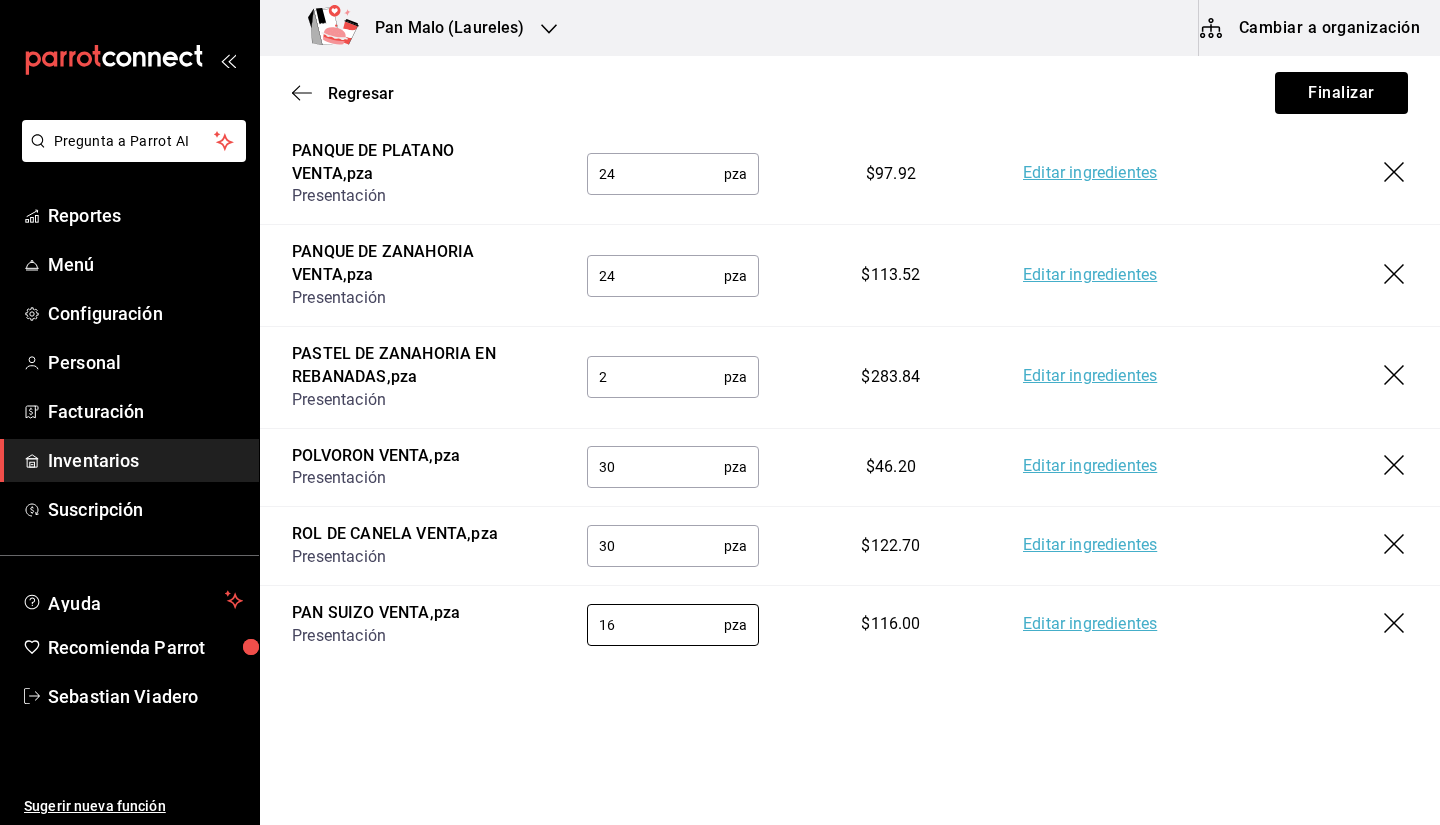 type on "16" 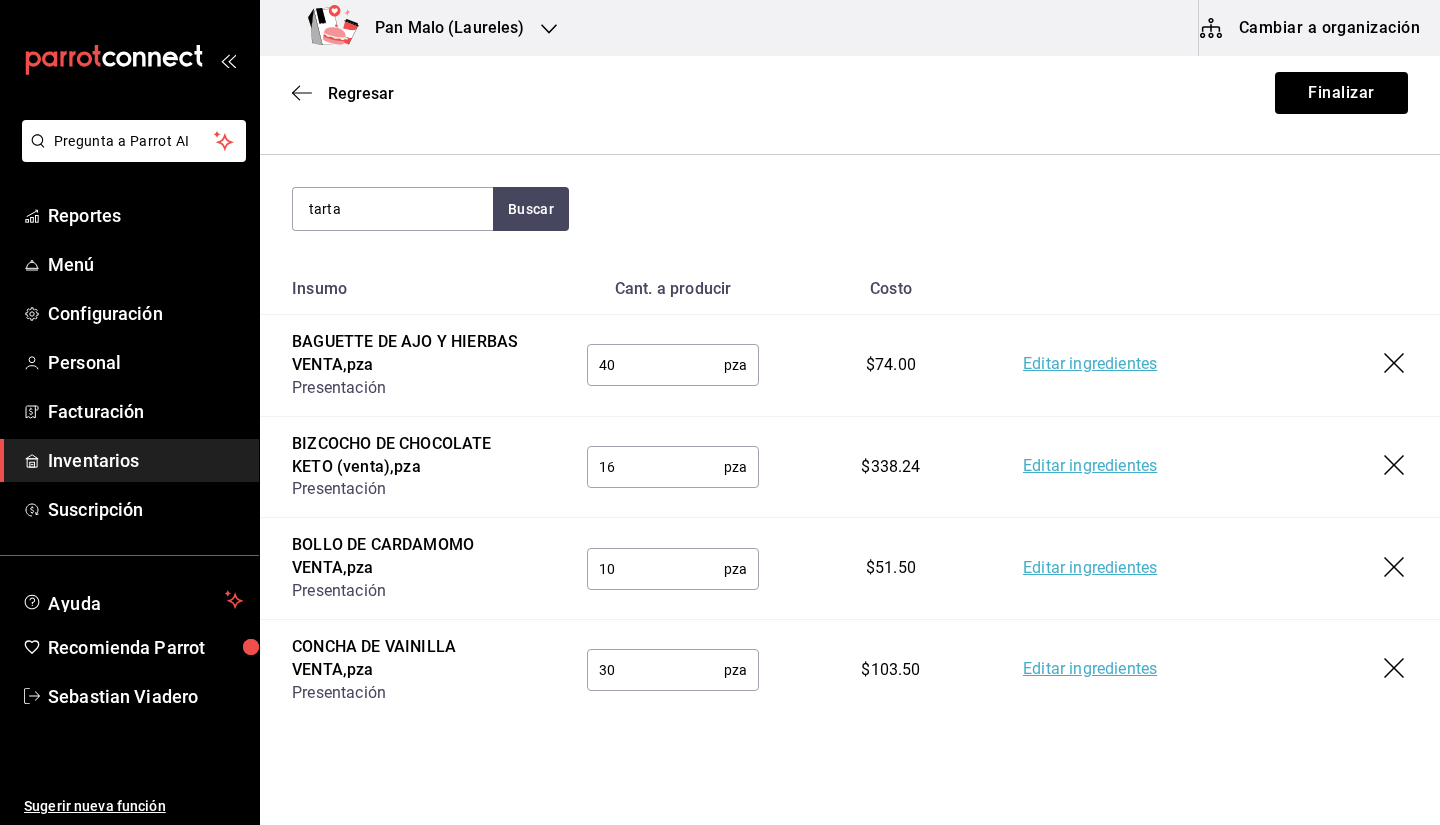 scroll, scrollTop: 197, scrollLeft: 0, axis: vertical 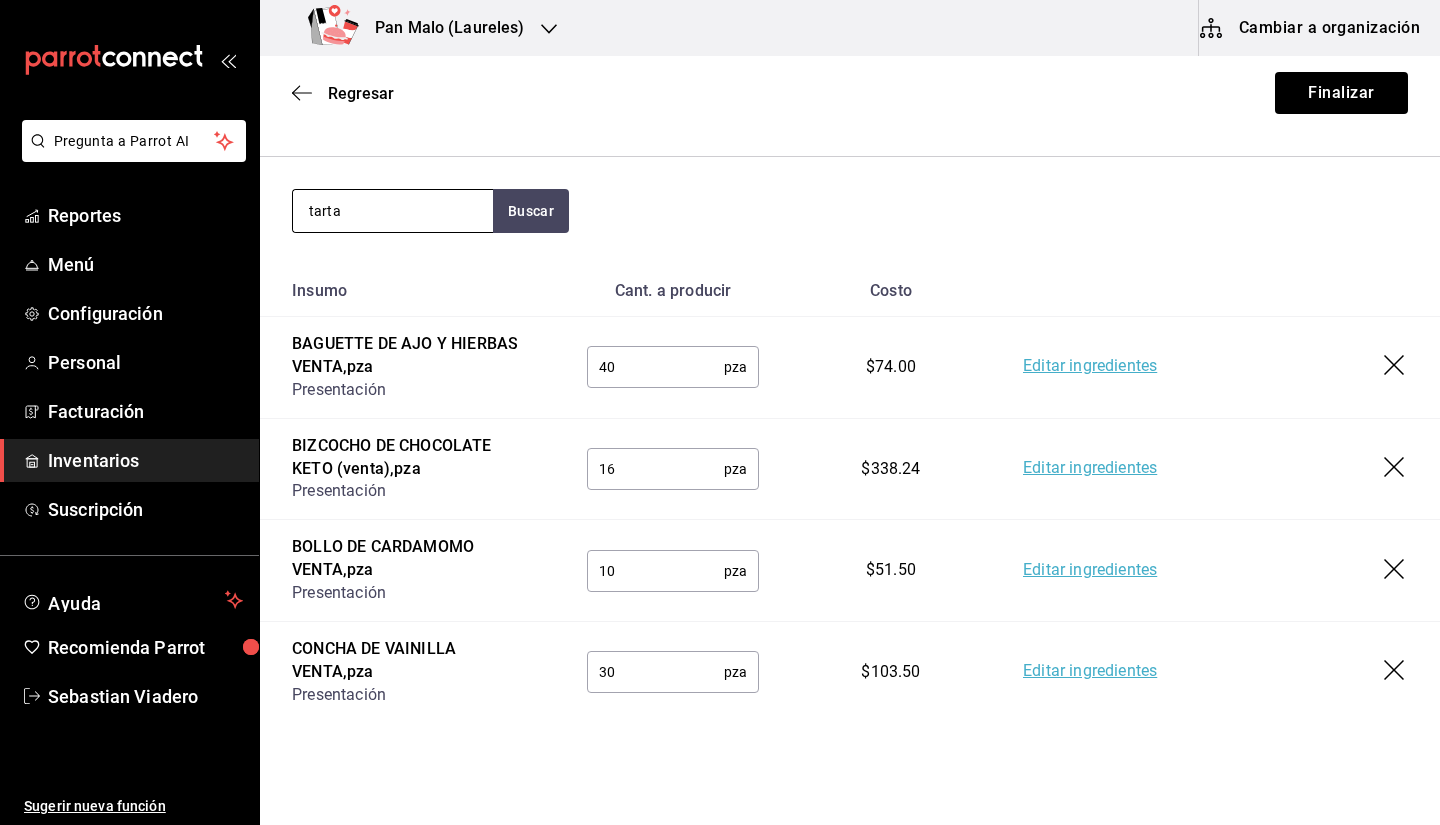 click on "tarta" at bounding box center [393, 211] 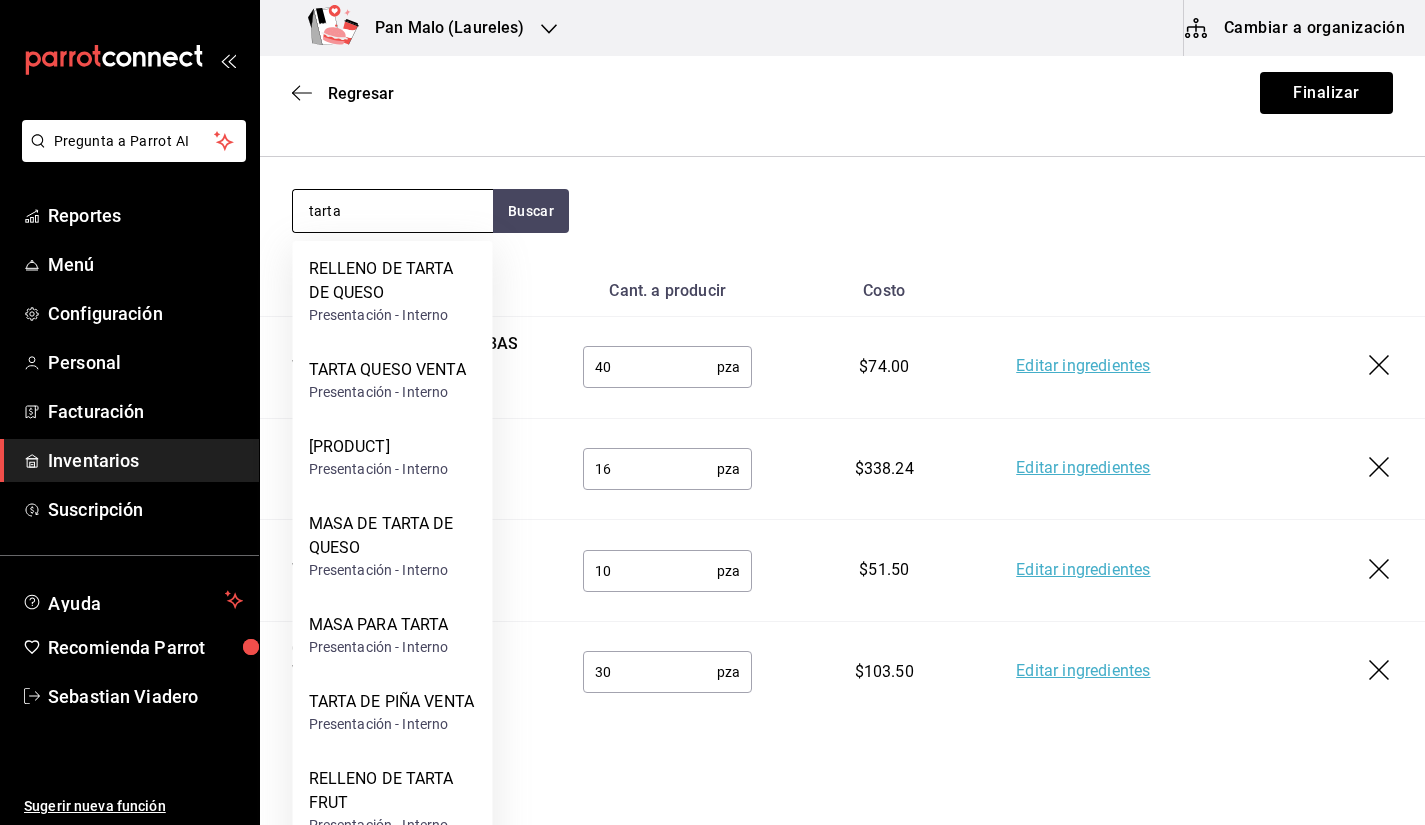 click on "tarta" at bounding box center [393, 211] 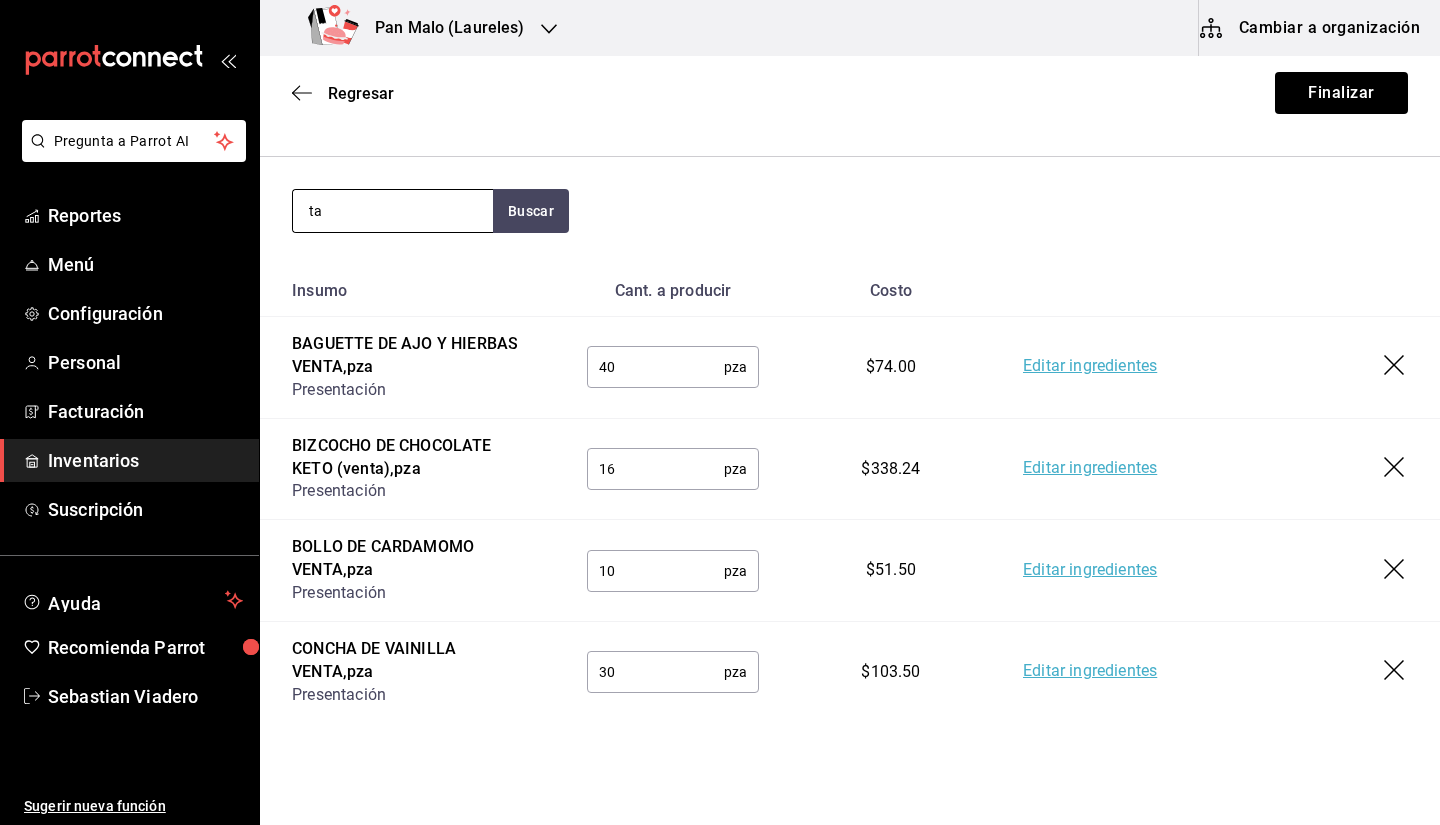 type on "t" 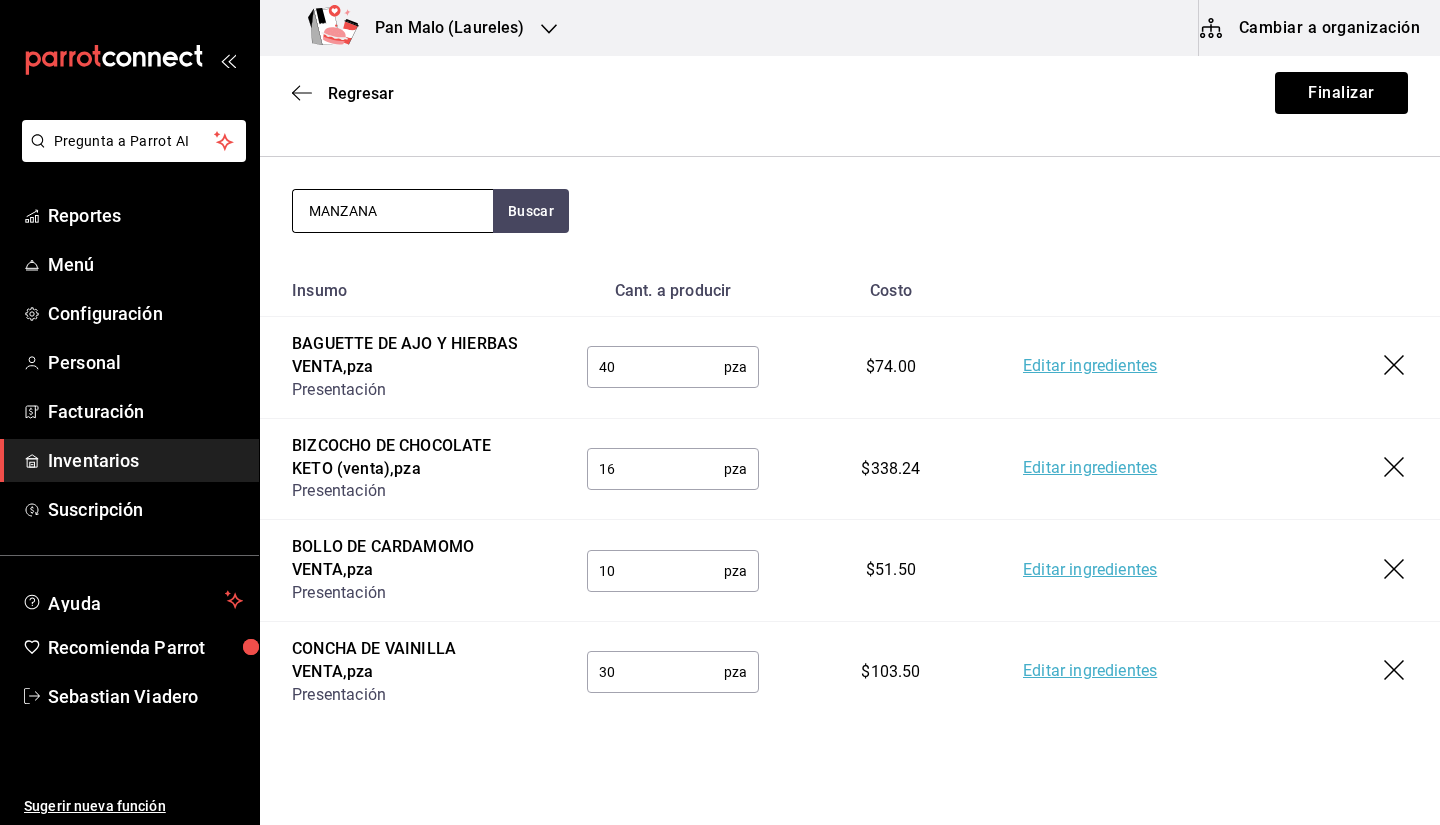 type on "MANZANA" 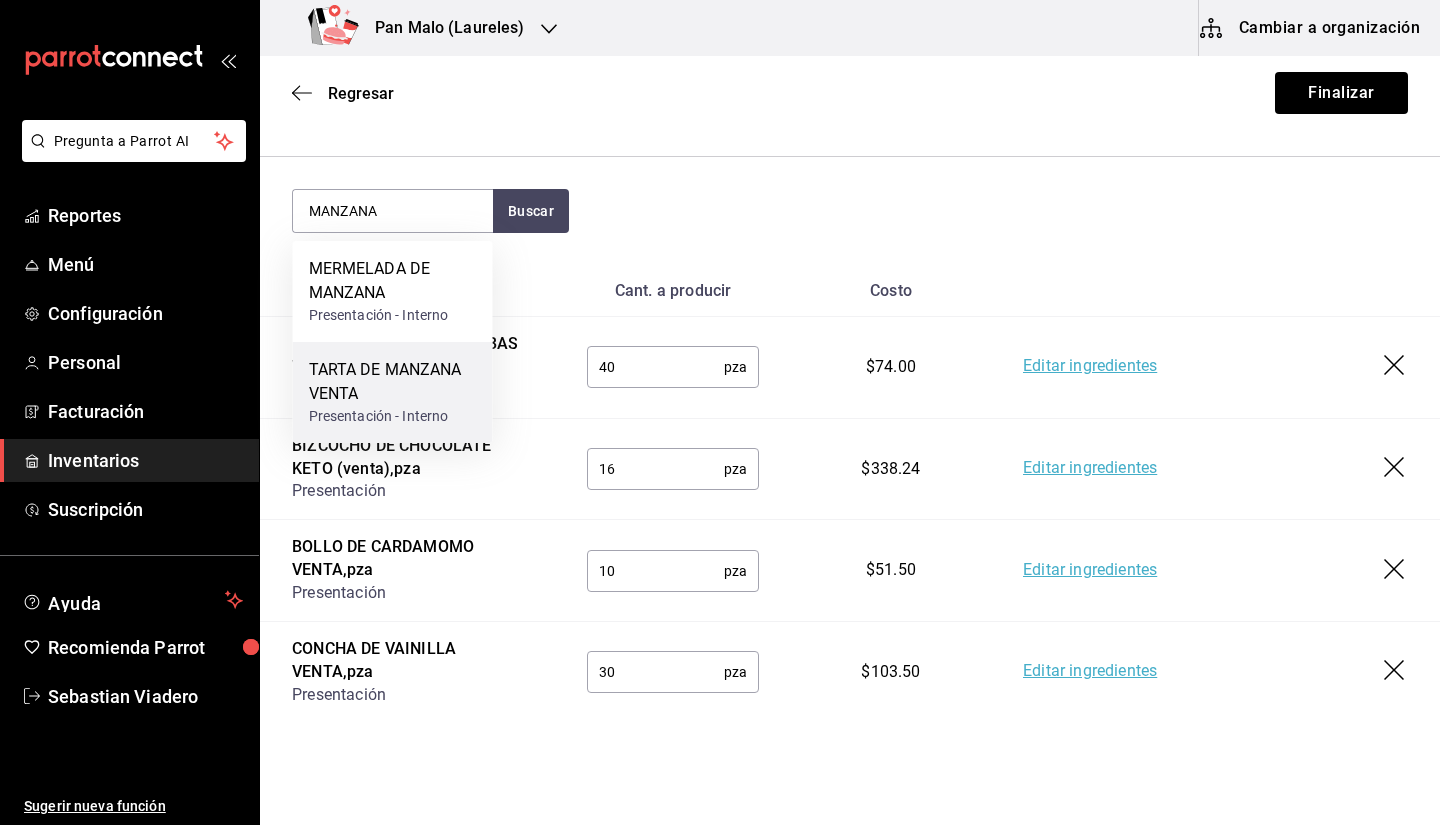 click on "TARTA DE MANZANA VENTA" at bounding box center (393, 382) 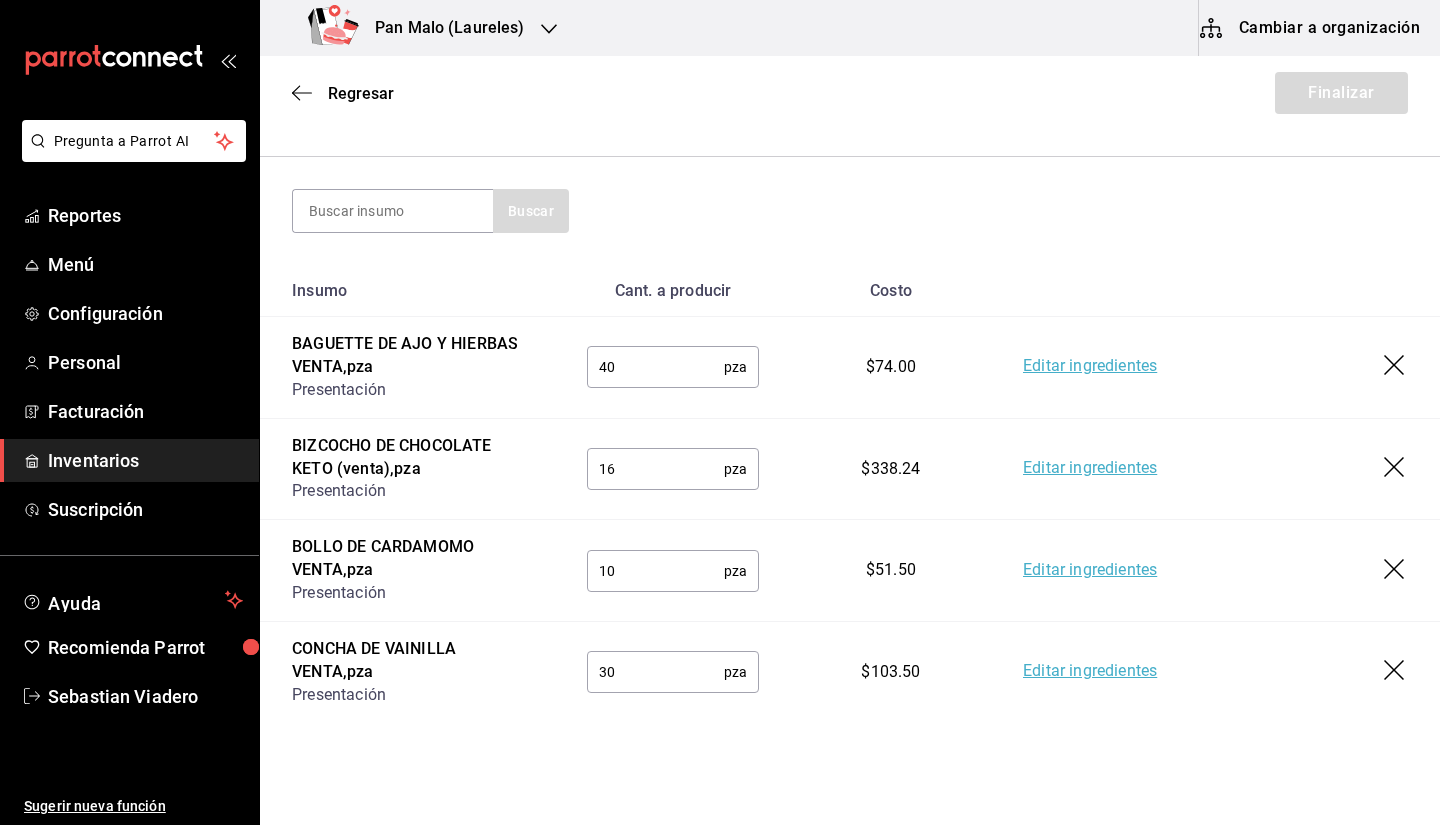 drag, startPoint x: 393, startPoint y: 200, endPoint x: 400, endPoint y: 184, distance: 17.464249 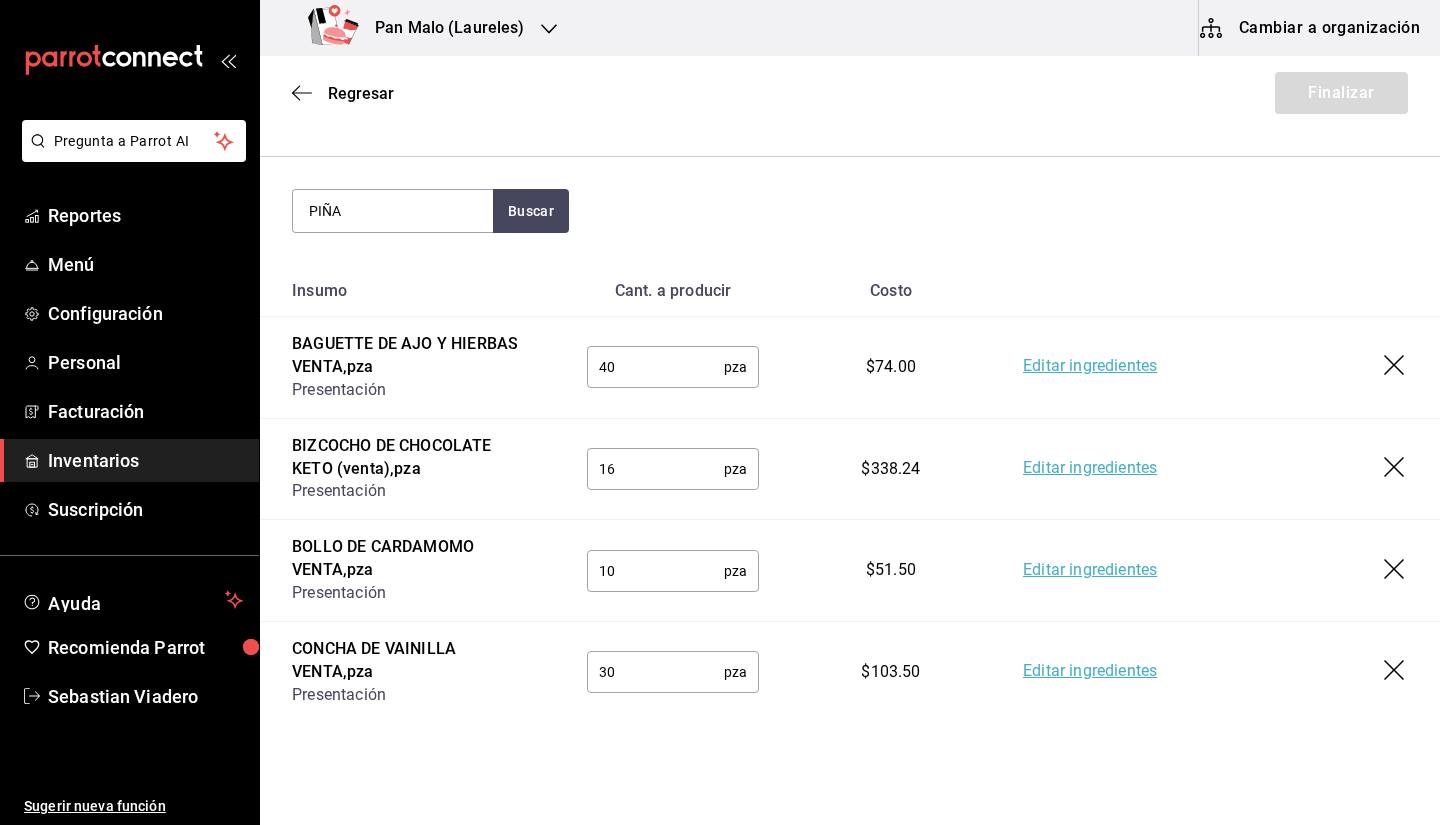 type on "PIÑA" 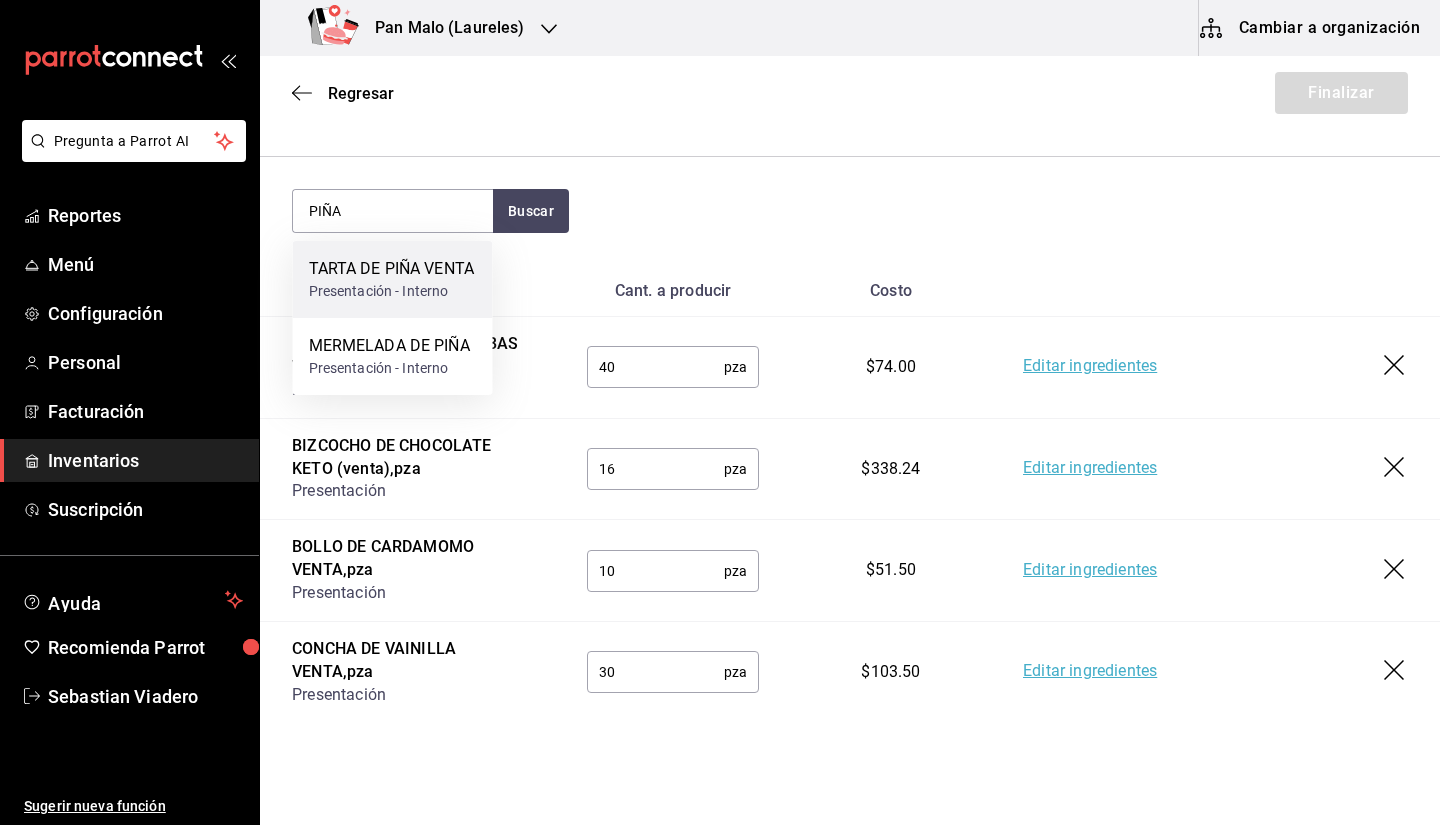 click on "Presentación - Interno" at bounding box center (392, 291) 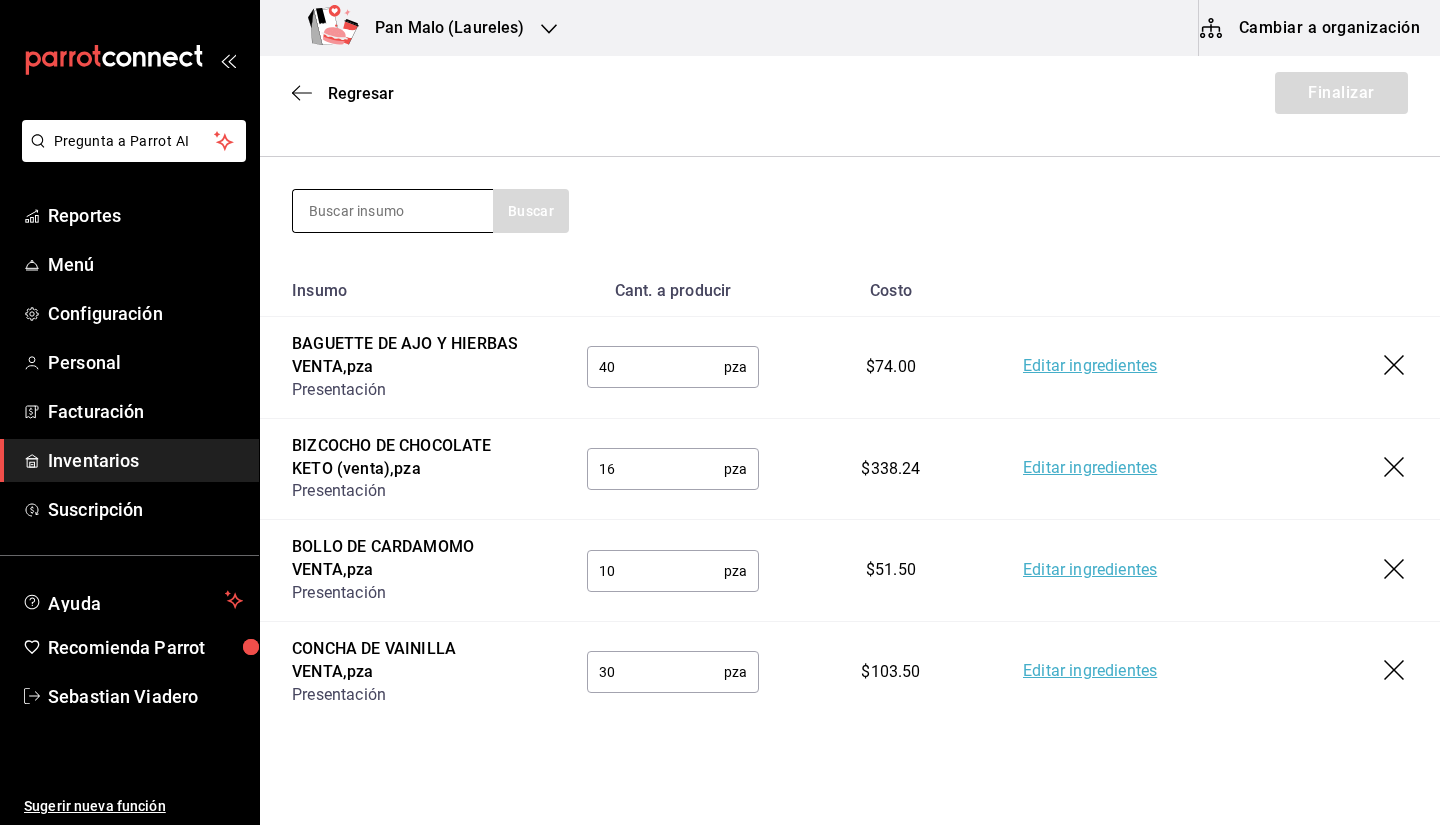 click at bounding box center (393, 211) 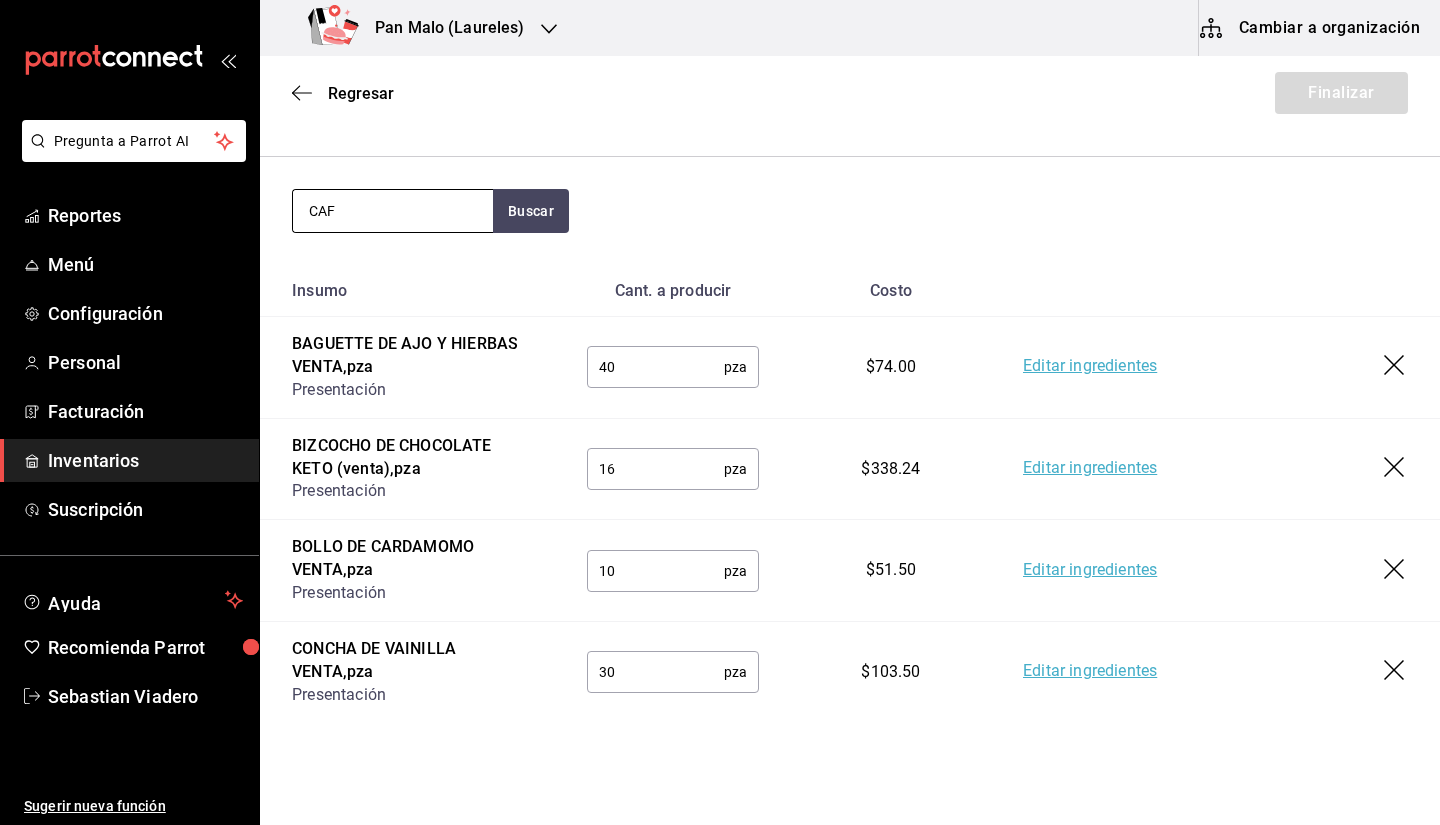 type on "CAF" 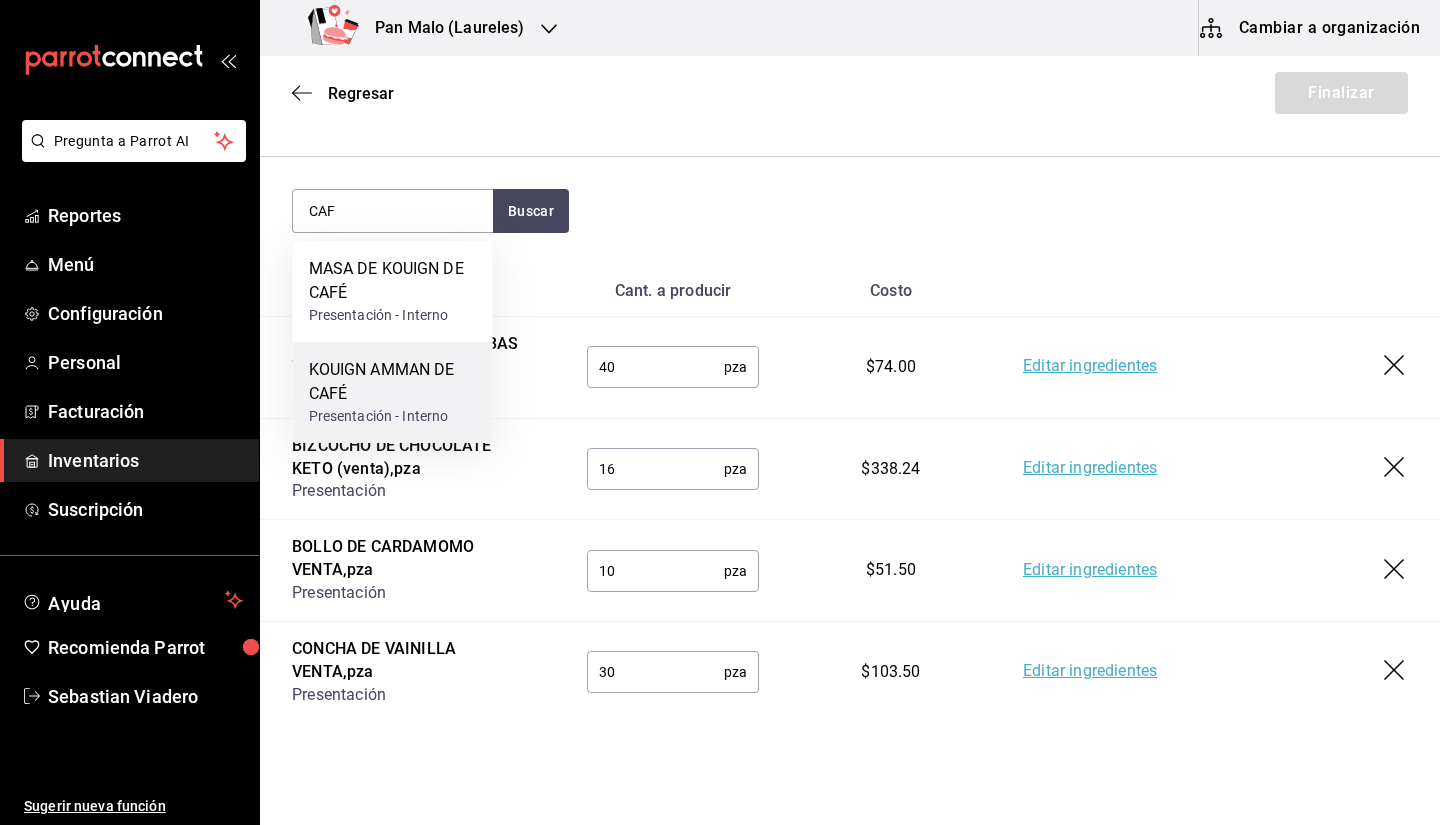 click on "KOUIGN AMMAN DE CAFÉ" at bounding box center [393, 382] 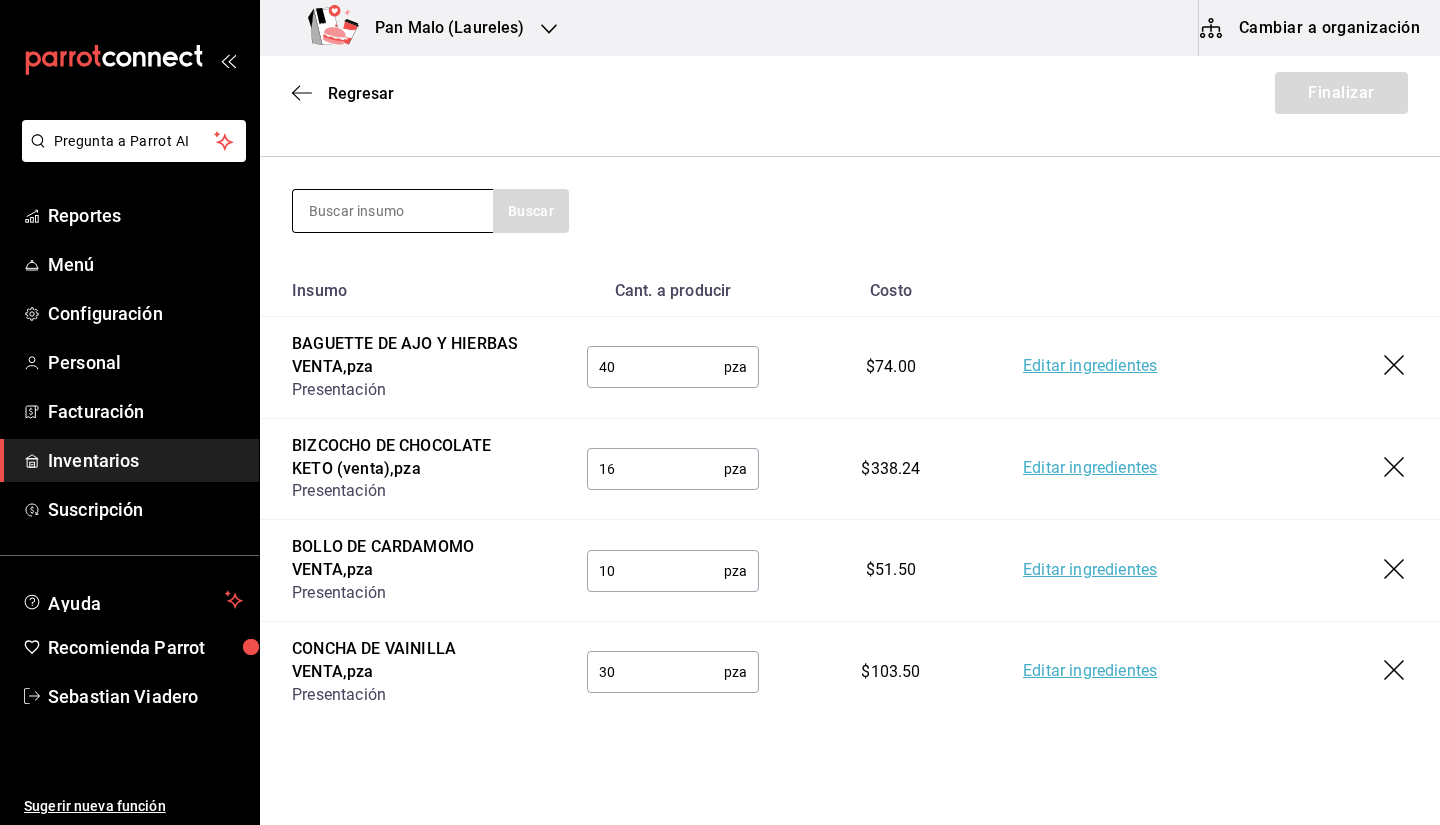 click at bounding box center [393, 211] 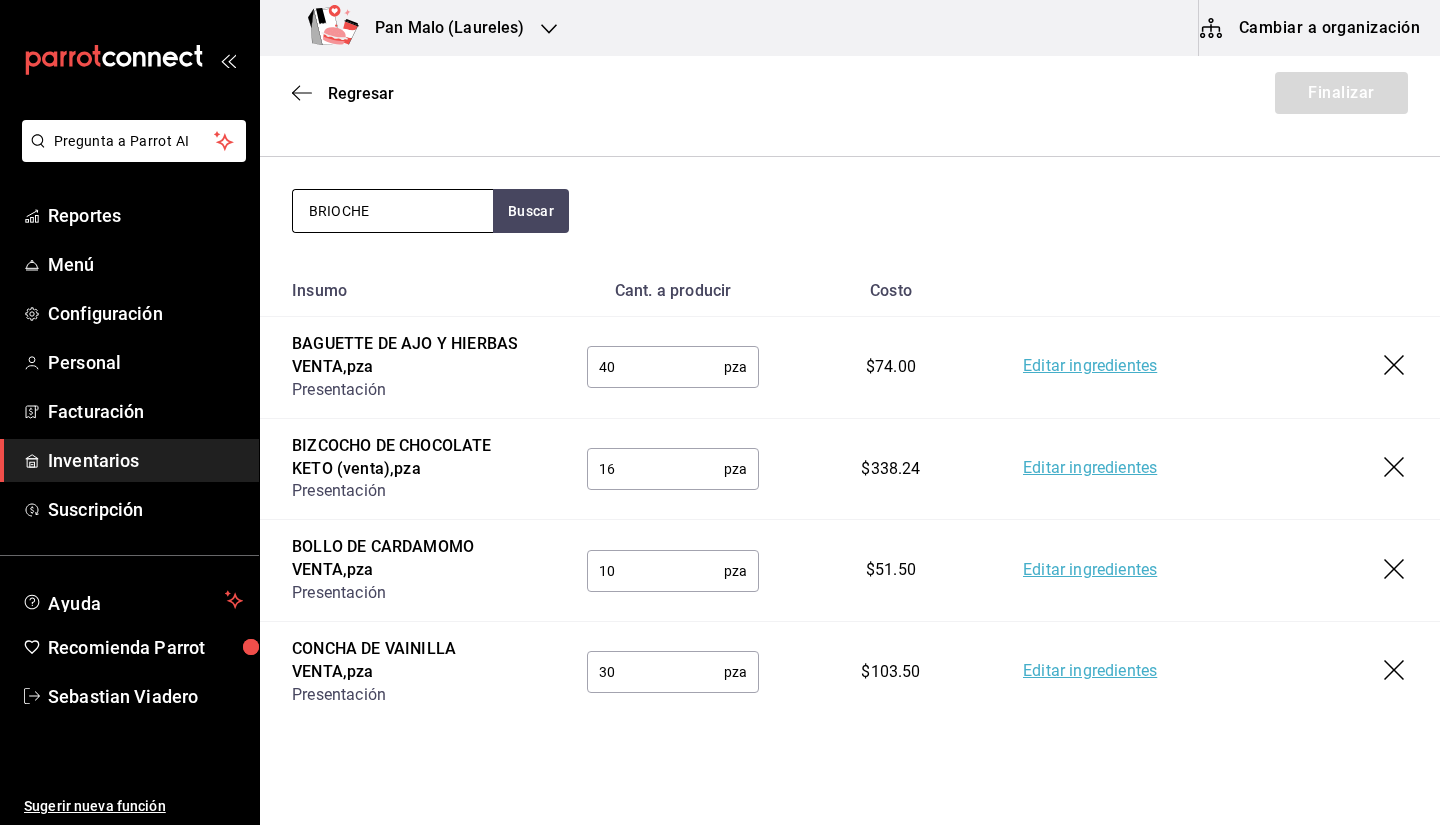 type on "BRIOCHE" 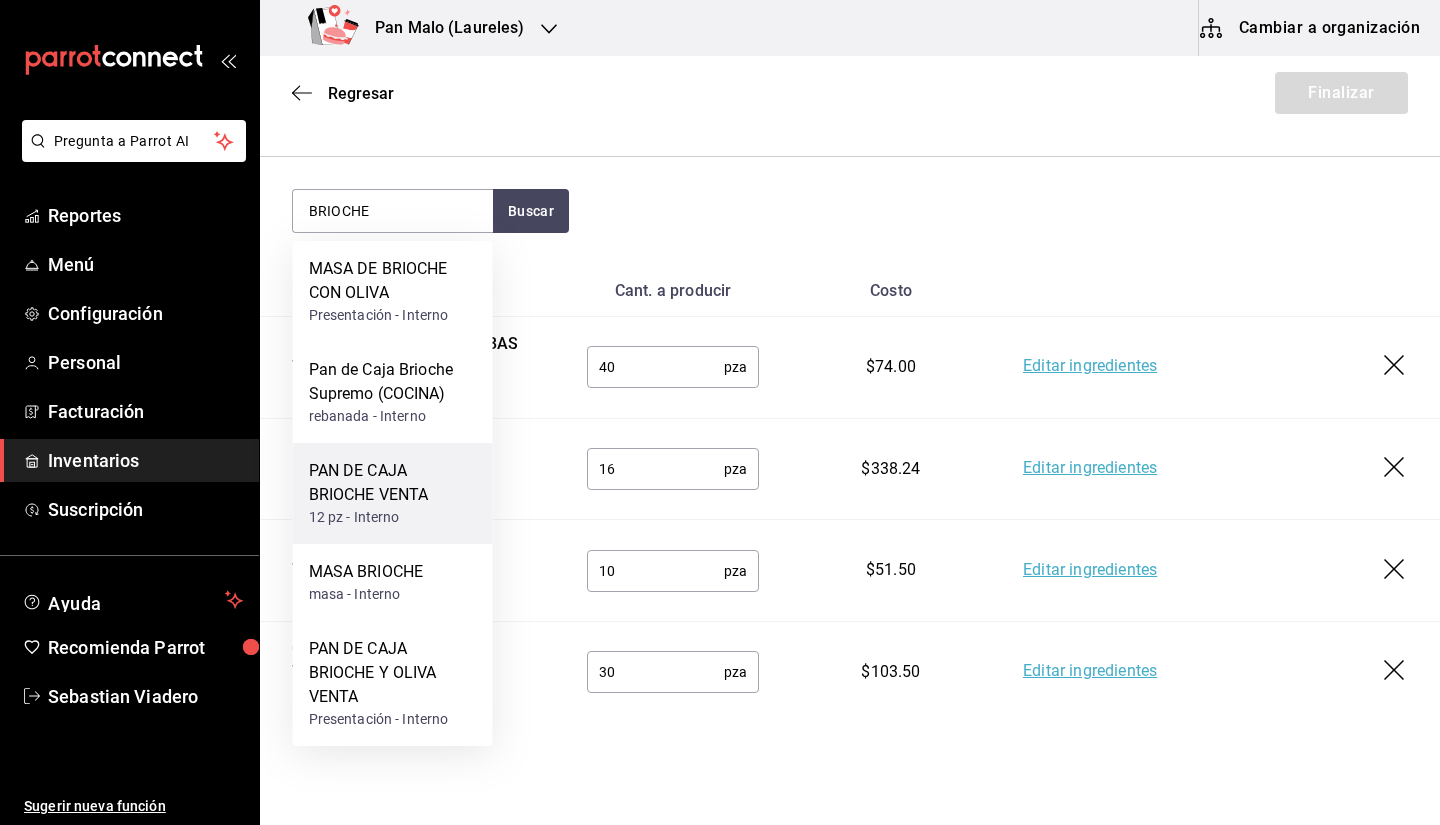 click on "PAN DE CAJA BRIOCHE VENTA" at bounding box center (393, 483) 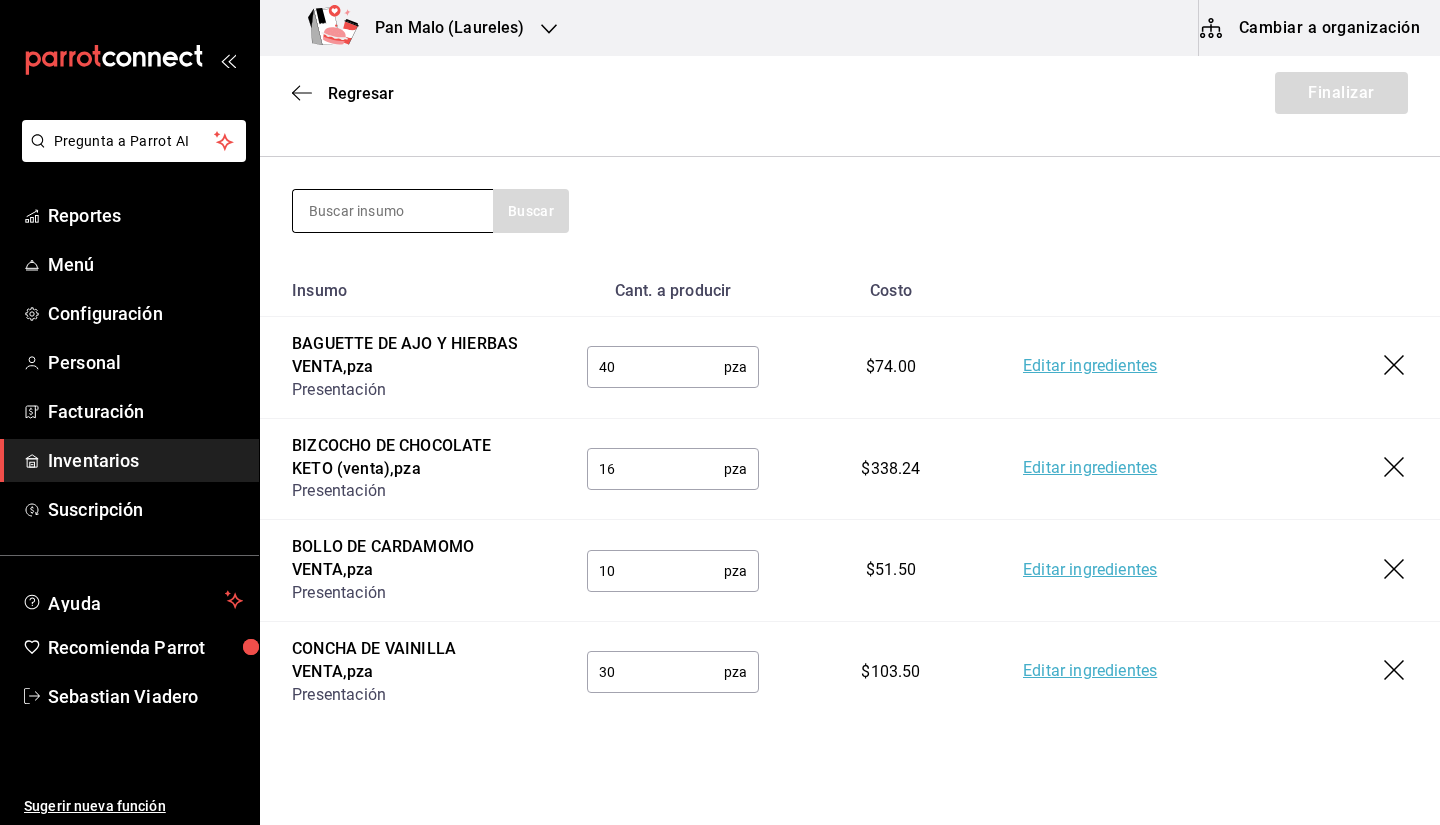 click at bounding box center [393, 211] 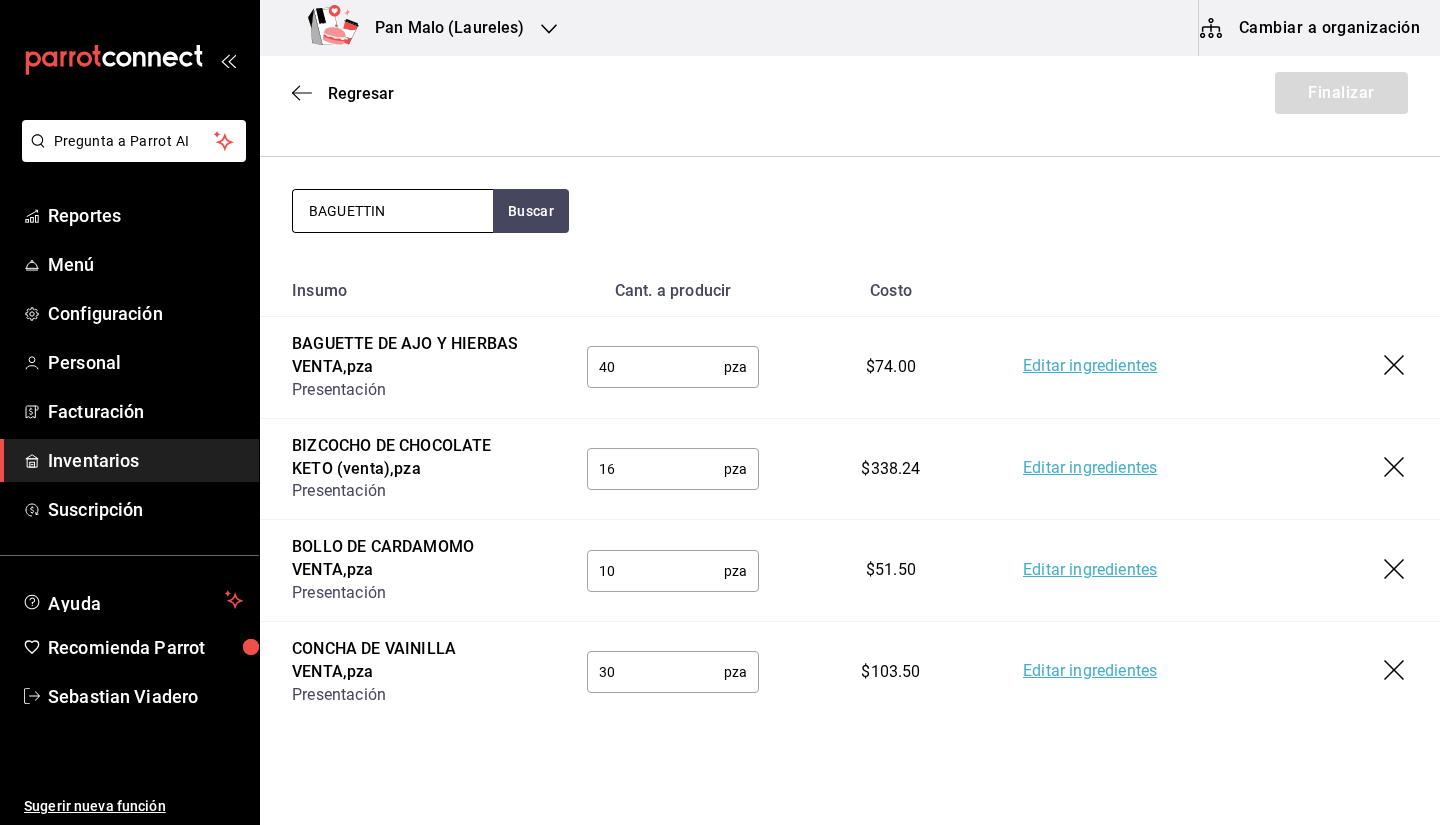 click on "BAGUETTIN" at bounding box center [393, 211] 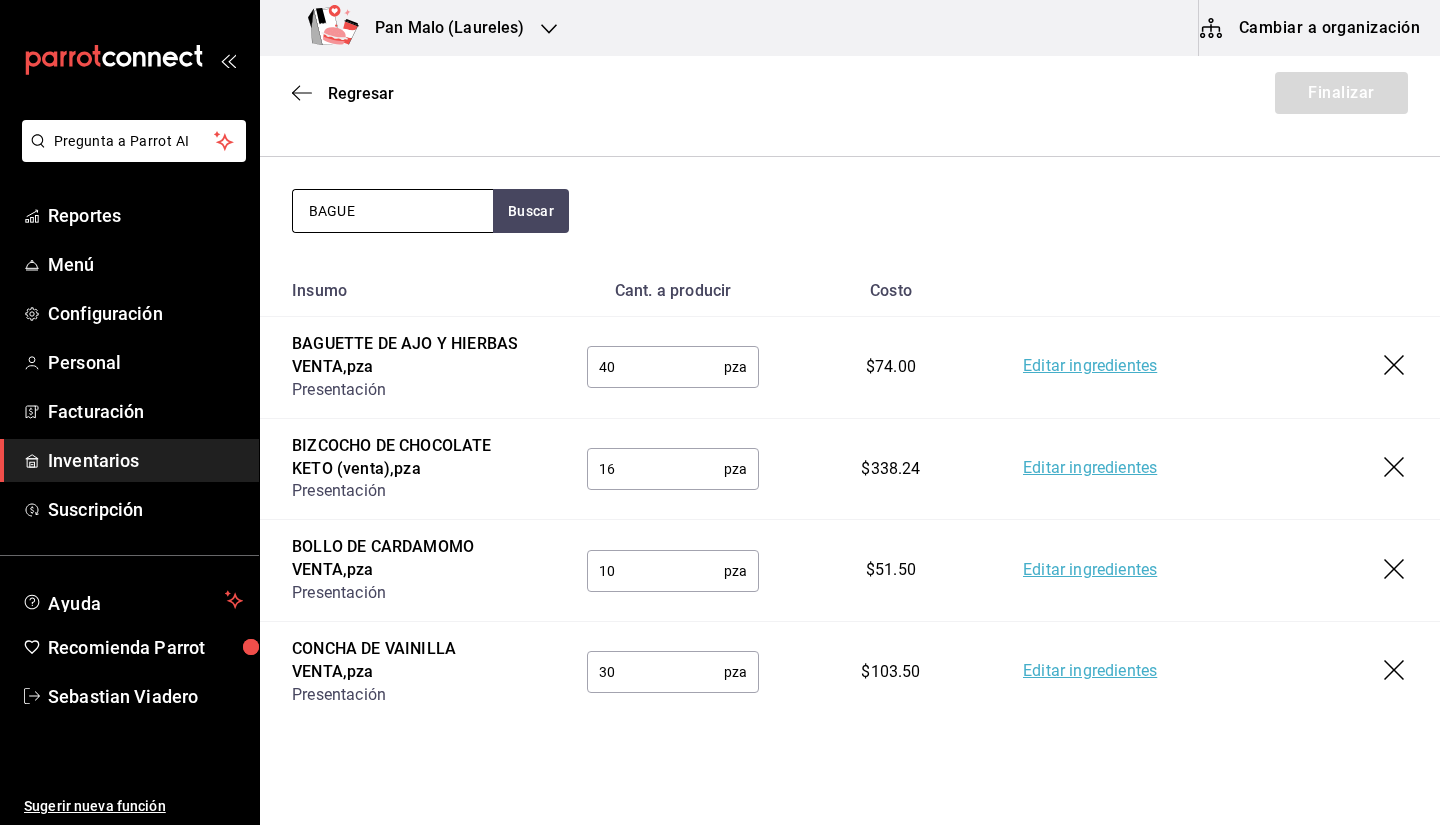 type on "BAGUE" 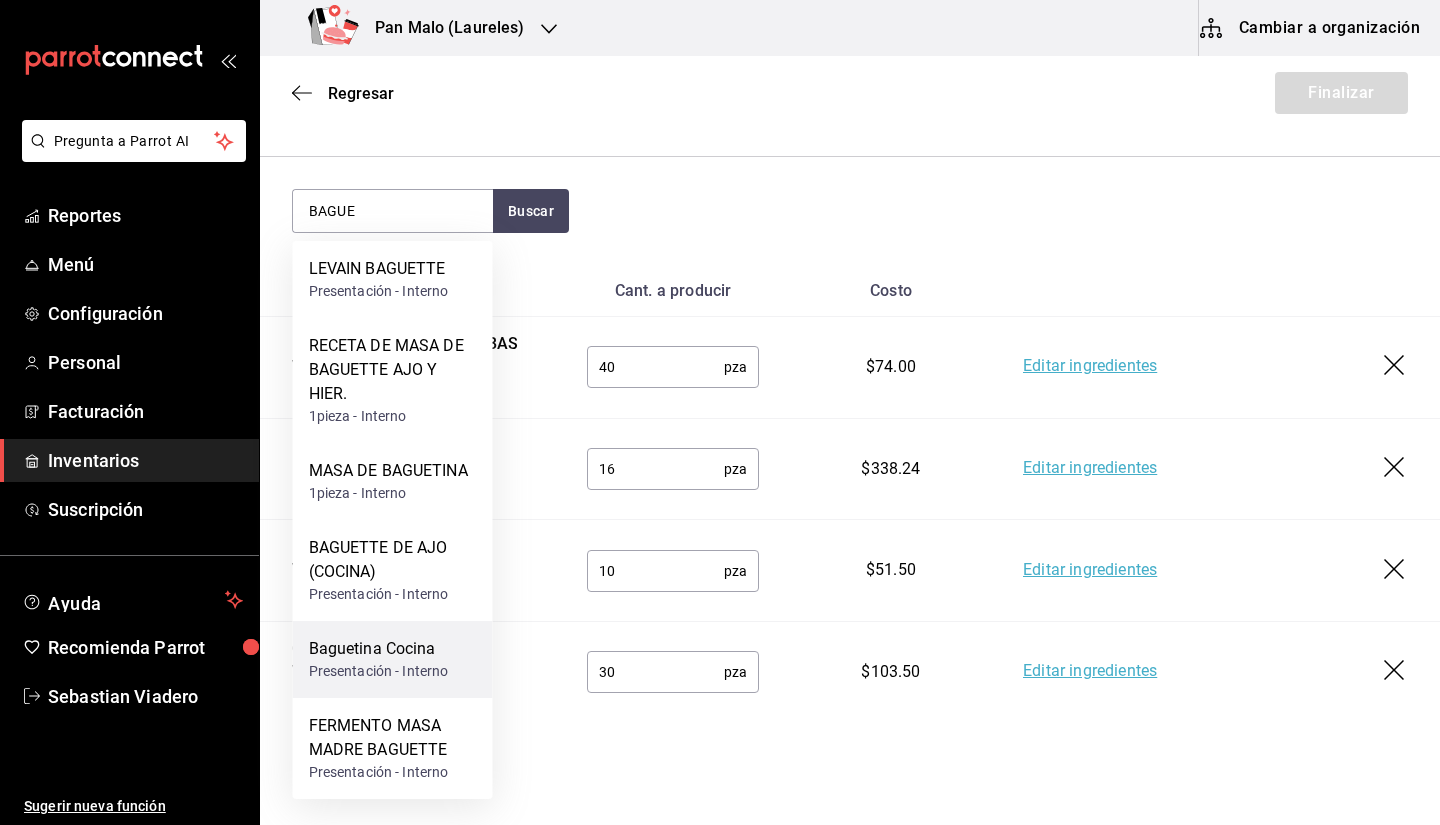 click on "Baguetina Cocina" at bounding box center [379, 649] 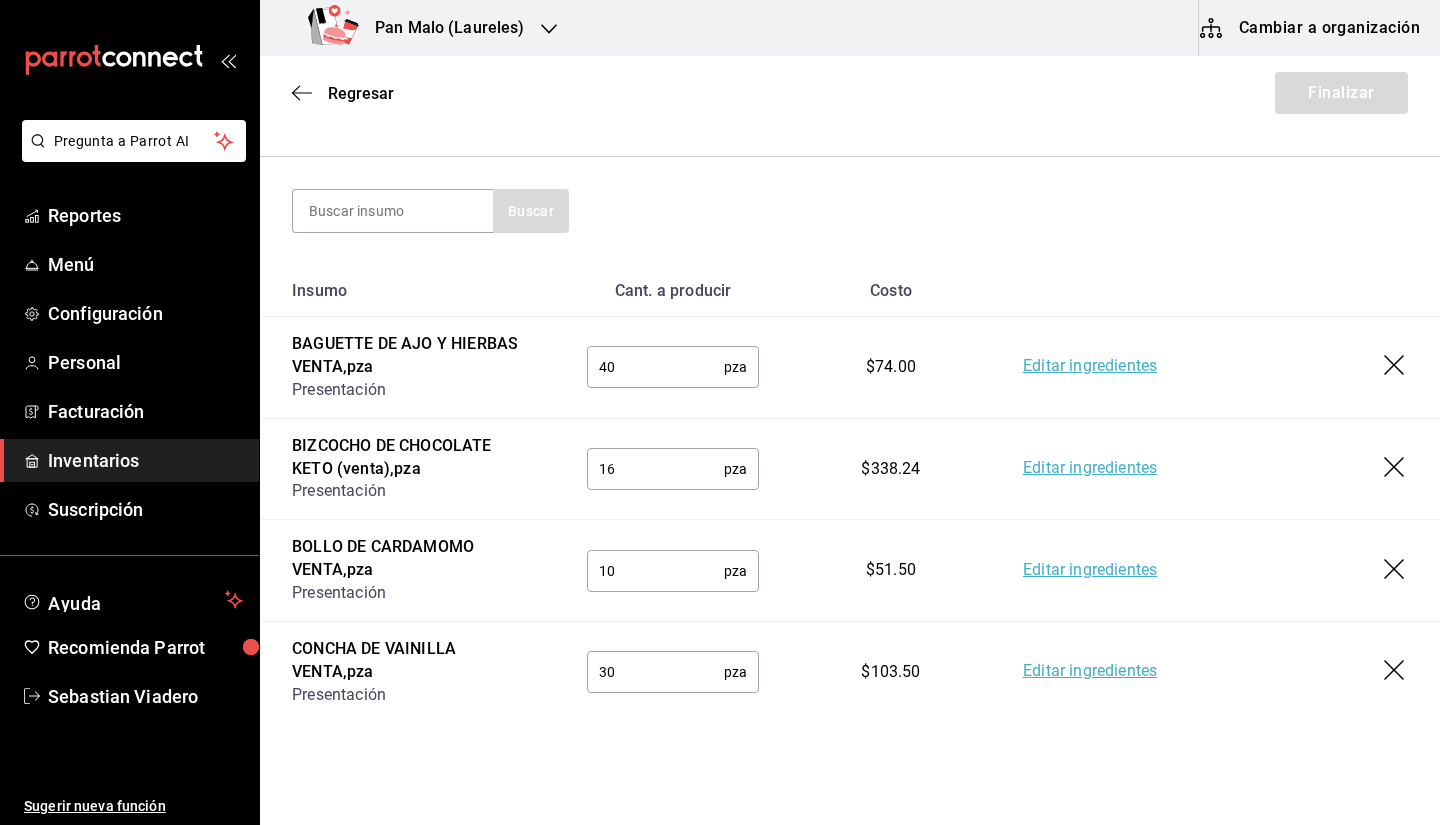 click on "Buscar" at bounding box center [850, 211] 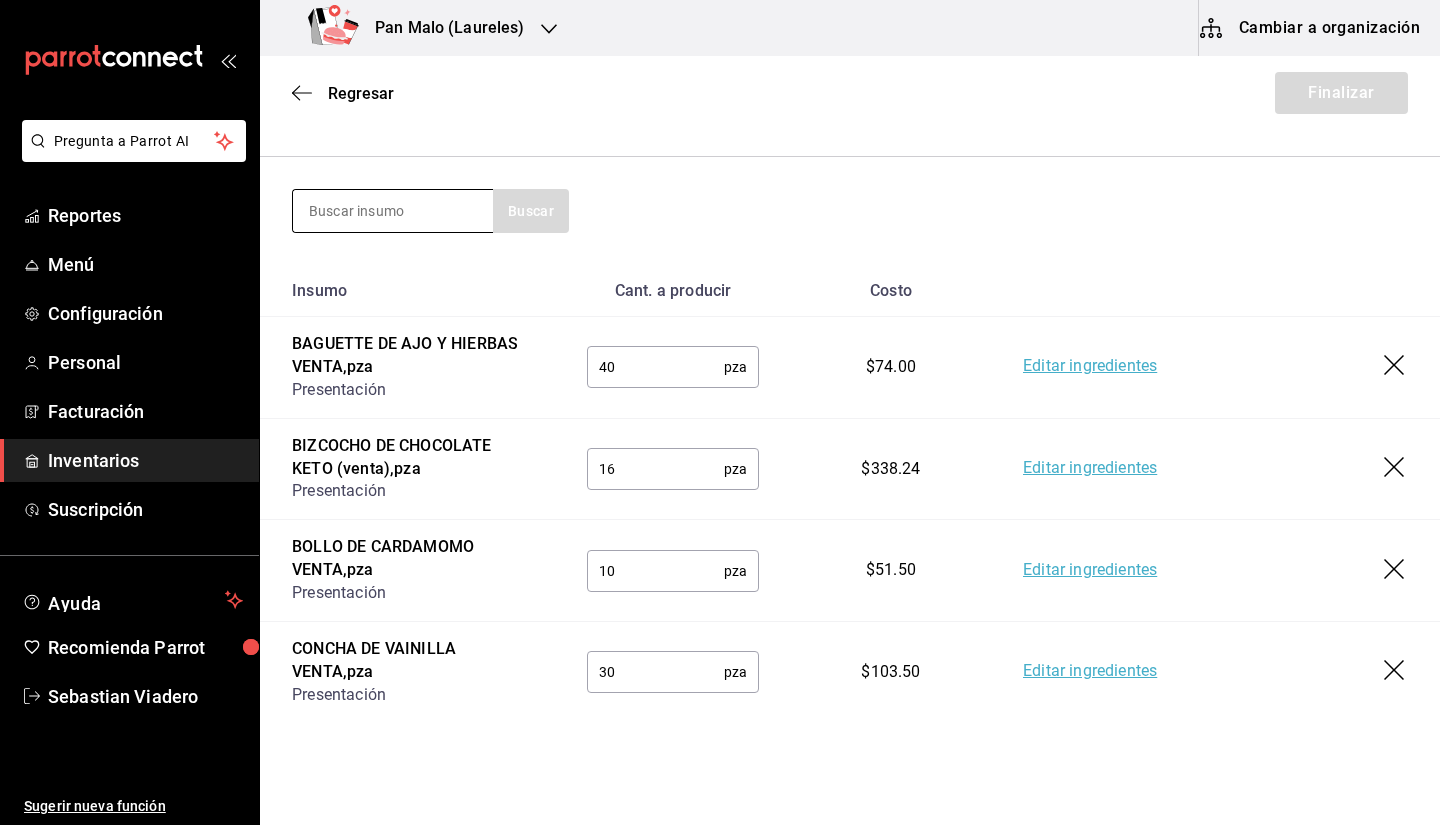 click at bounding box center [393, 211] 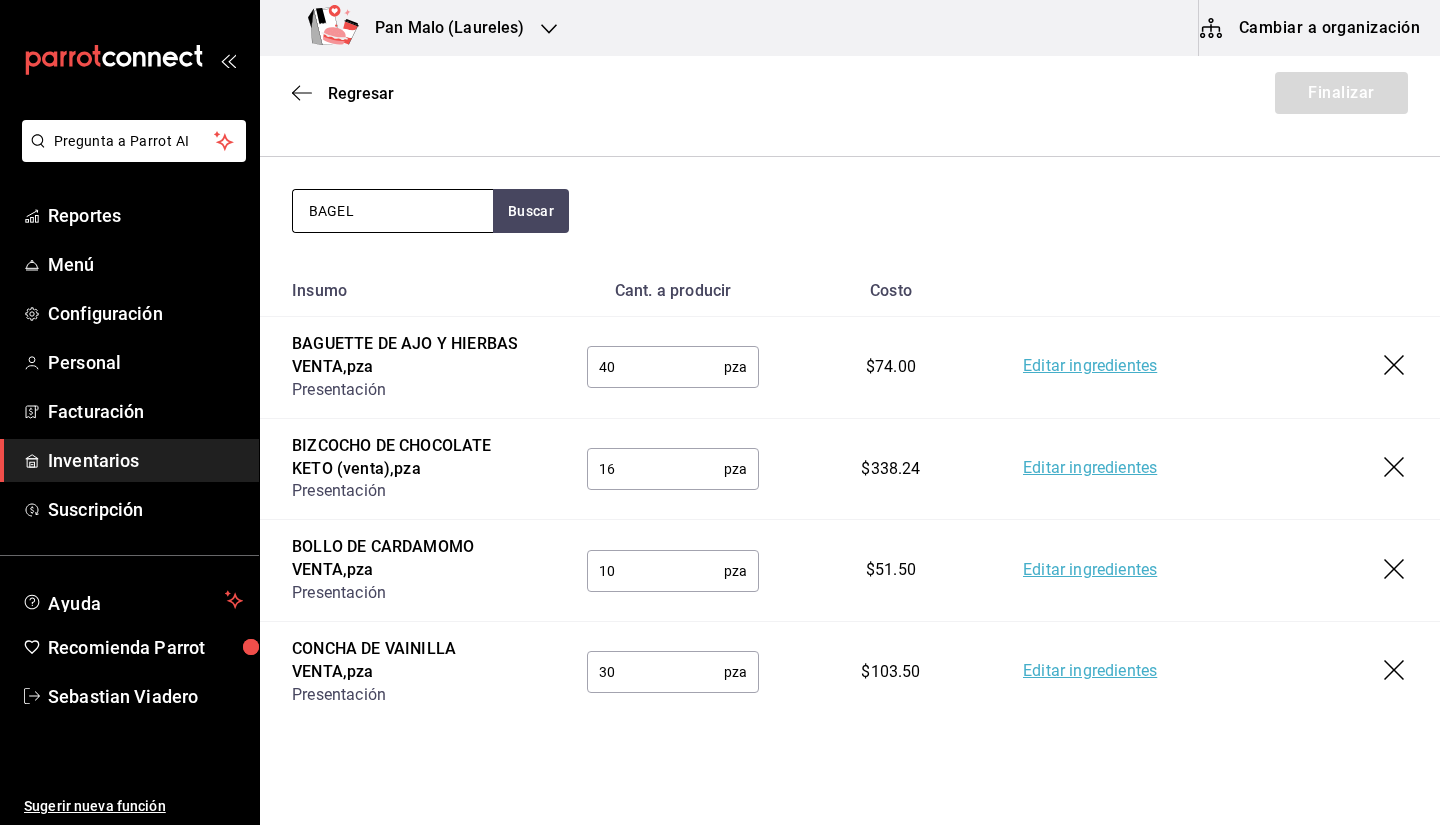 type on "BAGEL" 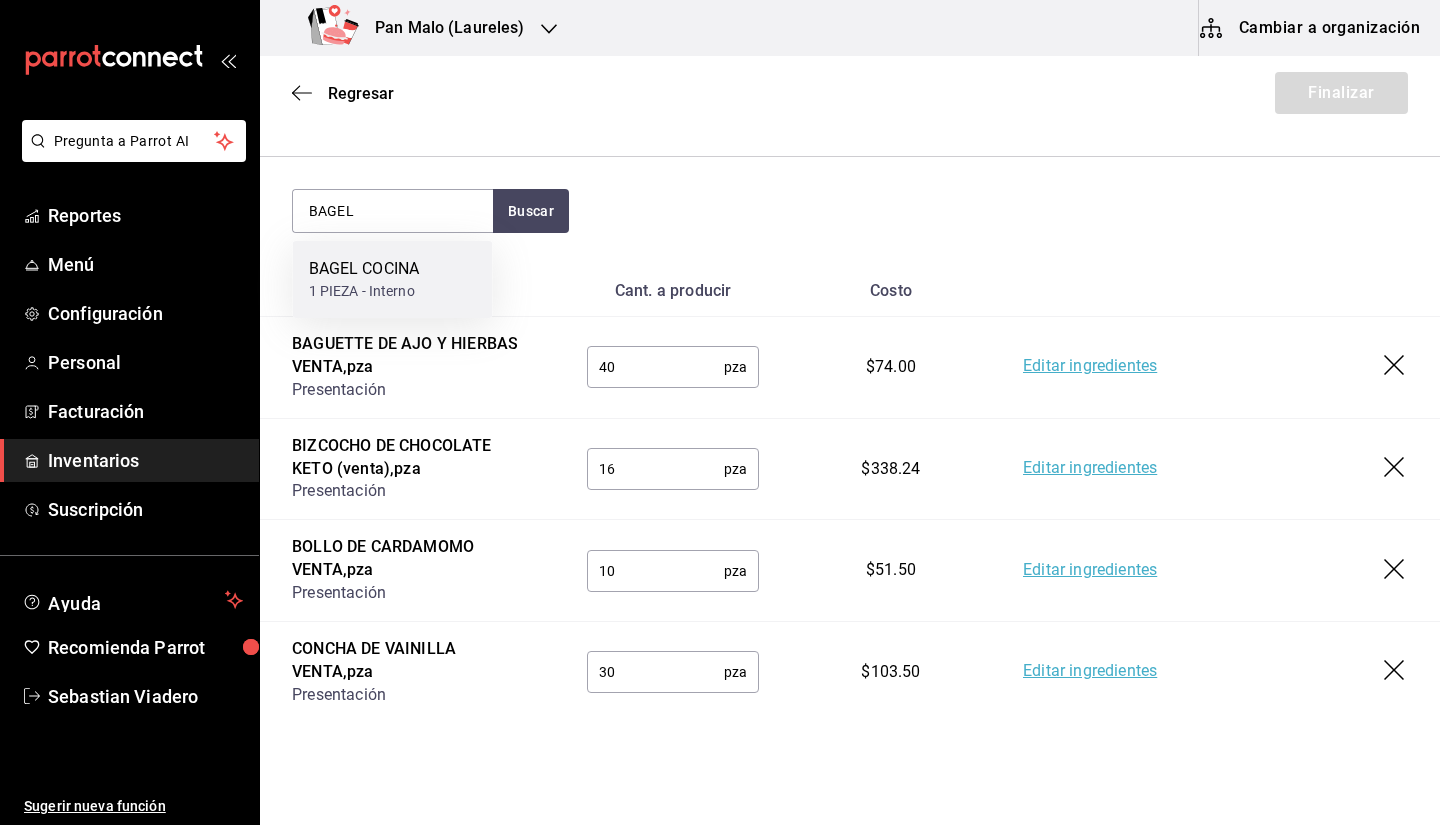 click on "1 PIEZA - Interno" at bounding box center [364, 291] 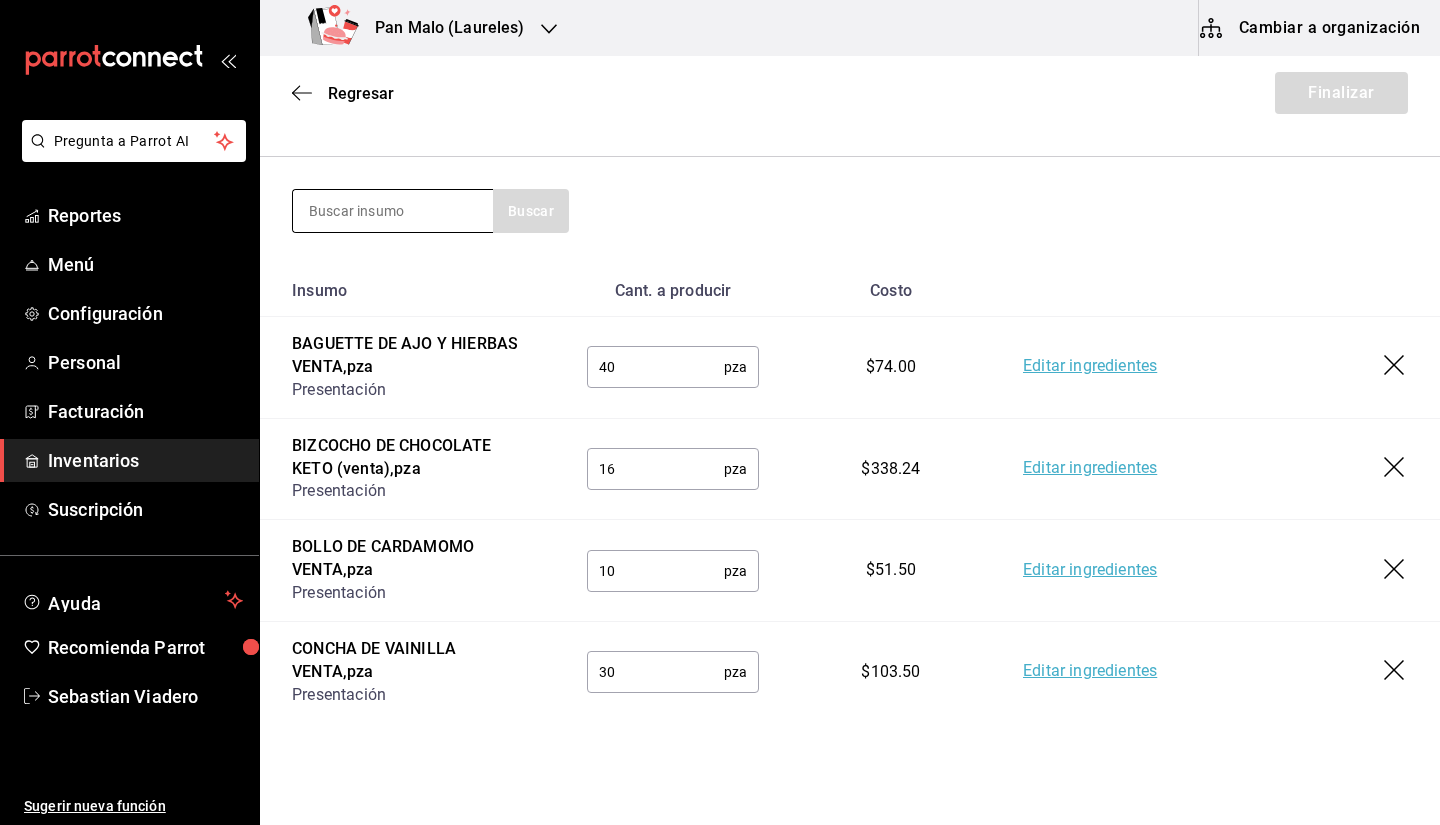 click at bounding box center [393, 211] 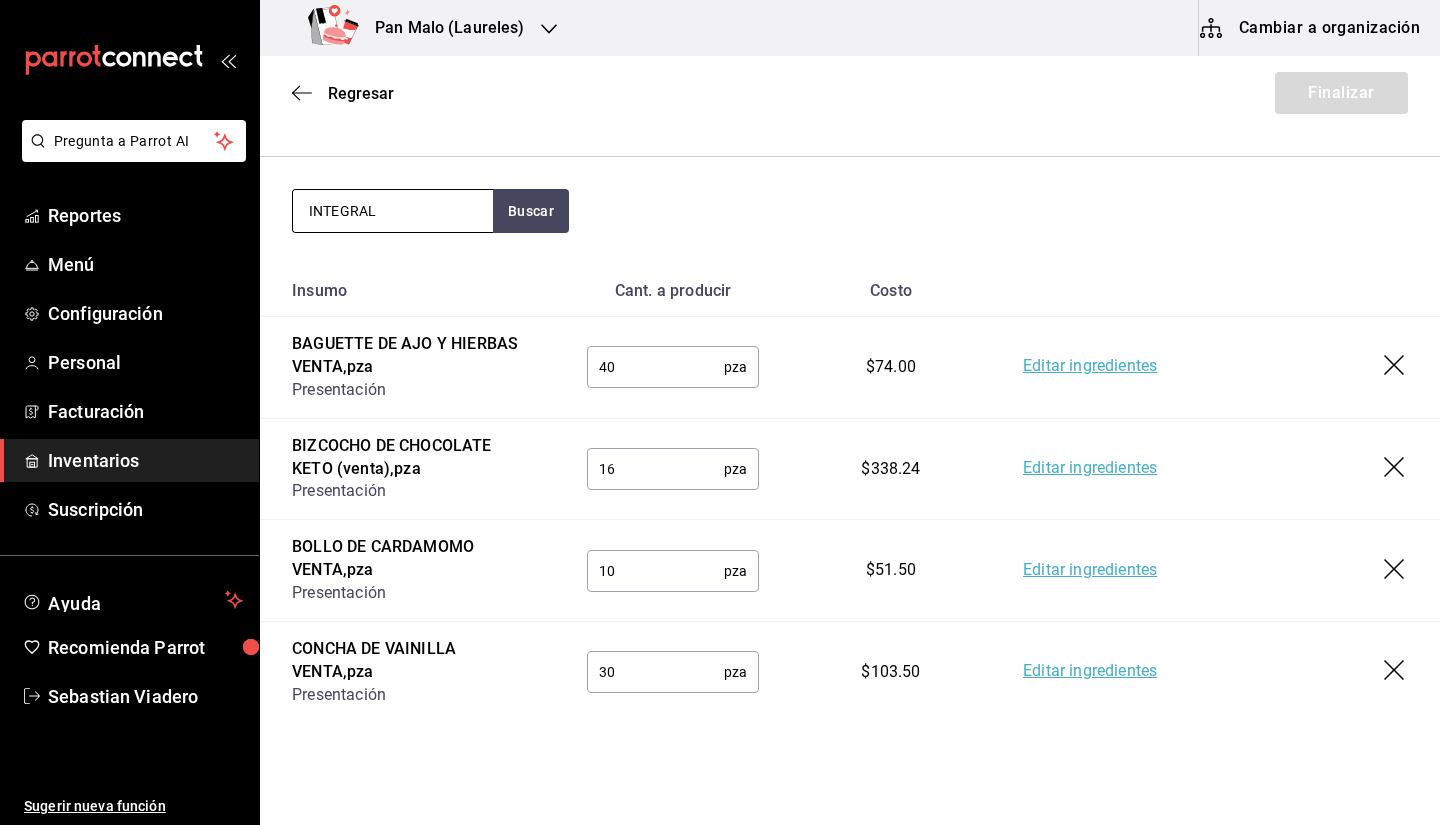 type on "INTEGRAL" 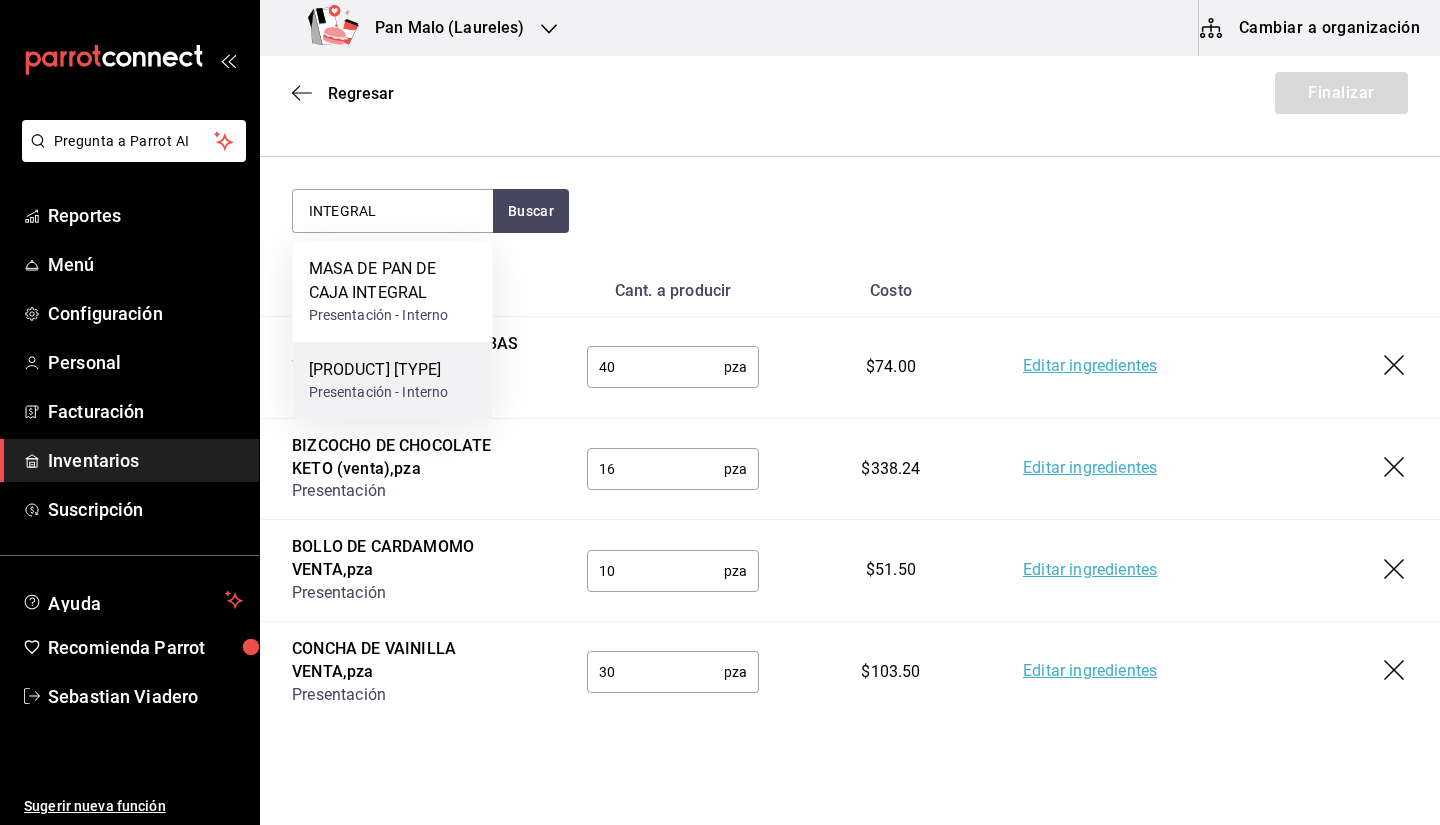 click on "Pan de Caja Integral Supremo (COCINA" at bounding box center [379, 370] 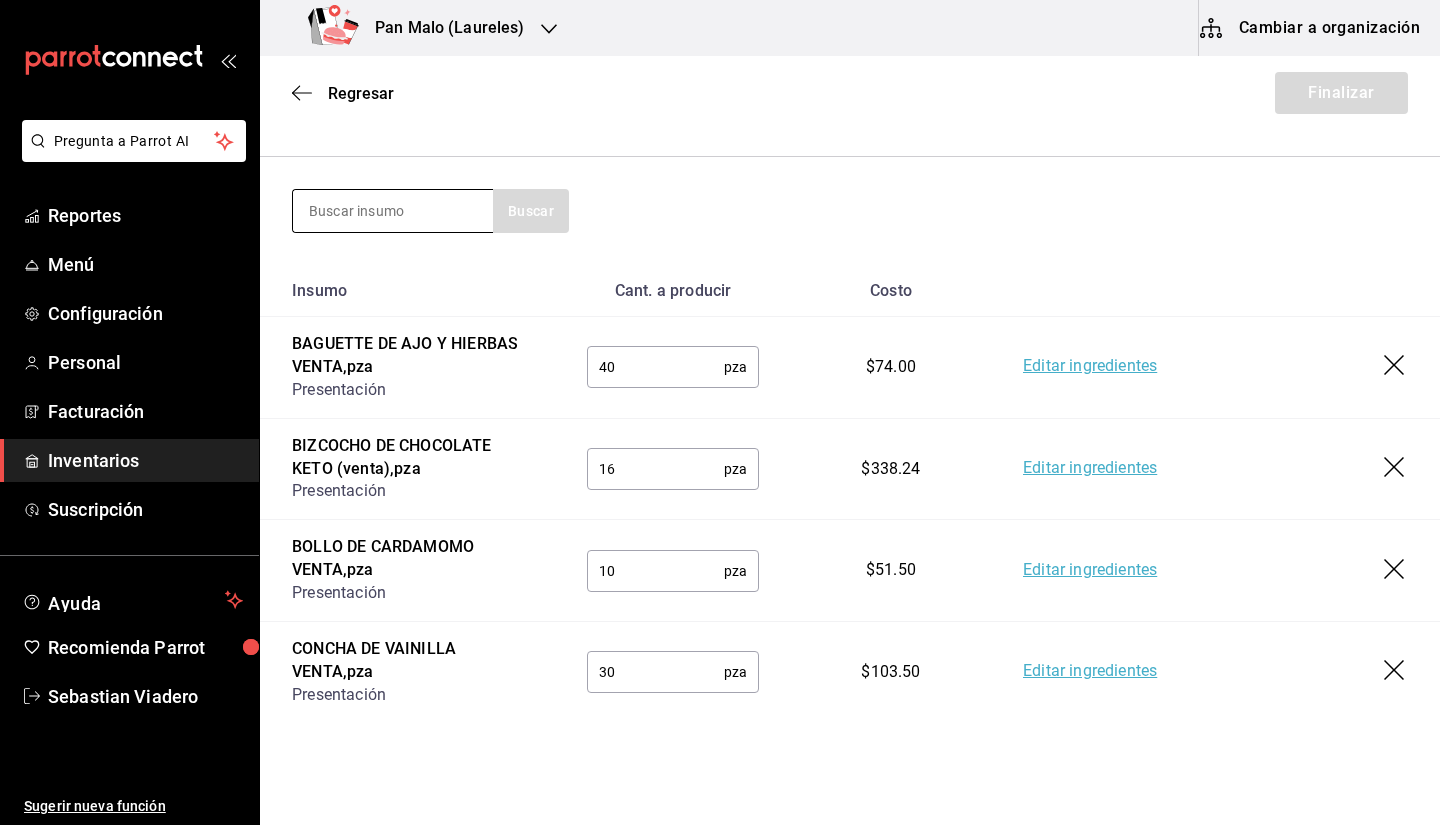 click at bounding box center [393, 211] 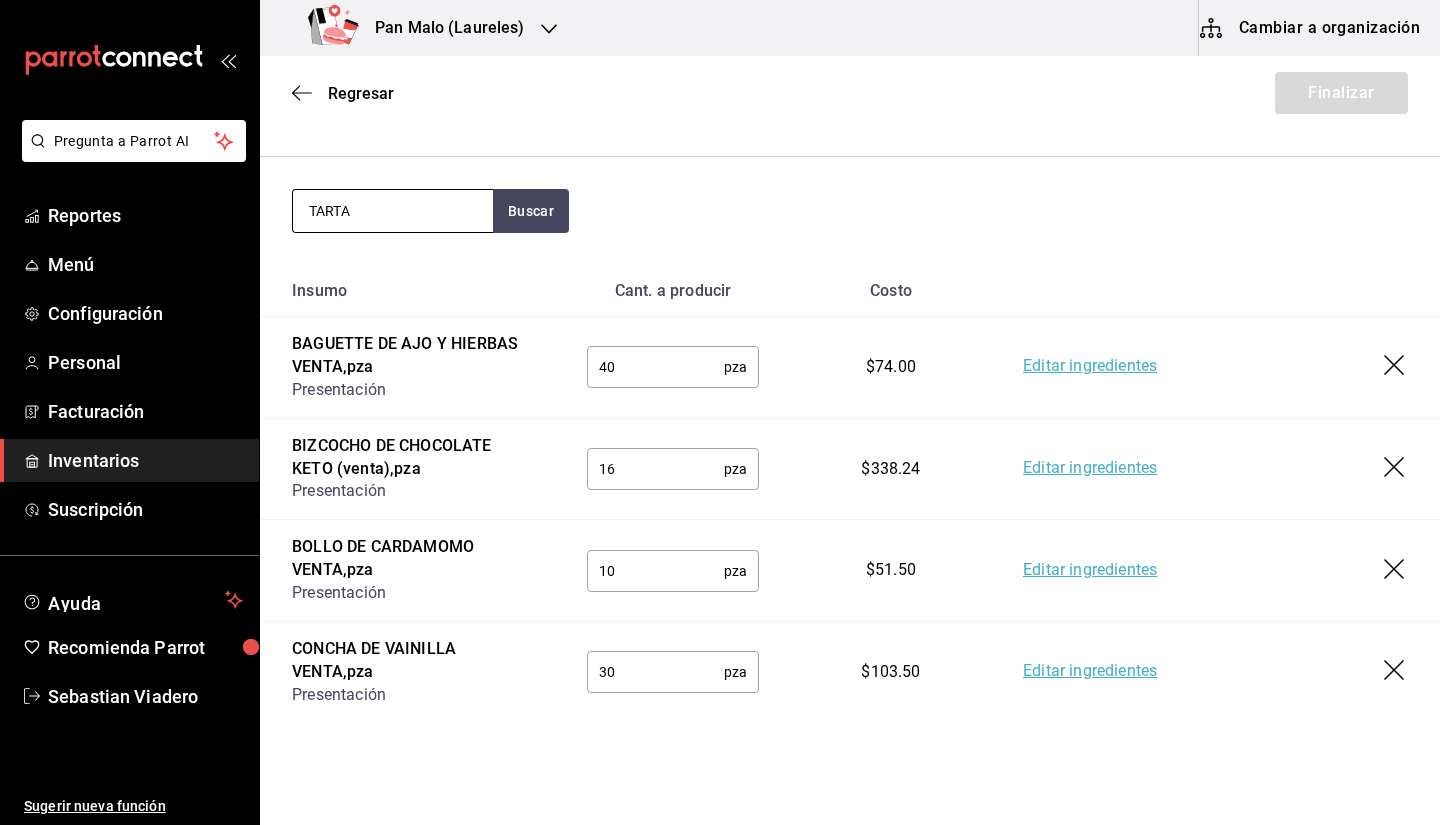 type on "TARTA" 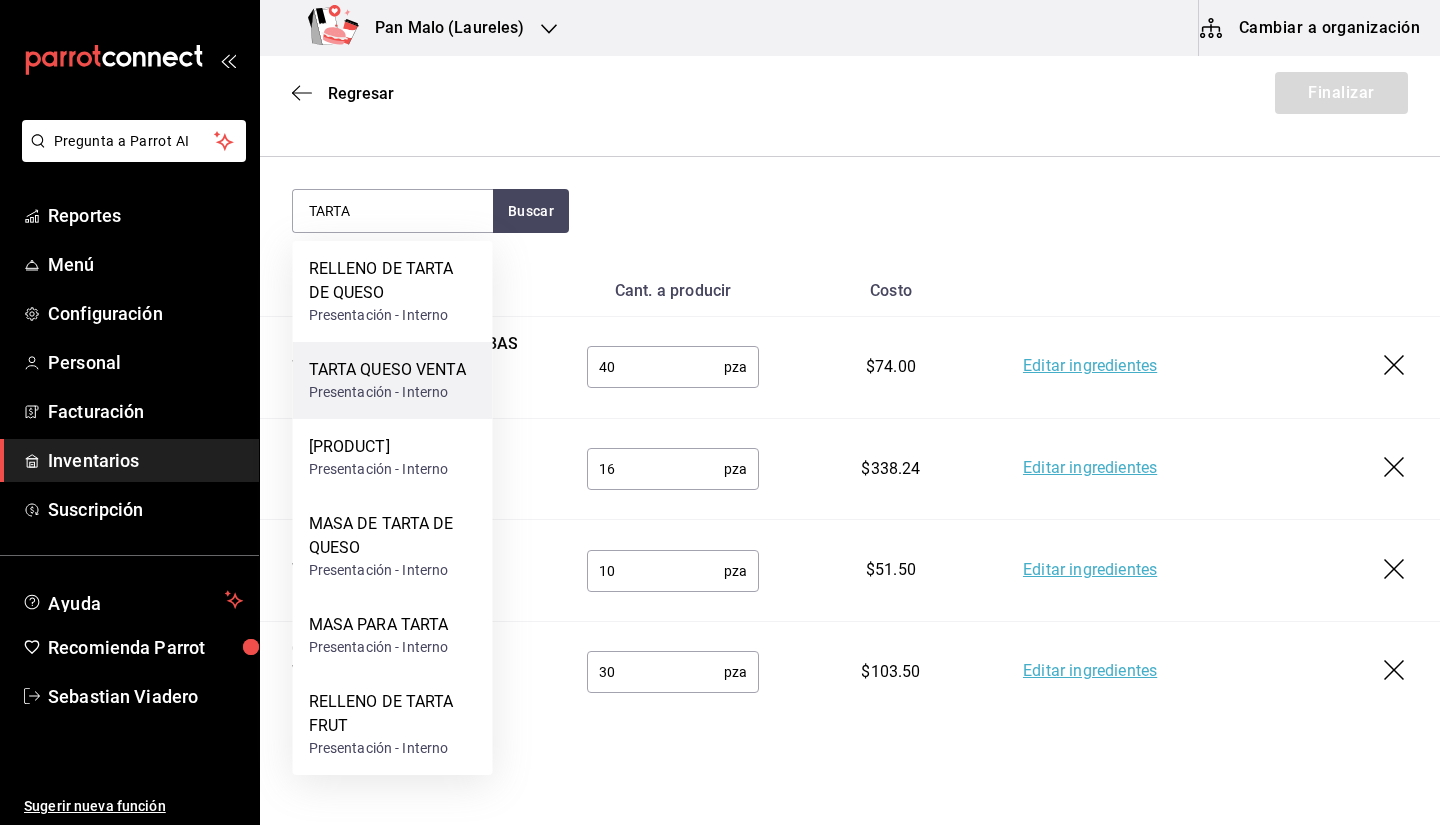 click on "Presentación - Interno" at bounding box center [387, 392] 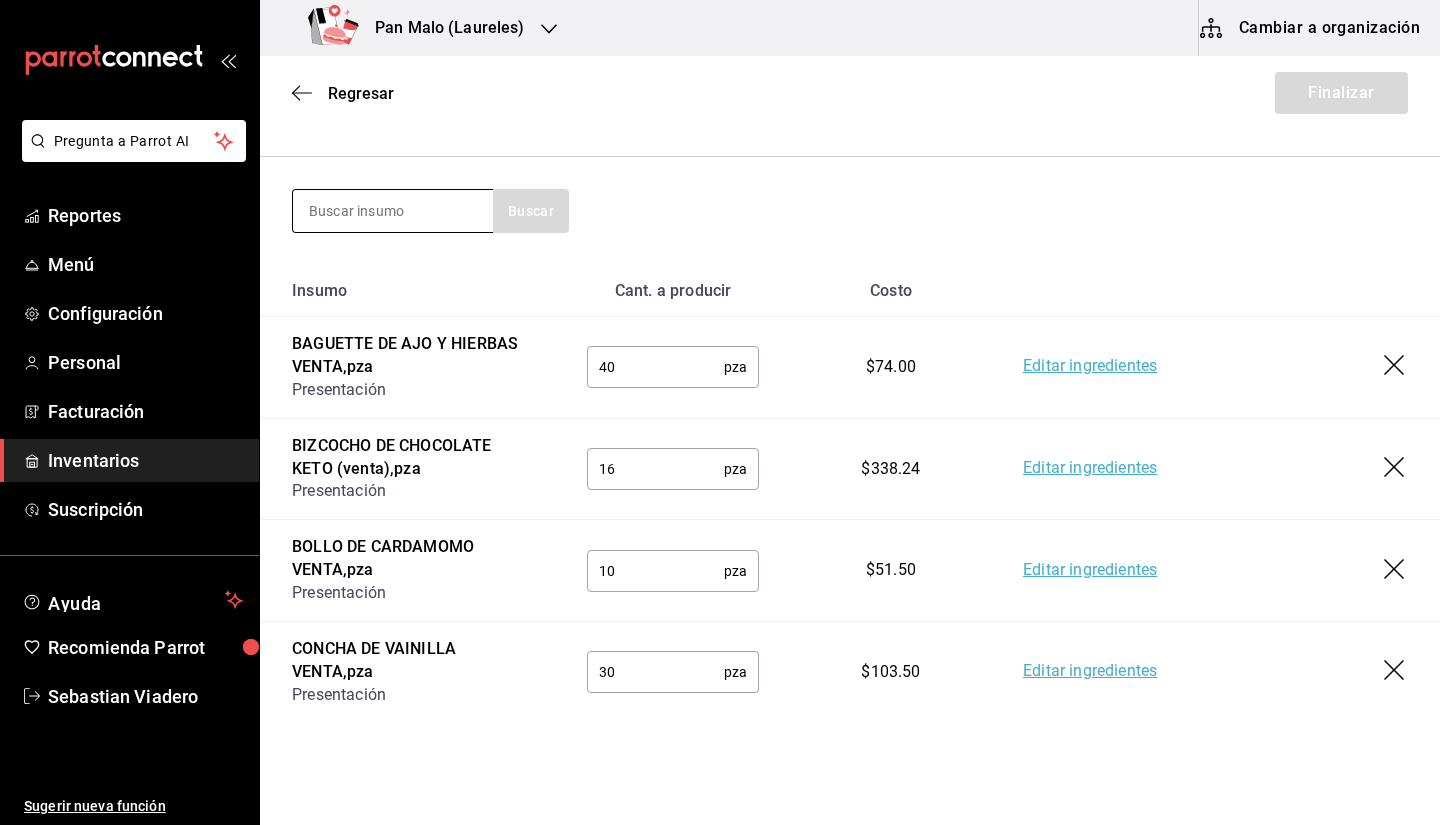 click at bounding box center [393, 211] 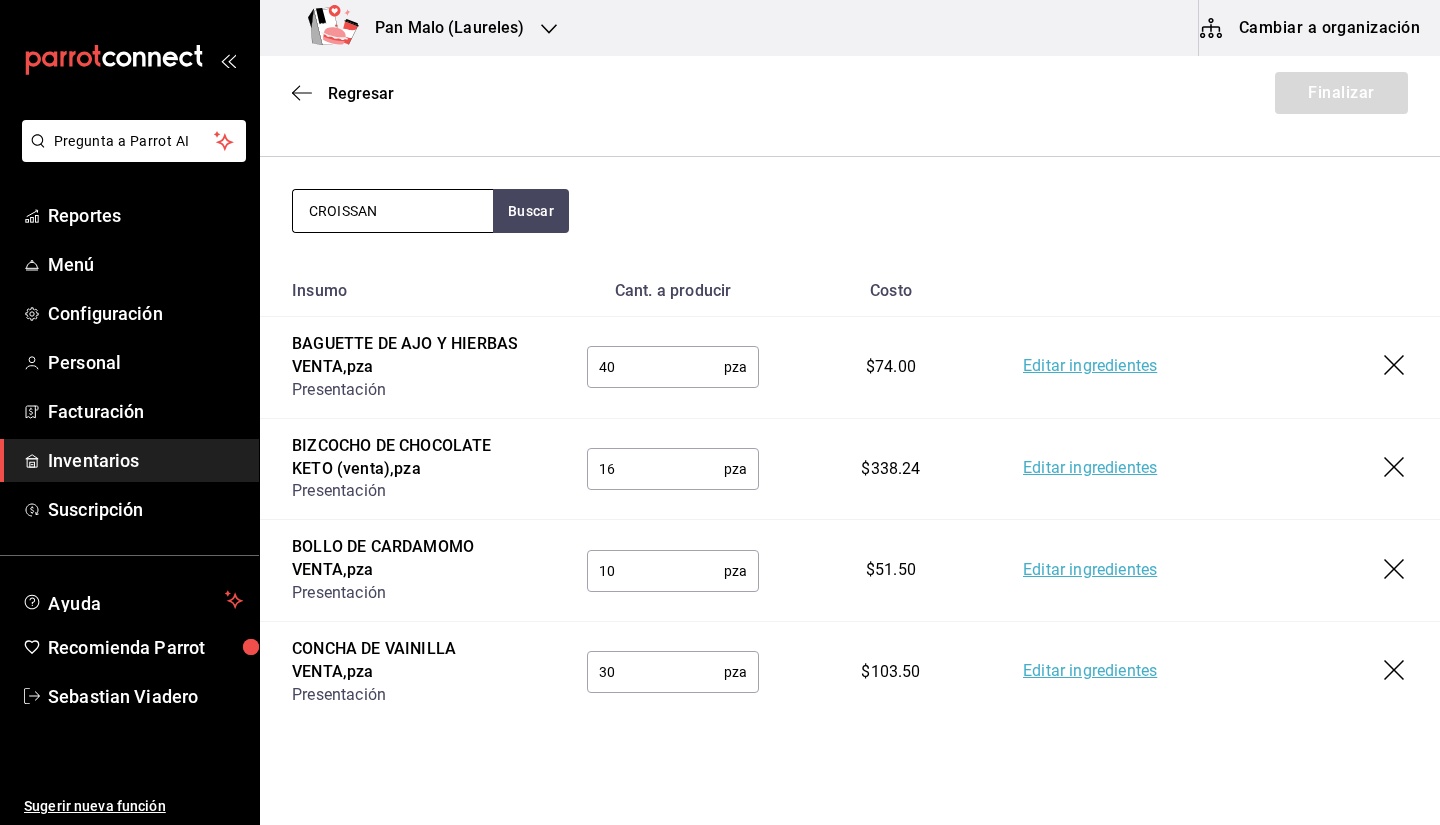 type on "CROISSAN" 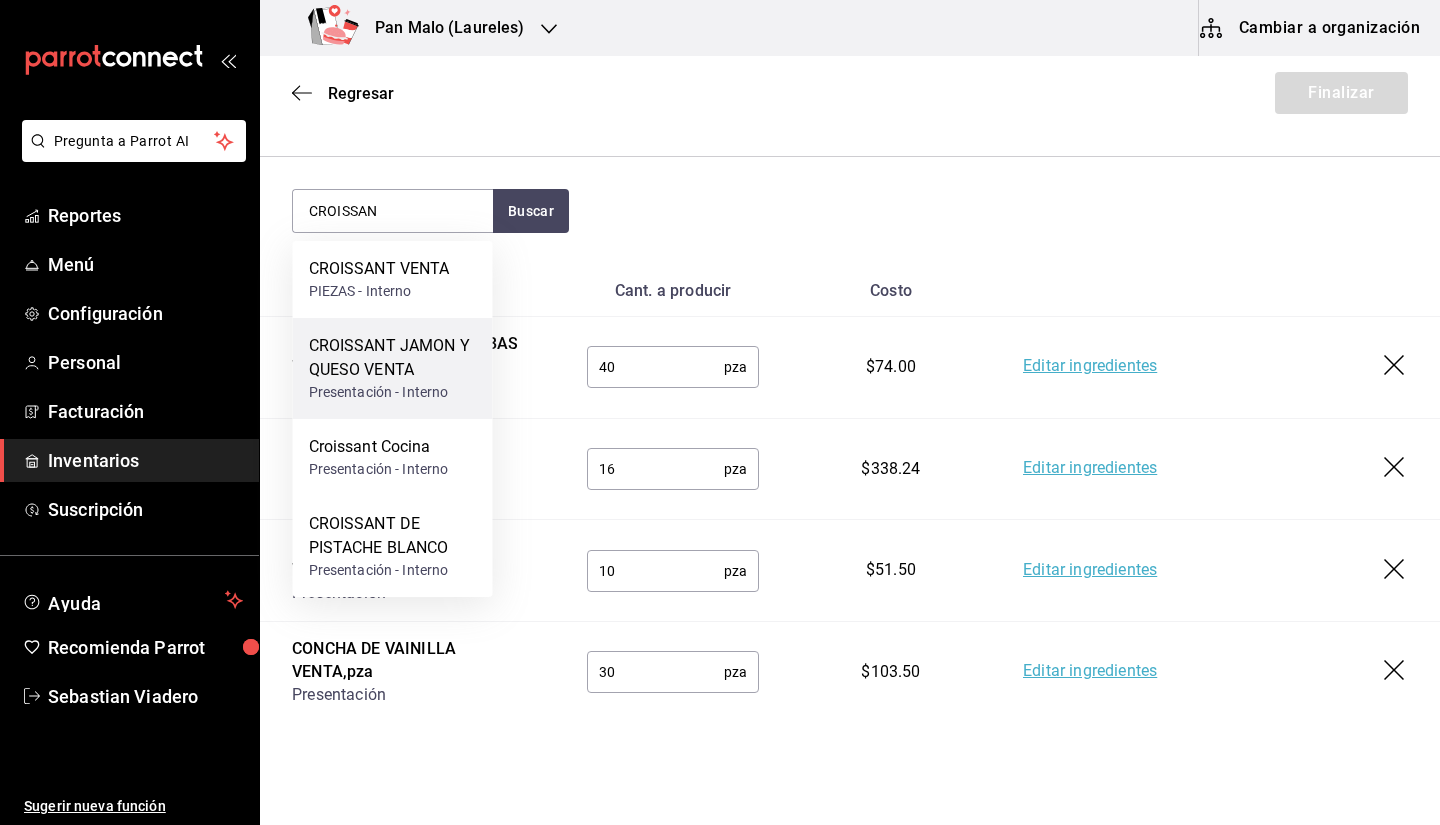 click on "CROISSANT JAMON Y QUESO VENTA" at bounding box center (393, 358) 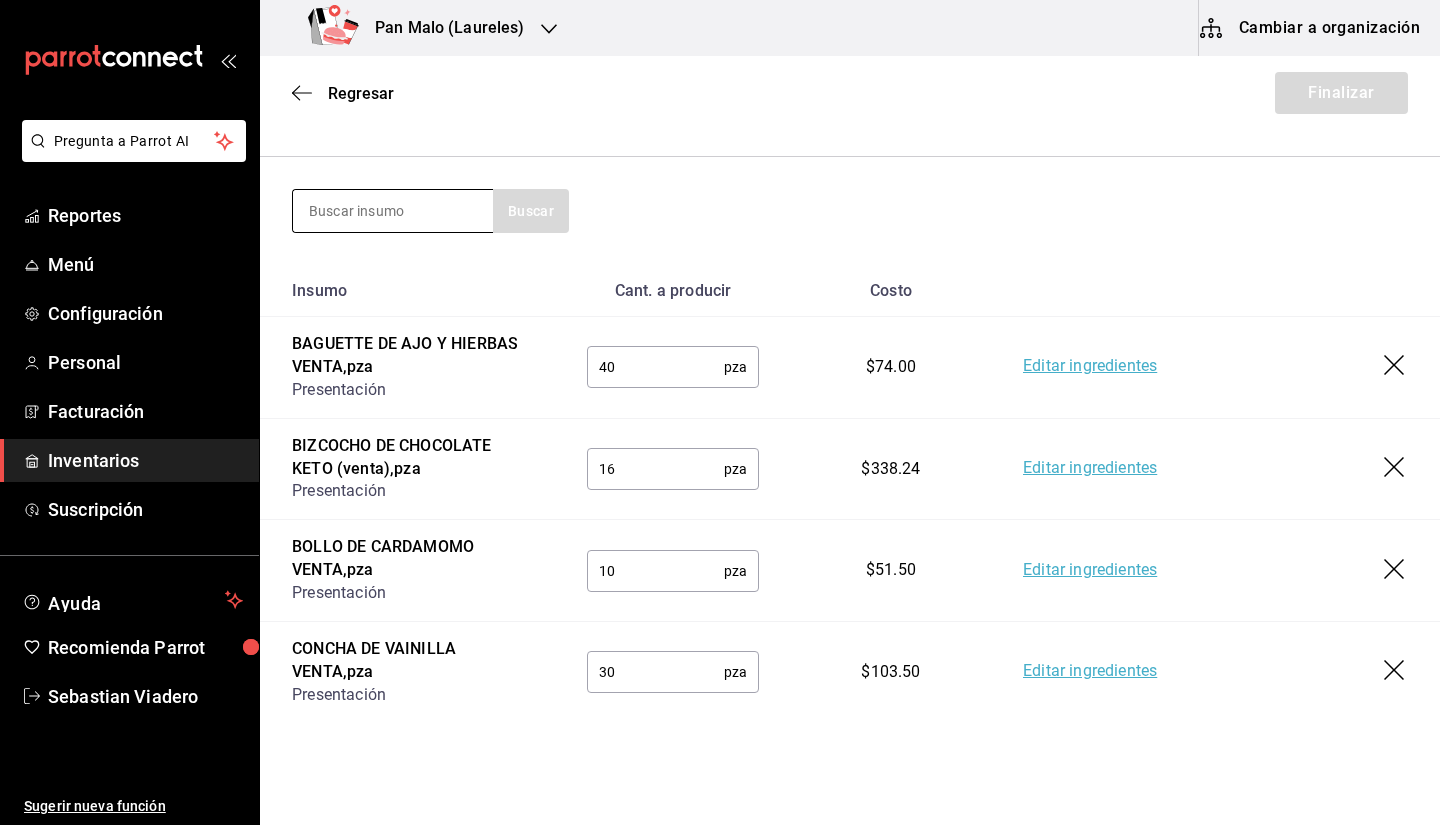click at bounding box center [393, 211] 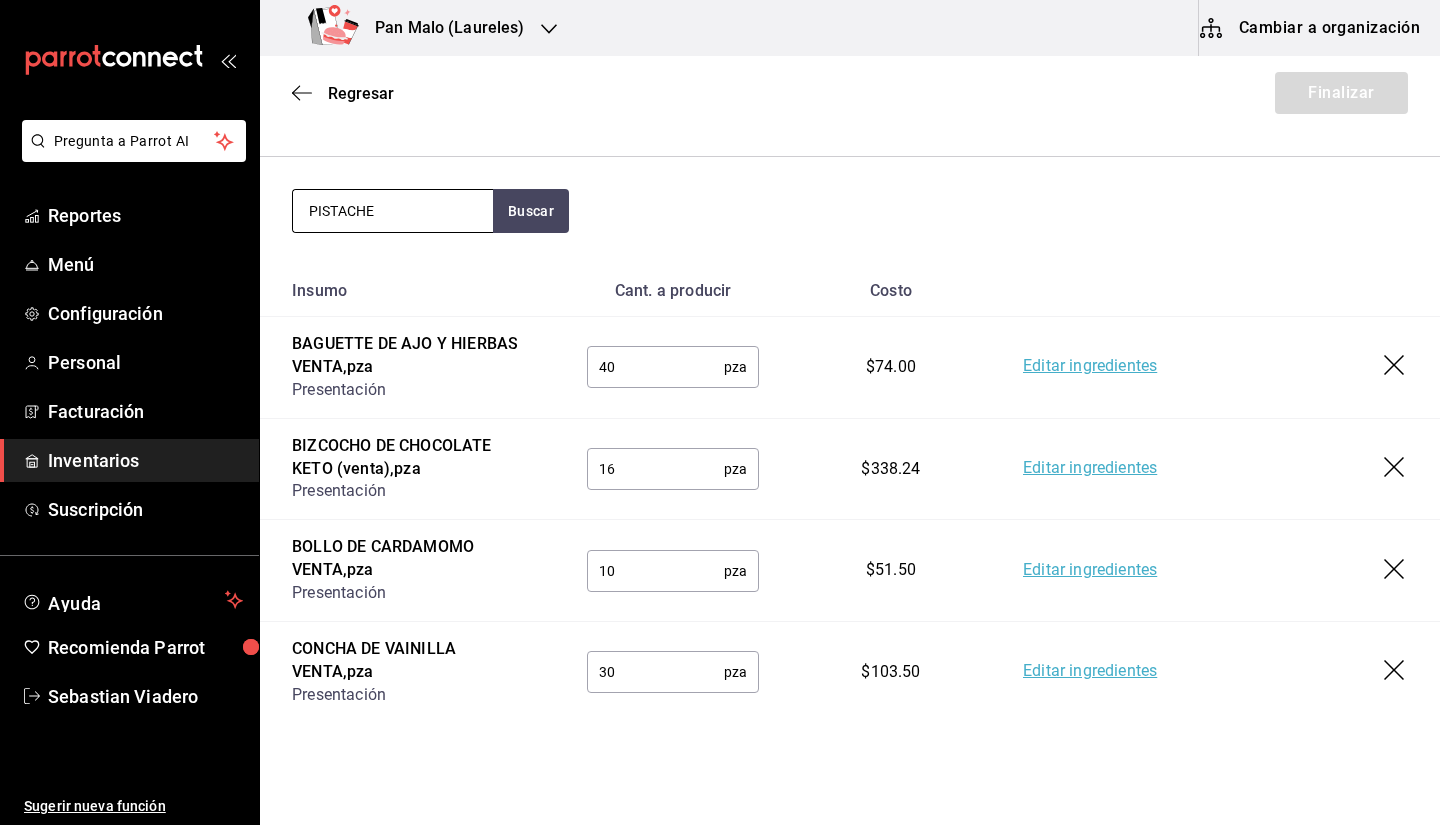 type on "PISTACHE" 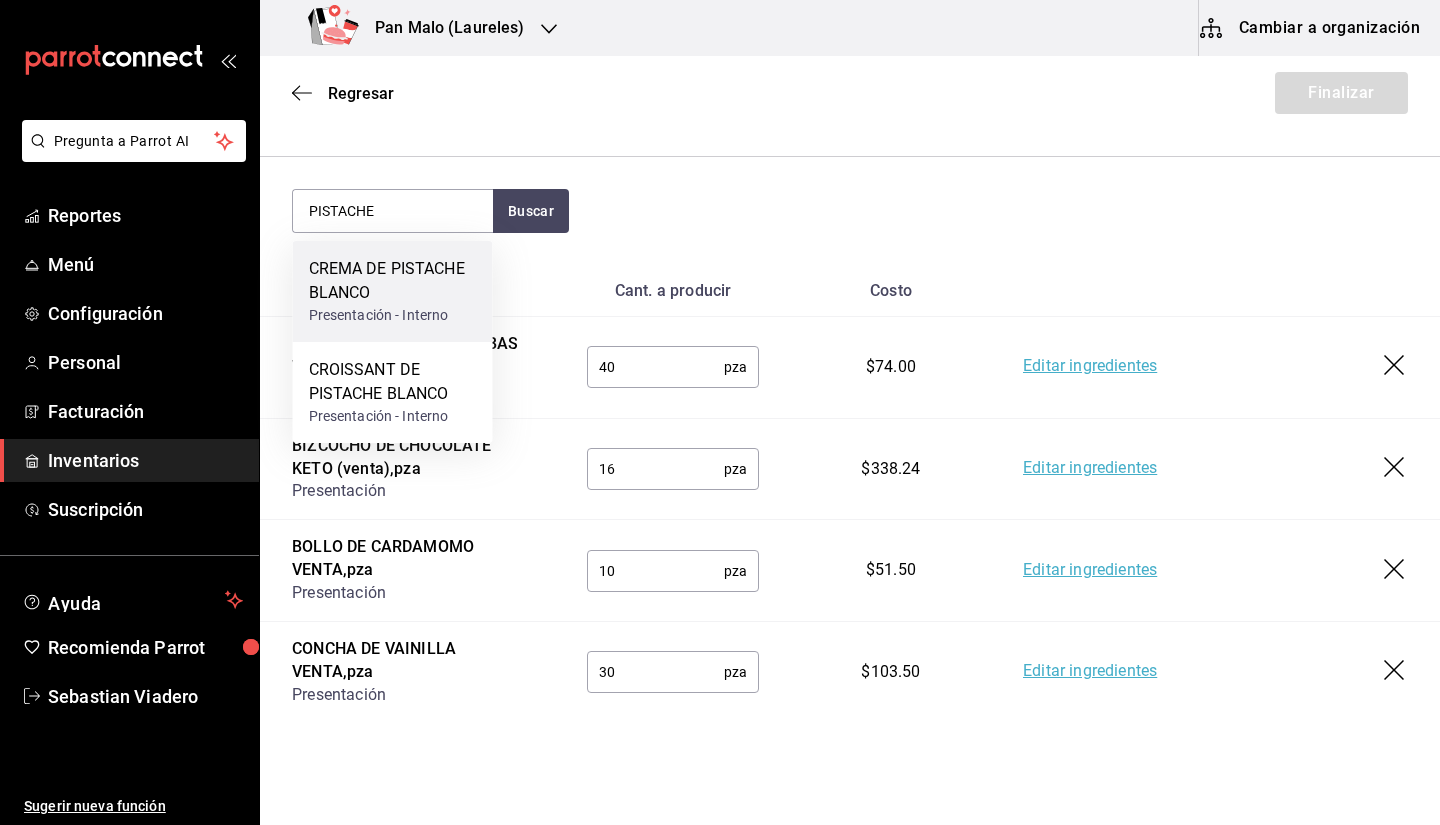 click on "CREMA DE PISTACHE BLANCO" at bounding box center [393, 281] 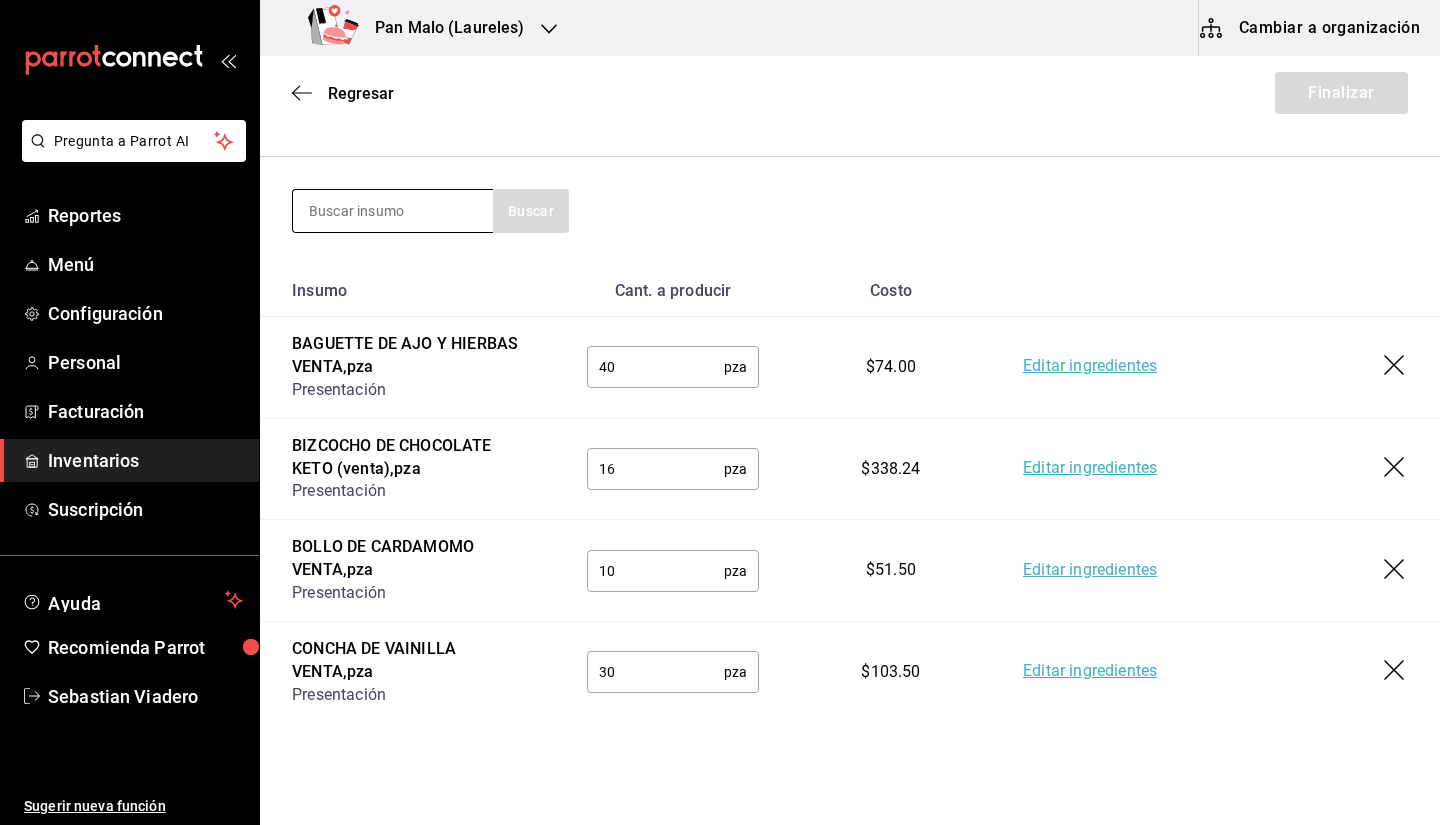 click at bounding box center [393, 211] 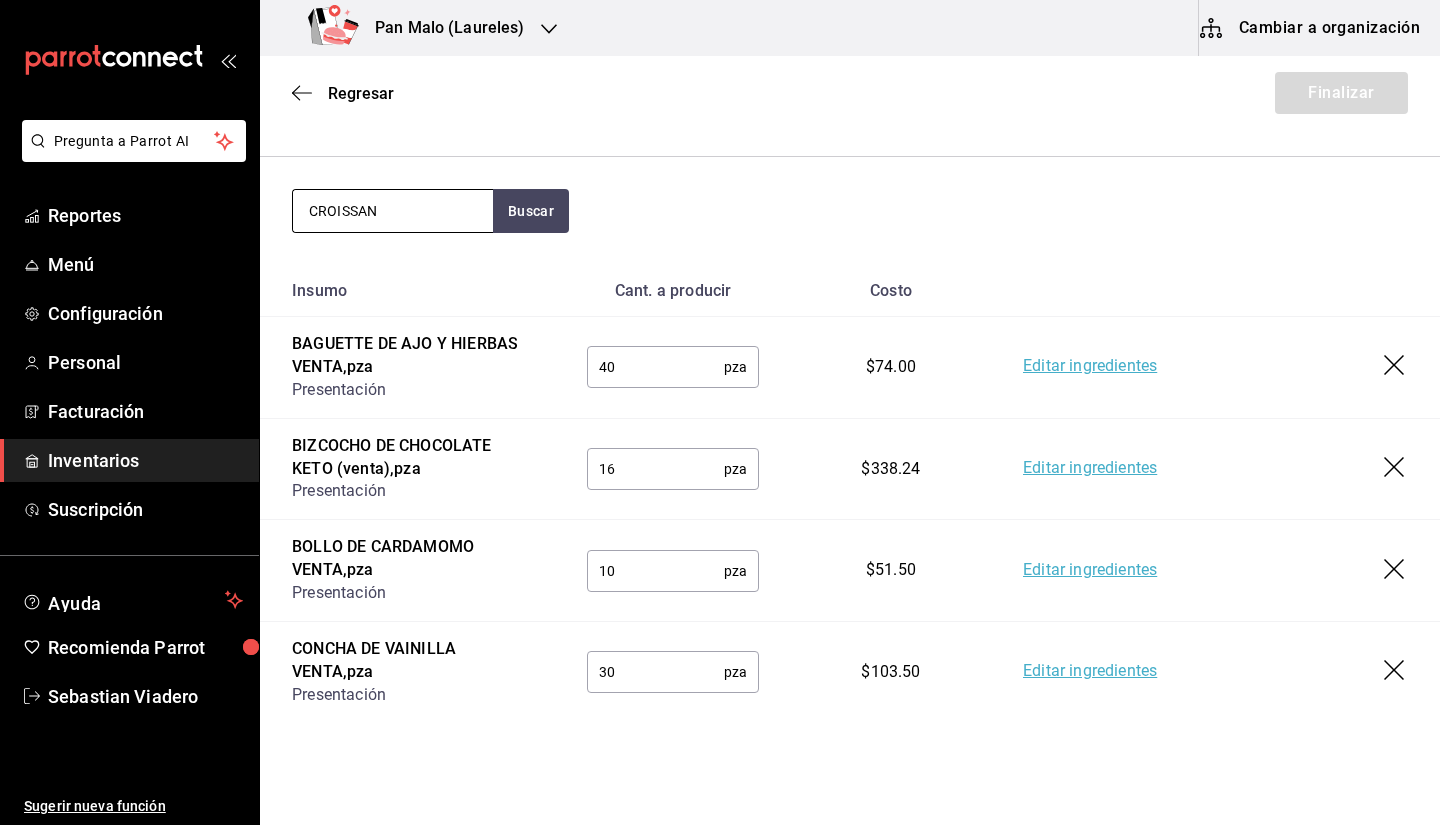 type on "CROISSAN" 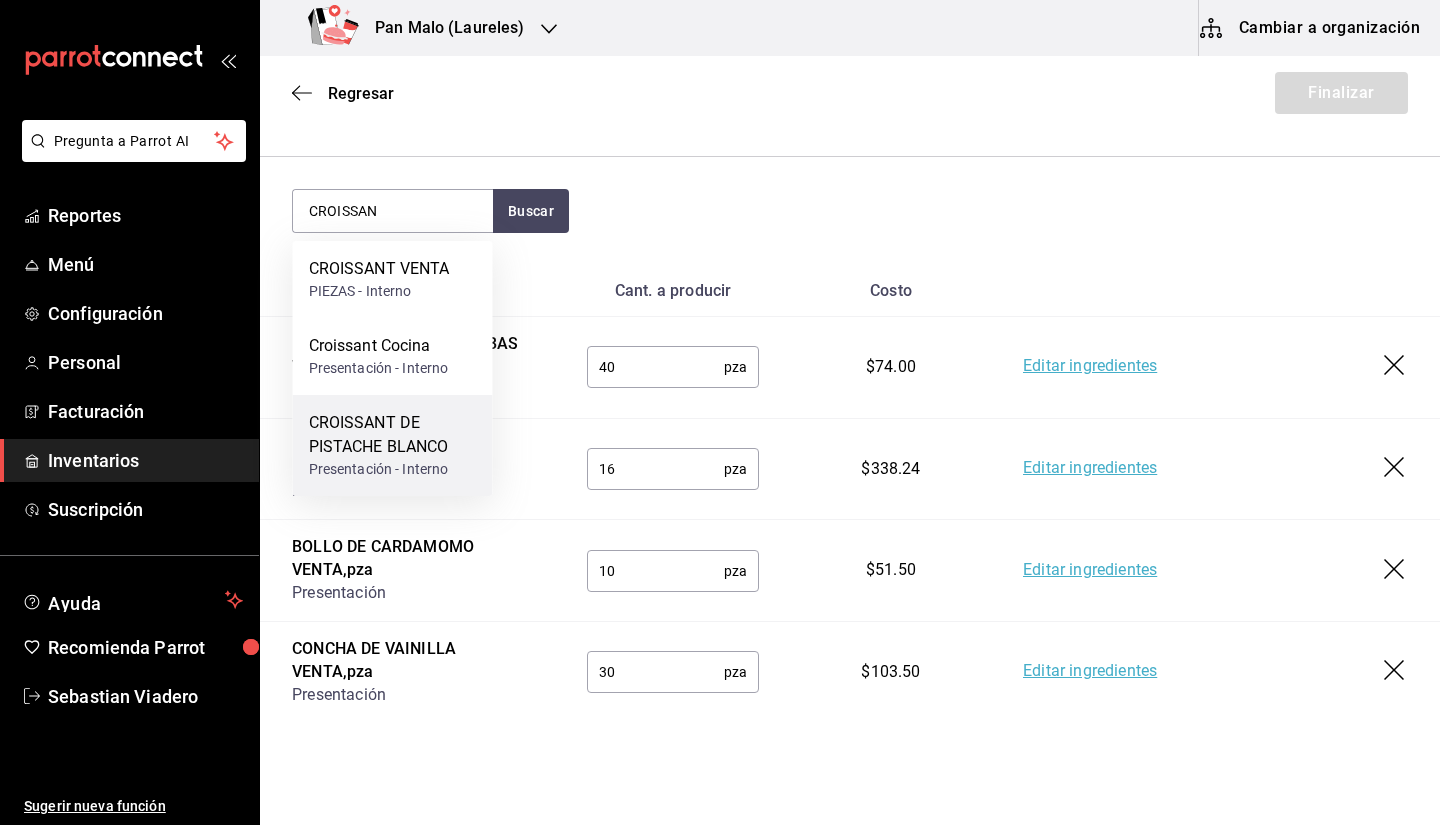 click on "CROISSANT DE PISTACHE BLANCO" at bounding box center (393, 435) 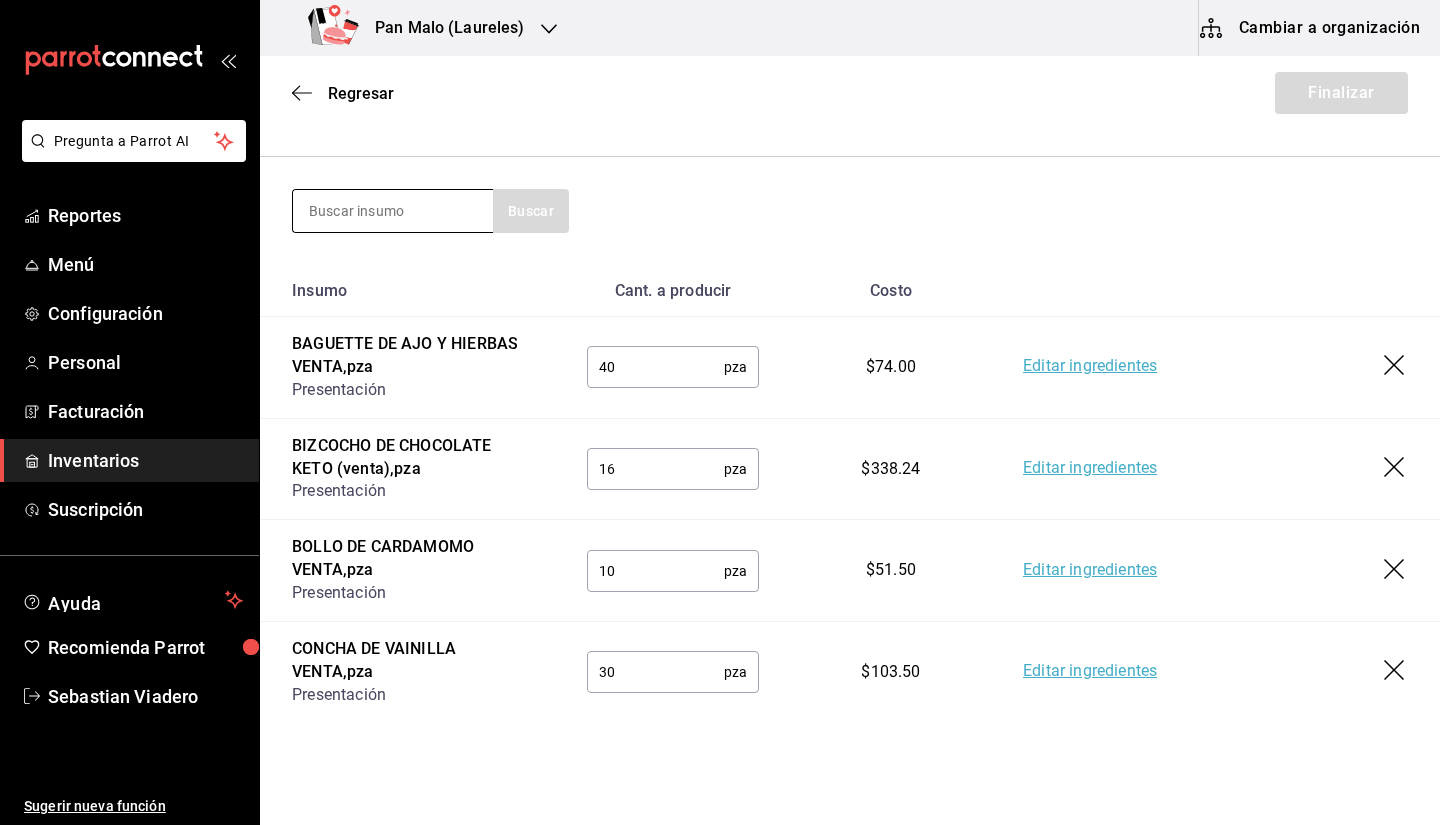 click at bounding box center [393, 211] 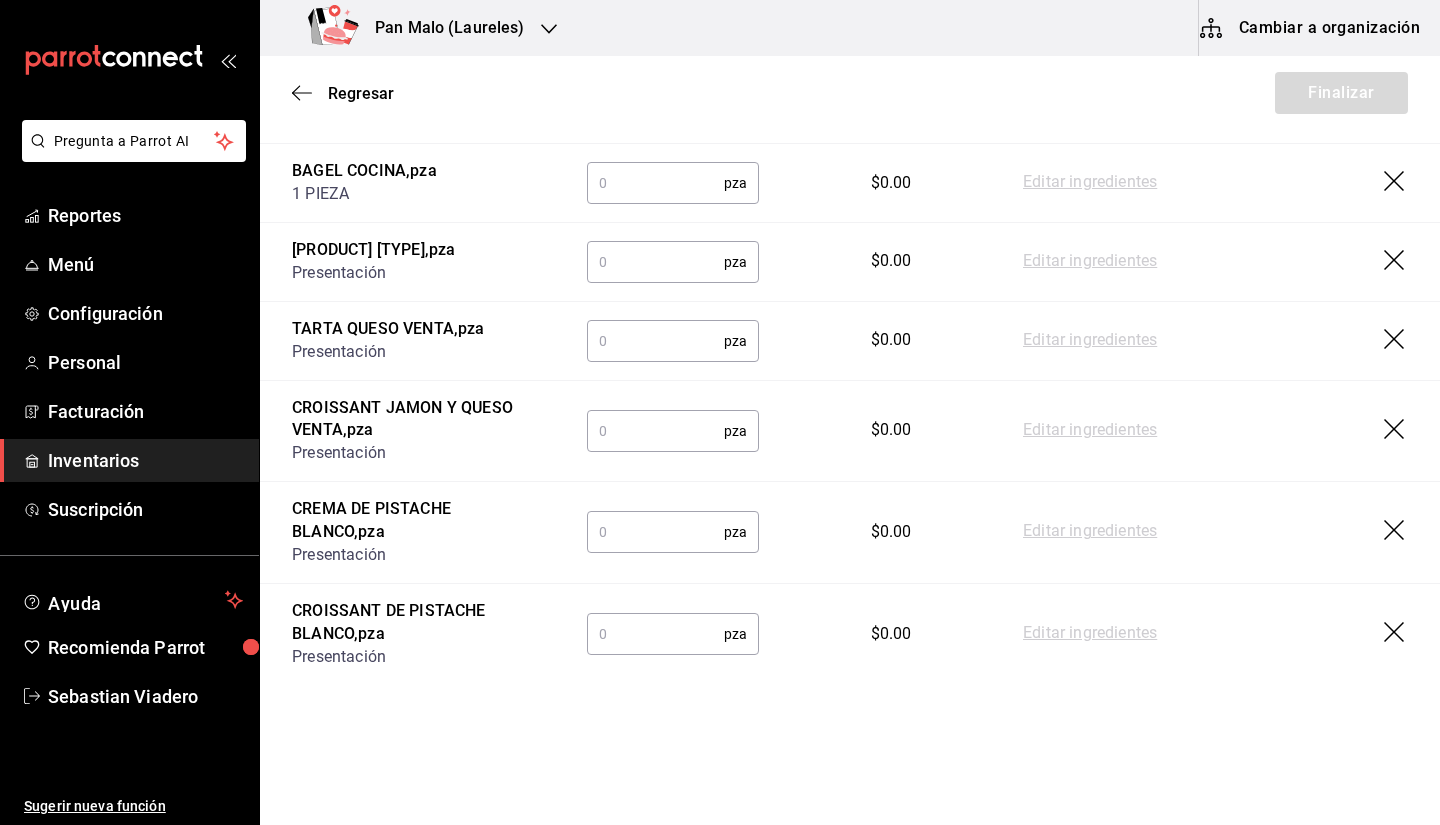 scroll, scrollTop: 2590, scrollLeft: 0, axis: vertical 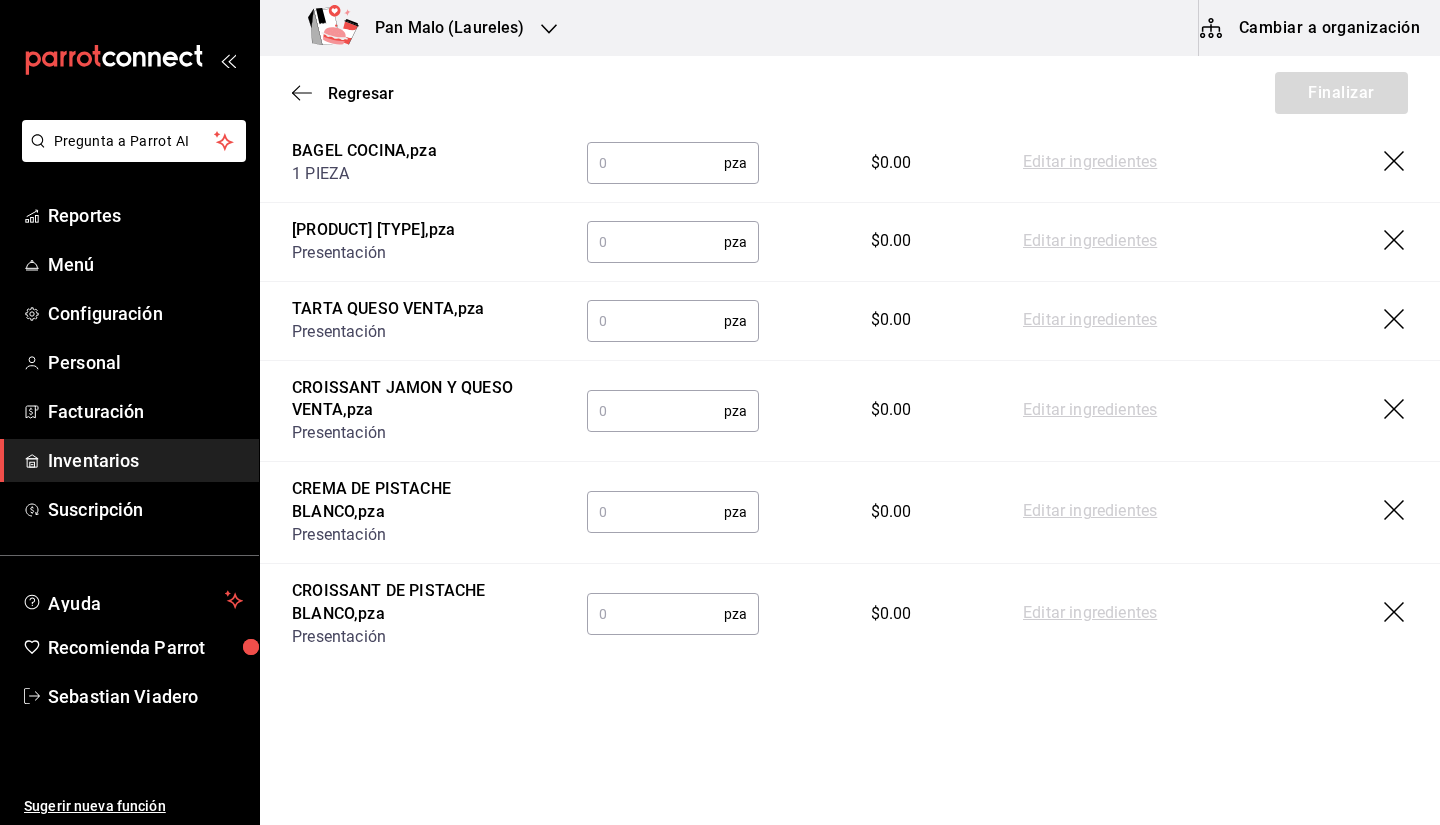 click 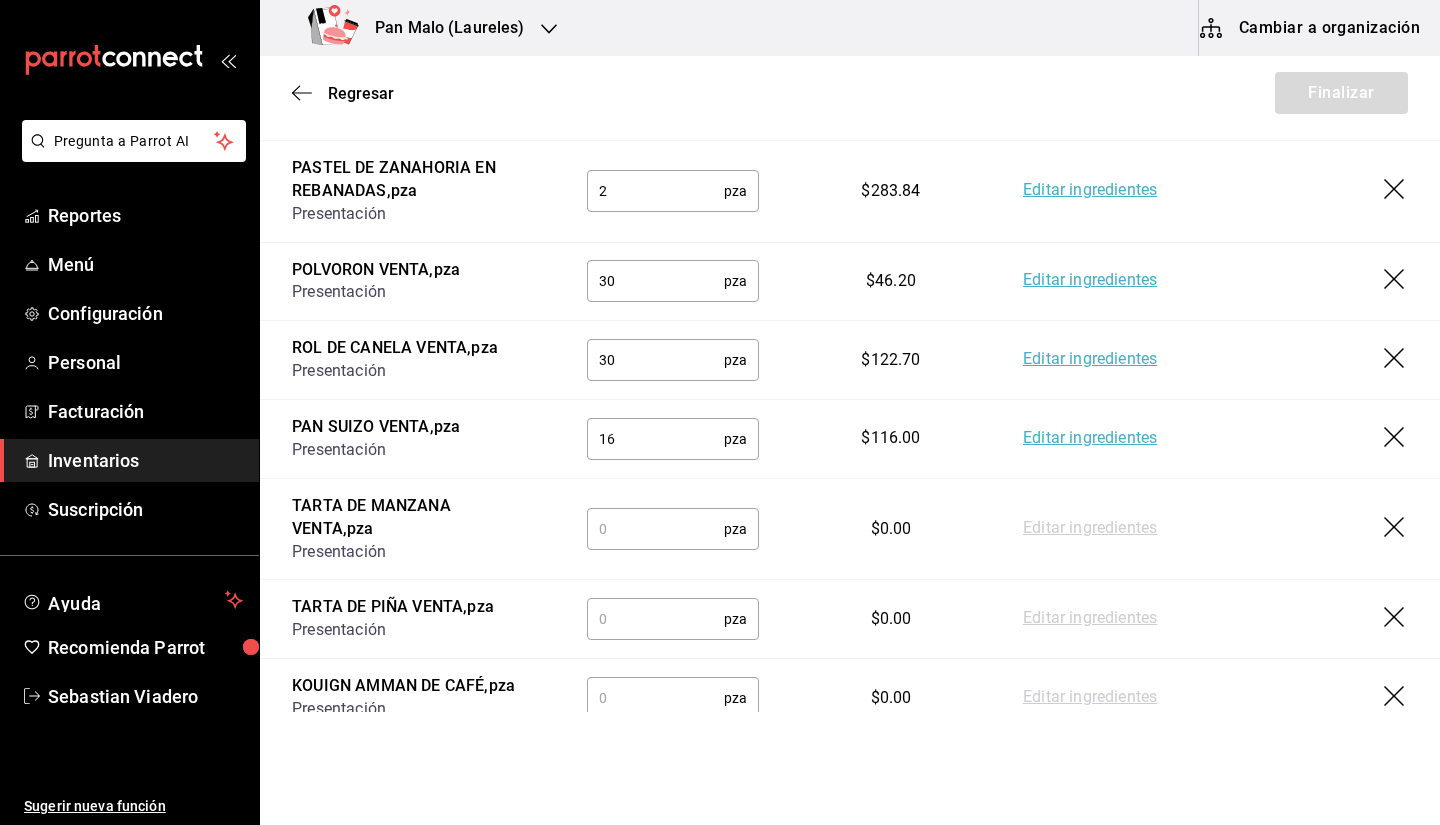 scroll, scrollTop: 1869, scrollLeft: 0, axis: vertical 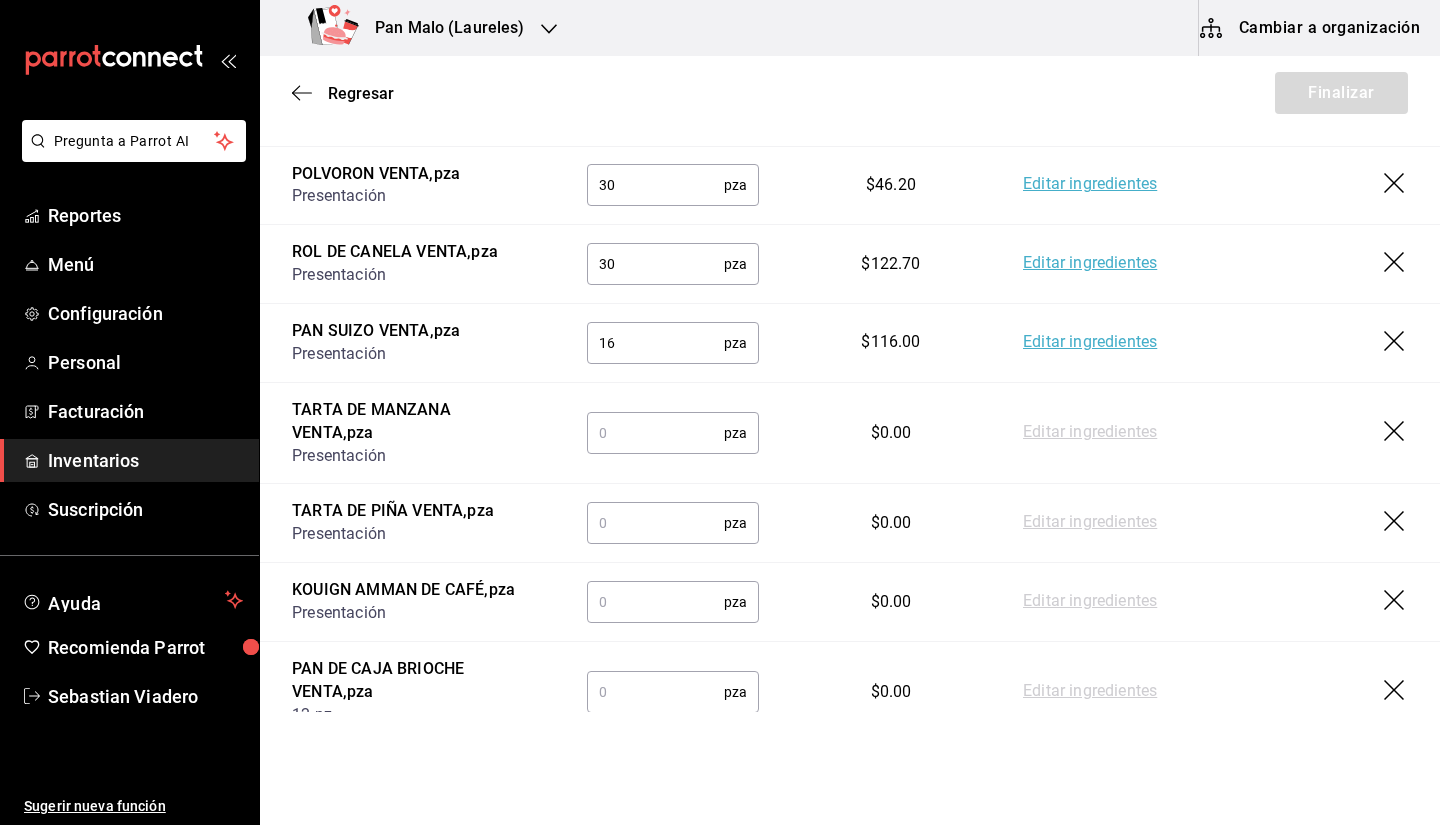 click at bounding box center [655, 433] 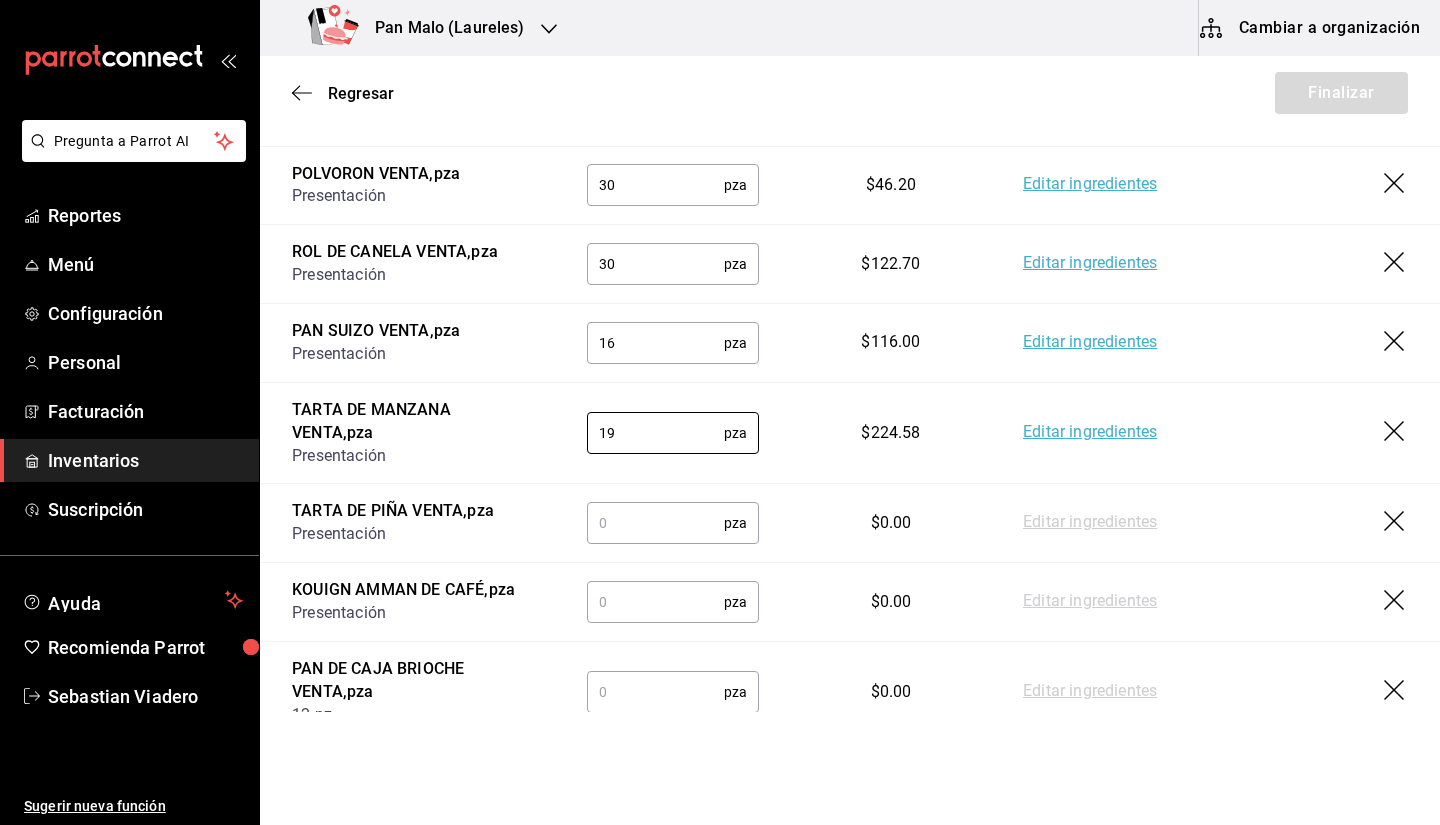 type on "19" 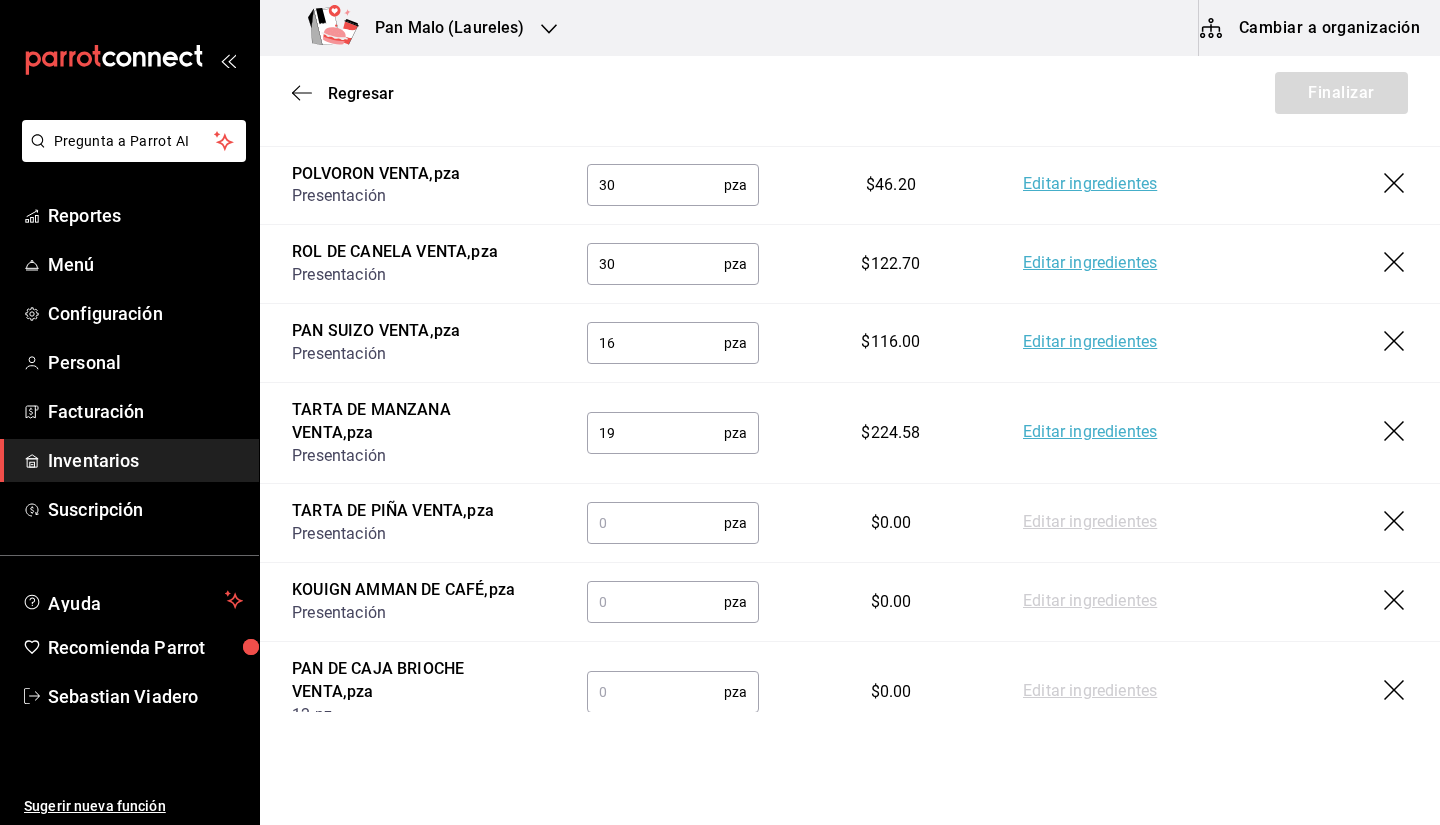 click at bounding box center [655, 523] 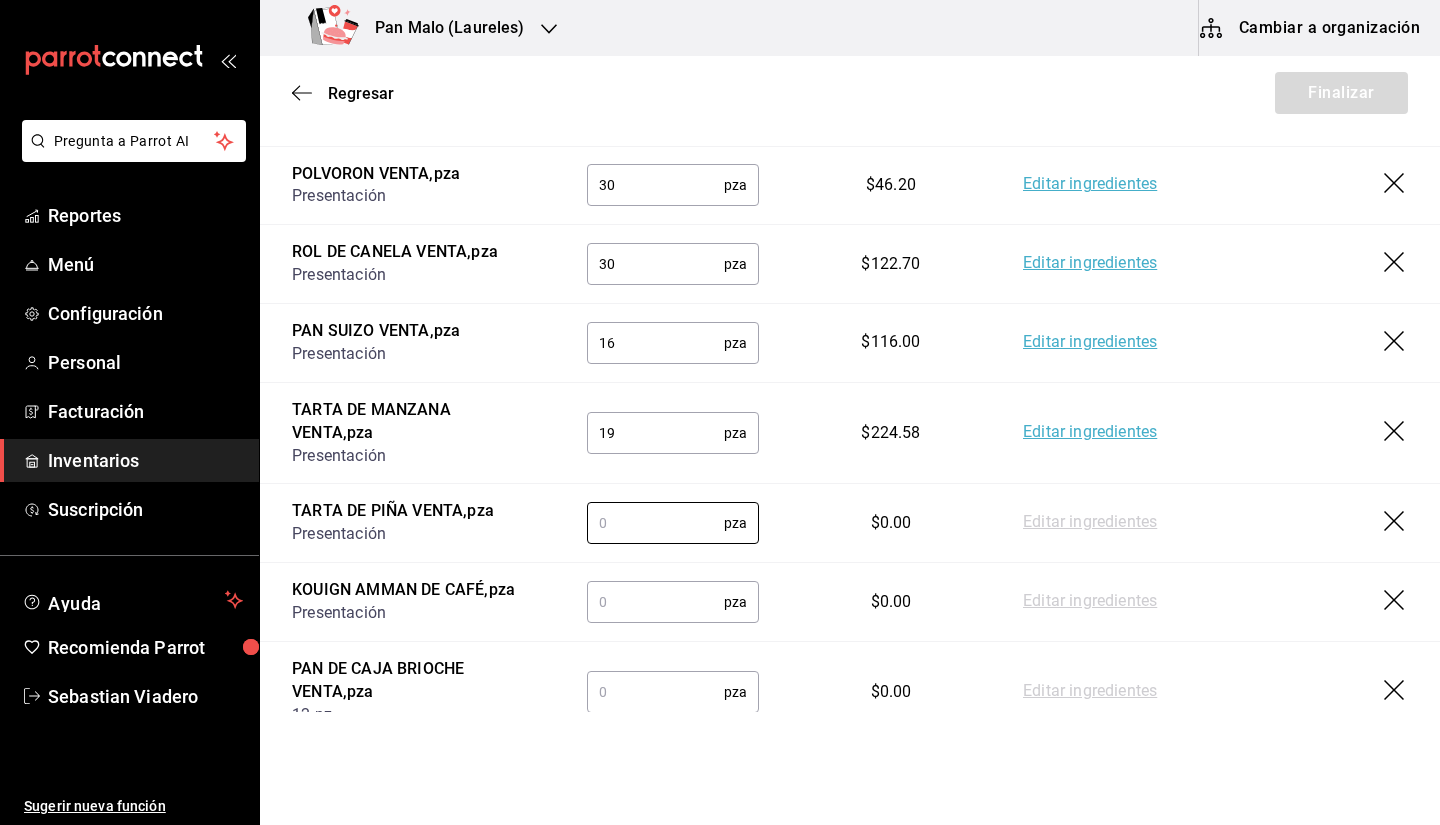 click at bounding box center [655, 602] 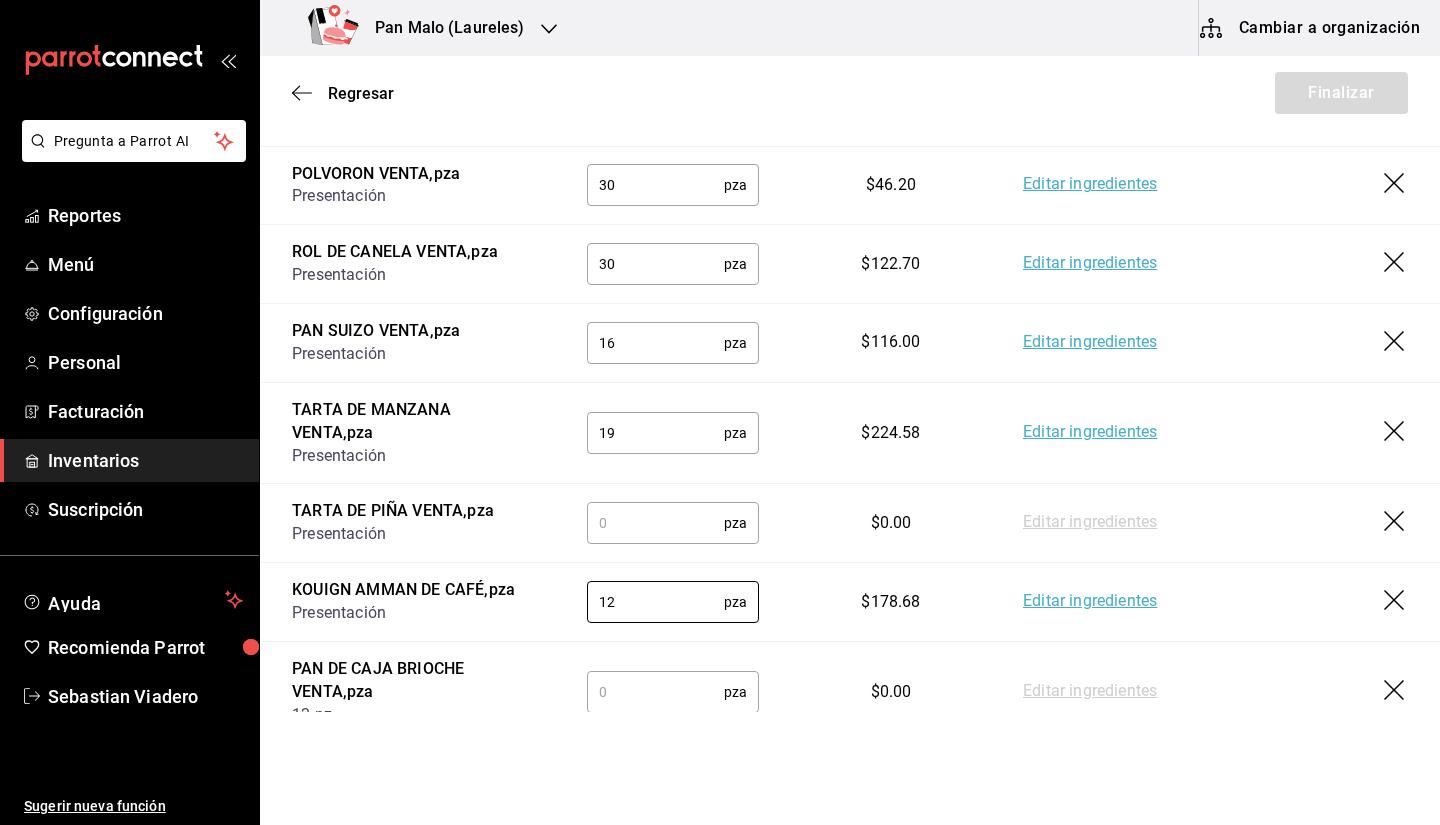 type on "12" 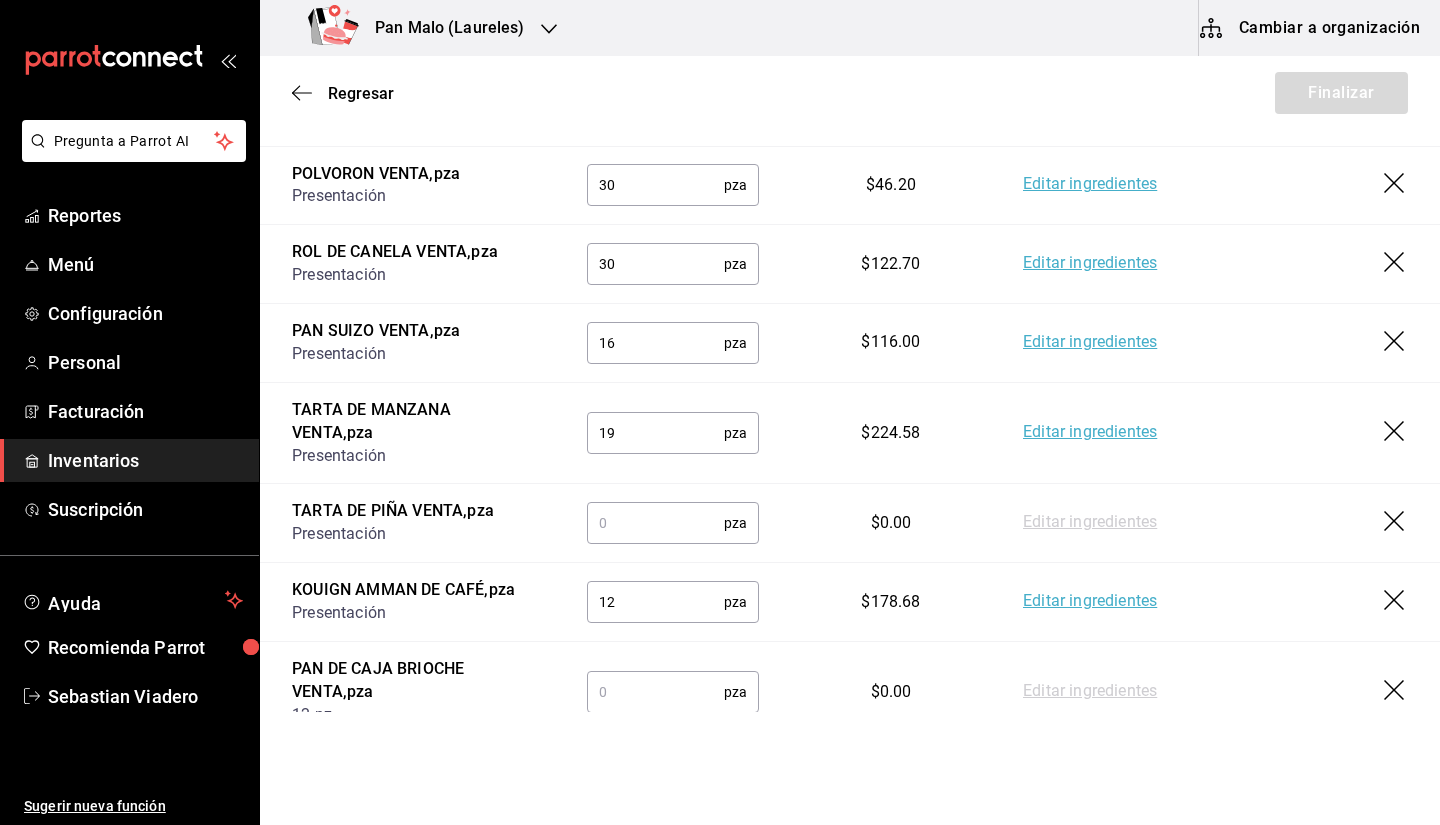 click at bounding box center [655, 523] 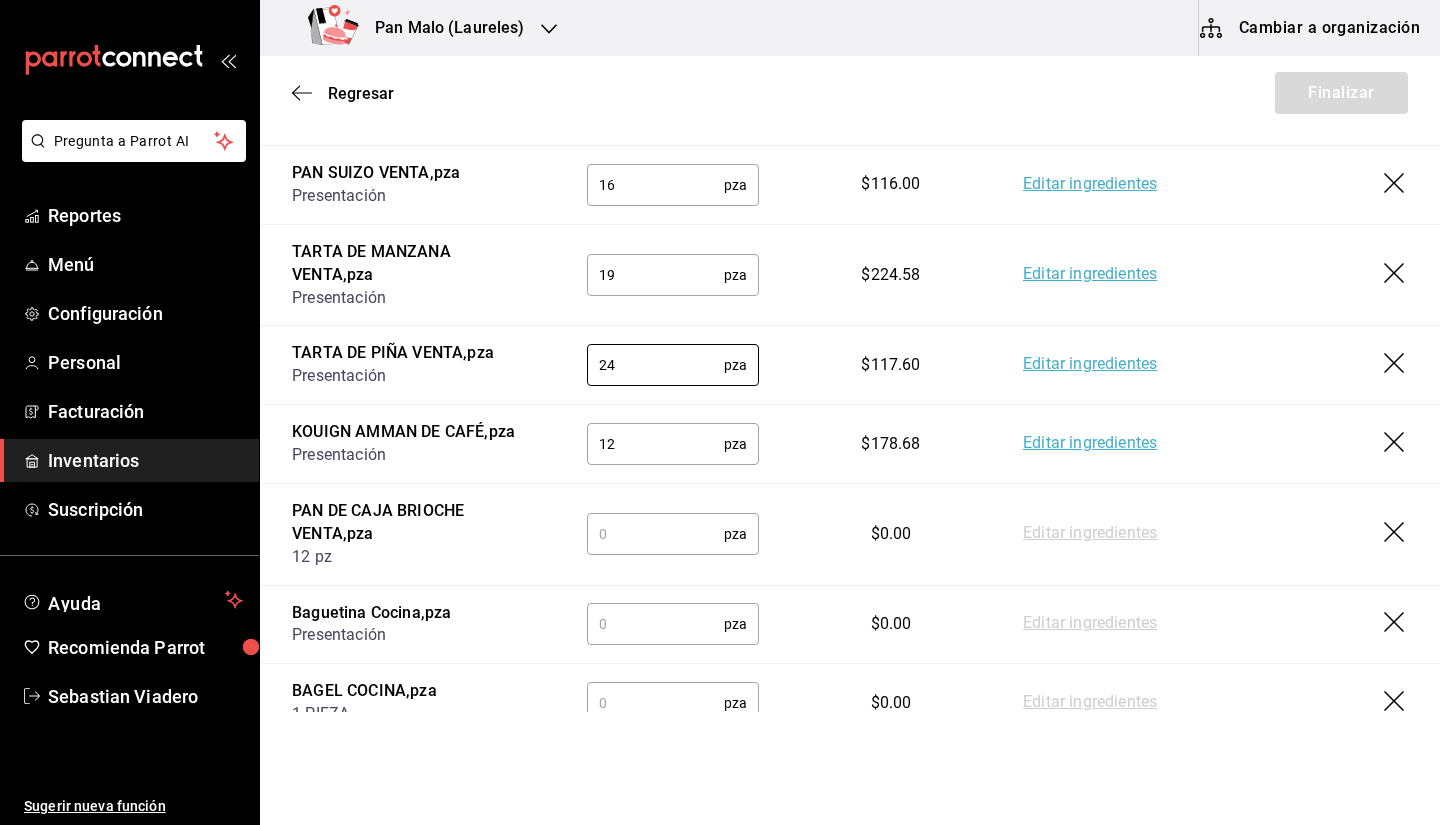 scroll, scrollTop: 2090, scrollLeft: 0, axis: vertical 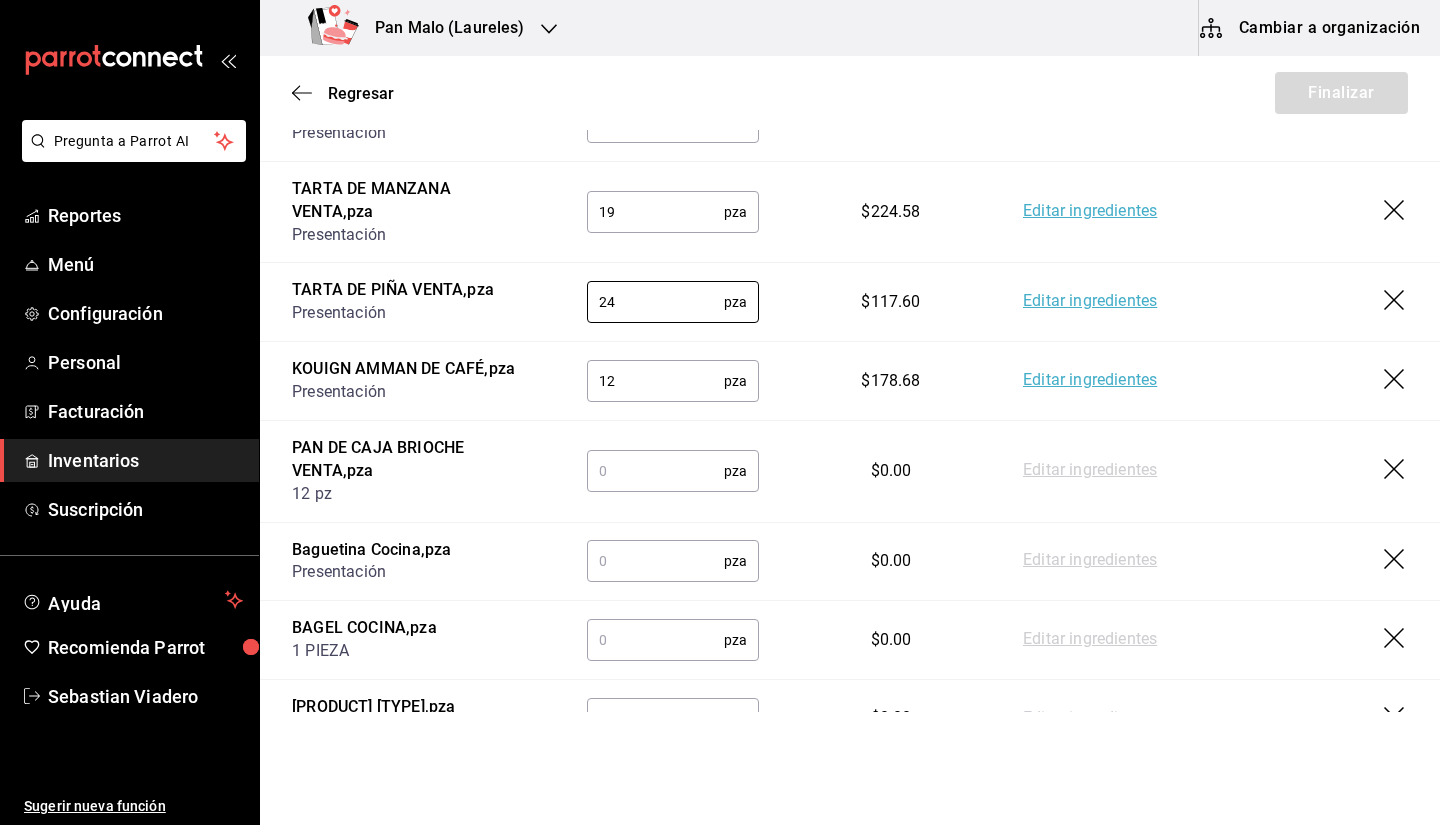 type on "24" 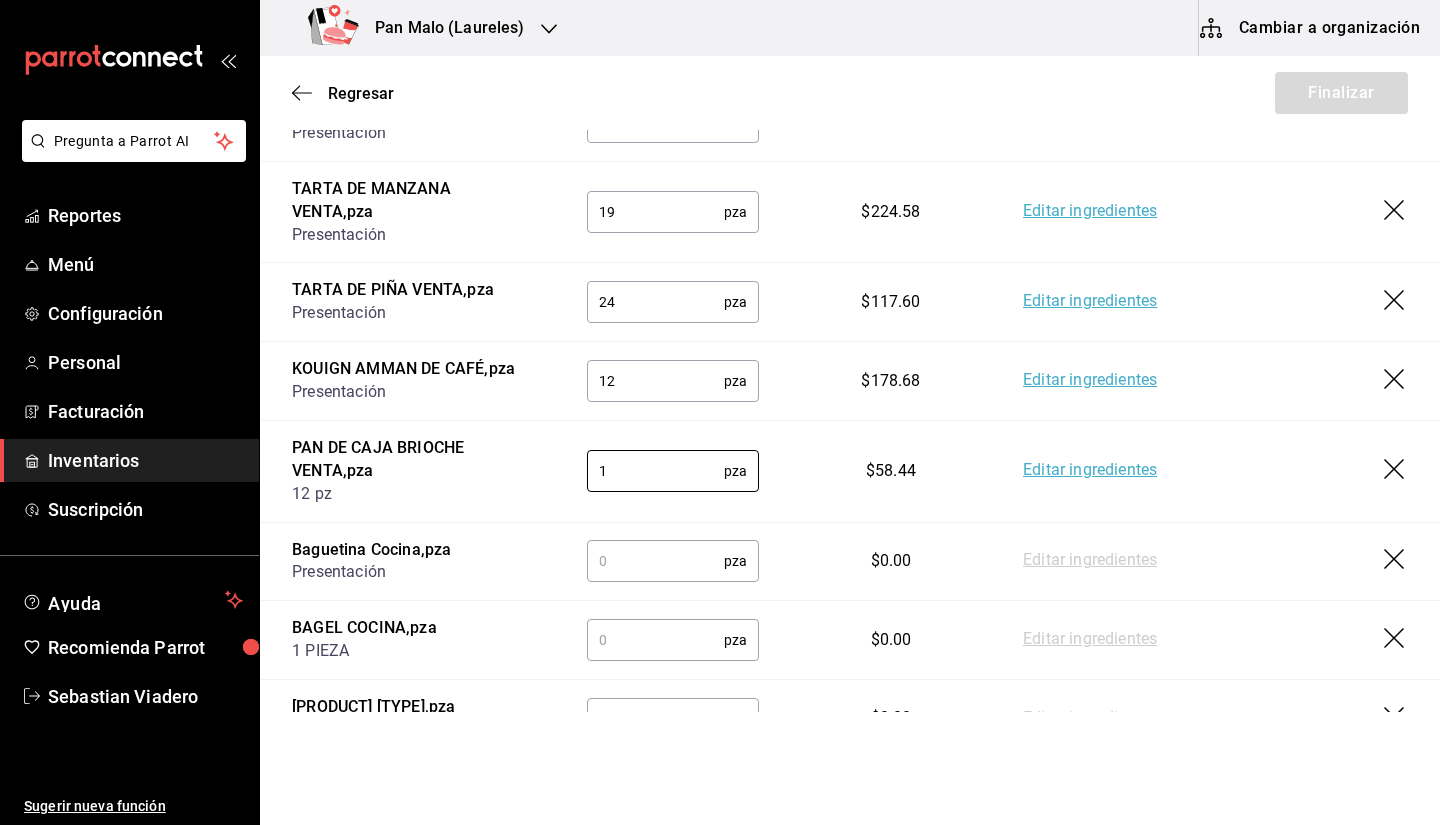 type on "1" 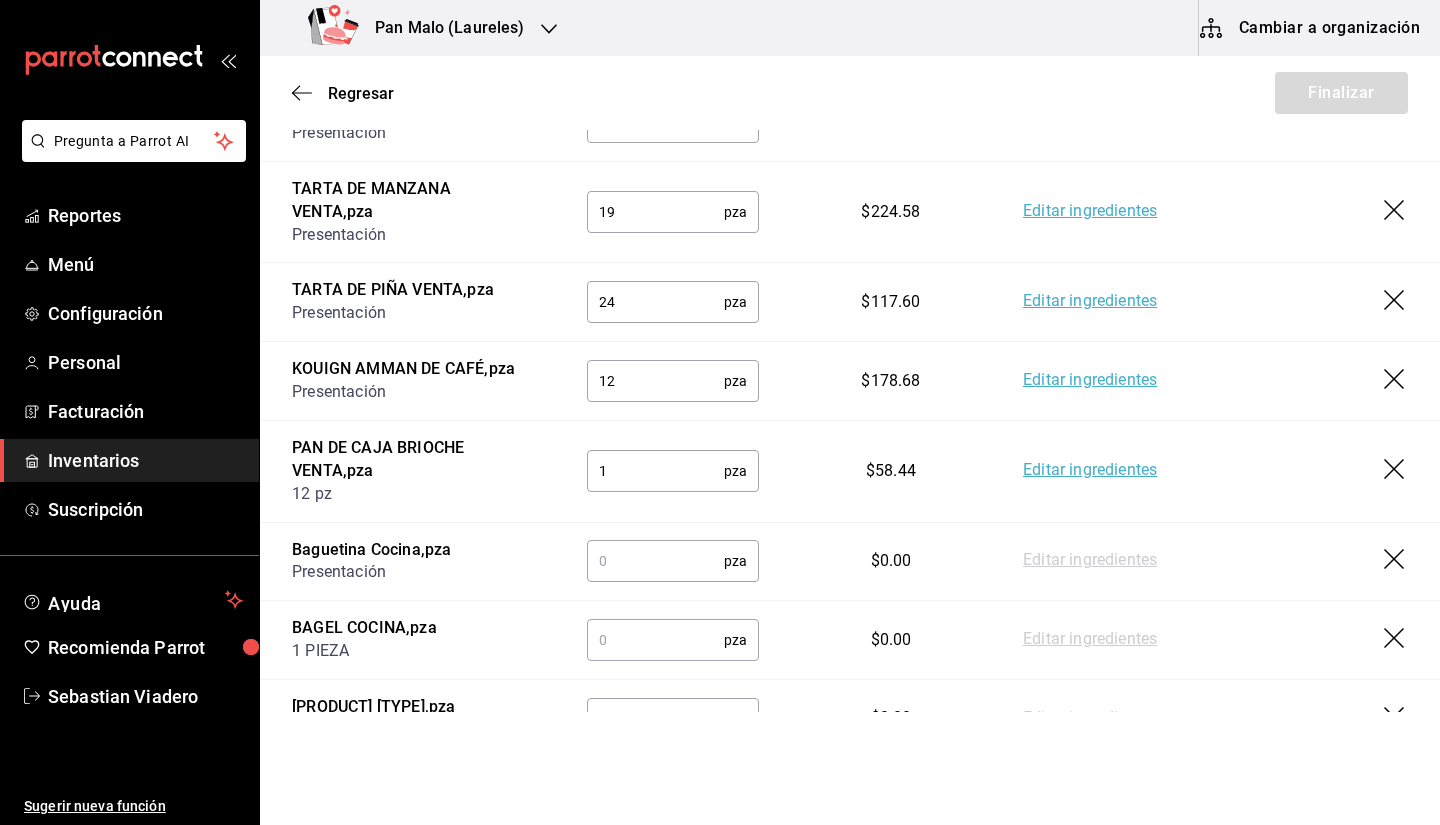 click at bounding box center [655, 561] 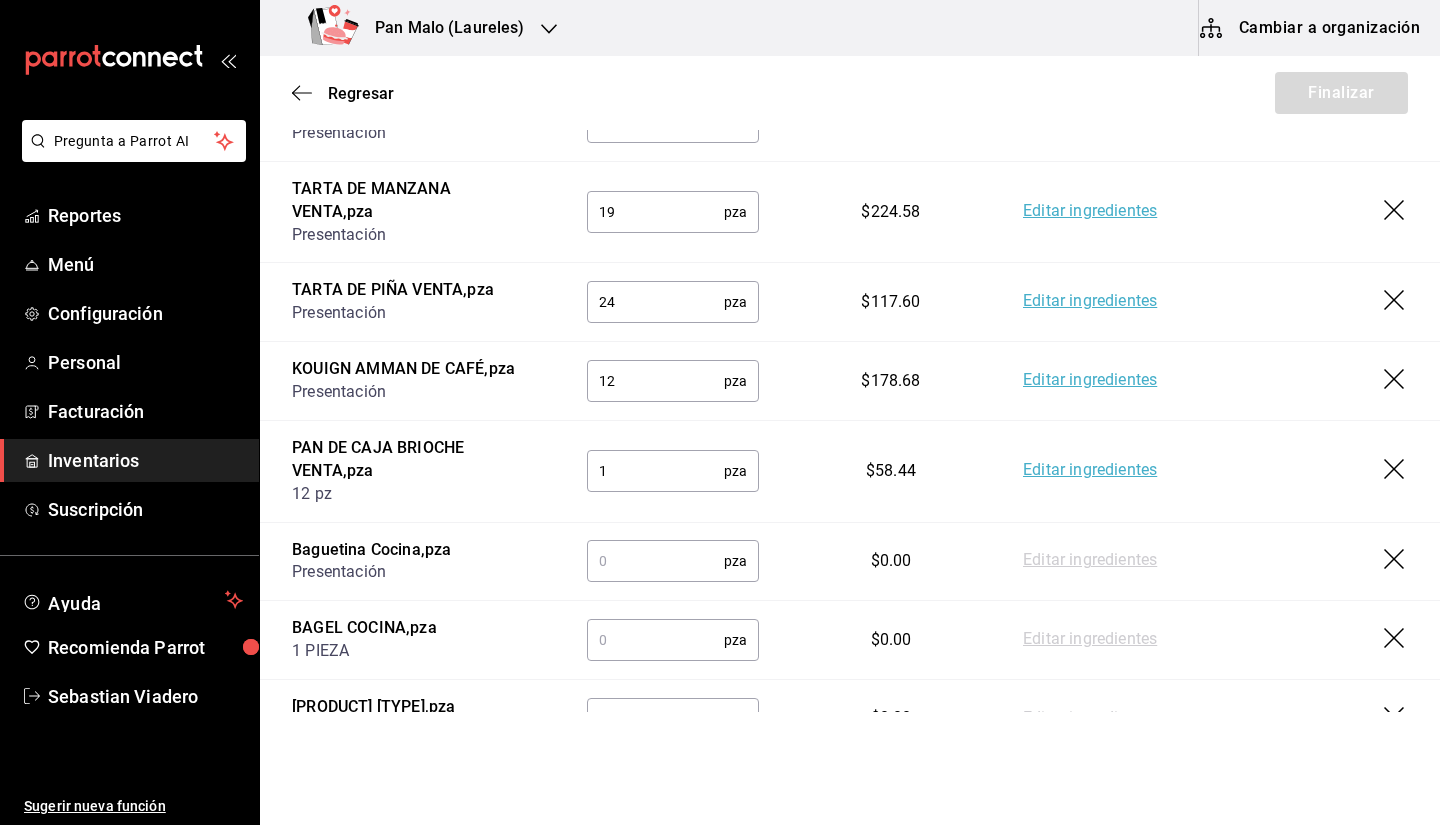click at bounding box center (655, 561) 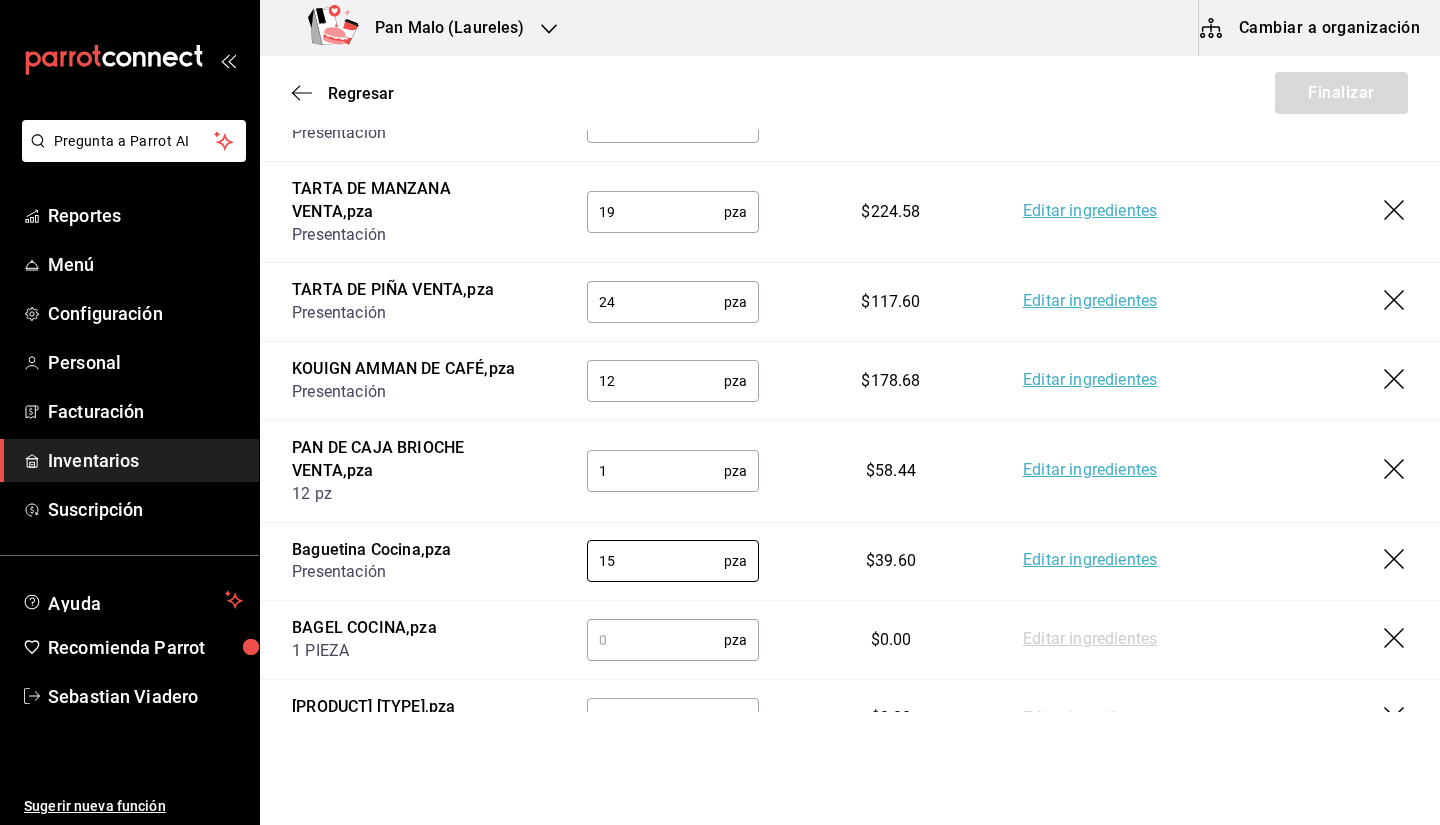 type on "15" 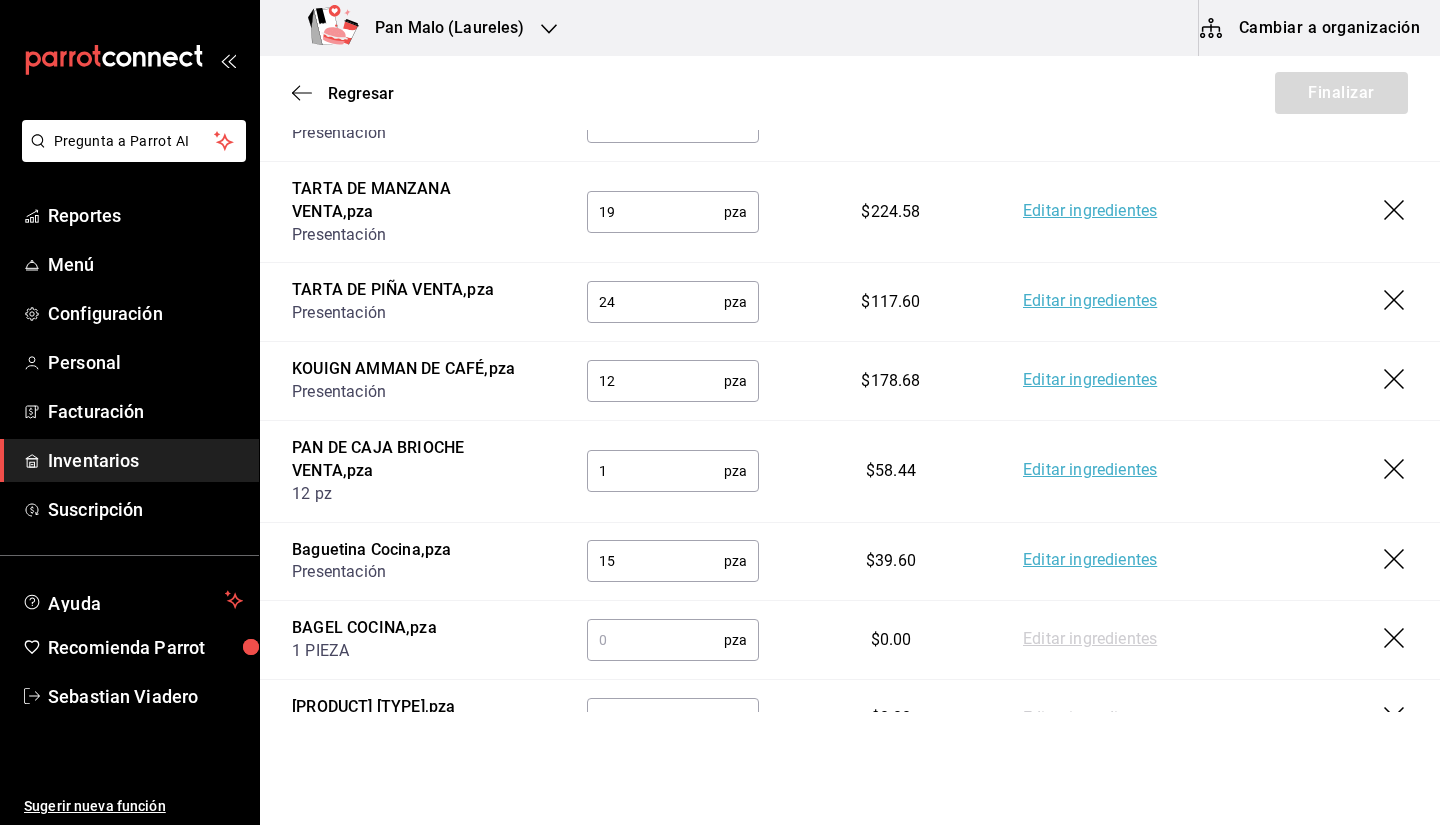 click at bounding box center (655, 640) 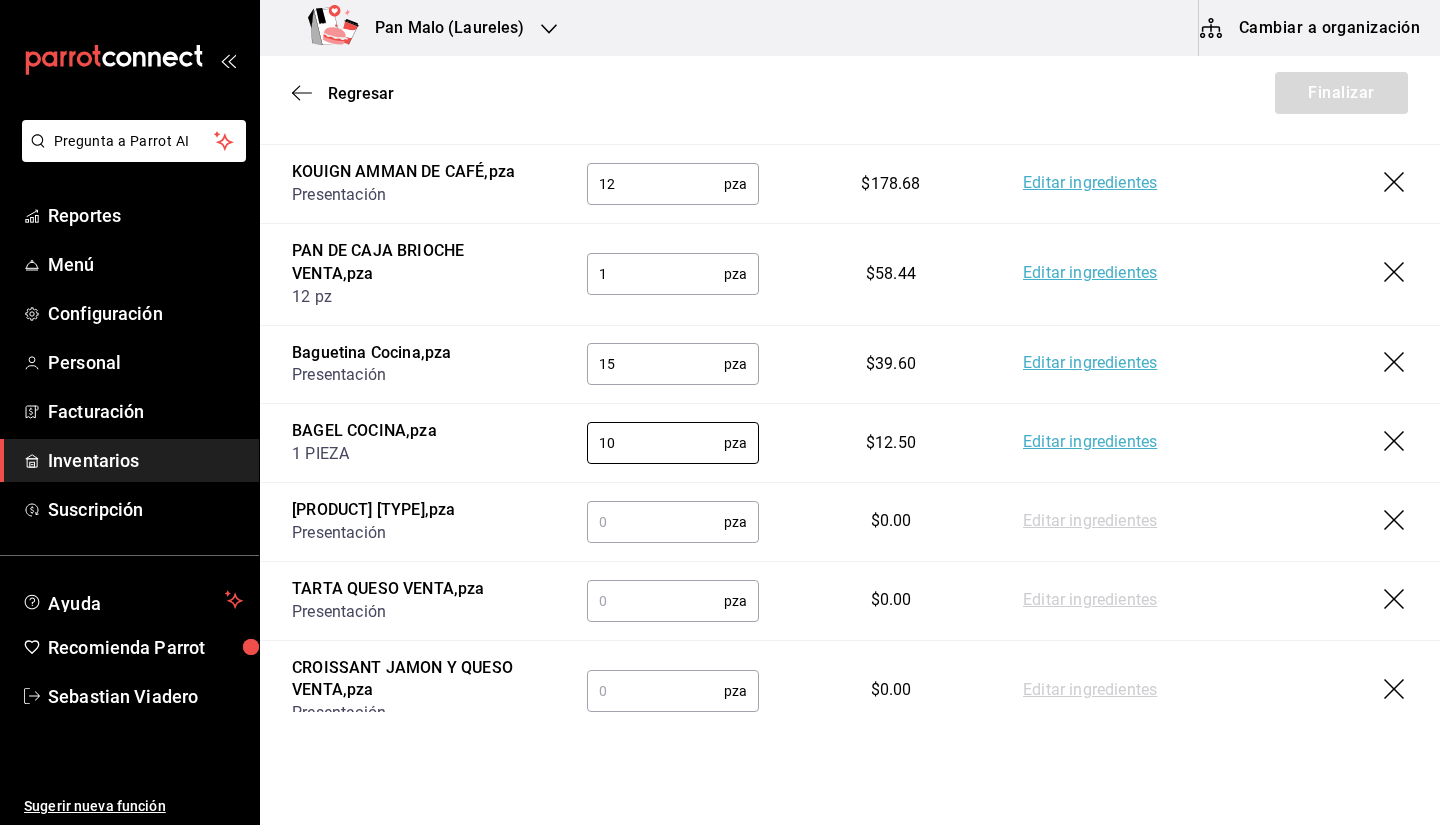 scroll, scrollTop: 2488, scrollLeft: 0, axis: vertical 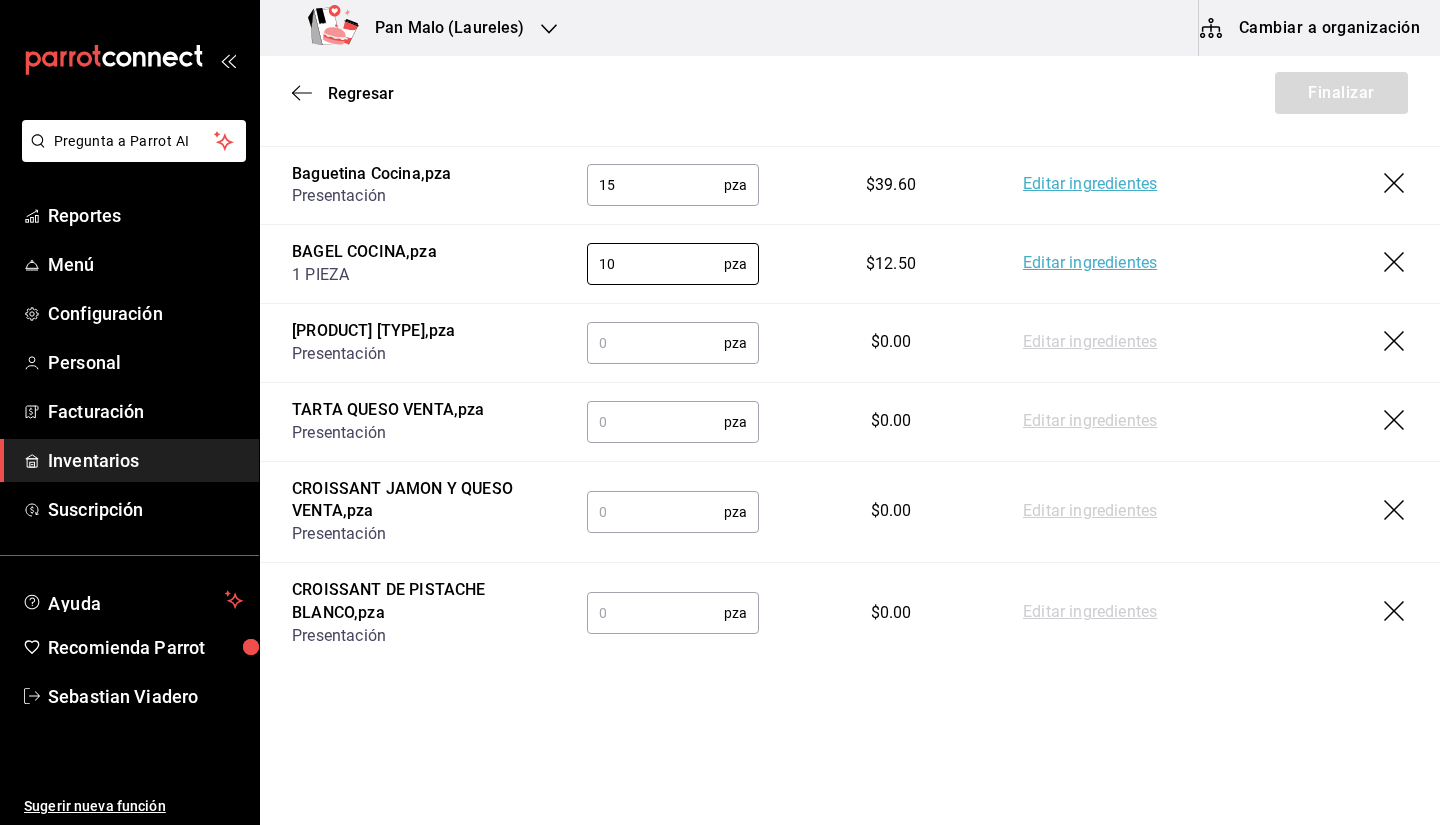 type on "10" 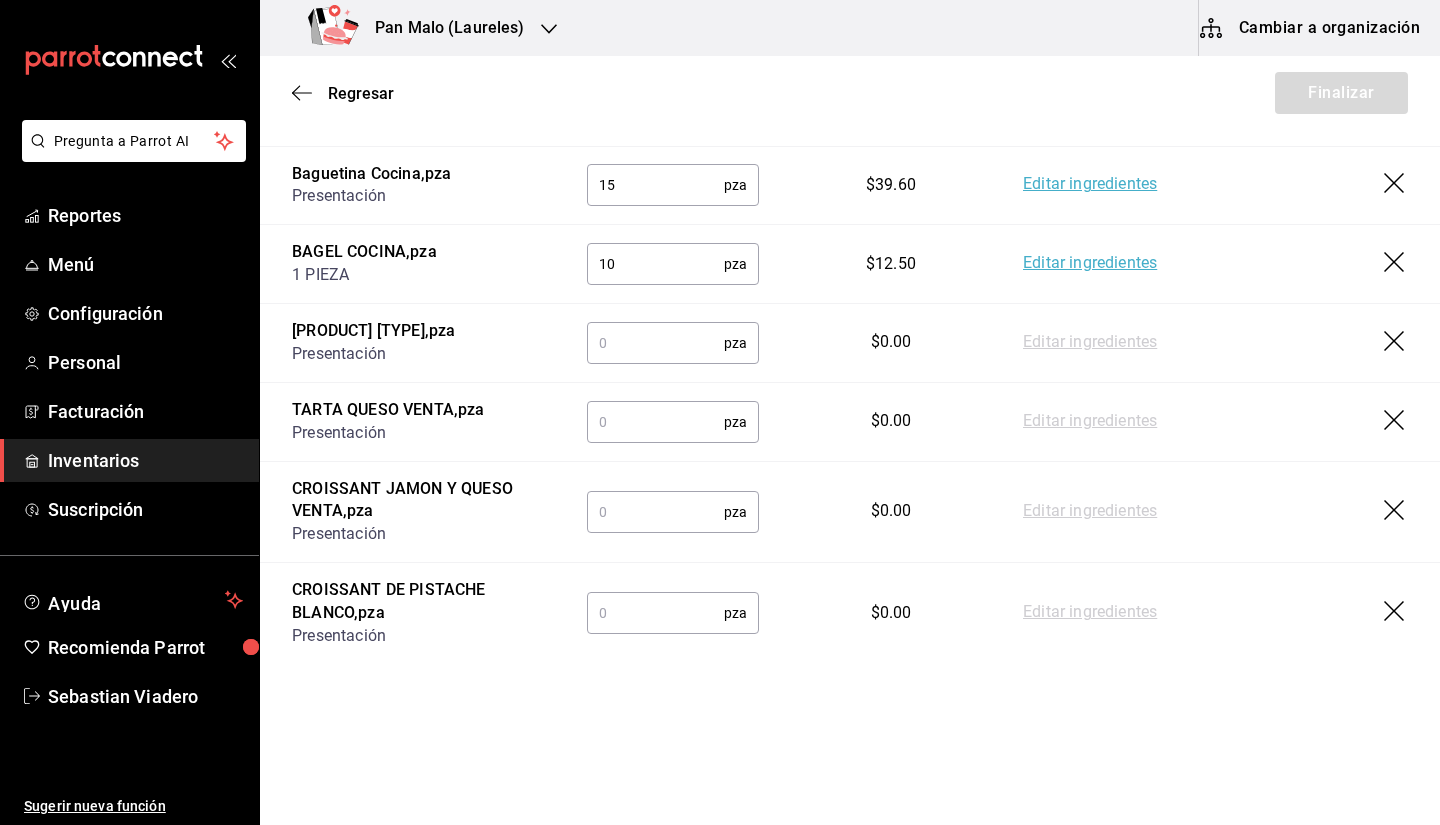 click at bounding box center (655, 343) 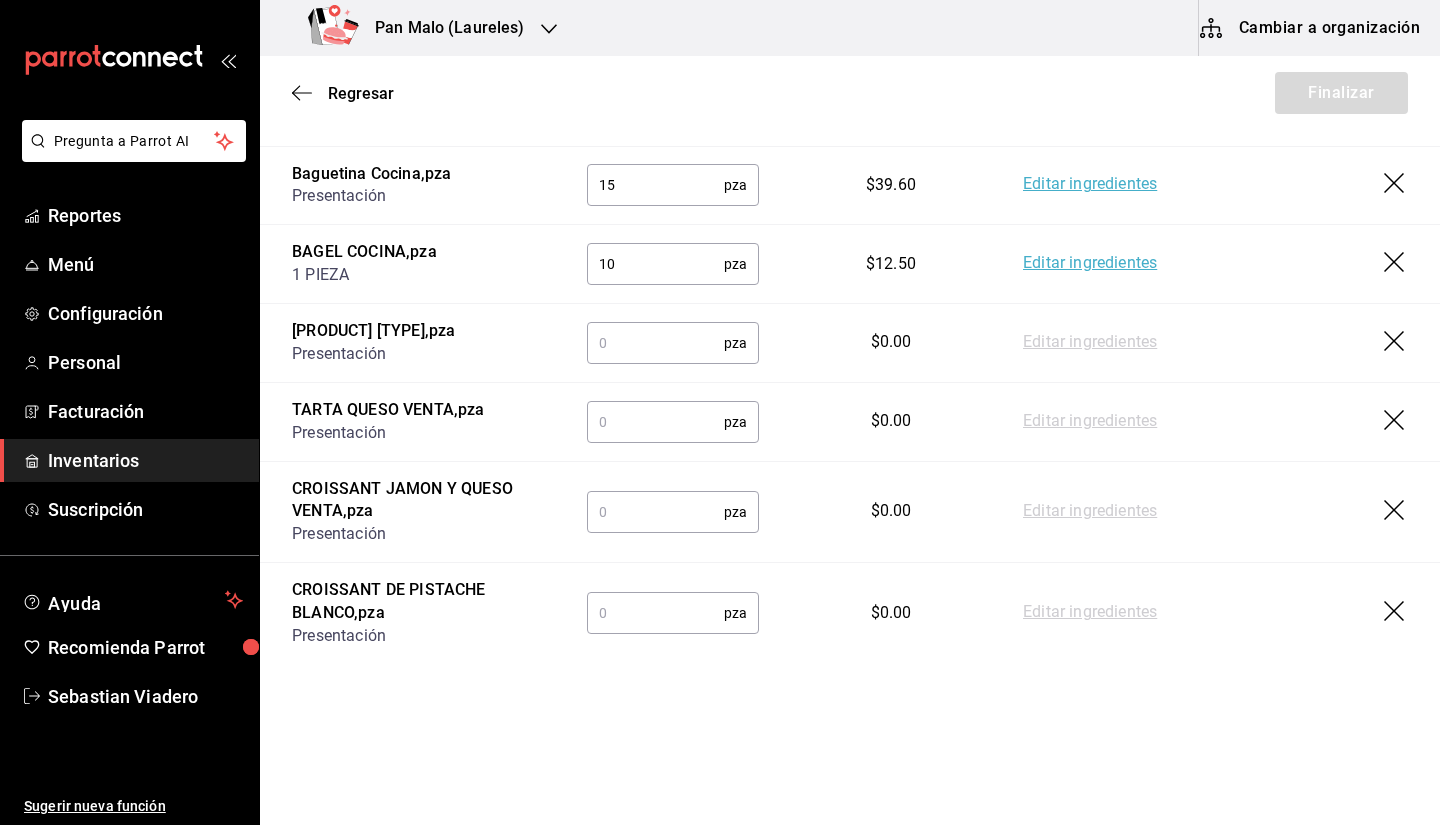 click at bounding box center (655, 343) 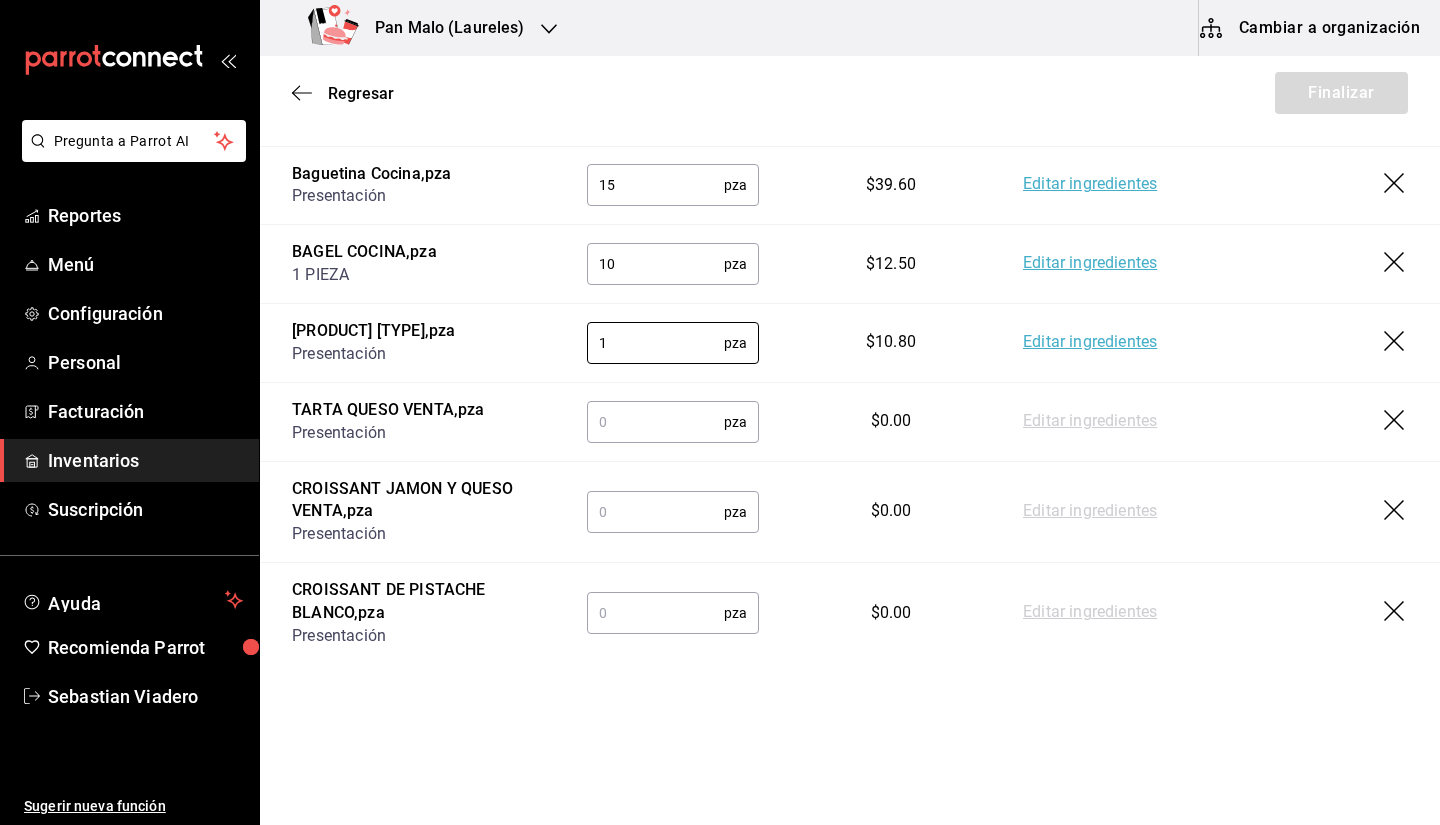 type on "1" 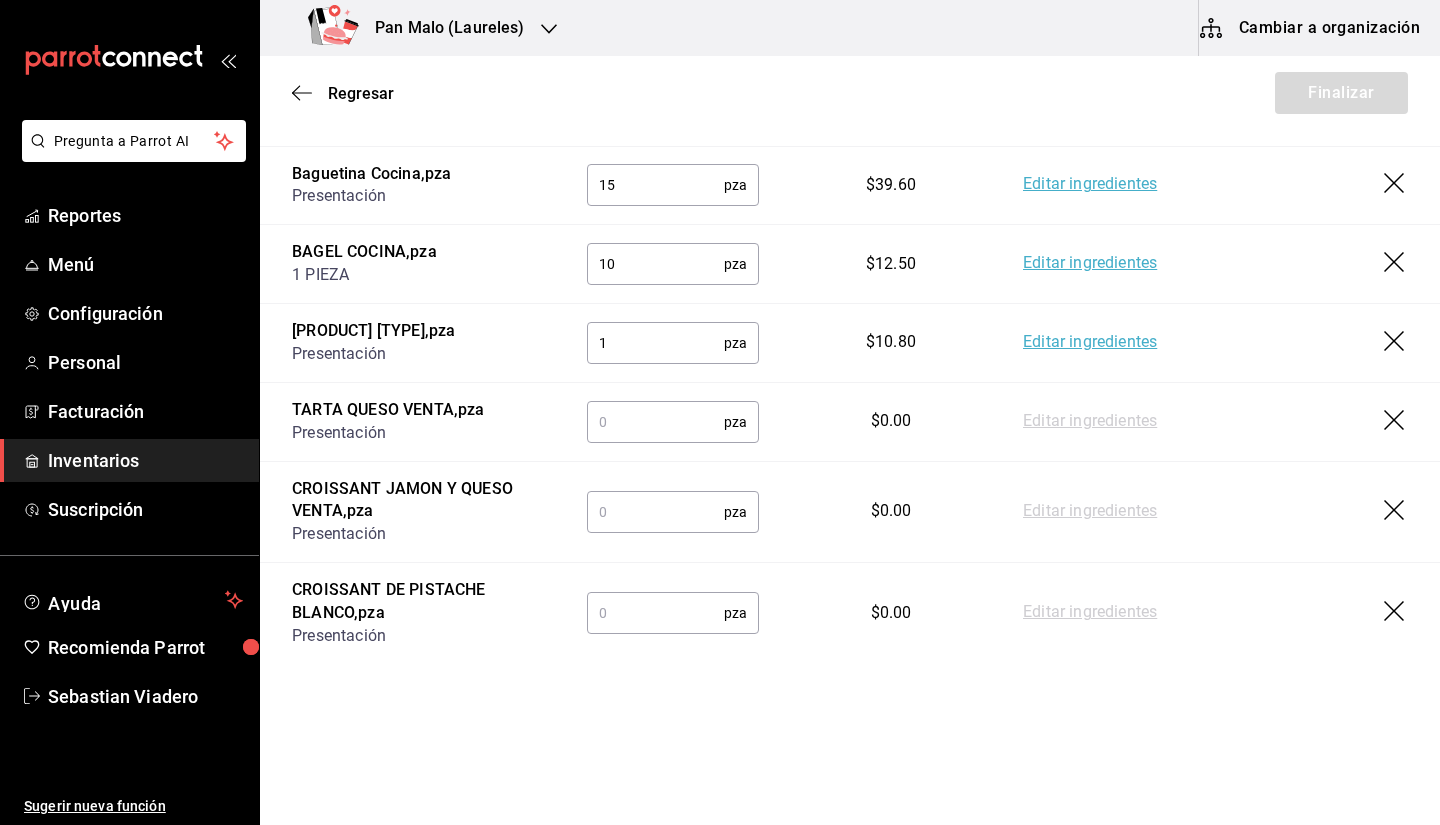 click at bounding box center [655, 422] 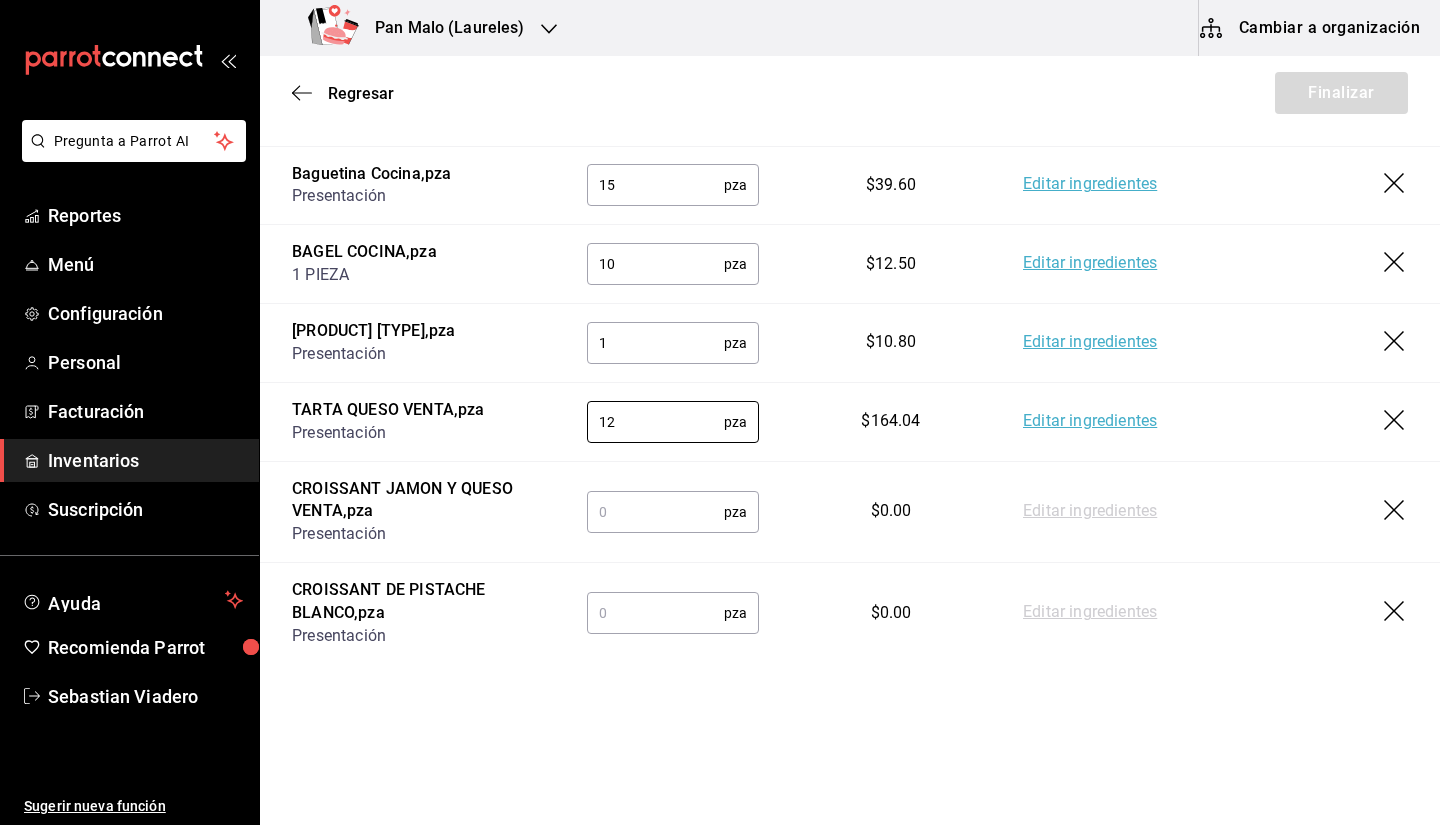 type on "12" 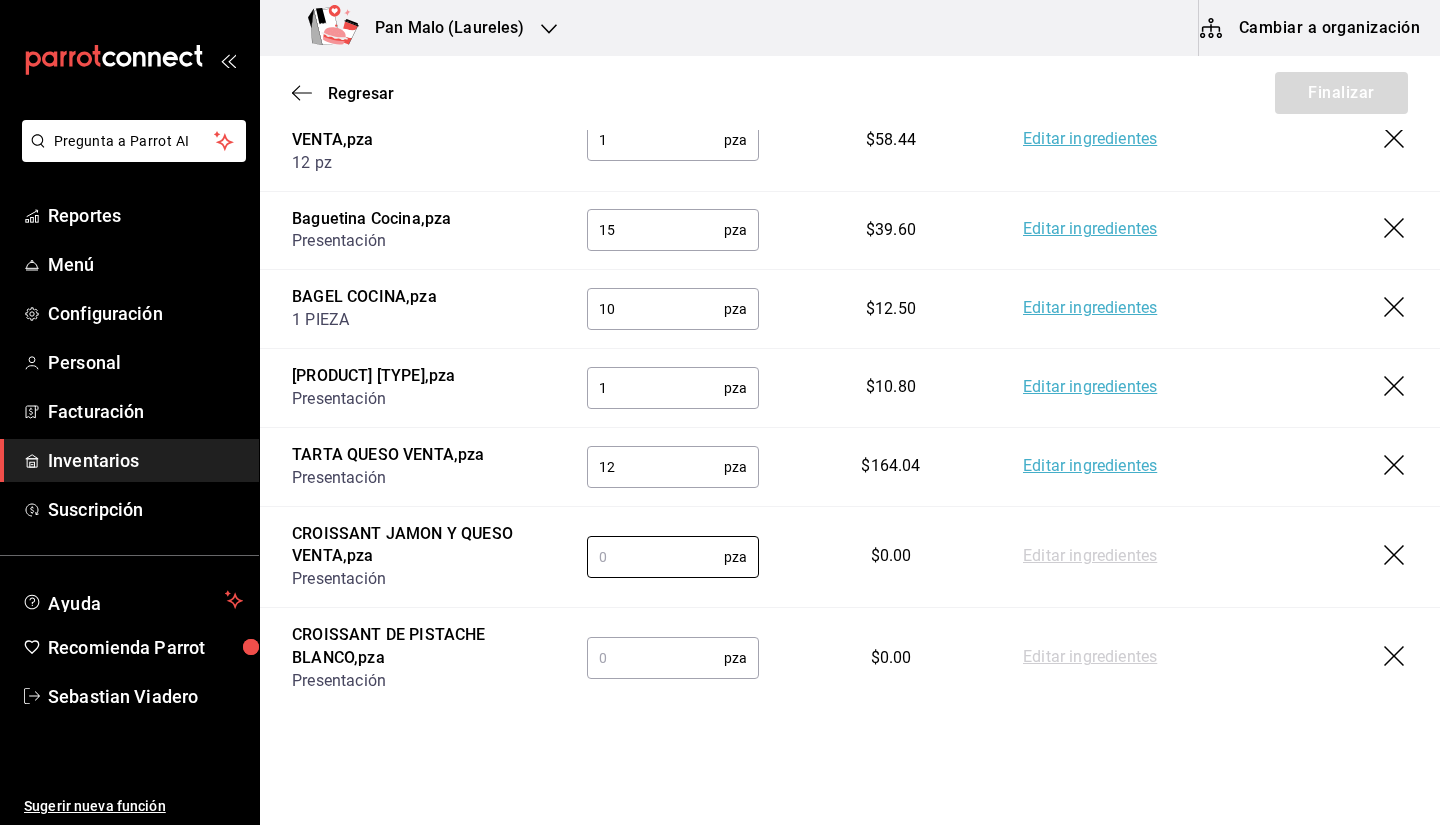 scroll, scrollTop: 2488, scrollLeft: 0, axis: vertical 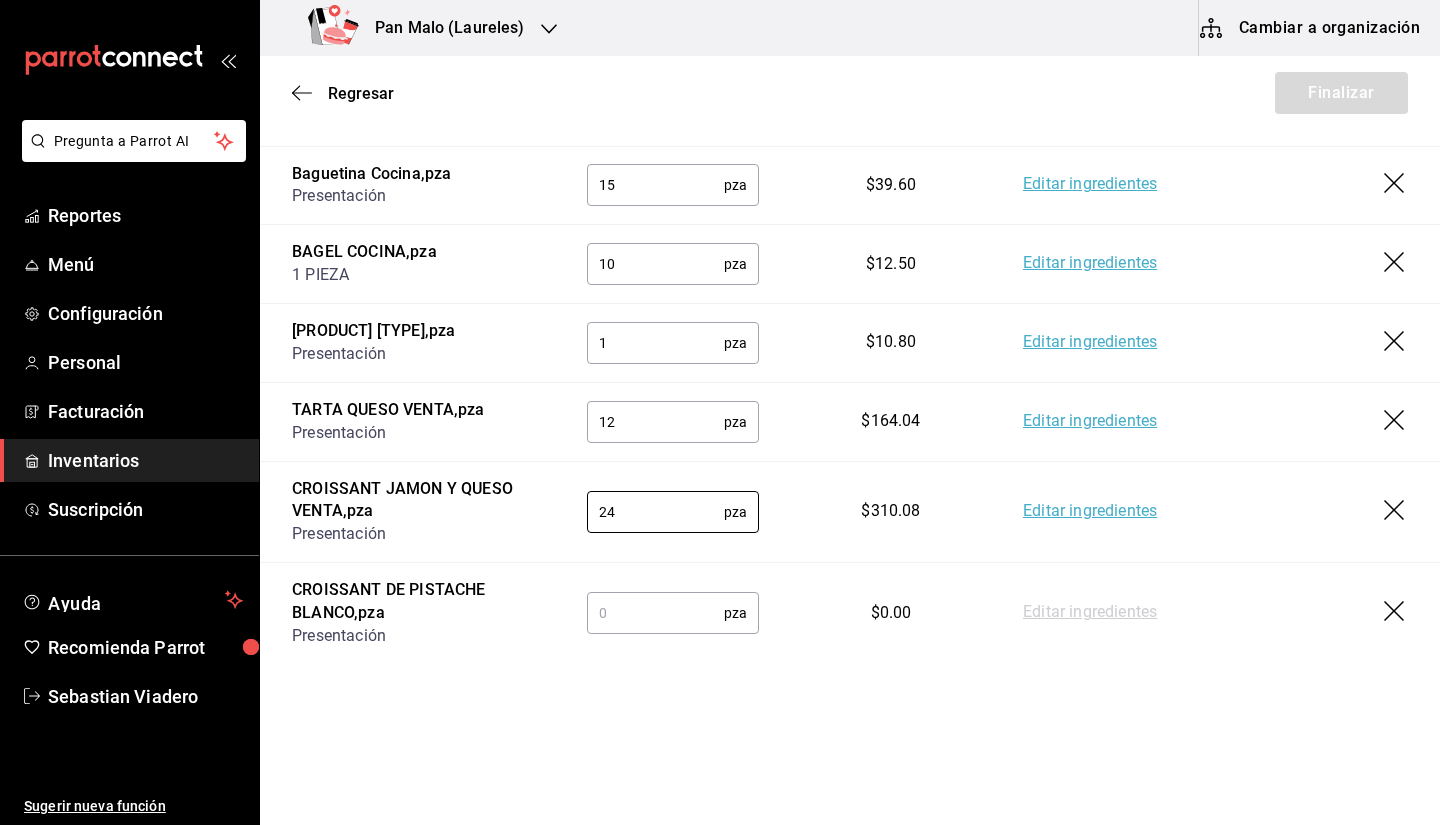 type on "24" 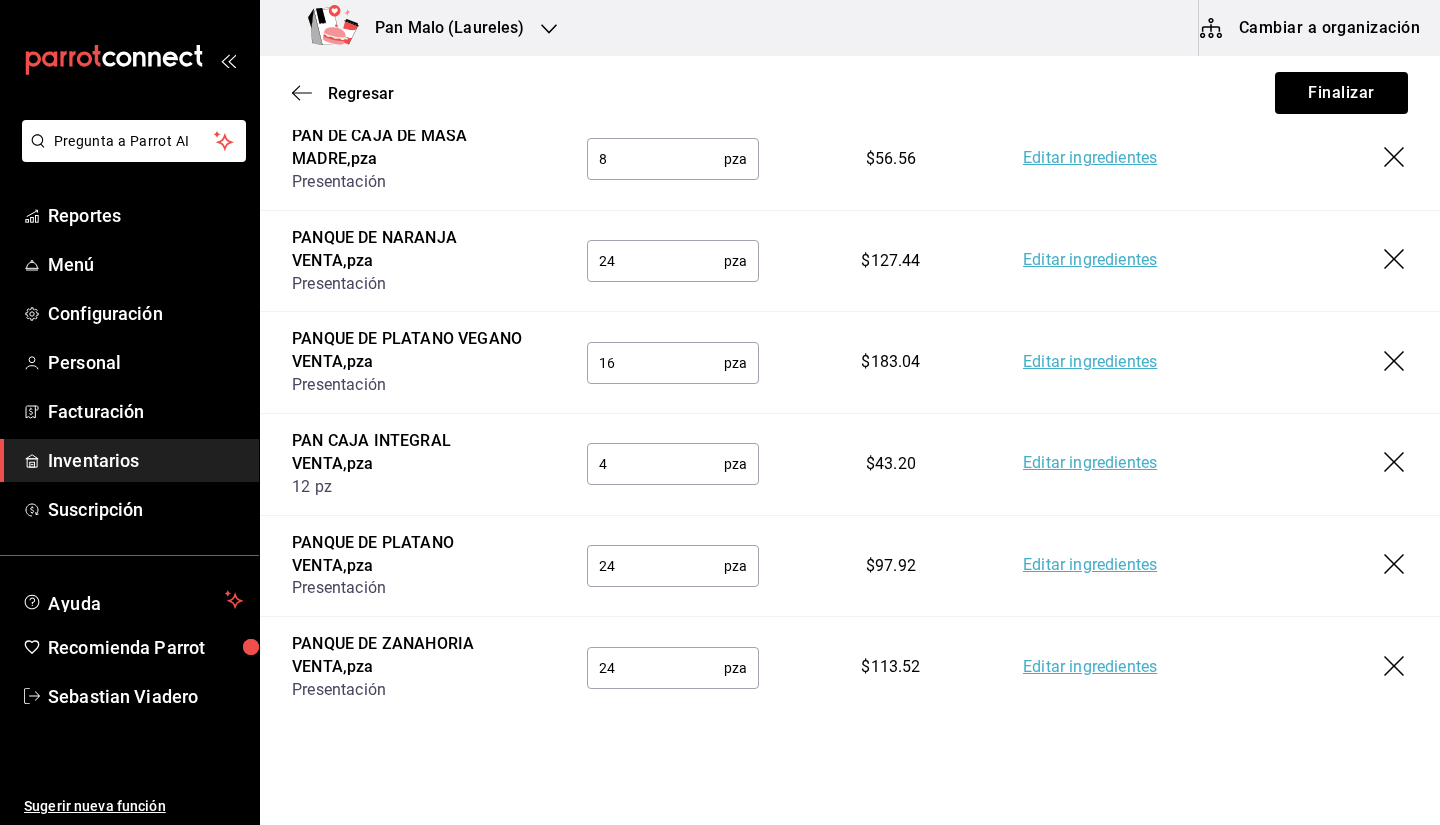 scroll, scrollTop: 340, scrollLeft: 0, axis: vertical 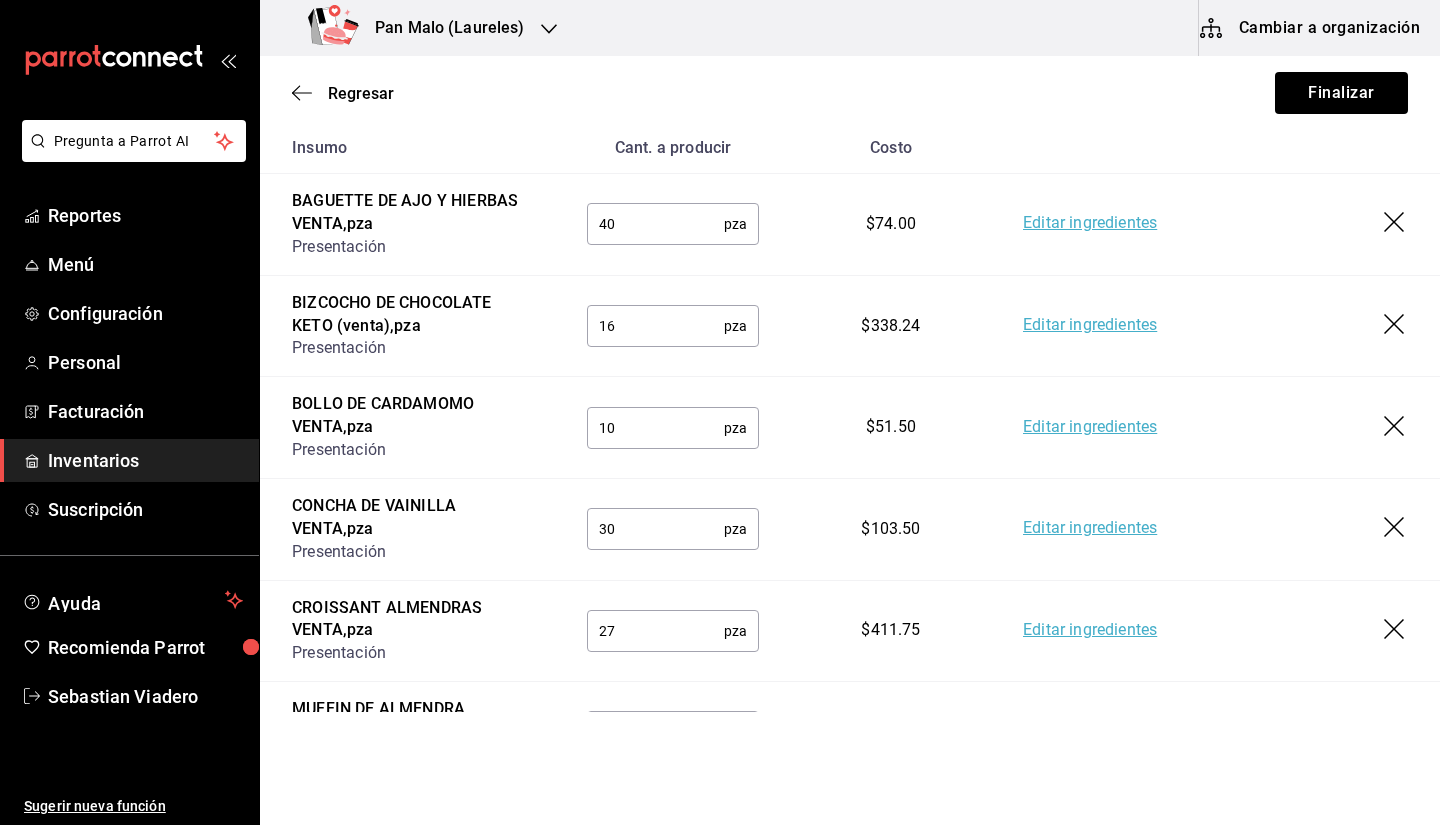 type on "10" 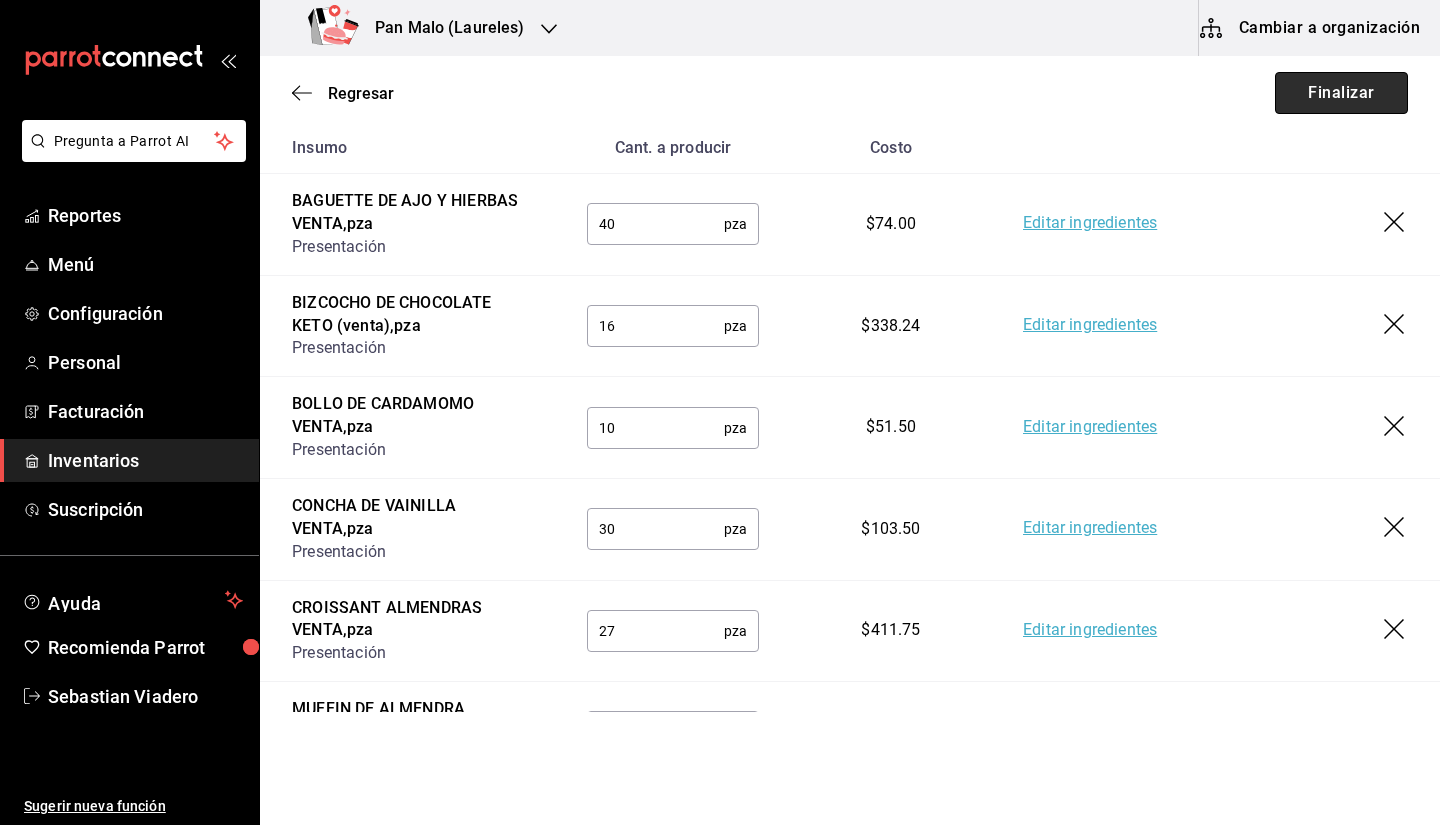 click on "Finalizar" at bounding box center (1341, 93) 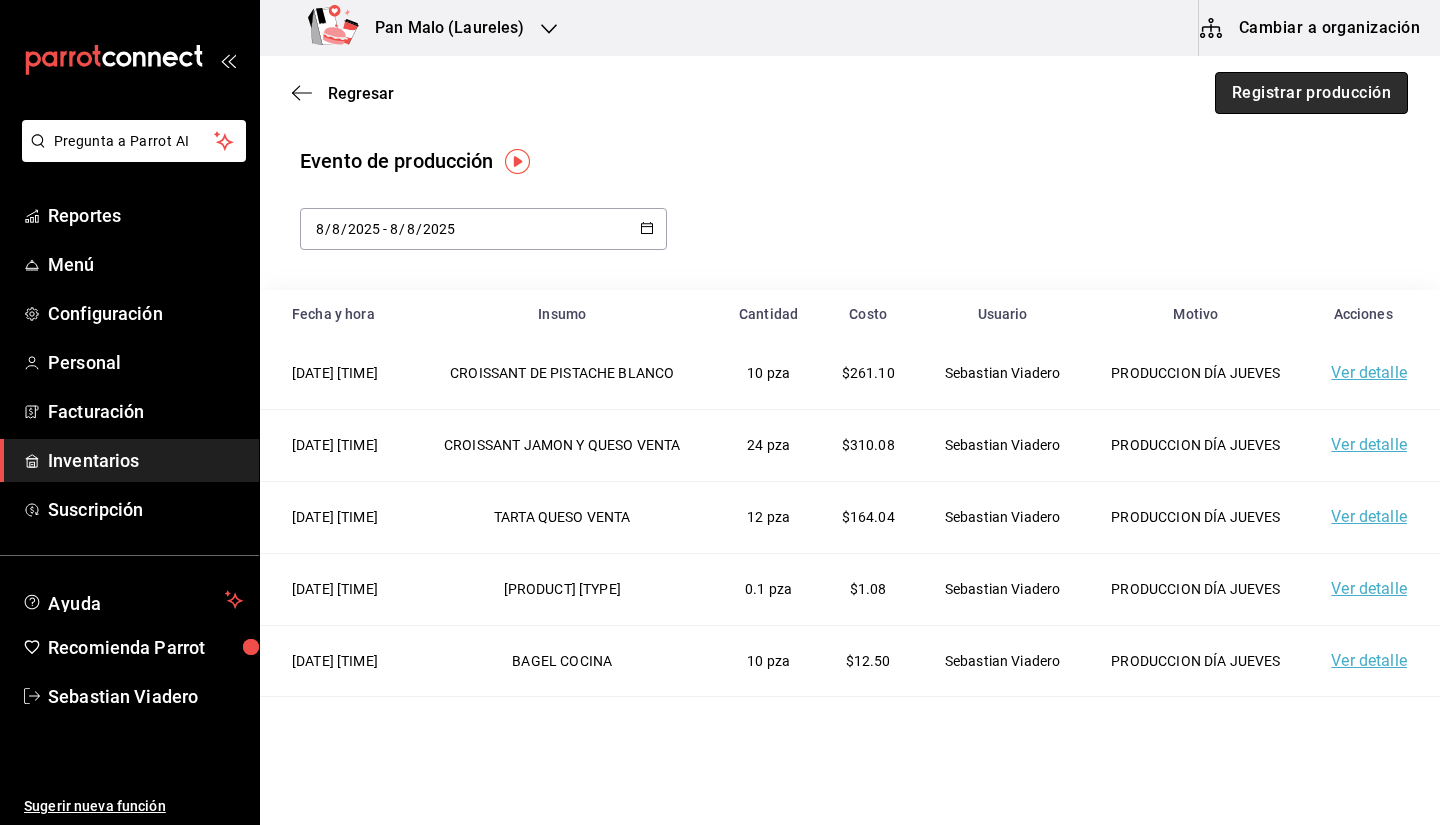 click on "Registrar producción" at bounding box center (1311, 93) 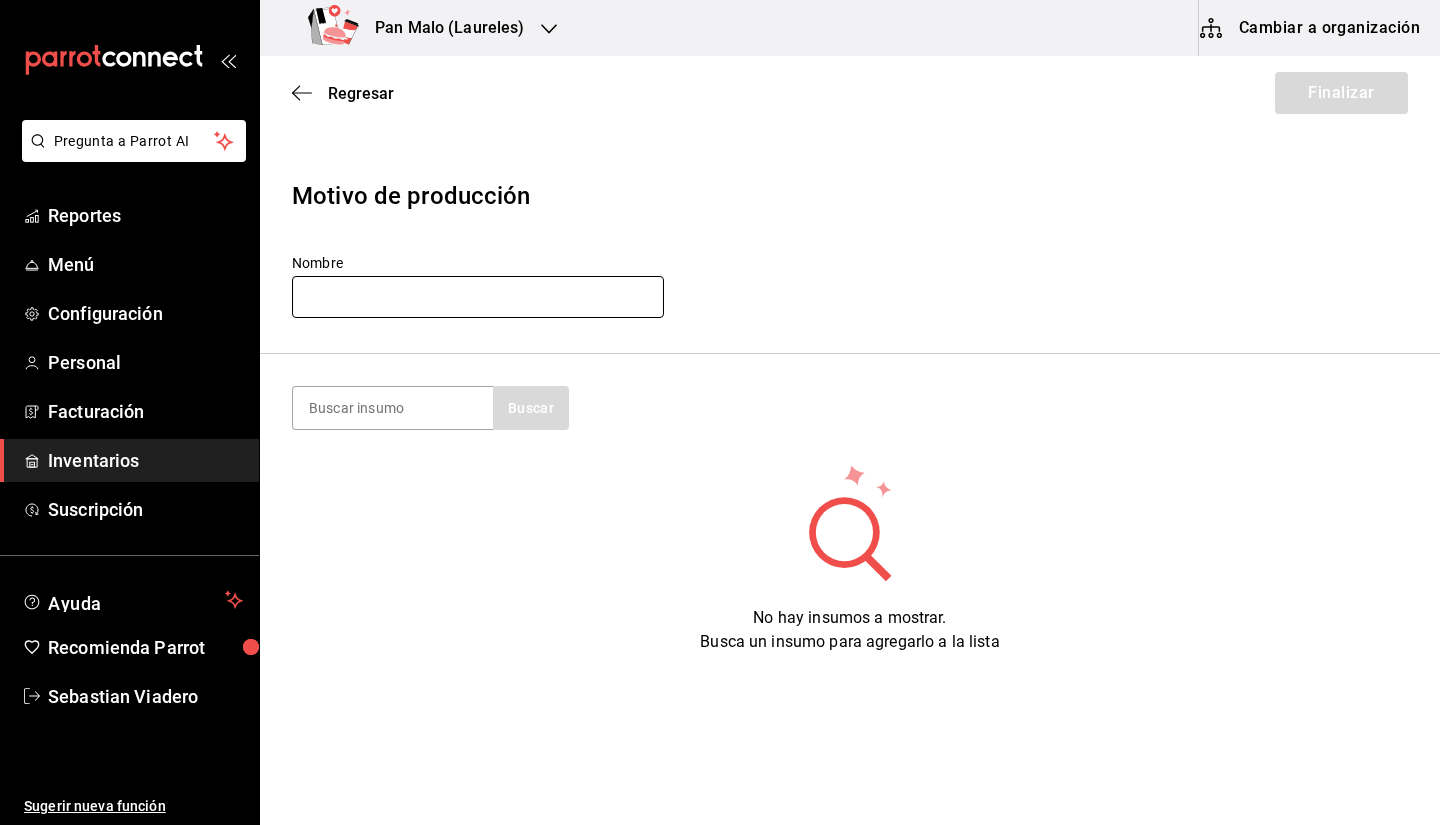 click at bounding box center (478, 297) 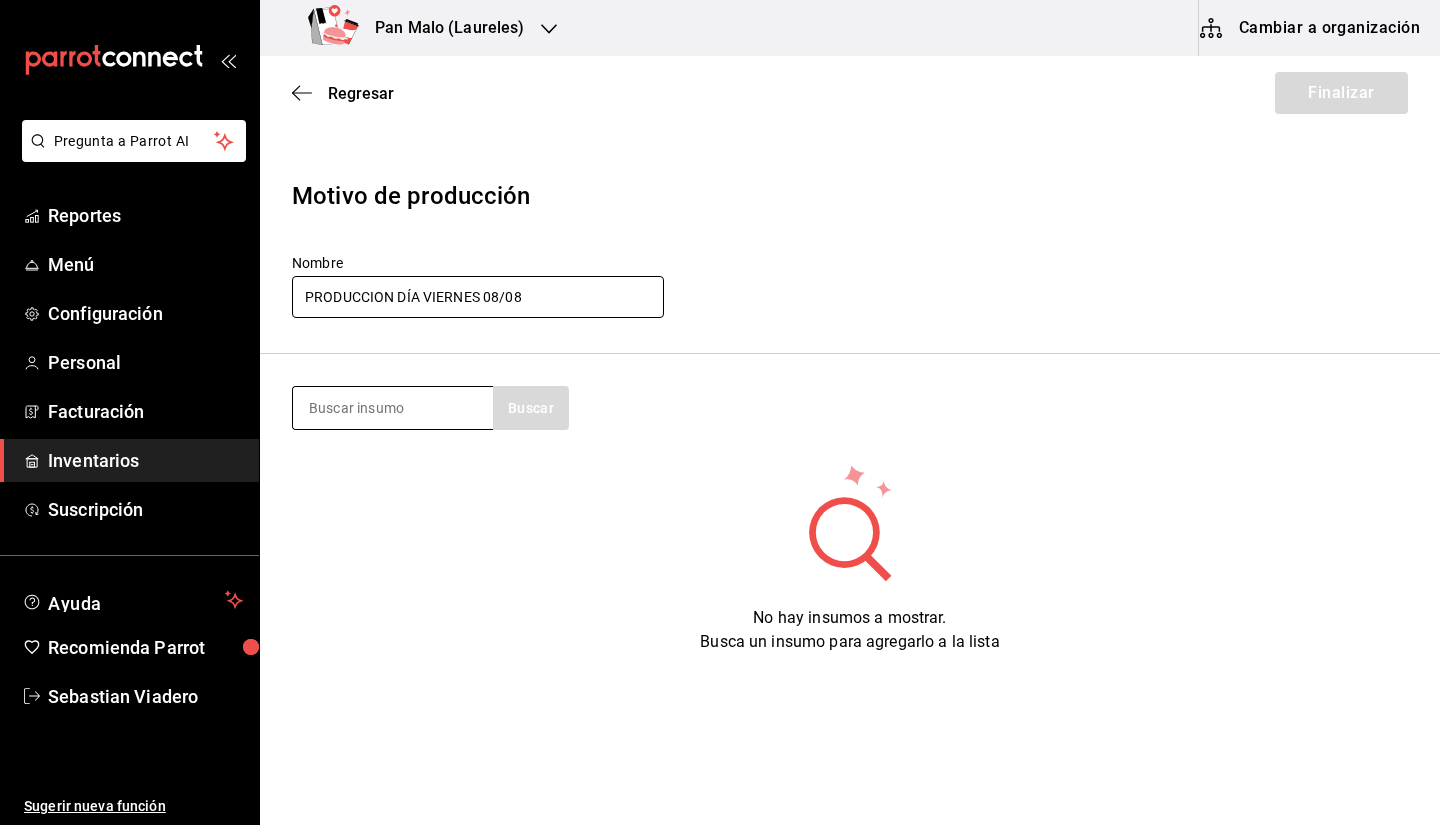 type on "PRODUCCION DÍA VIERNES 08/08" 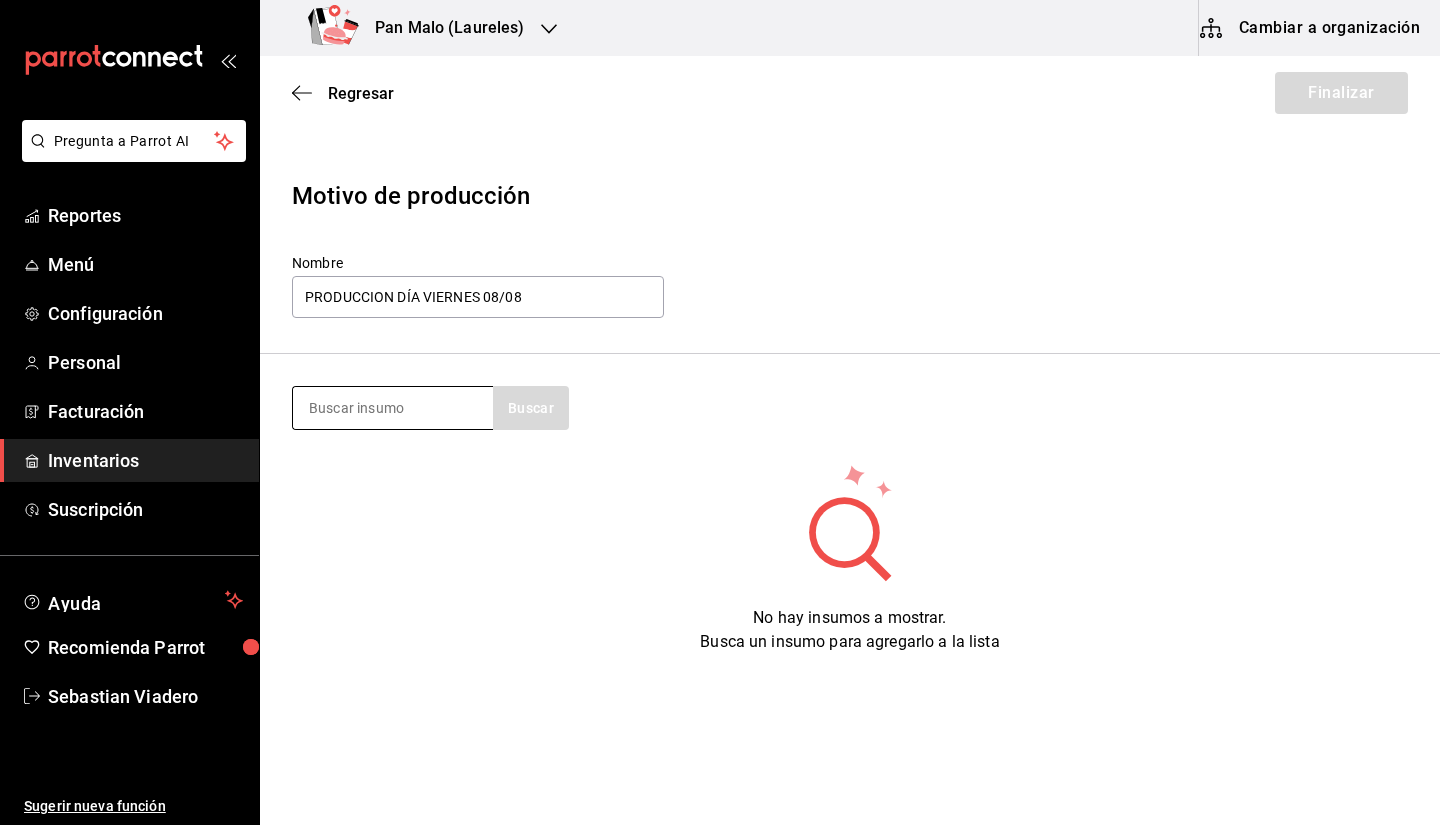 click at bounding box center (393, 408) 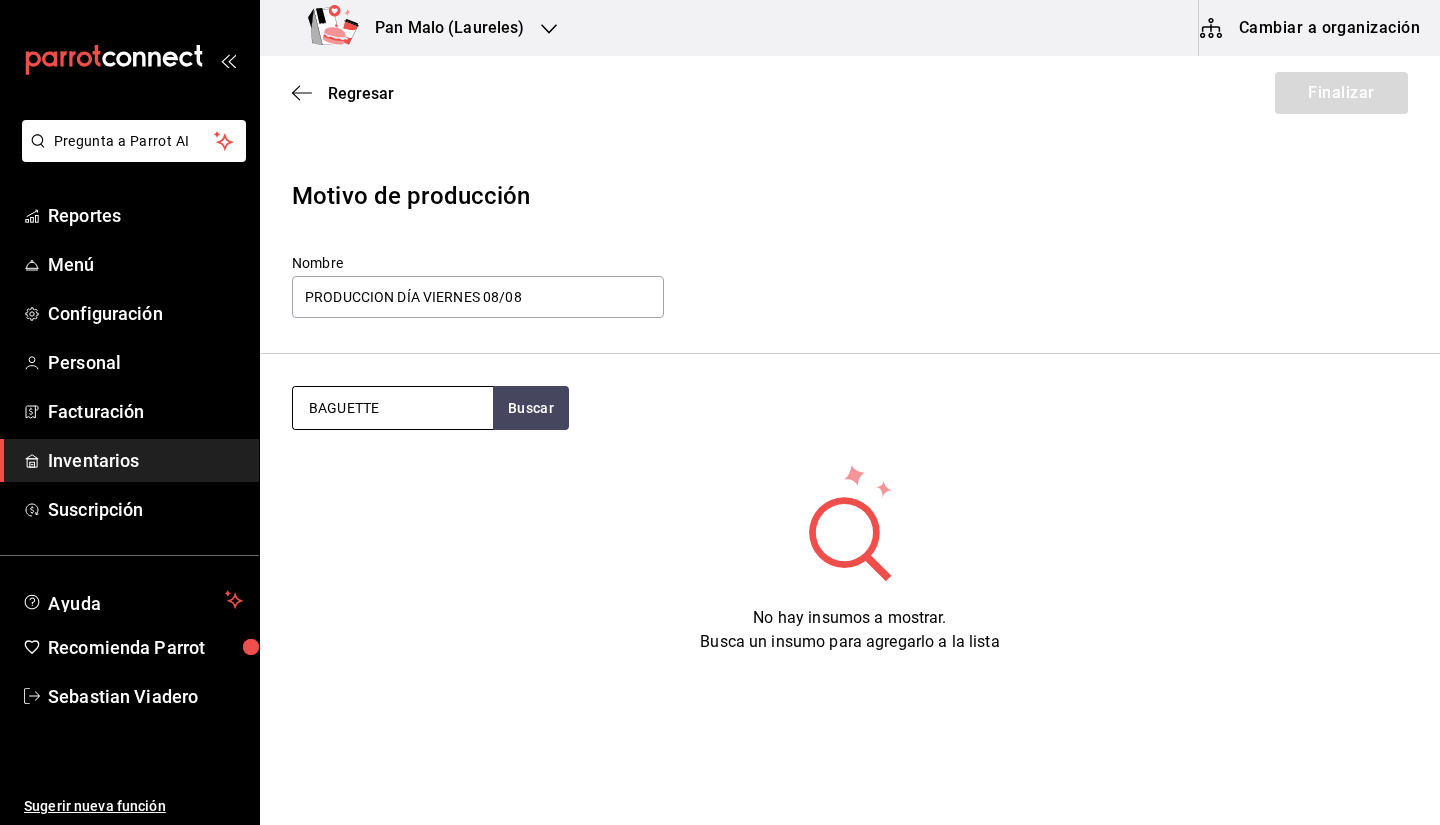 type on "BAGUETTE" 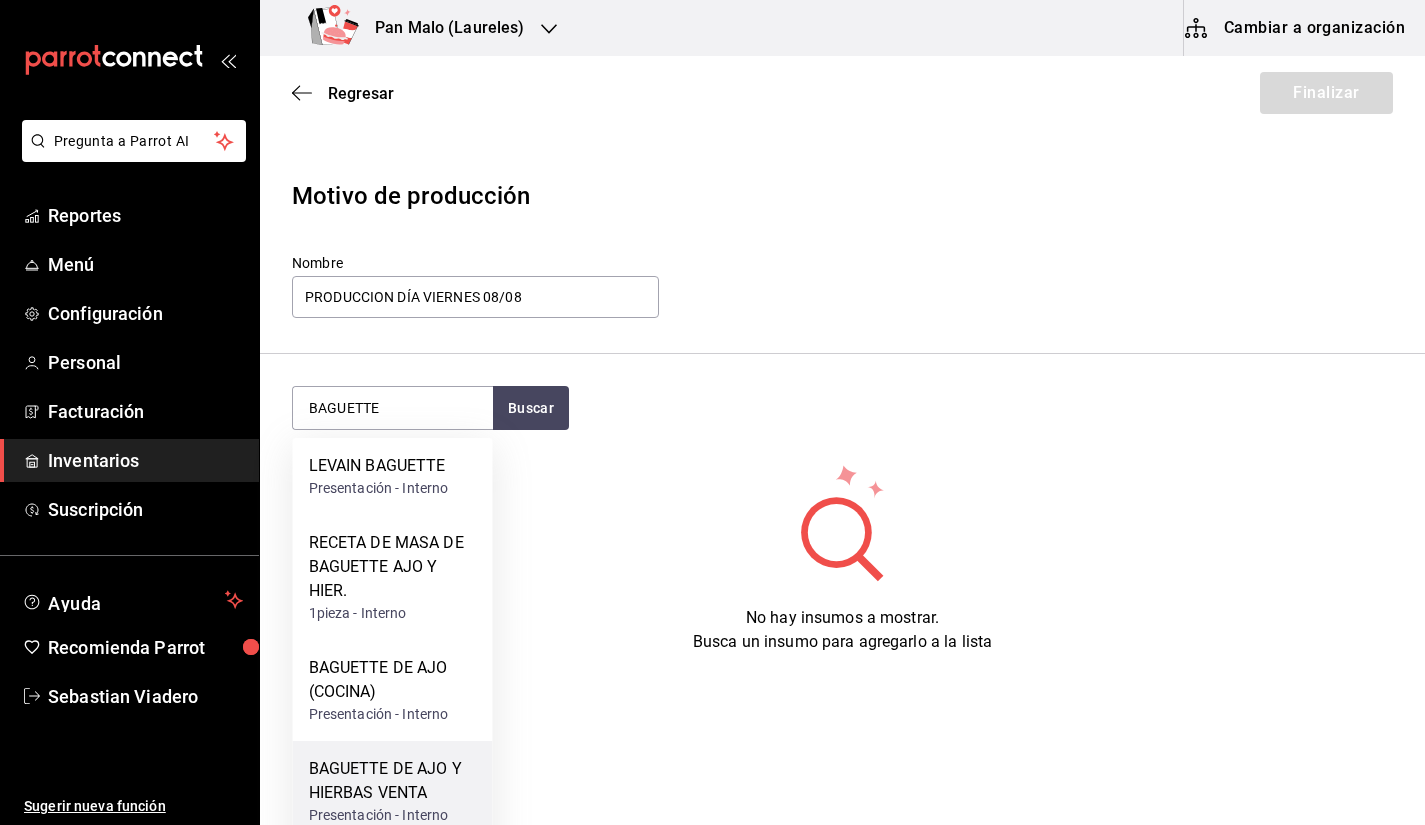 click on "BAGUETTE DE AJO Y HIERBAS VENTA" at bounding box center [393, 781] 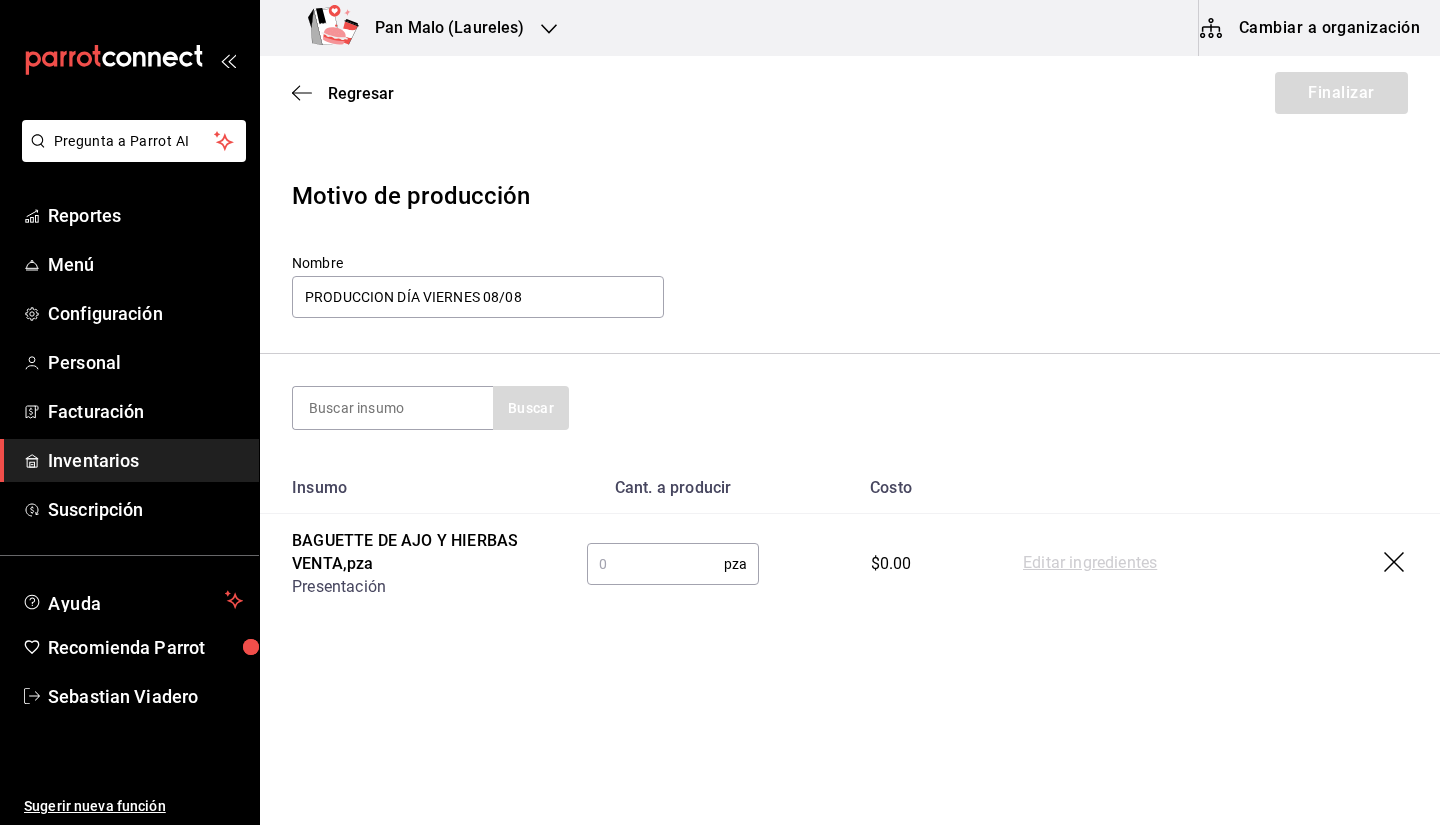 click at bounding box center (655, 564) 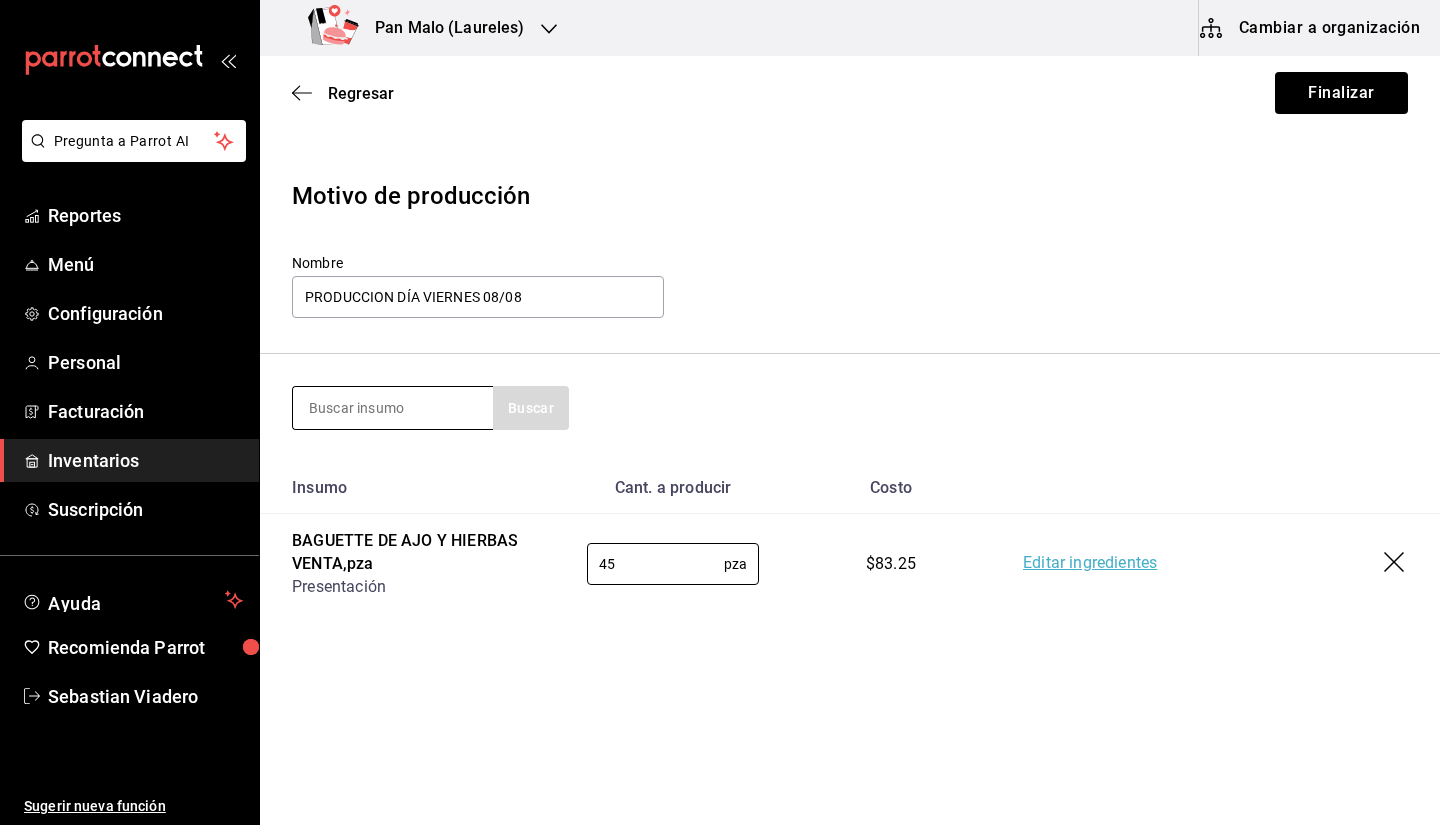 type on "45" 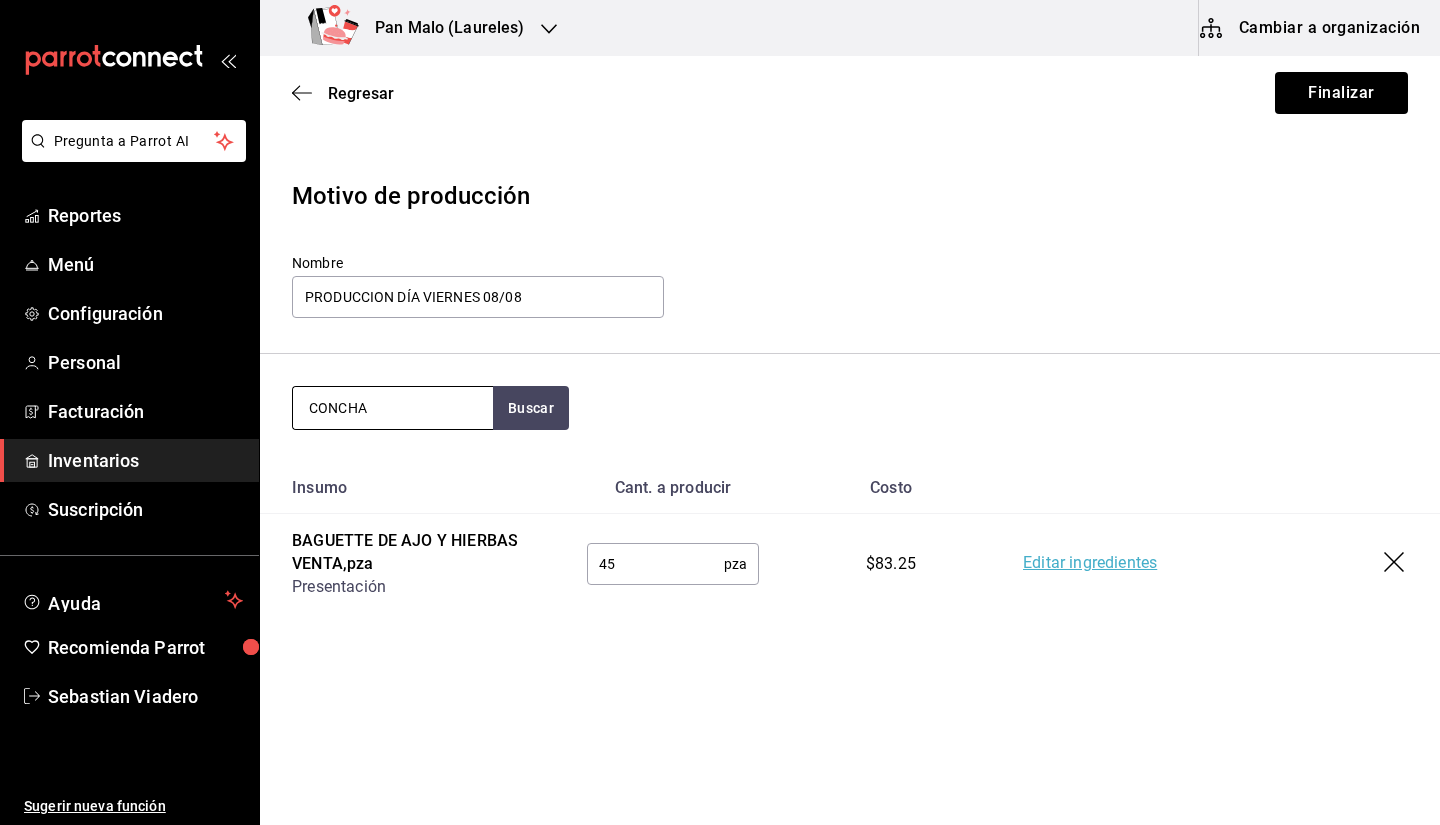 type on "CONCHA" 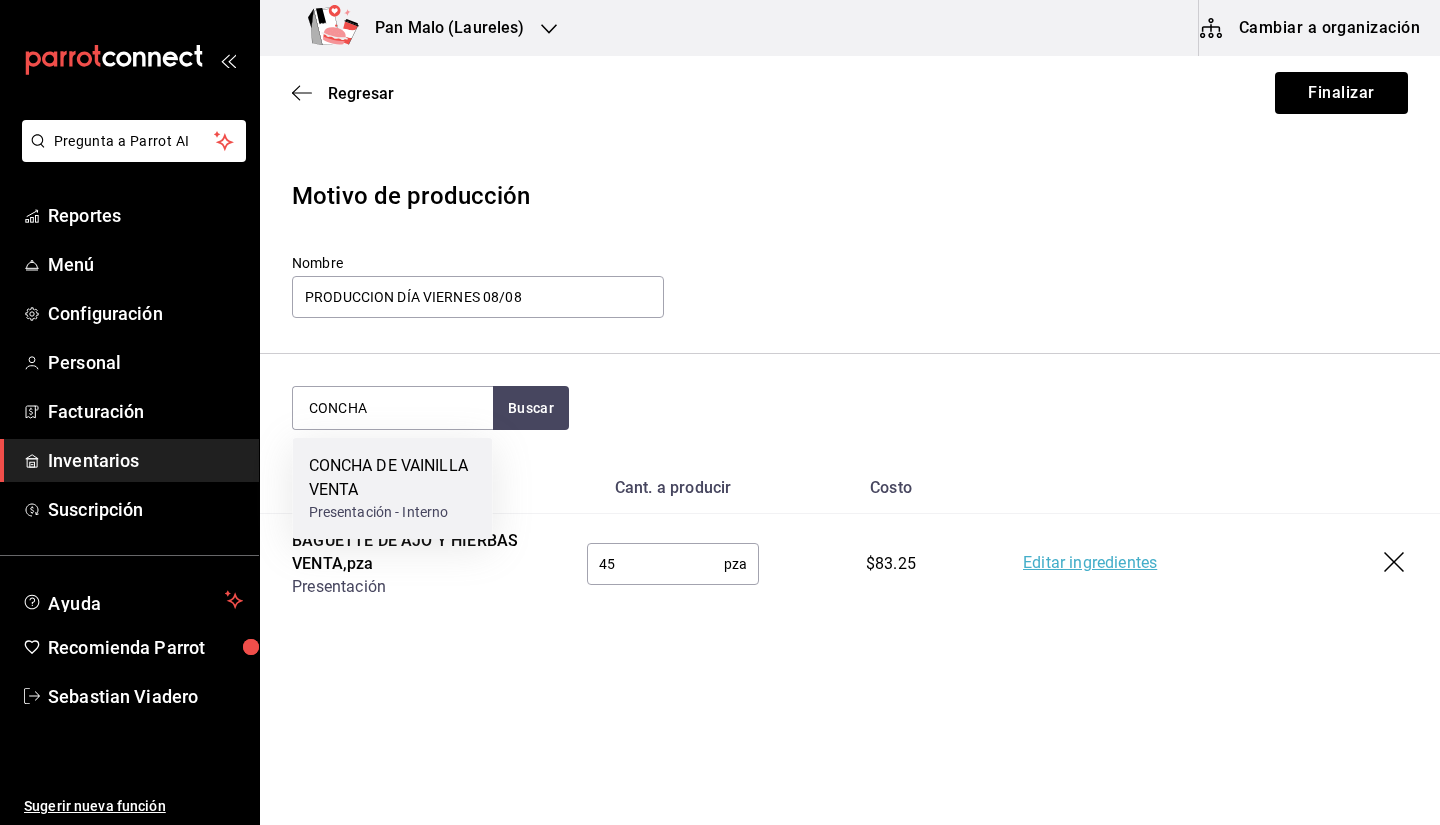 click on "CONCHA DE VAINILLA VENTA" at bounding box center (393, 478) 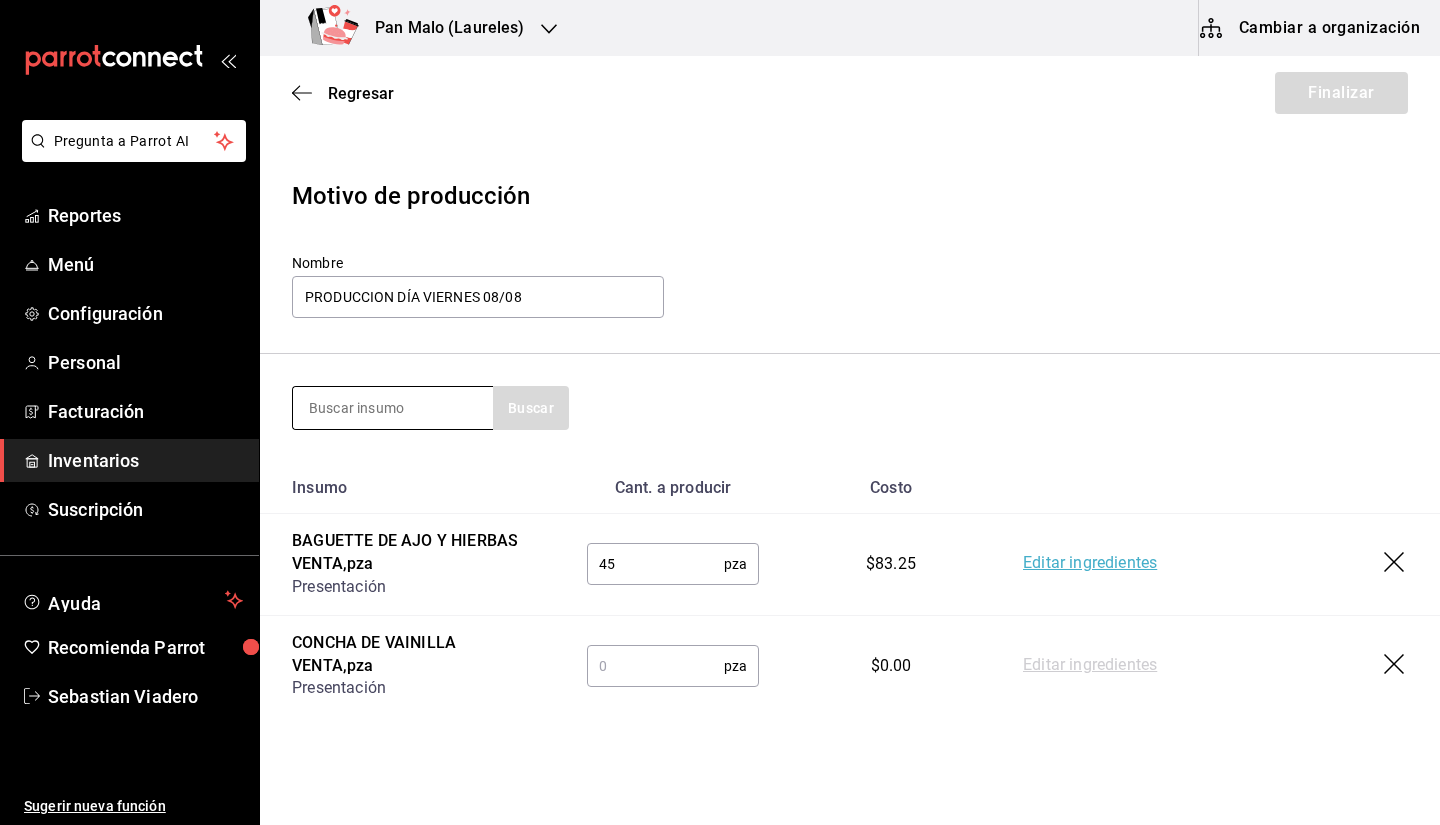 click at bounding box center [393, 408] 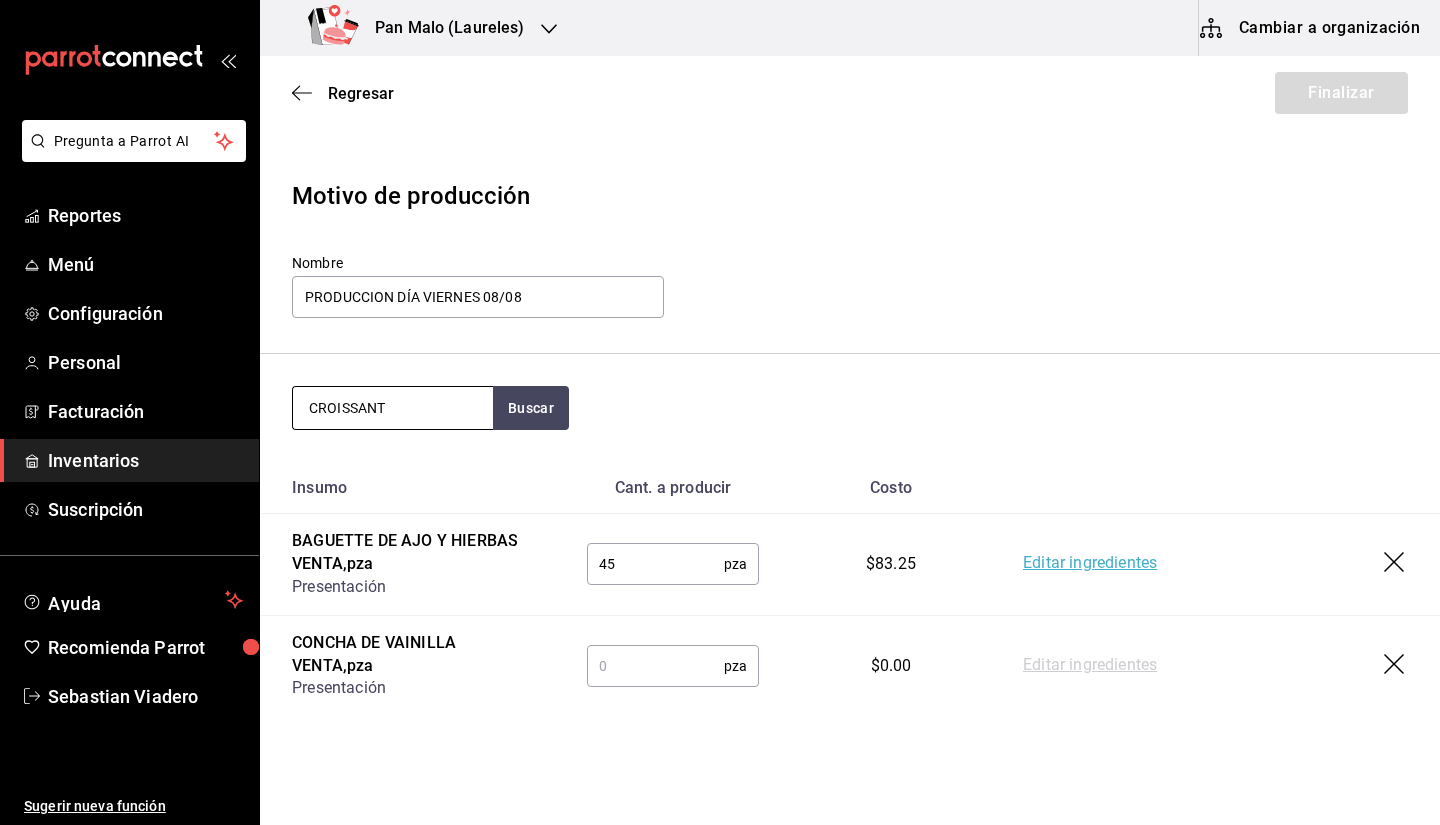 type on "CROISSANT" 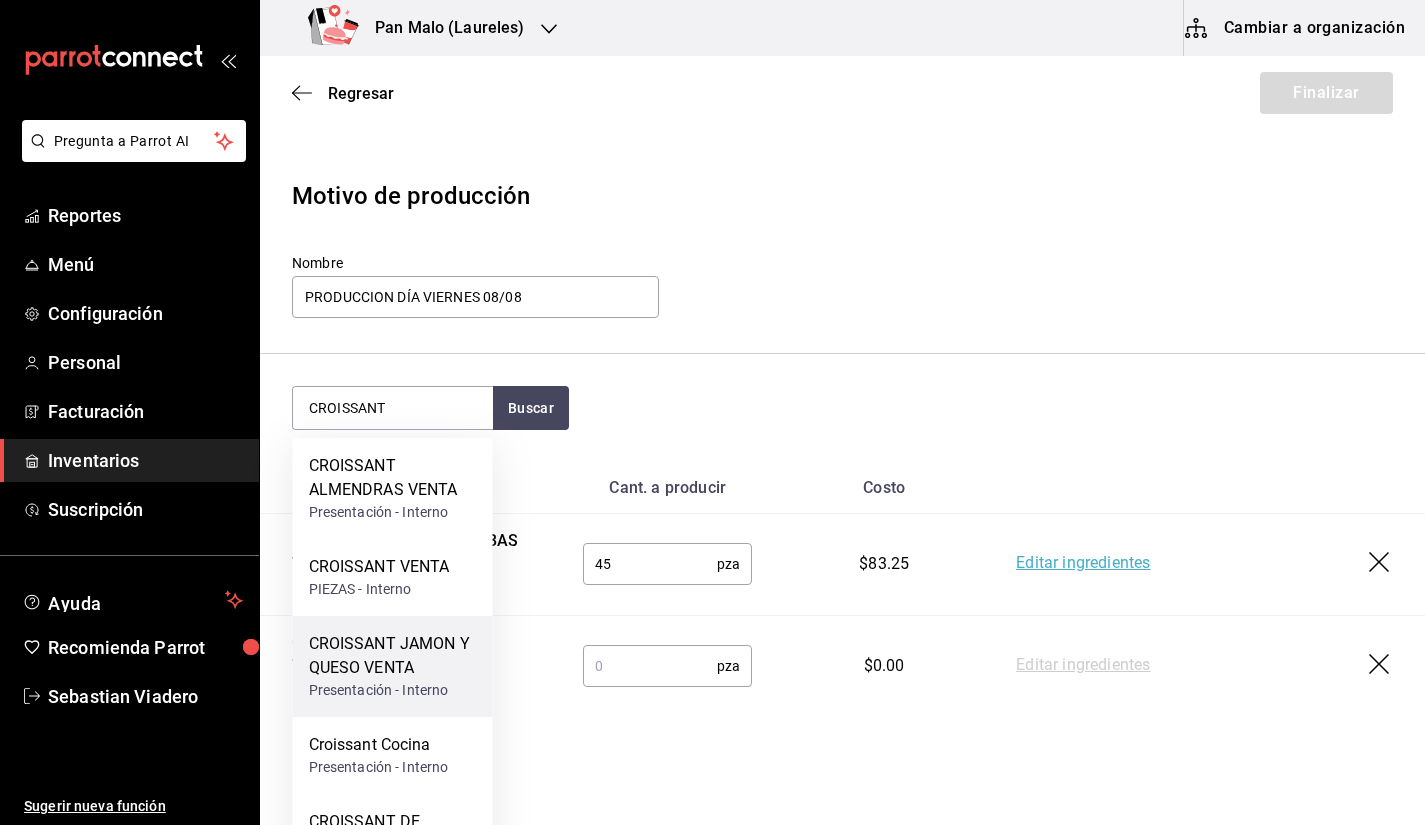 click on "CROISSANT JAMON Y QUESO VENTA" at bounding box center [393, 656] 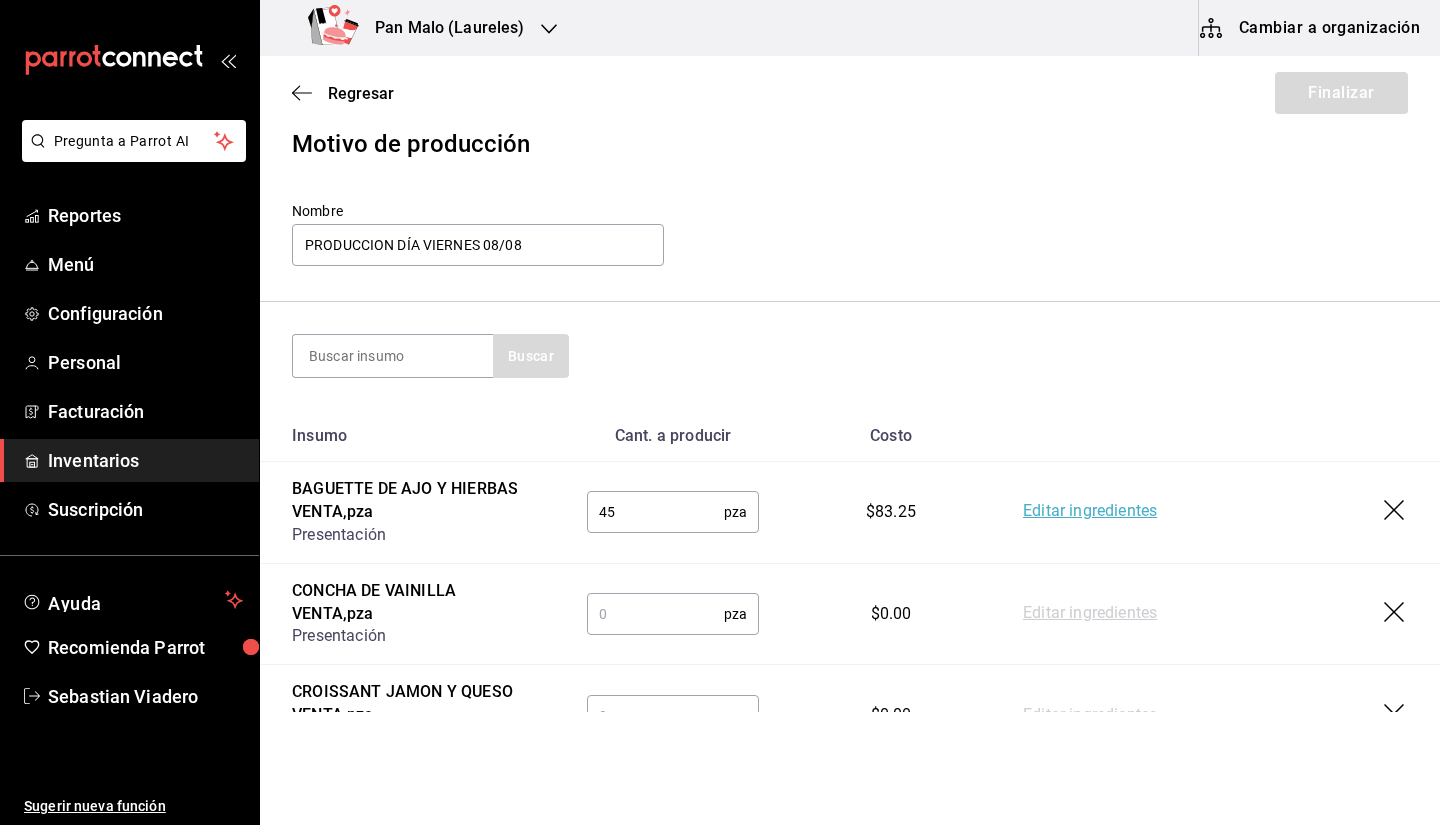 scroll, scrollTop: 55, scrollLeft: 0, axis: vertical 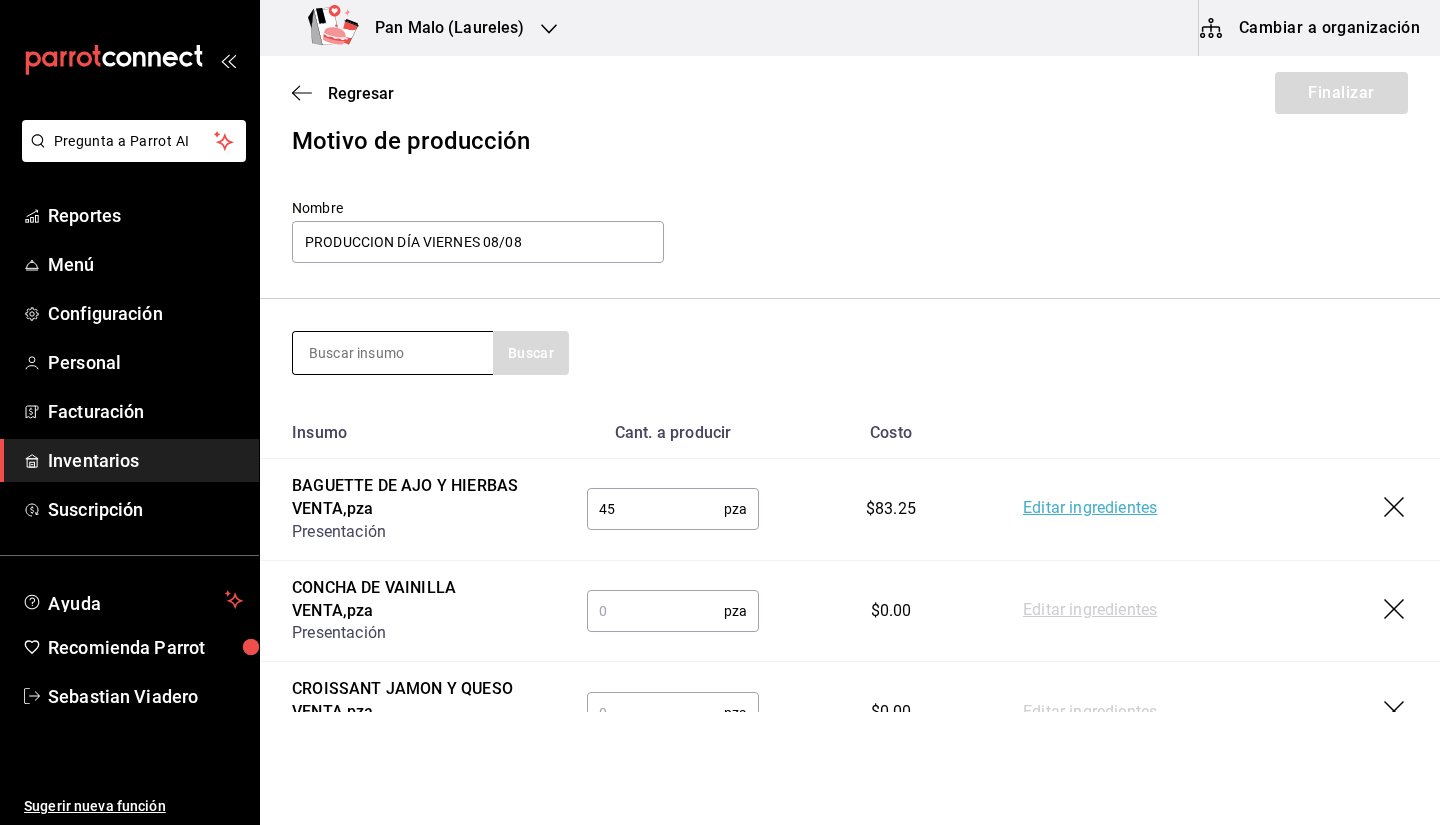 click at bounding box center [393, 353] 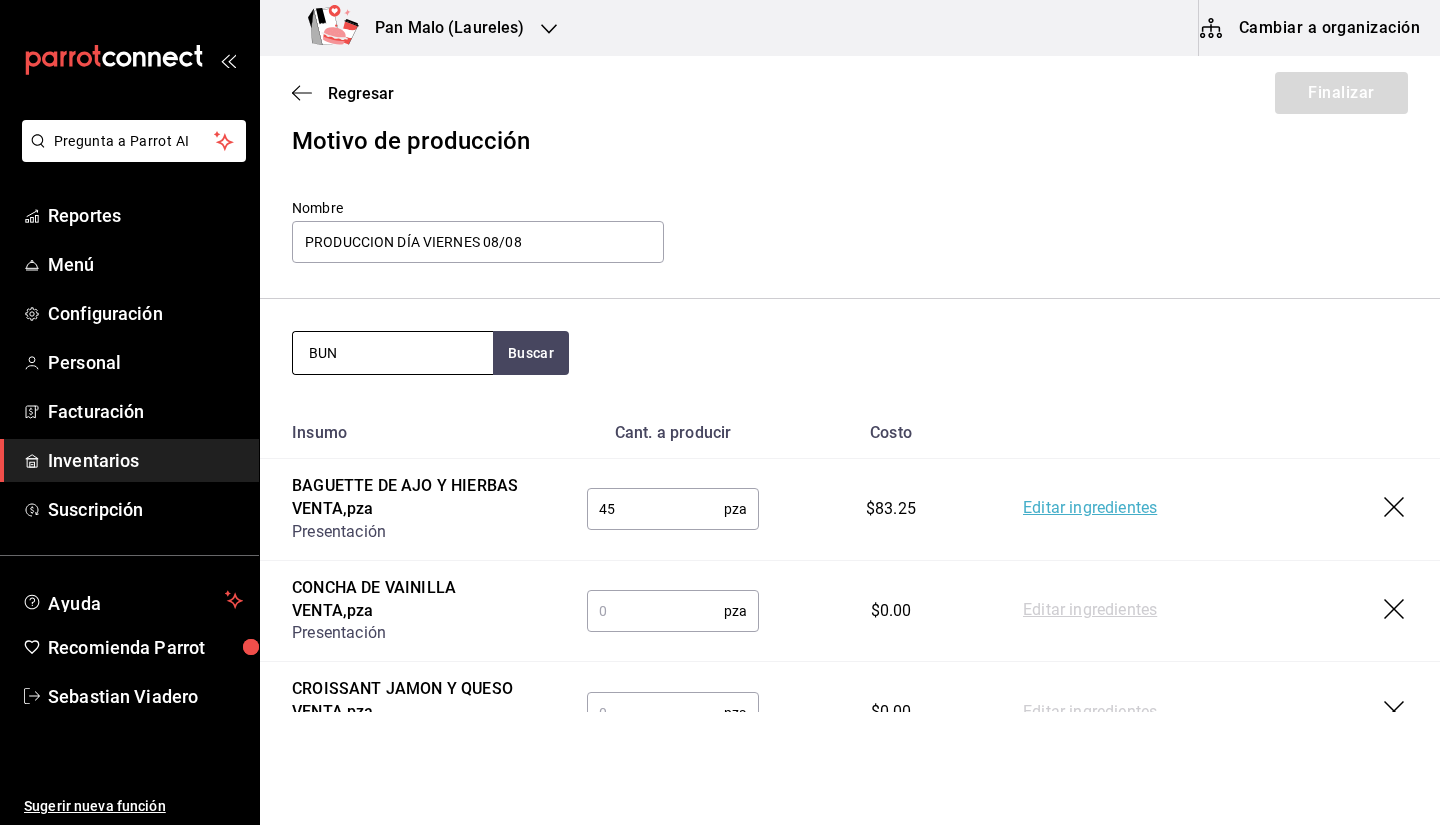 click on "BUN" at bounding box center (393, 353) 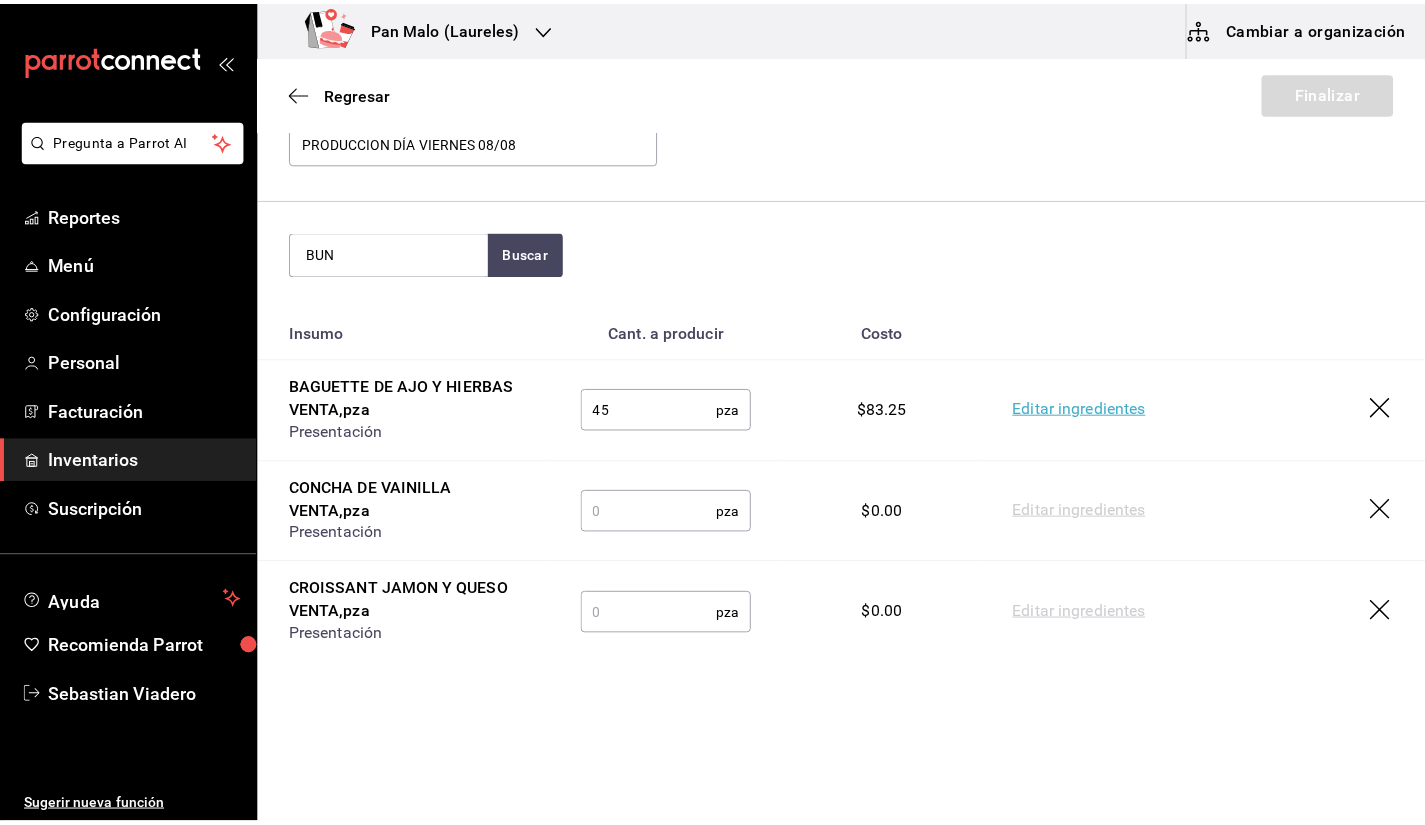 scroll, scrollTop: 122, scrollLeft: 0, axis: vertical 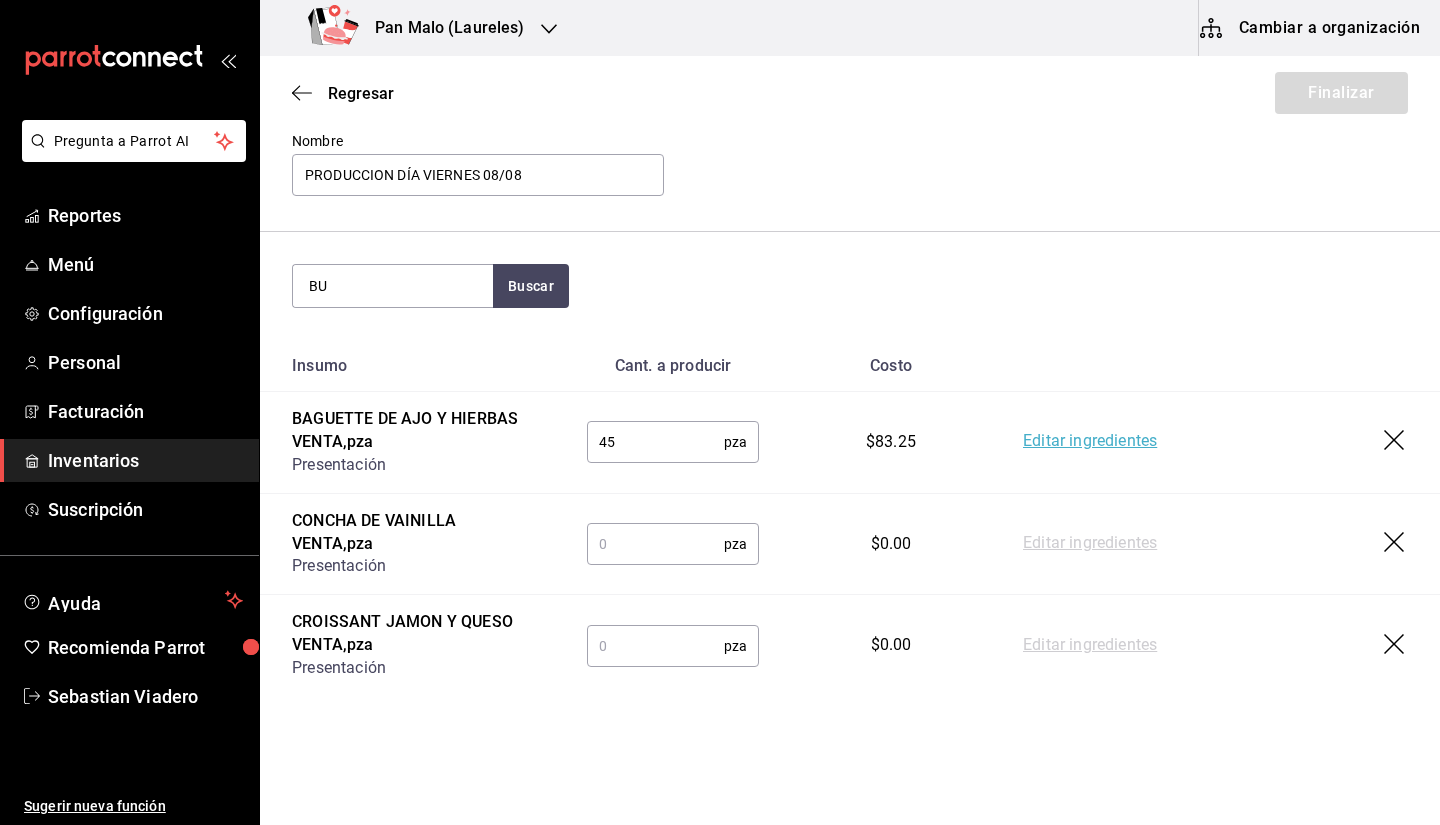 type on "B" 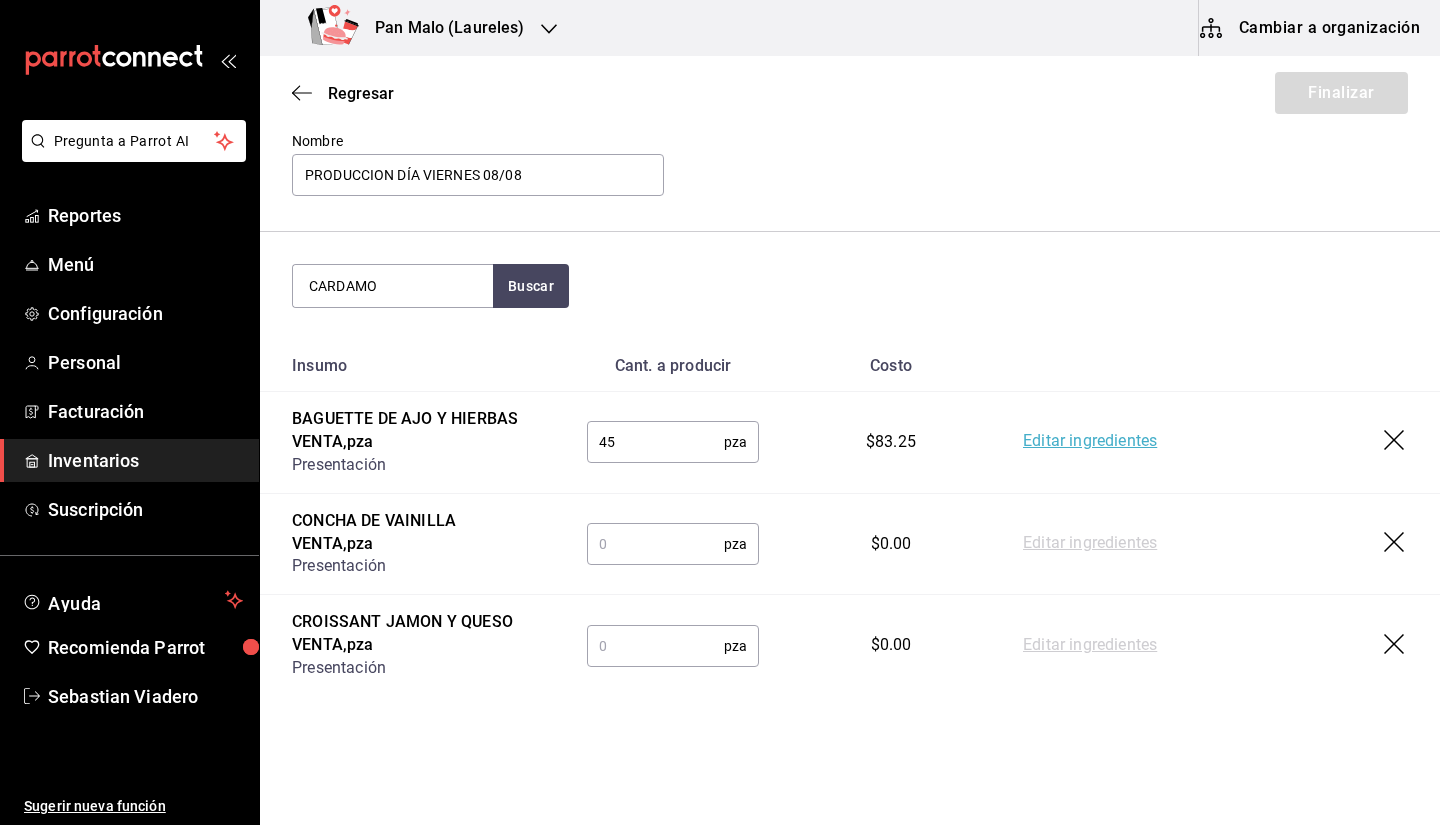 type on "CARDAMO" 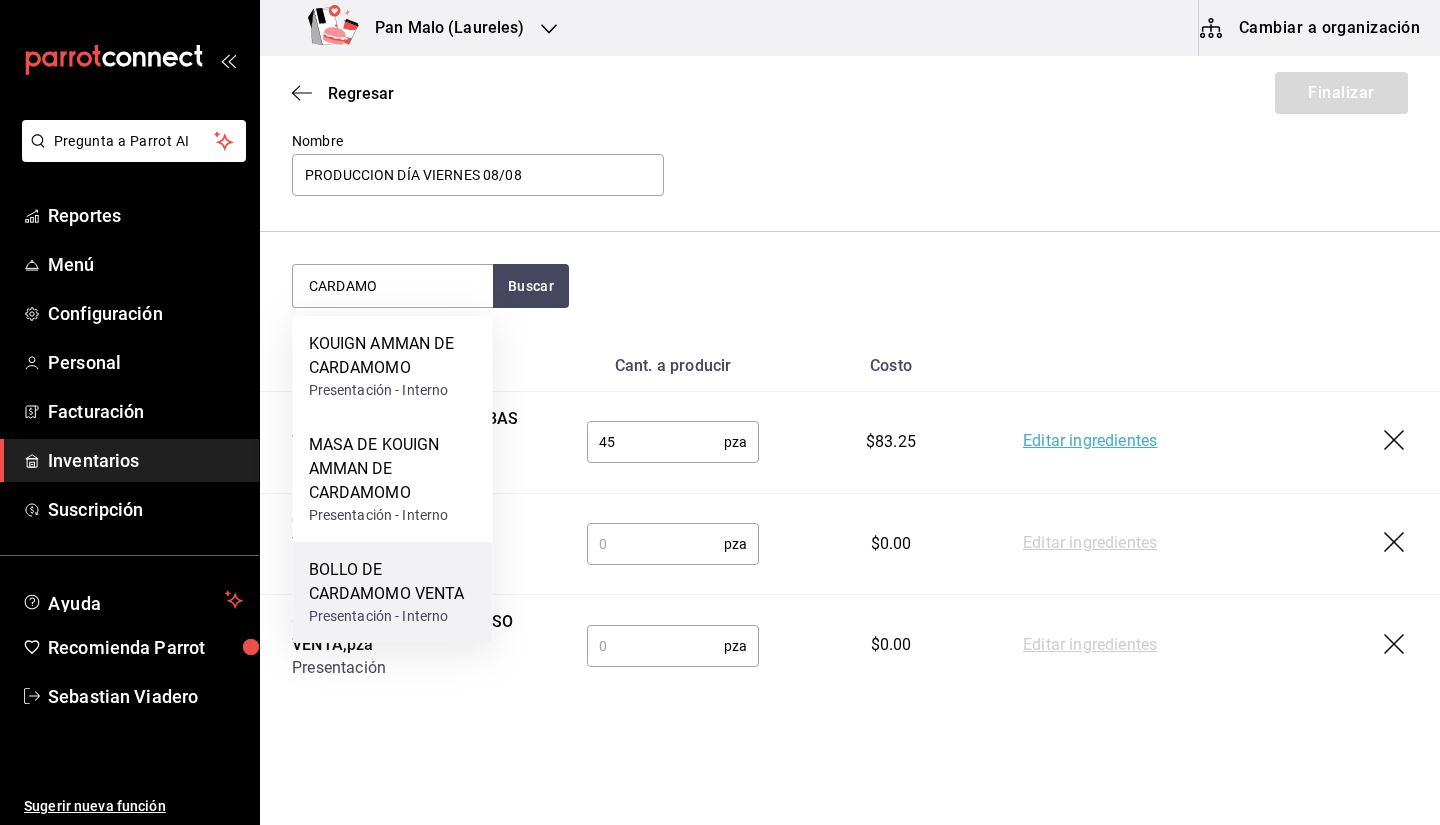click on "BOLLO DE CARDAMOMO VENTA" at bounding box center [393, 582] 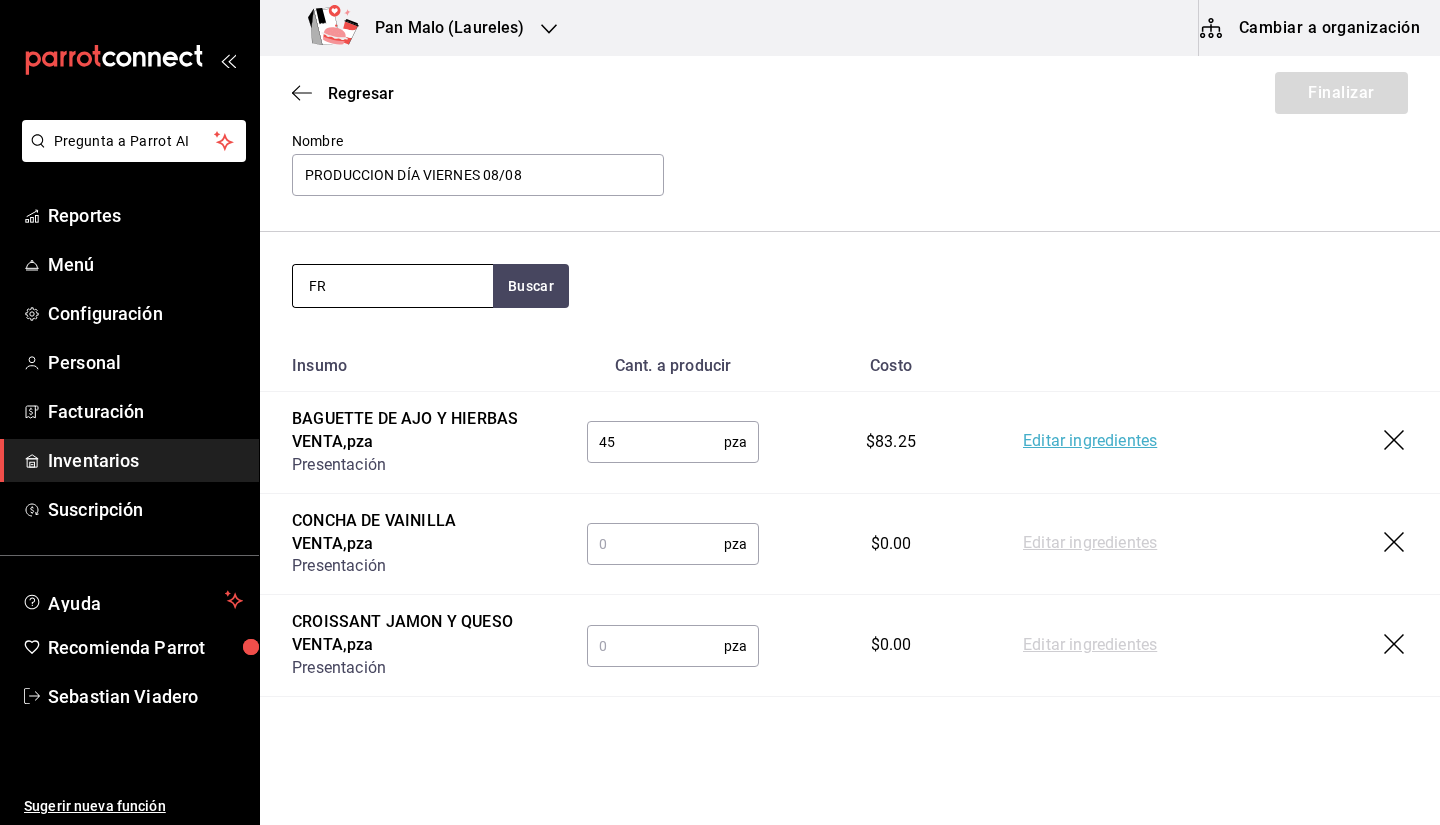 type on "F" 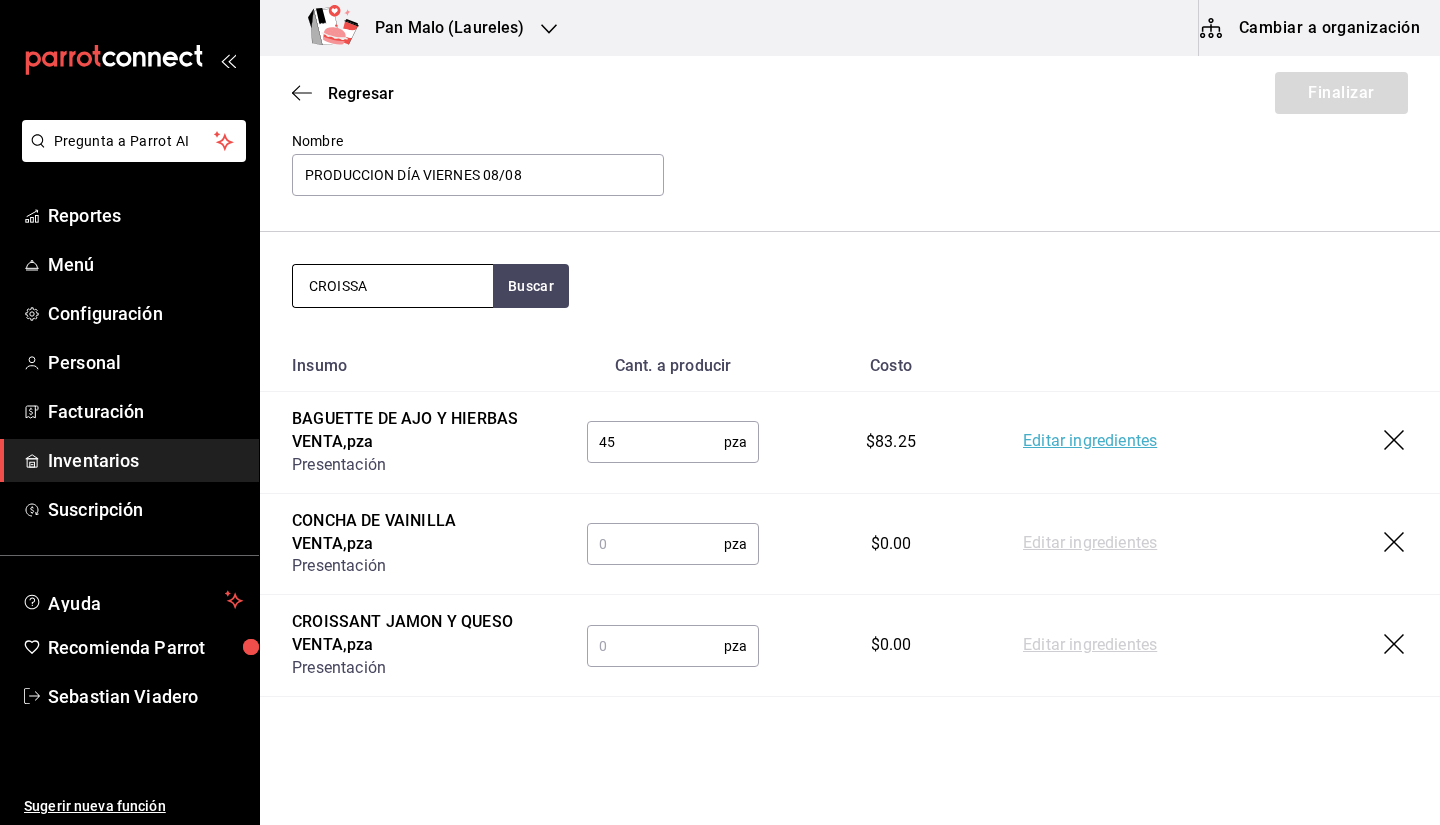 type on "CROISSA" 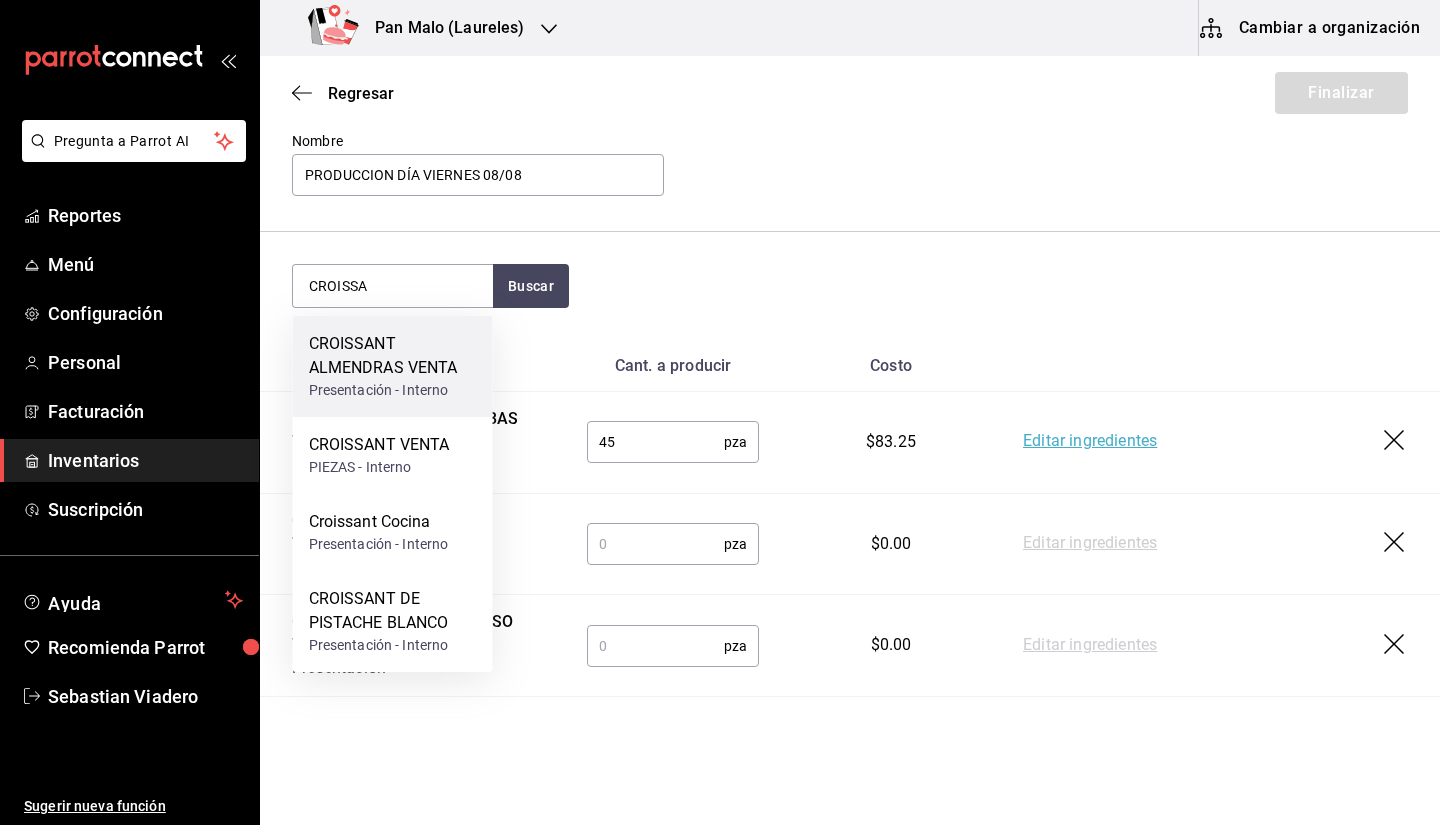 click on "CROISSANT ALMENDRAS VENTA" at bounding box center [393, 356] 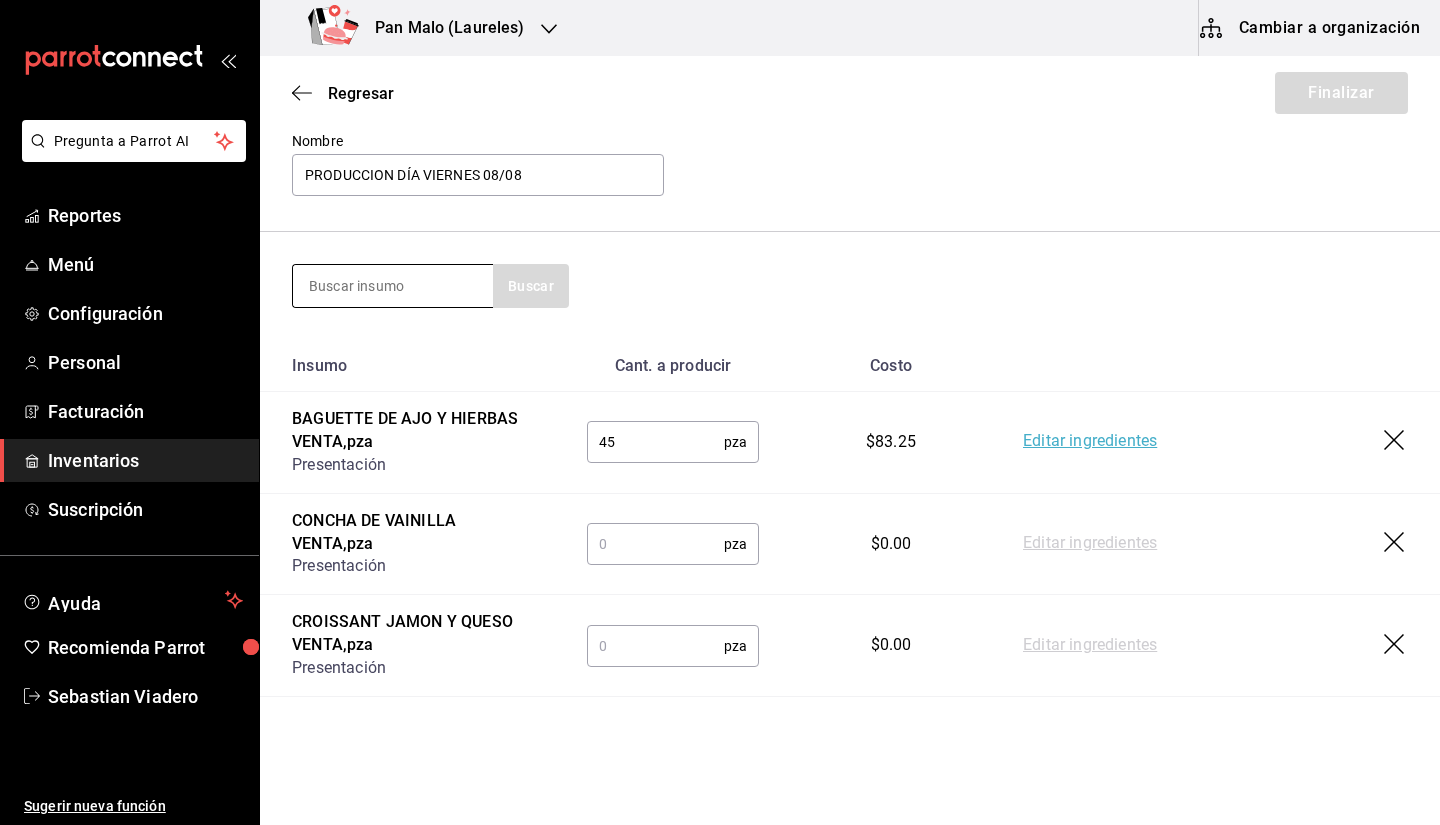 click at bounding box center [393, 286] 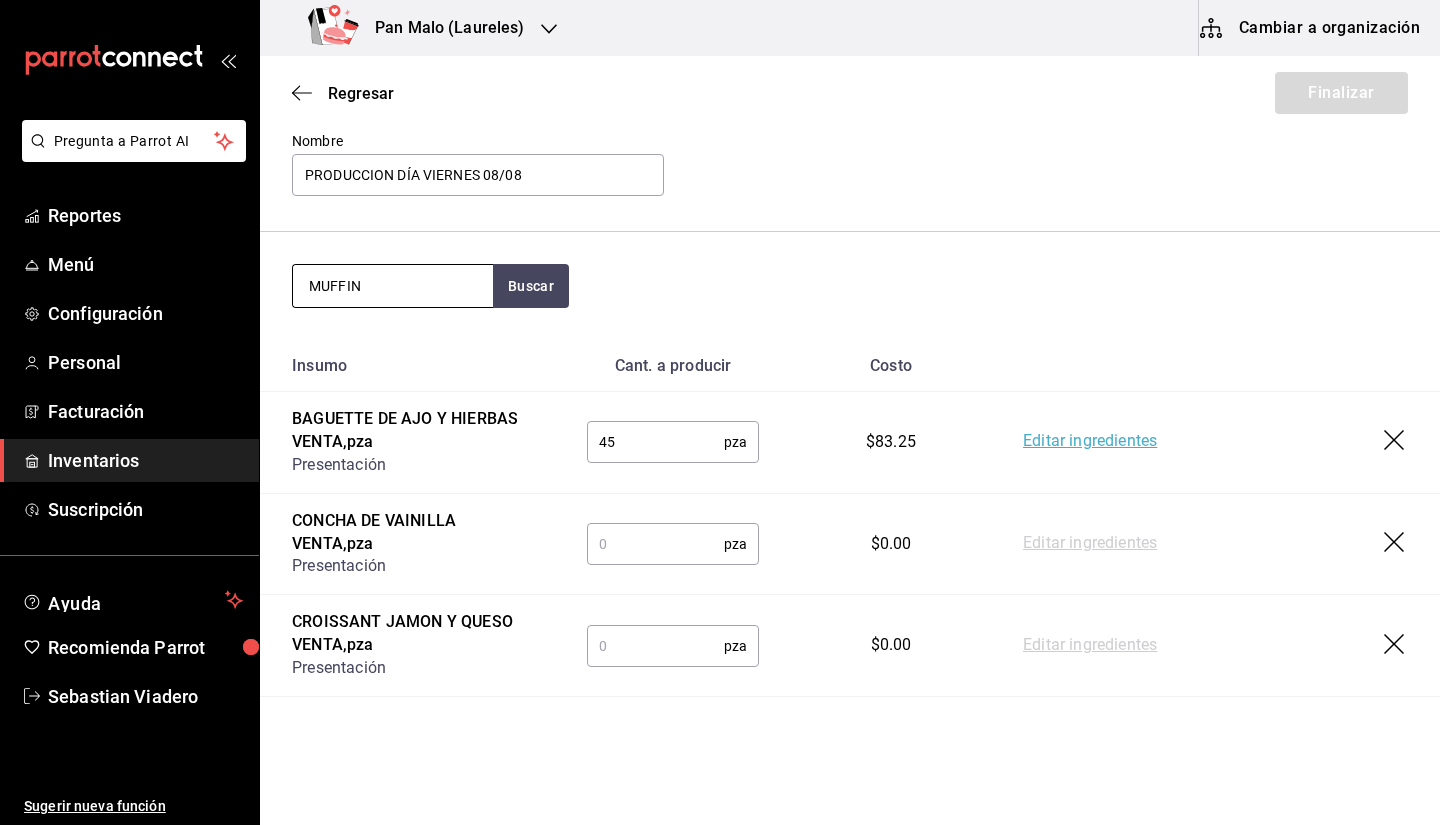 type on "MUFFIN" 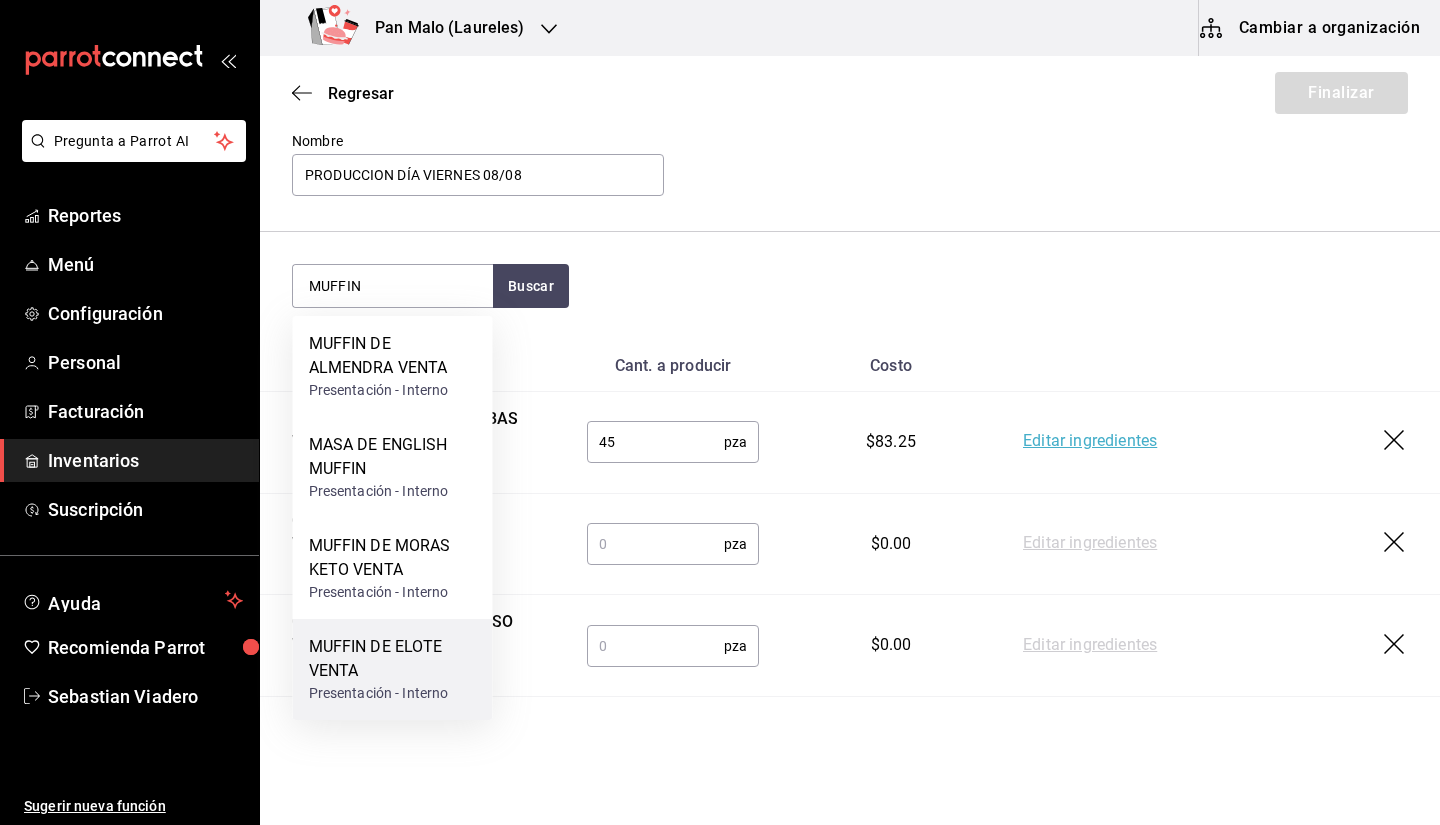 click on "MUFFIN DE ELOTE VENTA" at bounding box center [393, 659] 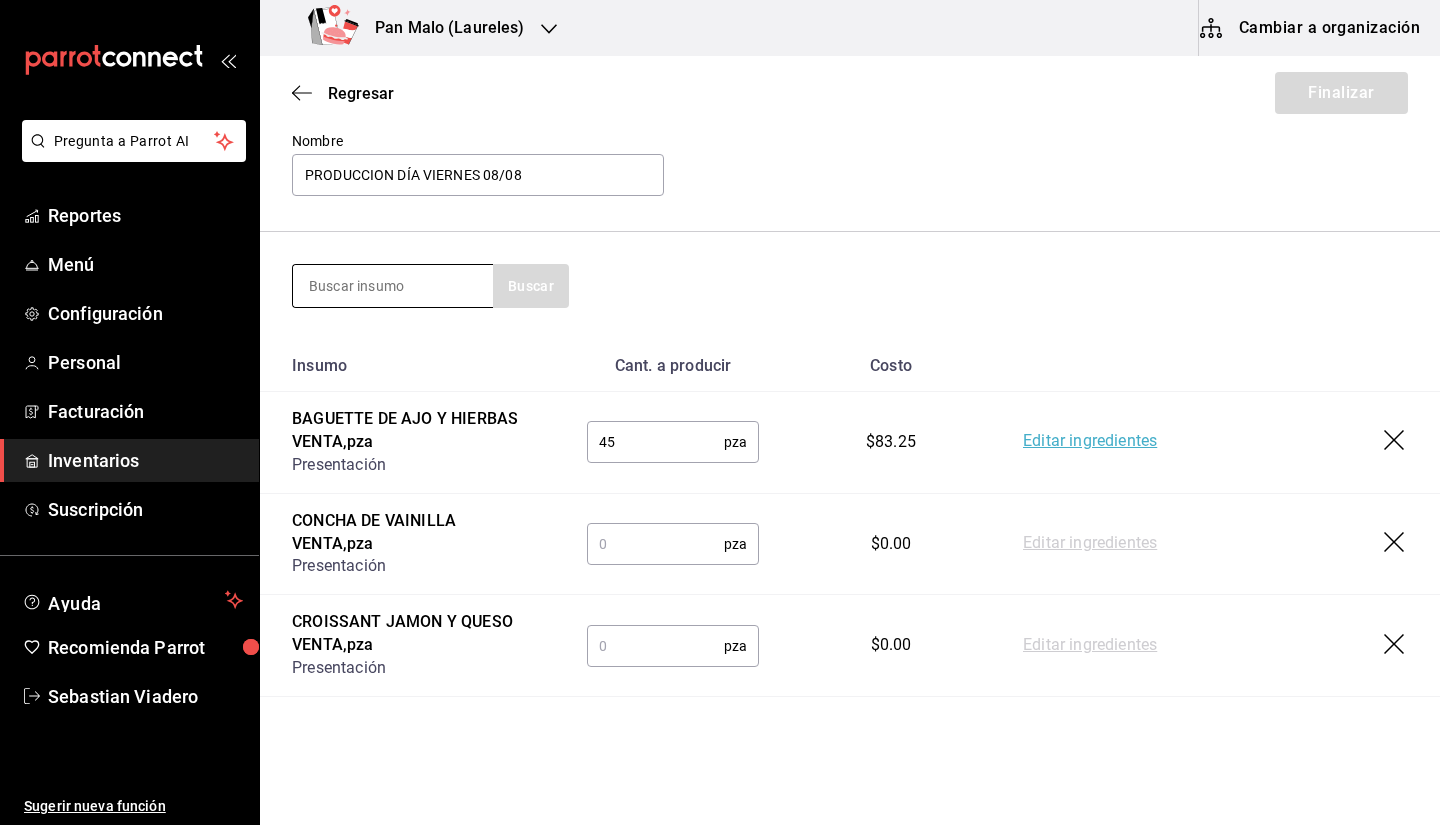 click at bounding box center [393, 286] 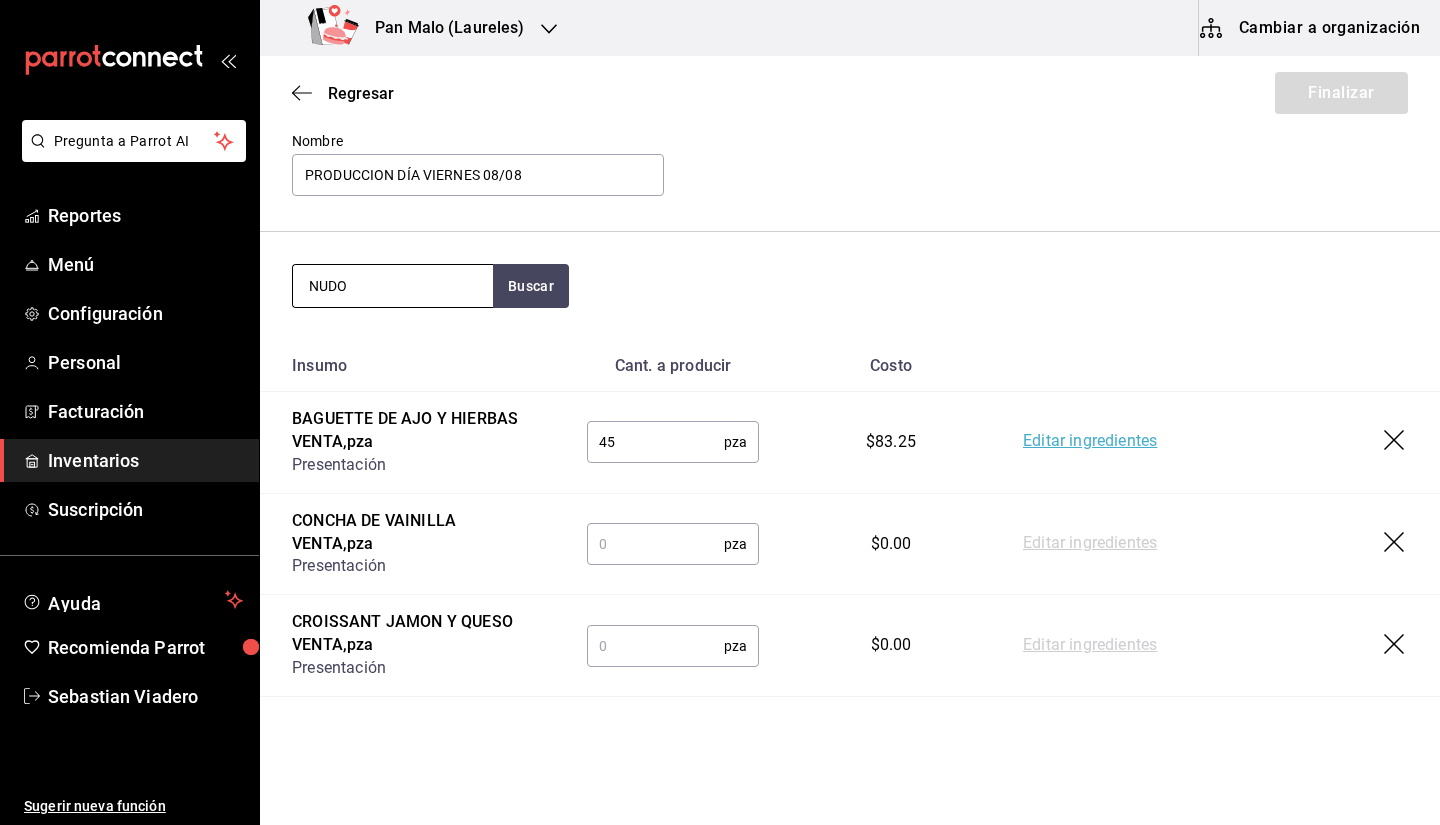 type on "NUDO" 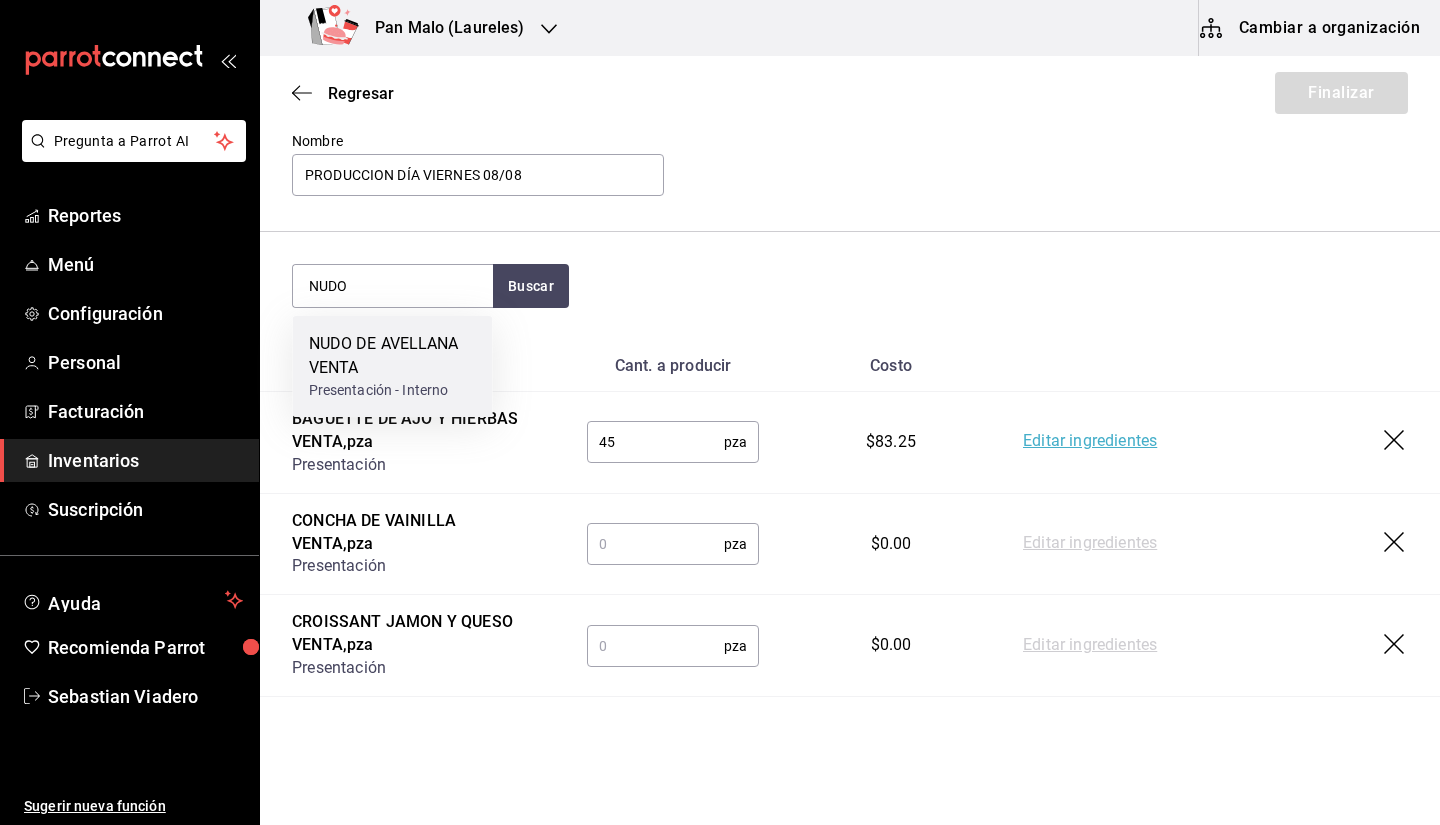 click on "NUDO DE AVELLANA VENTA" at bounding box center [393, 356] 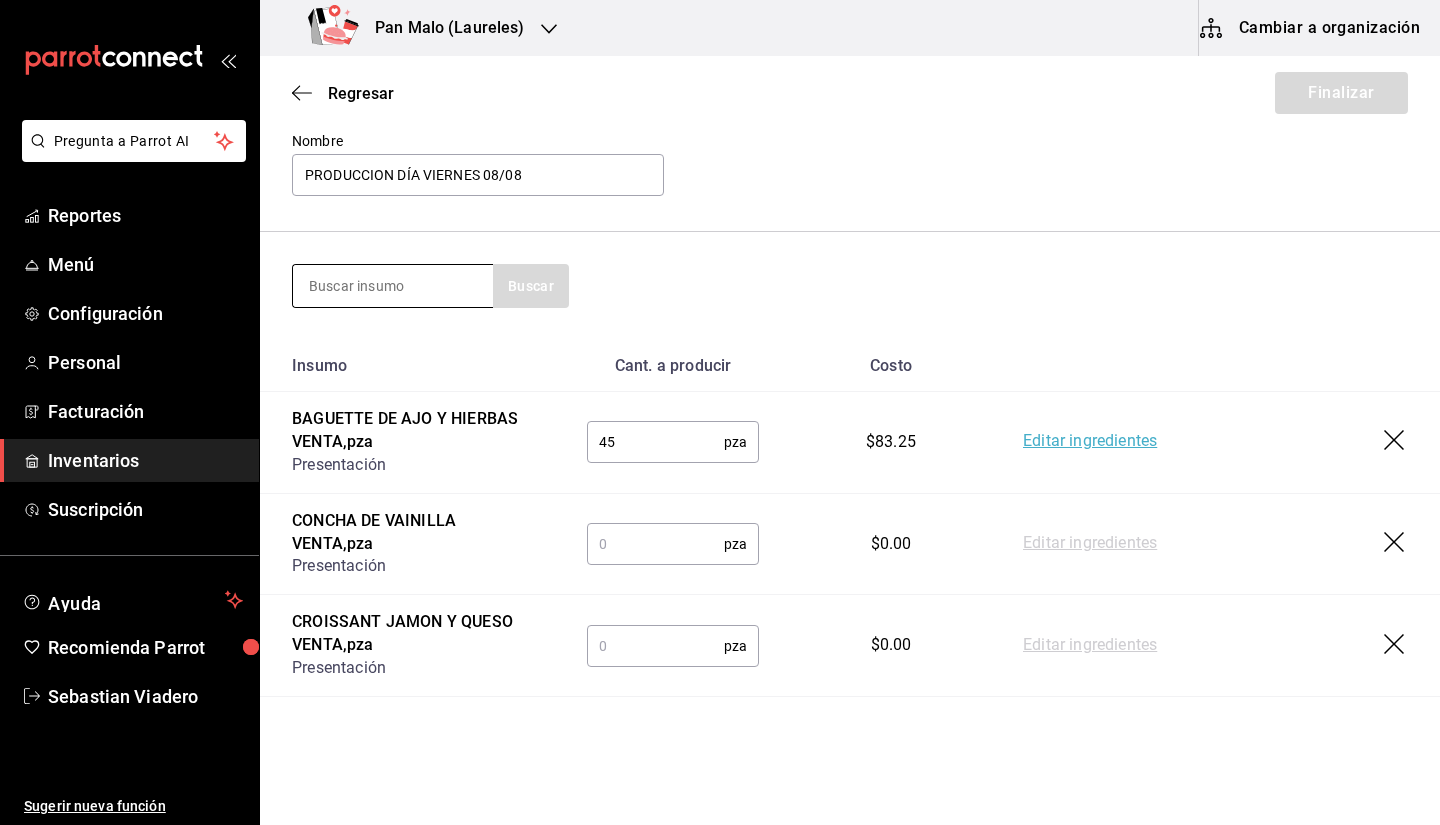 click at bounding box center [393, 286] 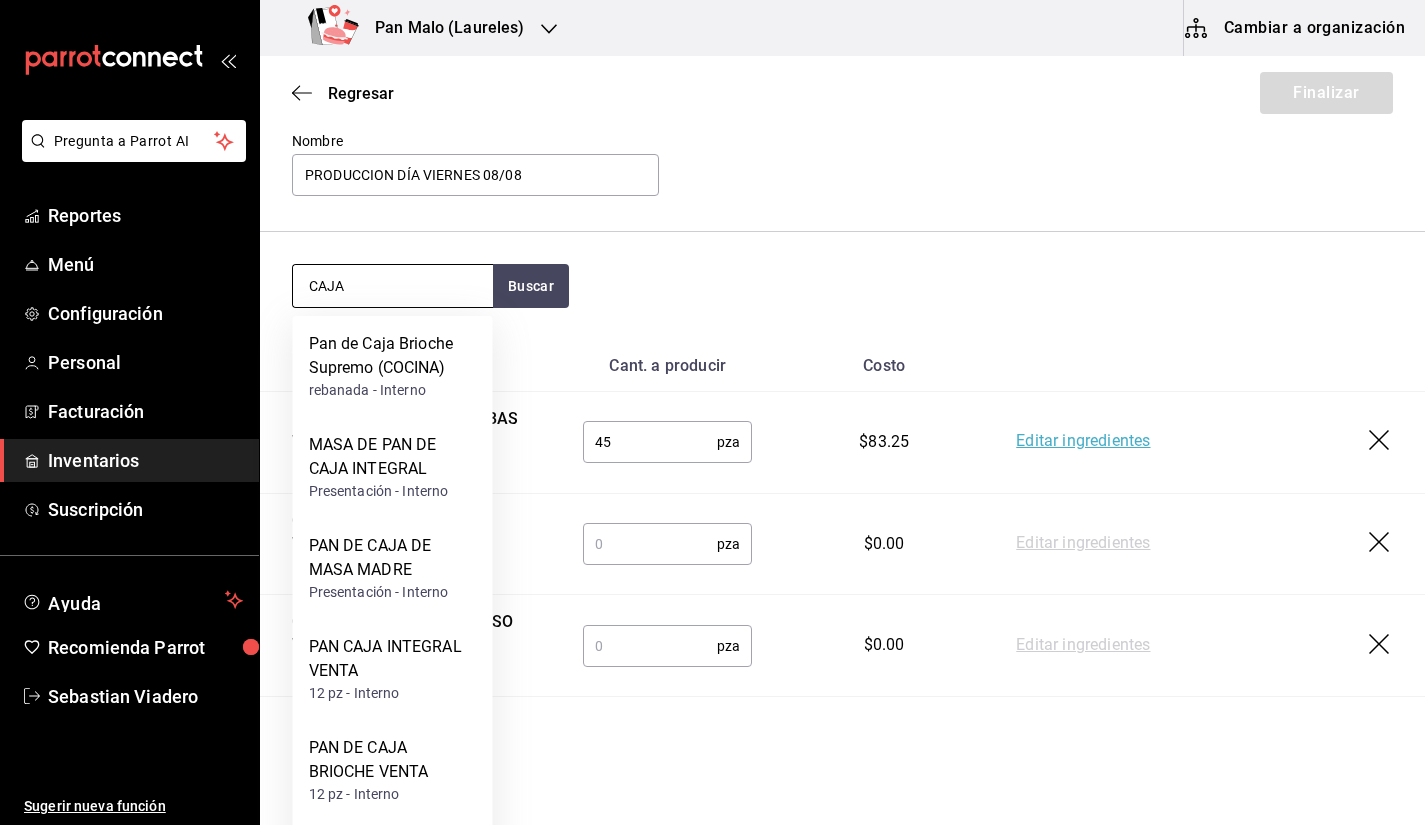 click on "CAJA" at bounding box center (393, 286) 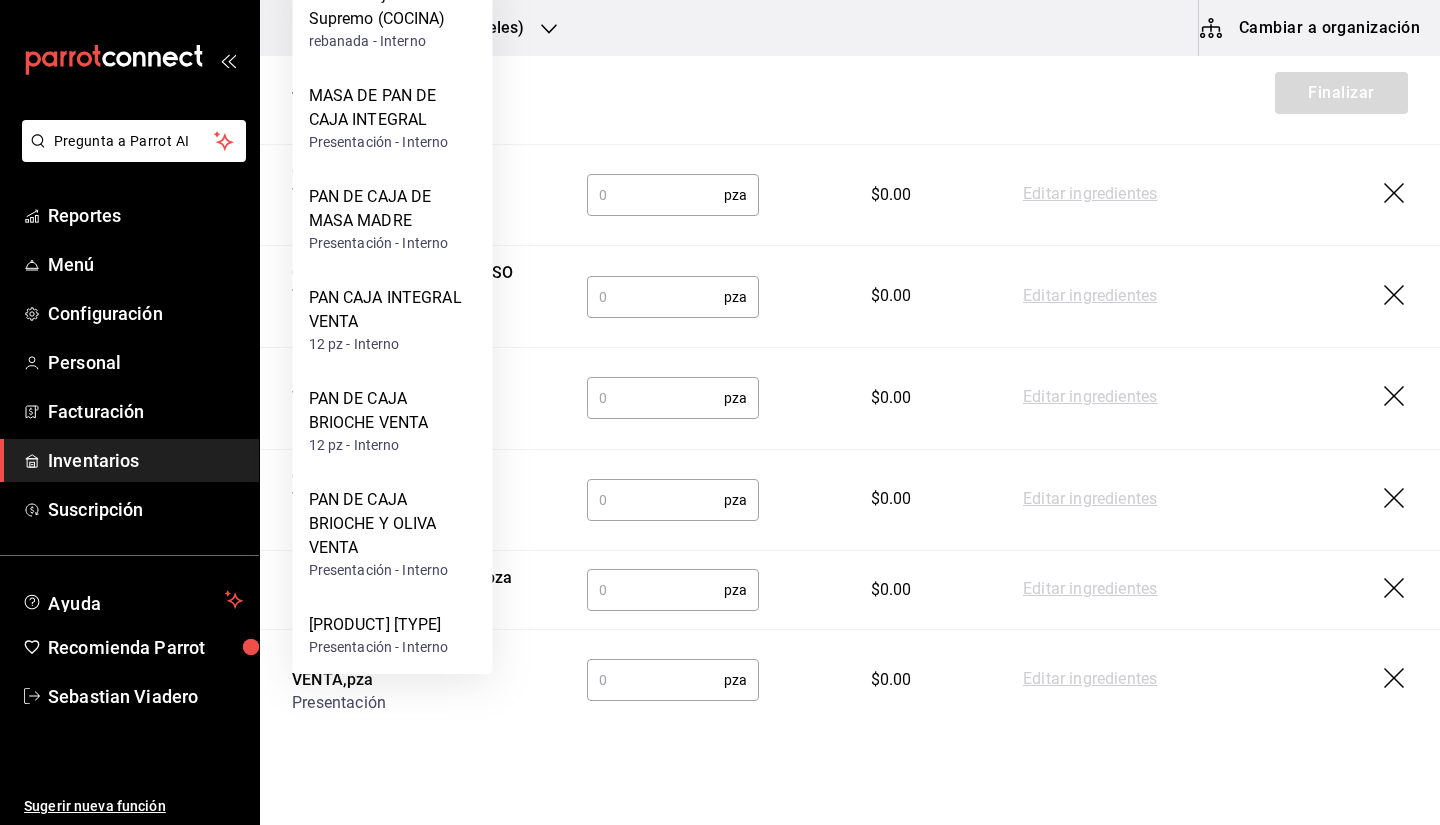 scroll, scrollTop: 537, scrollLeft: 0, axis: vertical 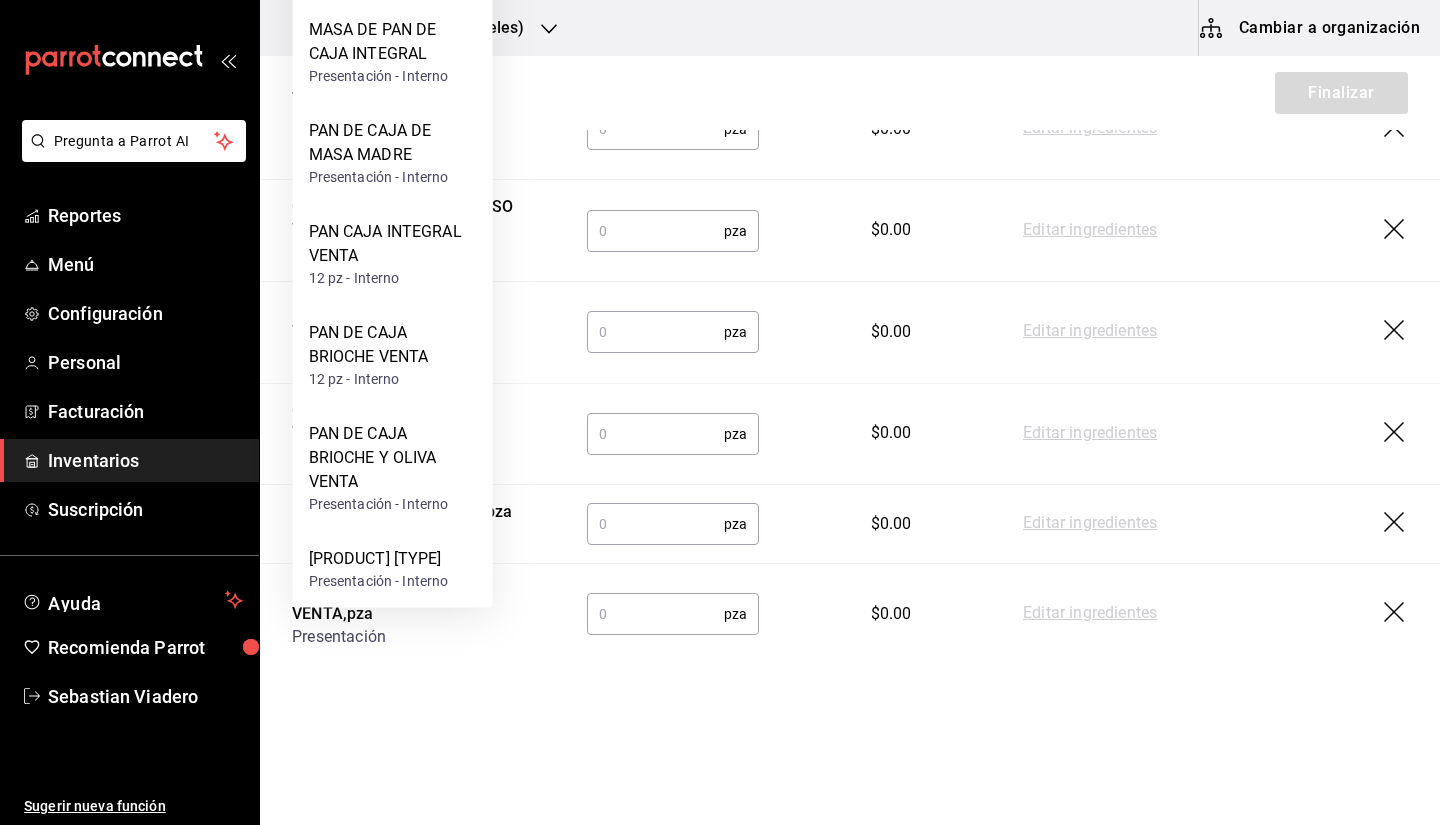 click on "Regresar Finalizar Motivo de producción Nombre PRODUCCION DÍA VIERNES 08/08 CAJA Buscar Insumo Cant. a producir Costo BAGUETTE DE AJO Y HIERBAS VENTA ,  pza Presentación 45 pza ​ $83.25 Editar ingredientes CONCHA DE VAINILLA VENTA ,  pza Presentación pza ​ $0.00 Editar ingredientes CROISSANT JAMON Y QUESO VENTA ,  pza Presentación pza ​ $0.00 Editar ingredientes BOLLO DE CARDAMOMO VENTA ,  pza Presentación pza ​ $0.00 Editar ingredientes CROISSANT ALMENDRAS VENTA ,  pza Presentación pza ​ $0.00 Editar ingredientes MUFFIN DE ELOTE VENTA ,  pza Presentación pza ​ $0.00 Editar ingredientes NUDO DE AVELLANA VENTA ,  pza Presentación pza ​ $0.00 Editar ingredientes" at bounding box center [850, 116] 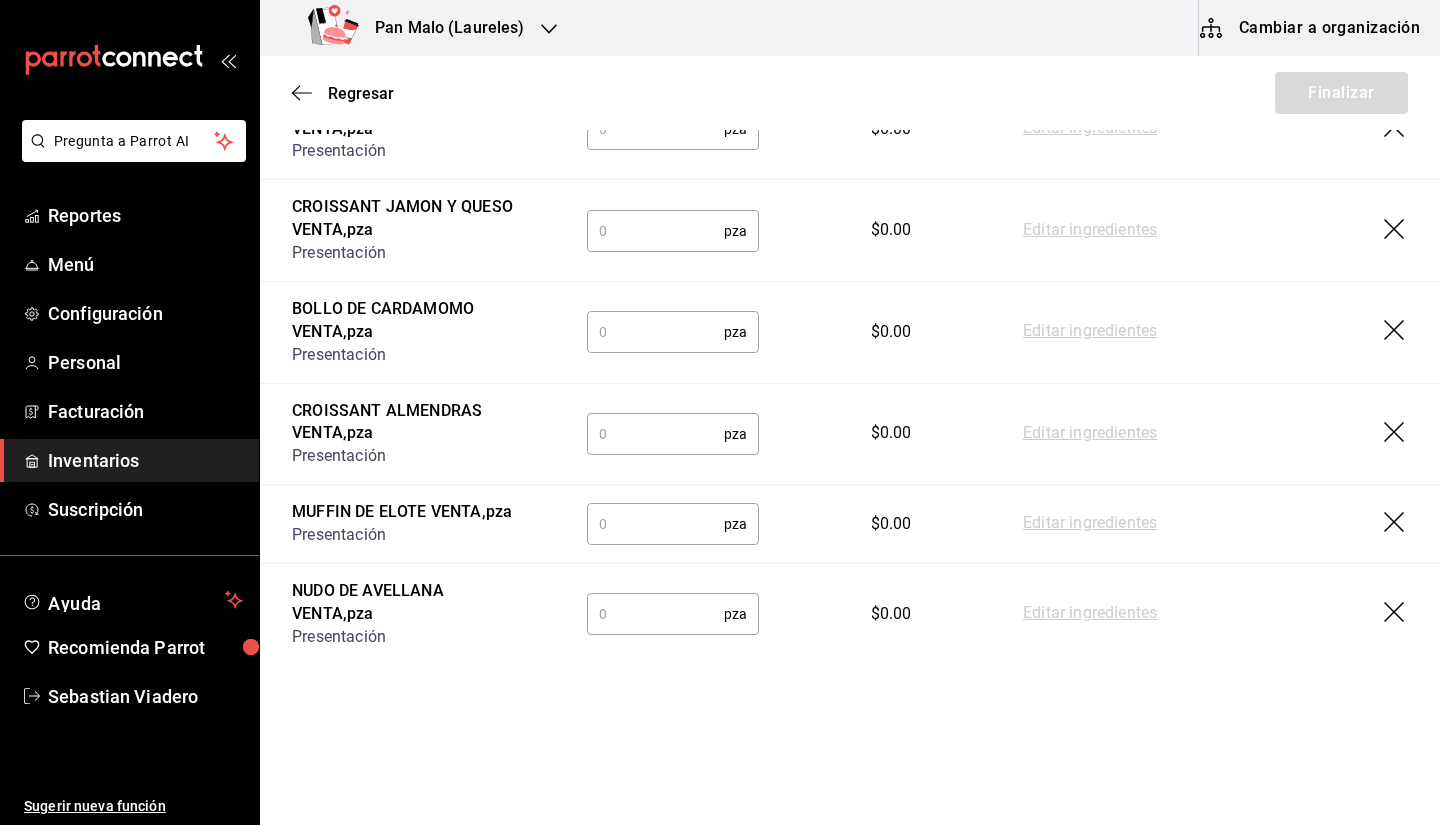 scroll, scrollTop: 0, scrollLeft: 0, axis: both 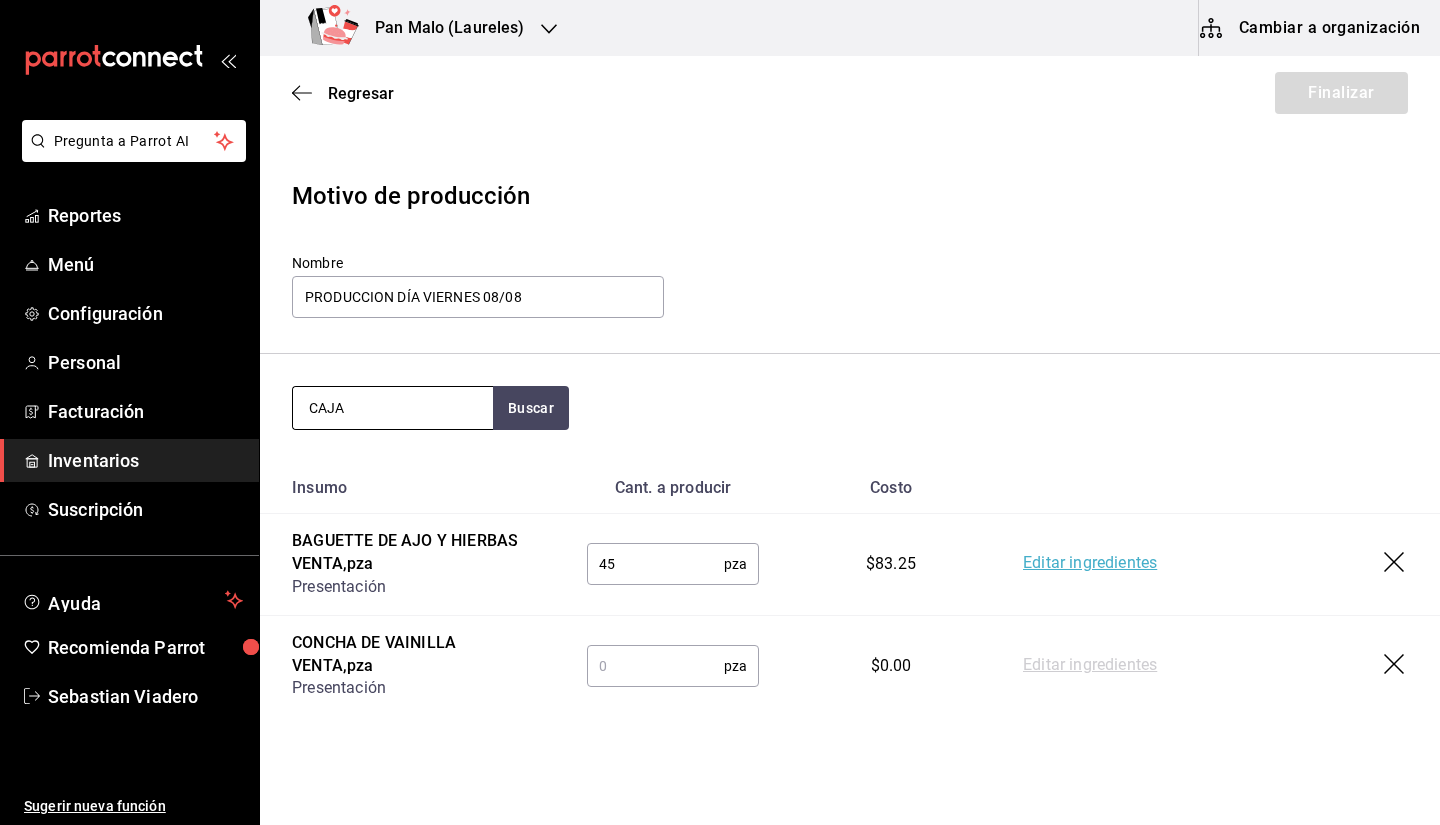 click on "CAJA" at bounding box center [393, 408] 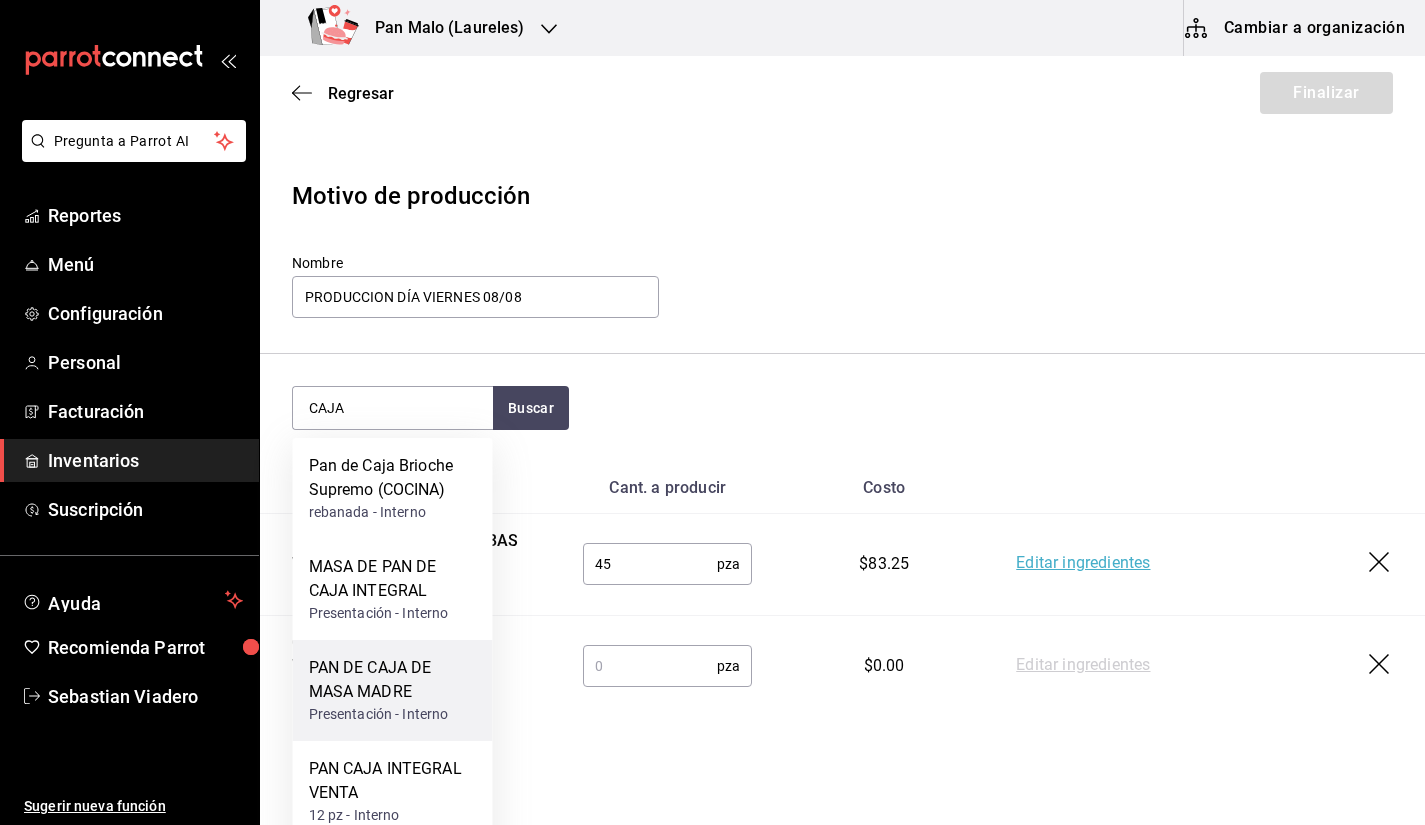 click on "Presentación - Interno" at bounding box center [393, 714] 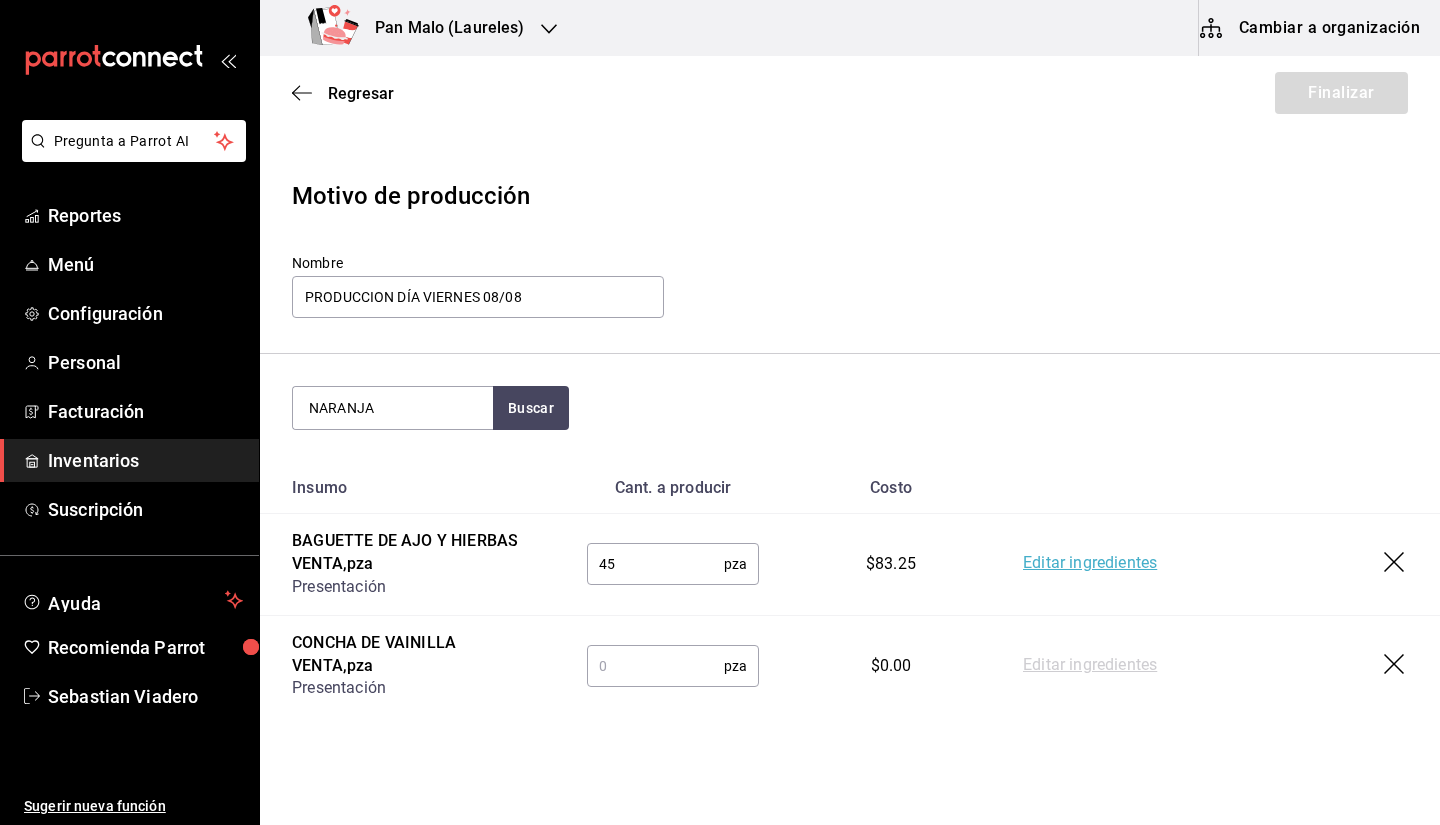 type on "NARANJA" 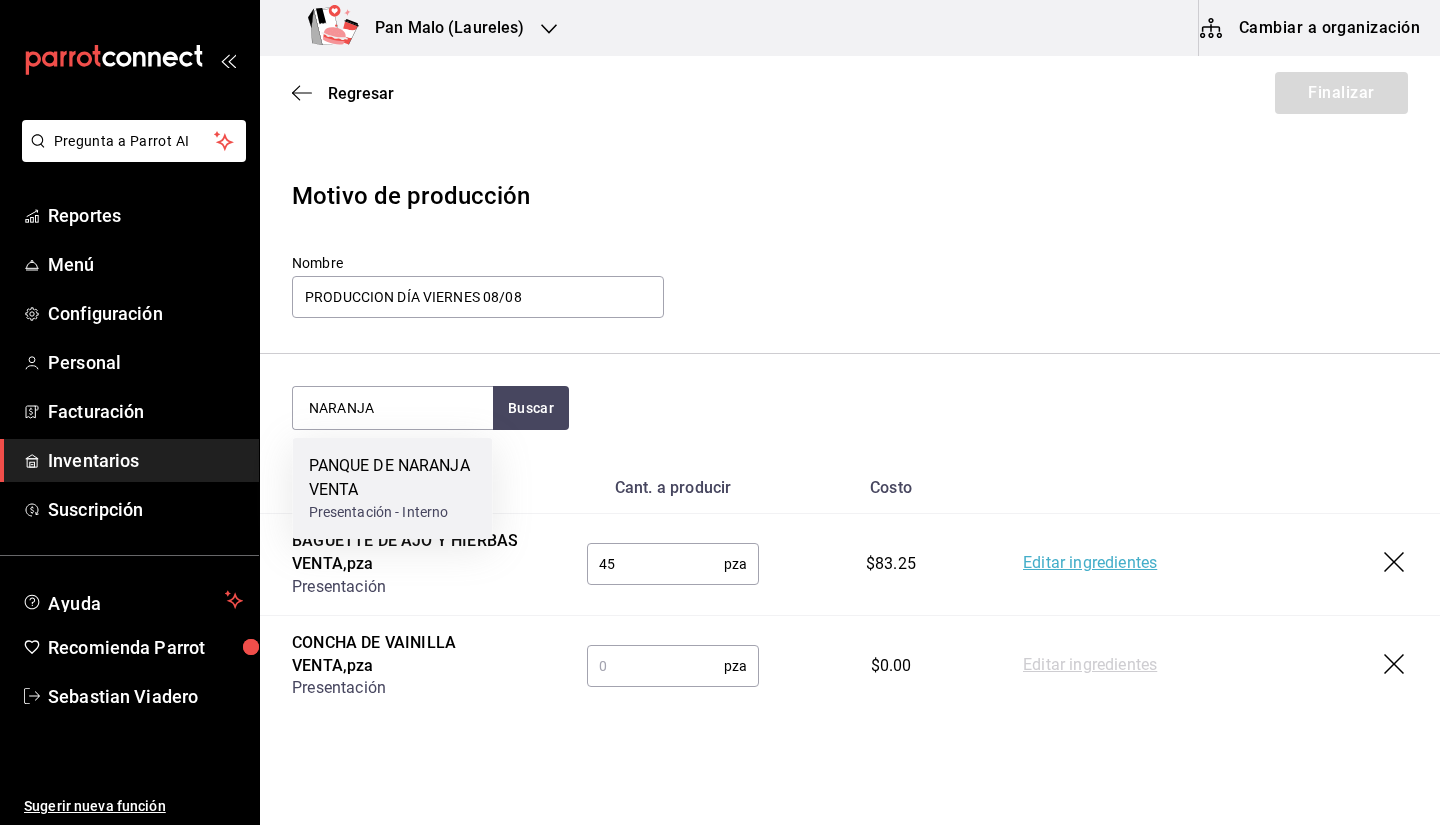 click on "PANQUE DE NARANJA VENTA Presentación - Interno" at bounding box center (393, 488) 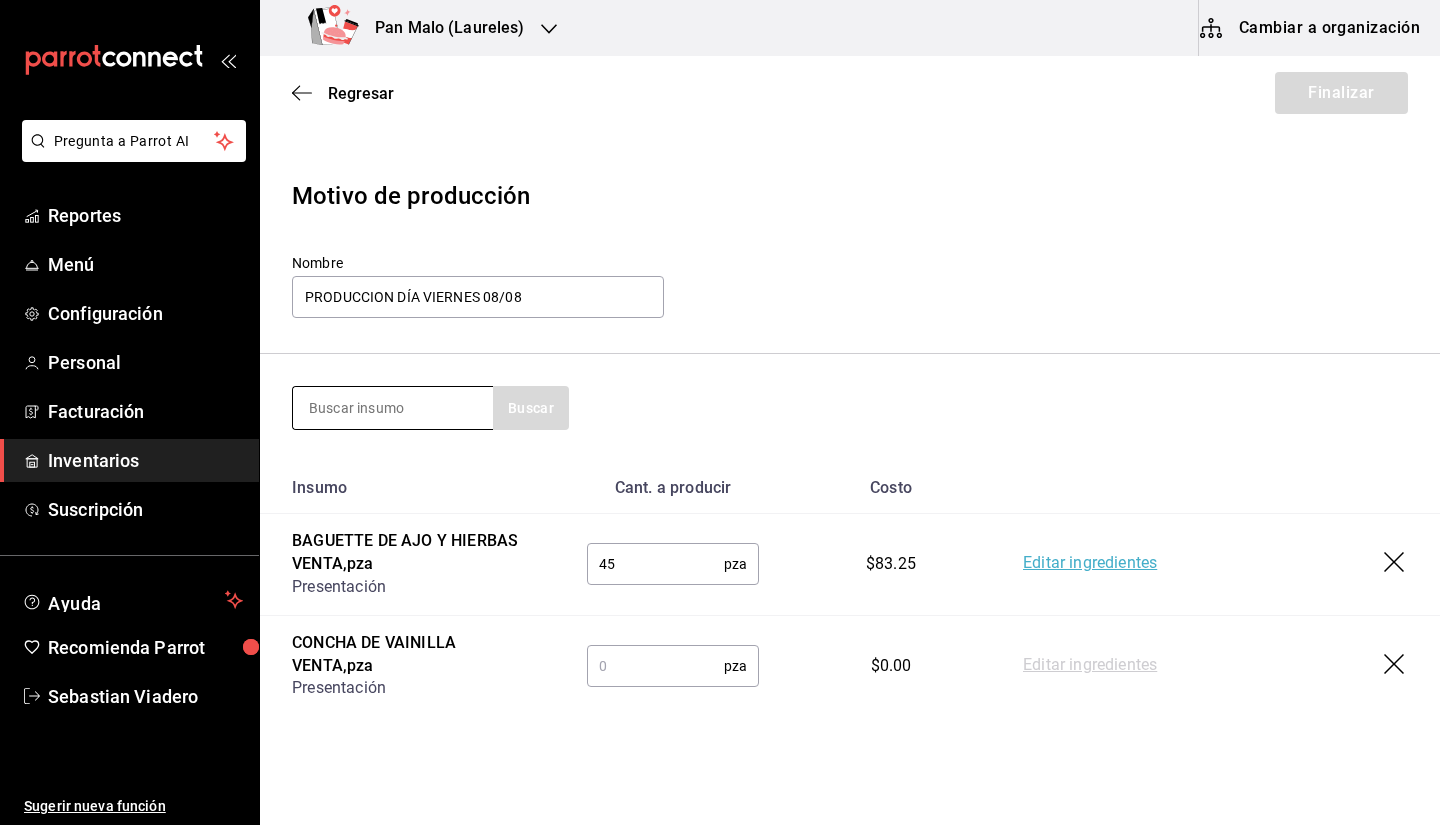 click at bounding box center [393, 408] 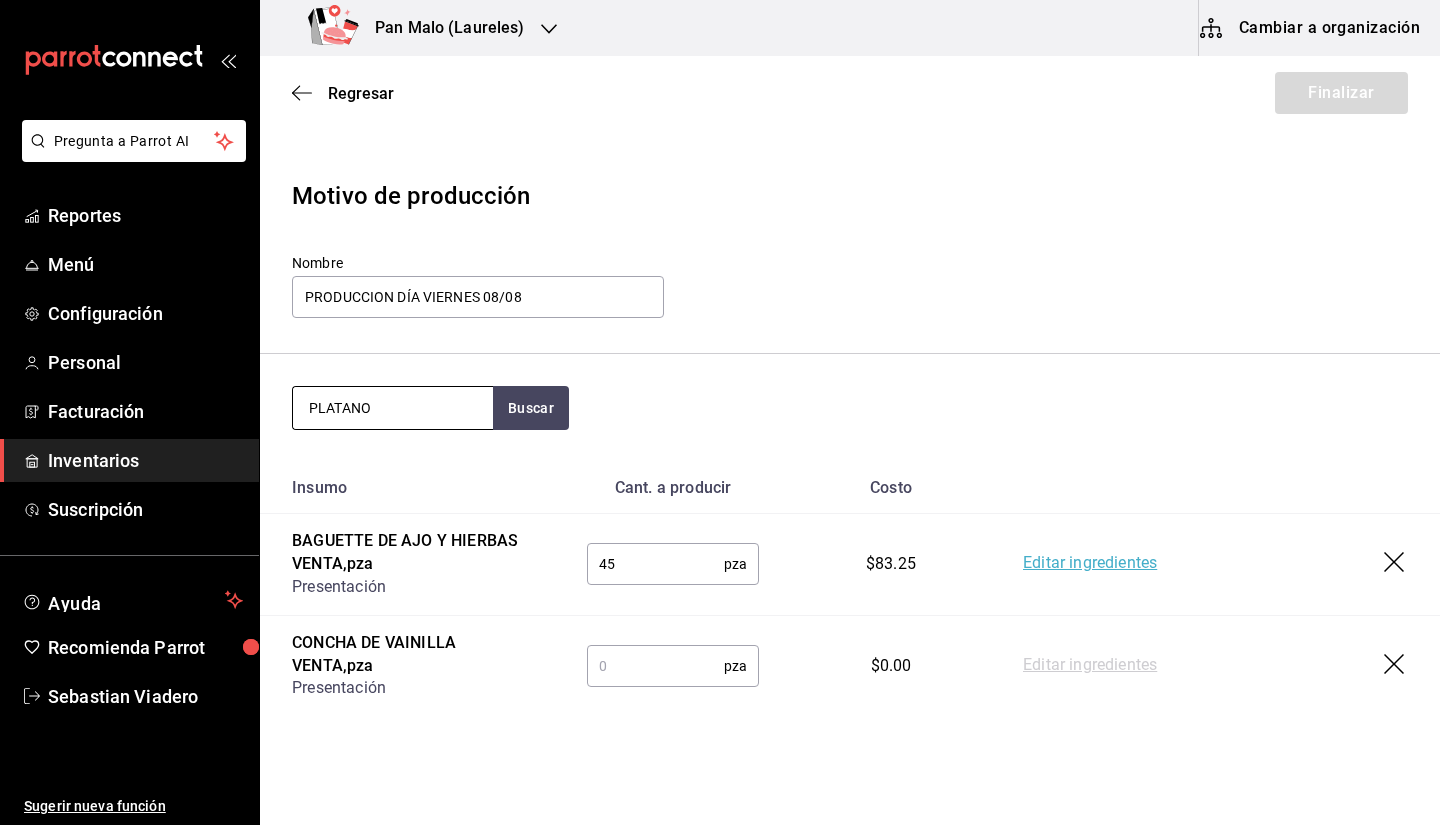 type on "PLATANO" 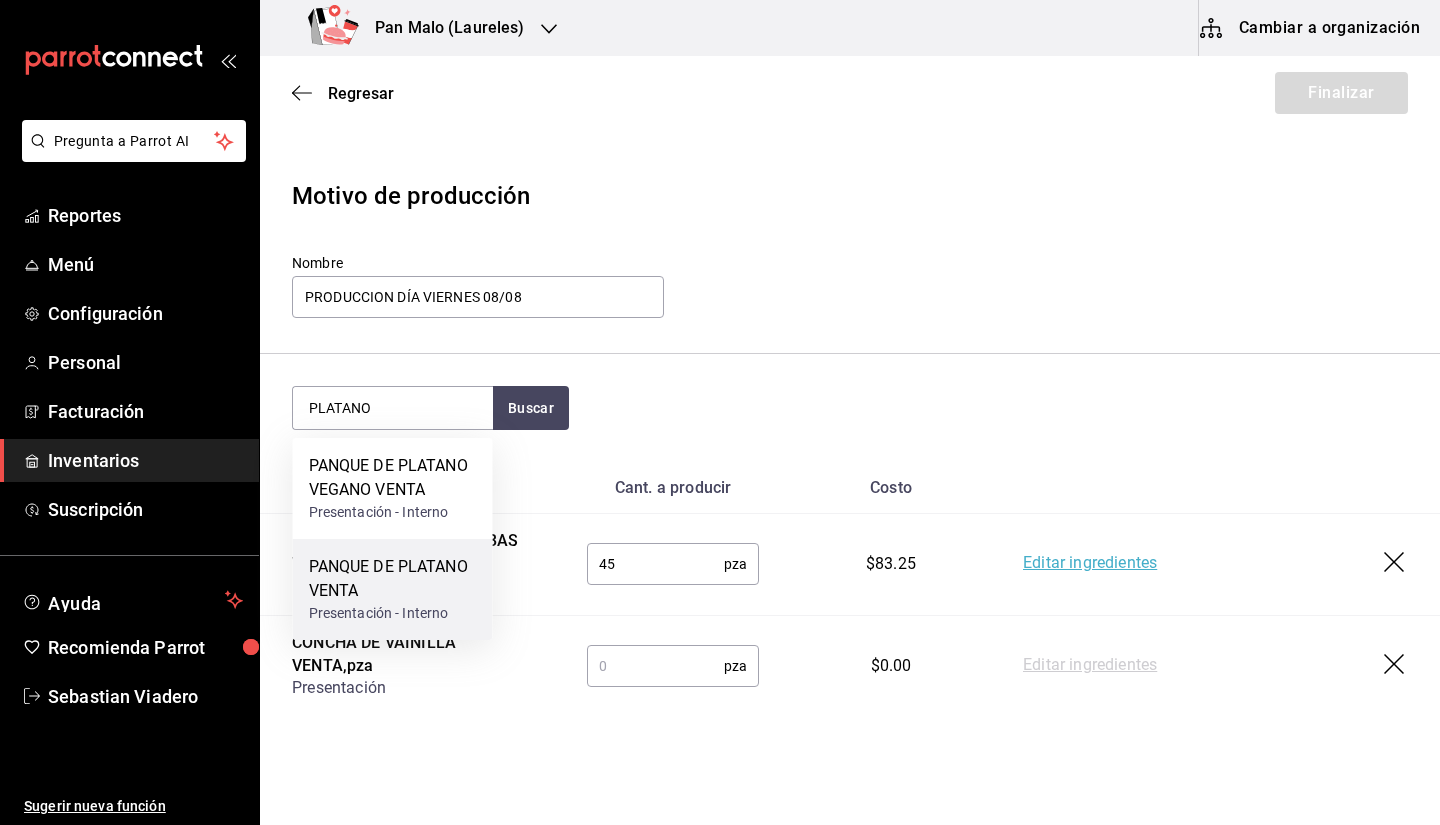 click on "PANQUE DE PLATANO VENTA" at bounding box center [393, 579] 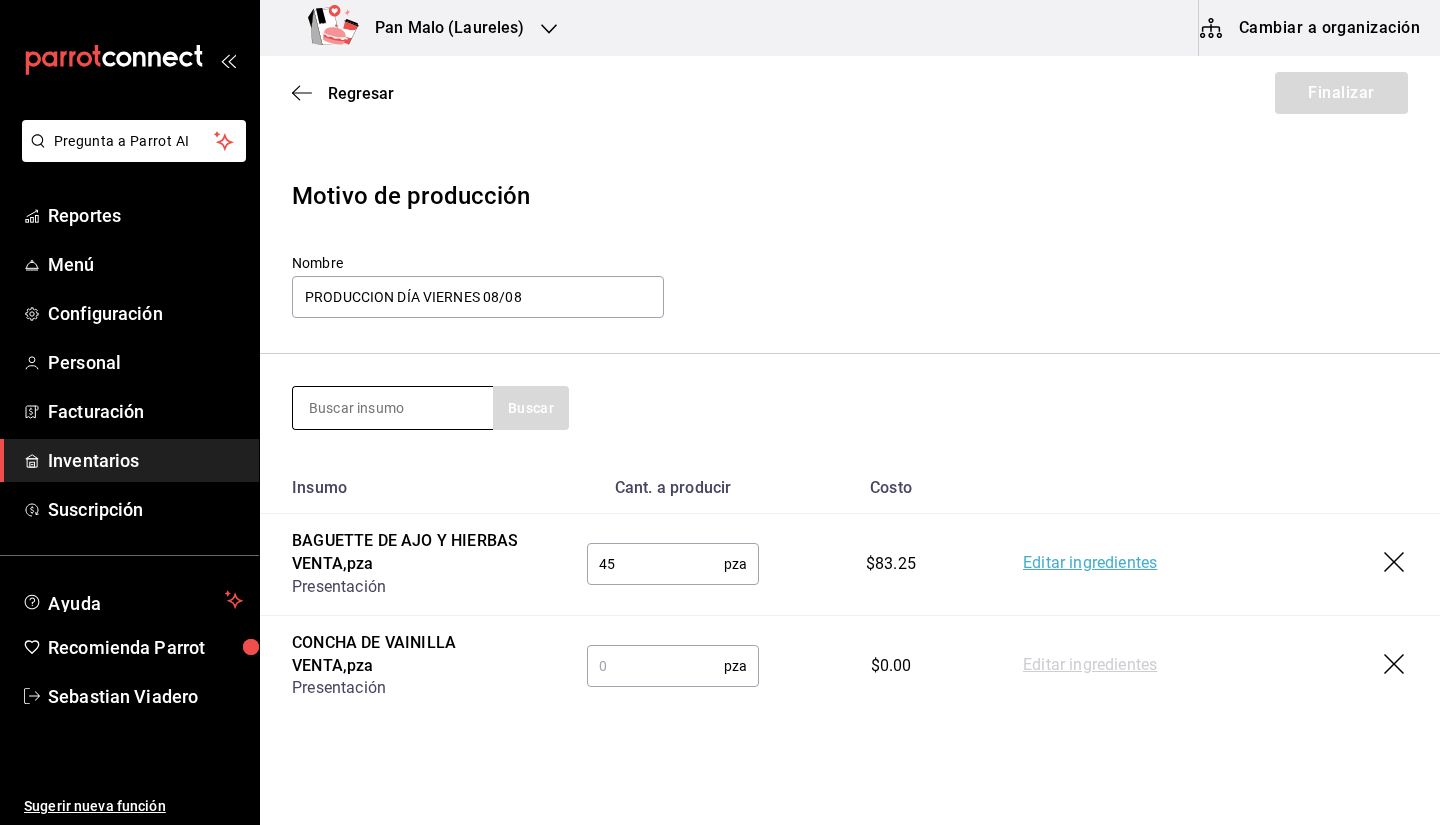 click at bounding box center (393, 408) 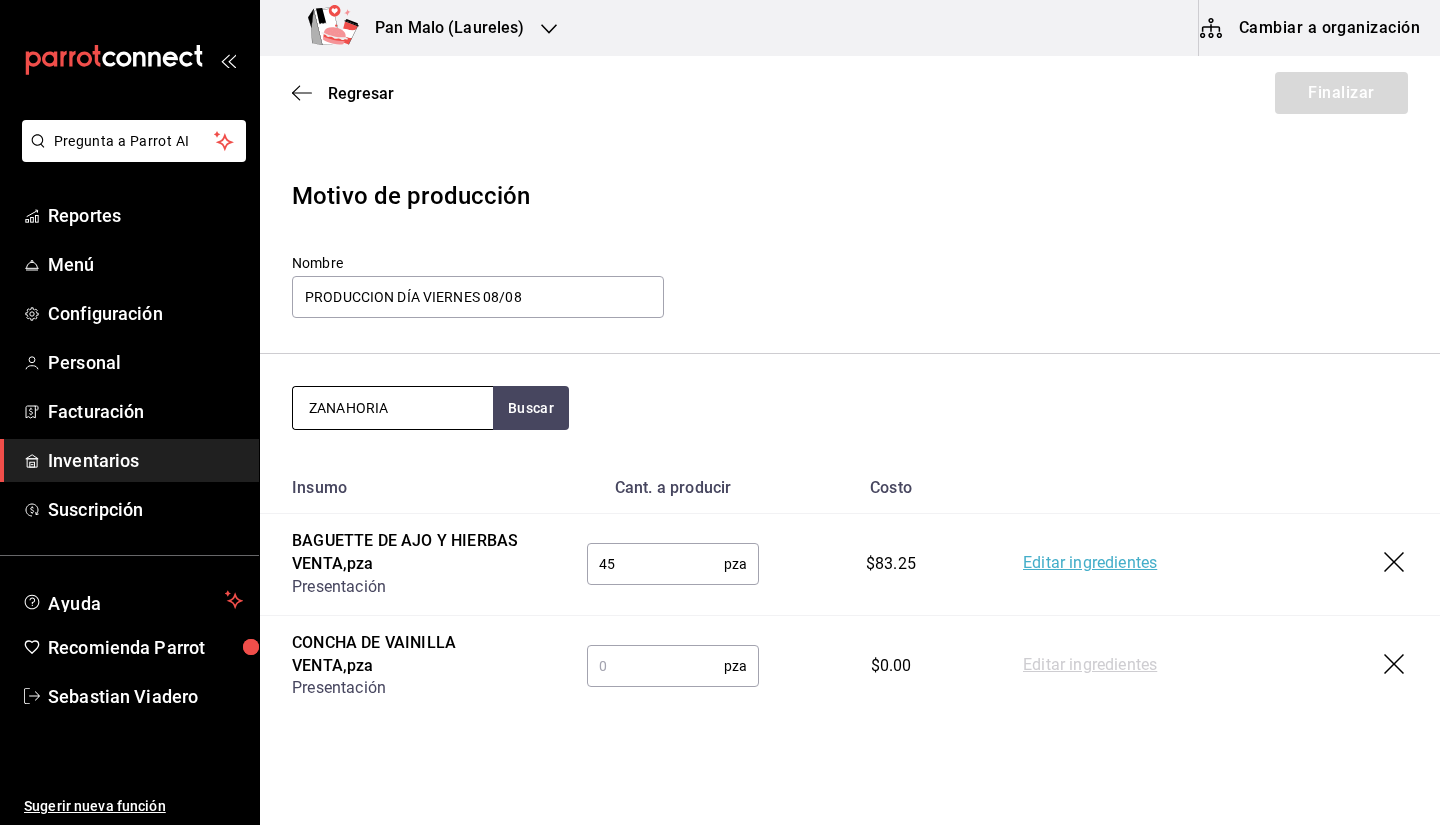 type on "ZANAHORIA" 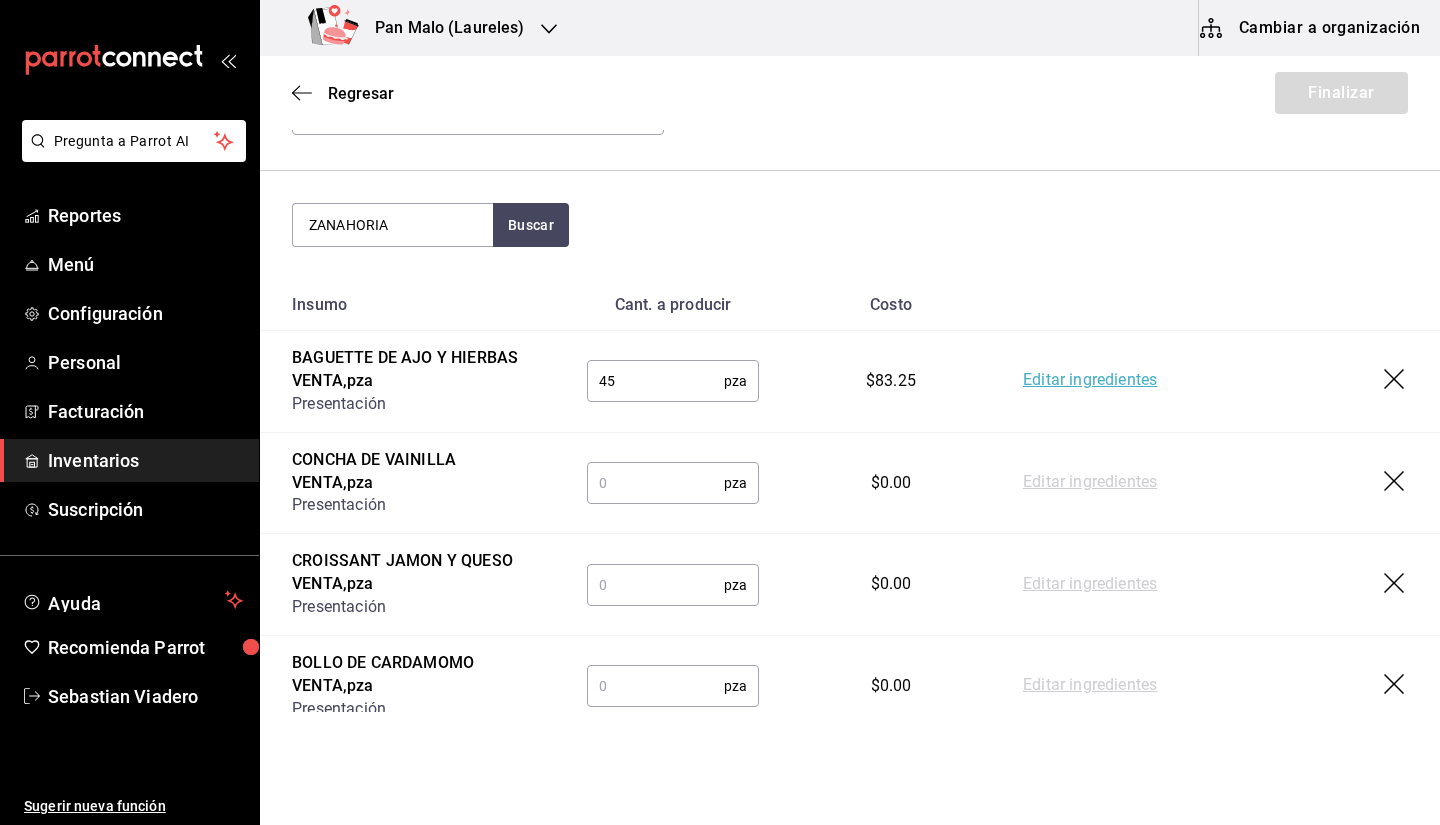 scroll, scrollTop: 176, scrollLeft: 0, axis: vertical 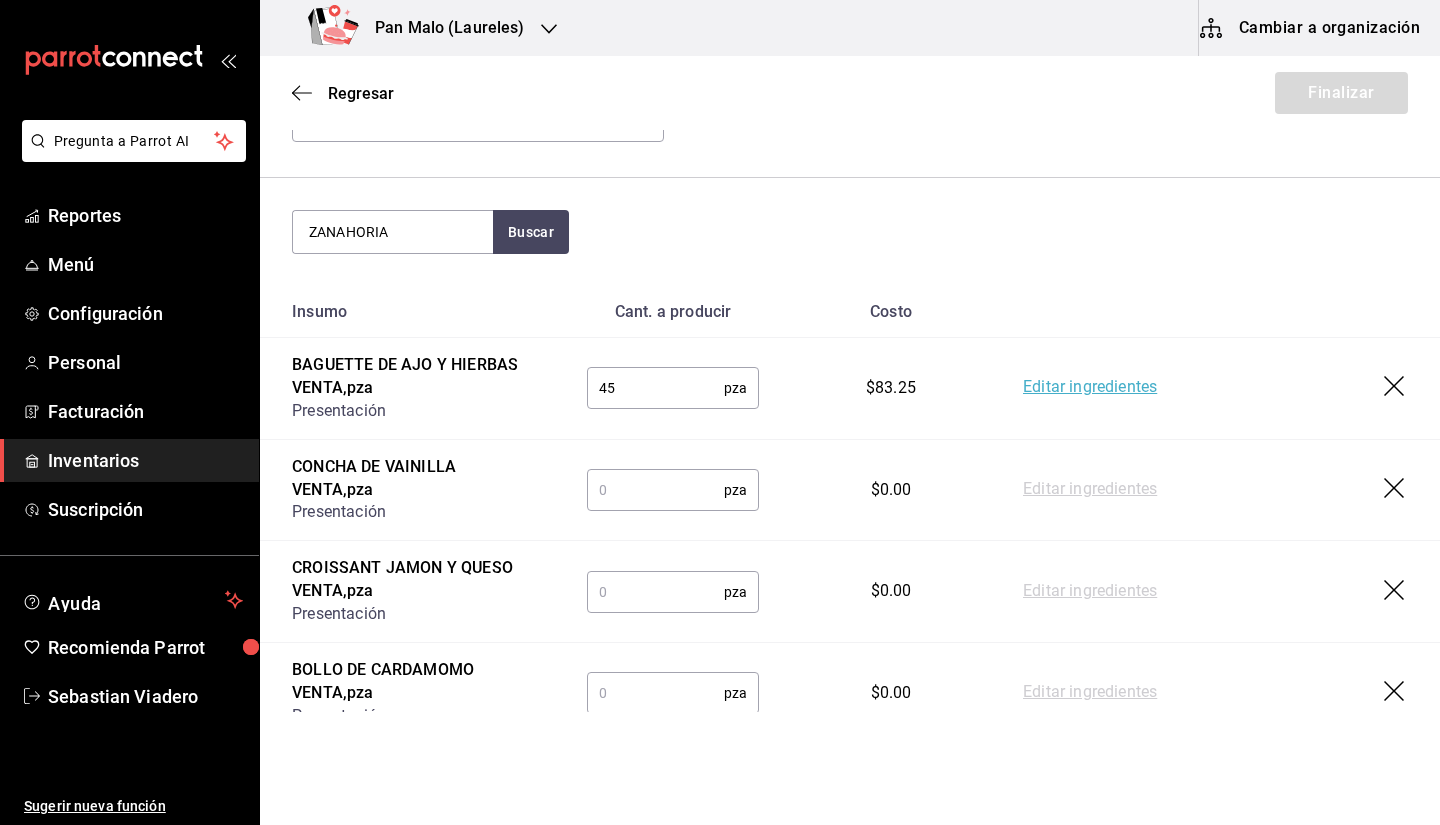 click at bounding box center [655, 490] 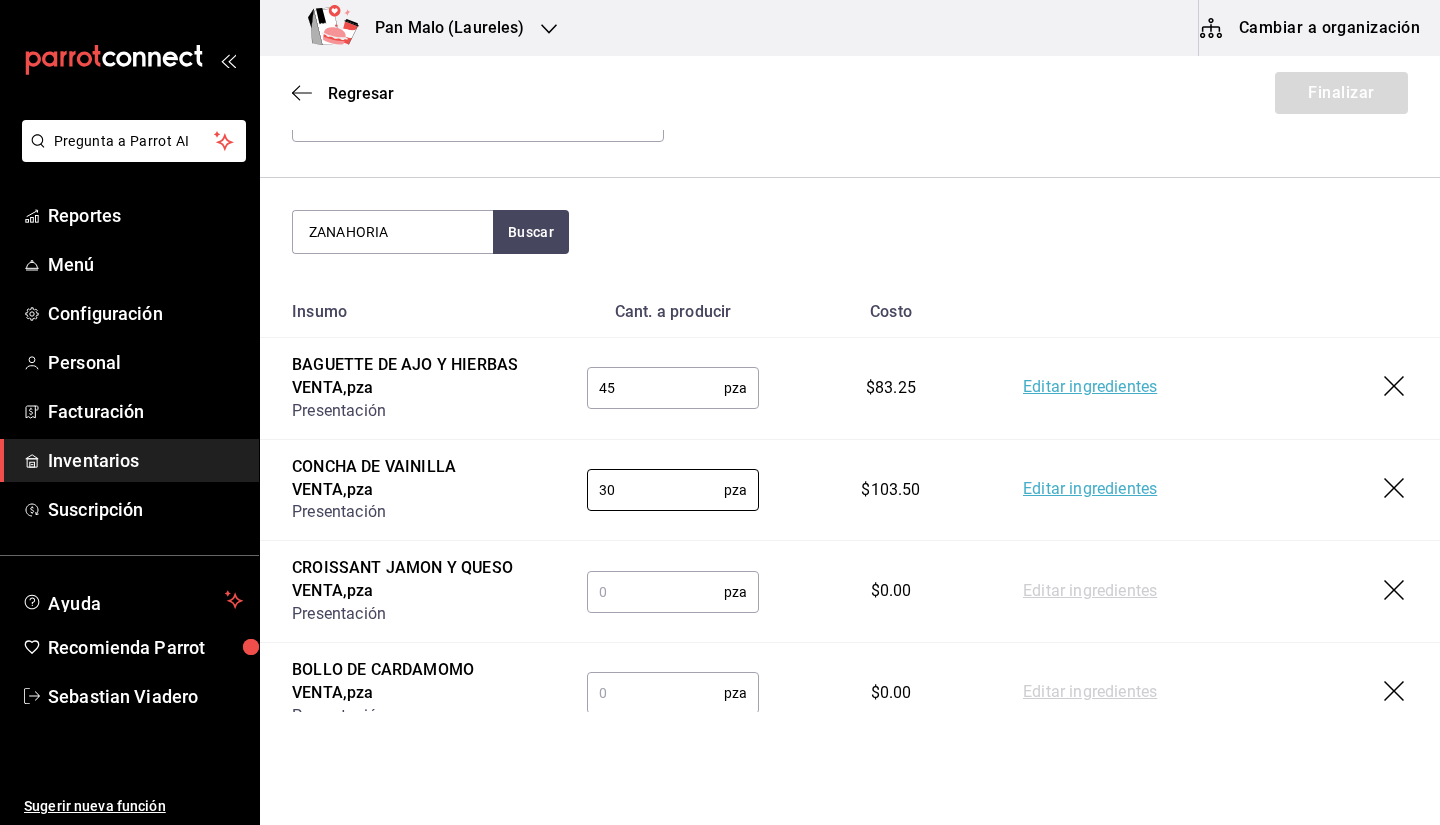 type on "30" 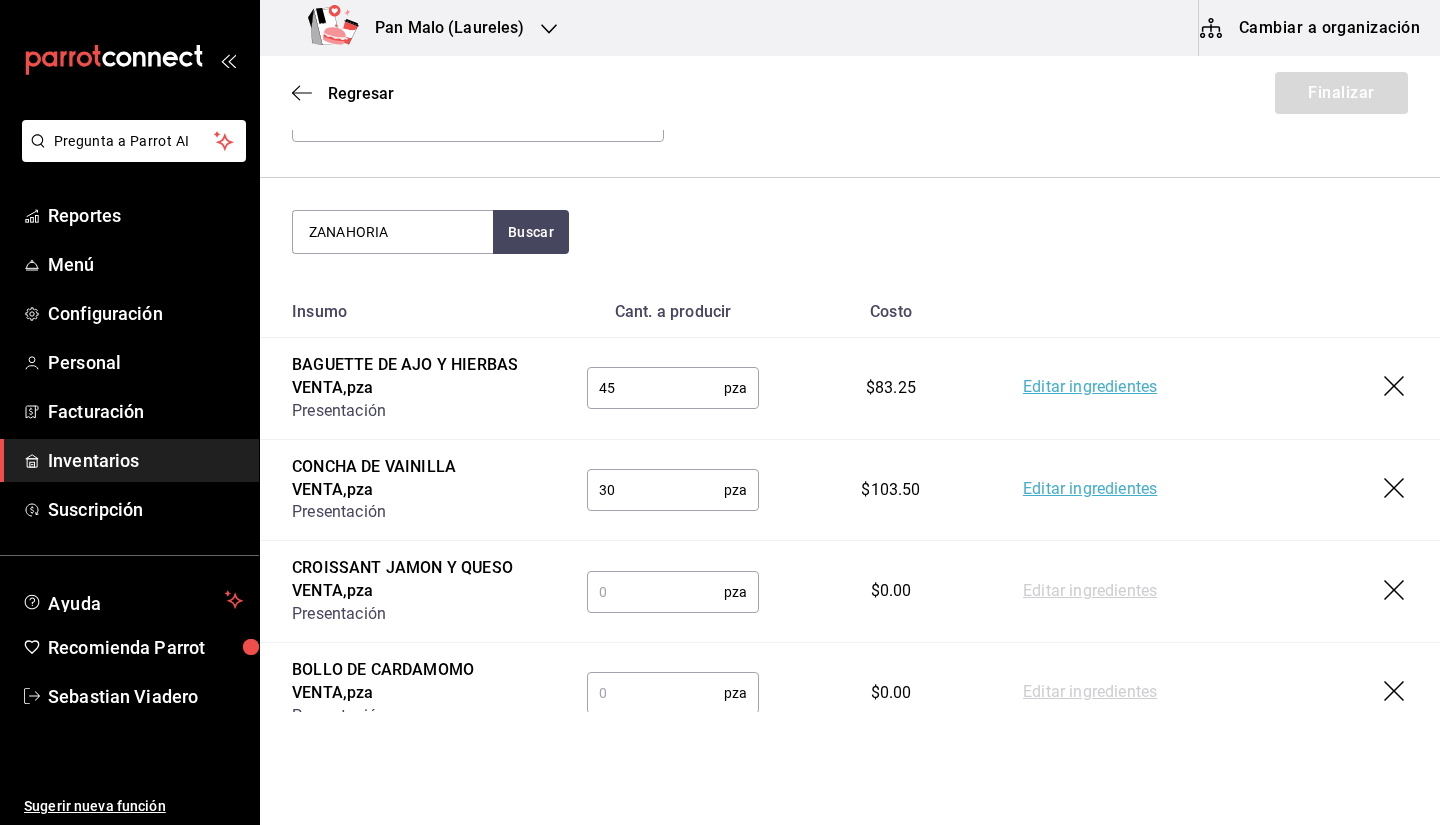 click at bounding box center [655, 592] 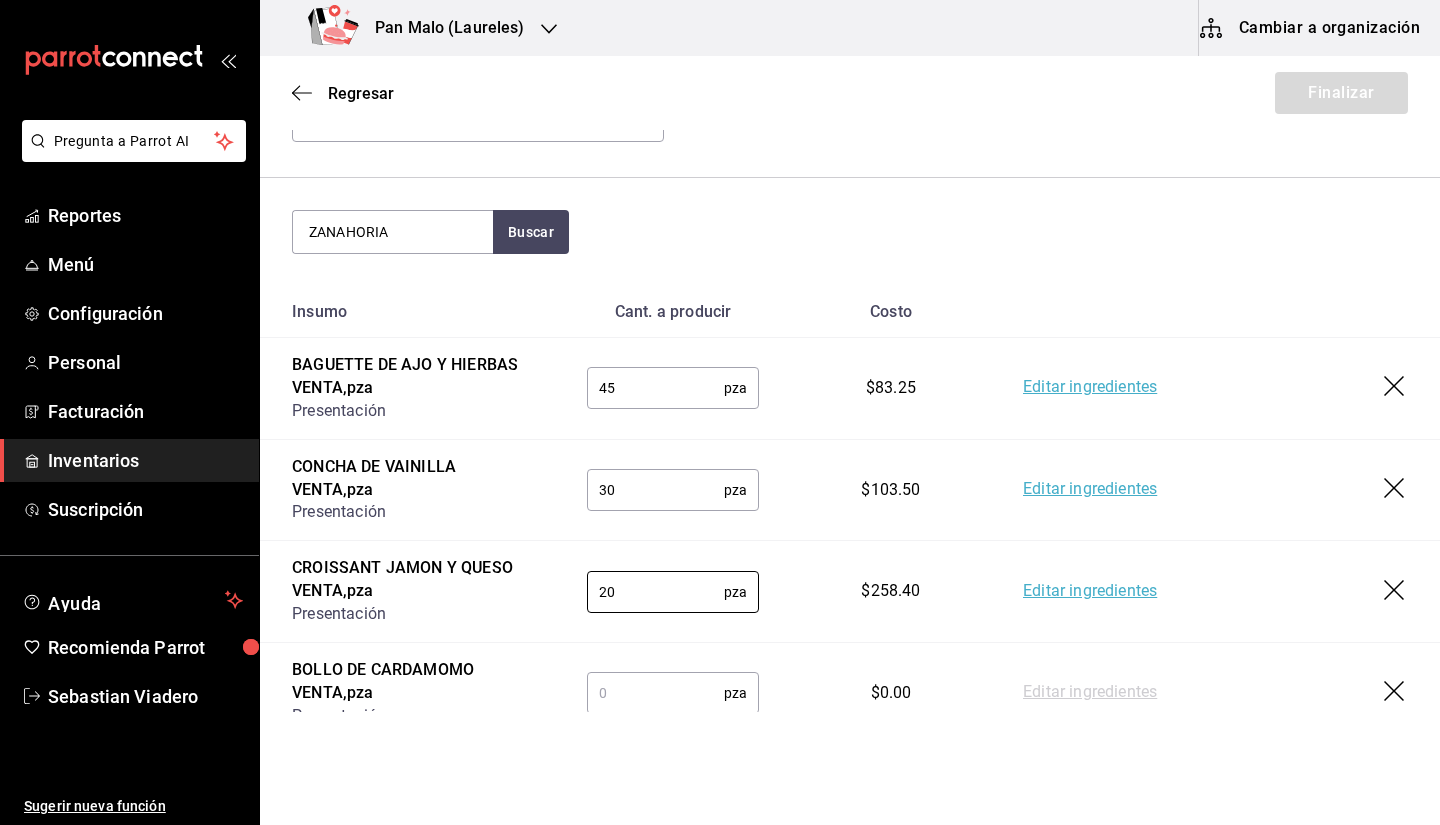 type on "20" 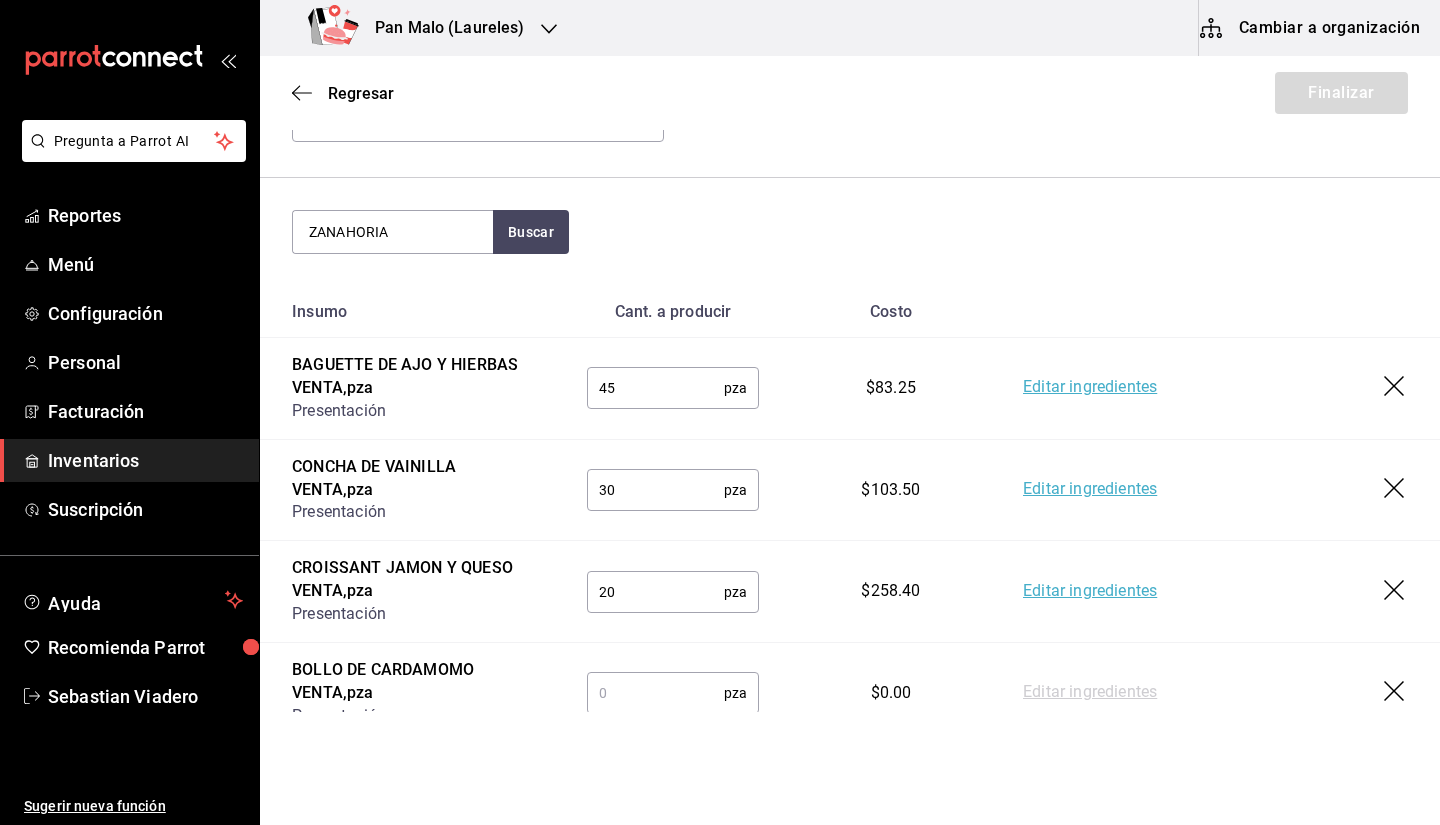 click at bounding box center (655, 693) 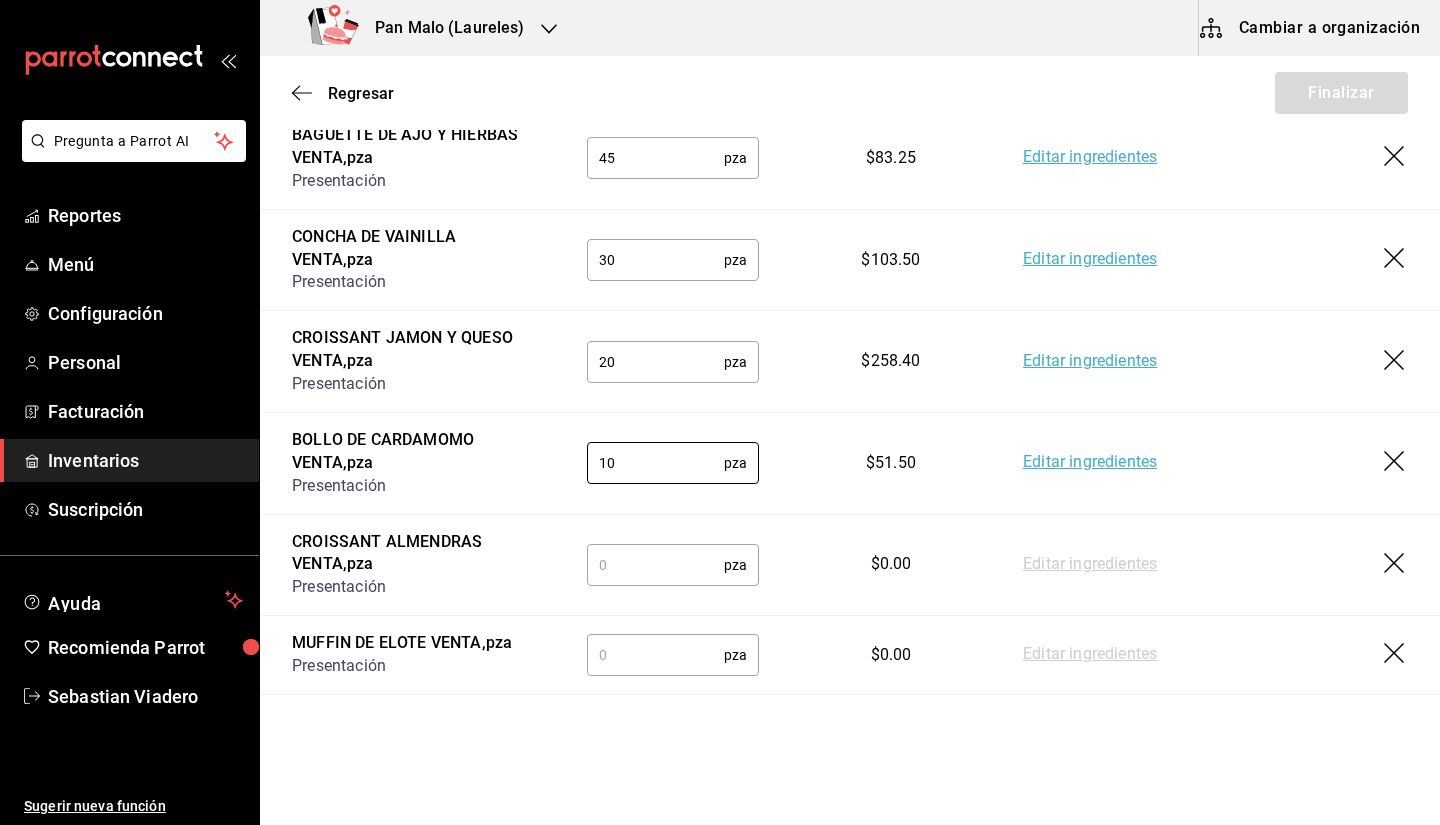 scroll, scrollTop: 416, scrollLeft: 0, axis: vertical 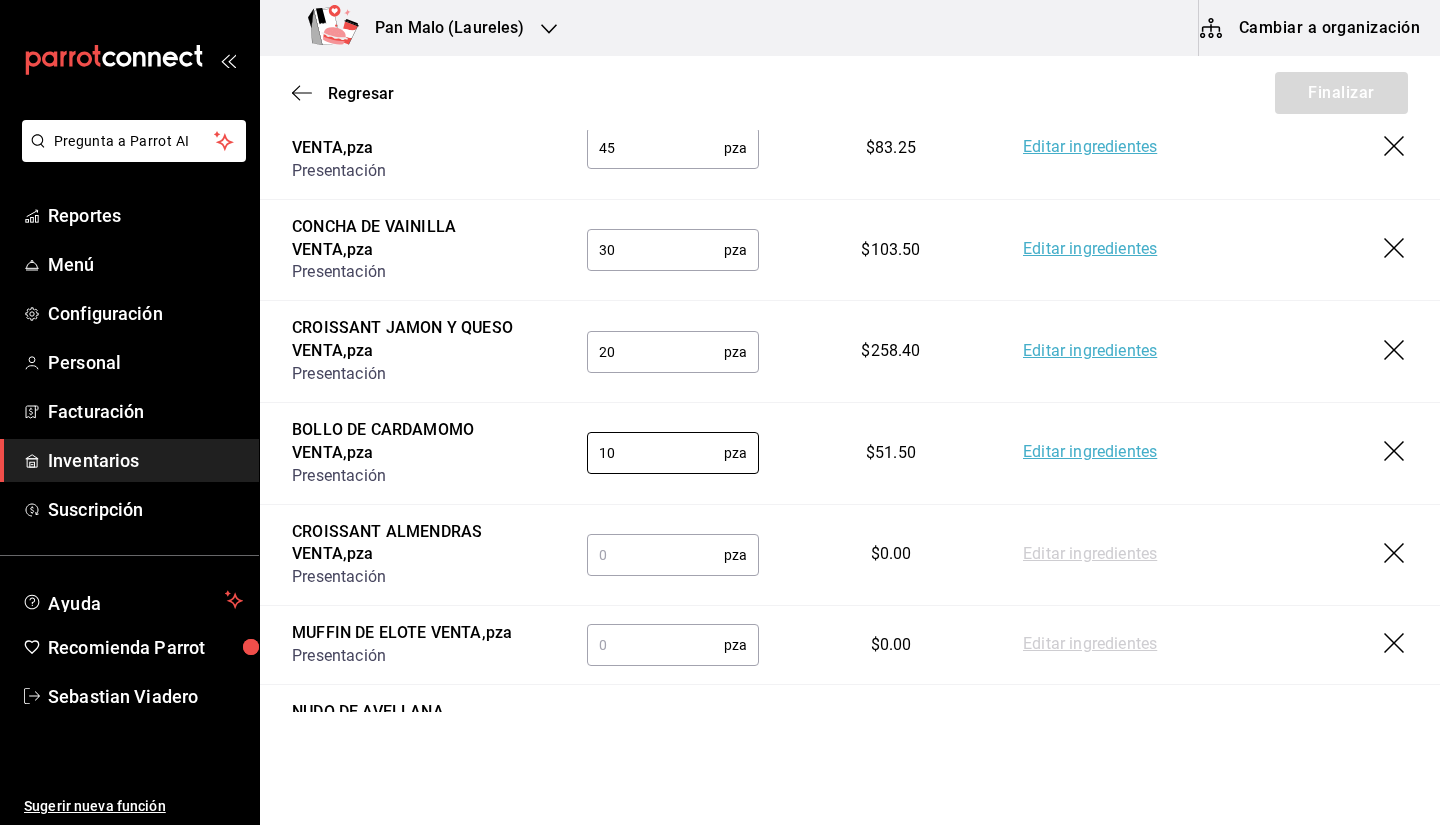 type on "10" 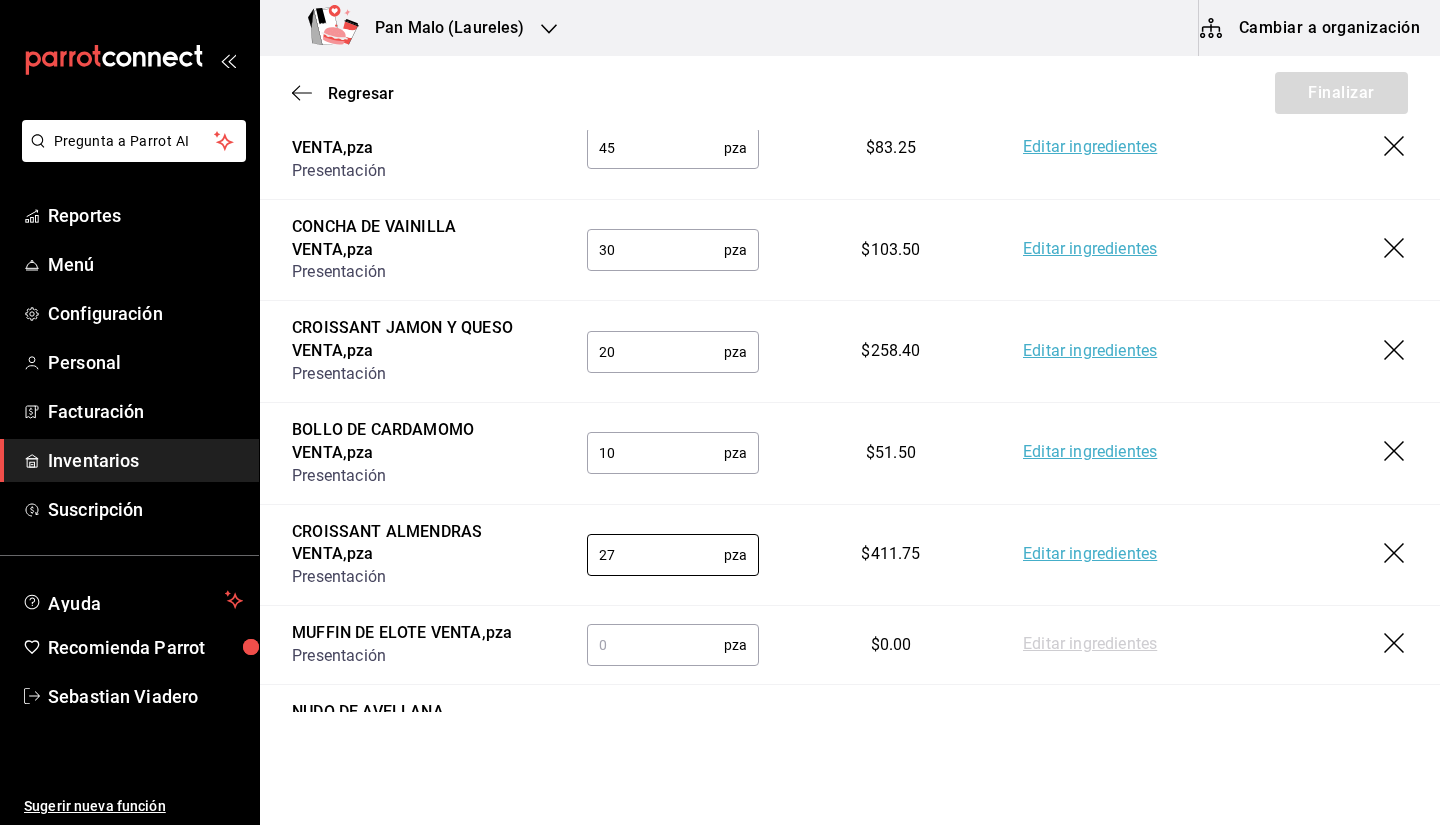 type on "27" 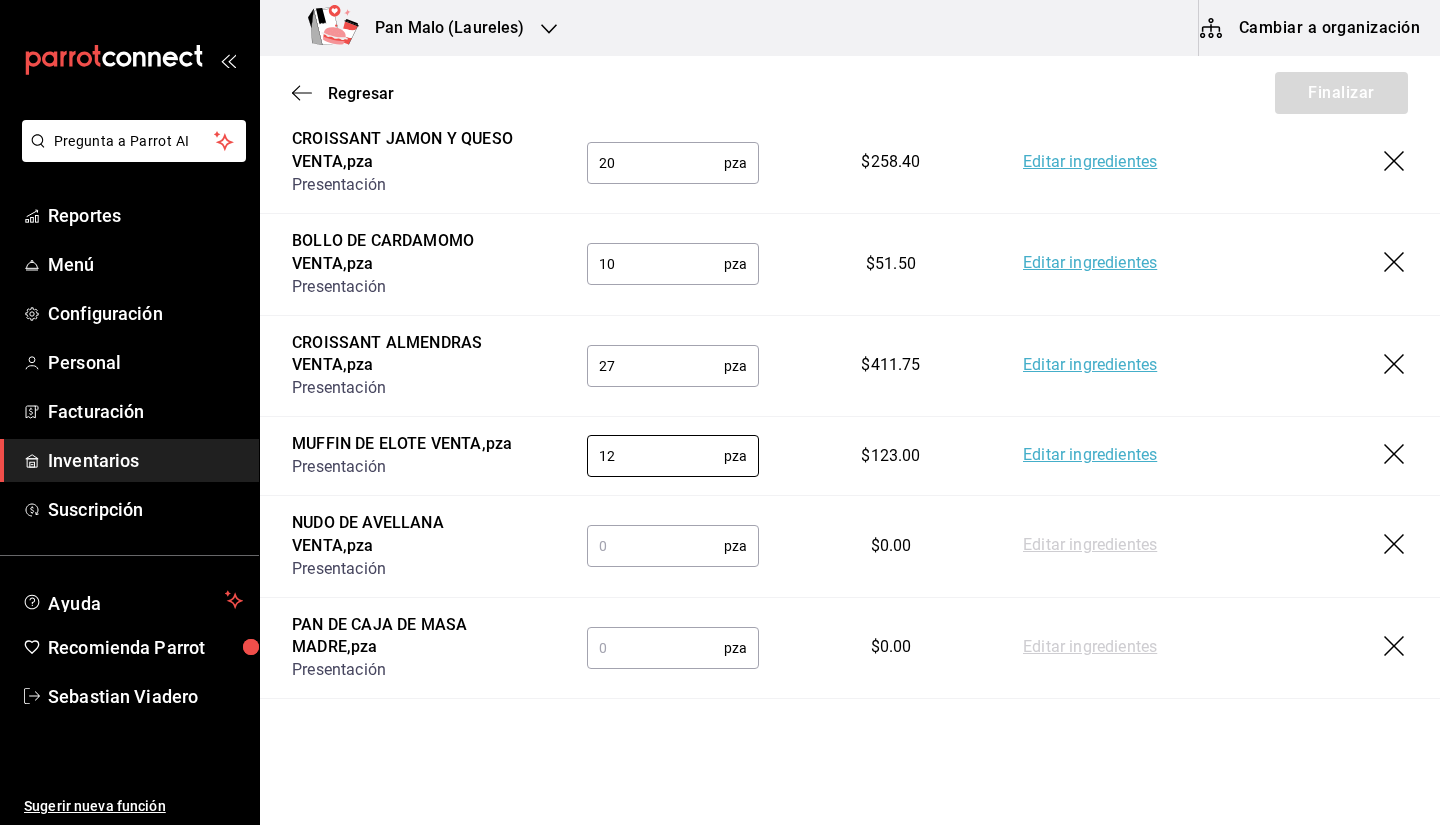 scroll, scrollTop: 607, scrollLeft: 0, axis: vertical 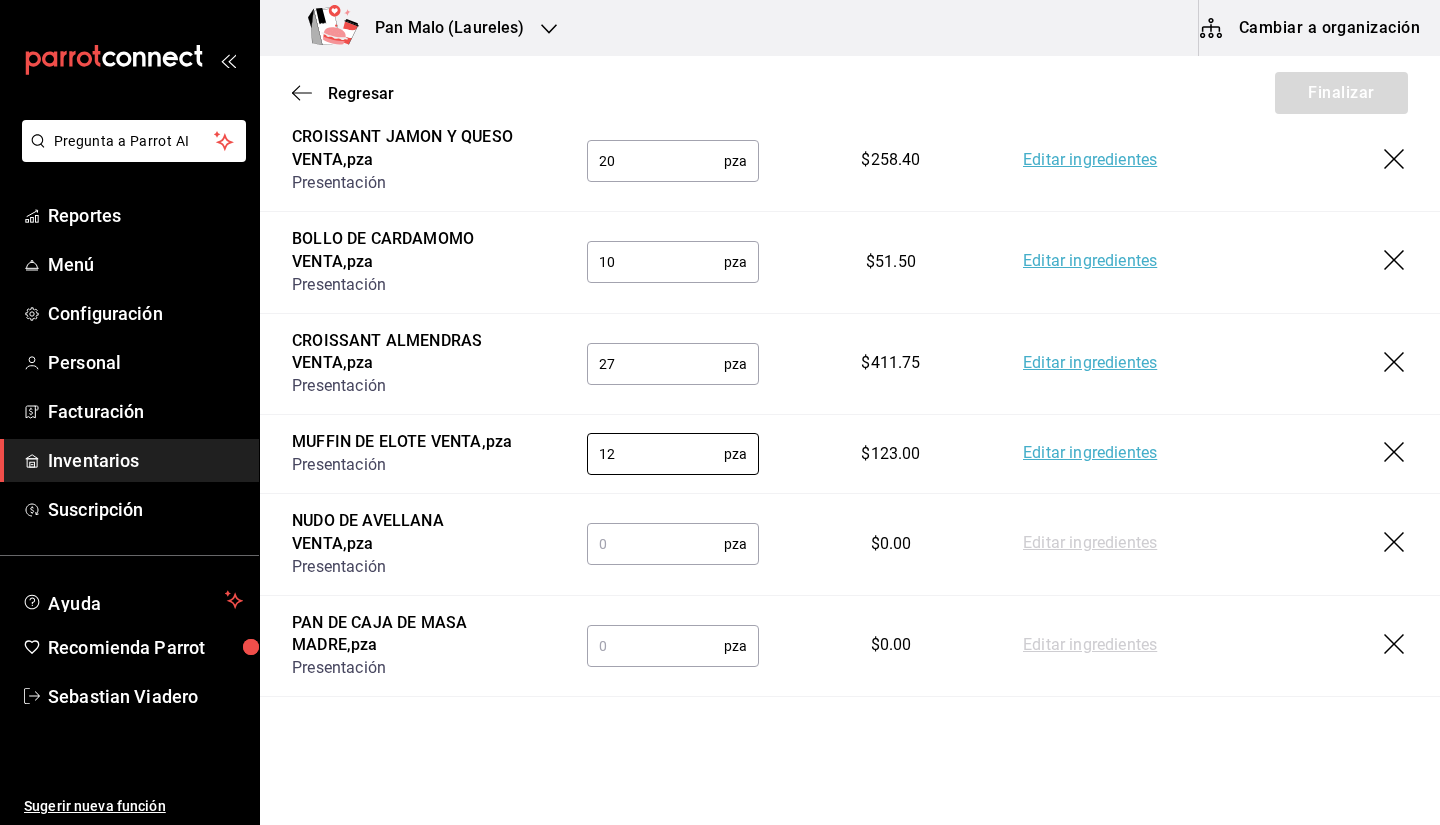 type on "12" 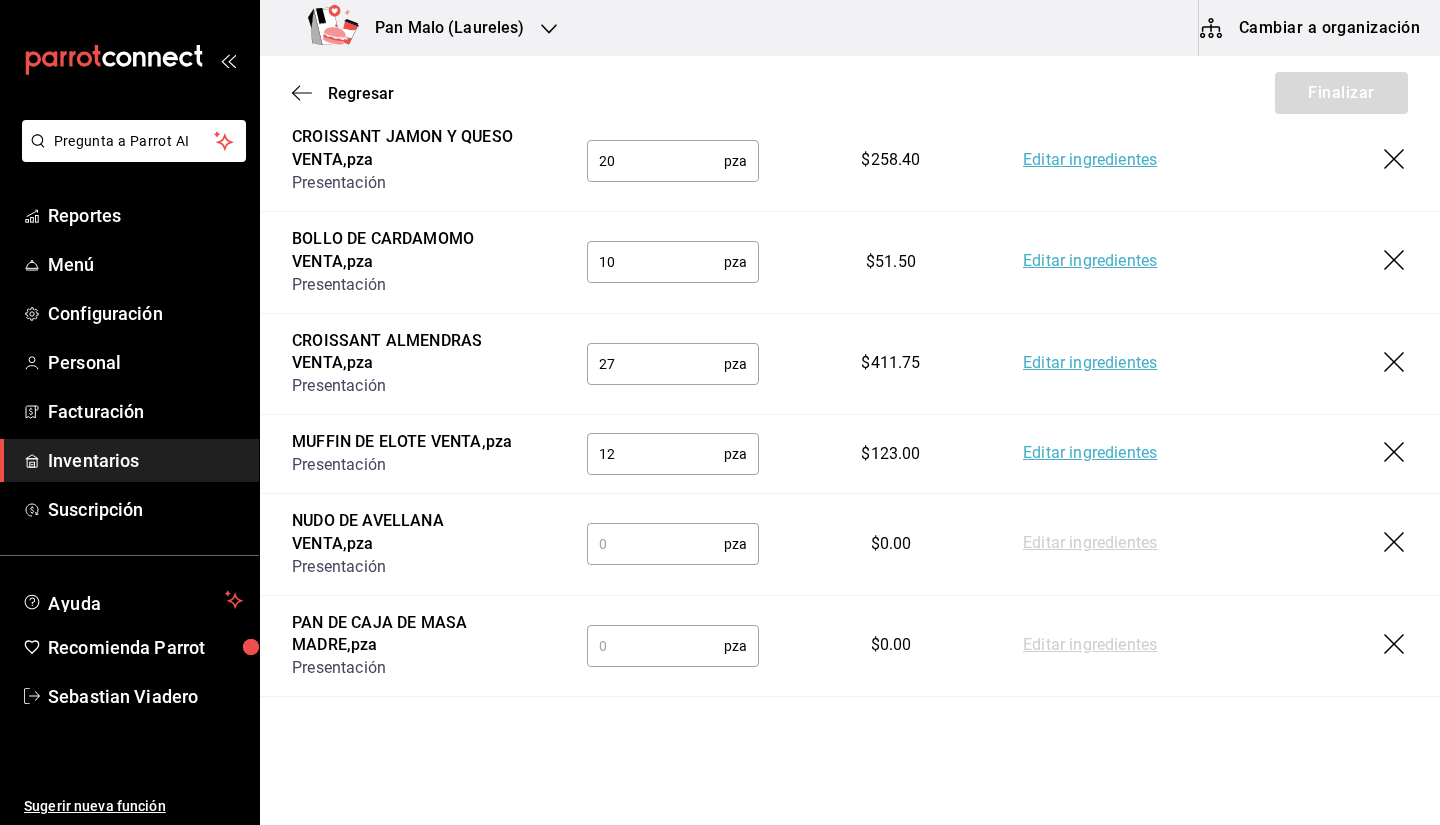 click on "pza ​" at bounding box center (673, 544) 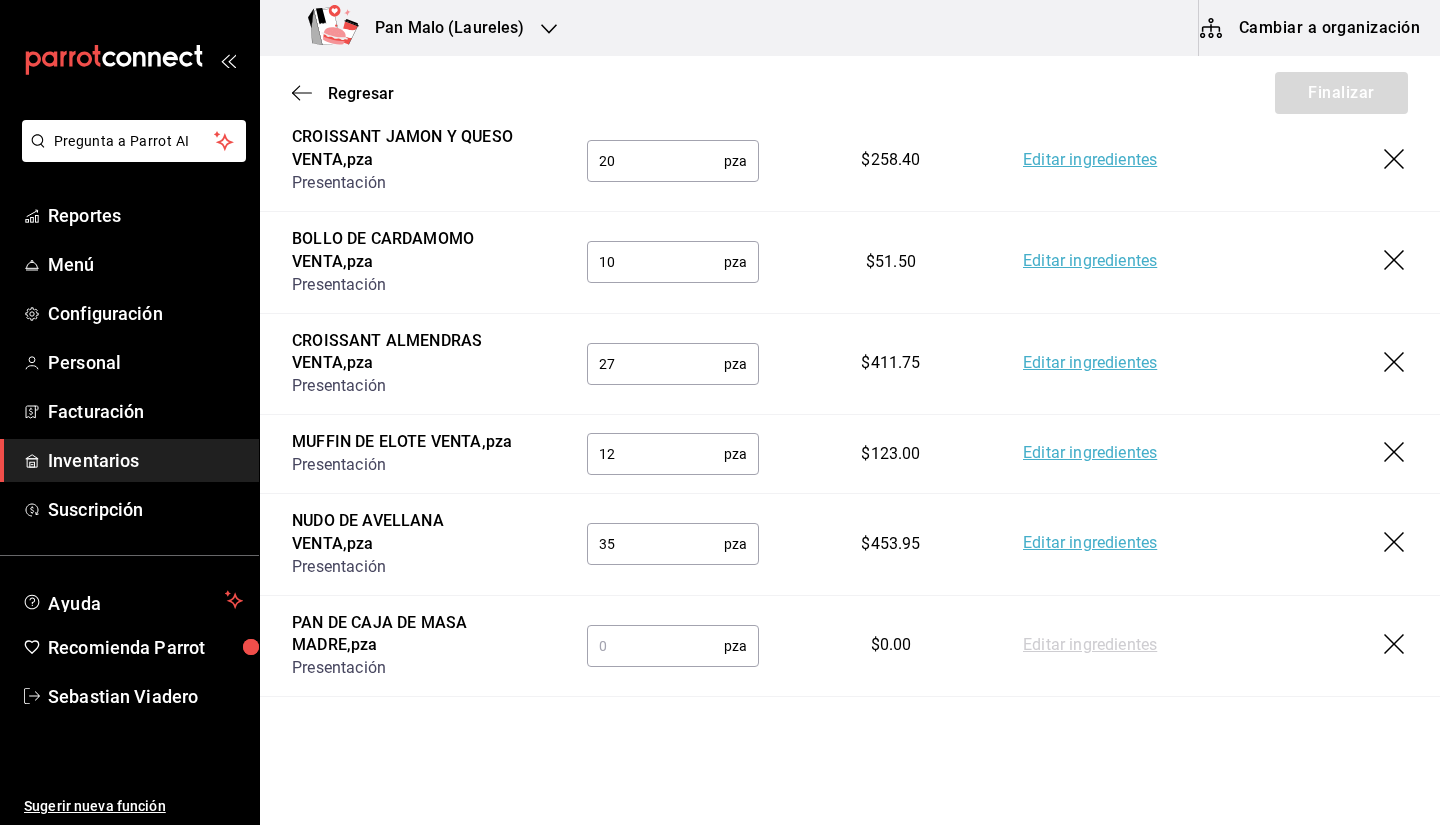 type on "35" 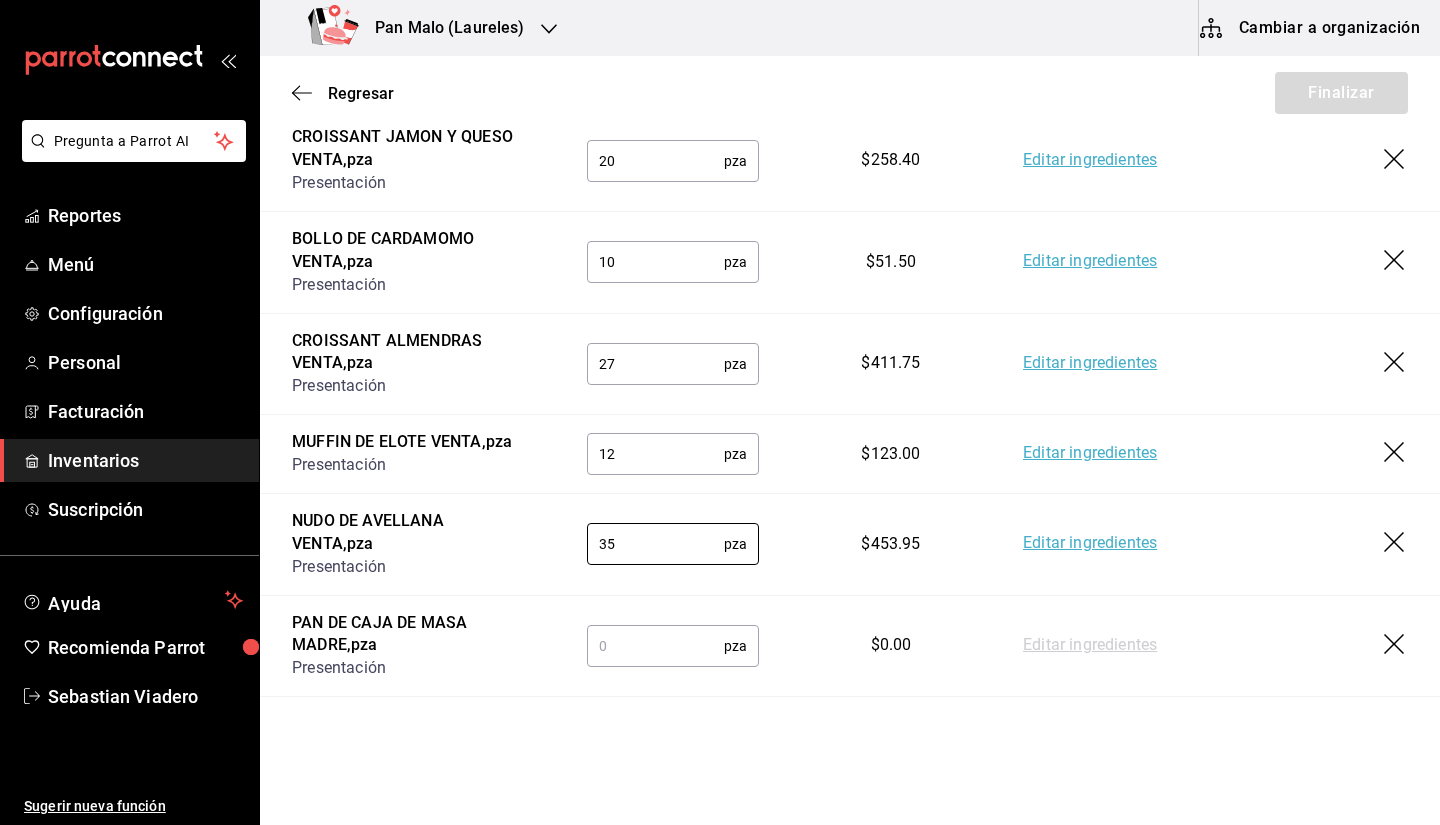 click on "PAN DE CAJA DE MASA MADRE ,  pza" at bounding box center [407, 635] 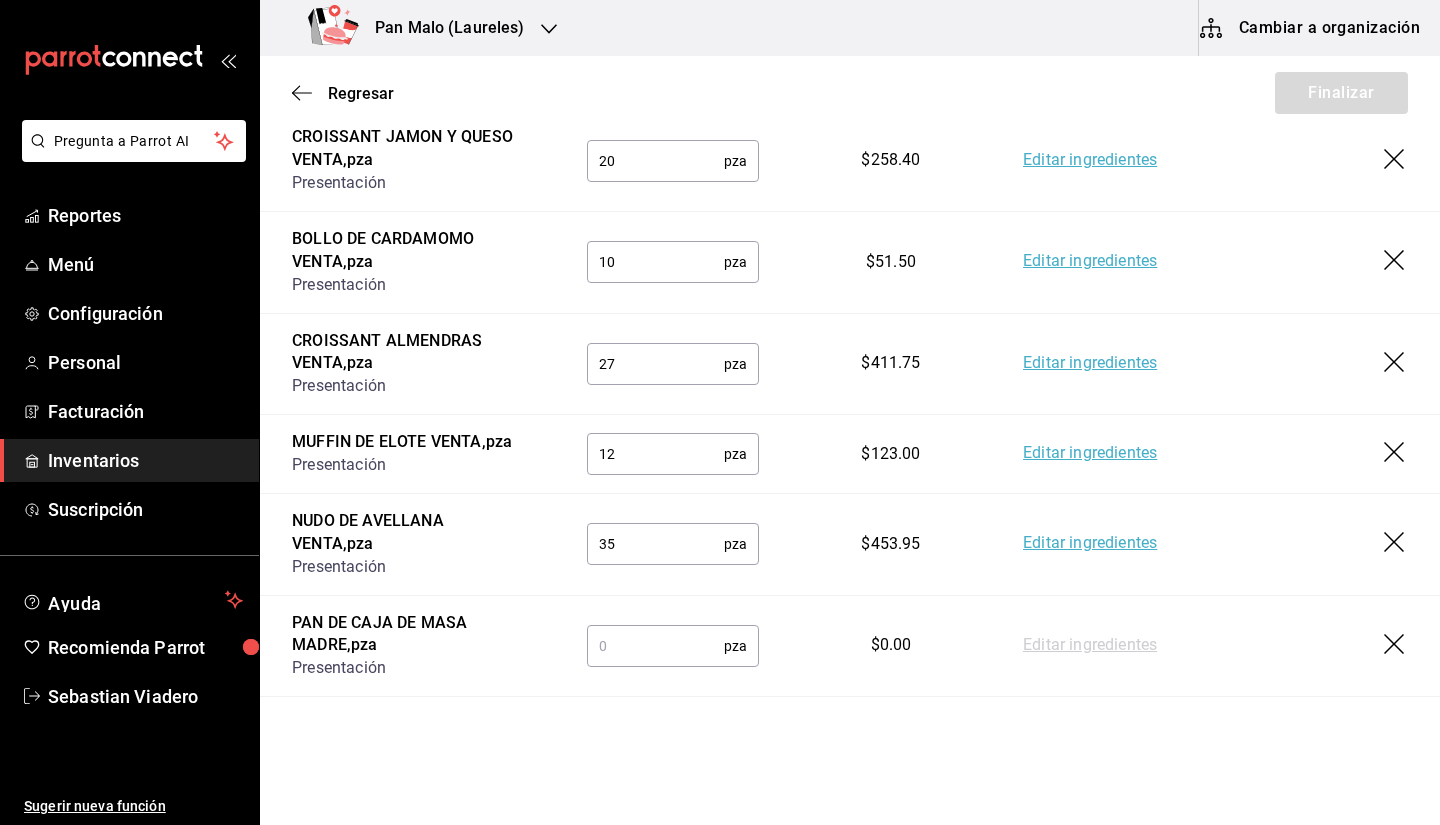 click on "PAN DE CAJA DE MASA MADRE ,  pza" at bounding box center [407, 635] 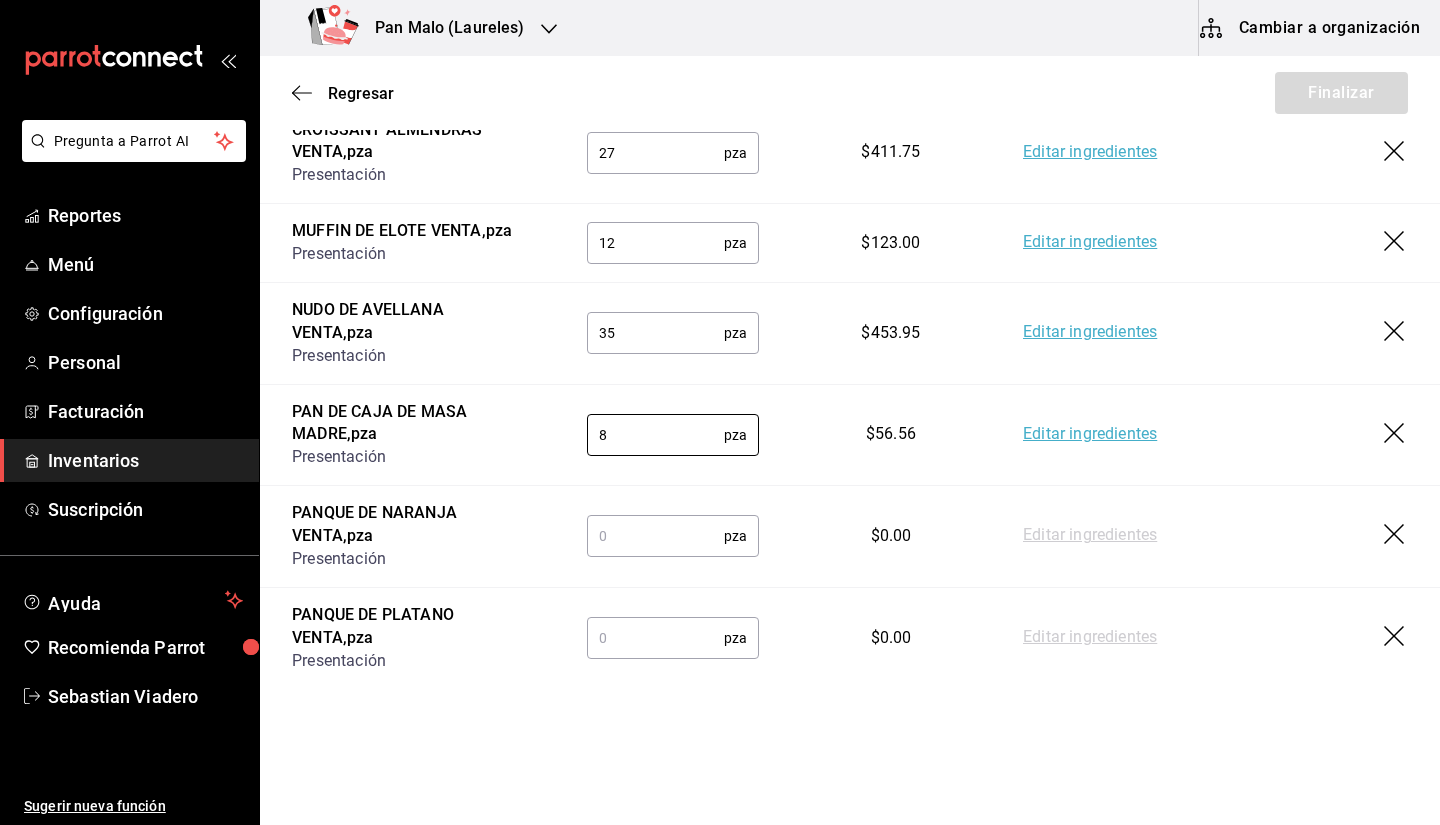 scroll, scrollTop: 842, scrollLeft: 0, axis: vertical 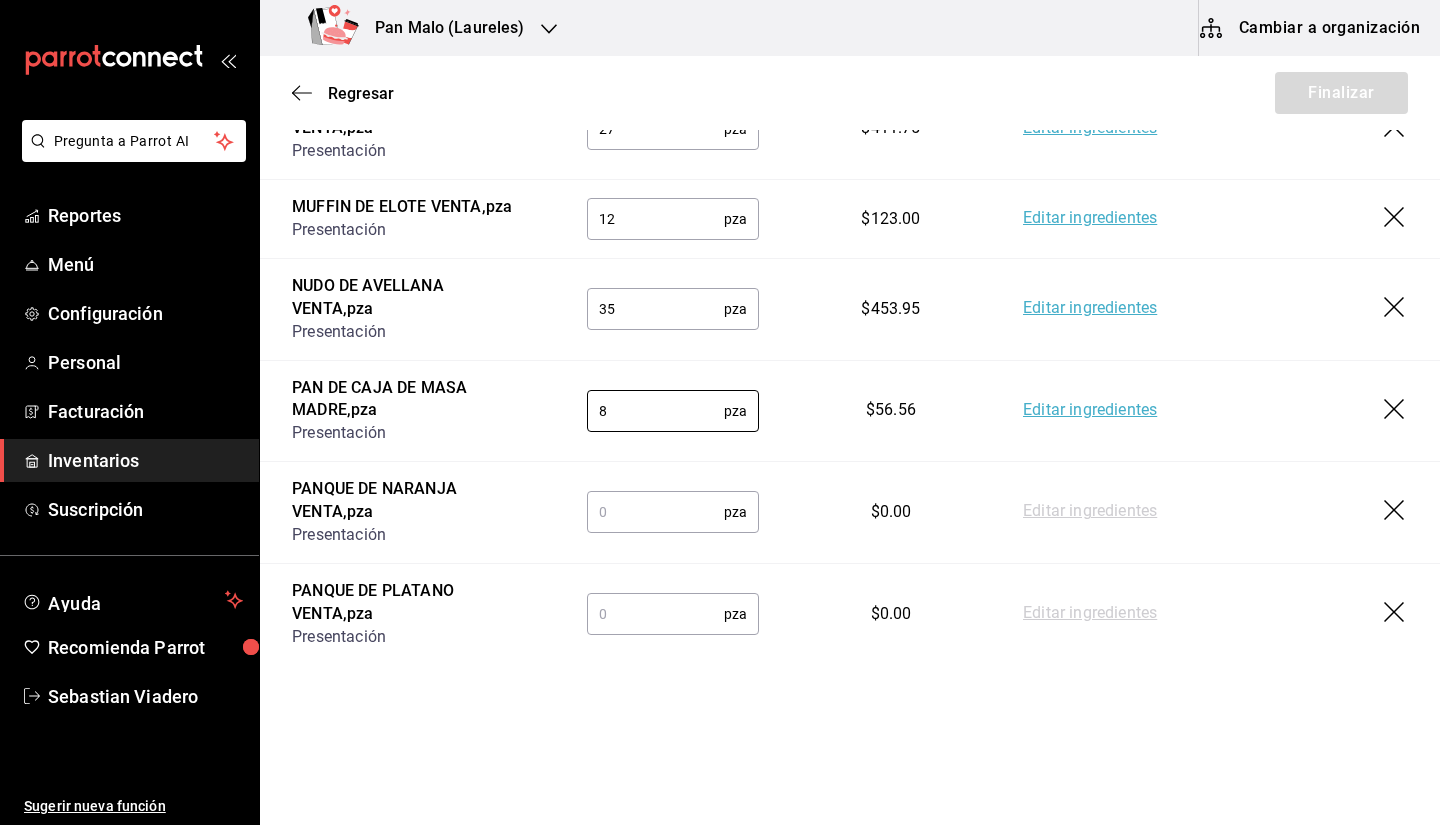 type on "8" 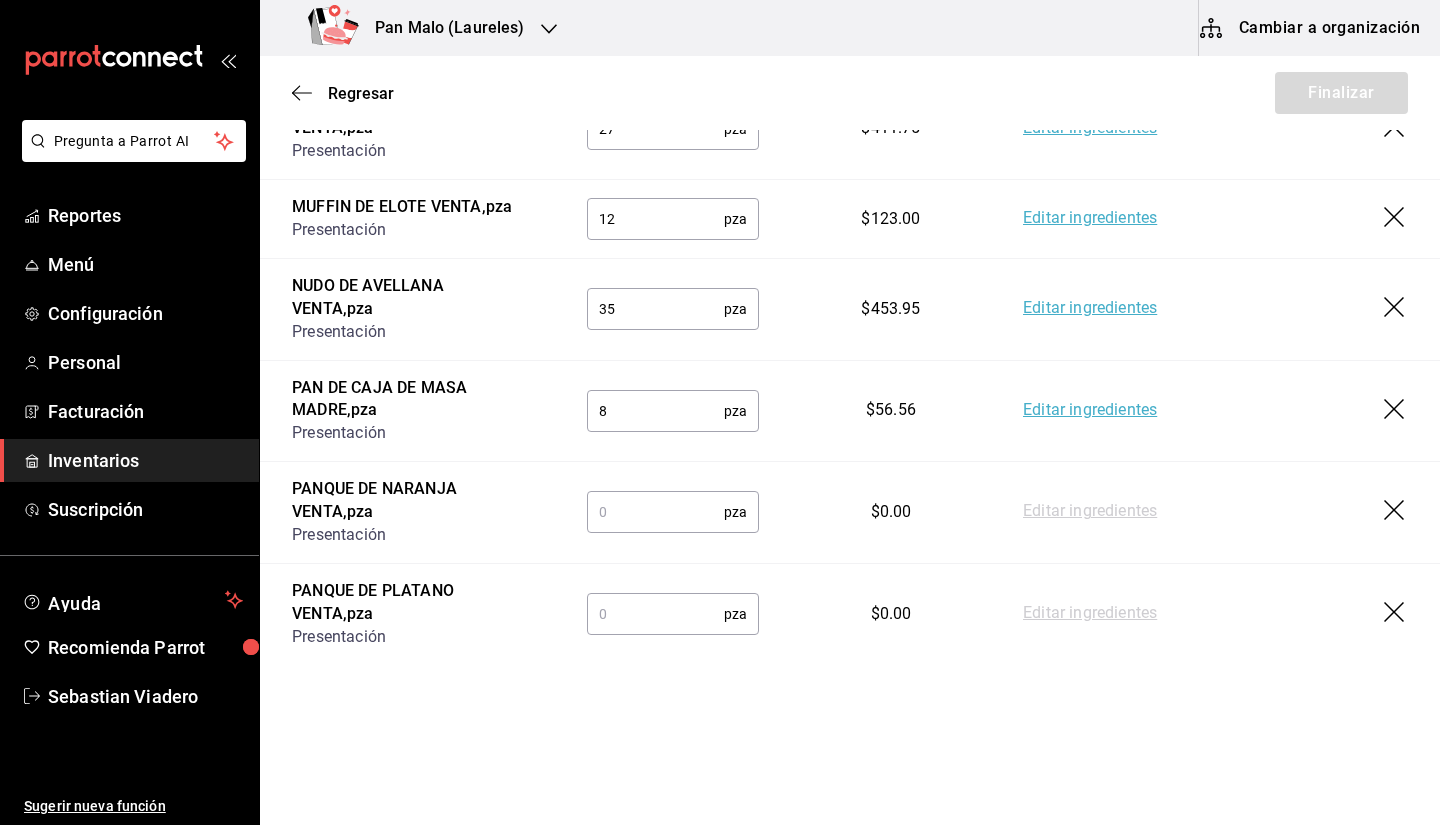type on "4" 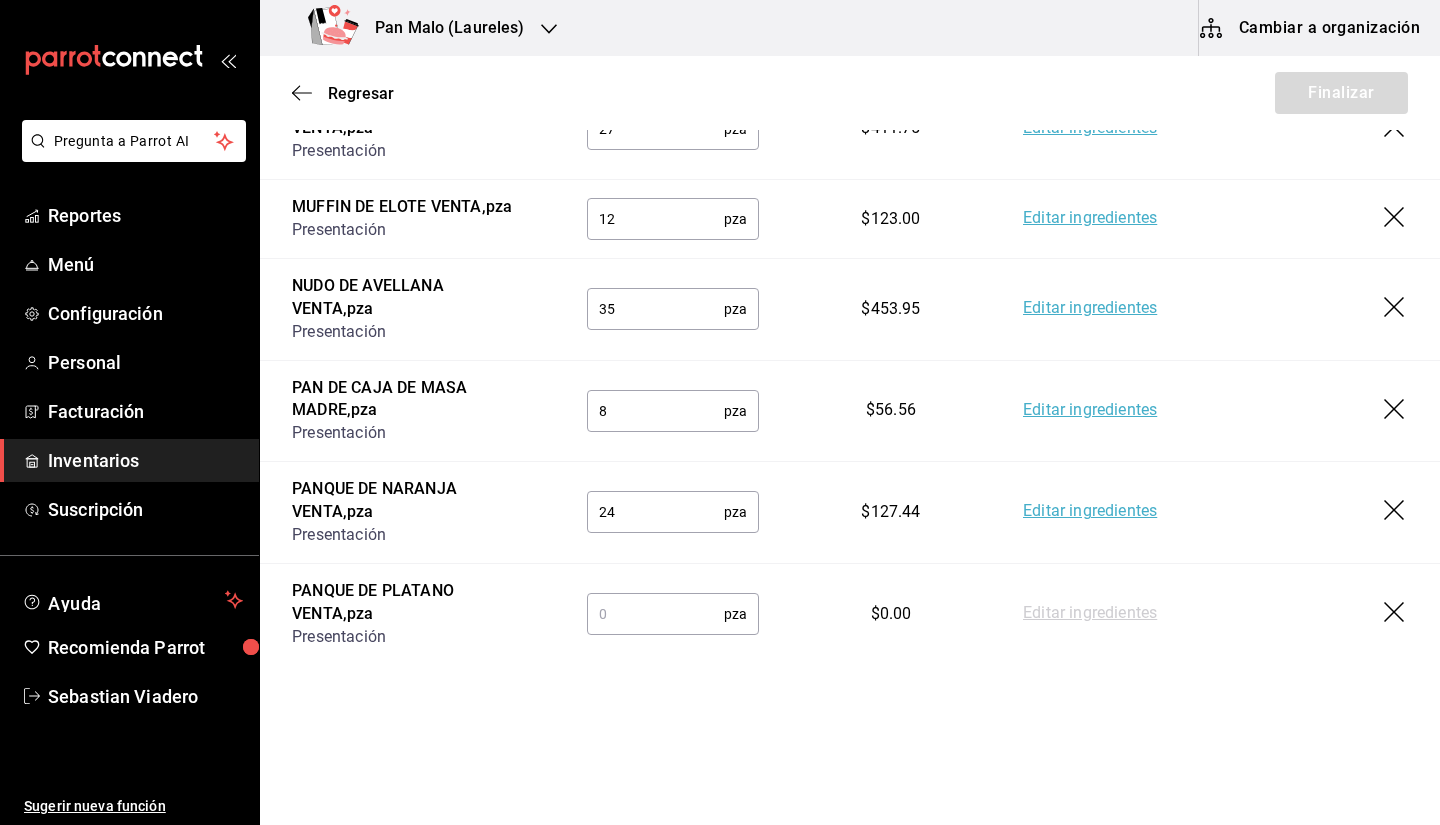 type on "2" 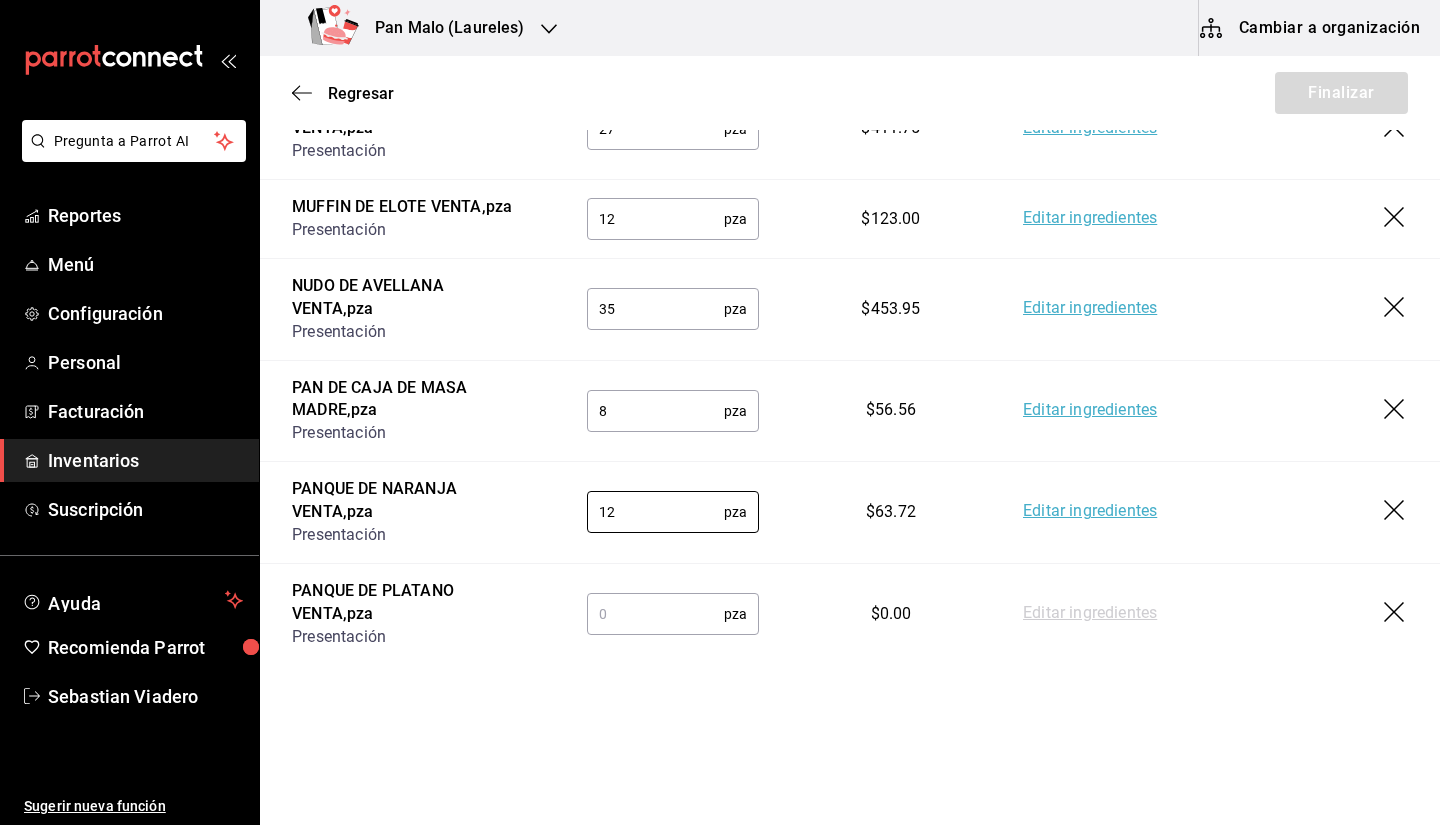type on "12" 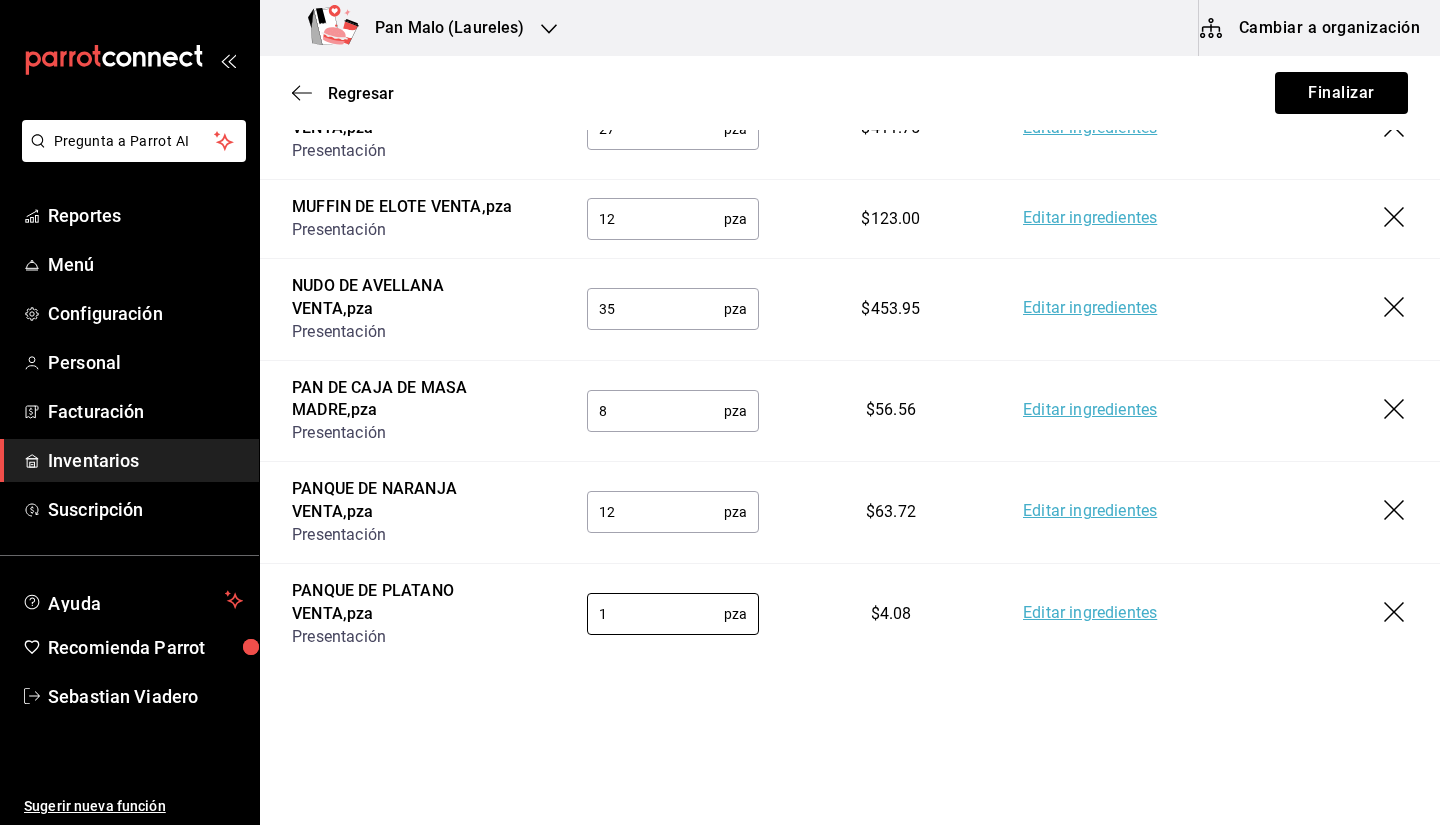 type on "1" 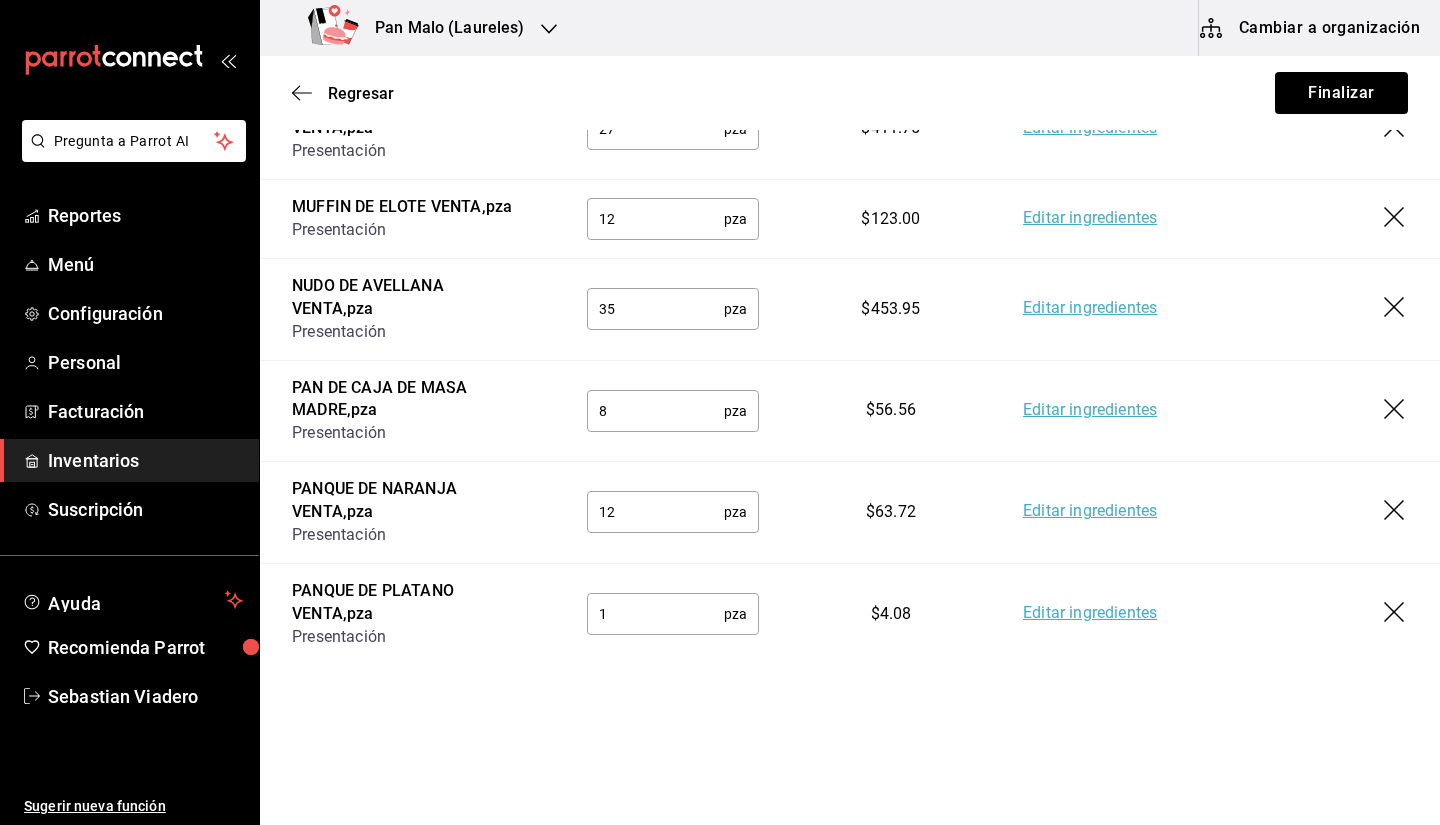 drag, startPoint x: 1411, startPoint y: 647, endPoint x: 1439, endPoint y: 565, distance: 86.64872 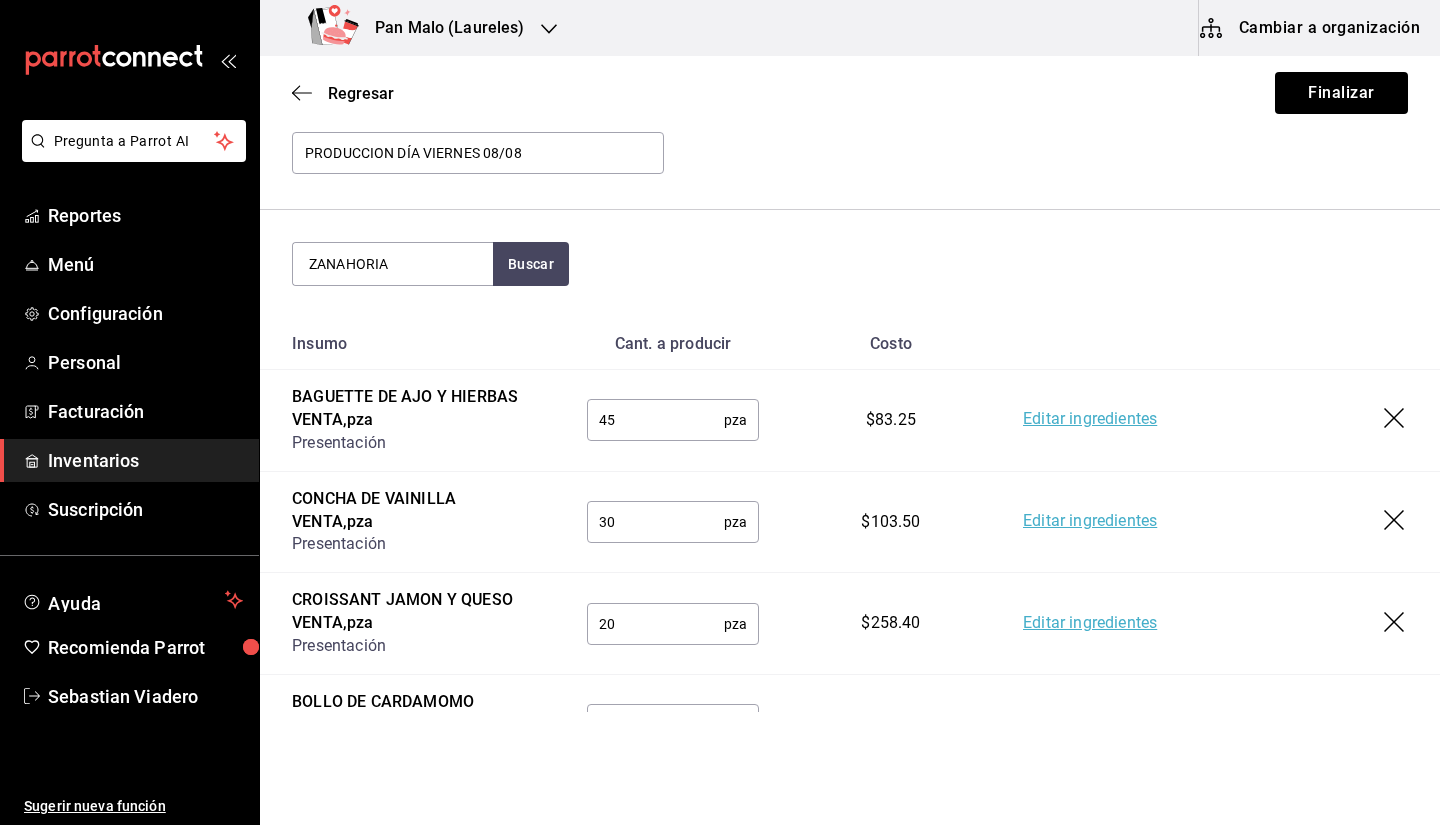 scroll, scrollTop: 109, scrollLeft: 0, axis: vertical 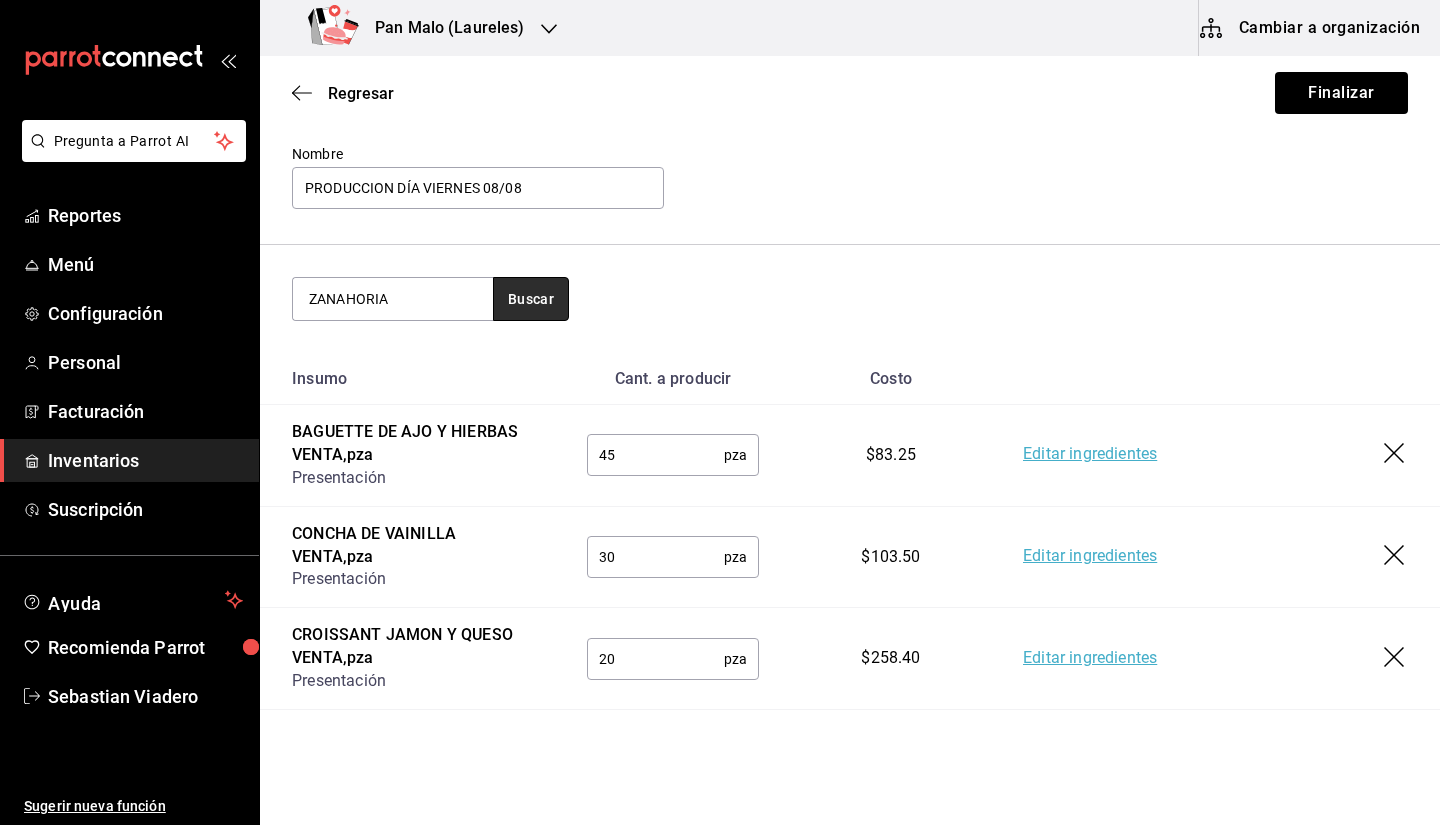 click on "Buscar" at bounding box center [531, 299] 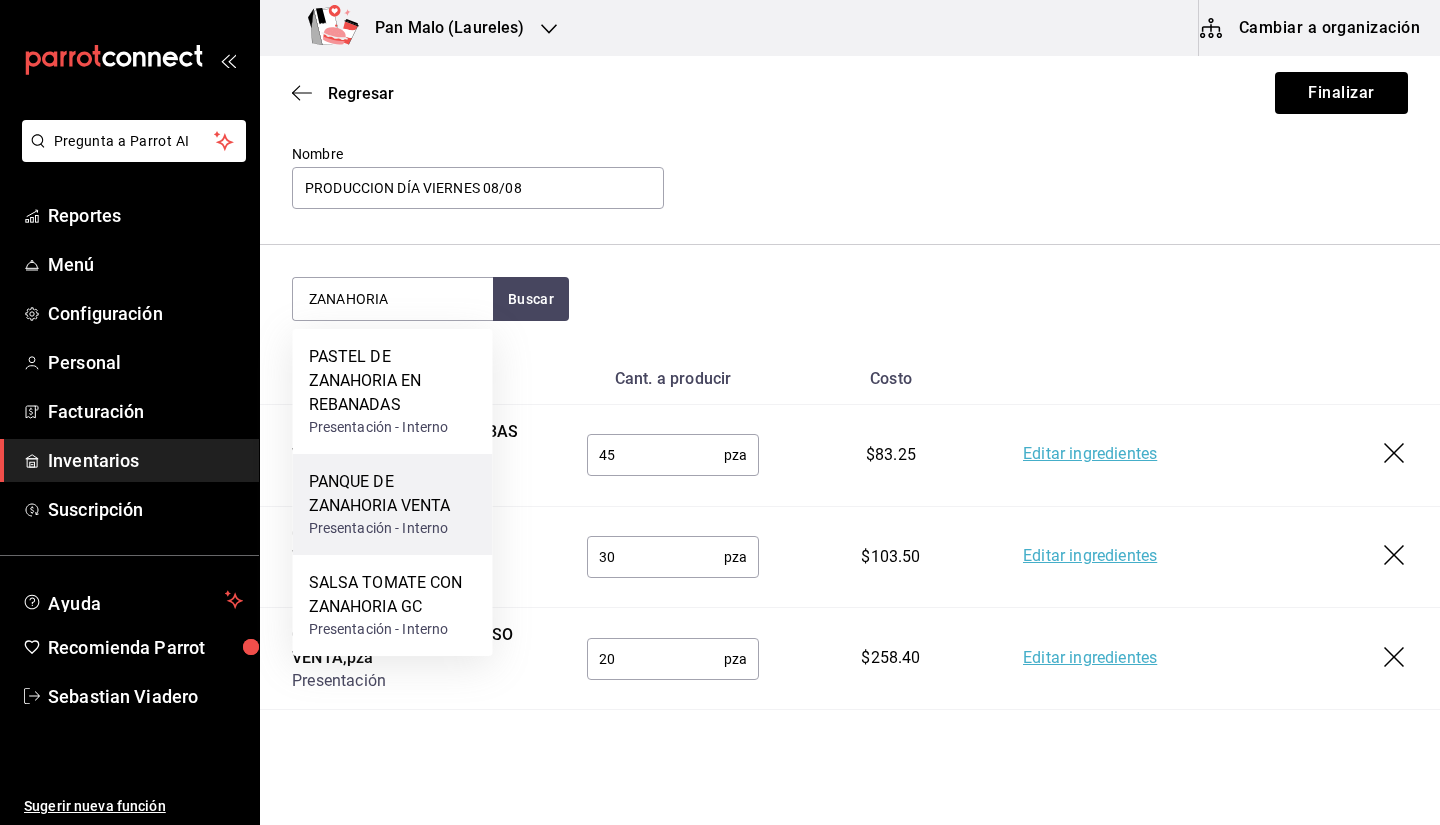 click on "Presentación - Interno" at bounding box center [393, 528] 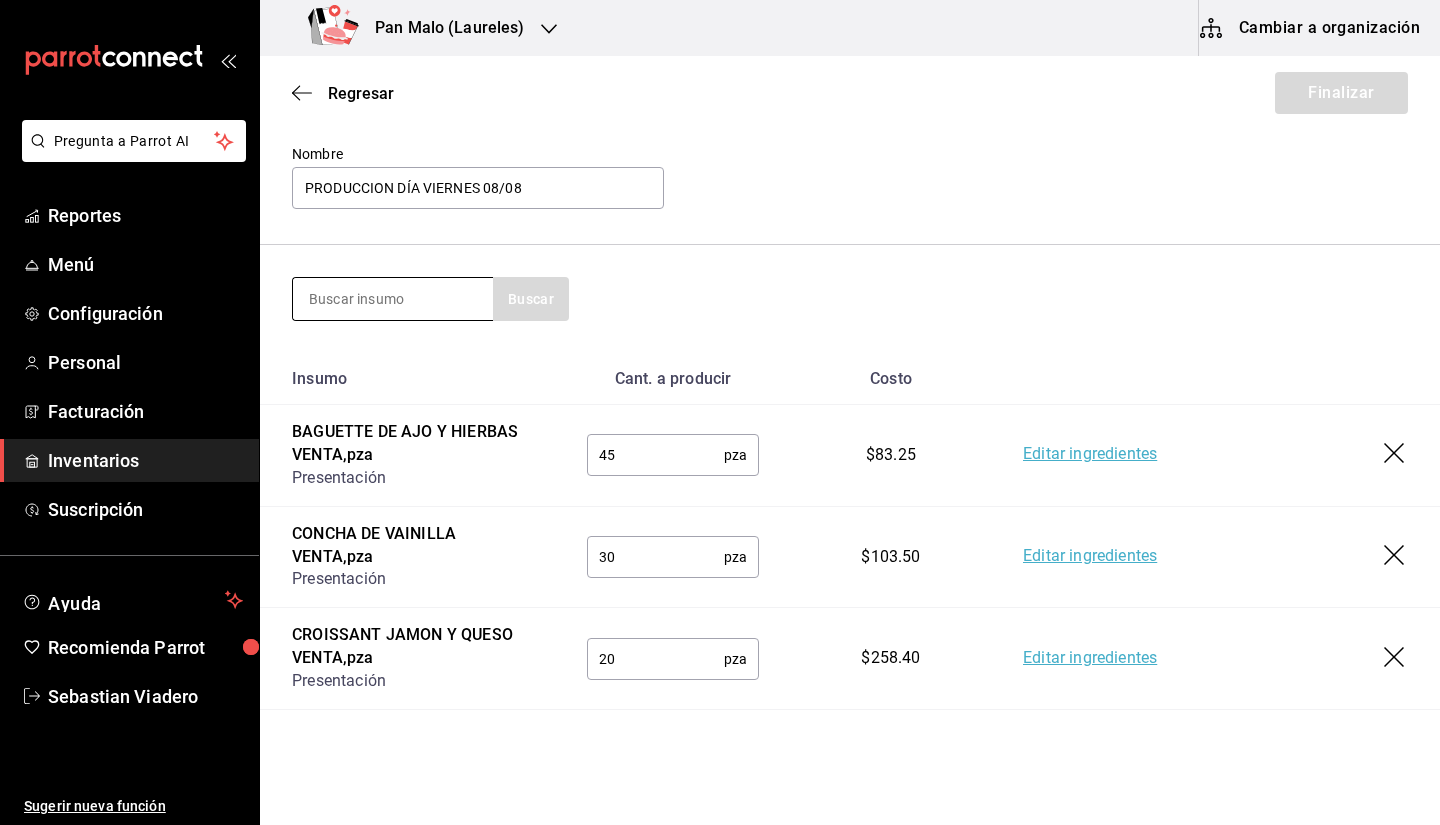 click at bounding box center [393, 299] 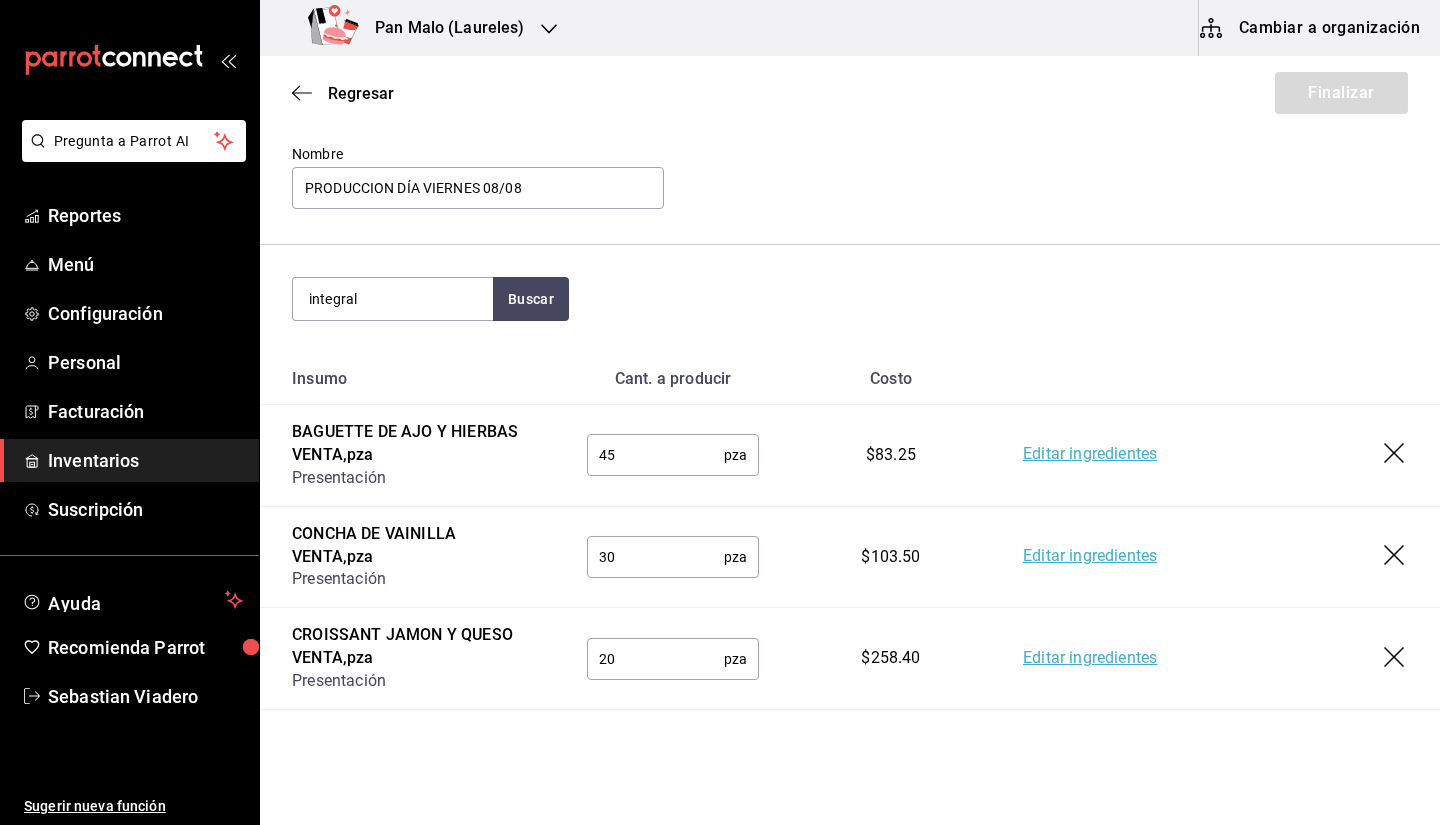 type on "integral" 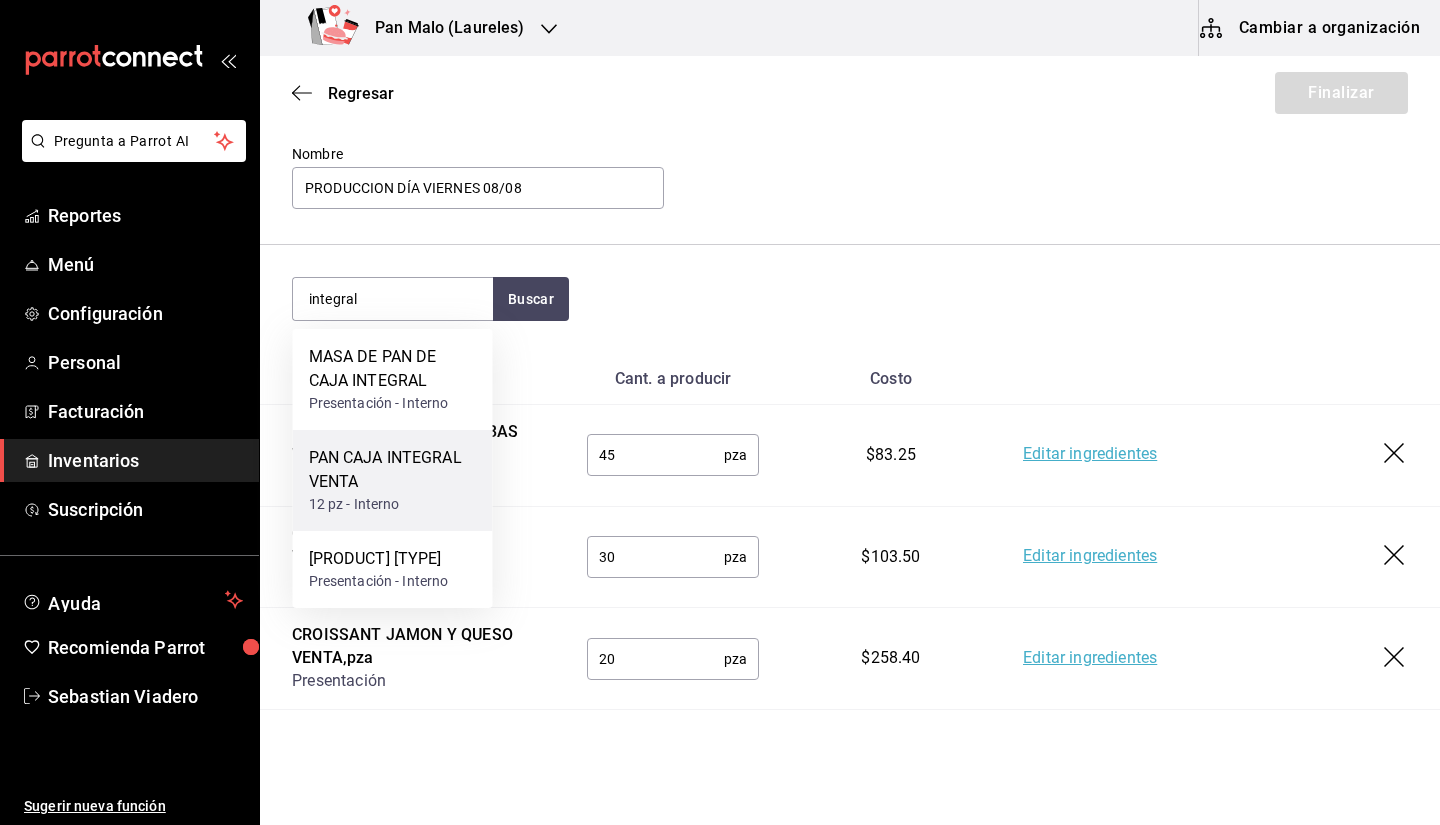 click on "PAN CAJA INTEGRAL VENTA" at bounding box center [393, 470] 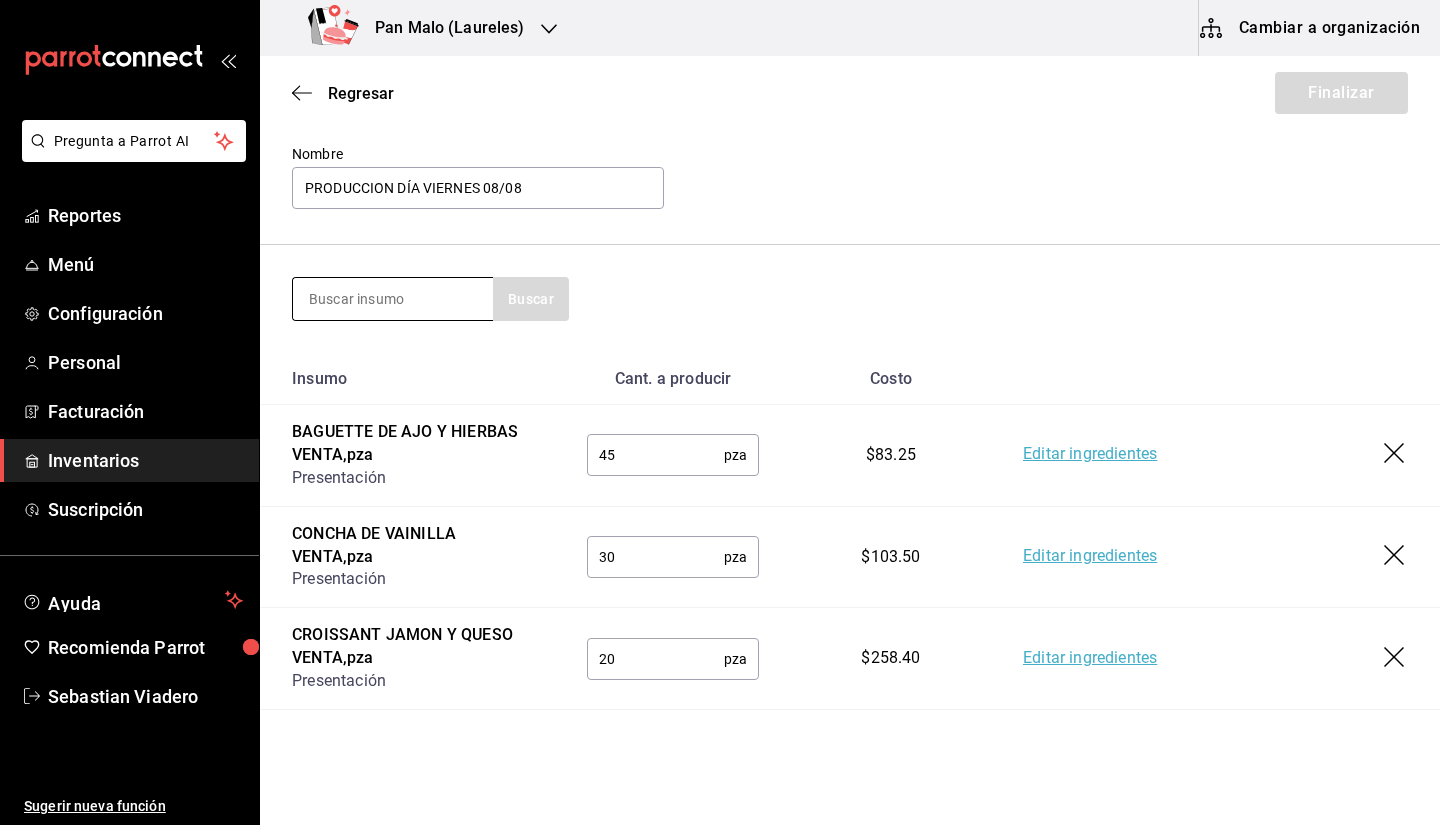 click at bounding box center (393, 299) 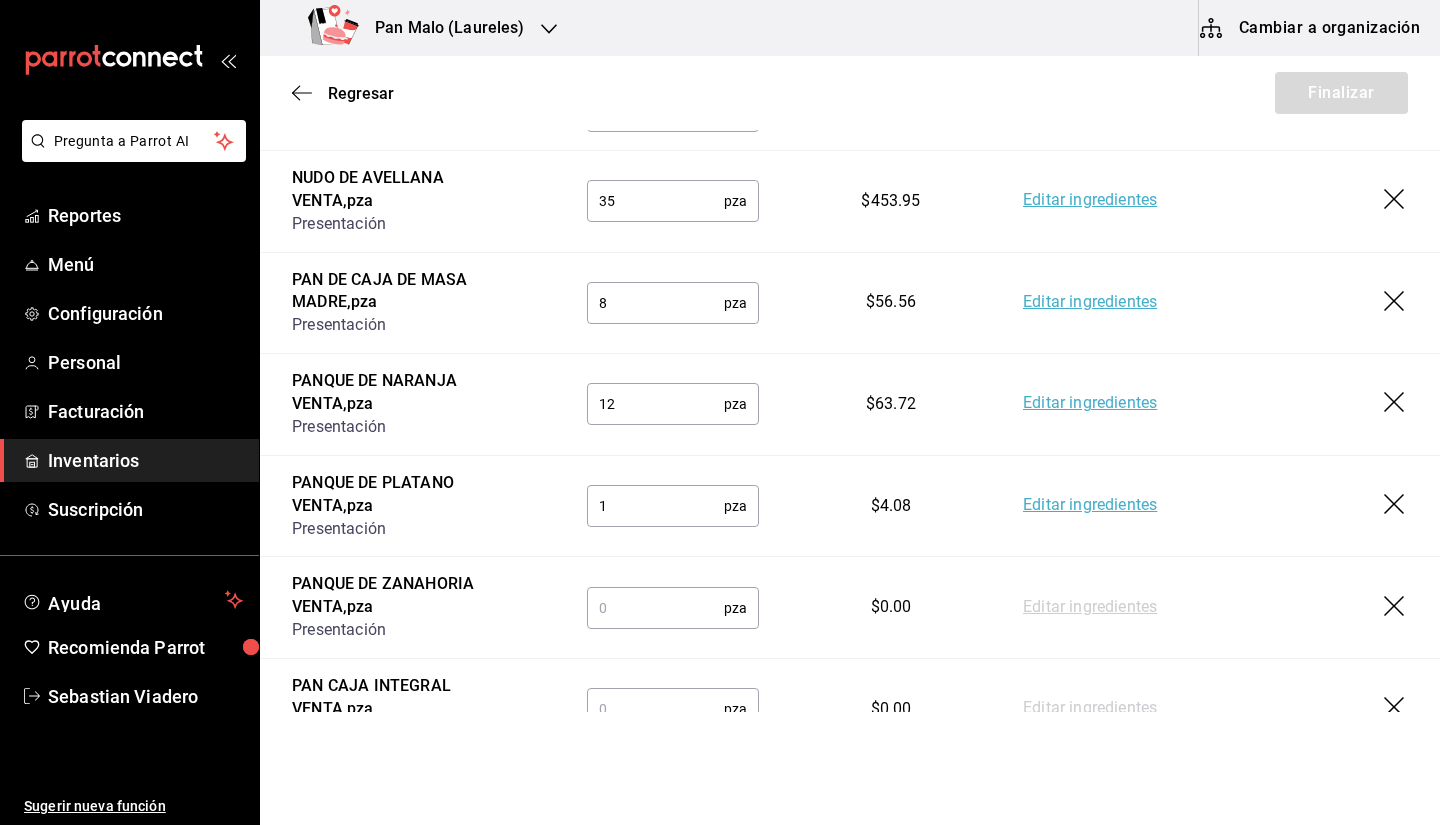 scroll, scrollTop: 1045, scrollLeft: 0, axis: vertical 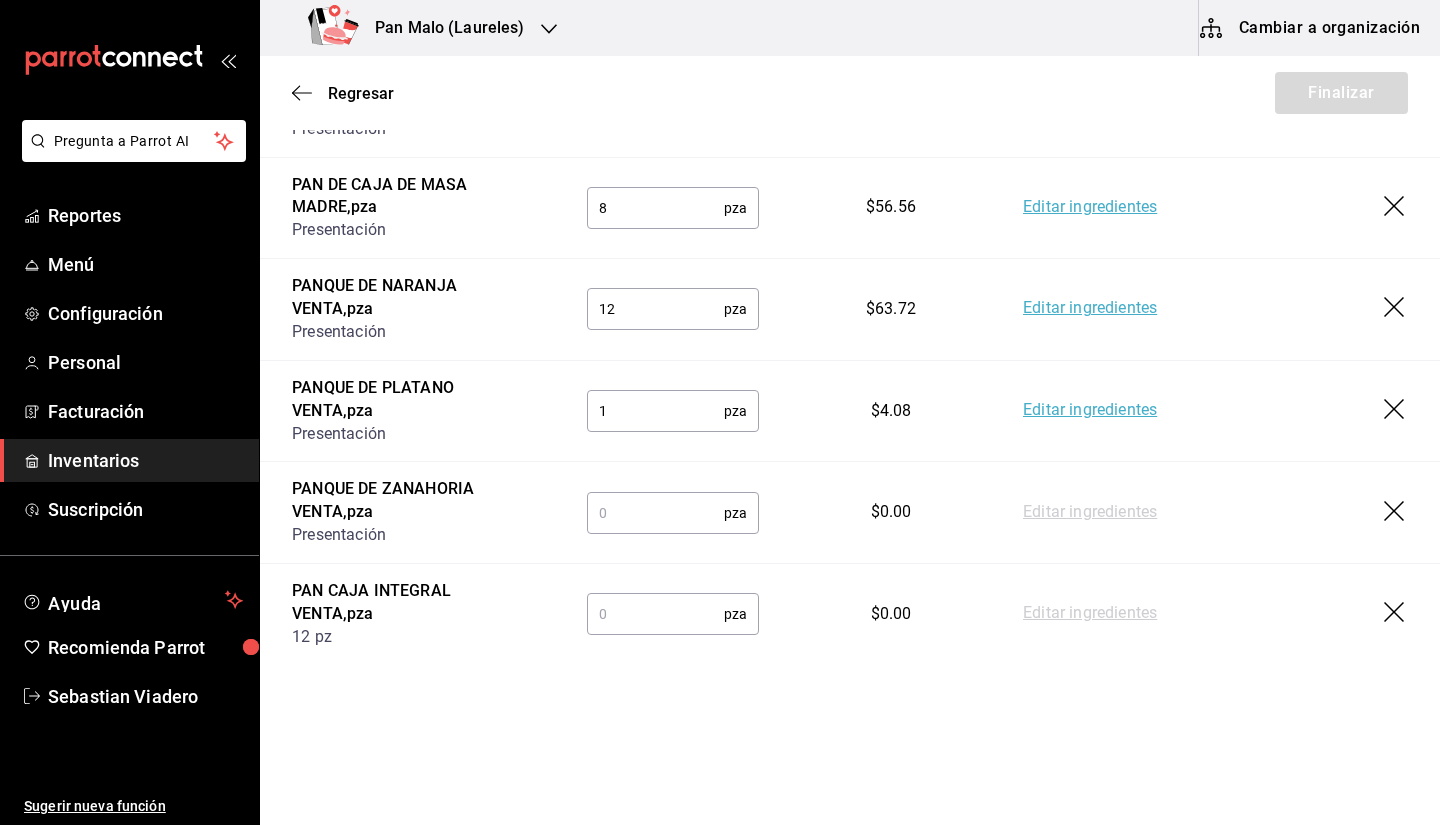 click at bounding box center (655, 513) 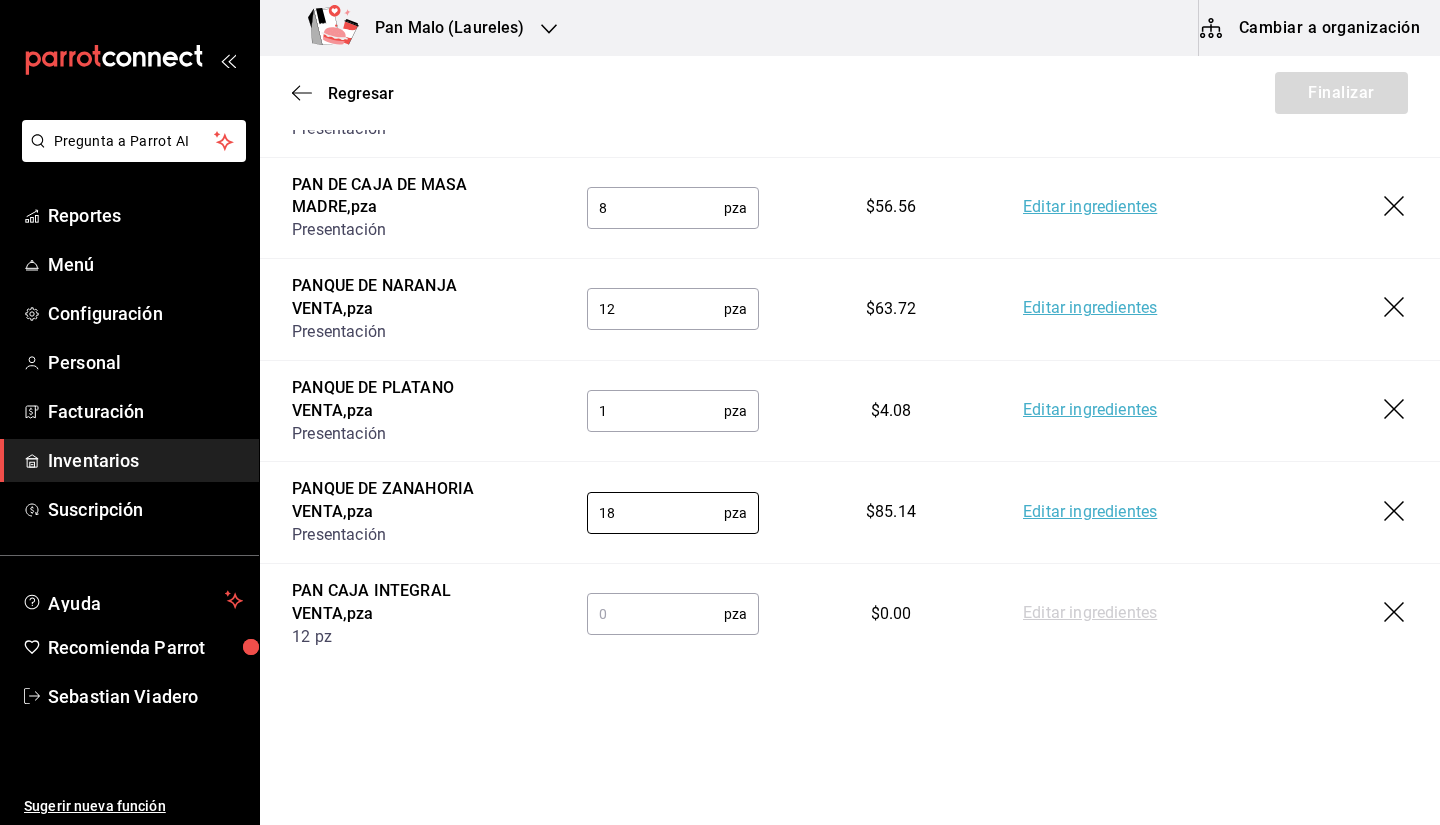 type on "18" 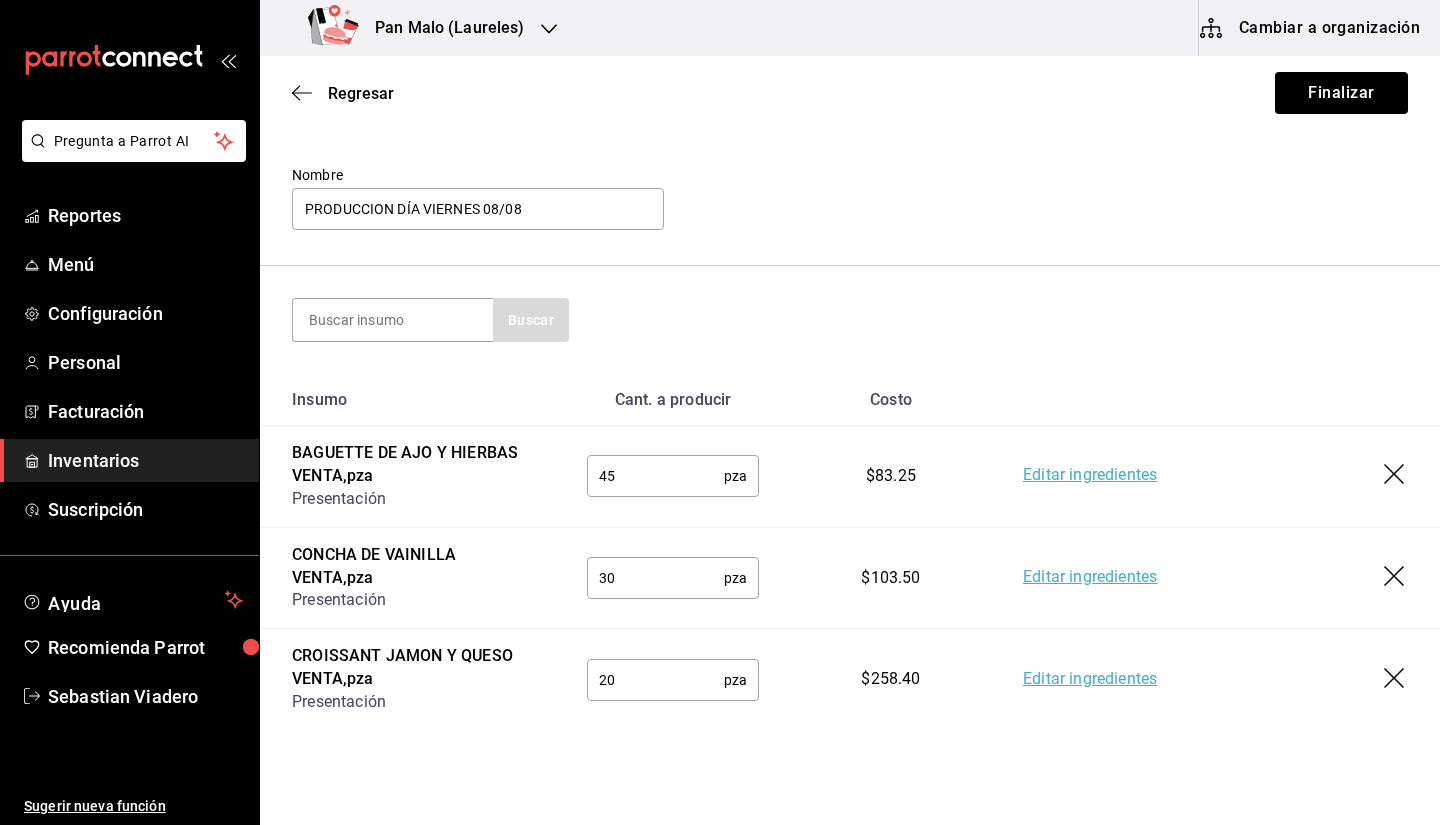 scroll, scrollTop: 75, scrollLeft: 0, axis: vertical 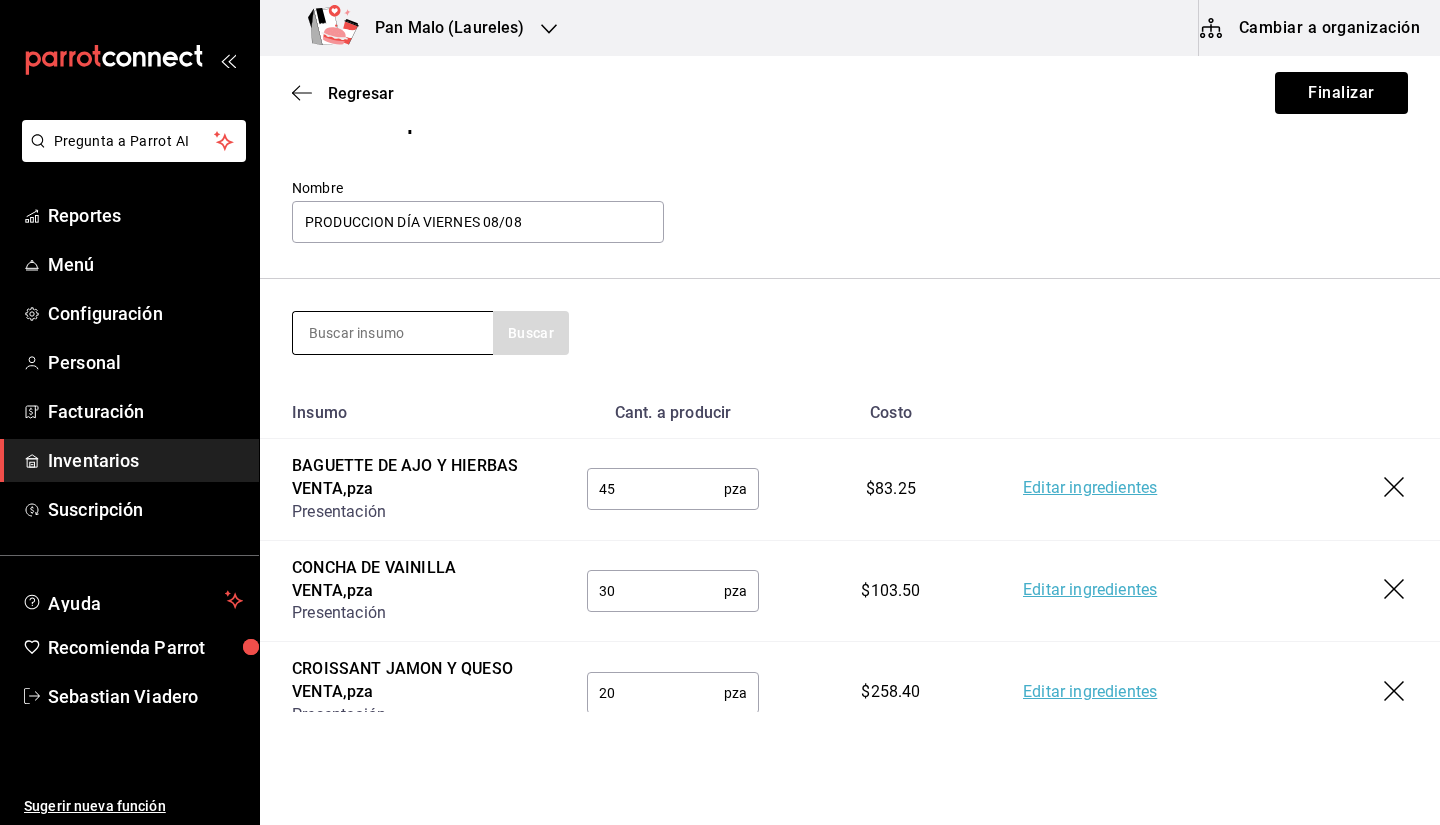 type on "4" 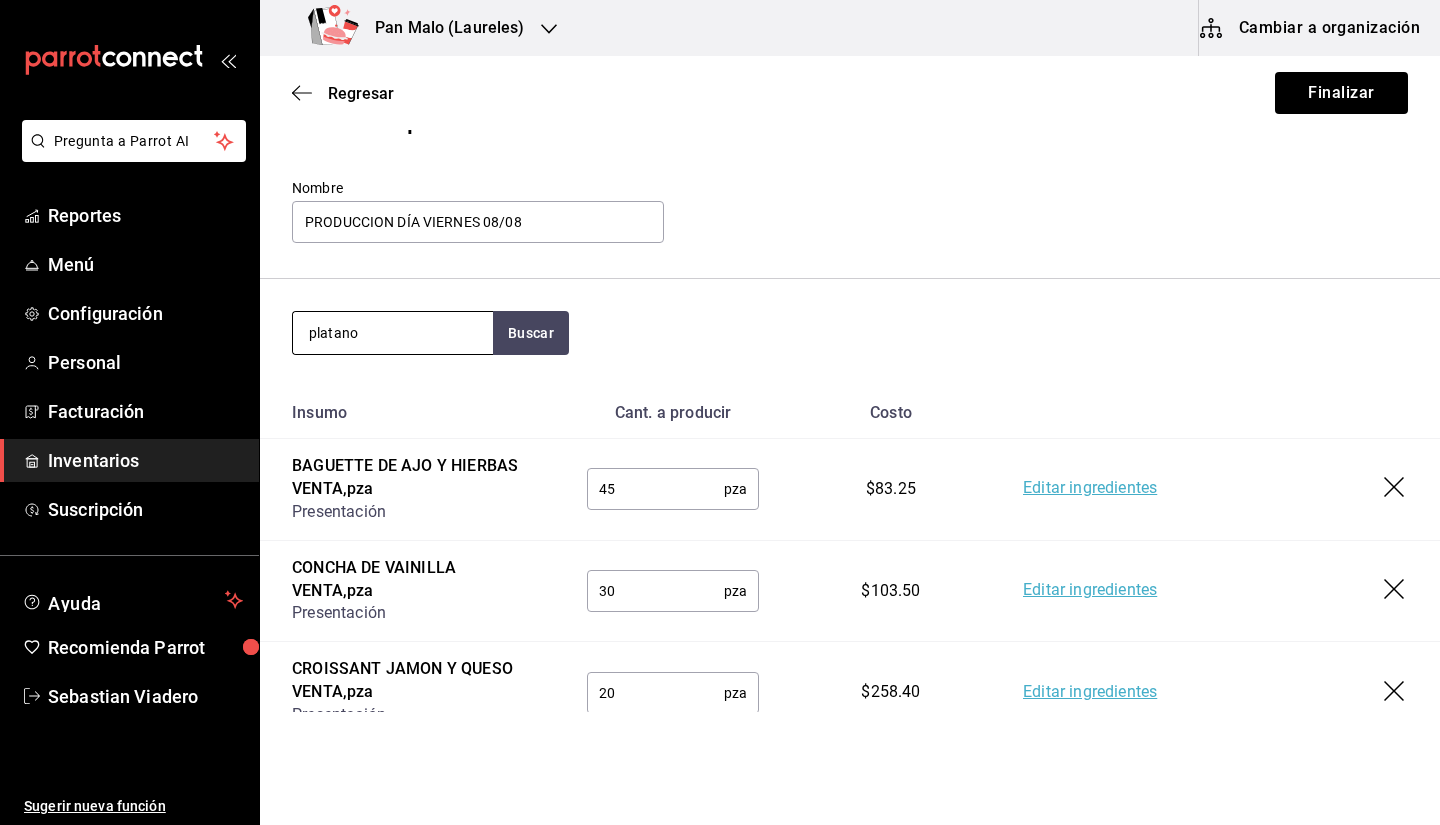 type on "platano" 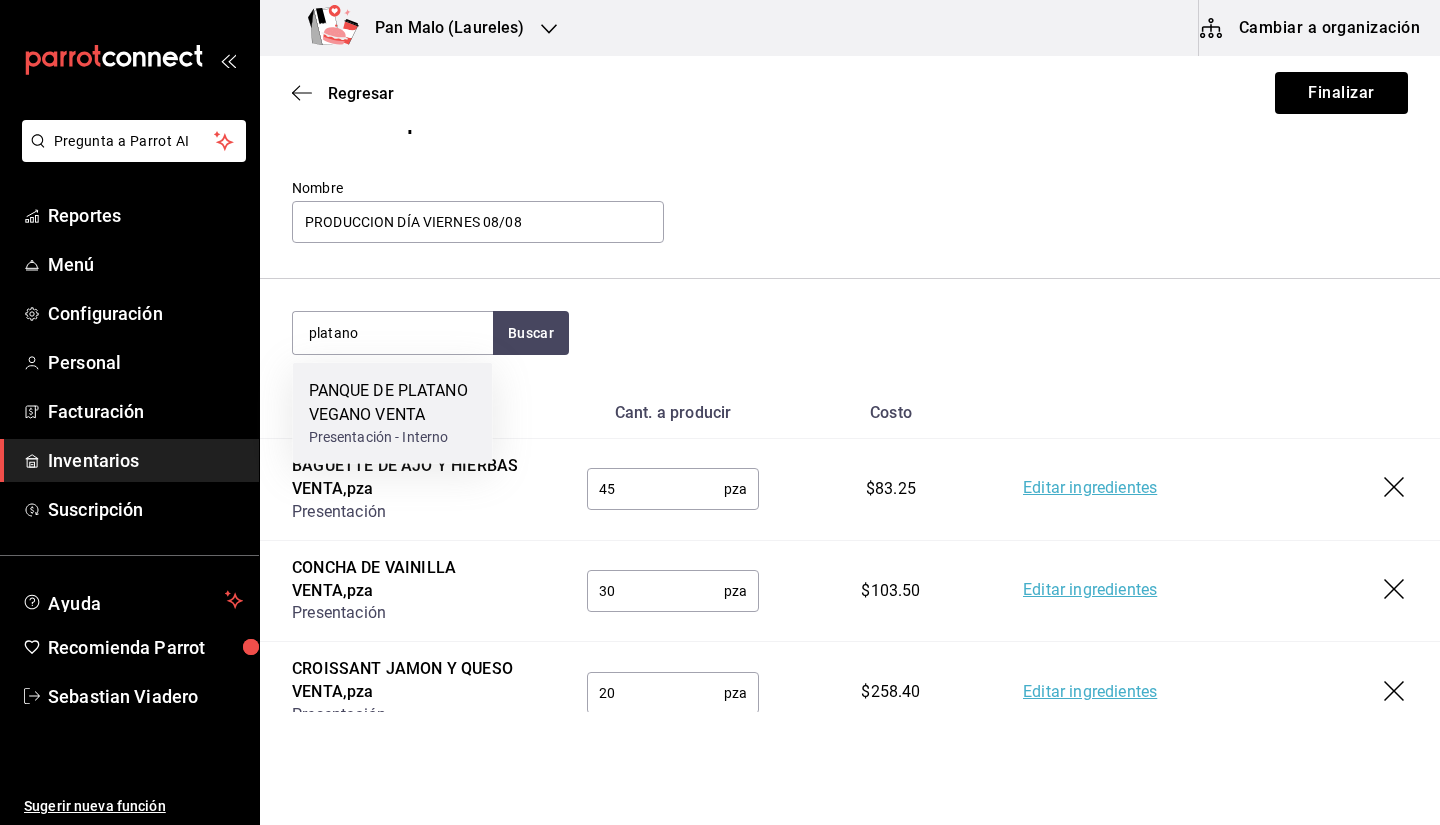 click on "PANQUE DE PLATANO VEGANO VENTA" at bounding box center (393, 403) 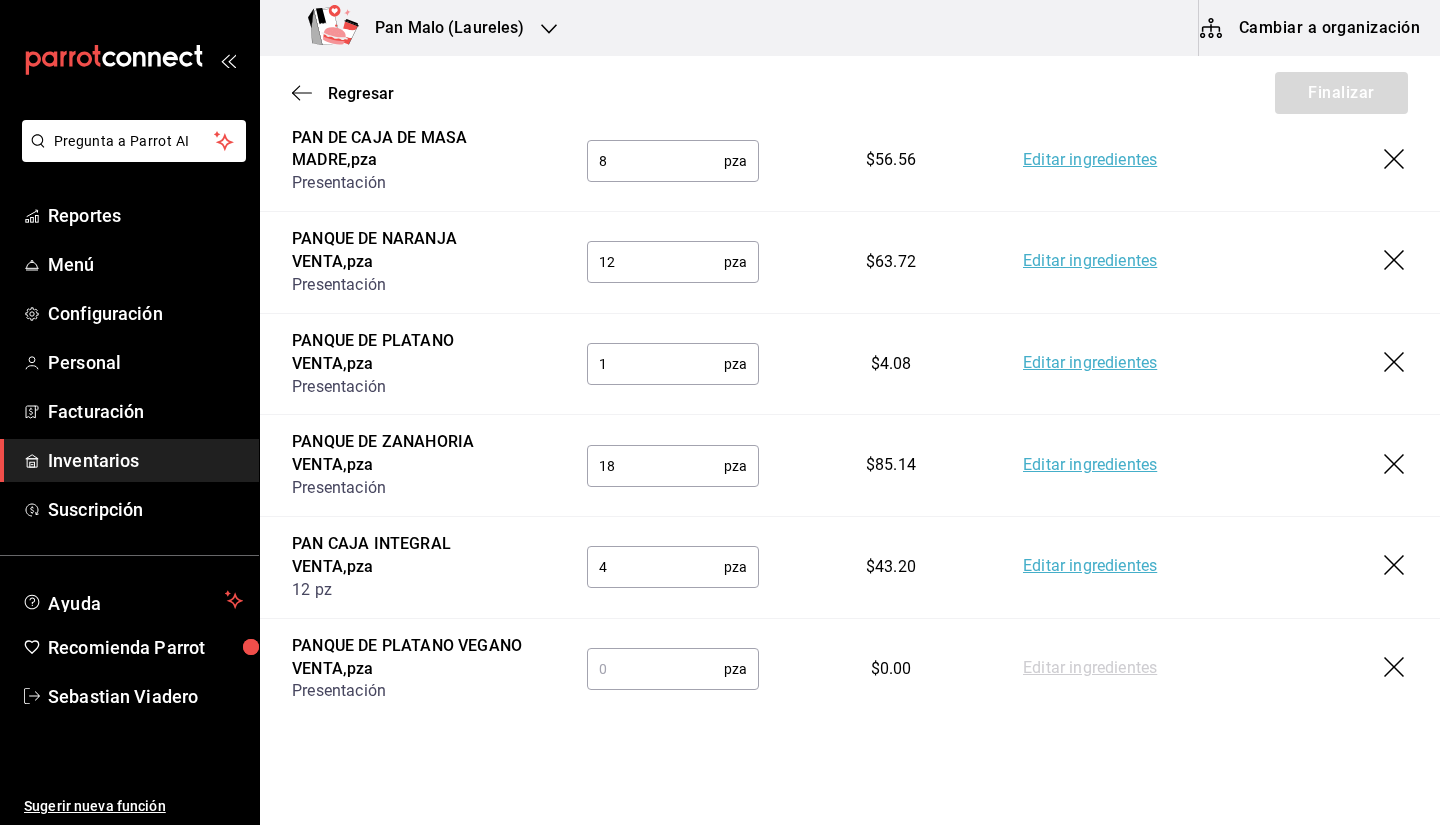 scroll, scrollTop: 1147, scrollLeft: 0, axis: vertical 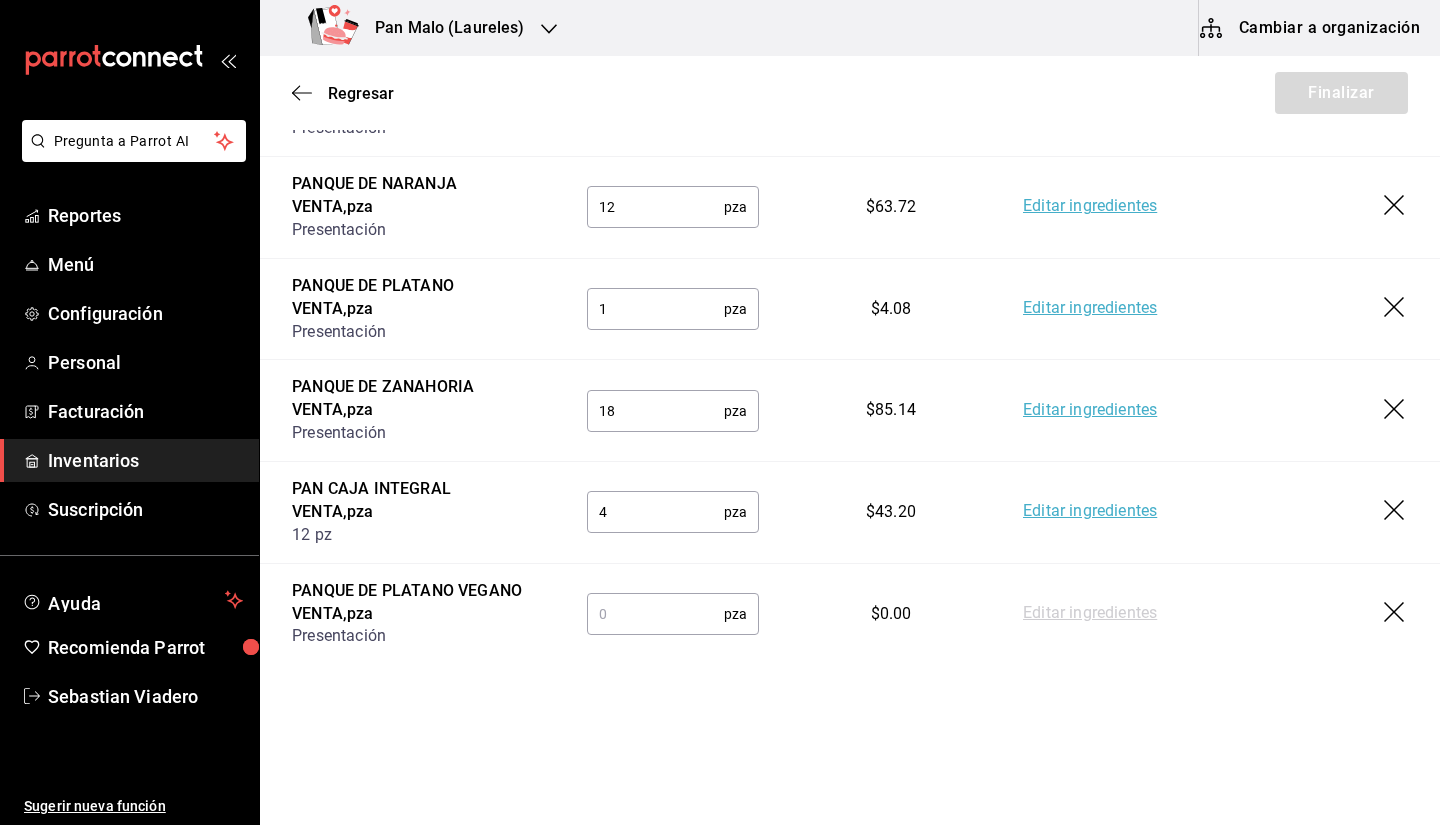 click on "pza ​" at bounding box center (673, 613) 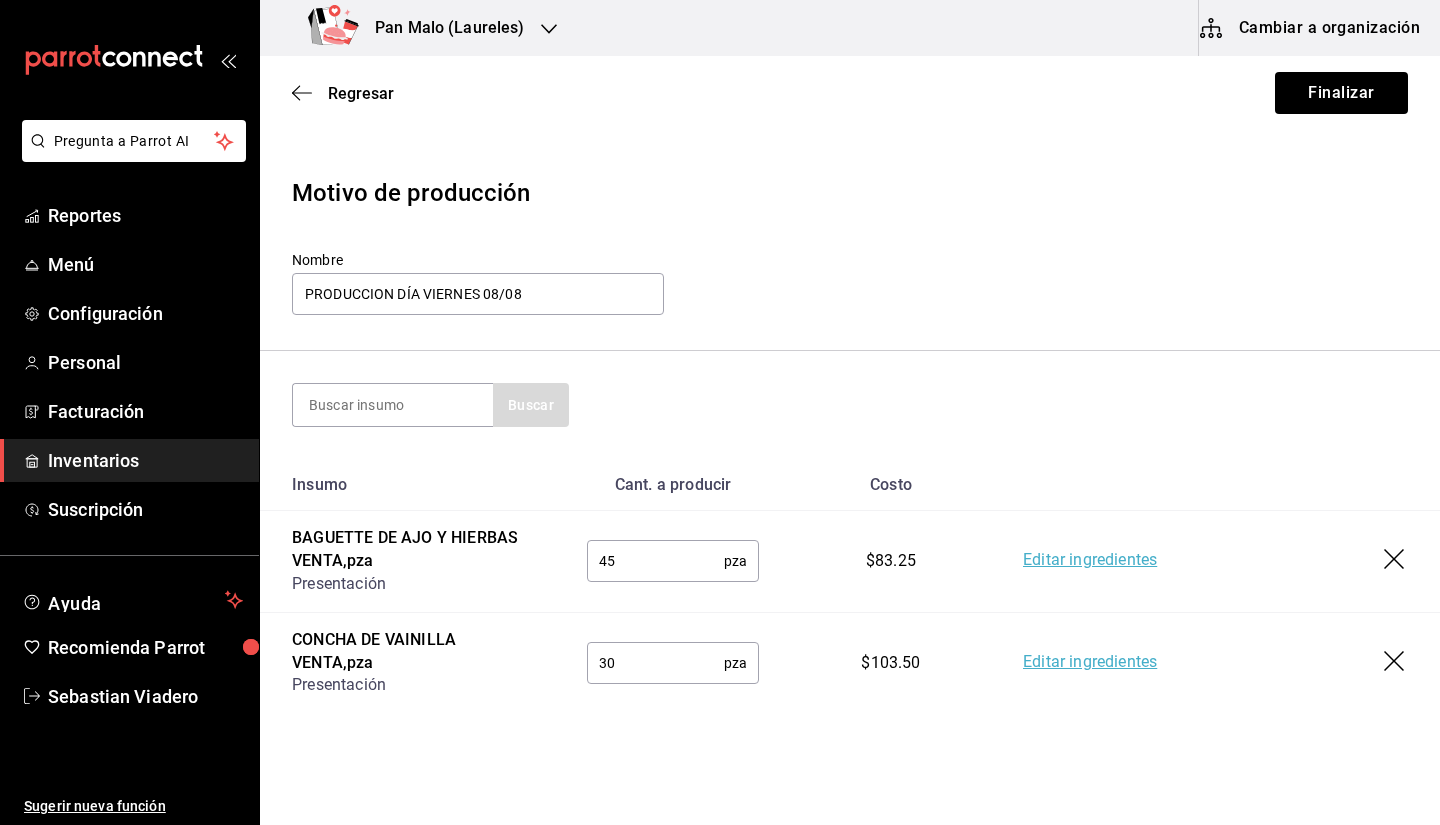 scroll, scrollTop: 0, scrollLeft: 0, axis: both 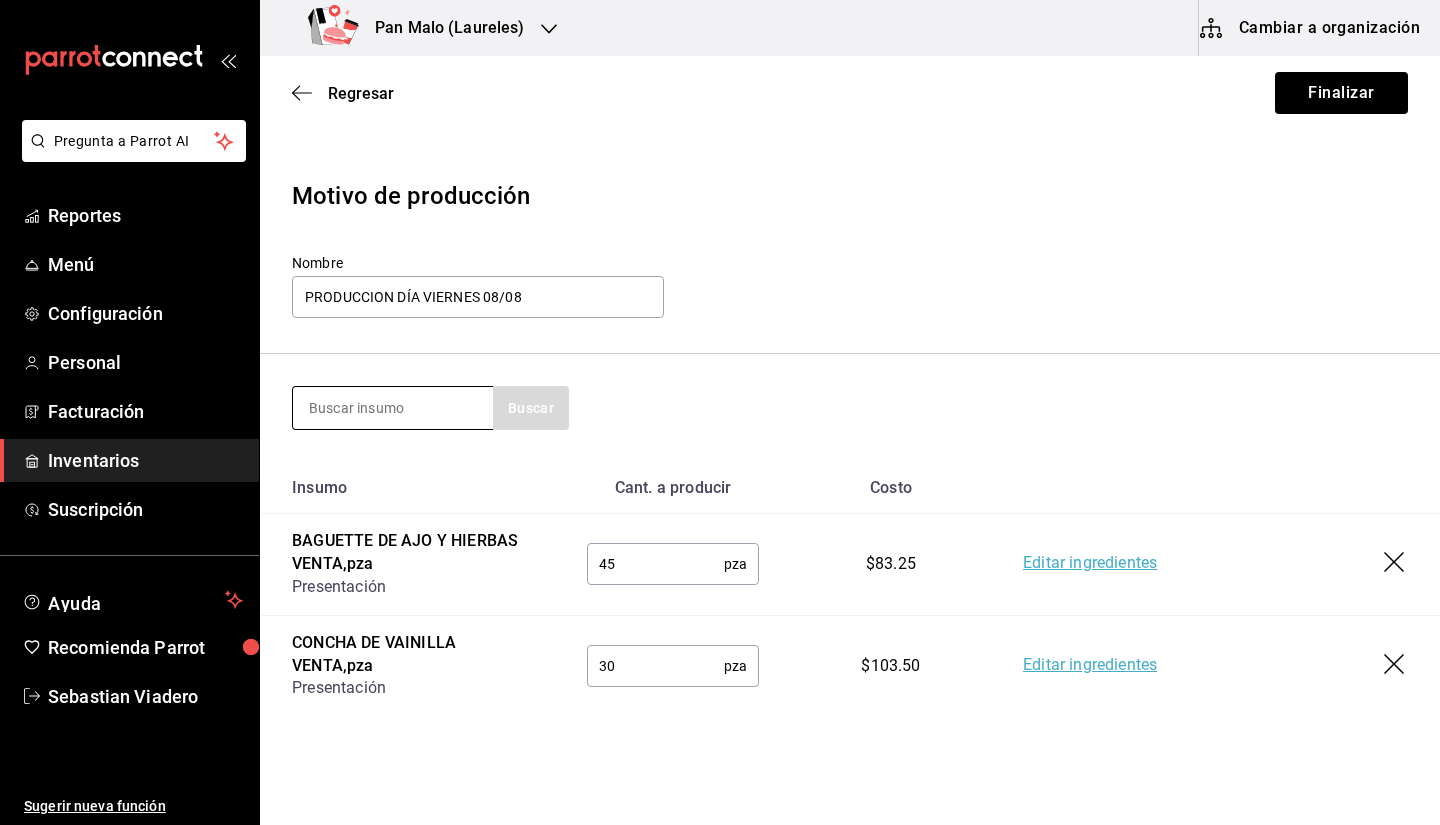 type on "8" 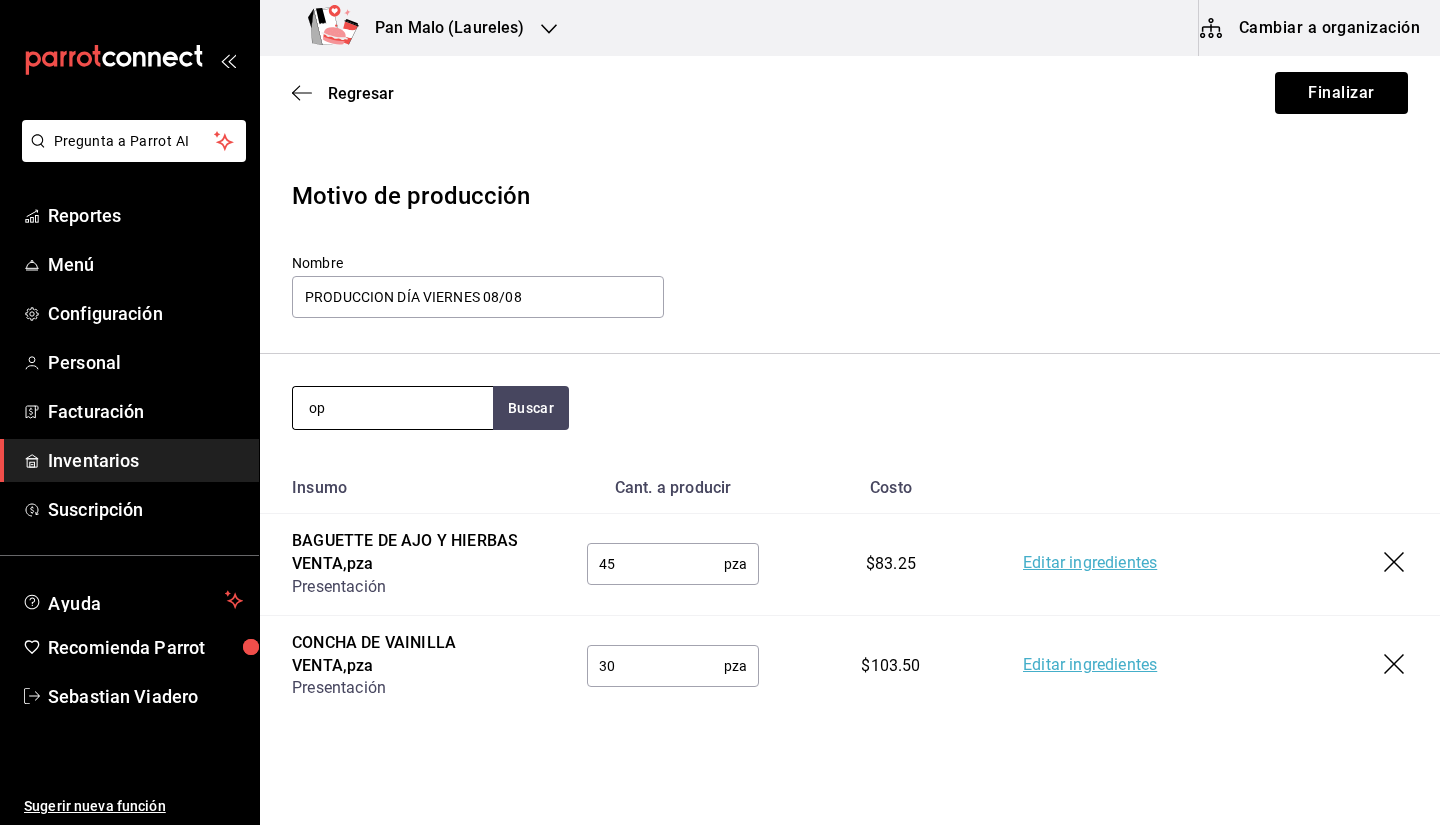 type on "o" 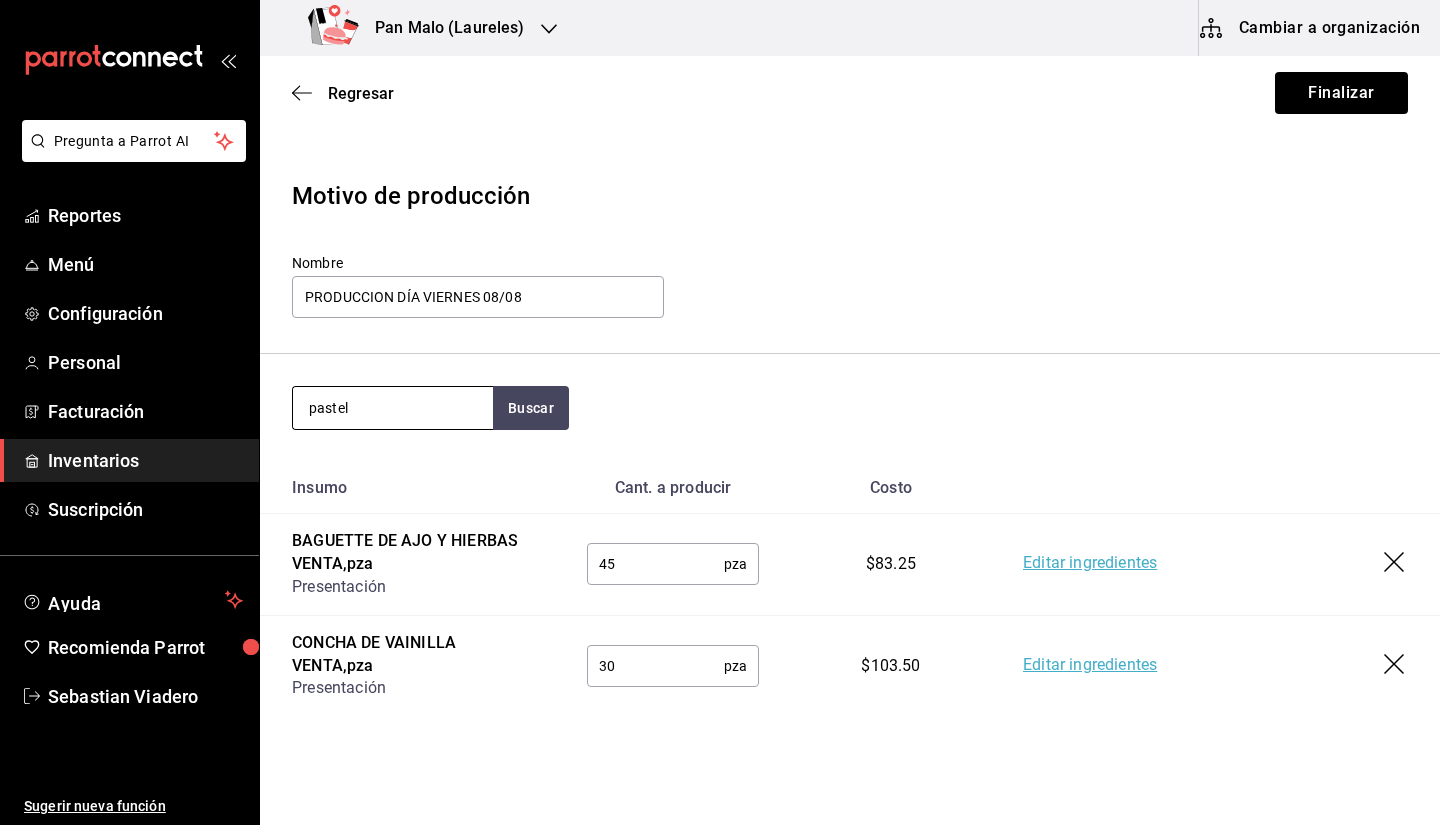 type on "pastel" 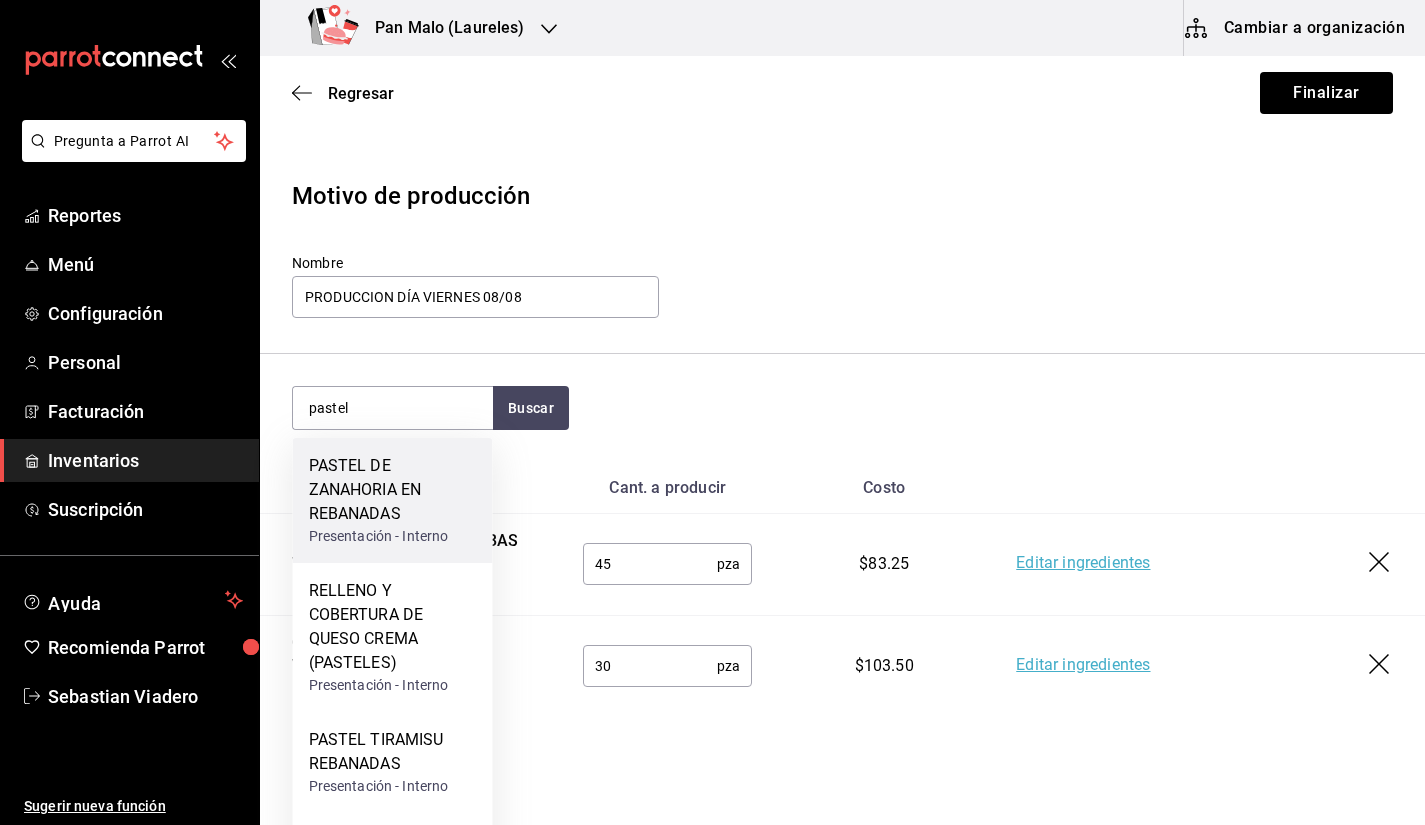 click on "PASTEL DE ZANAHORIA EN REBANADAS" at bounding box center (393, 490) 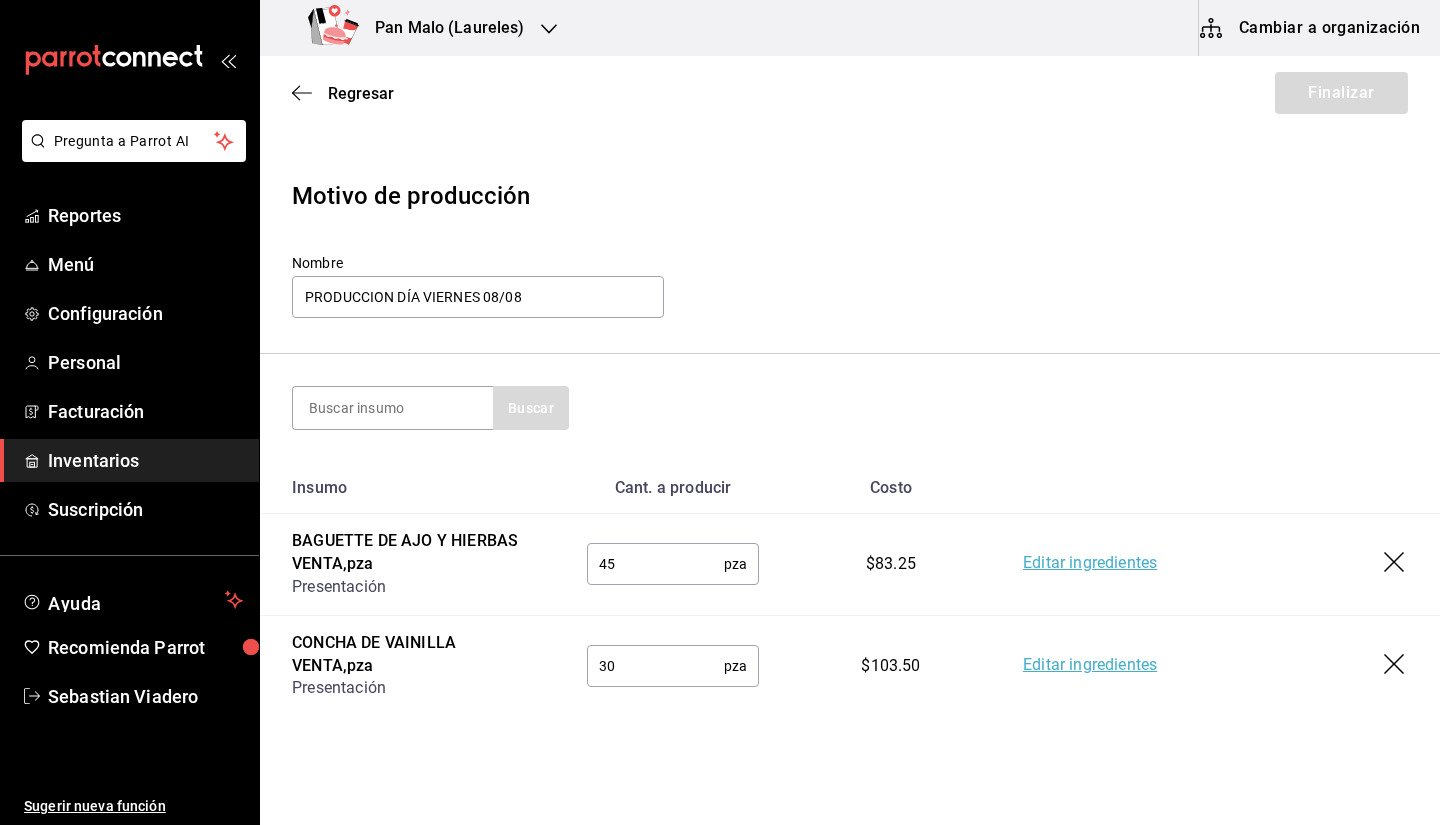 click on "Buscar" at bounding box center [850, 408] 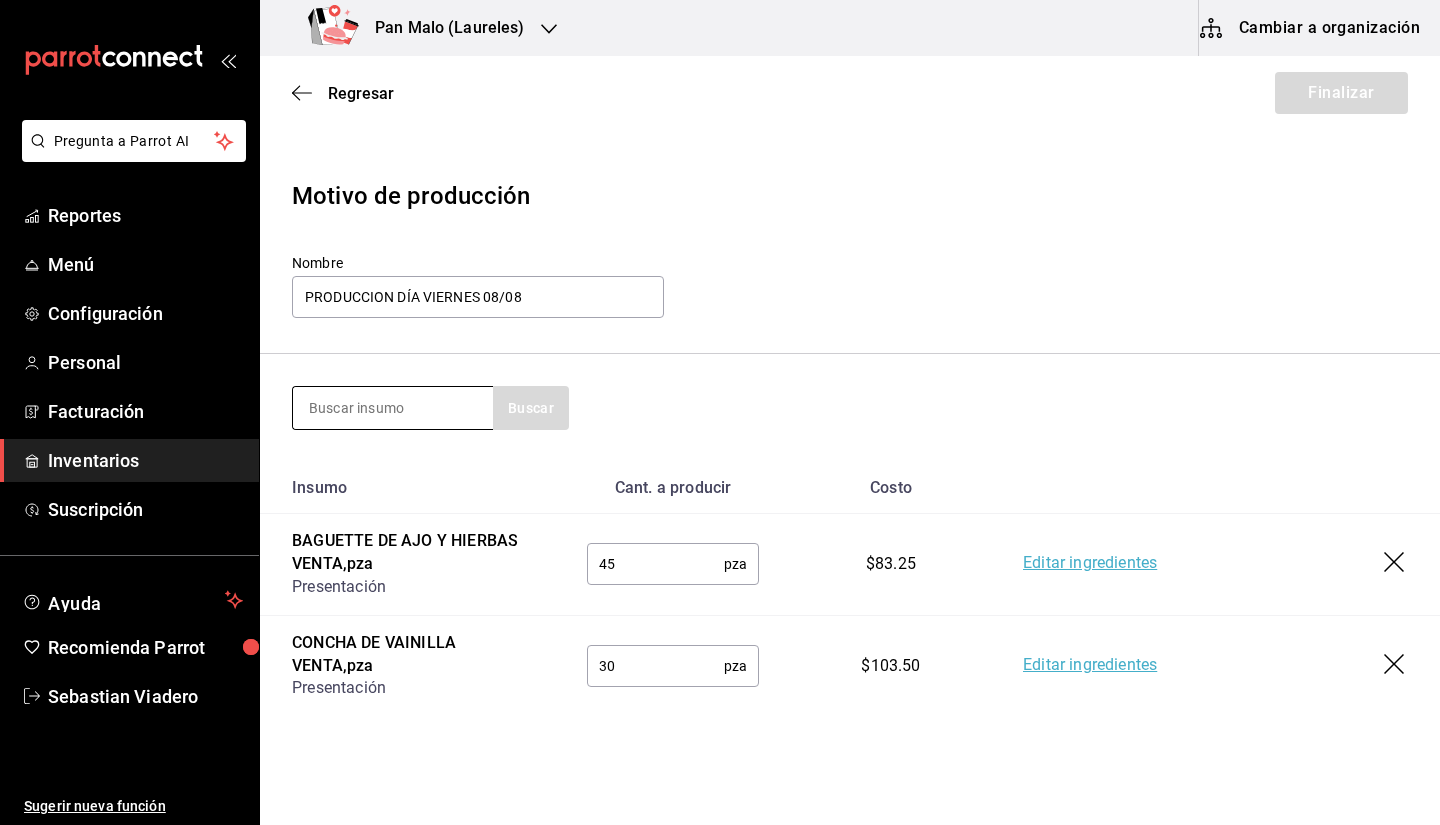 click at bounding box center (393, 408) 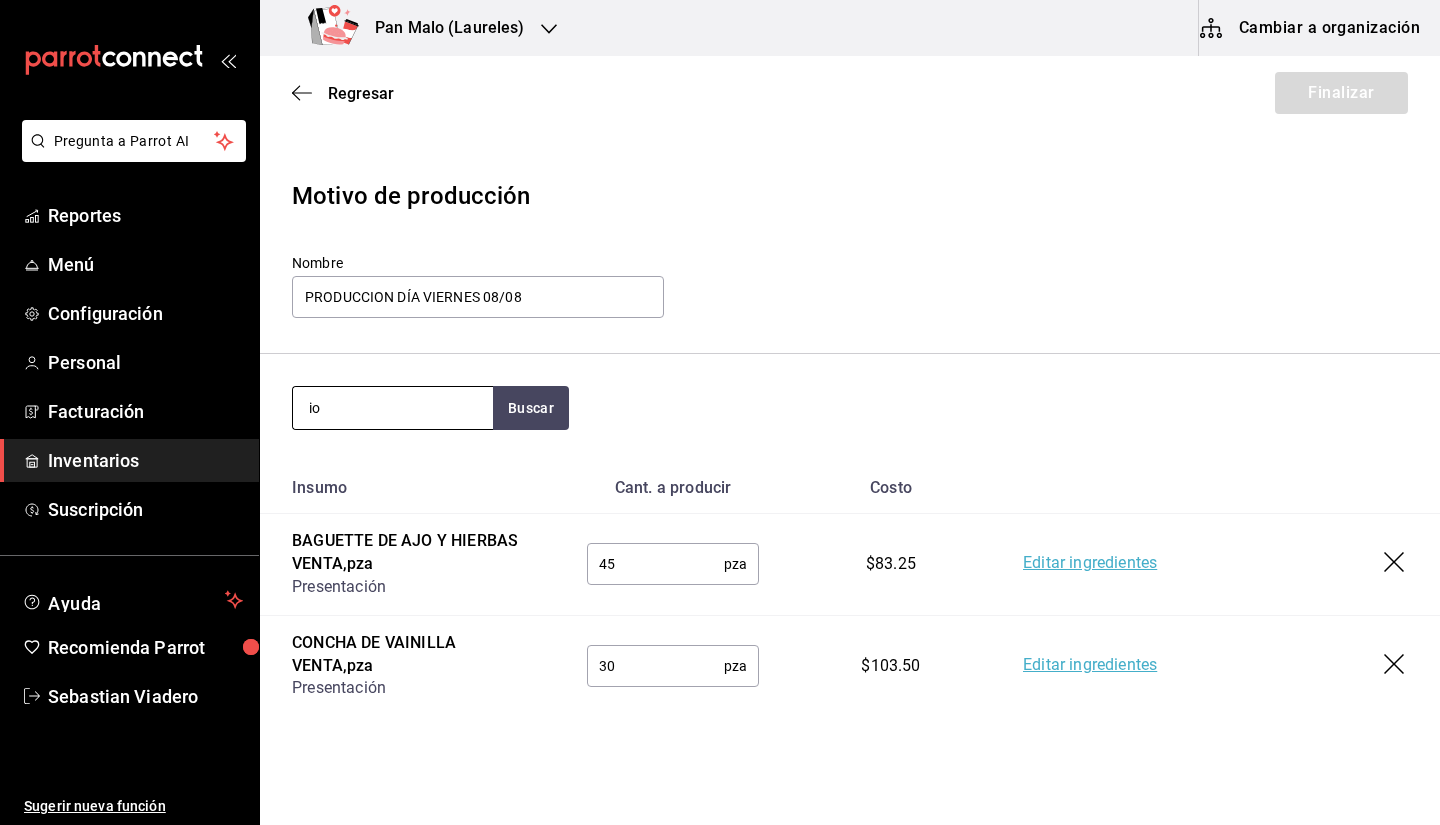 type on "i" 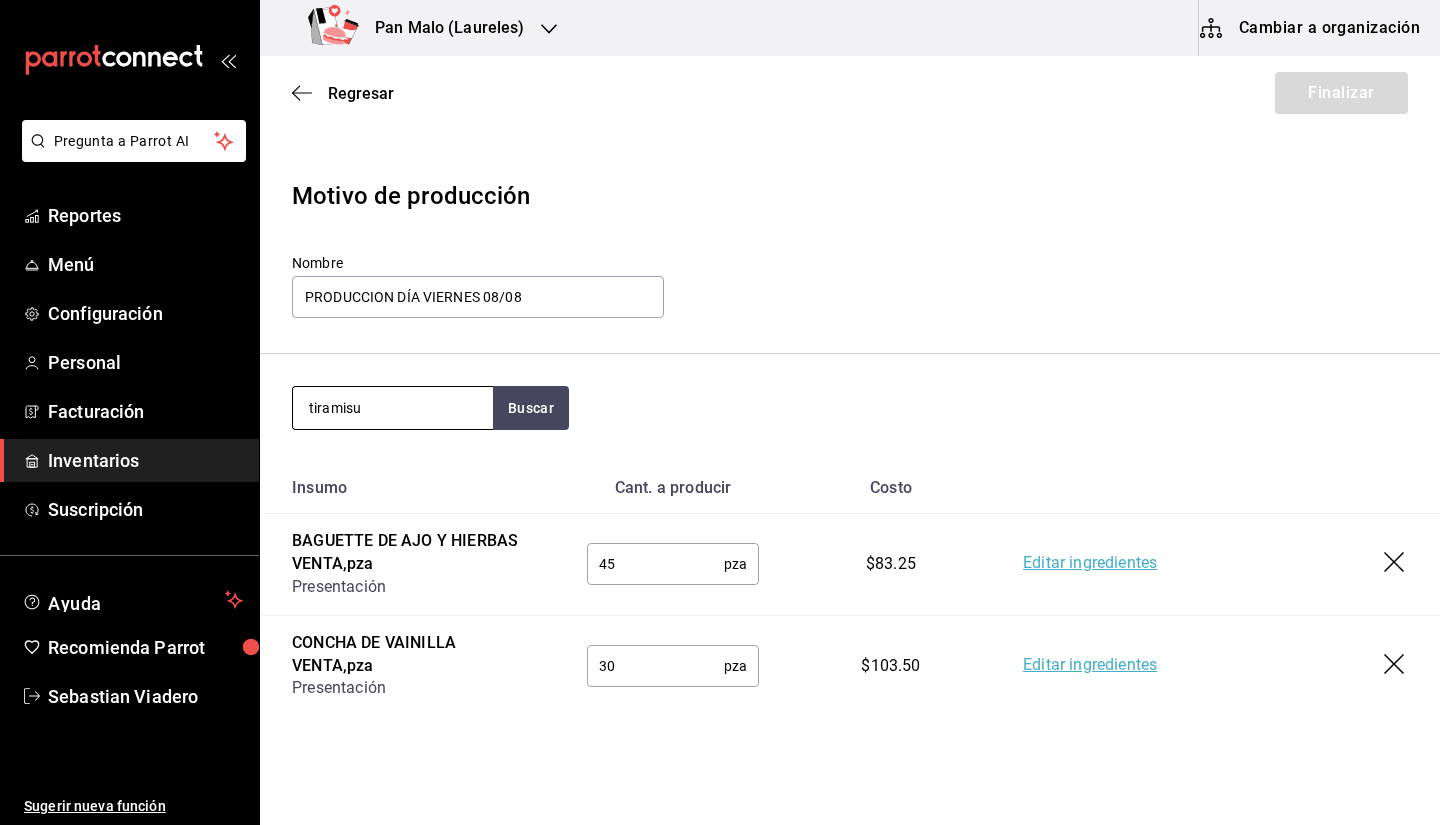 type on "tiramisu" 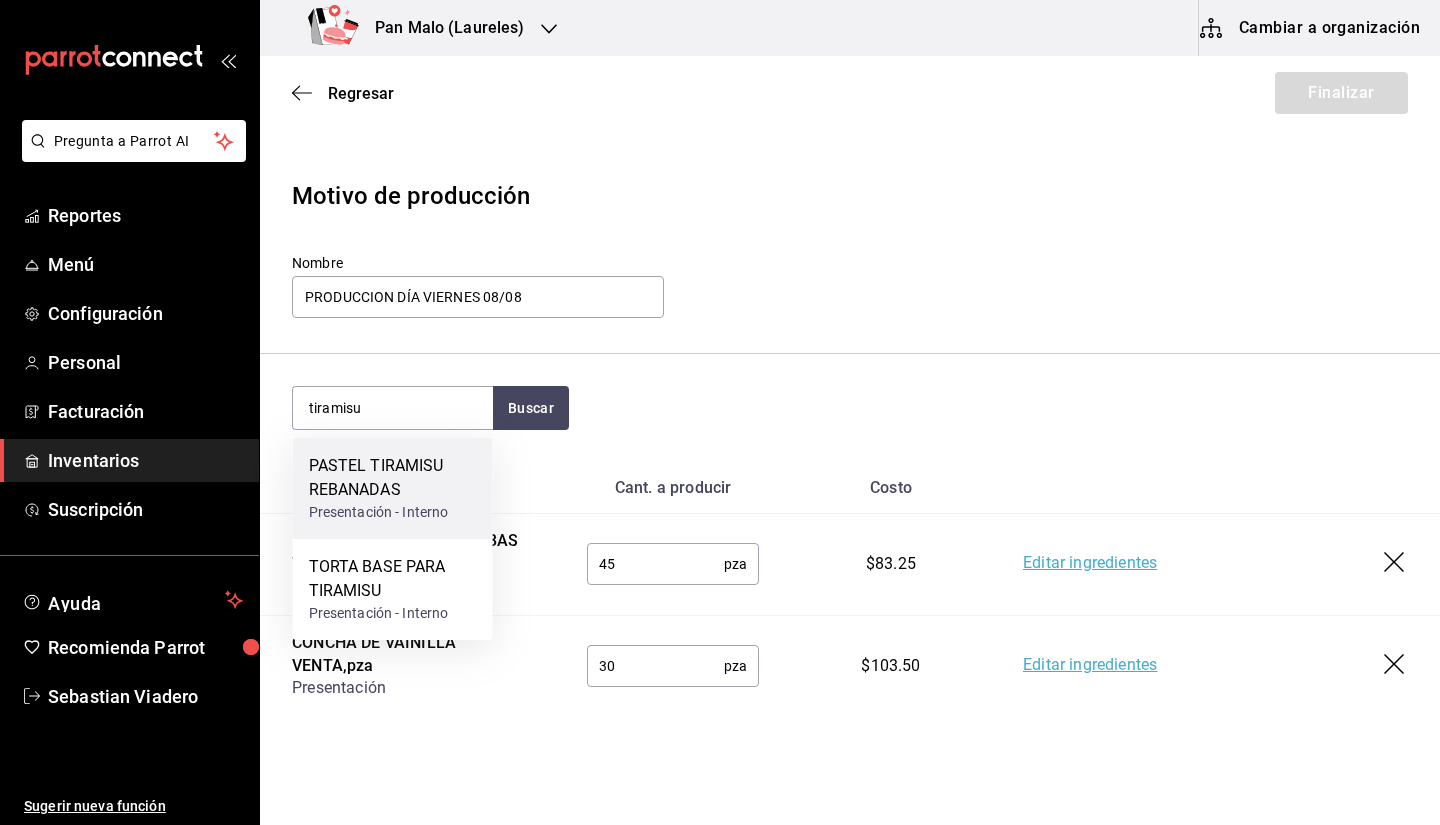 click on "Presentación - Interno" at bounding box center (393, 512) 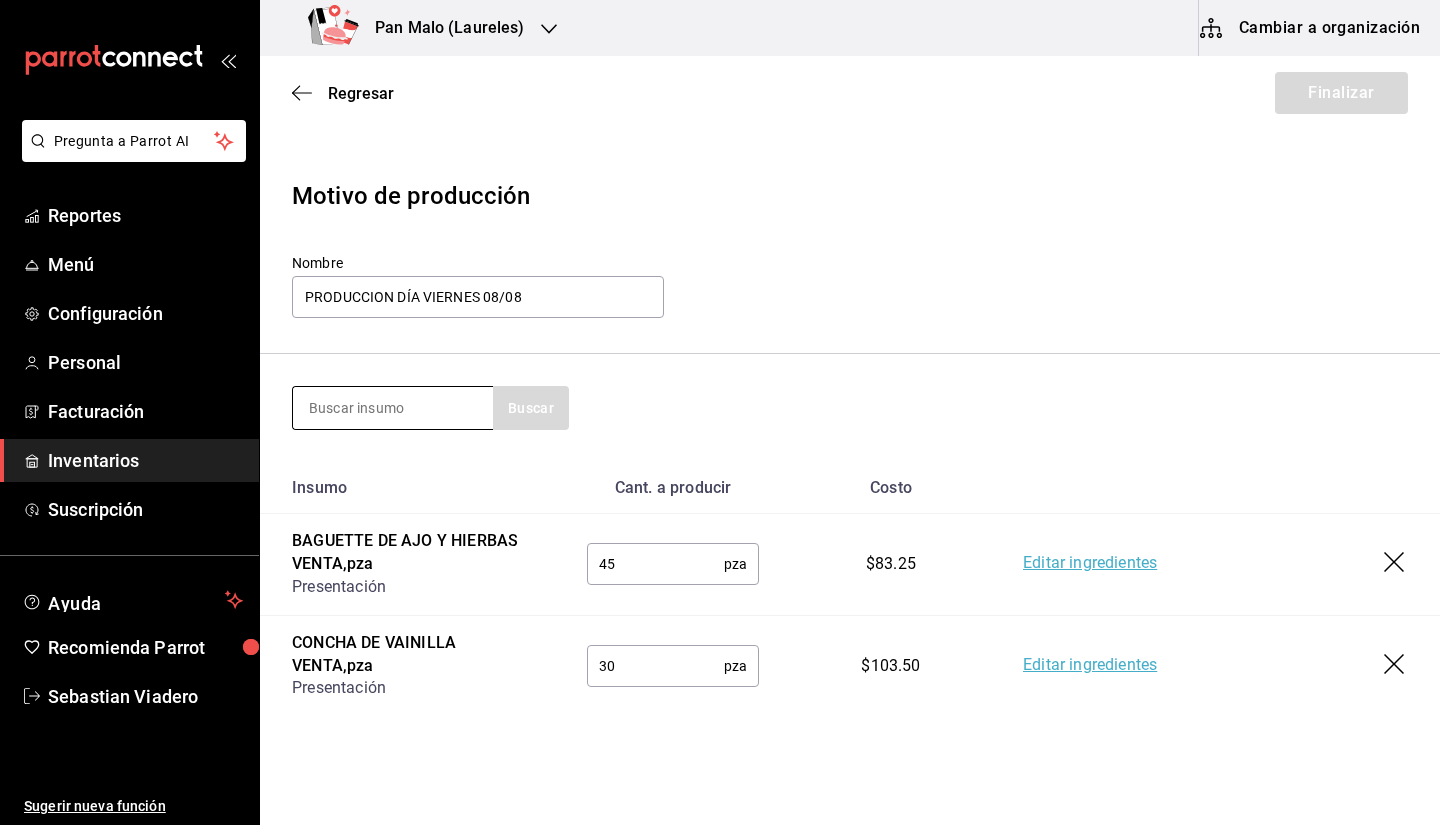 click at bounding box center (393, 408) 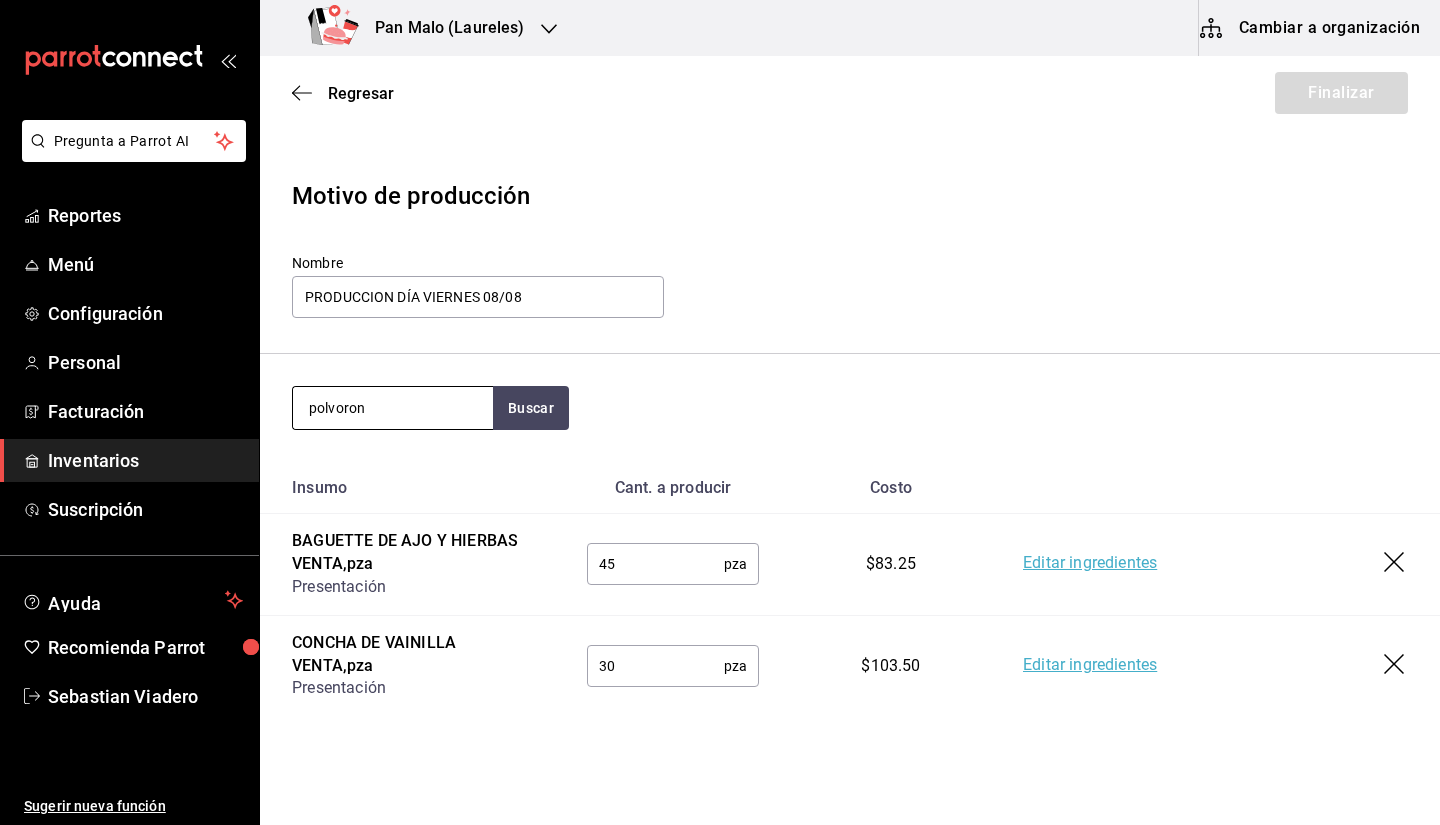 type on "polvoron" 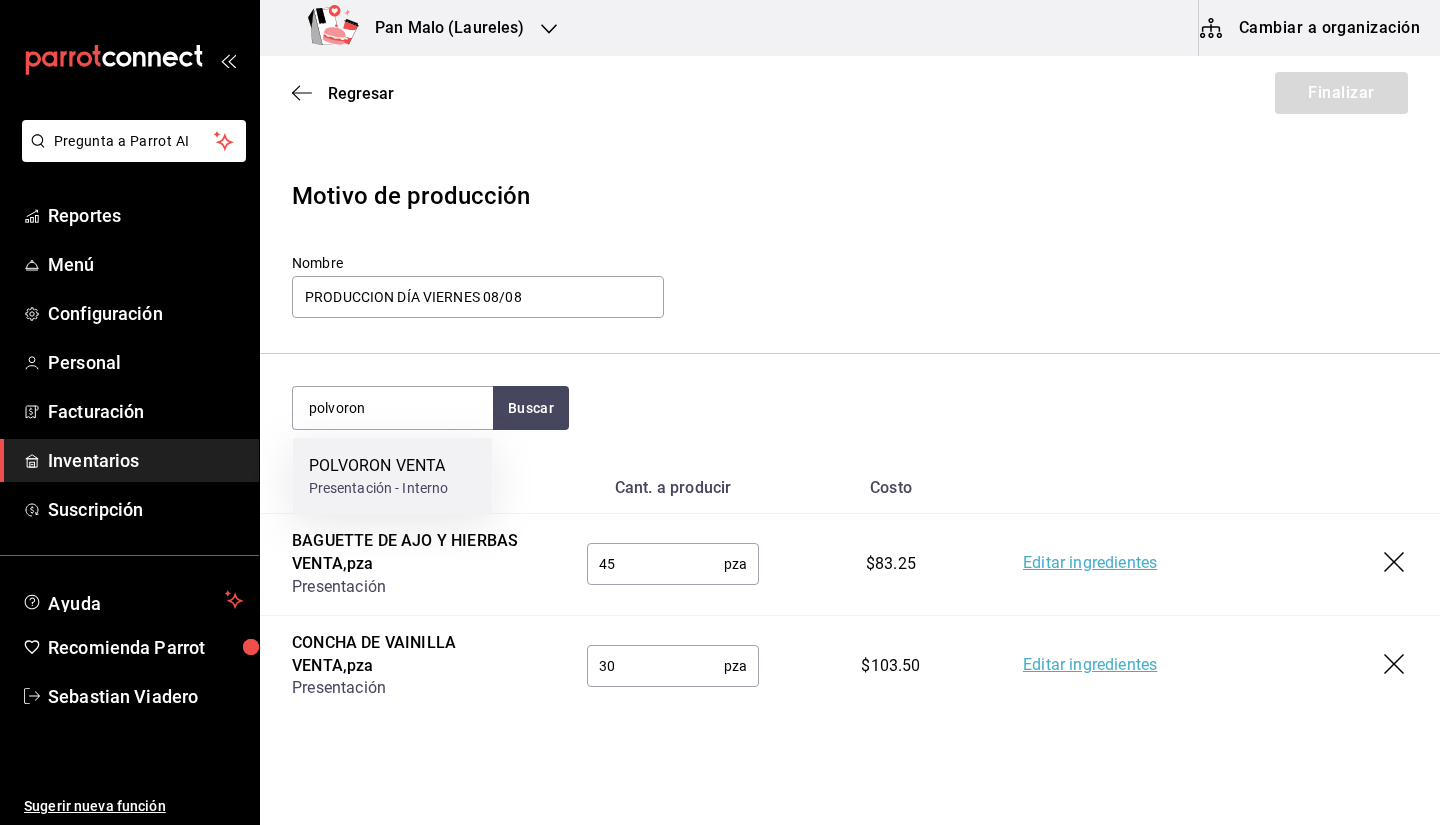 click on "POLVORON VENTA Presentación - Interno" at bounding box center (393, 476) 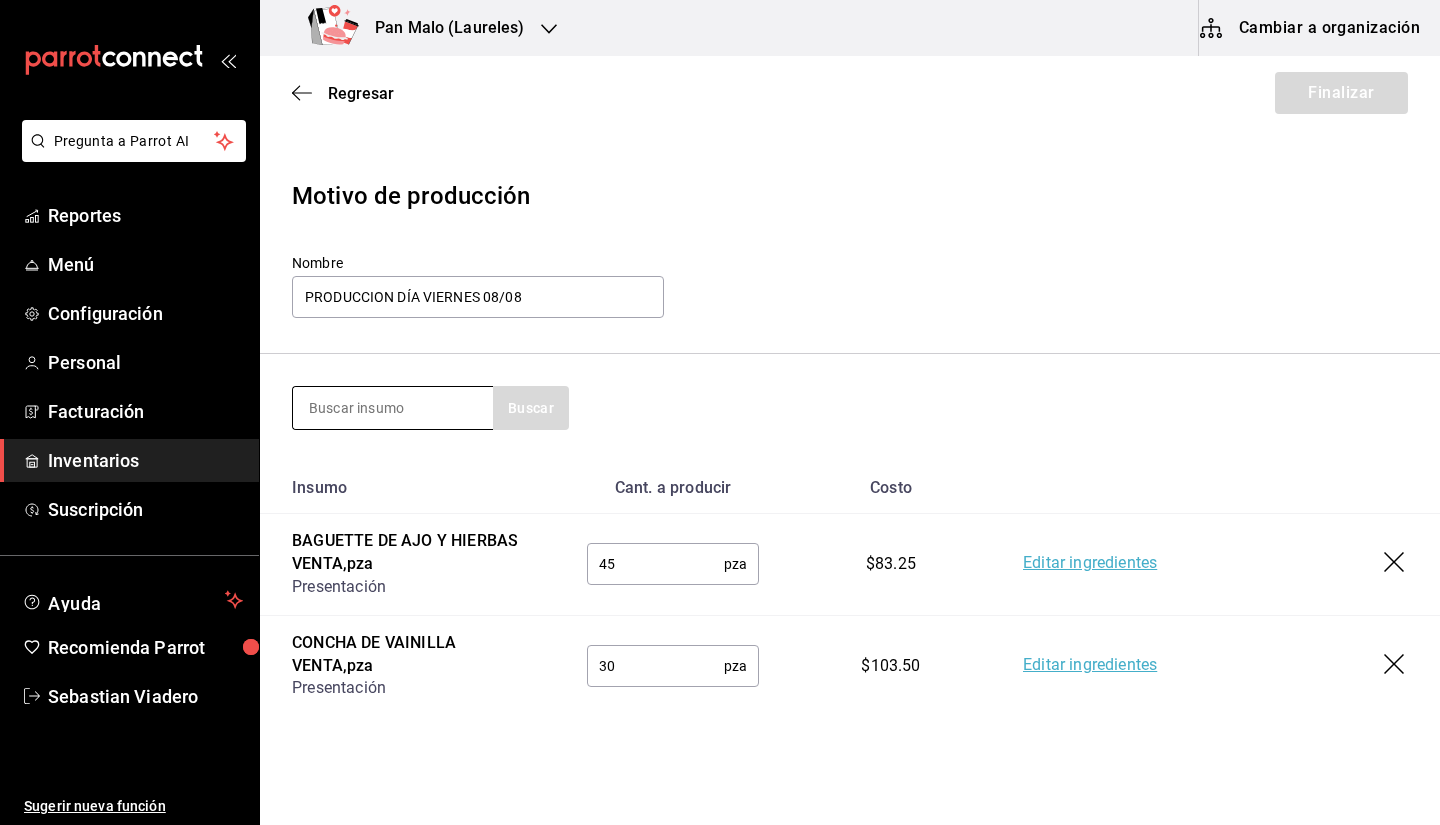 click at bounding box center [393, 408] 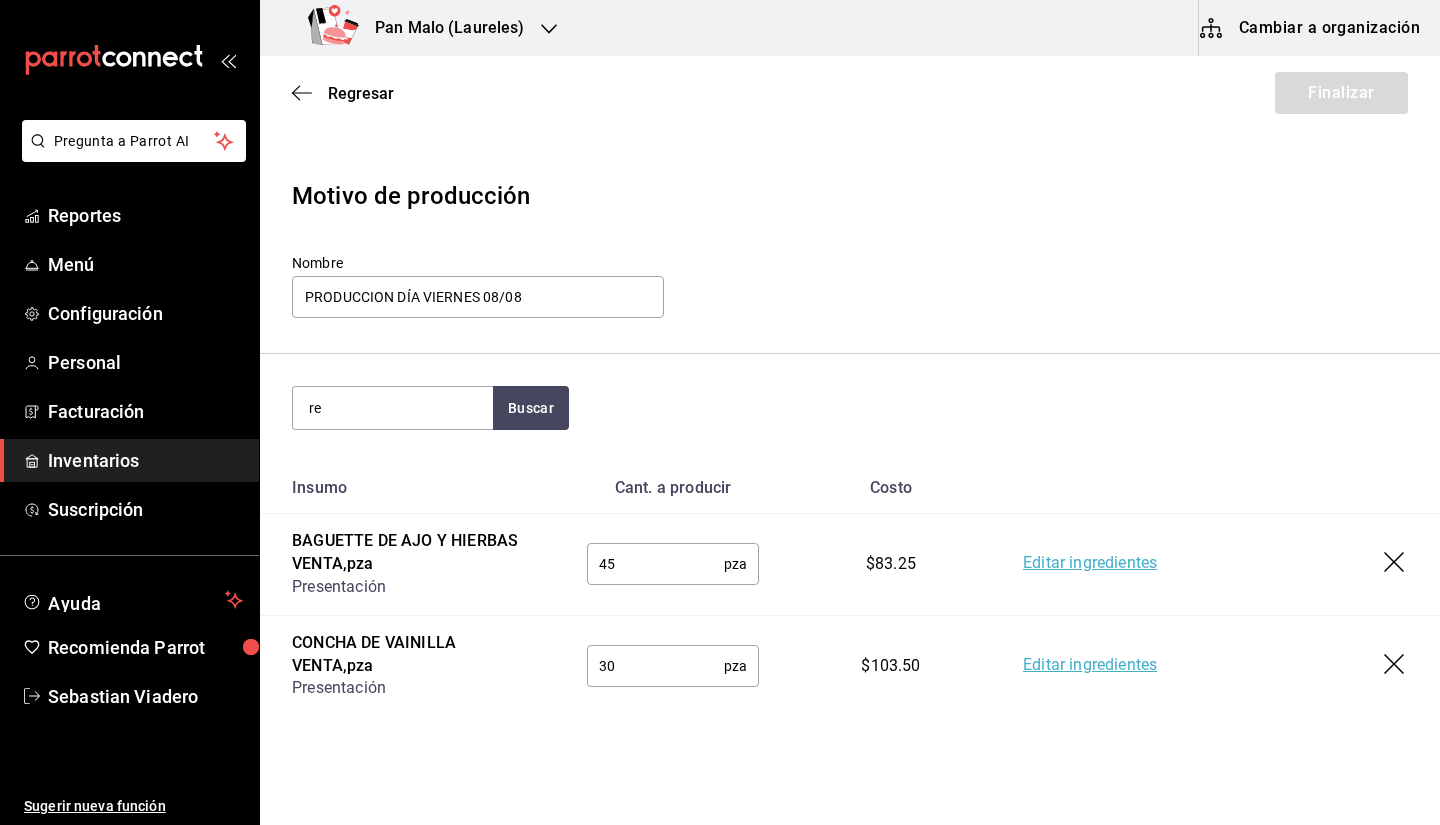 type on "r" 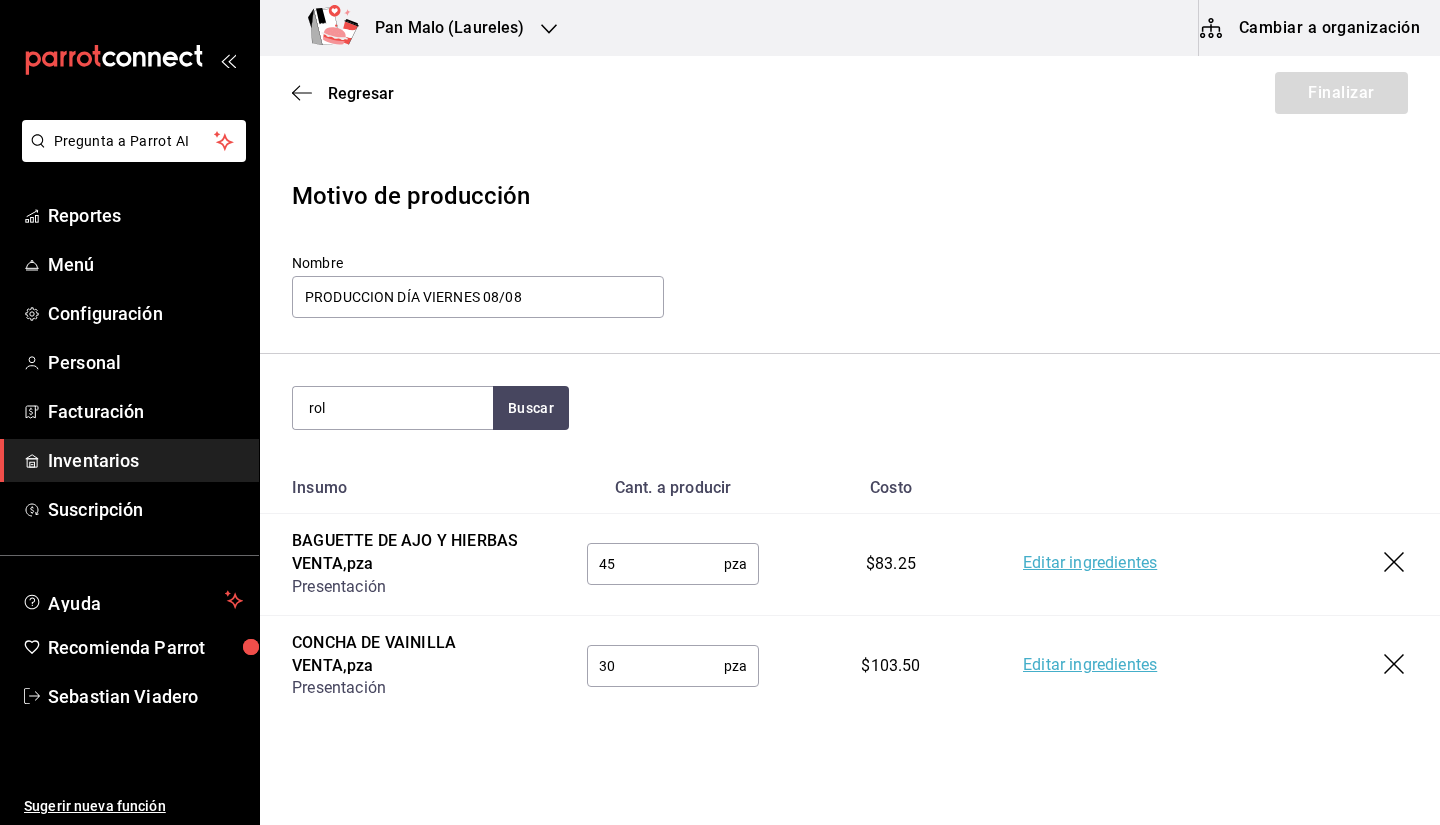 type on "rol" 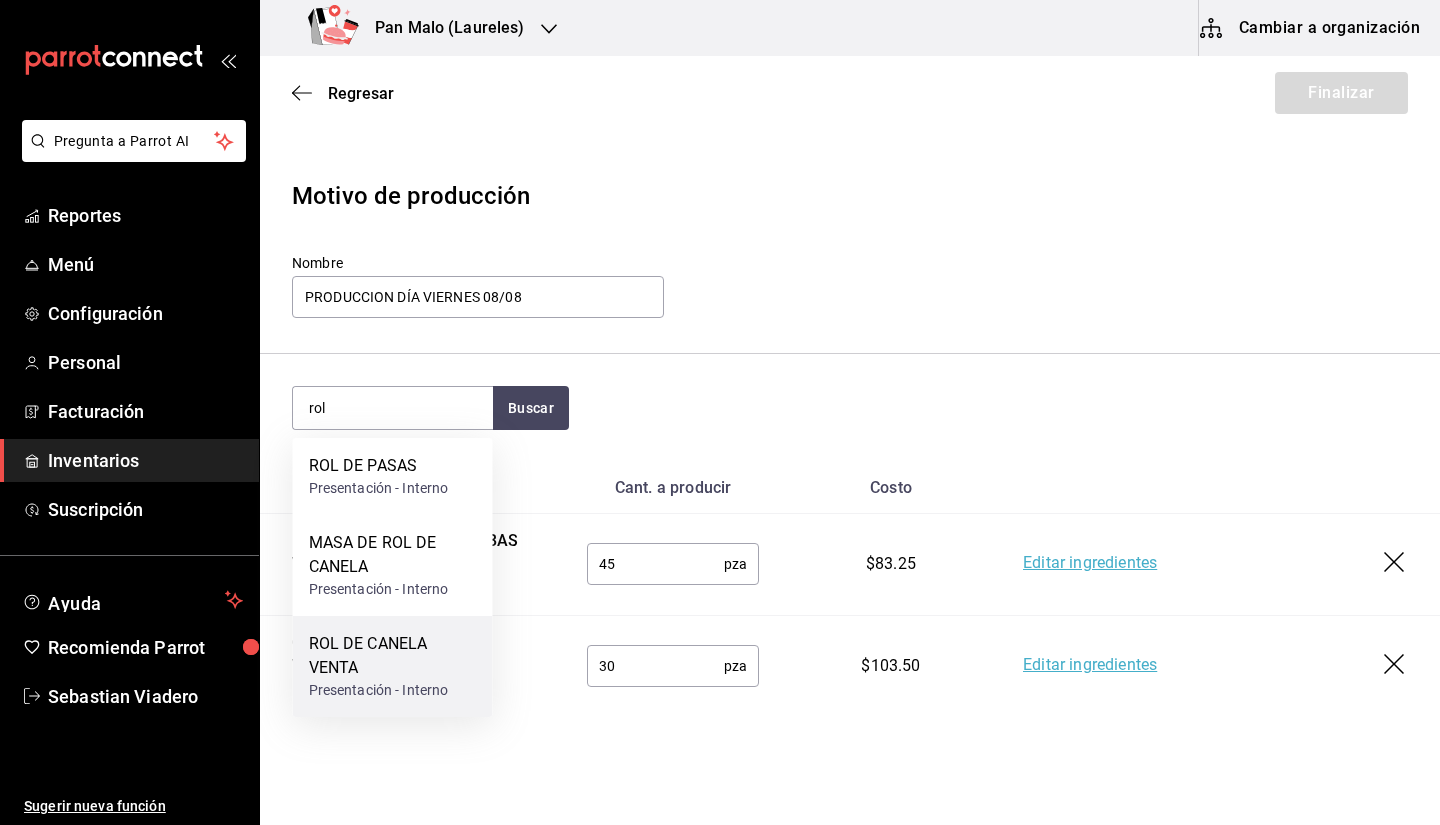 click on "ROL DE CANELA VENTA" at bounding box center [393, 656] 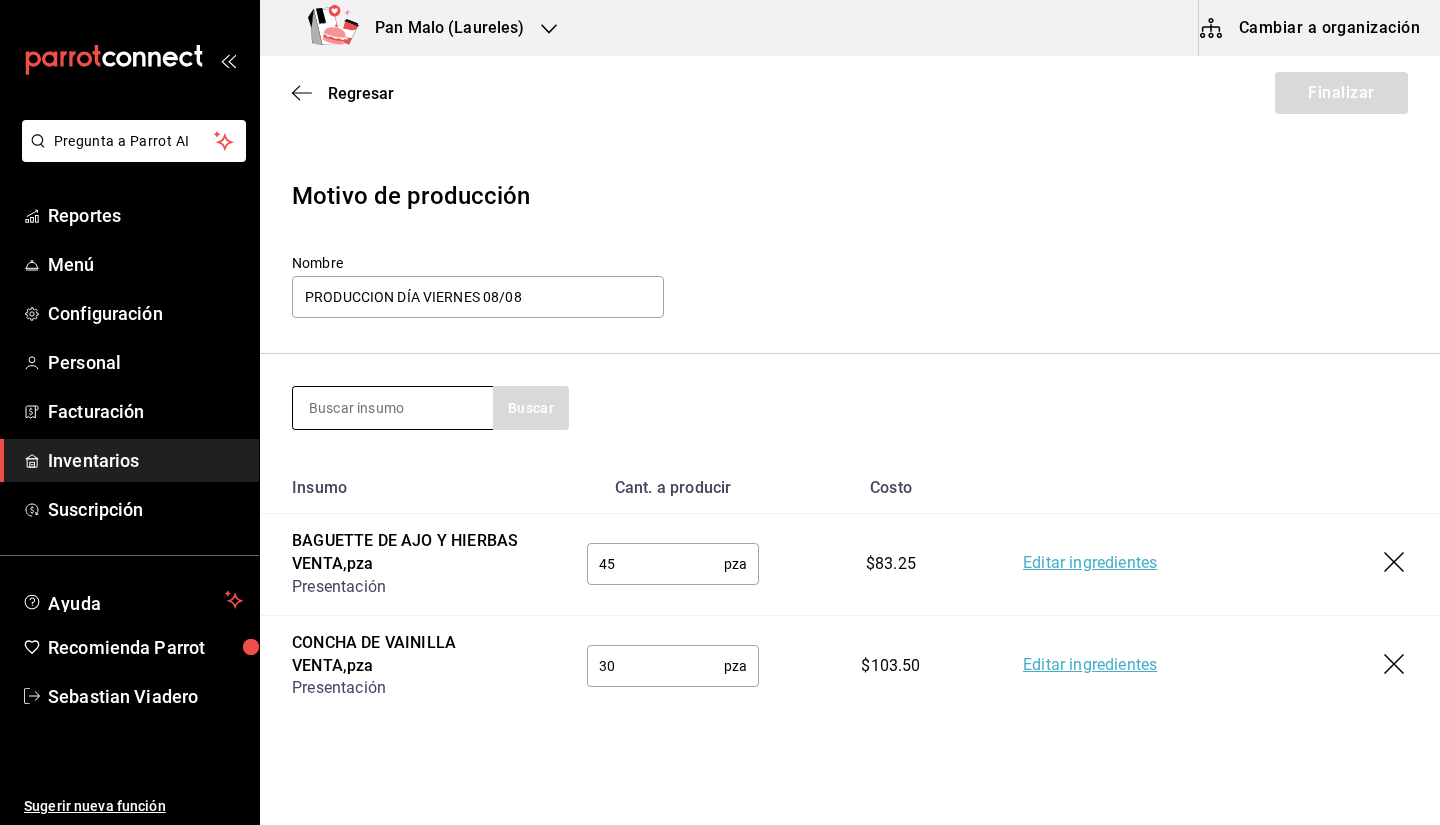 click at bounding box center (393, 408) 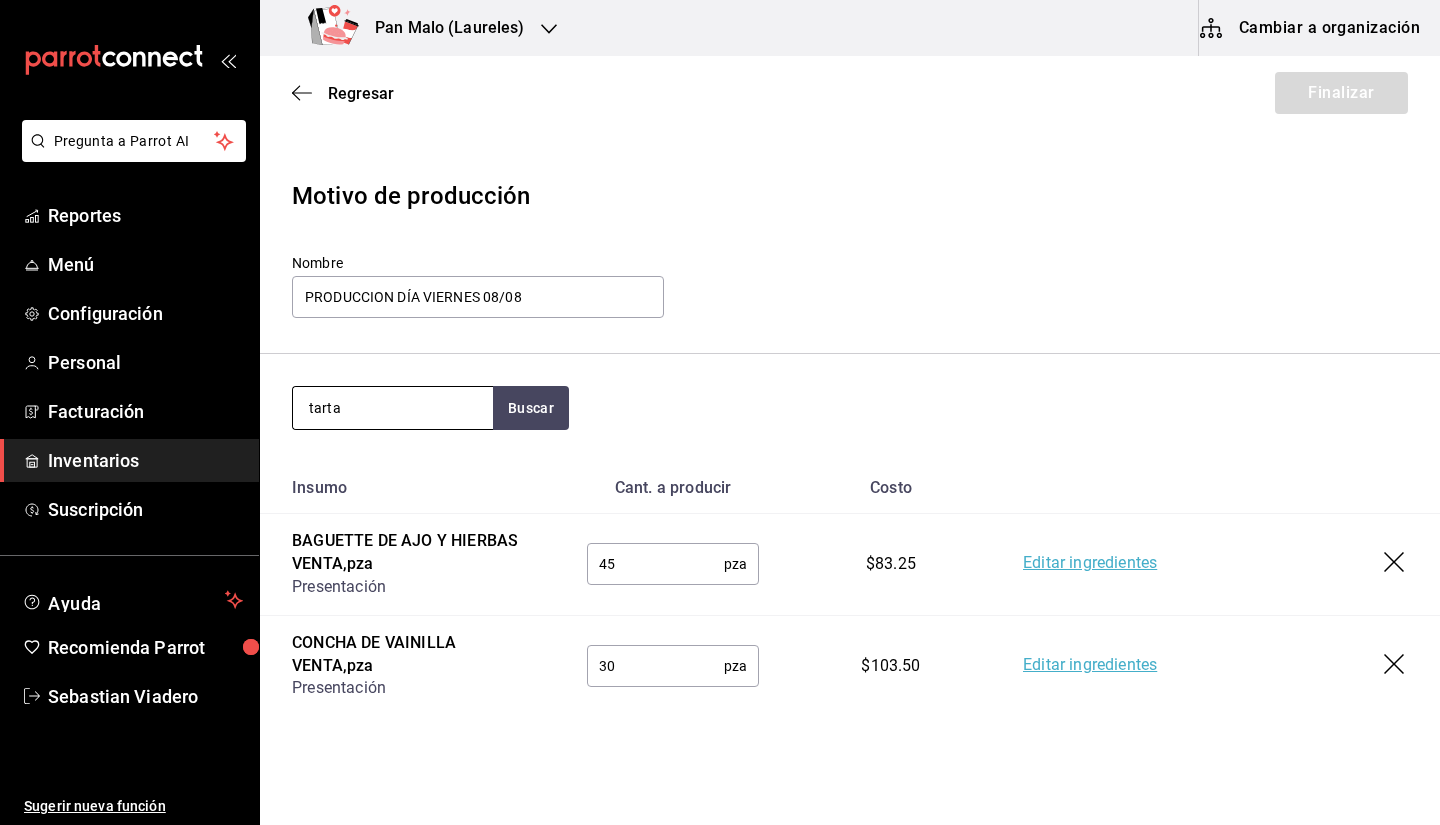 type on "tarta" 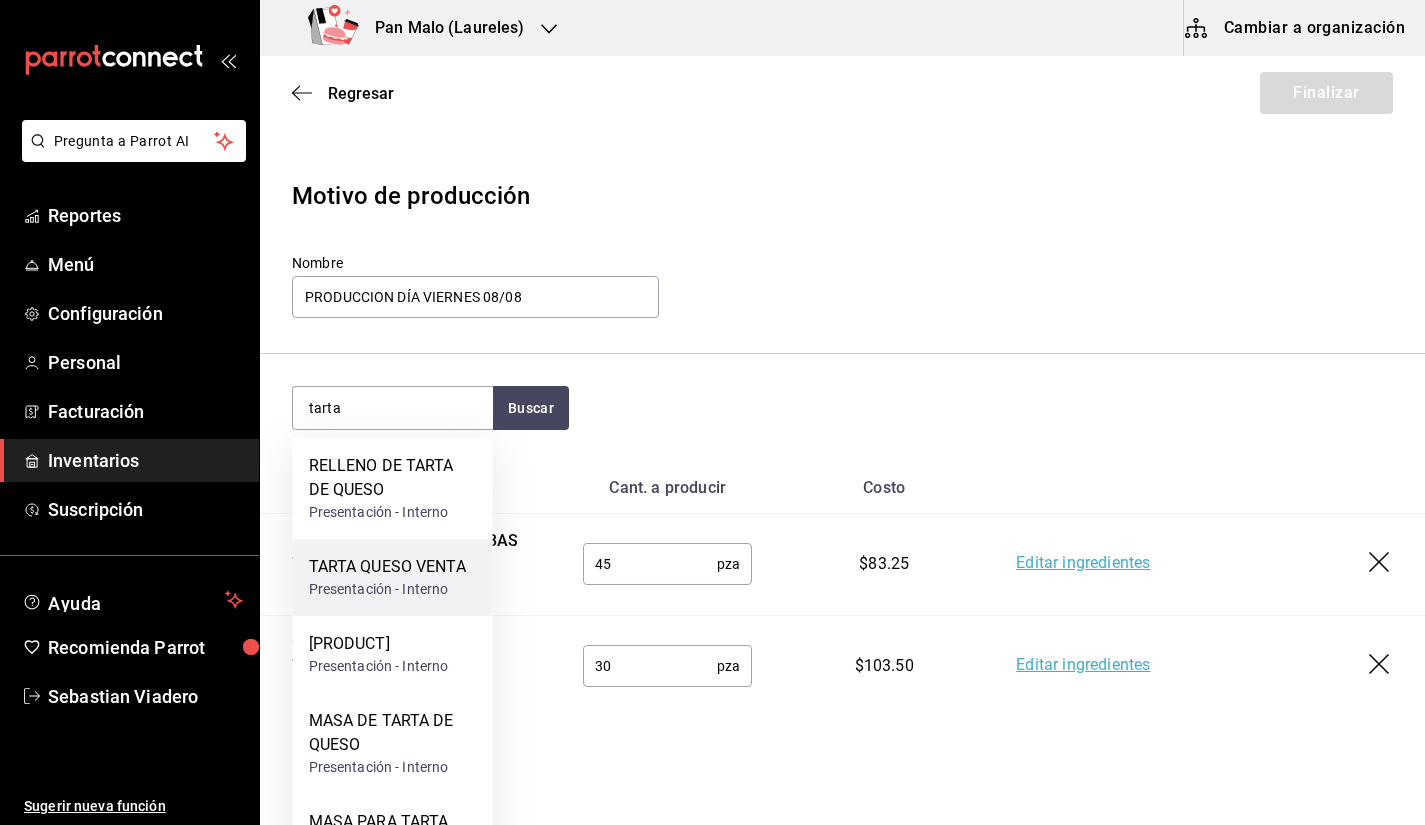 click on "Presentación - Interno" at bounding box center [387, 589] 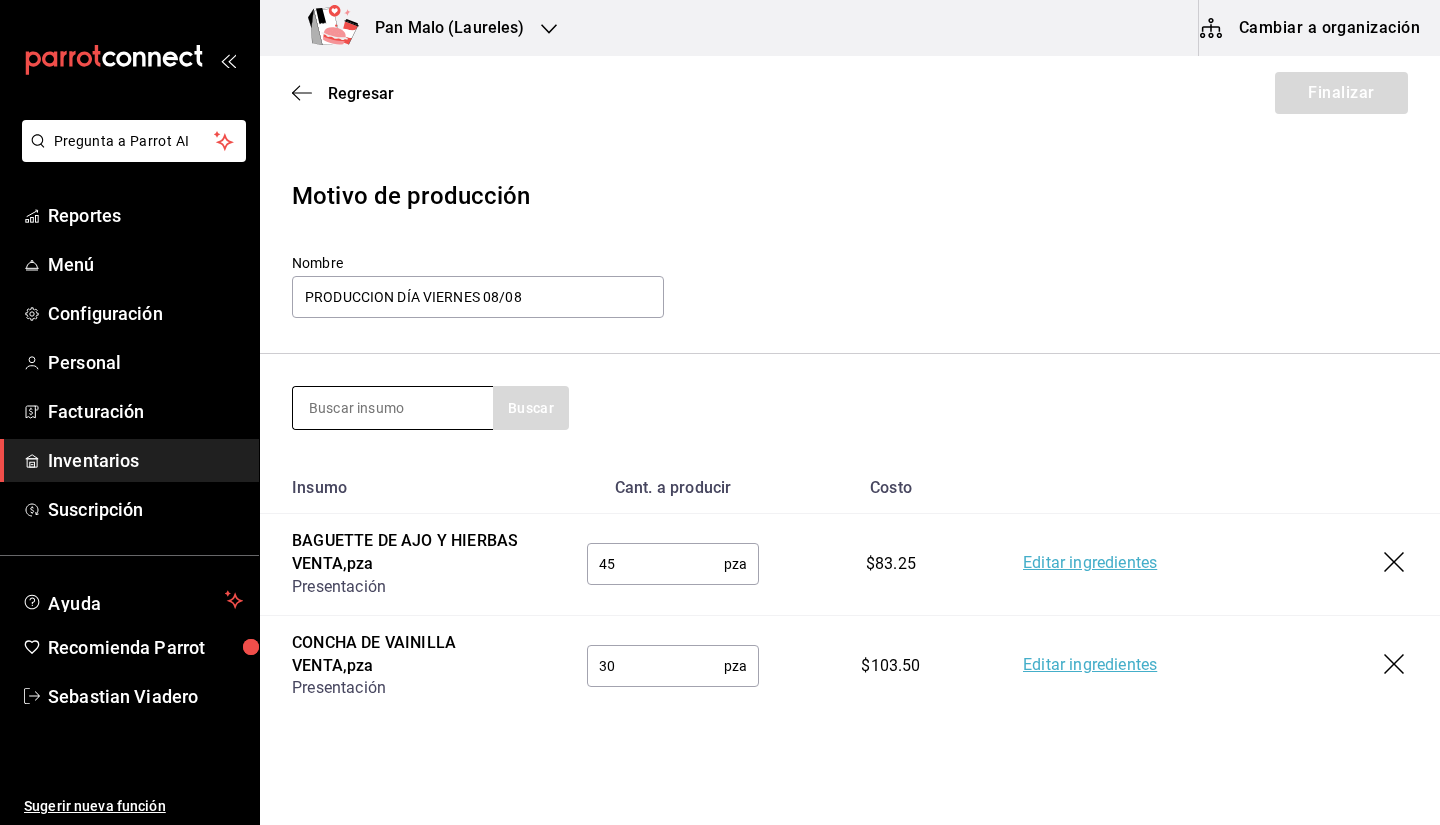 click at bounding box center [393, 408] 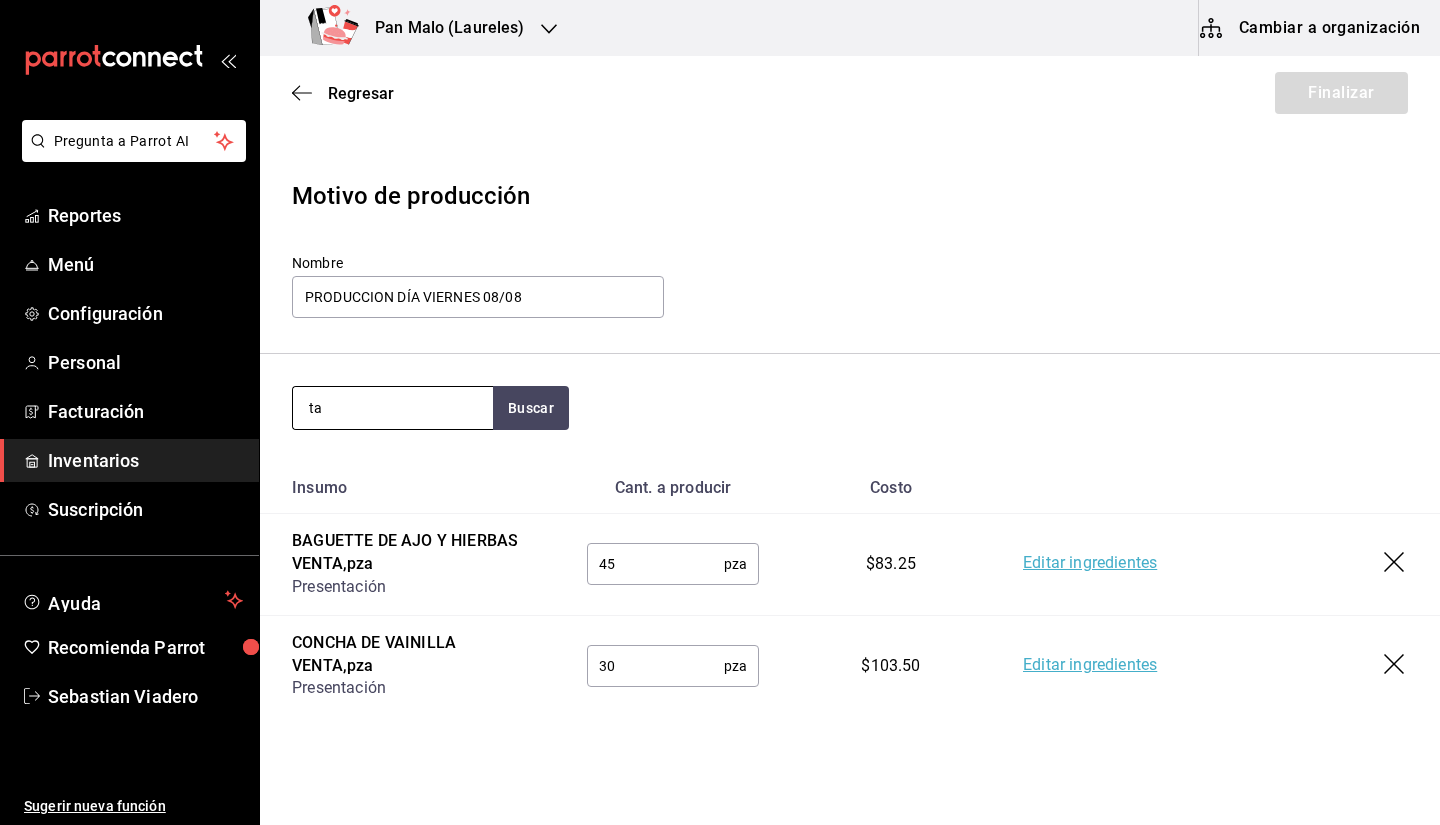 type on "t" 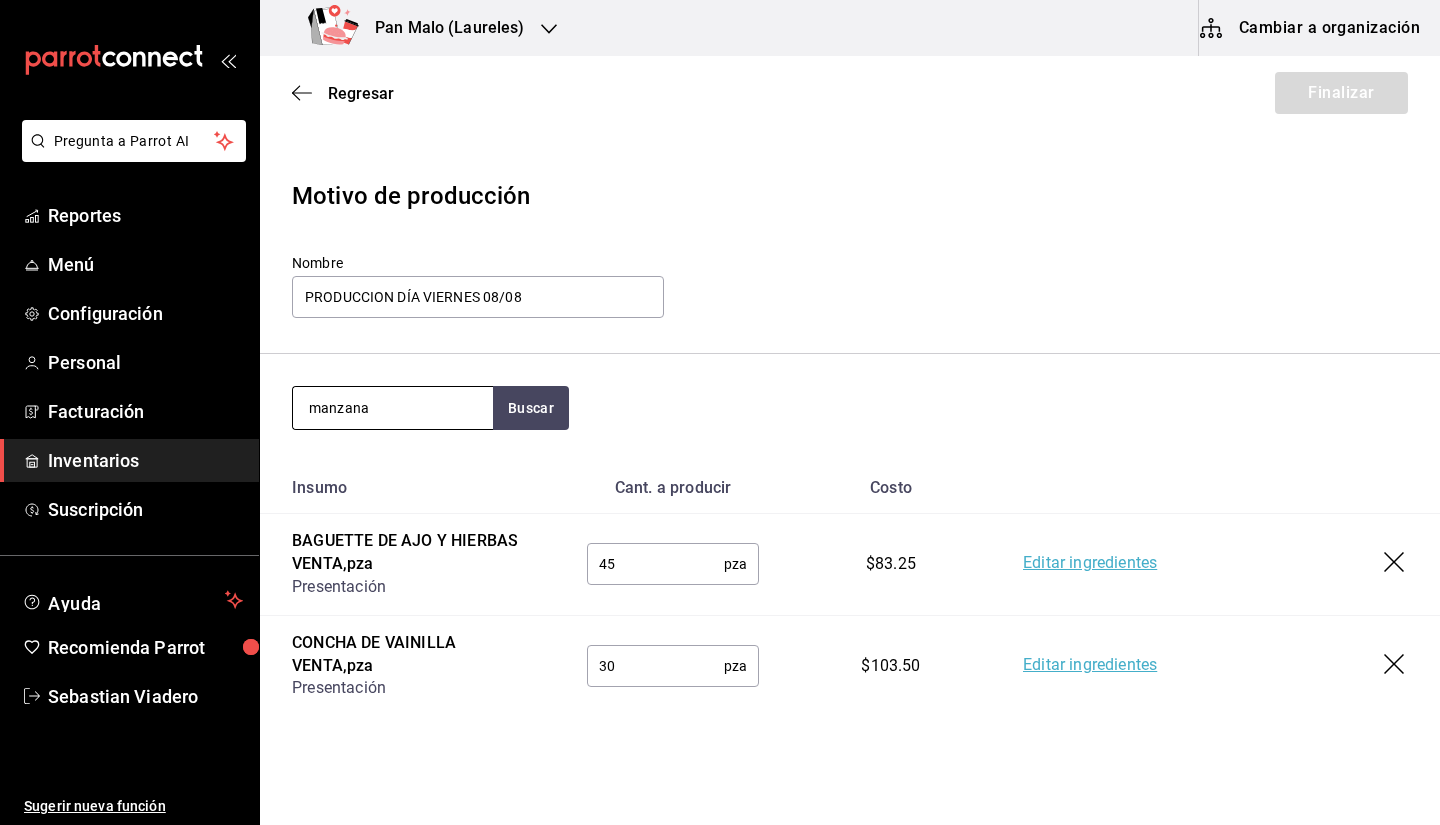 type on "manzana" 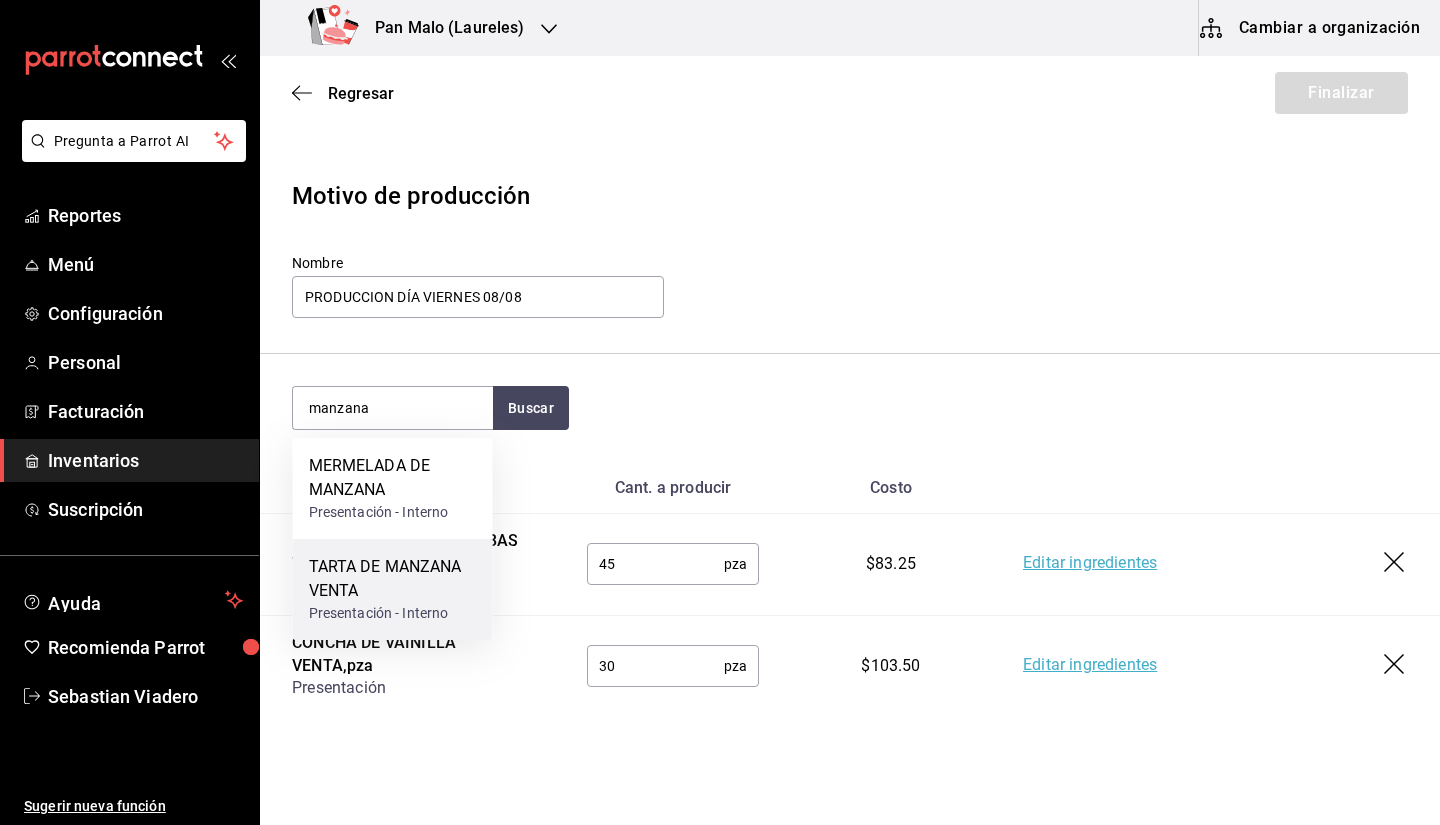 click on "TARTA DE MANZANA VENTA" at bounding box center [393, 579] 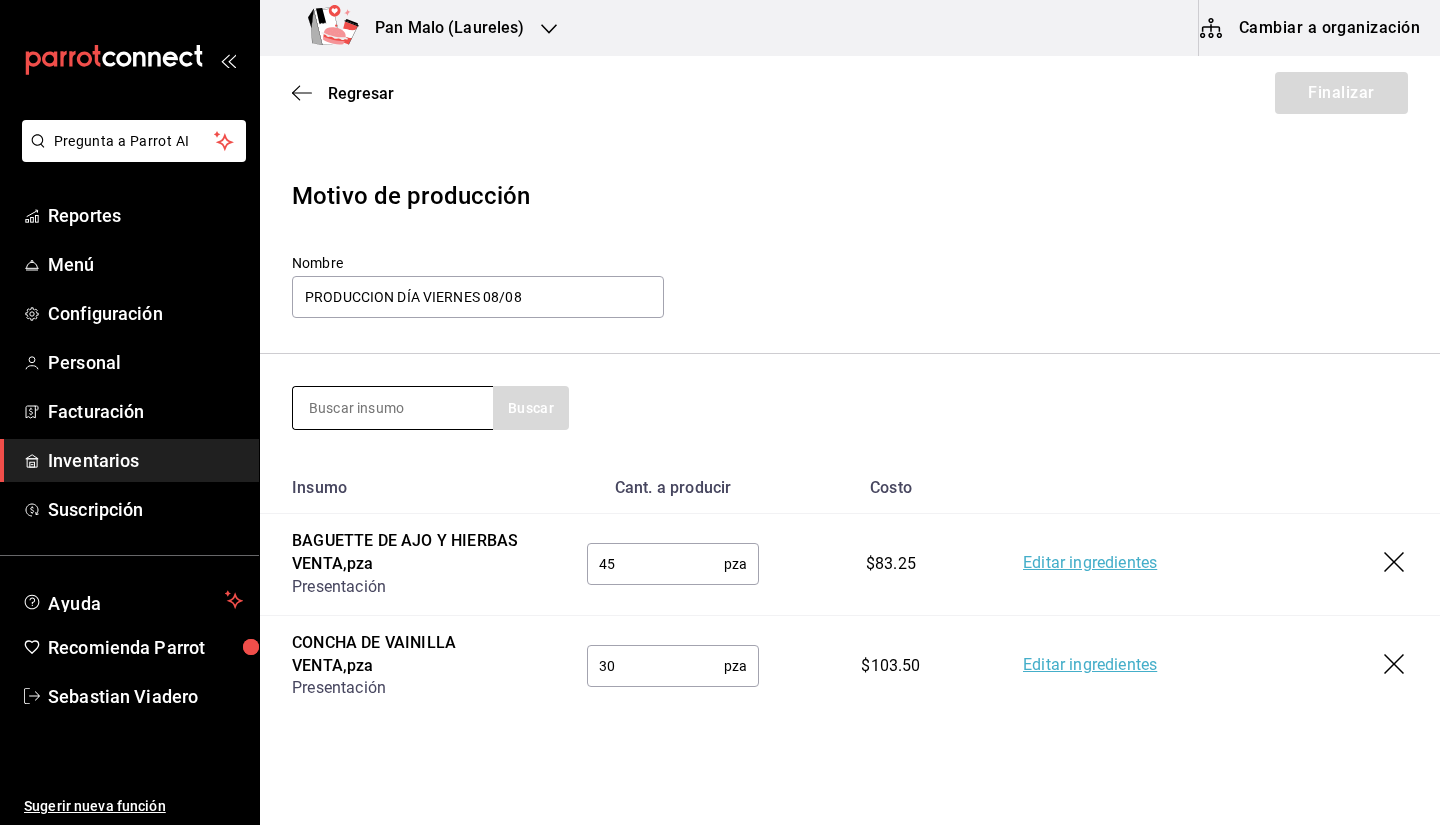 click at bounding box center (393, 408) 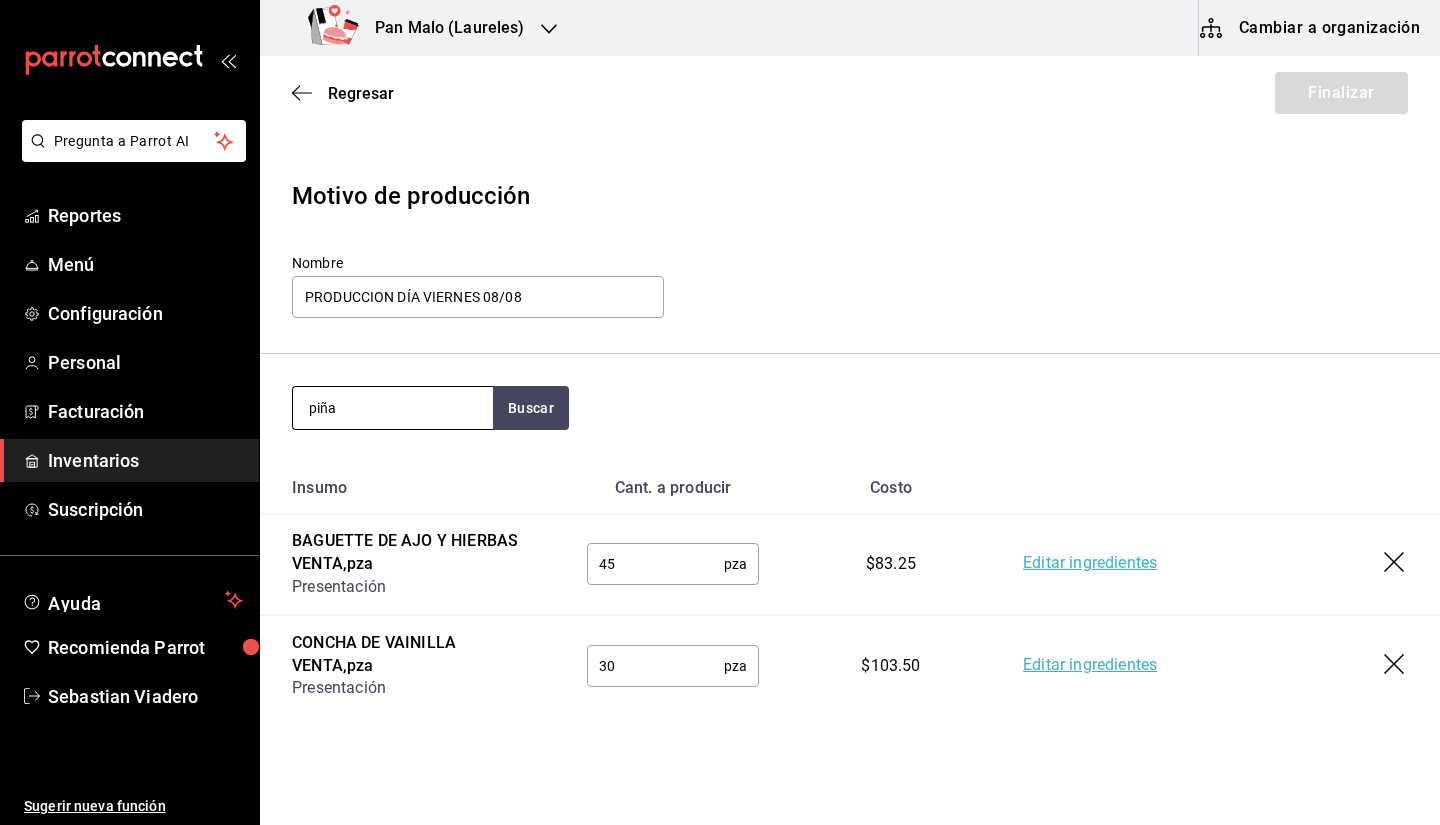 type on "piña" 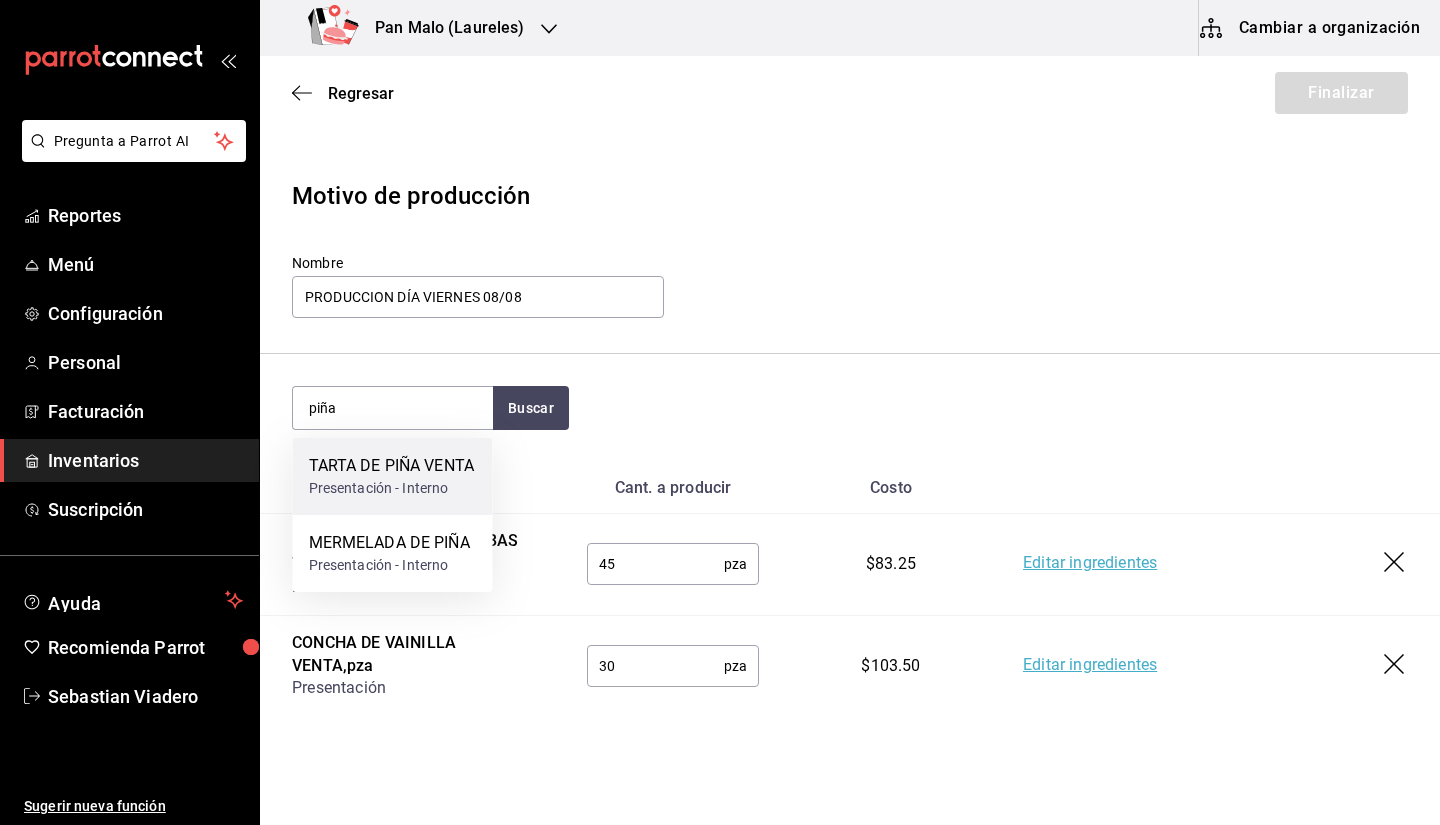 click on "TARTA DE PIÑA VENTA" at bounding box center [392, 466] 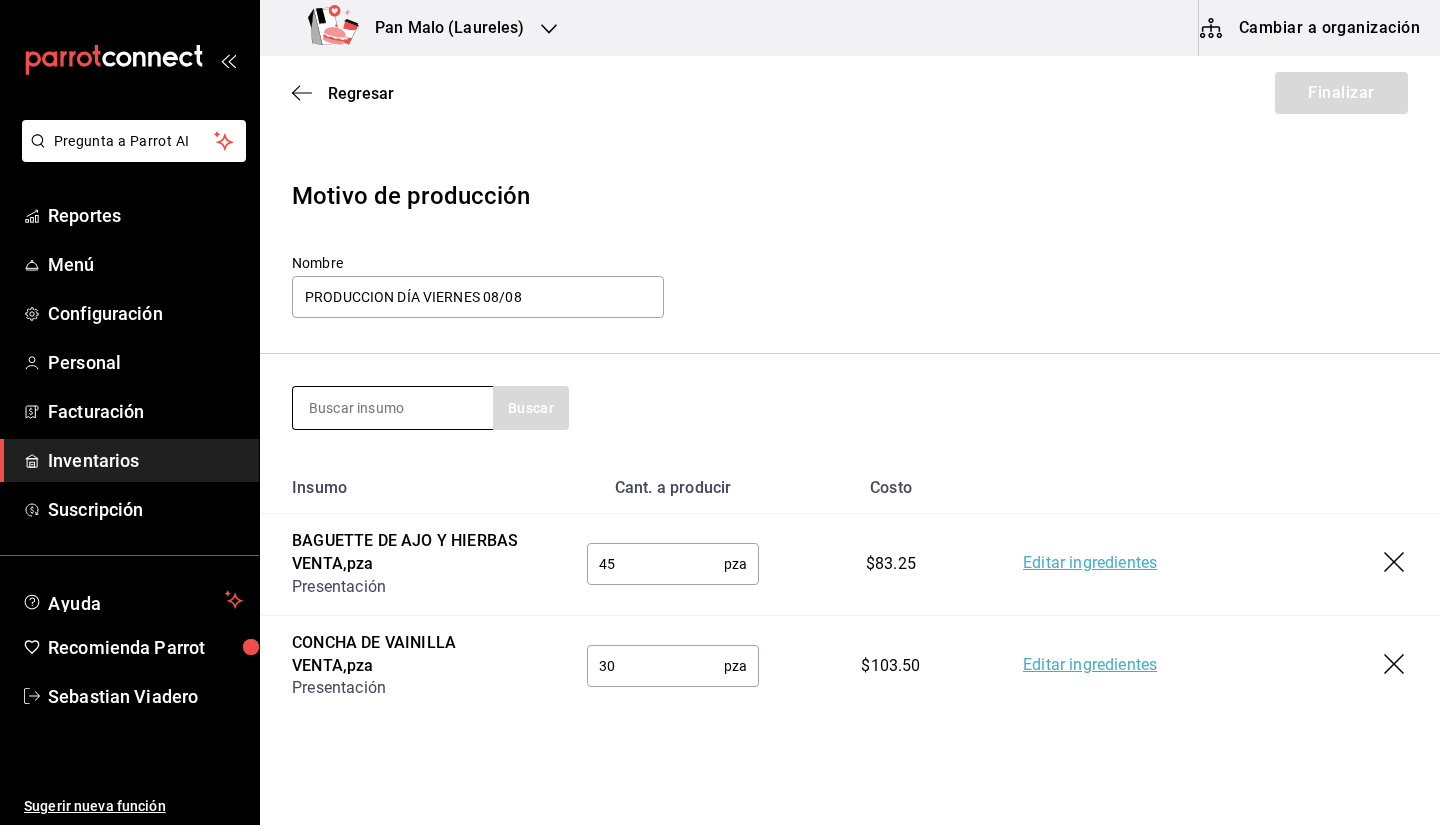 click at bounding box center [393, 408] 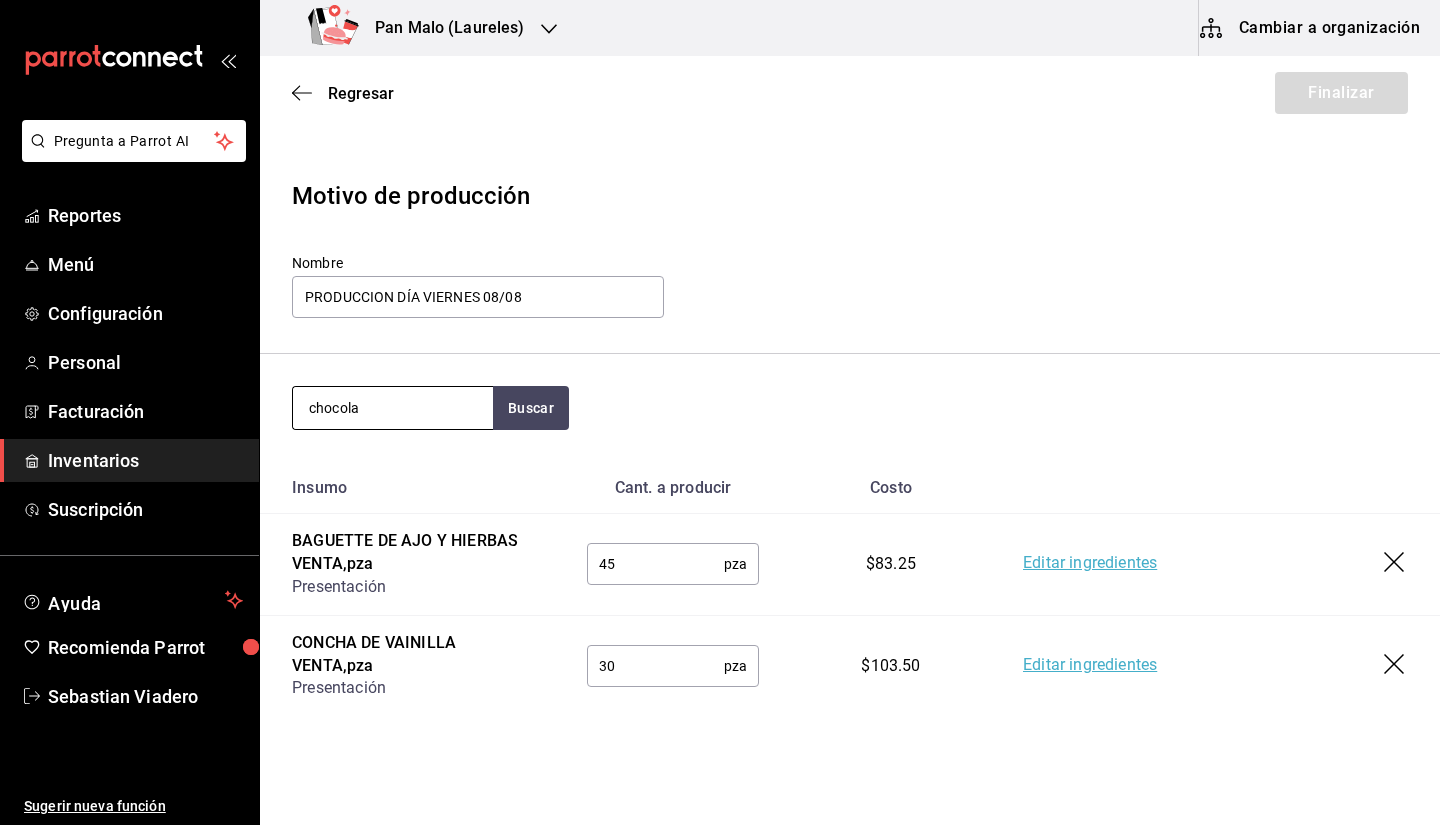 type on "chocola" 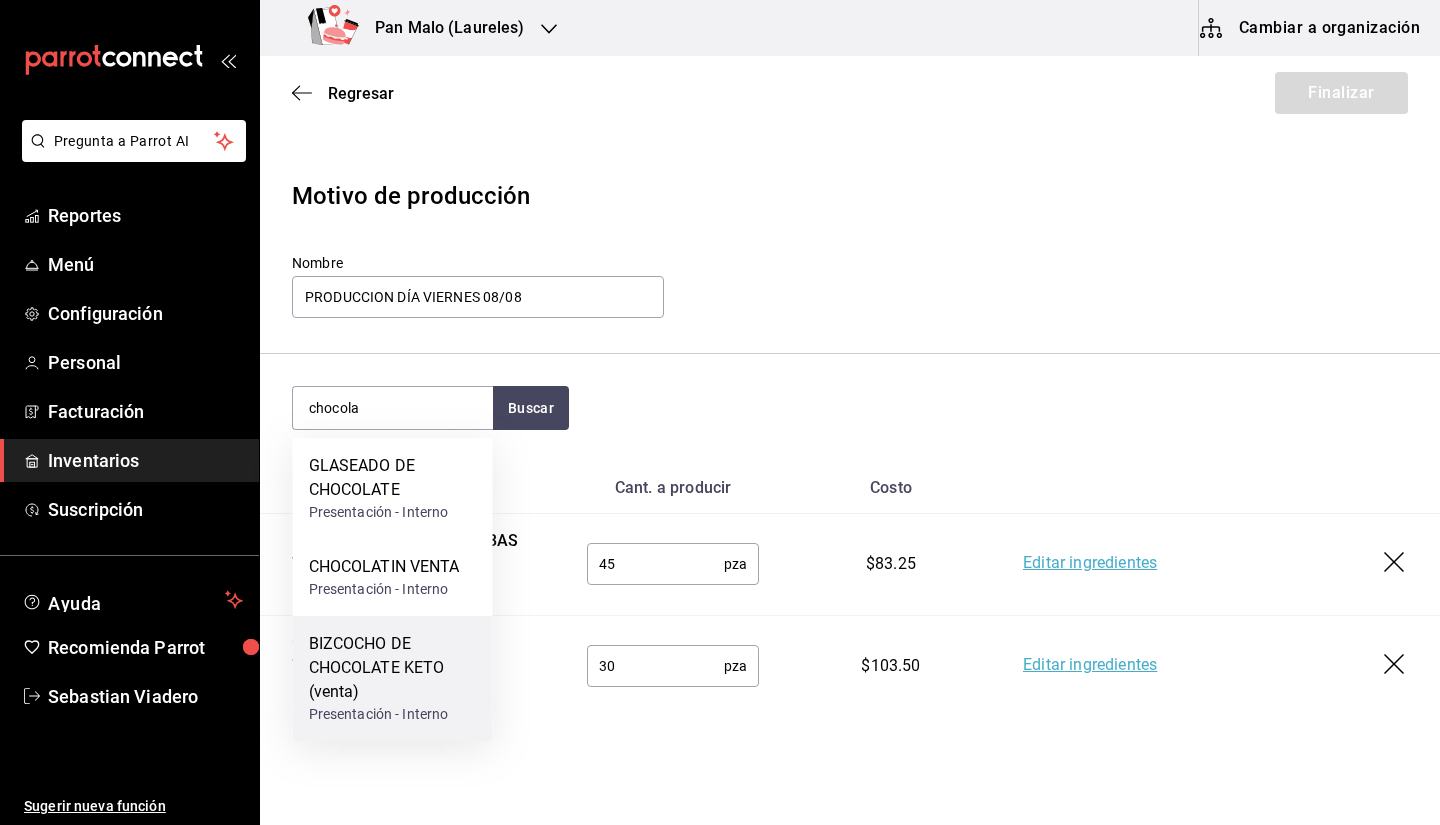 click on "BIZCOCHO DE CHOCOLATE KETO (venta)" at bounding box center (393, 668) 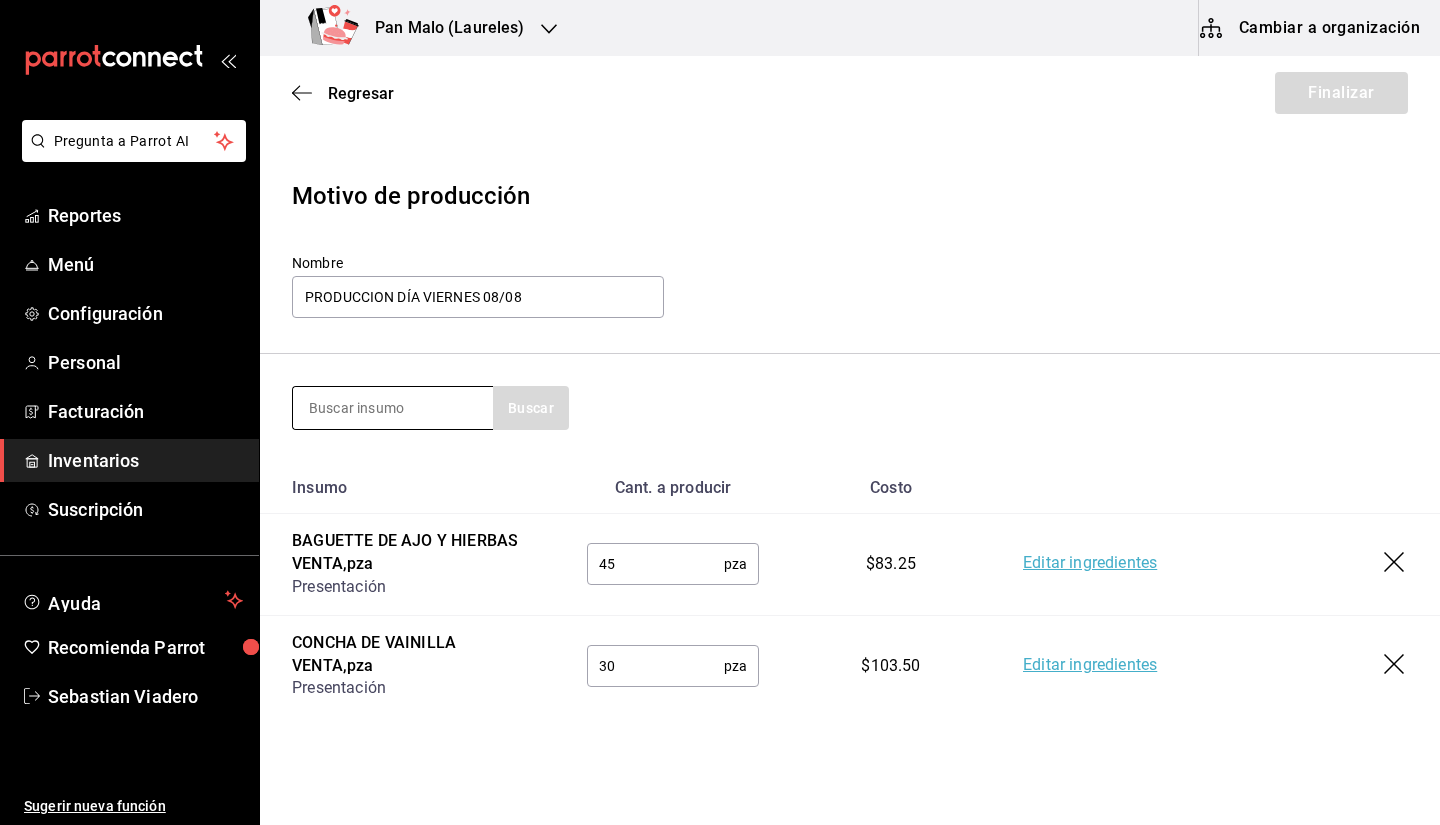 click at bounding box center (393, 408) 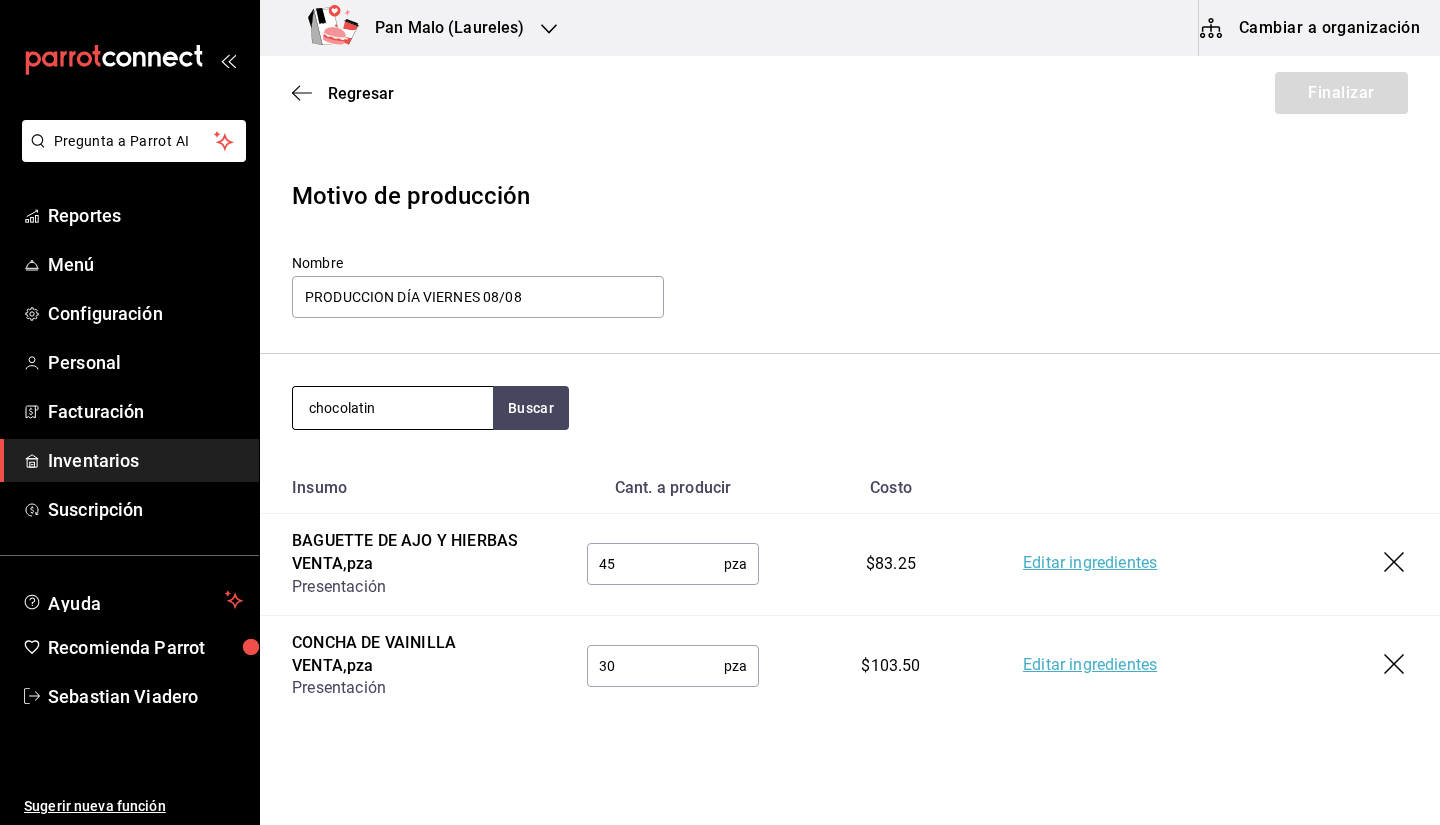 type on "chocolatin" 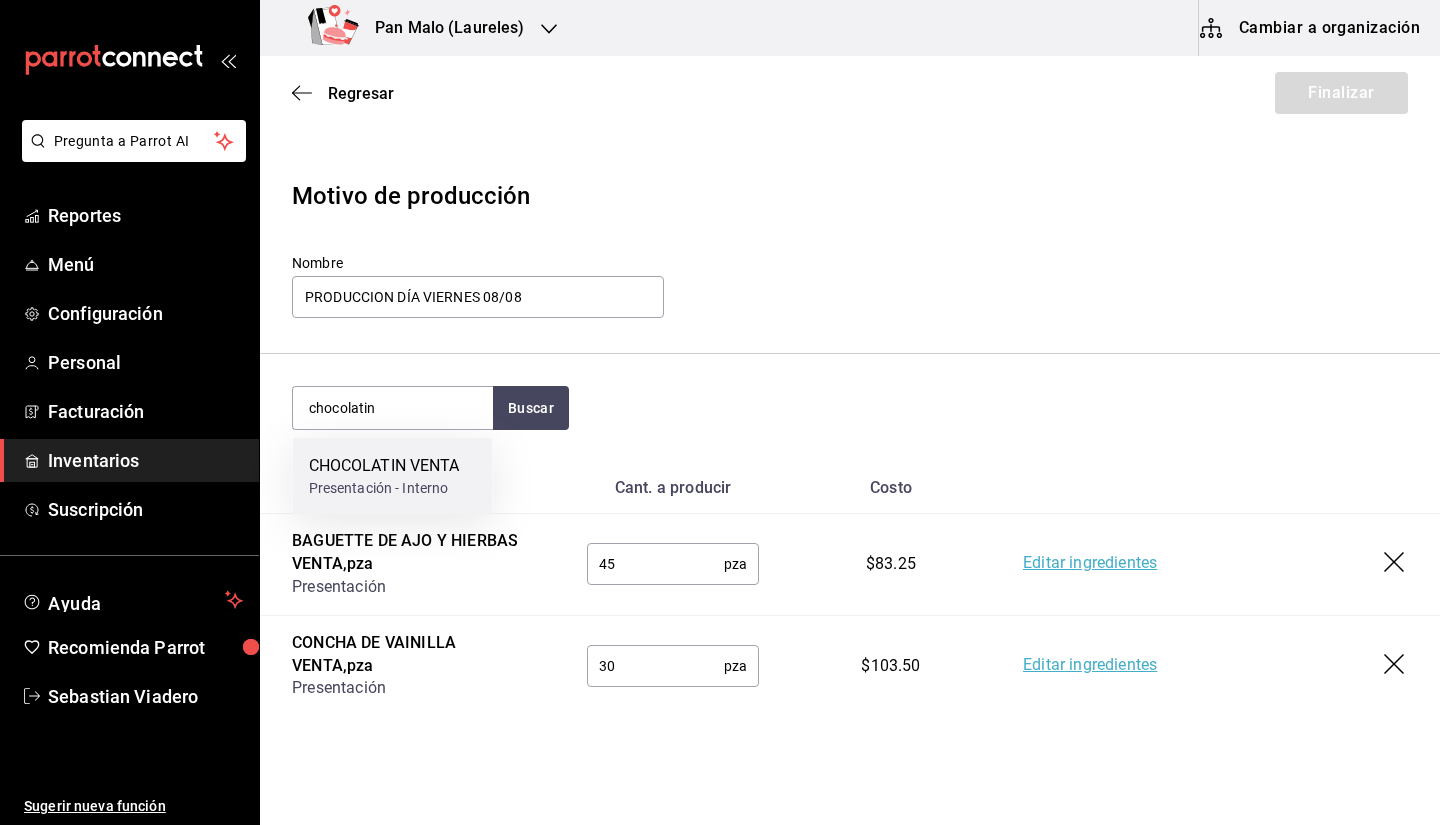 click on "CHOCOLATIN VENTA Presentación - Interno" at bounding box center [393, 476] 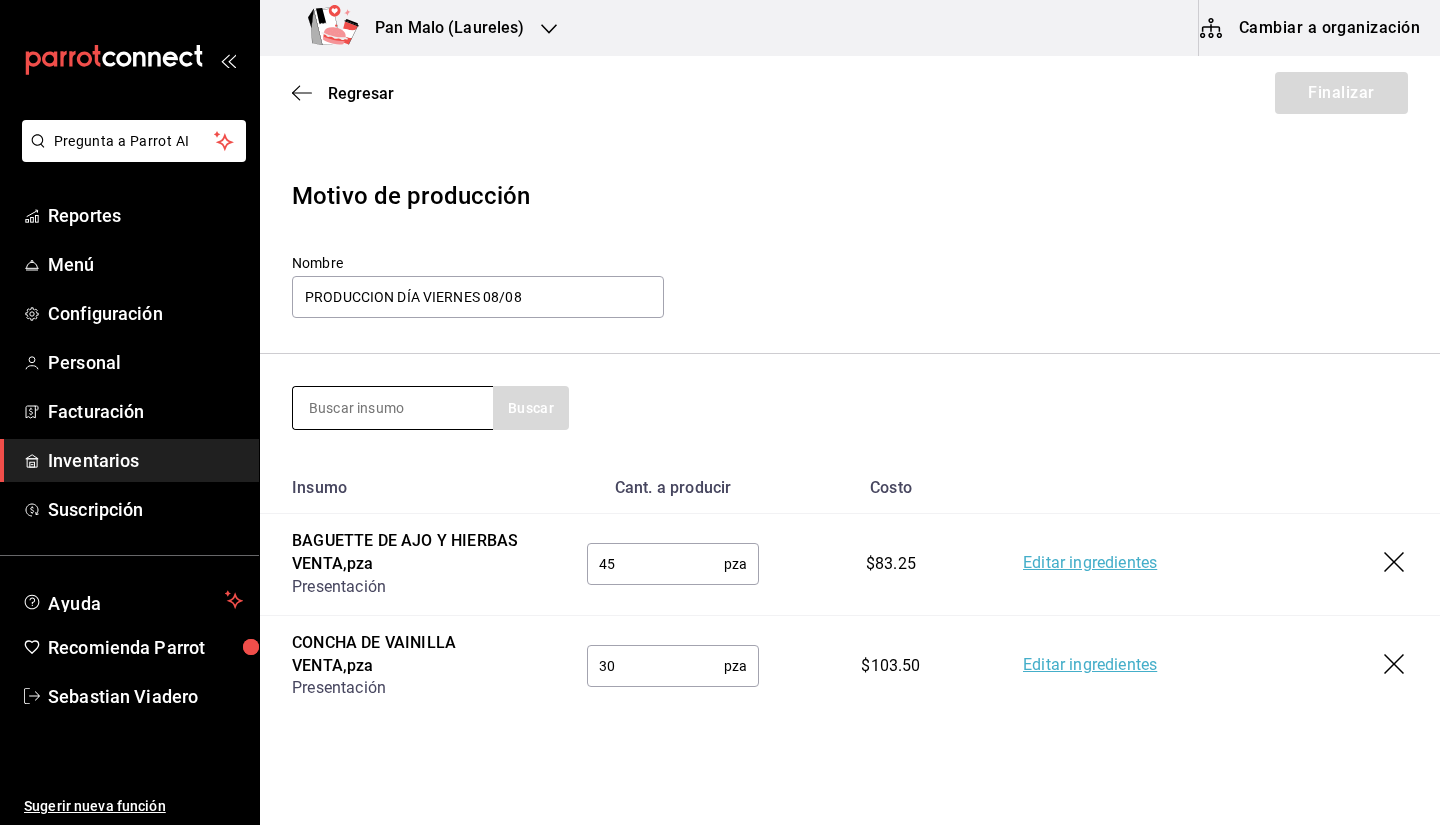 click at bounding box center (393, 408) 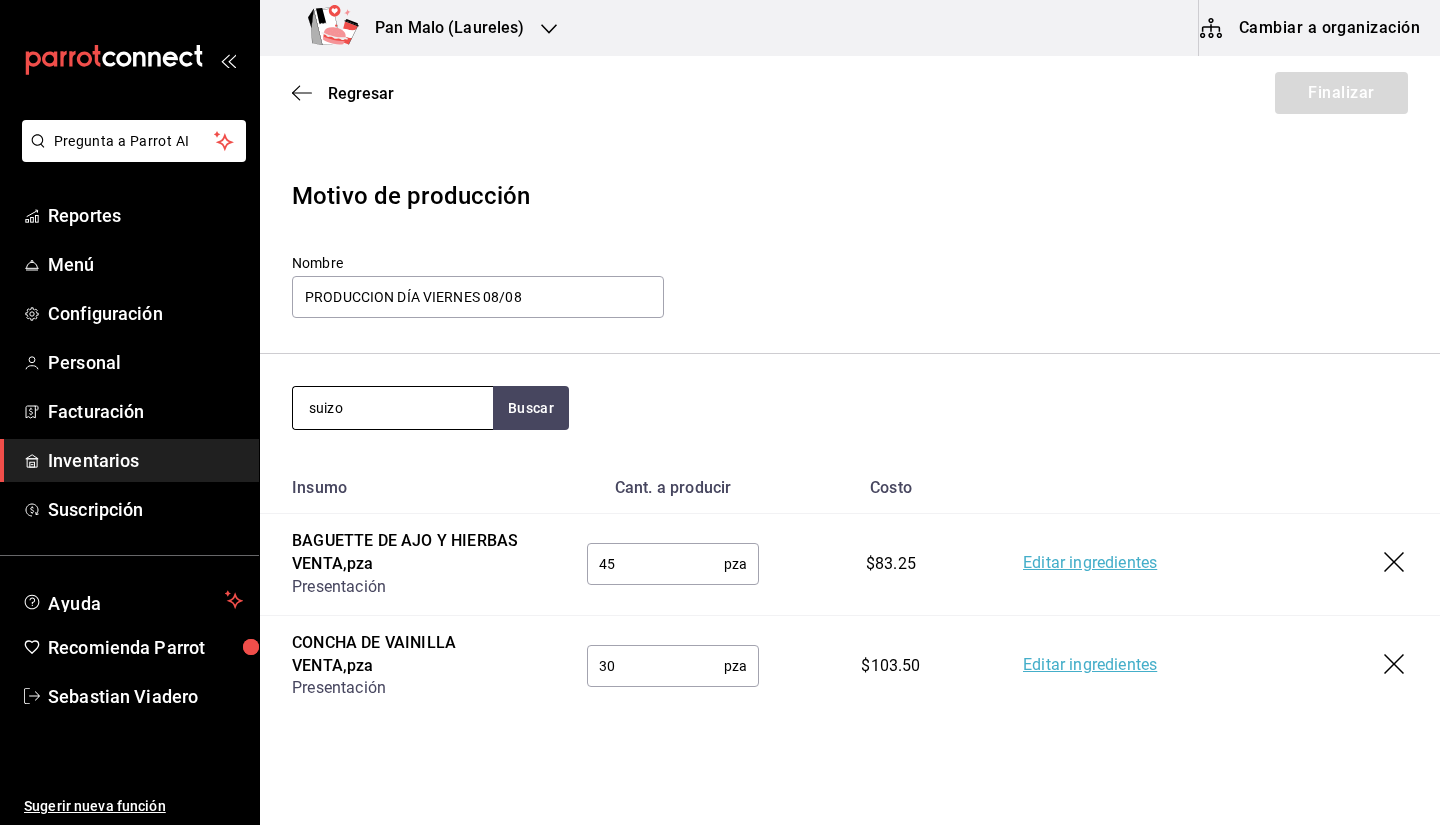 type on "suizo" 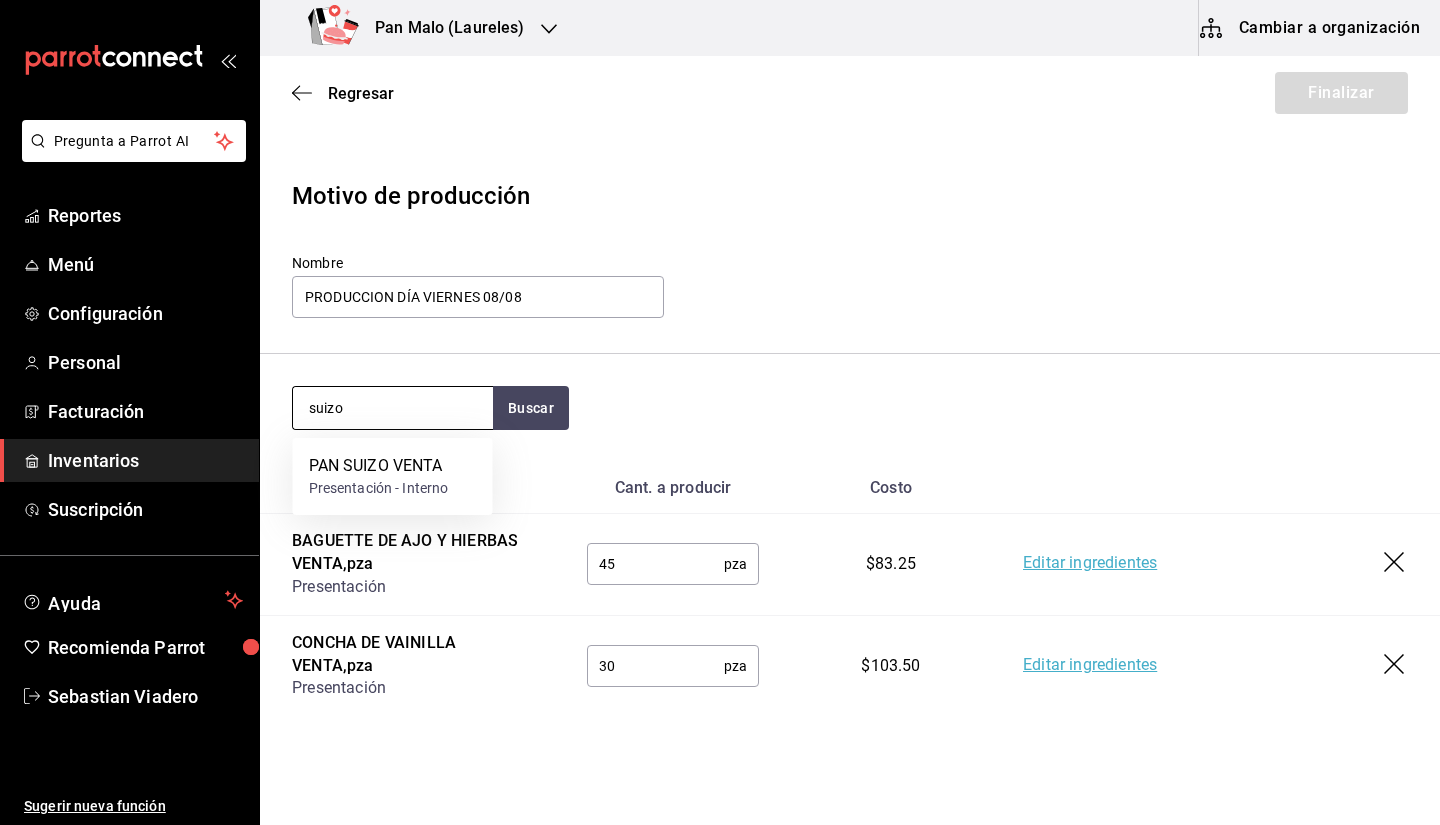 click on "suizo" at bounding box center [393, 408] 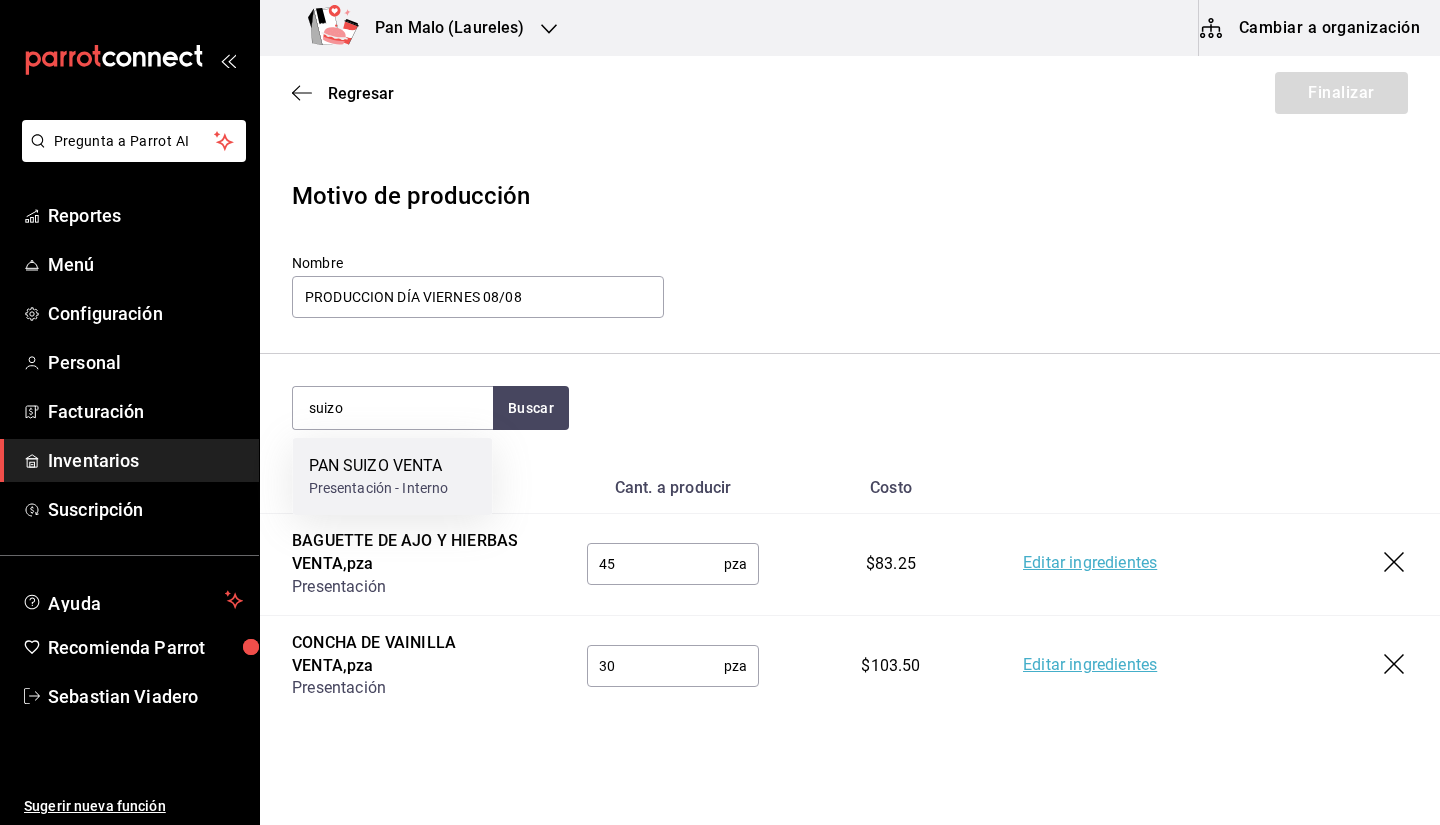 click on "PAN SUIZO VENTA" at bounding box center [379, 466] 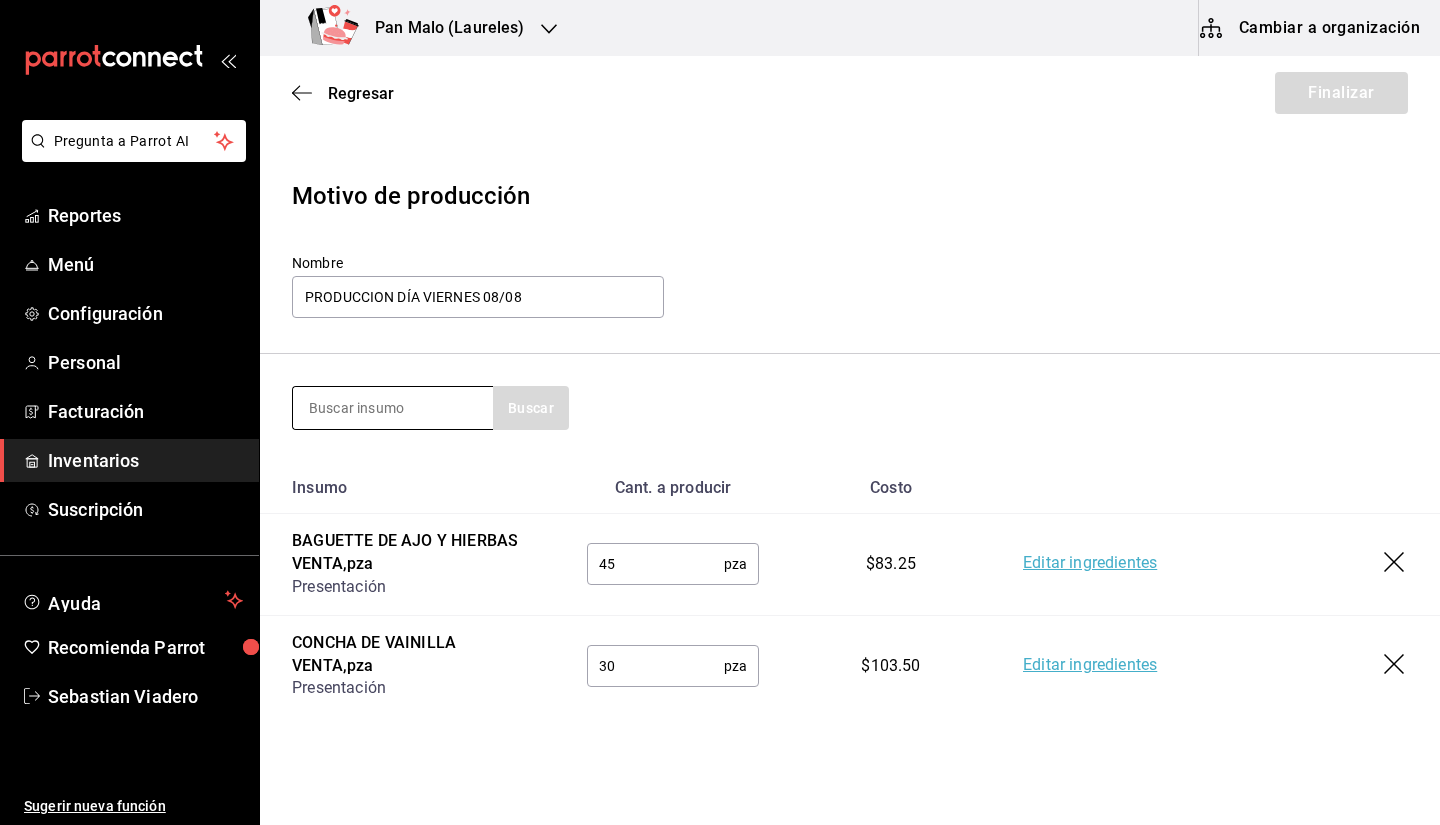 click at bounding box center (393, 408) 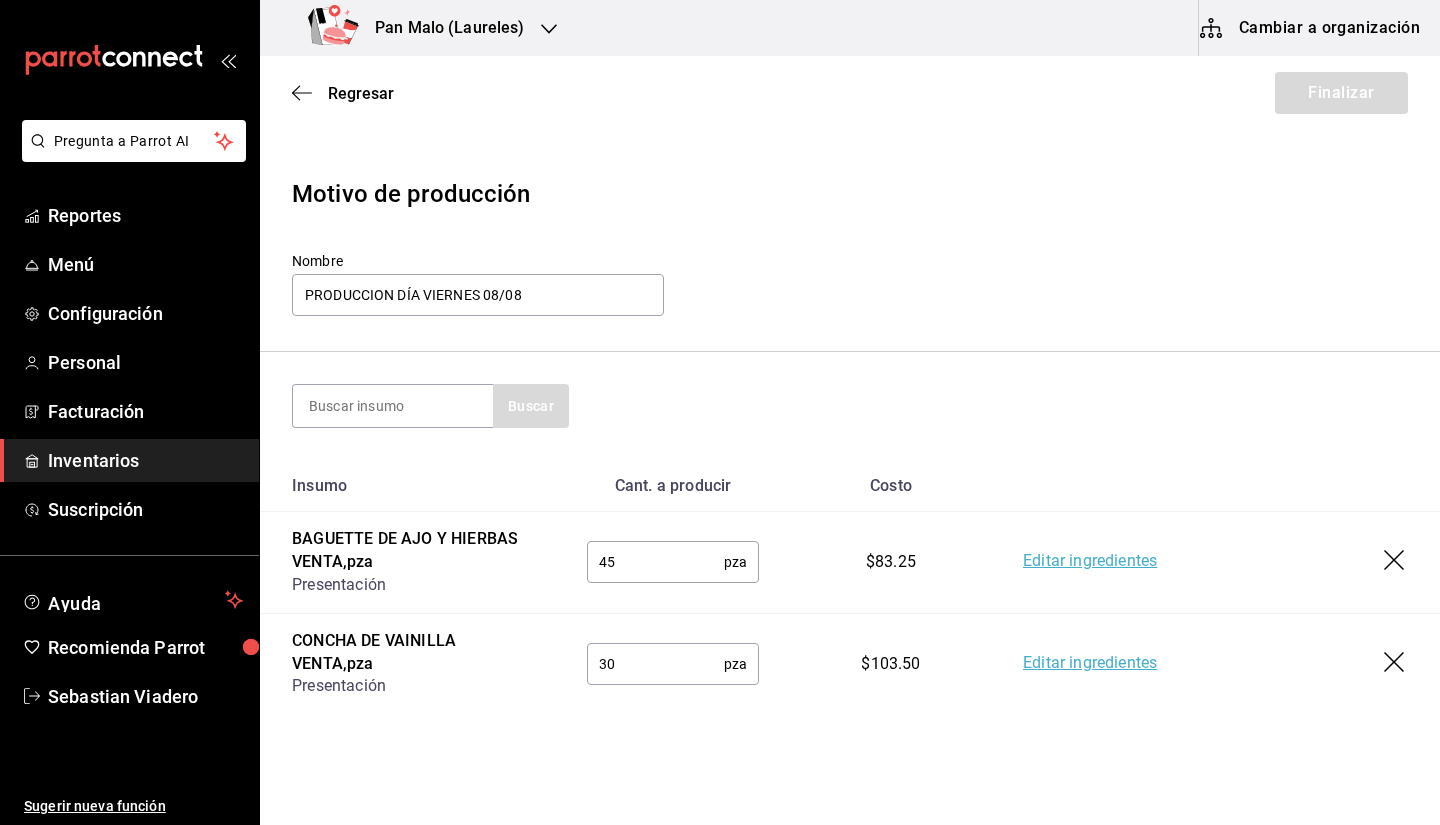 scroll, scrollTop: 0, scrollLeft: 0, axis: both 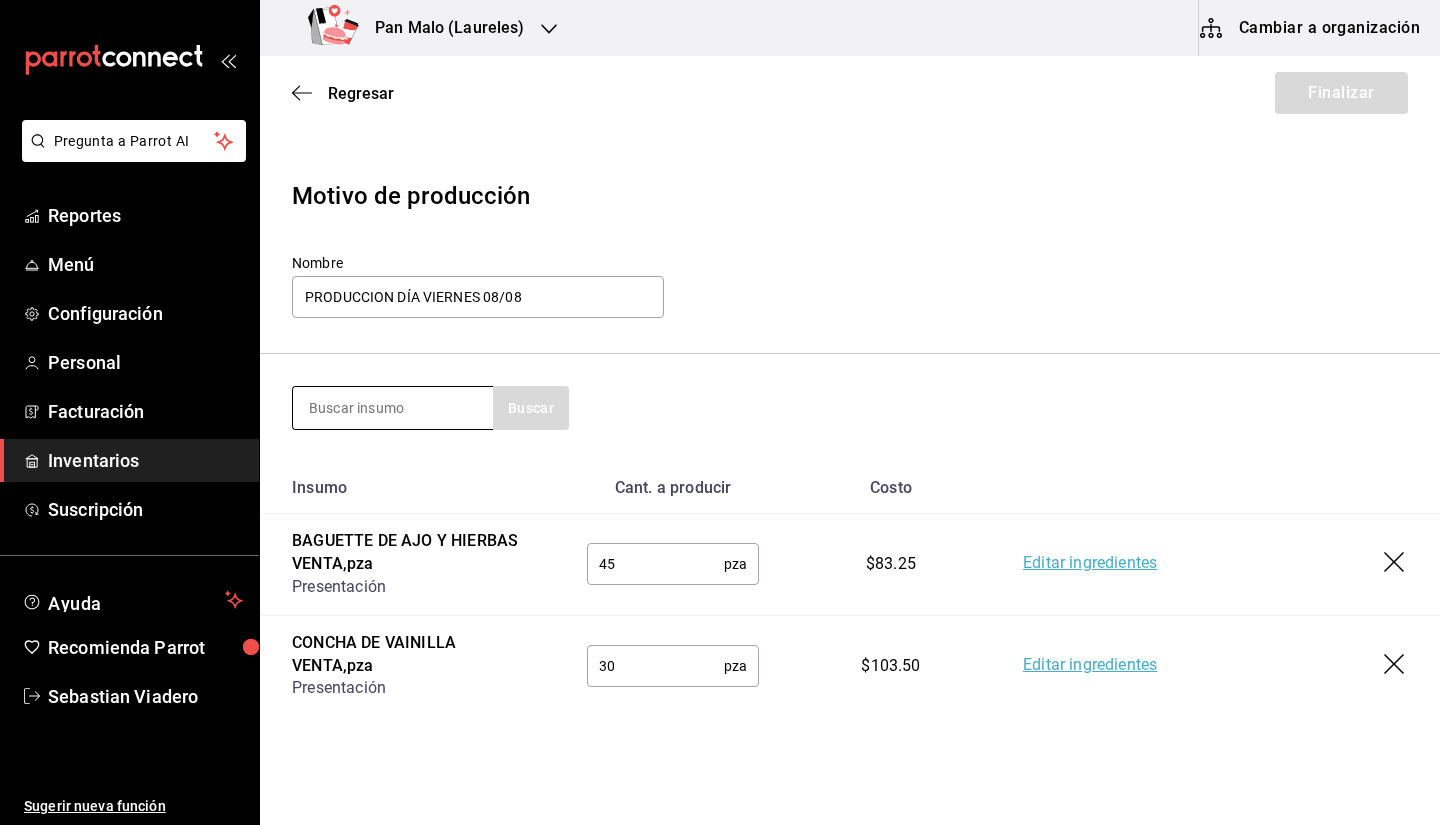 click at bounding box center [393, 408] 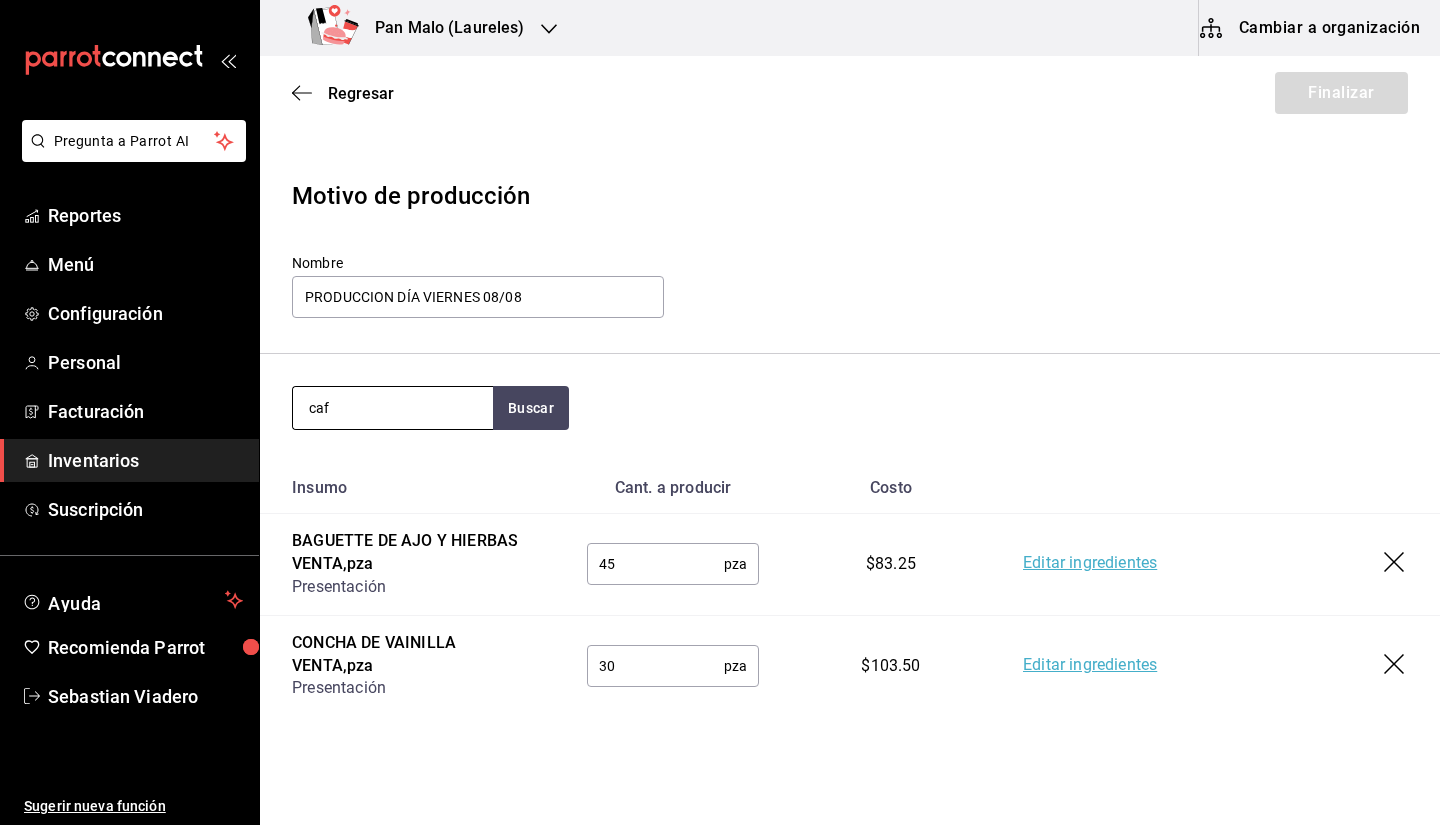 type on "caf" 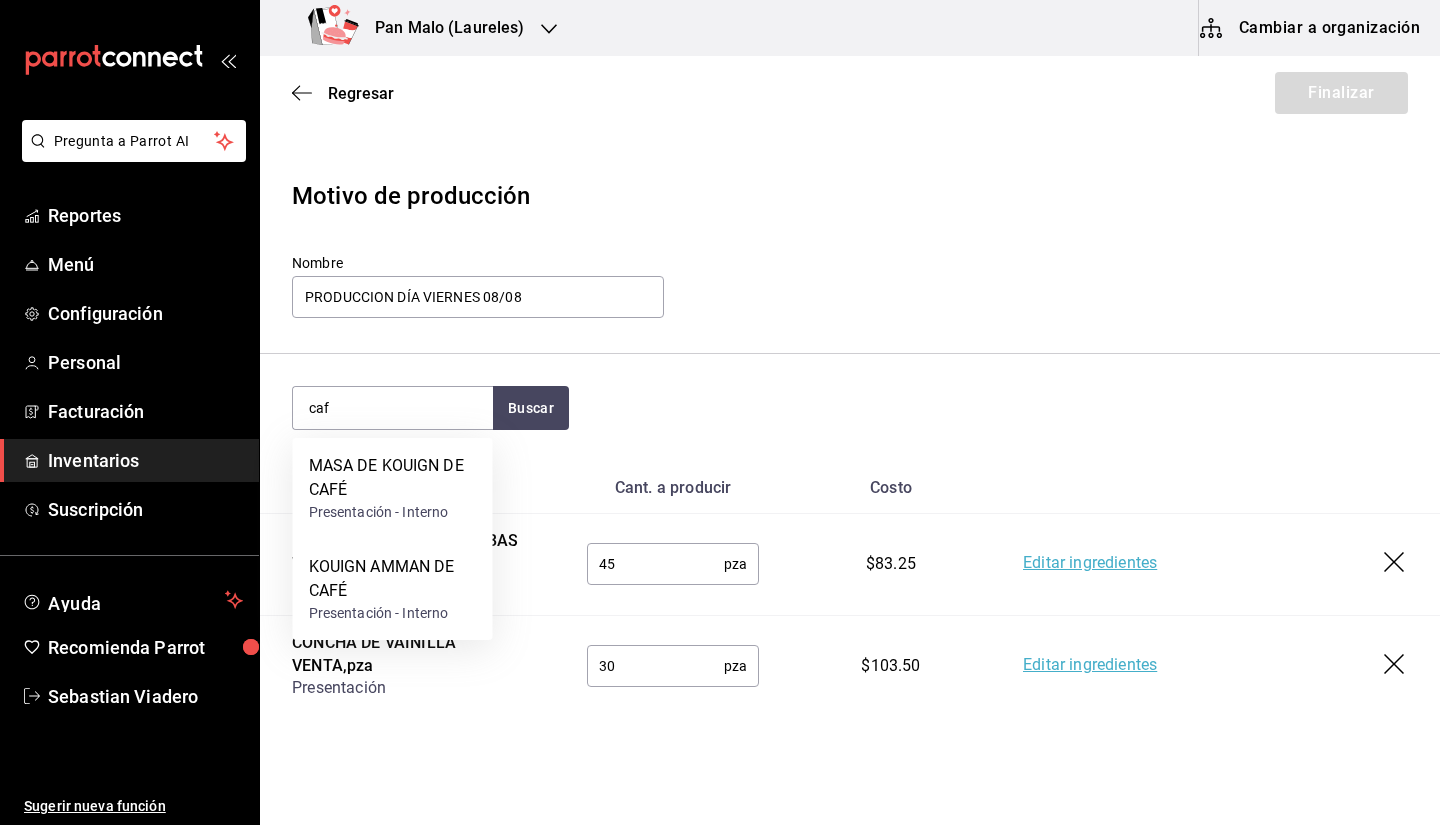 drag, startPoint x: 473, startPoint y: 558, endPoint x: 449, endPoint y: 580, distance: 32.55764 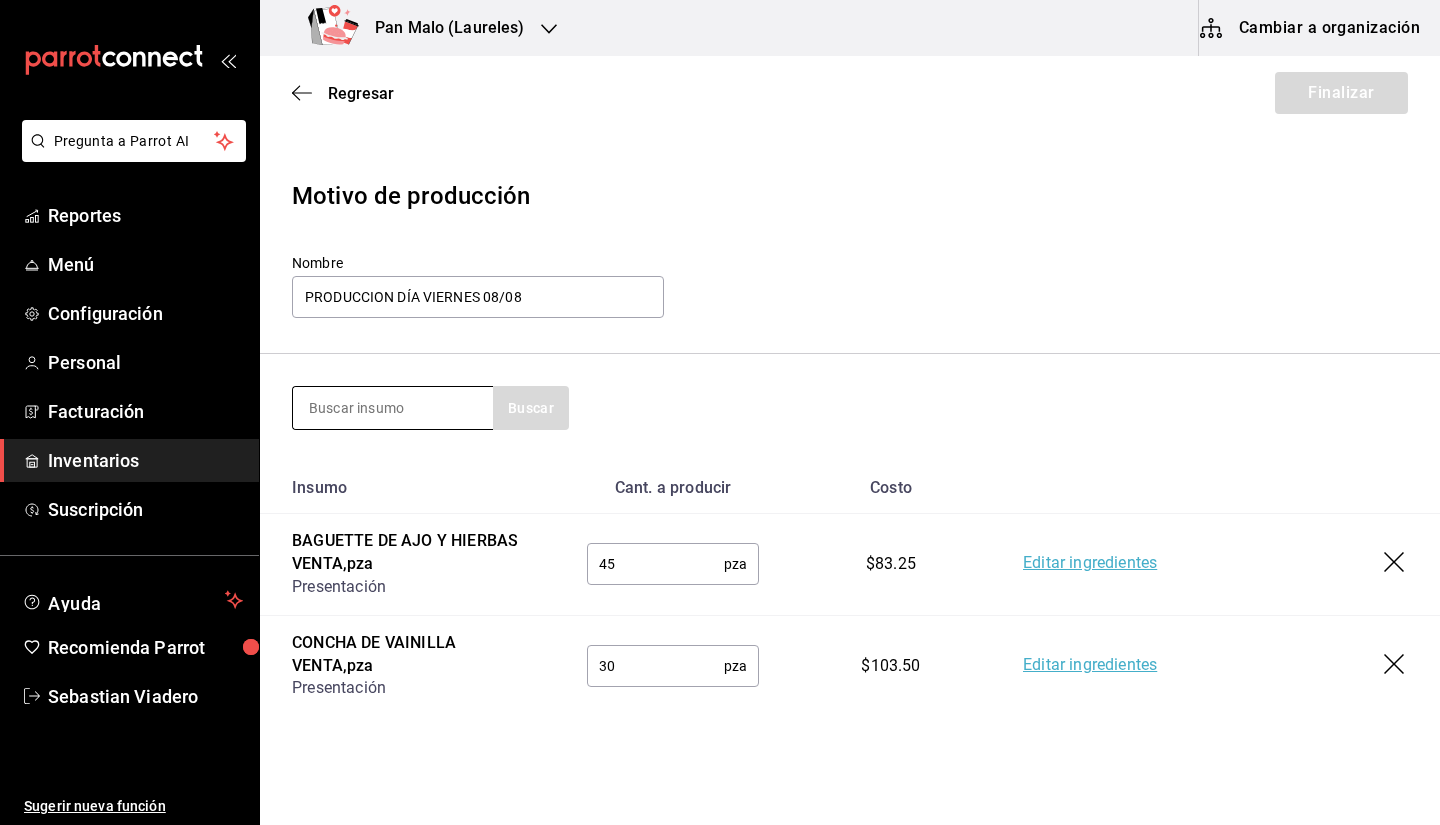 click at bounding box center (393, 408) 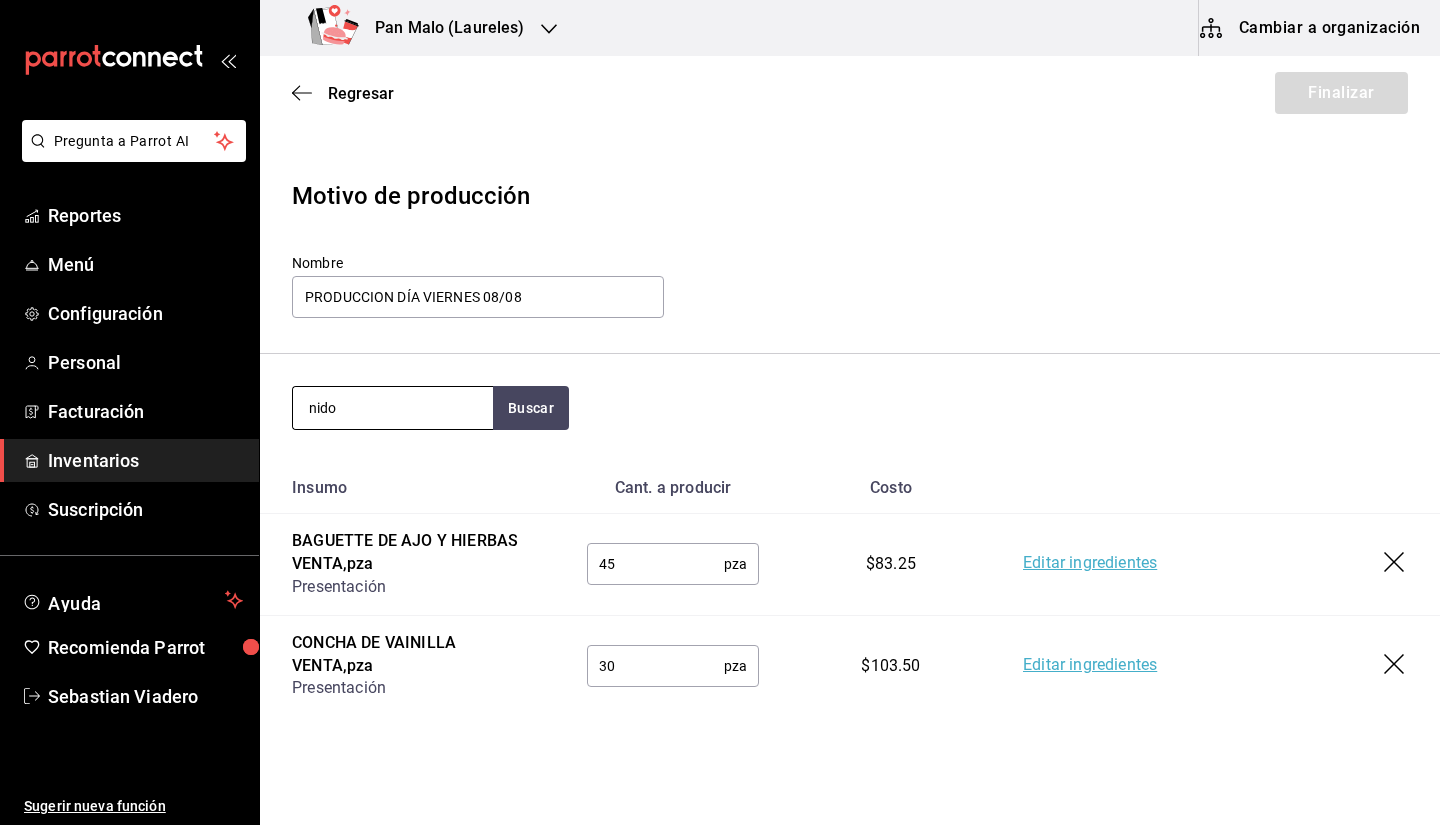 type on "nido" 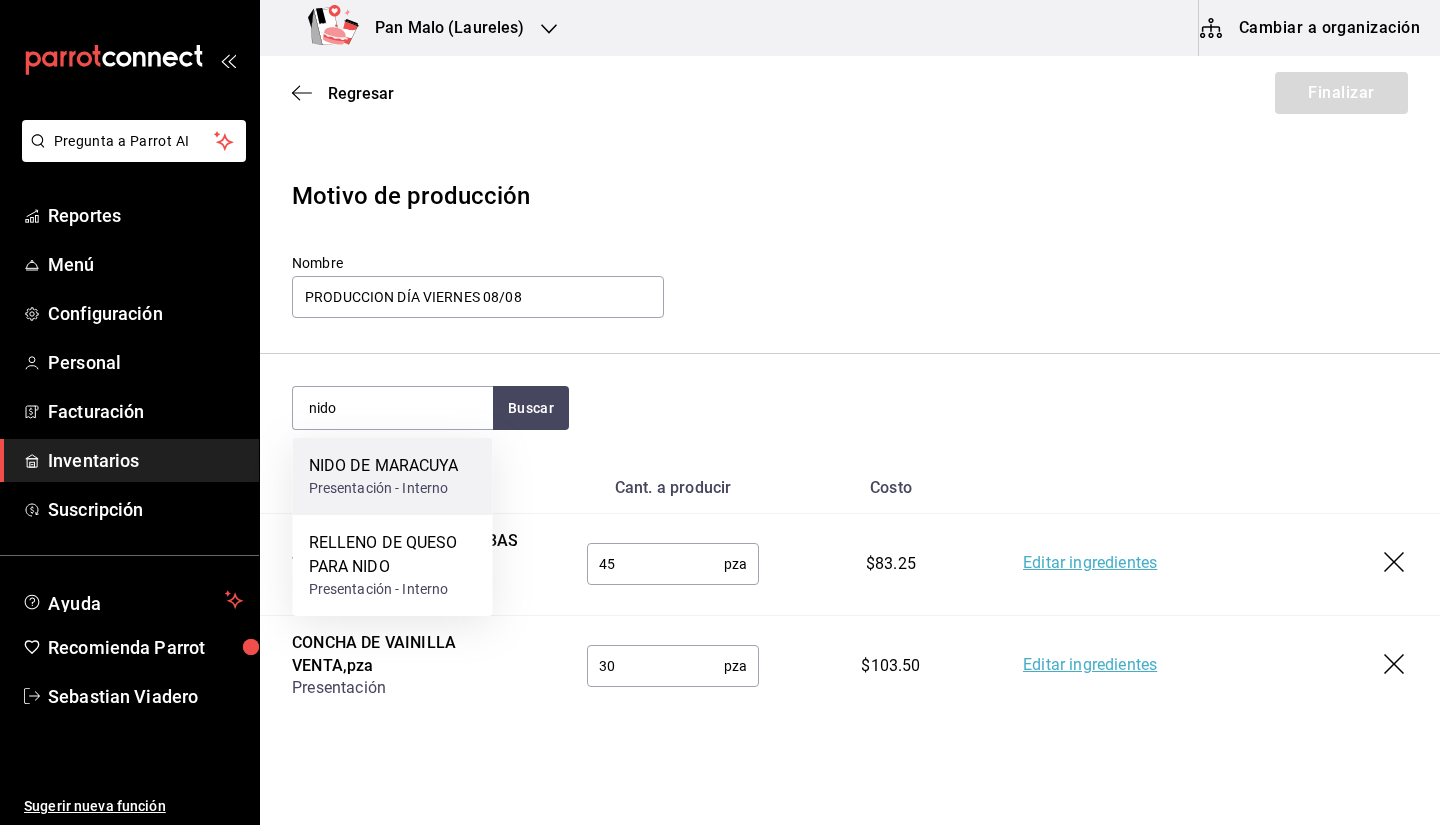 click on "Presentación - Interno" at bounding box center (384, 488) 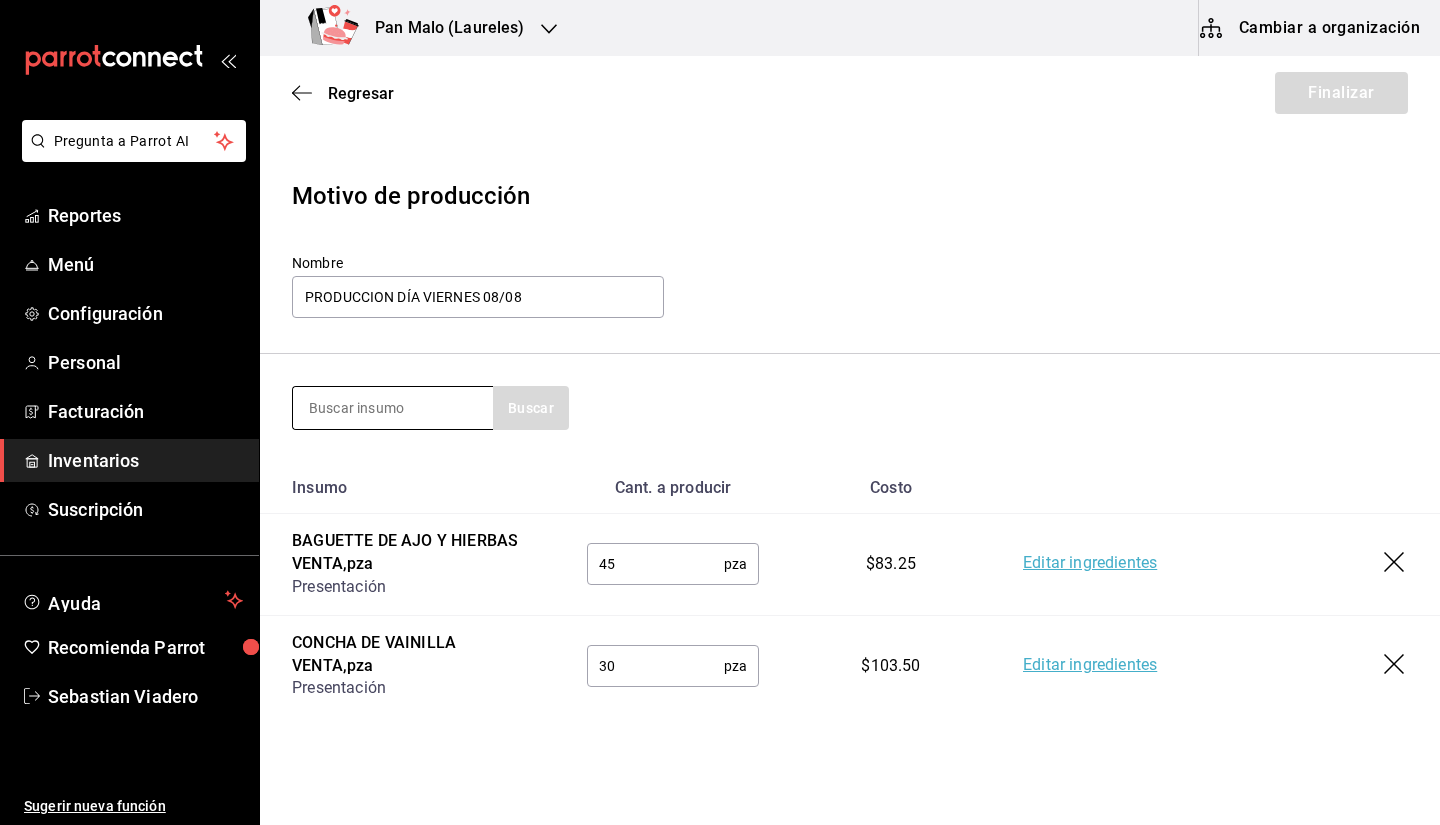 click at bounding box center [393, 408] 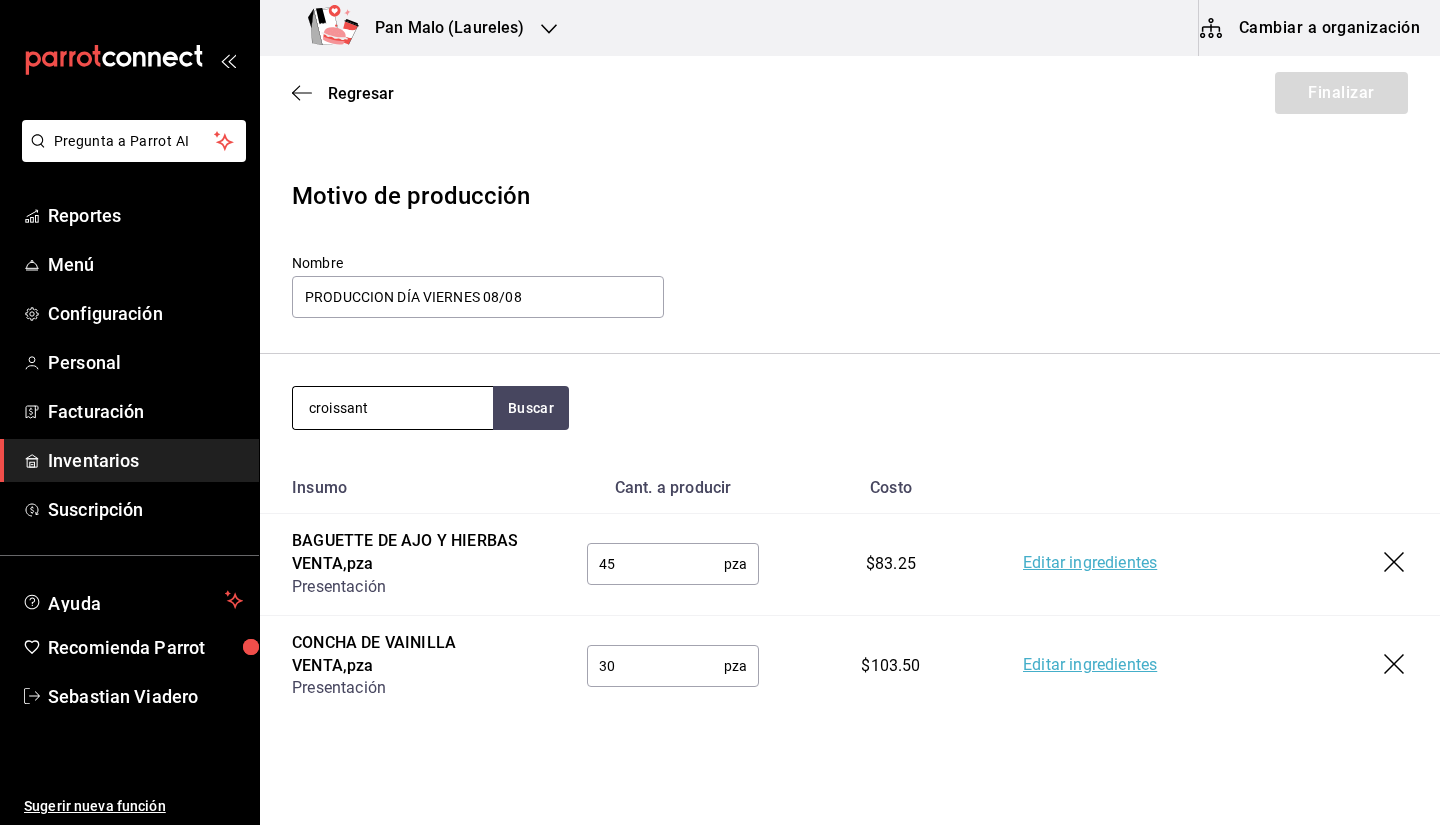 type on "croissant" 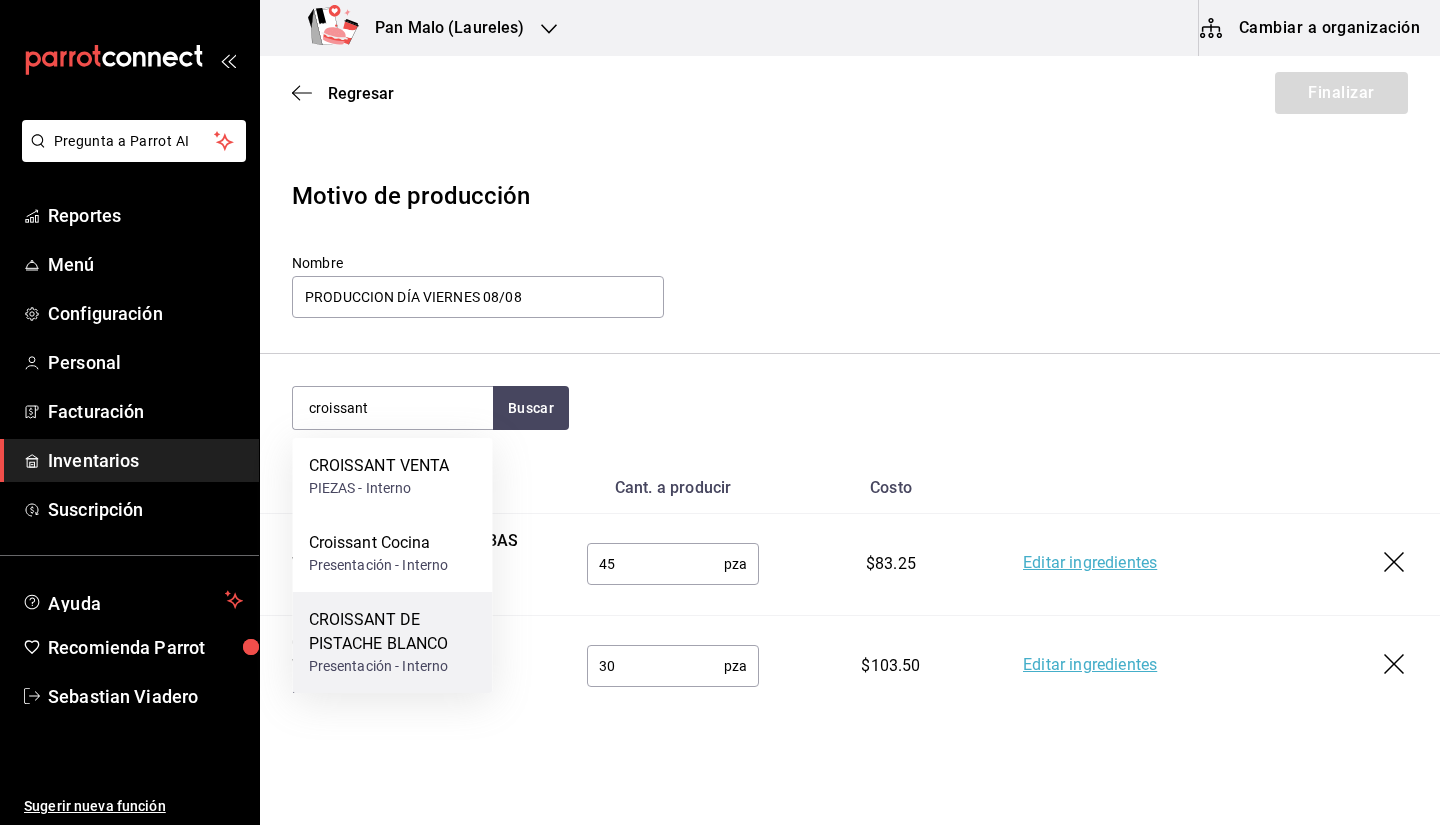 click on "Presentación - Interno" at bounding box center [393, 666] 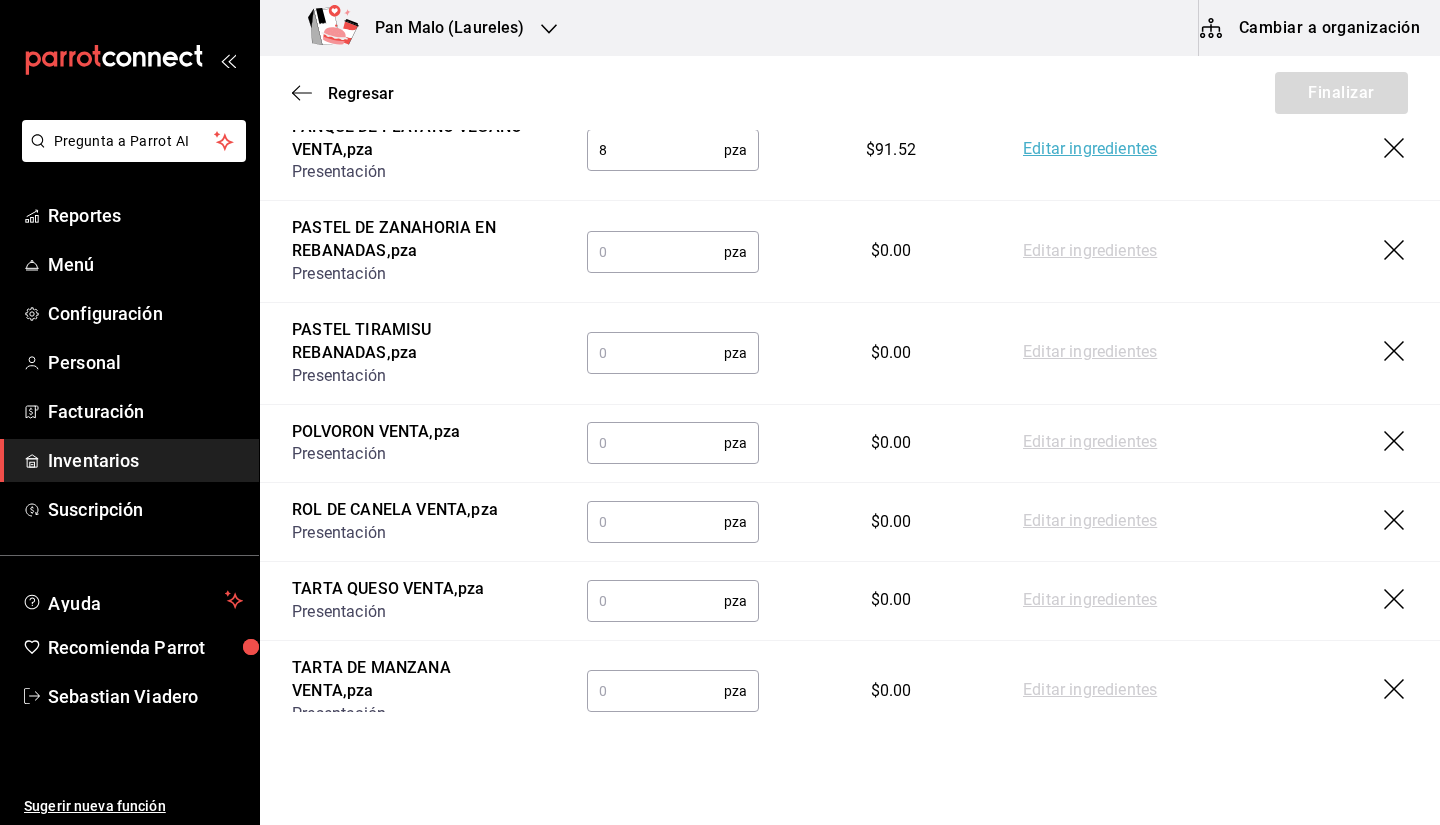 scroll, scrollTop: 1592, scrollLeft: 0, axis: vertical 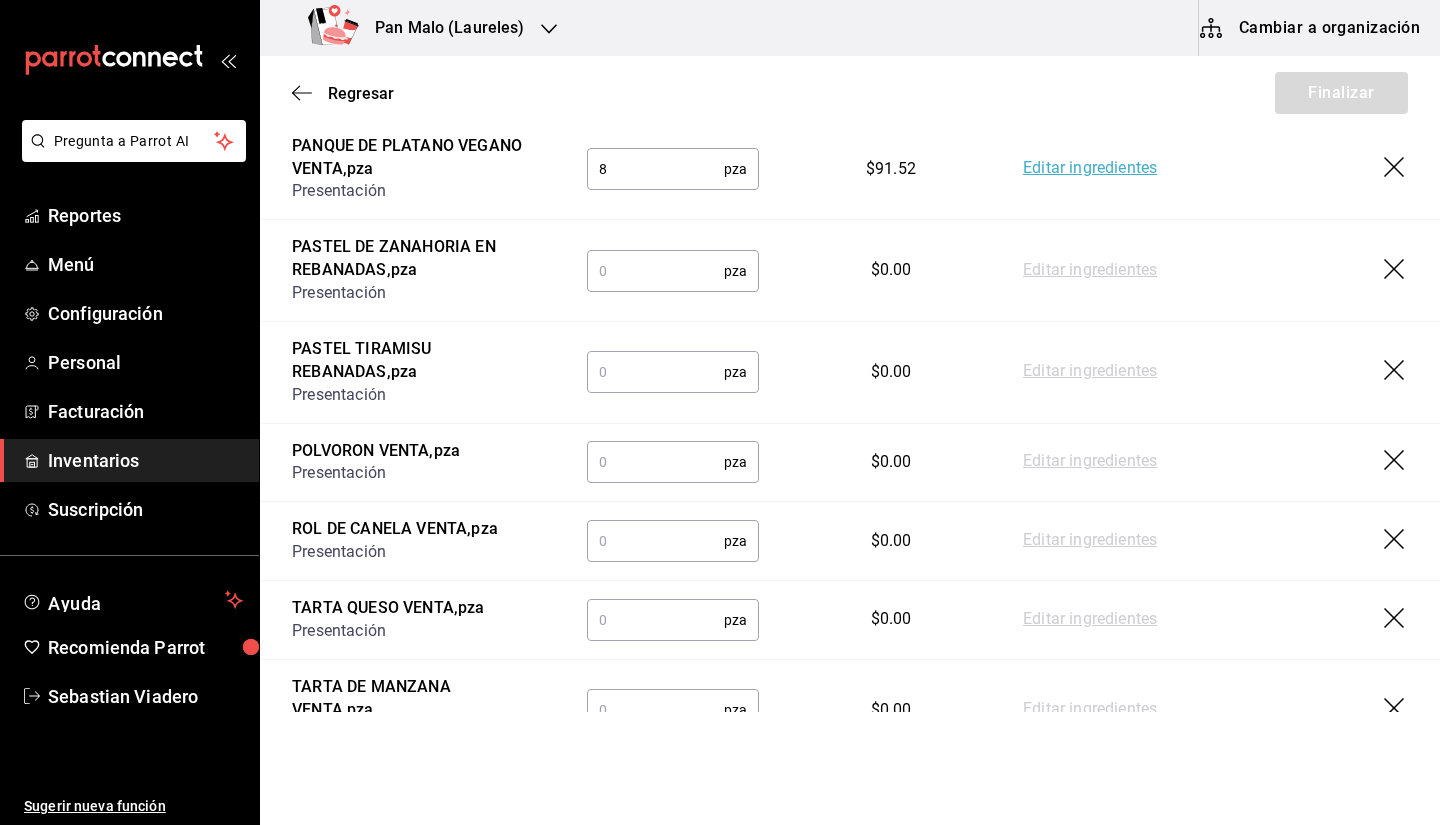 click at bounding box center [655, 271] 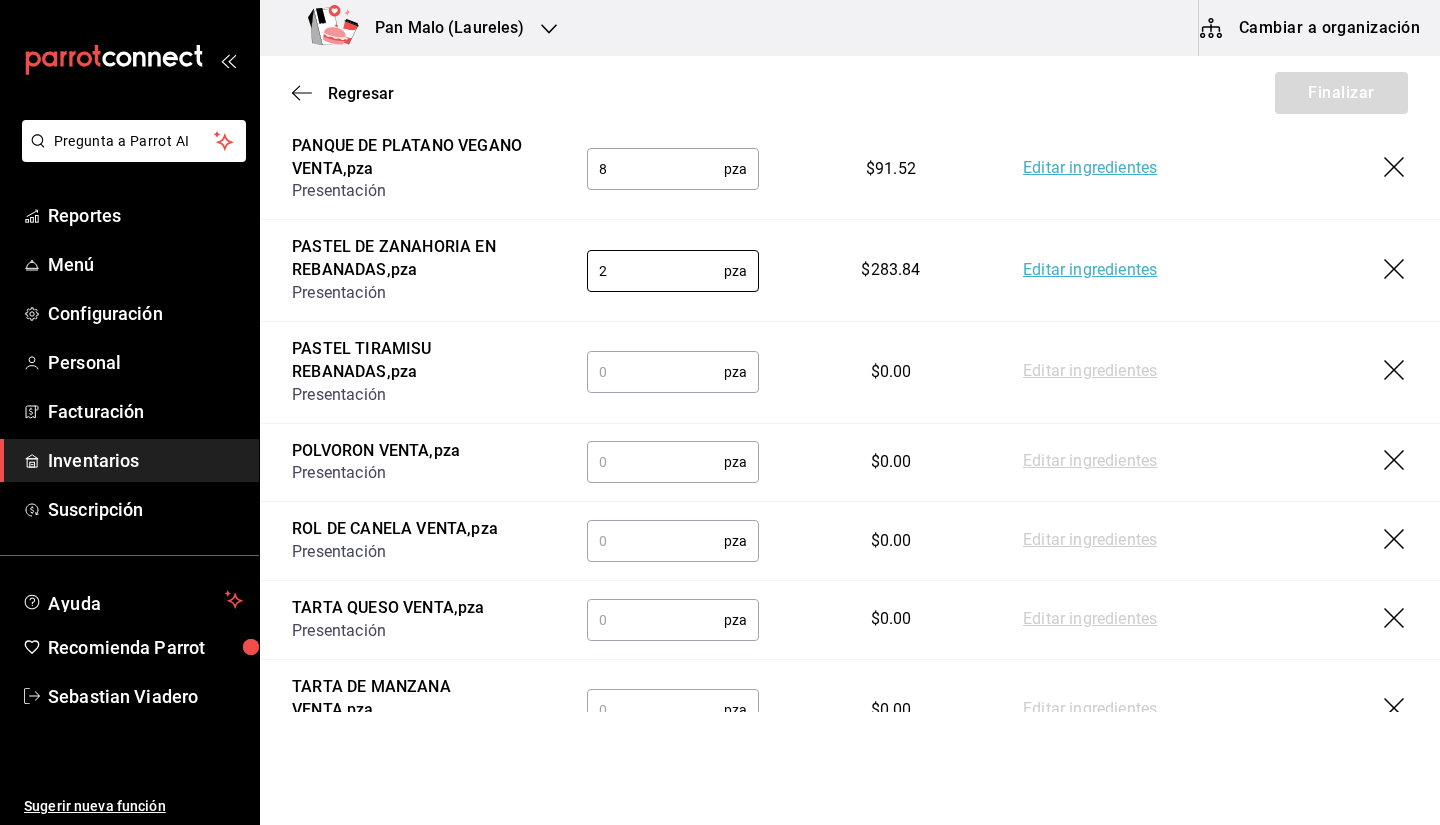 type on "2" 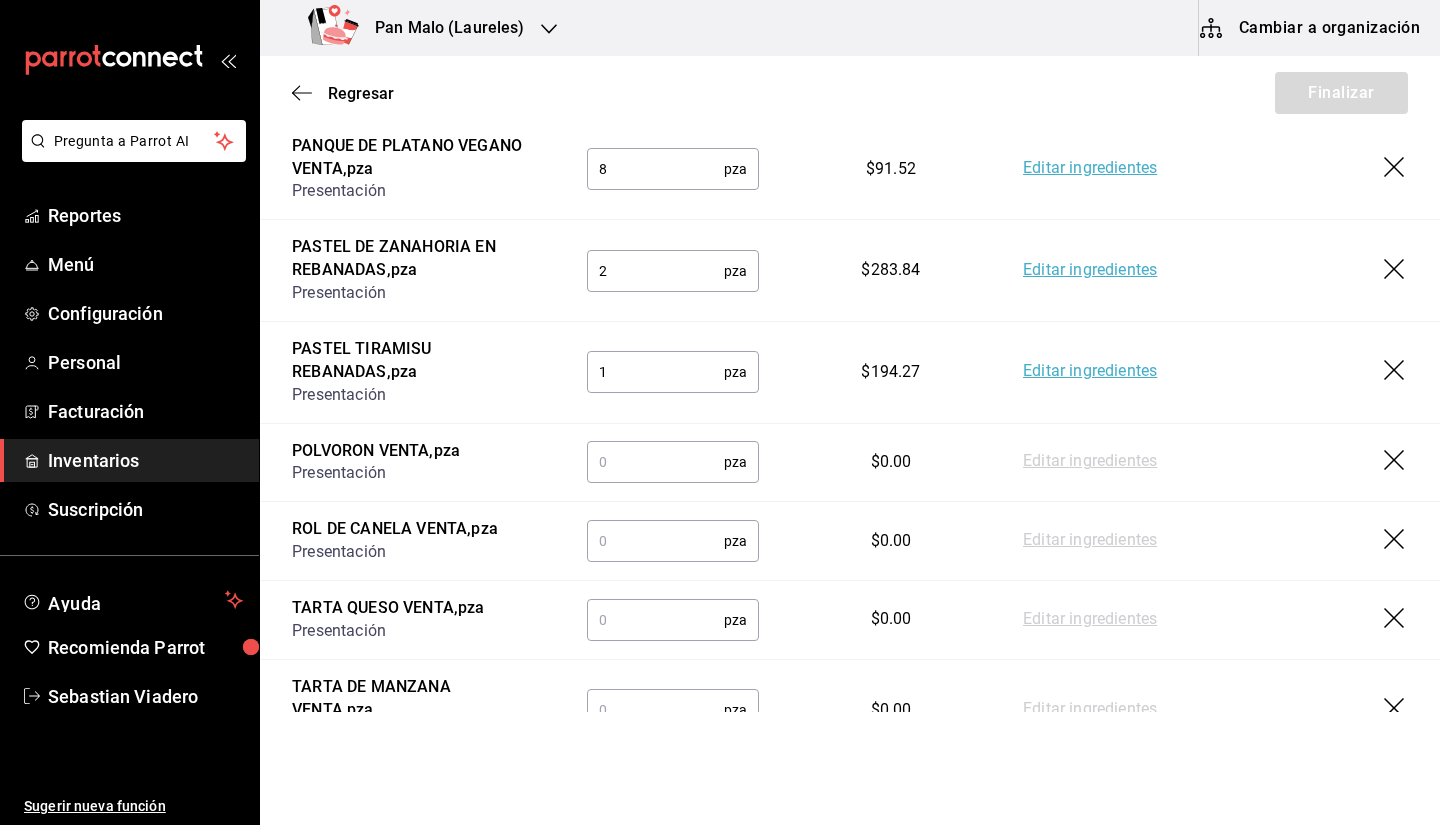 type on "1" 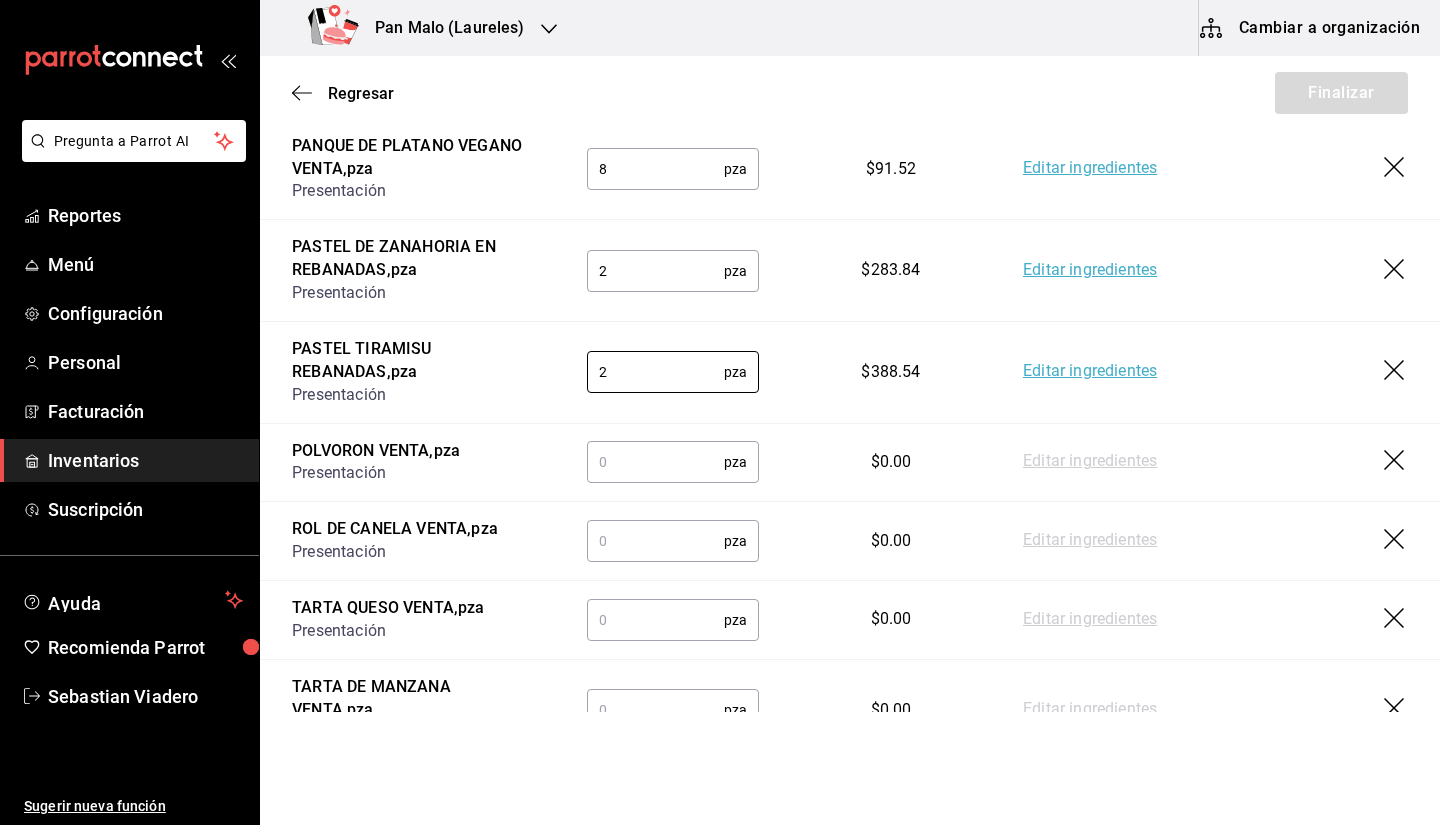 type on "2" 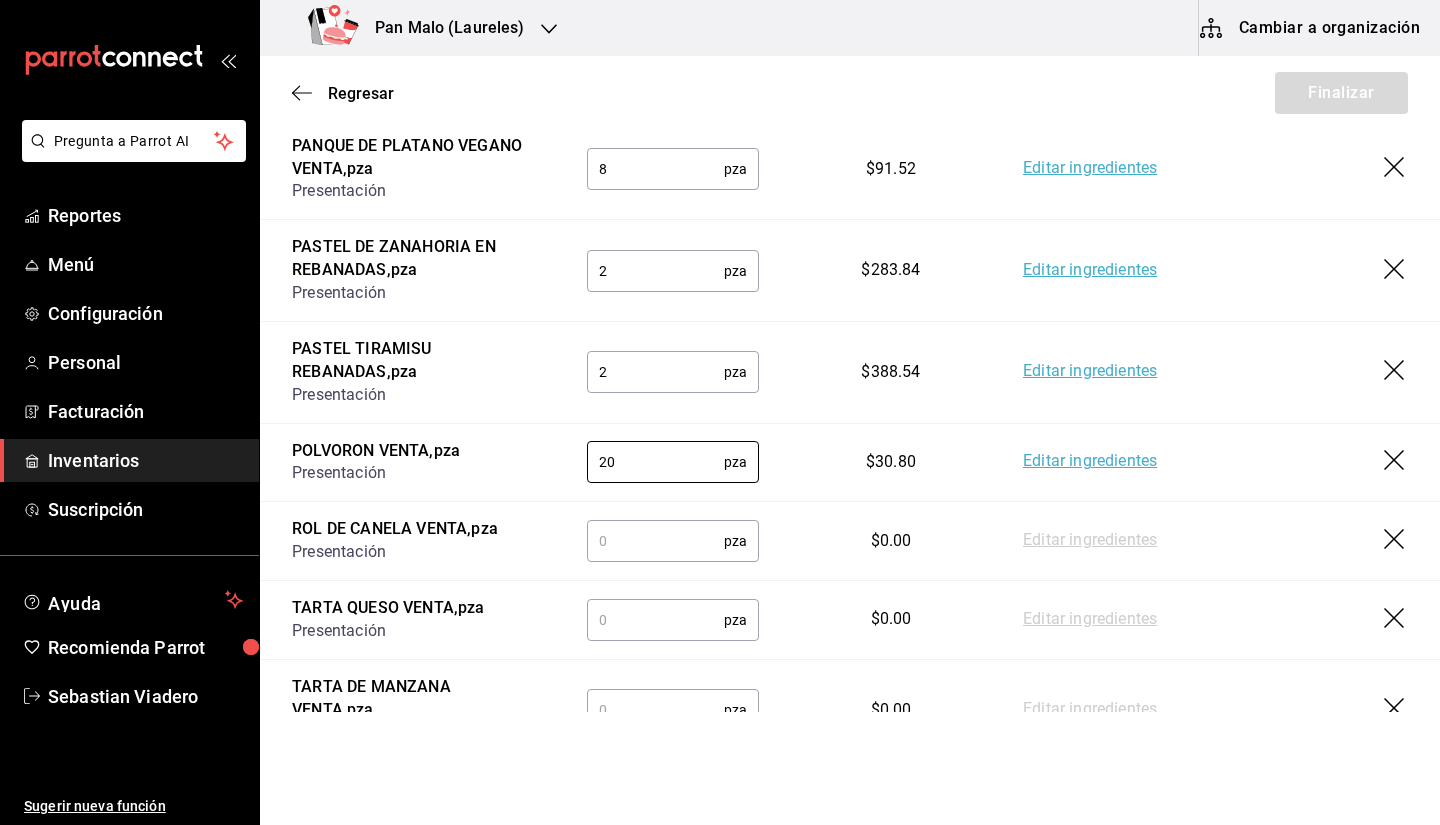 type on "20" 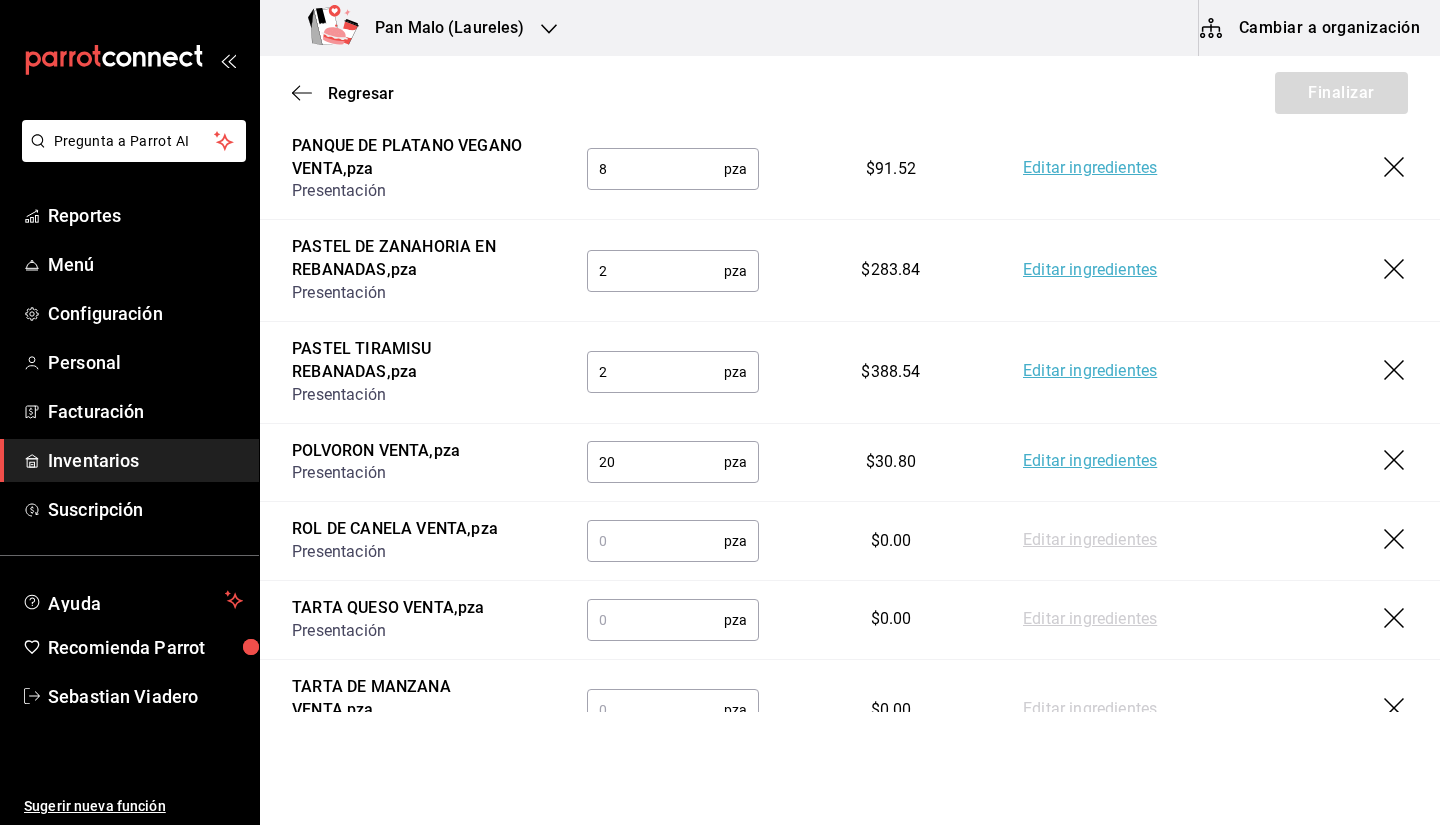 click at bounding box center (655, 541) 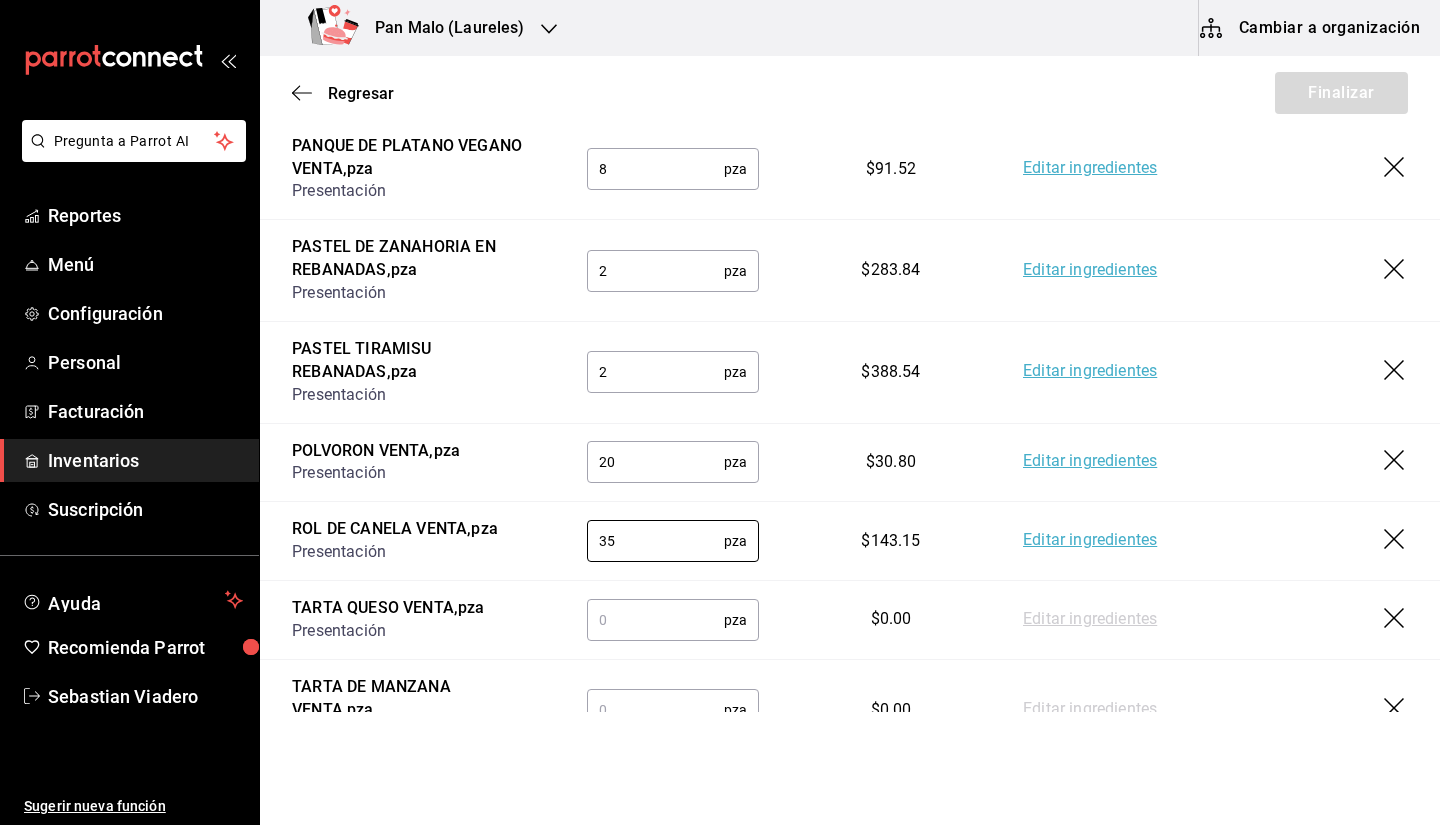 type on "35" 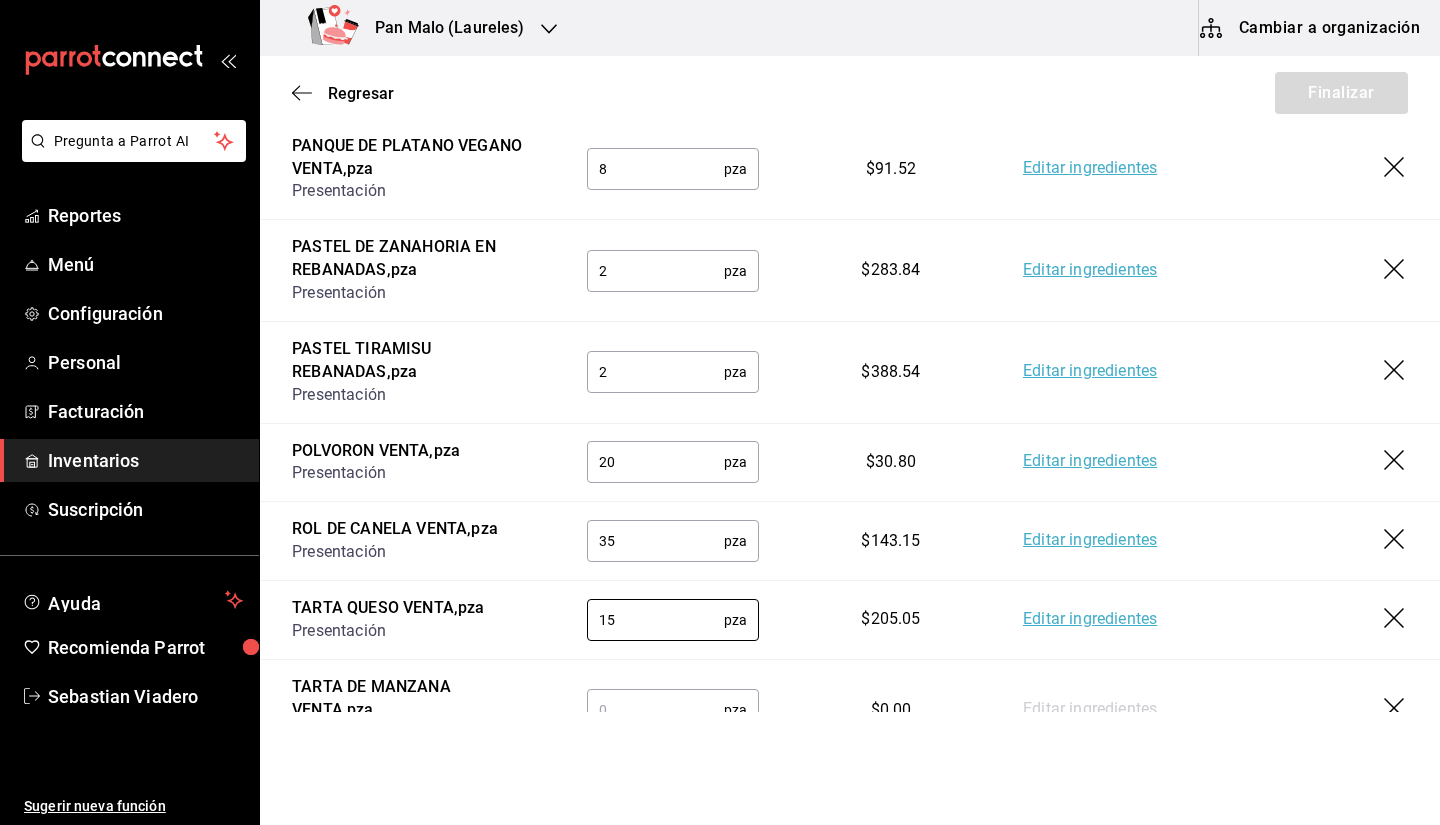 type on "15" 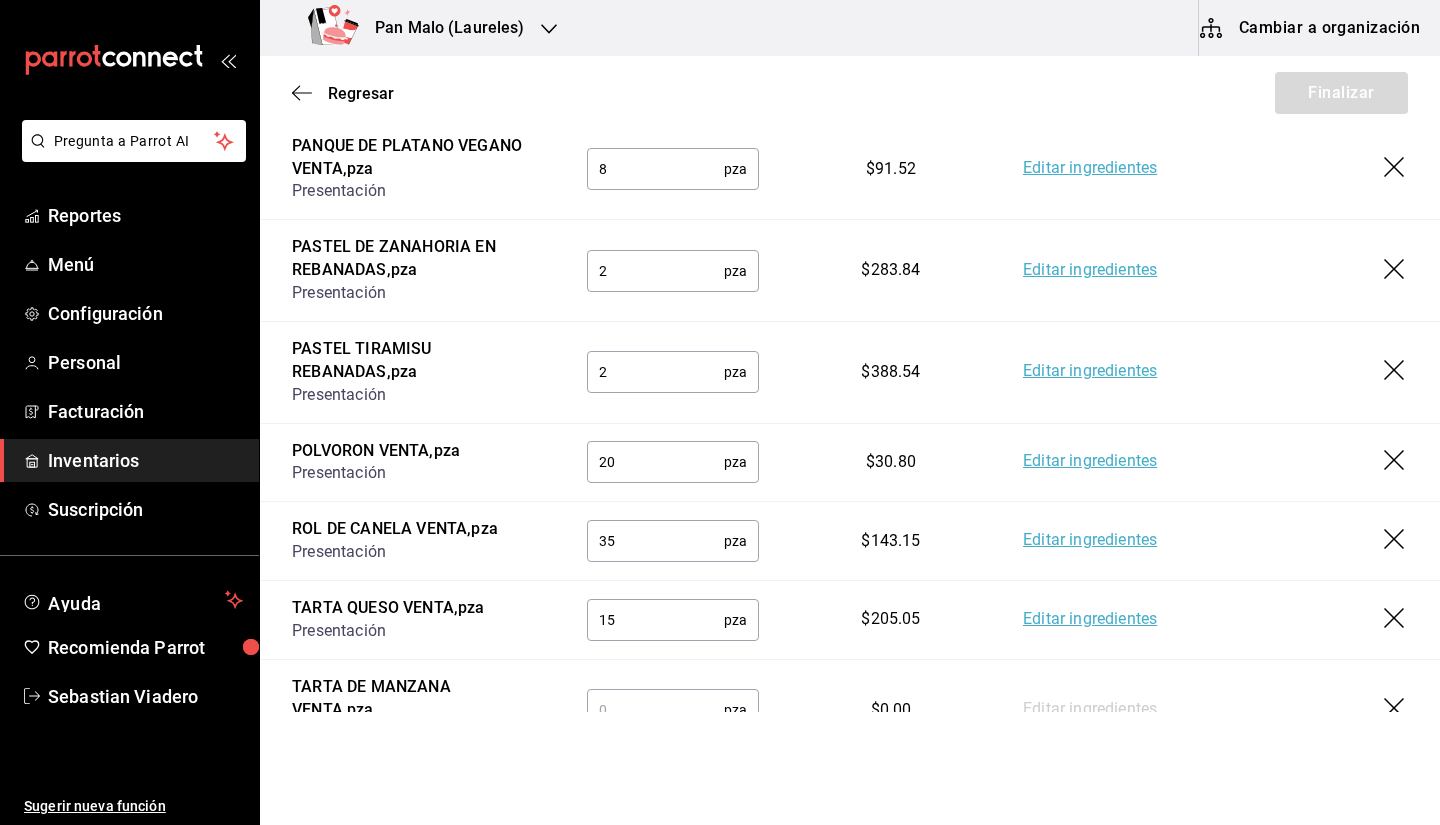 click at bounding box center [655, 710] 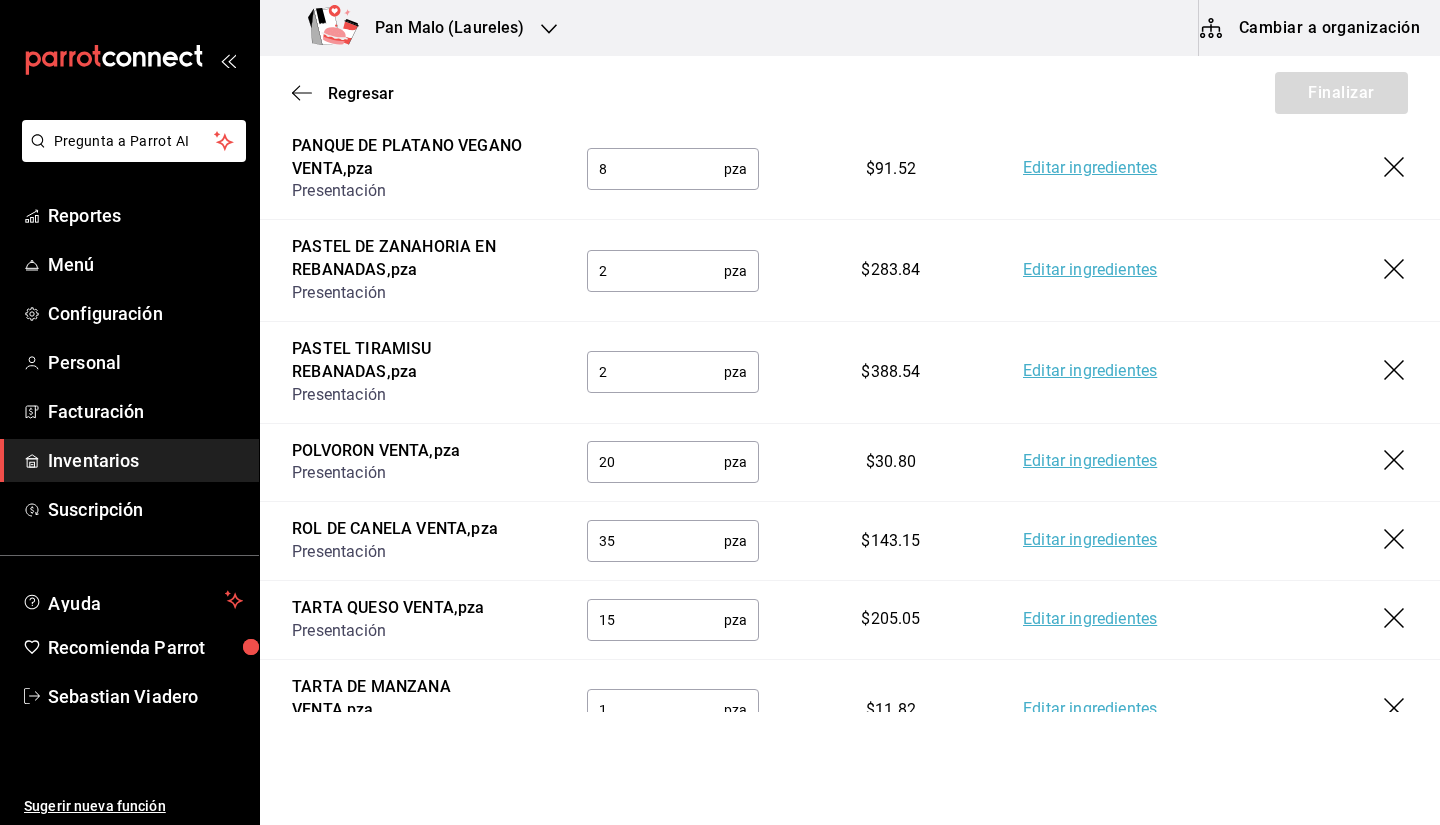 scroll, scrollTop: 1598, scrollLeft: 0, axis: vertical 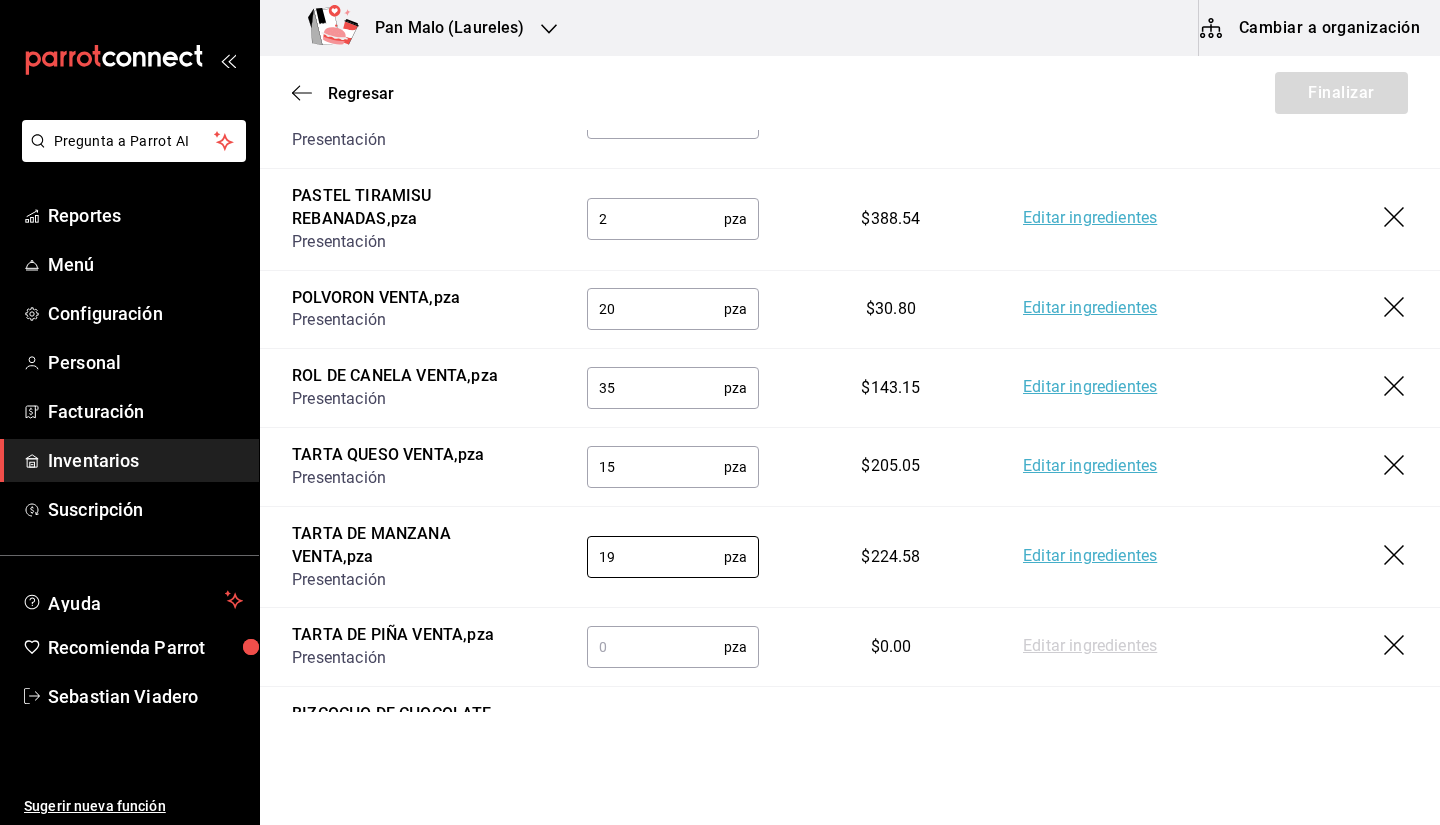 type on "19" 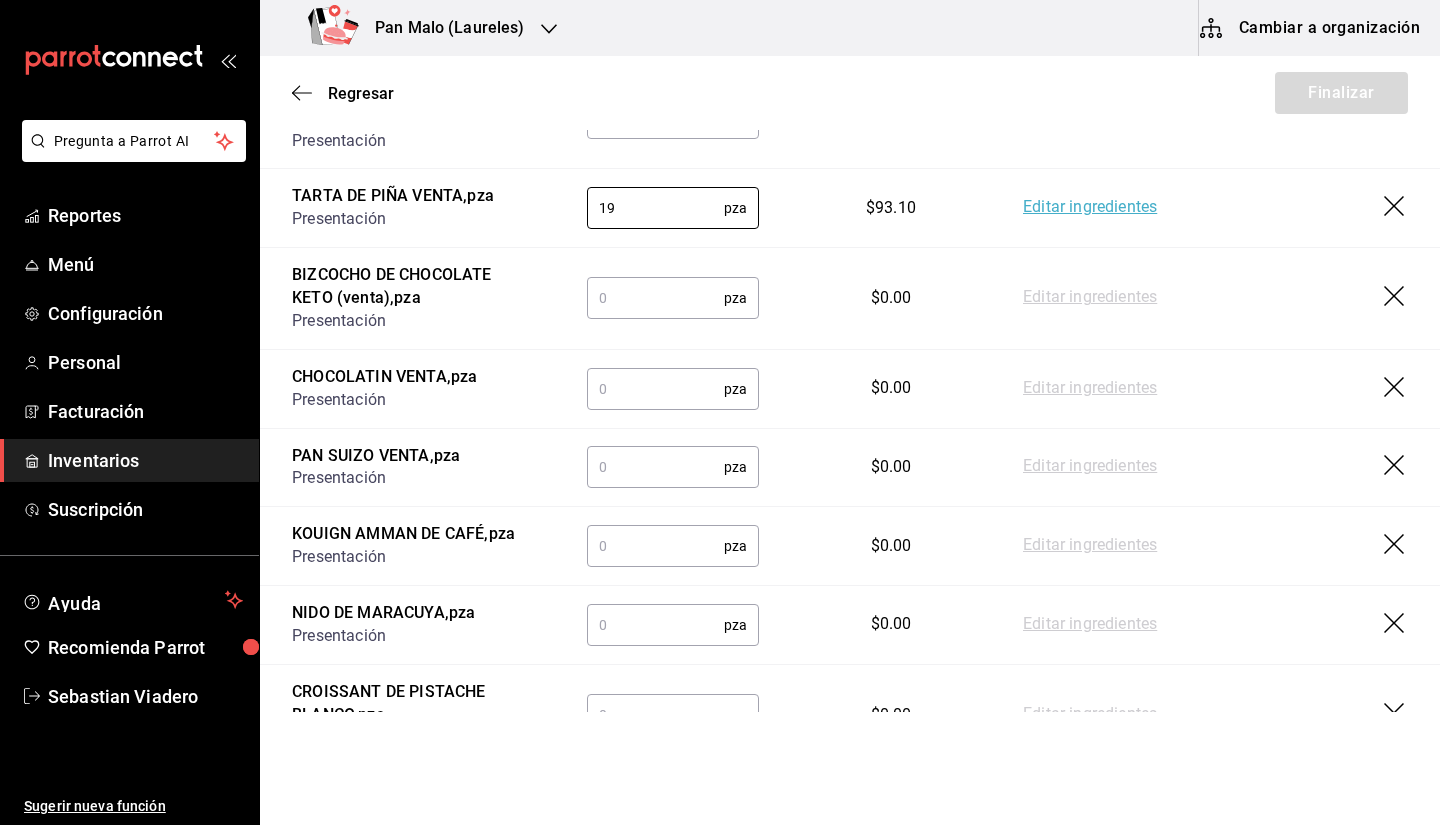 scroll, scrollTop: 2151, scrollLeft: 0, axis: vertical 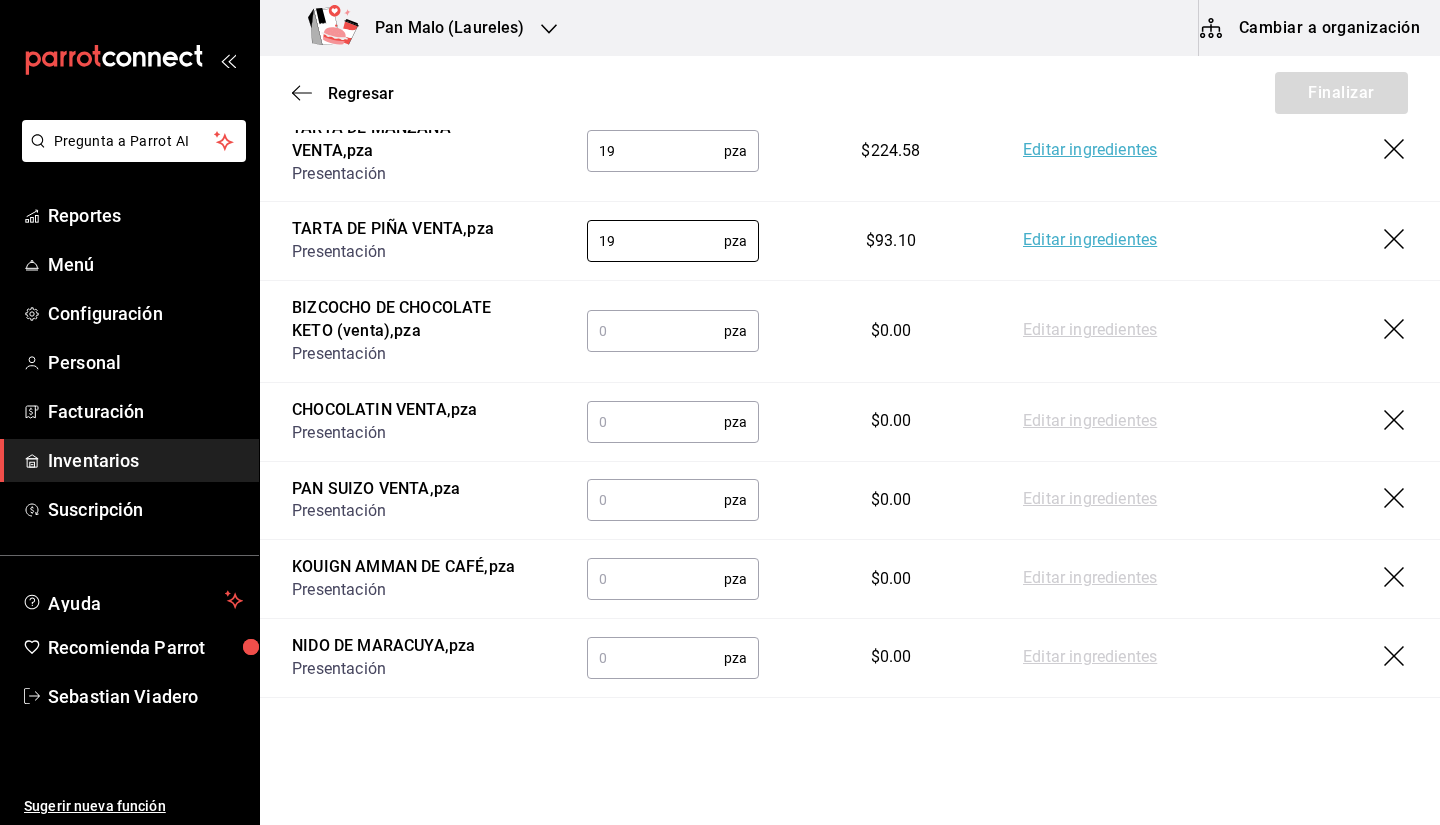 type on "19" 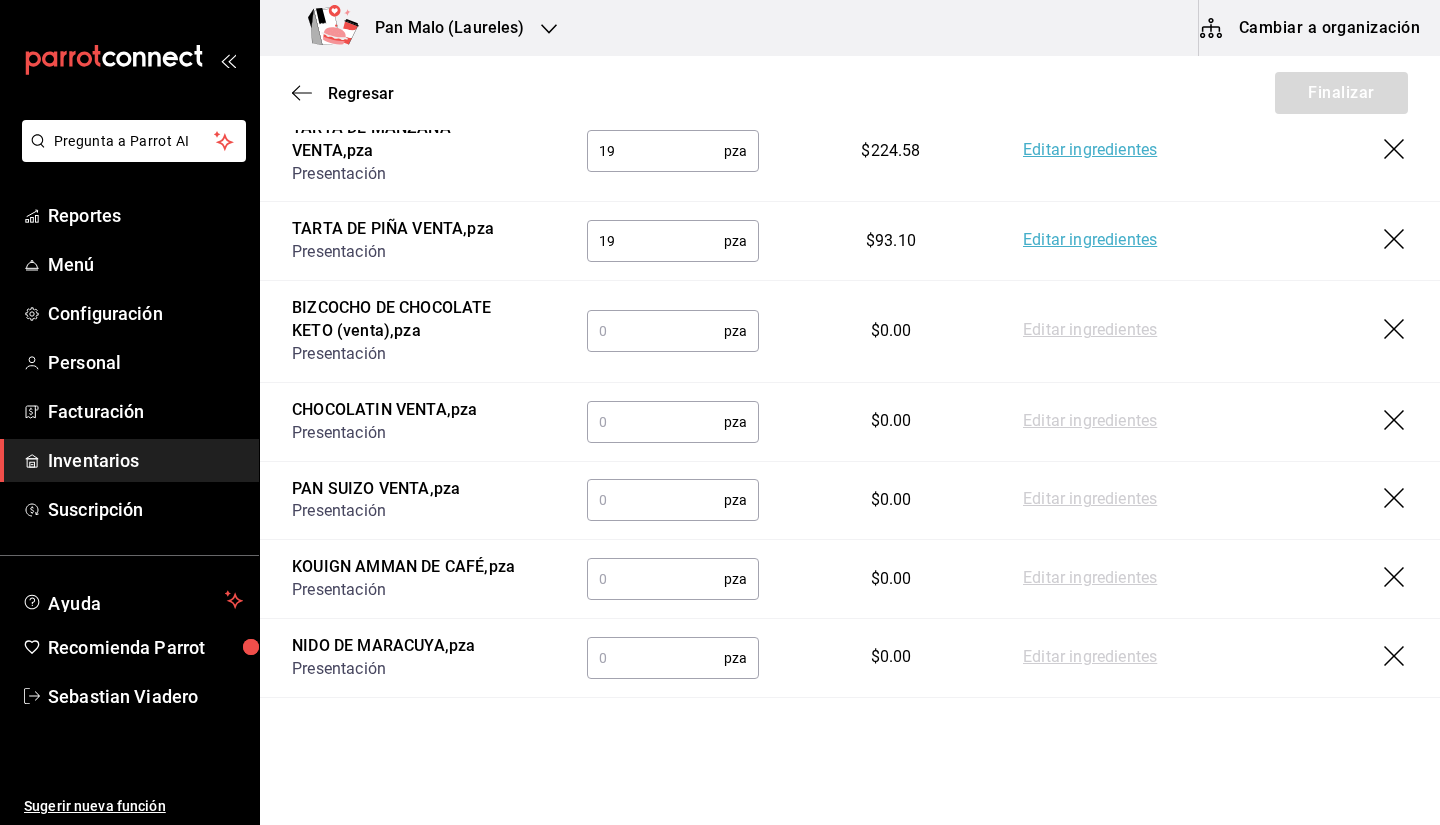 click at bounding box center (655, 331) 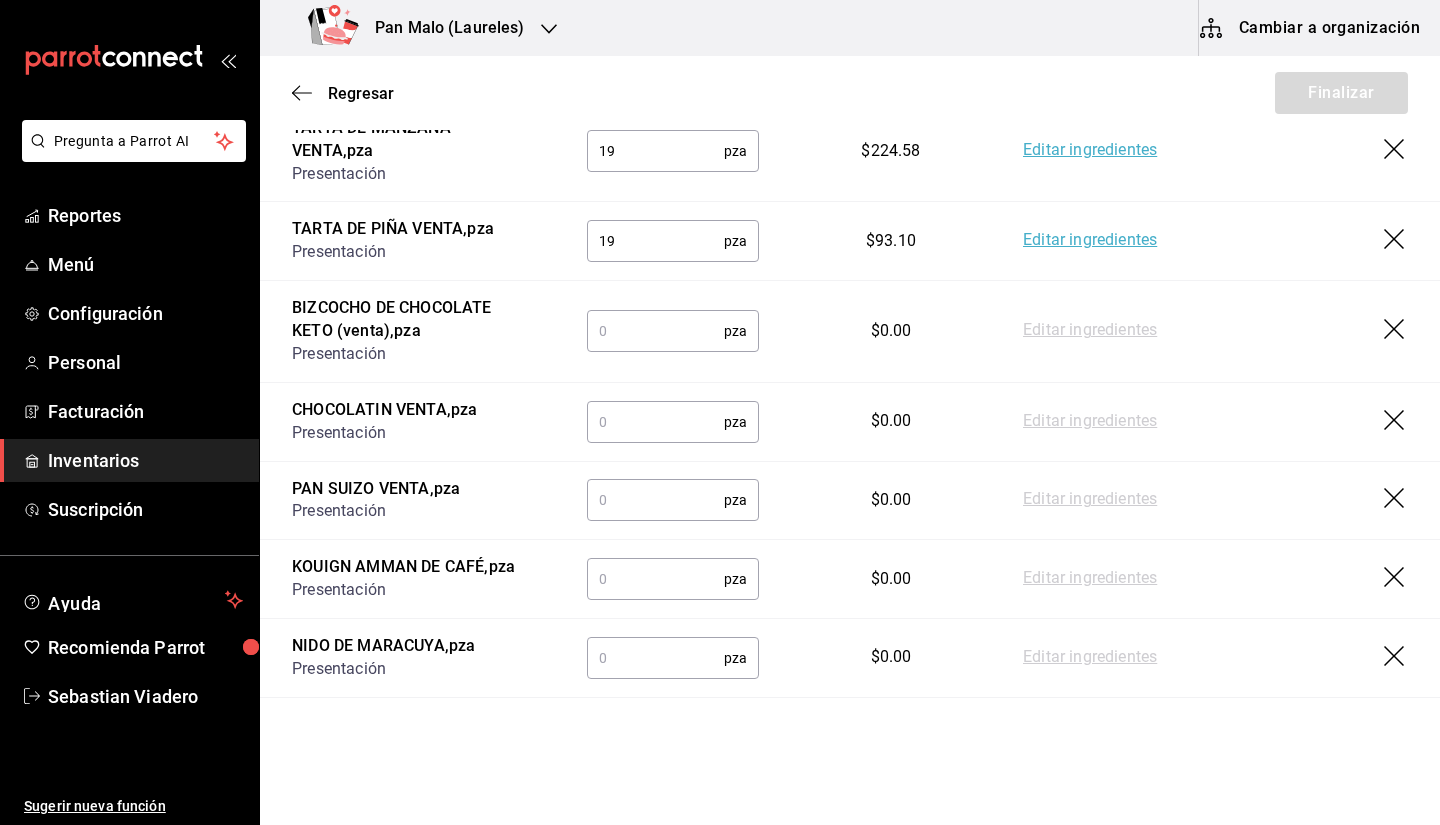 type on "1" 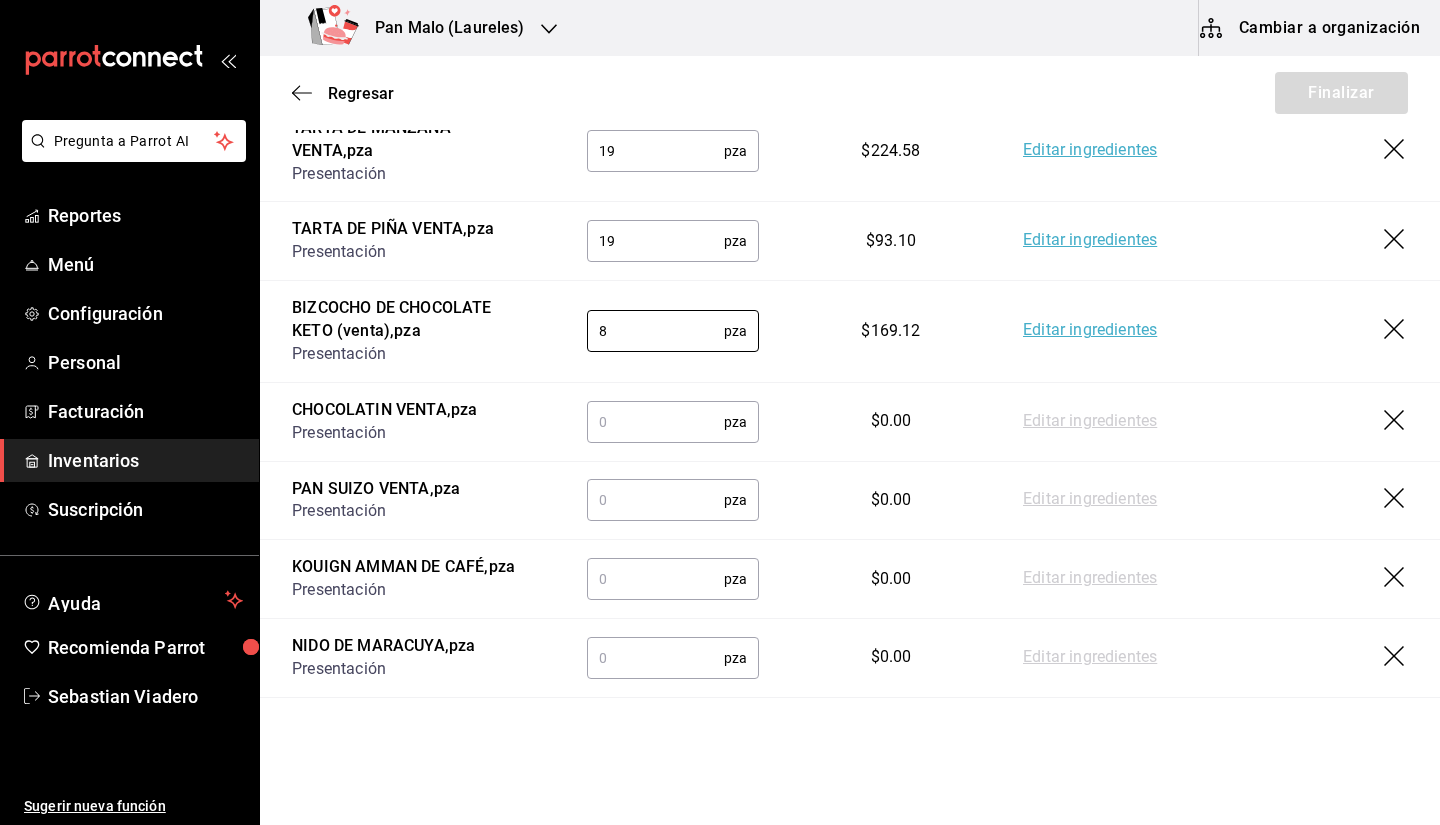 type on "8" 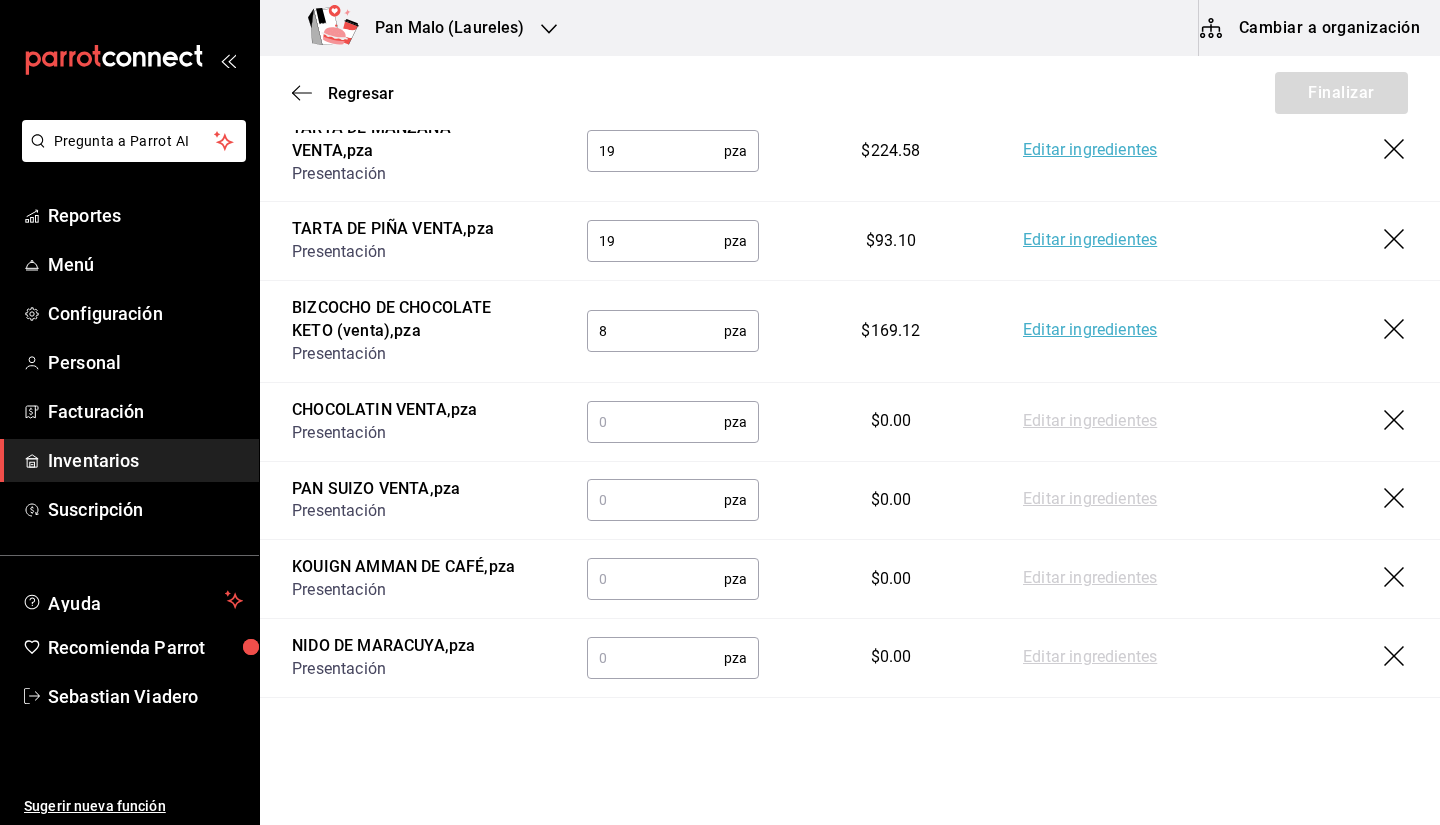 click at bounding box center (655, 422) 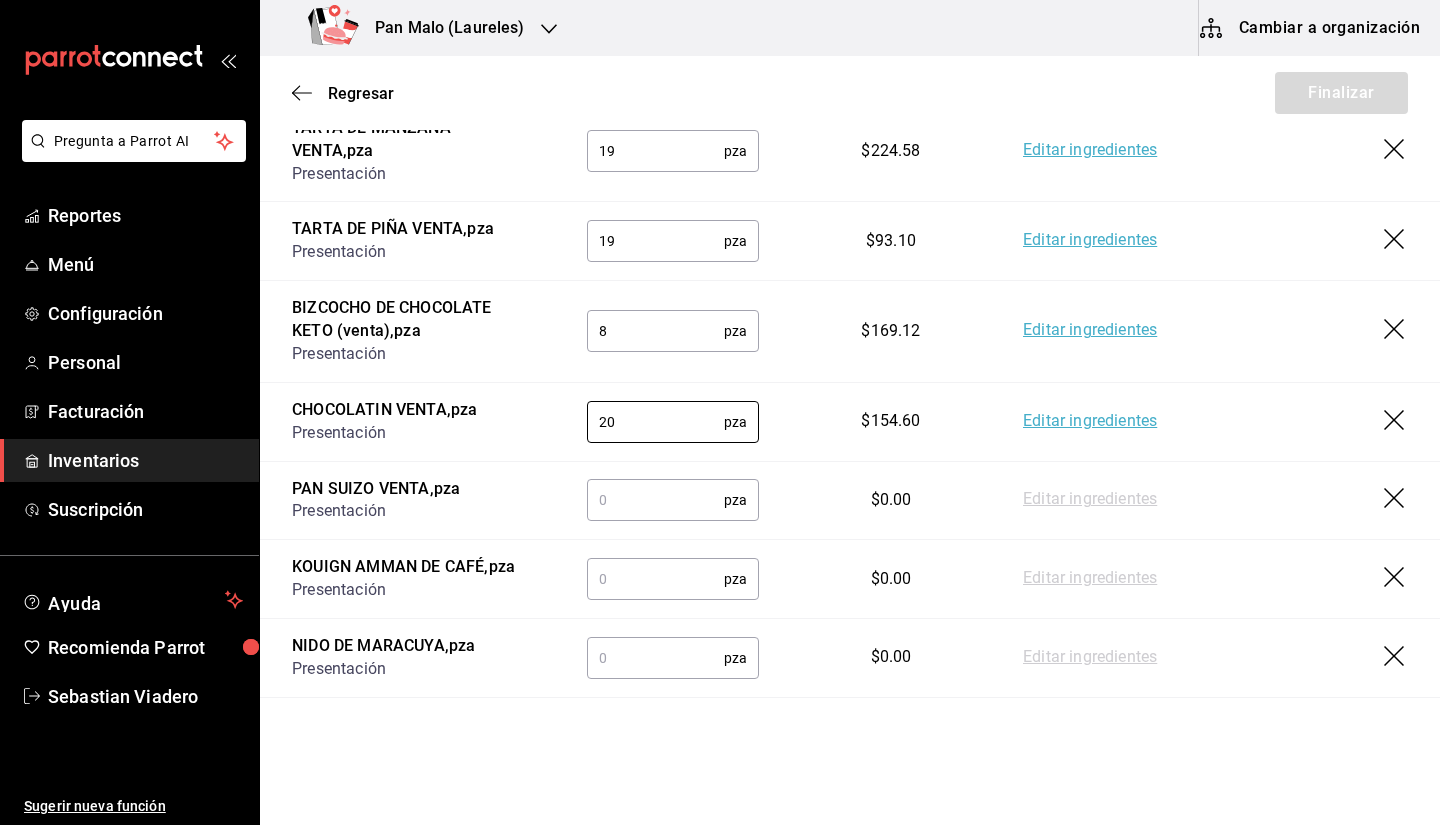 type on "20" 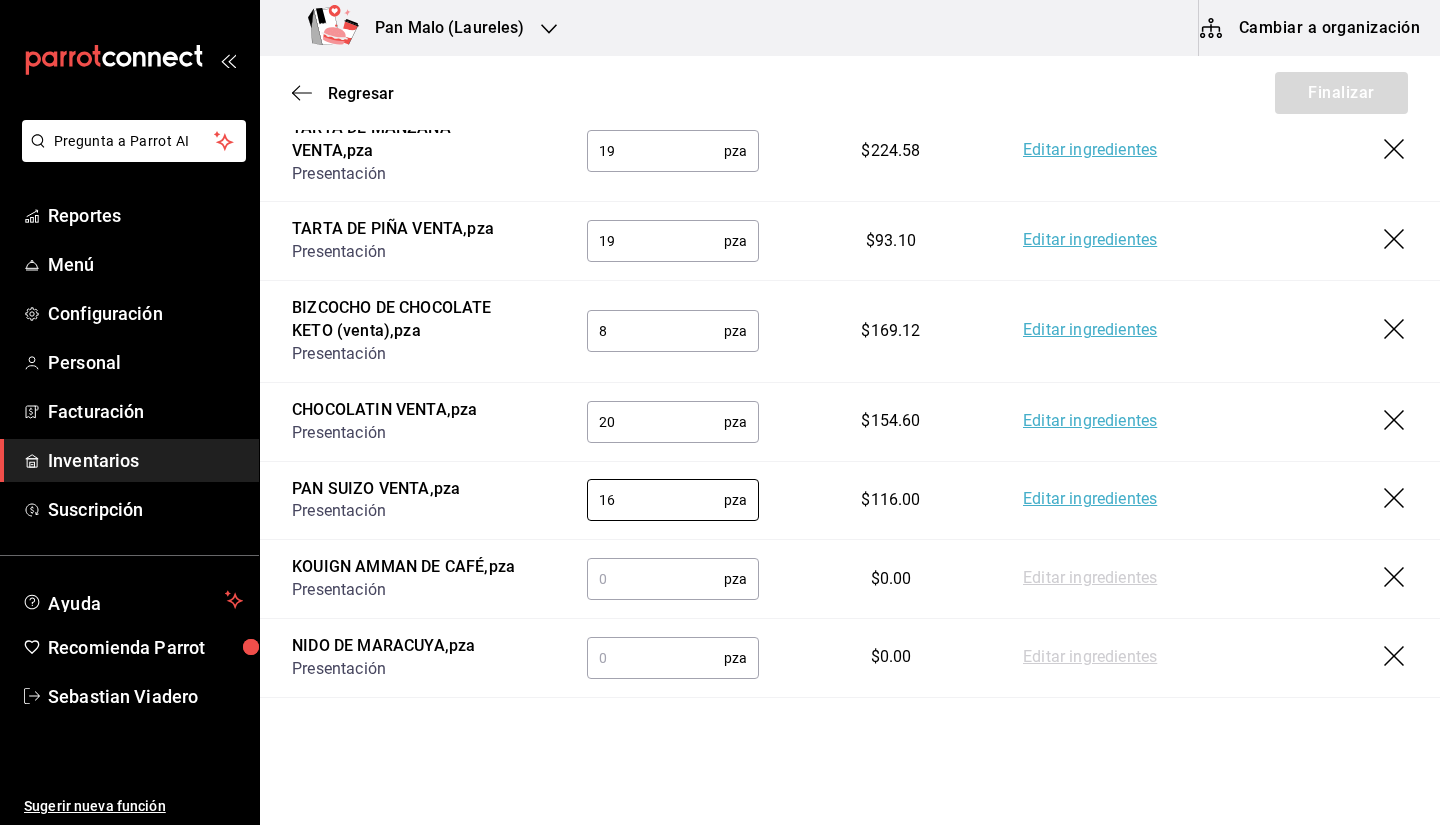 type on "16" 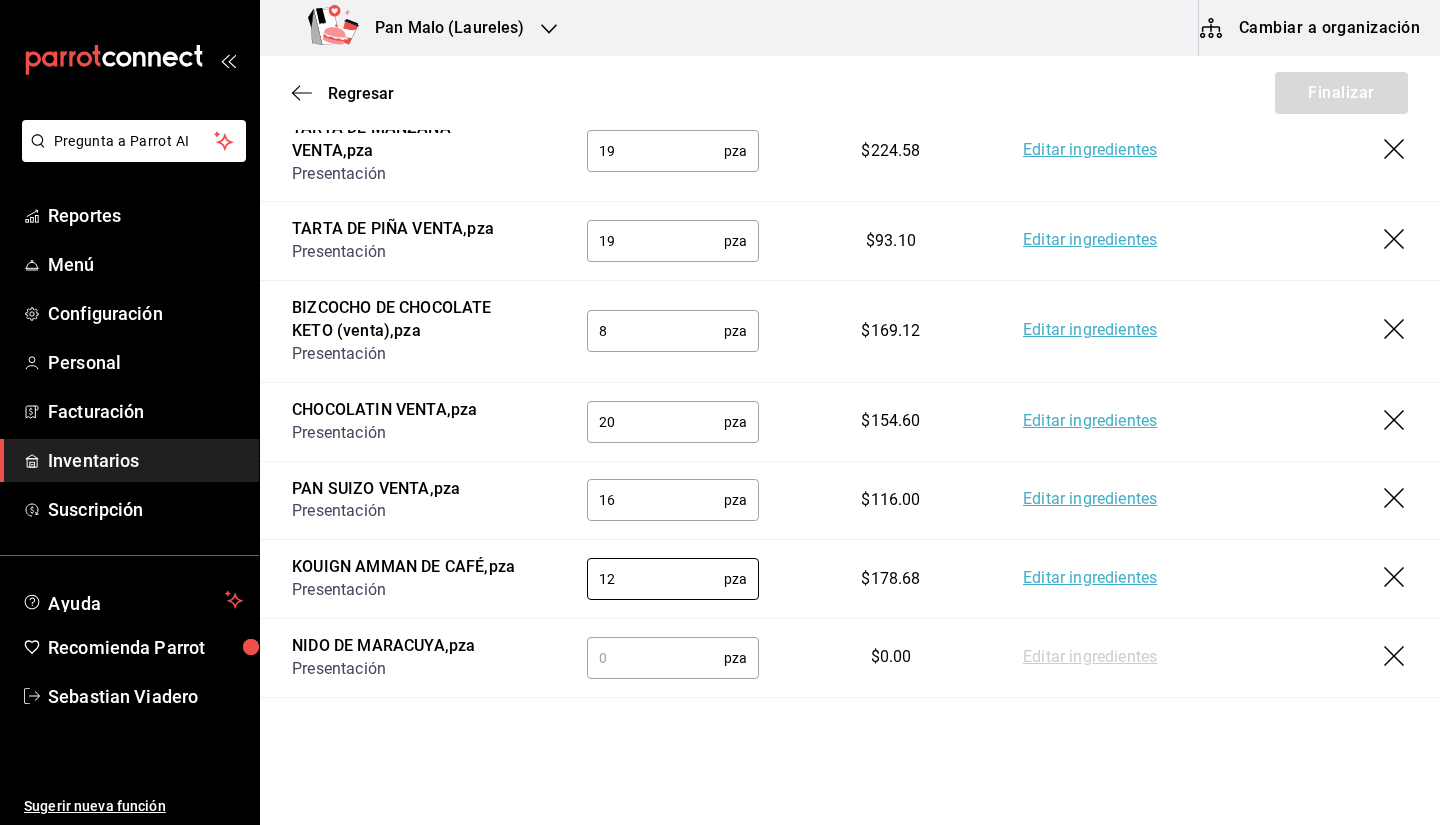 type on "12" 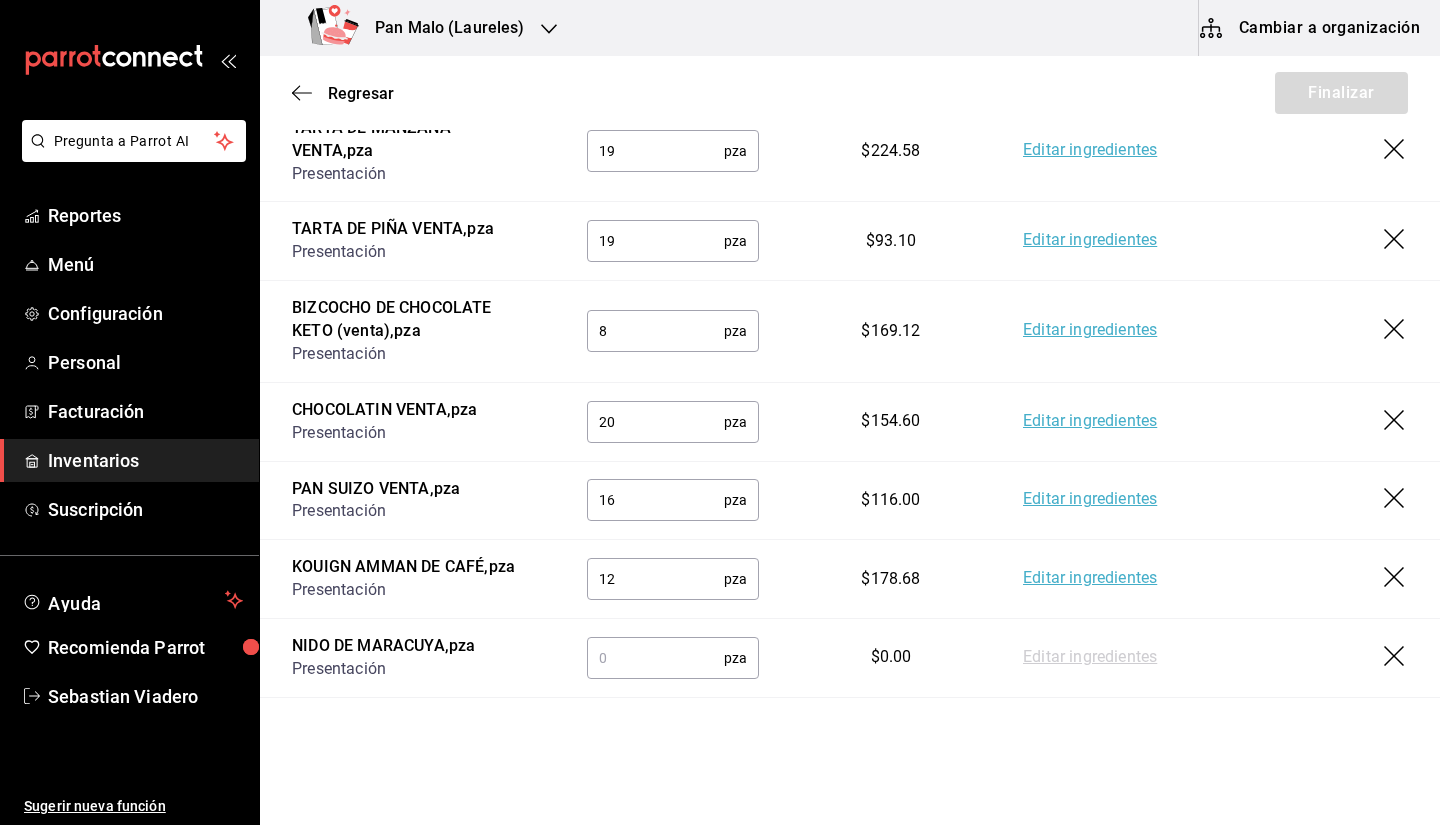 click at bounding box center (655, 658) 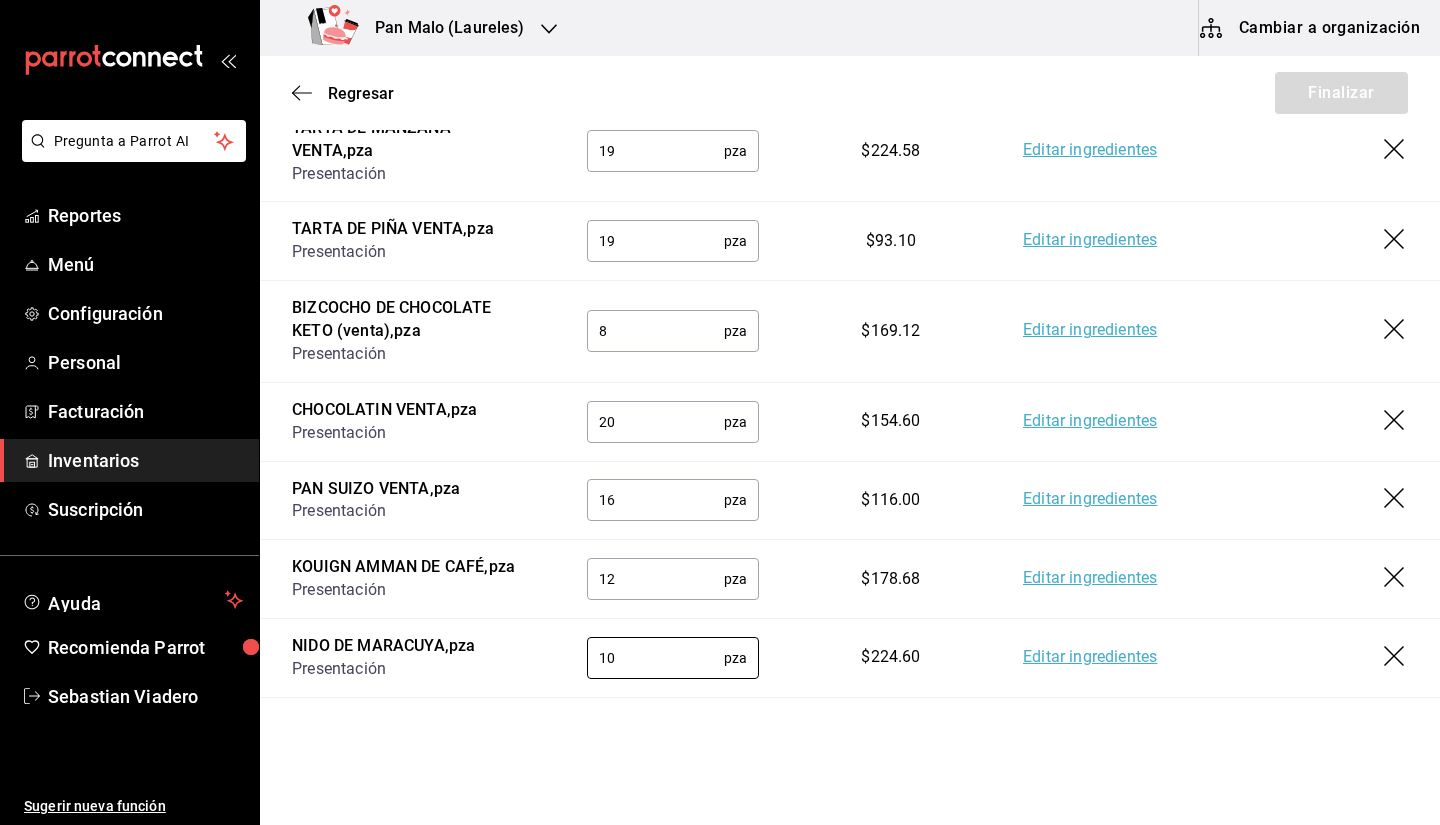 scroll, scrollTop: 2285, scrollLeft: 0, axis: vertical 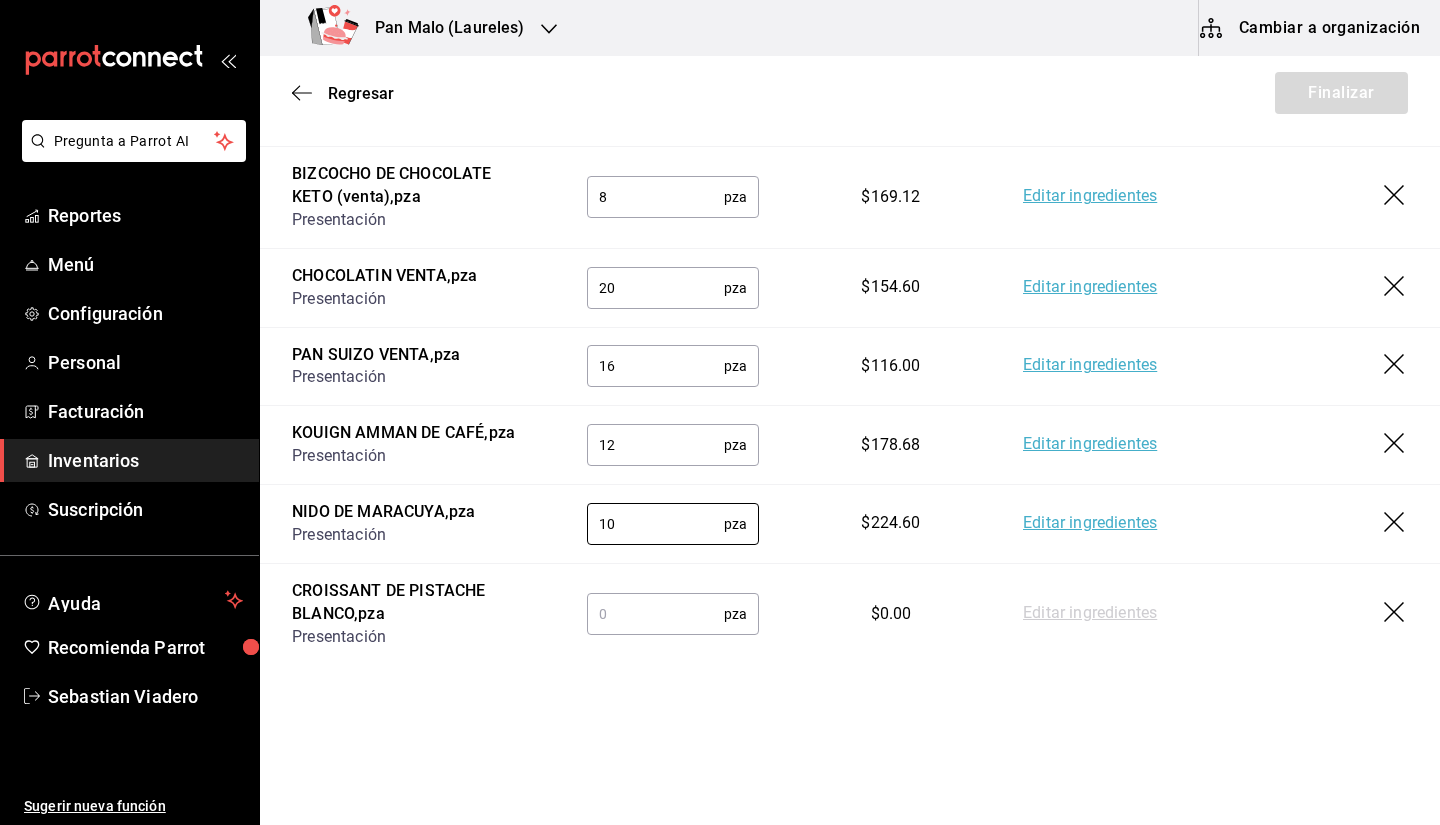 type on "10" 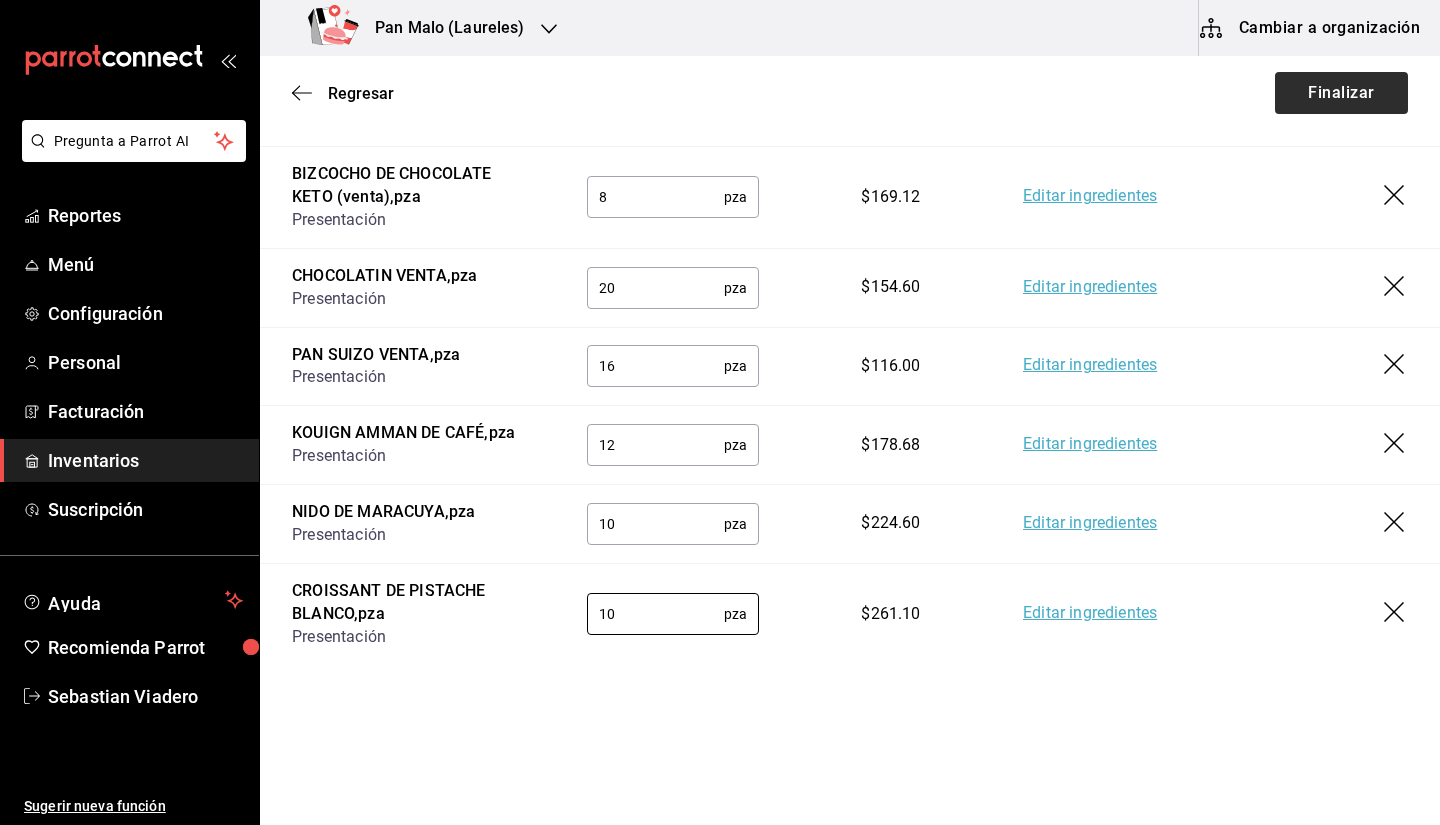 type on "10" 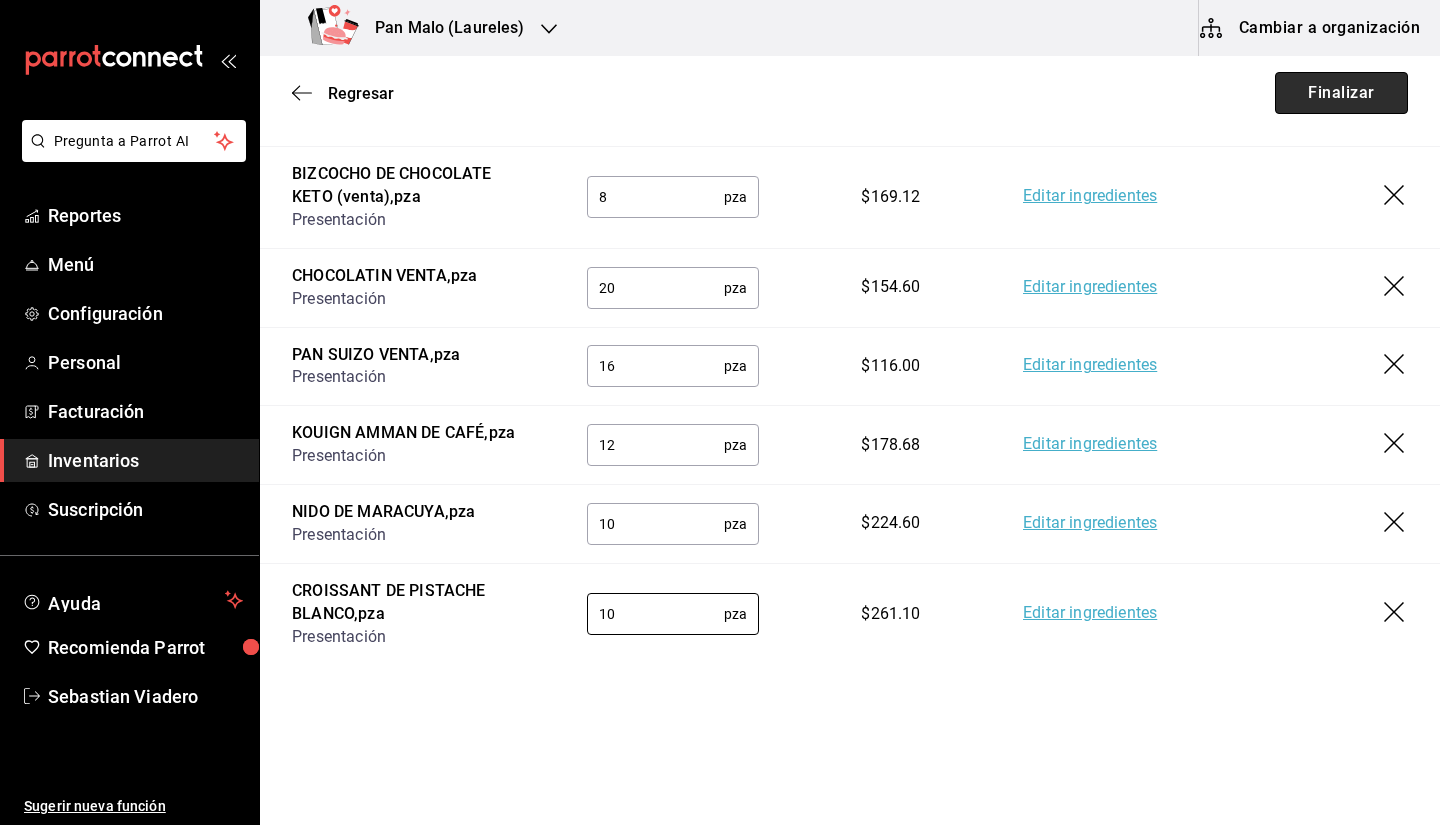 click on "Finalizar" at bounding box center (1341, 93) 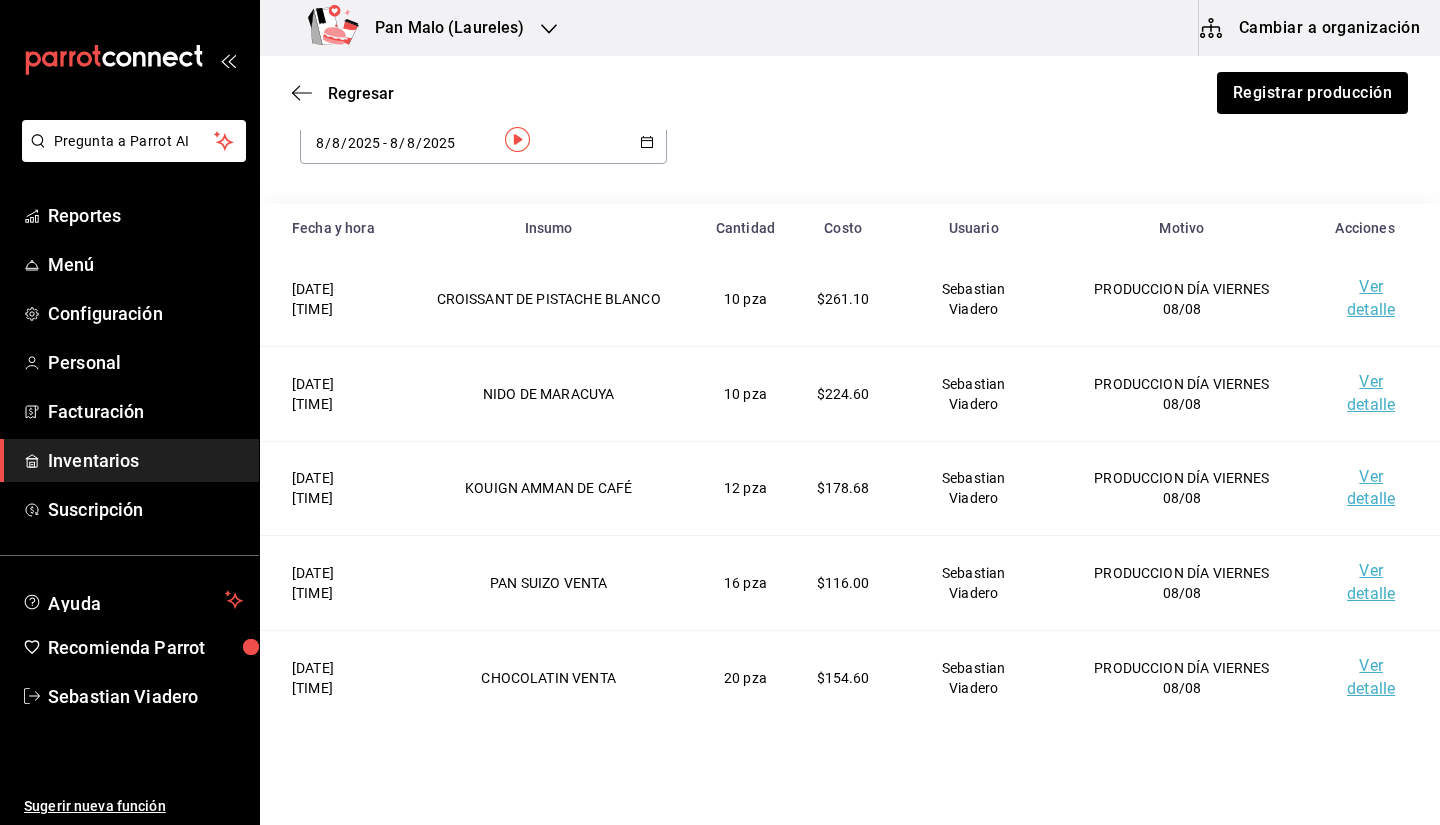 scroll, scrollTop: 0, scrollLeft: 0, axis: both 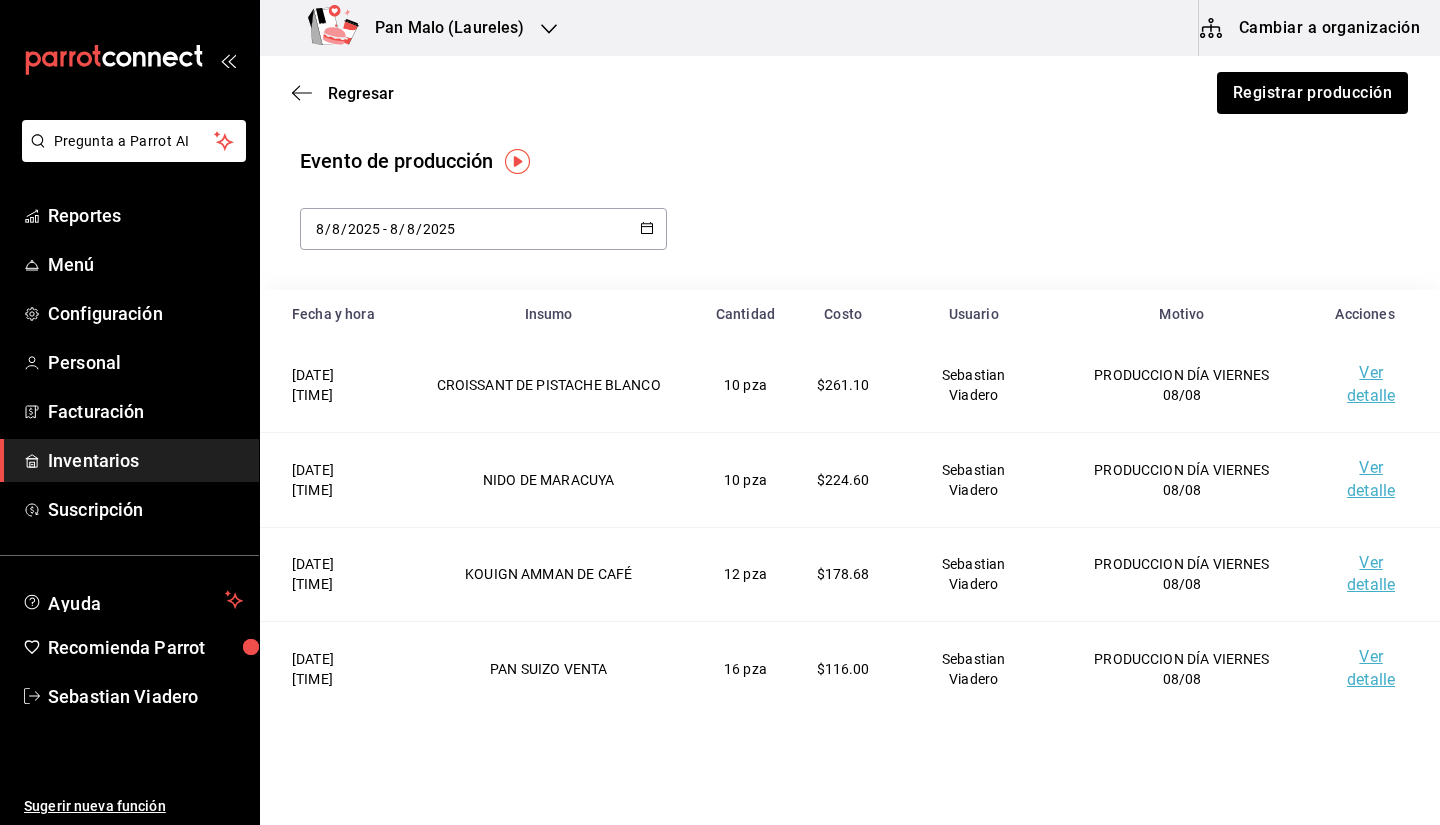 click on "2025-08-08 8 / 8 / 2025 - 2025-08-08 8 / 8 / 2025" at bounding box center (483, 229) 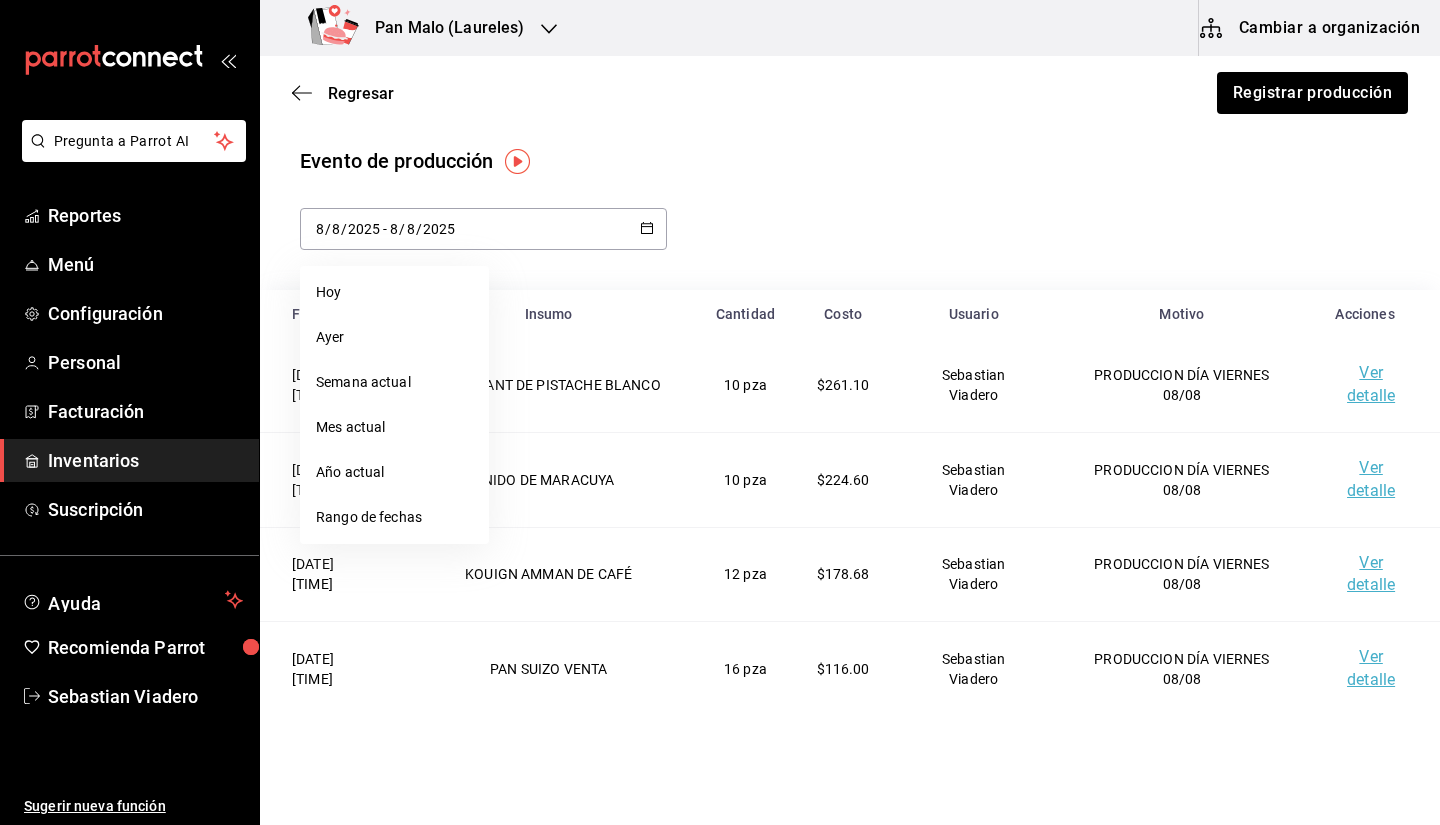 click on "2025-08-08 8 / 8 / 2025 - 2025-08-08 8 / 8 / 2025" at bounding box center (483, 229) 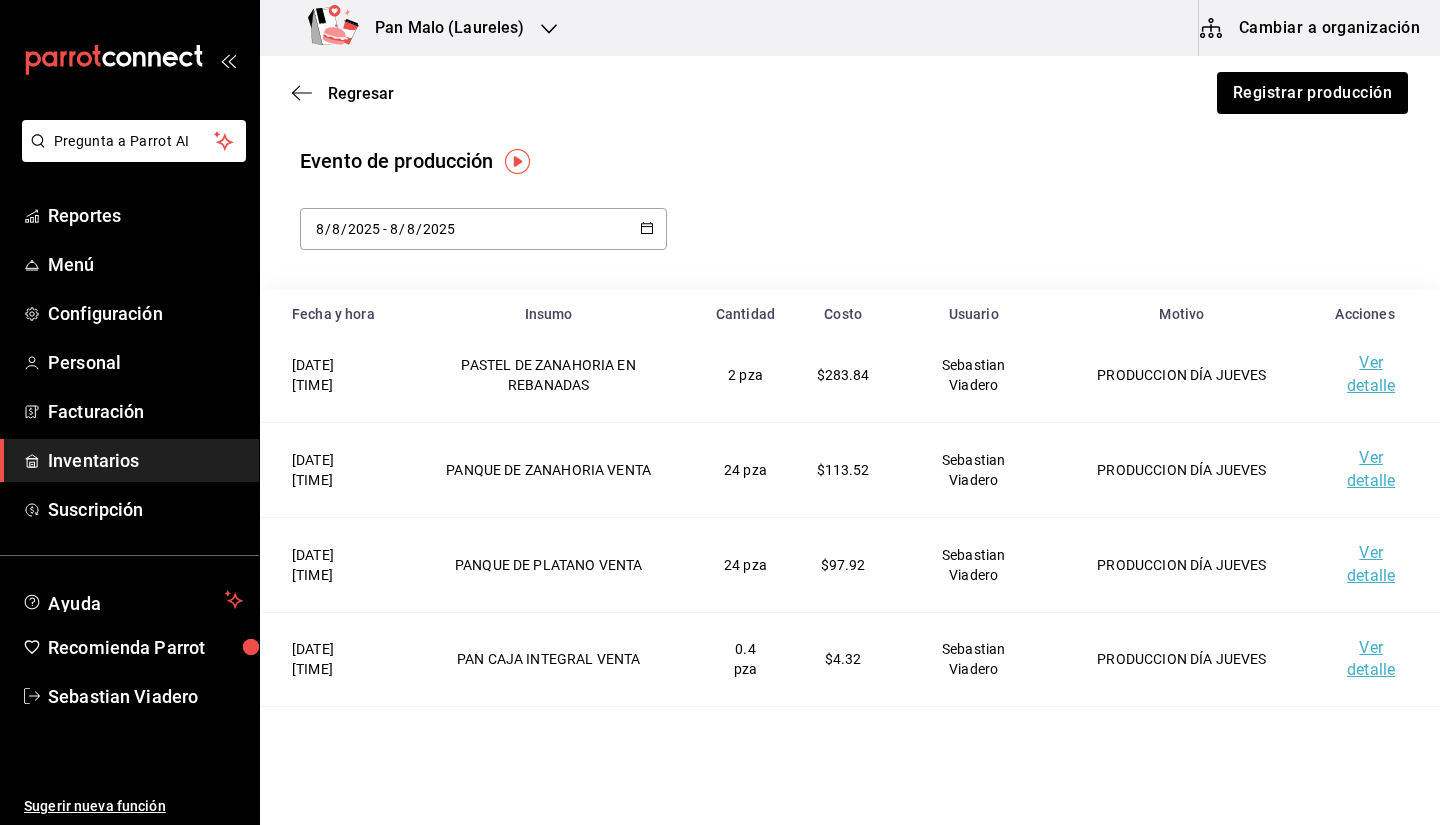 scroll, scrollTop: 3731, scrollLeft: 0, axis: vertical 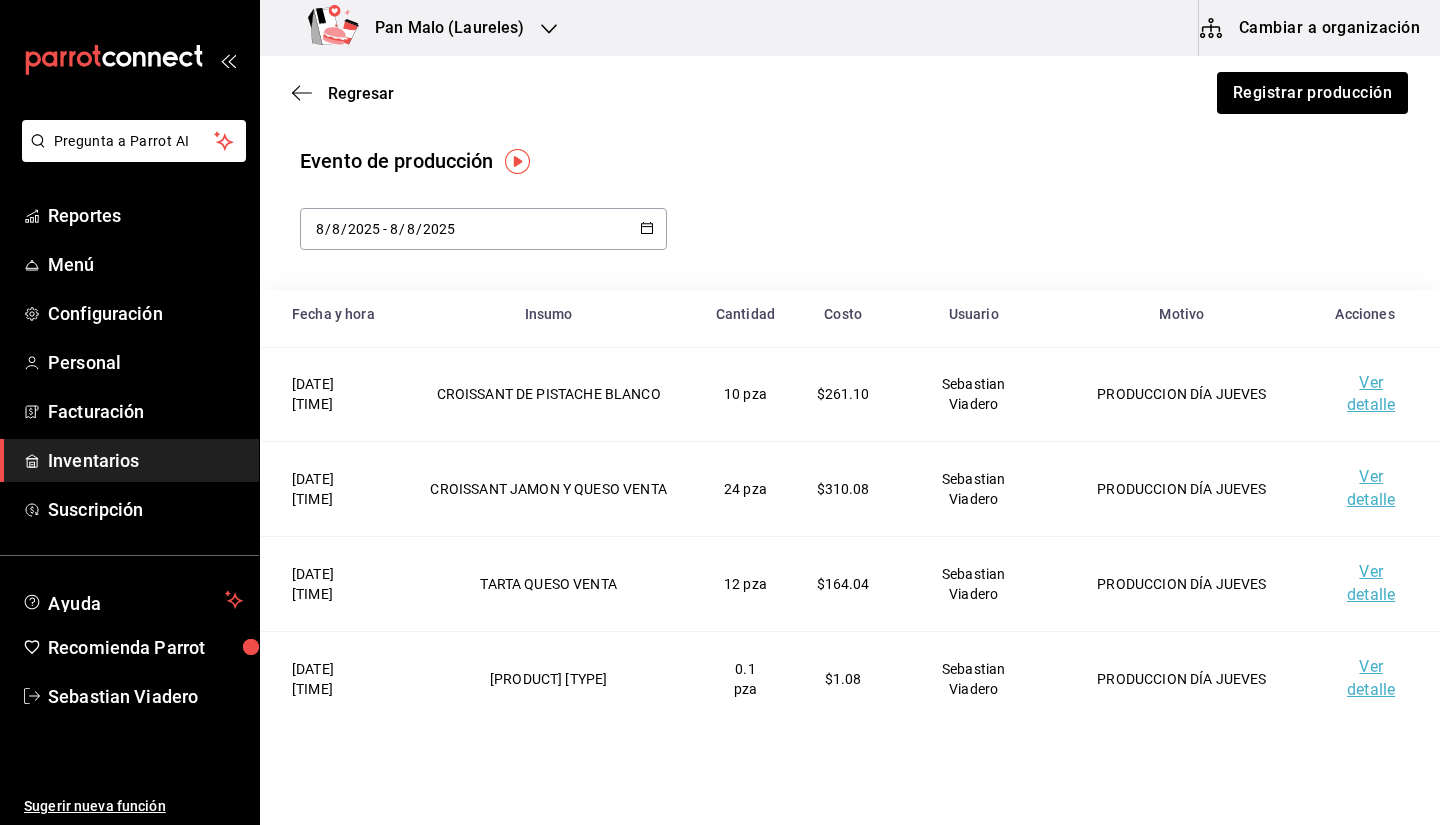 click on "Regresar Registrar producción" at bounding box center (850, 93) 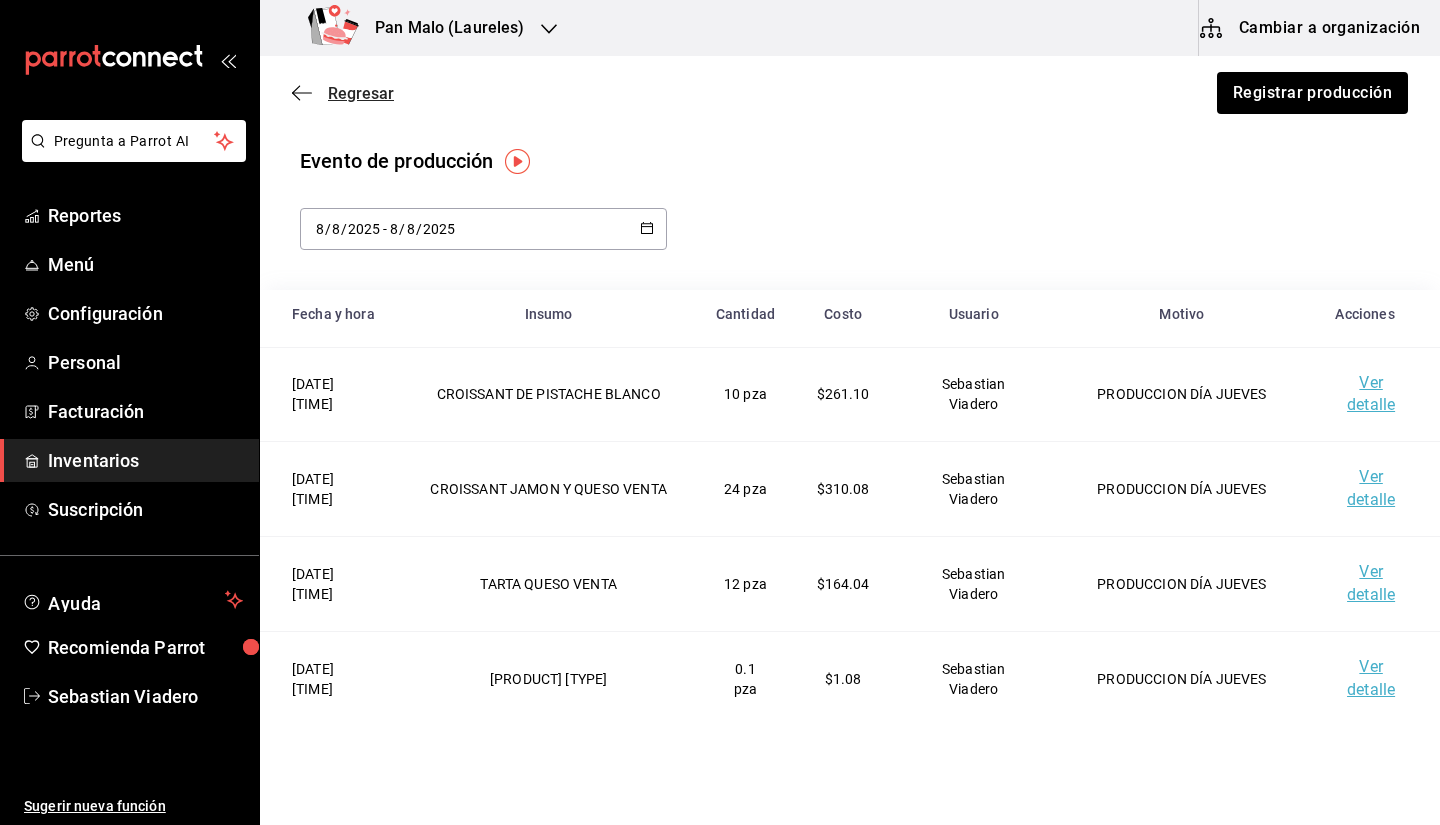click 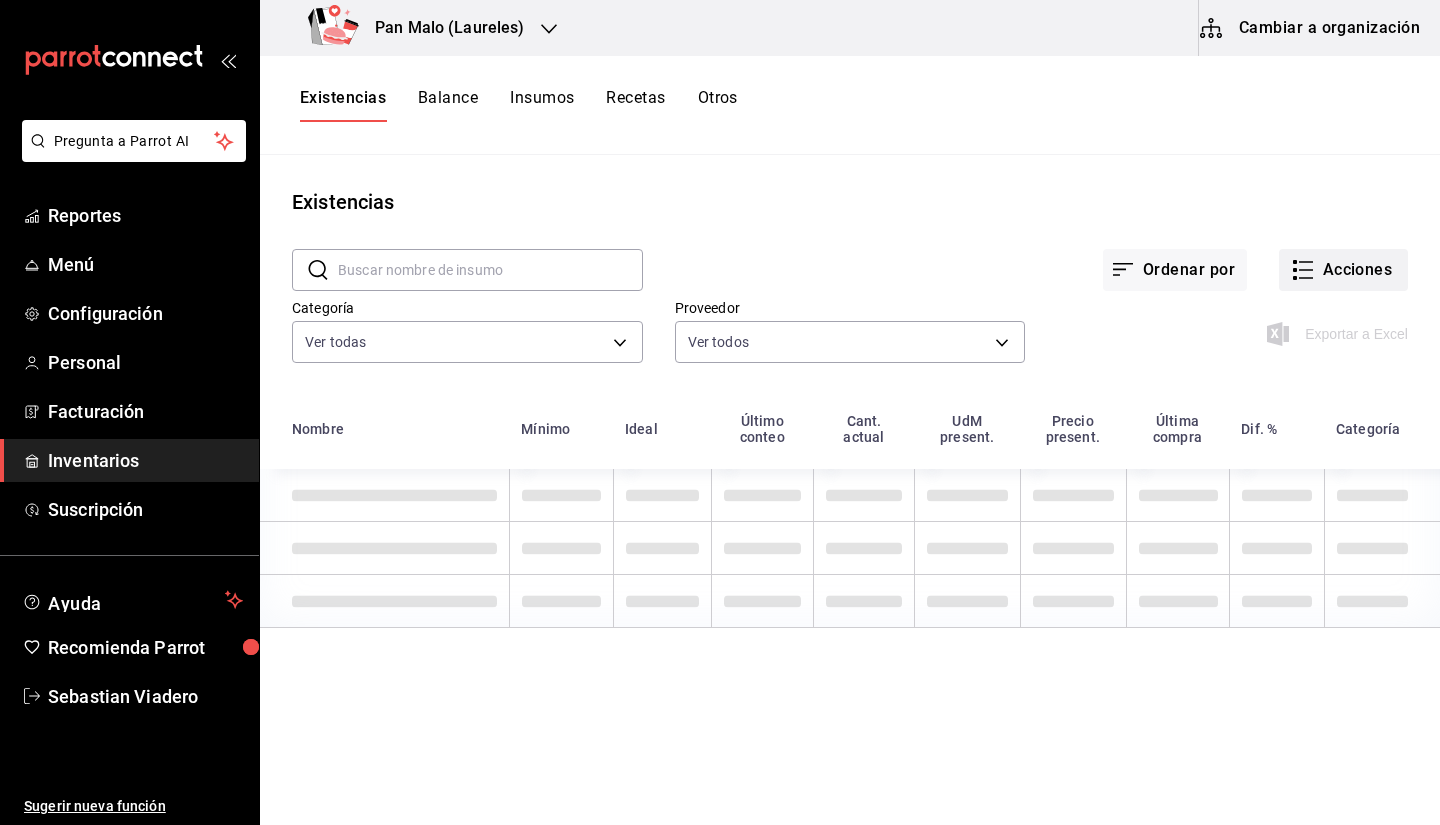 click on "Acciones" at bounding box center [1343, 270] 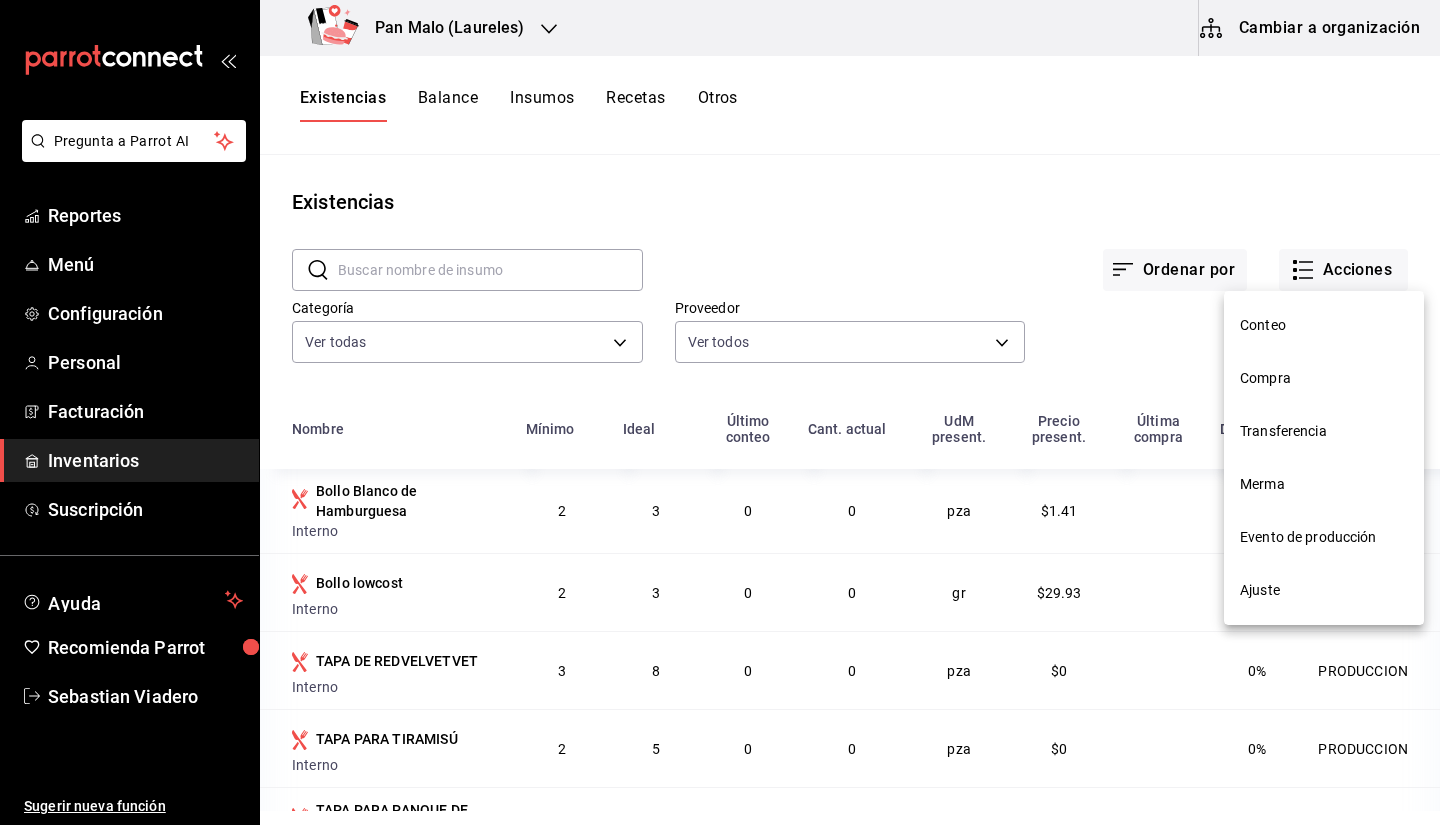click on "Transferencia" at bounding box center (1324, 431) 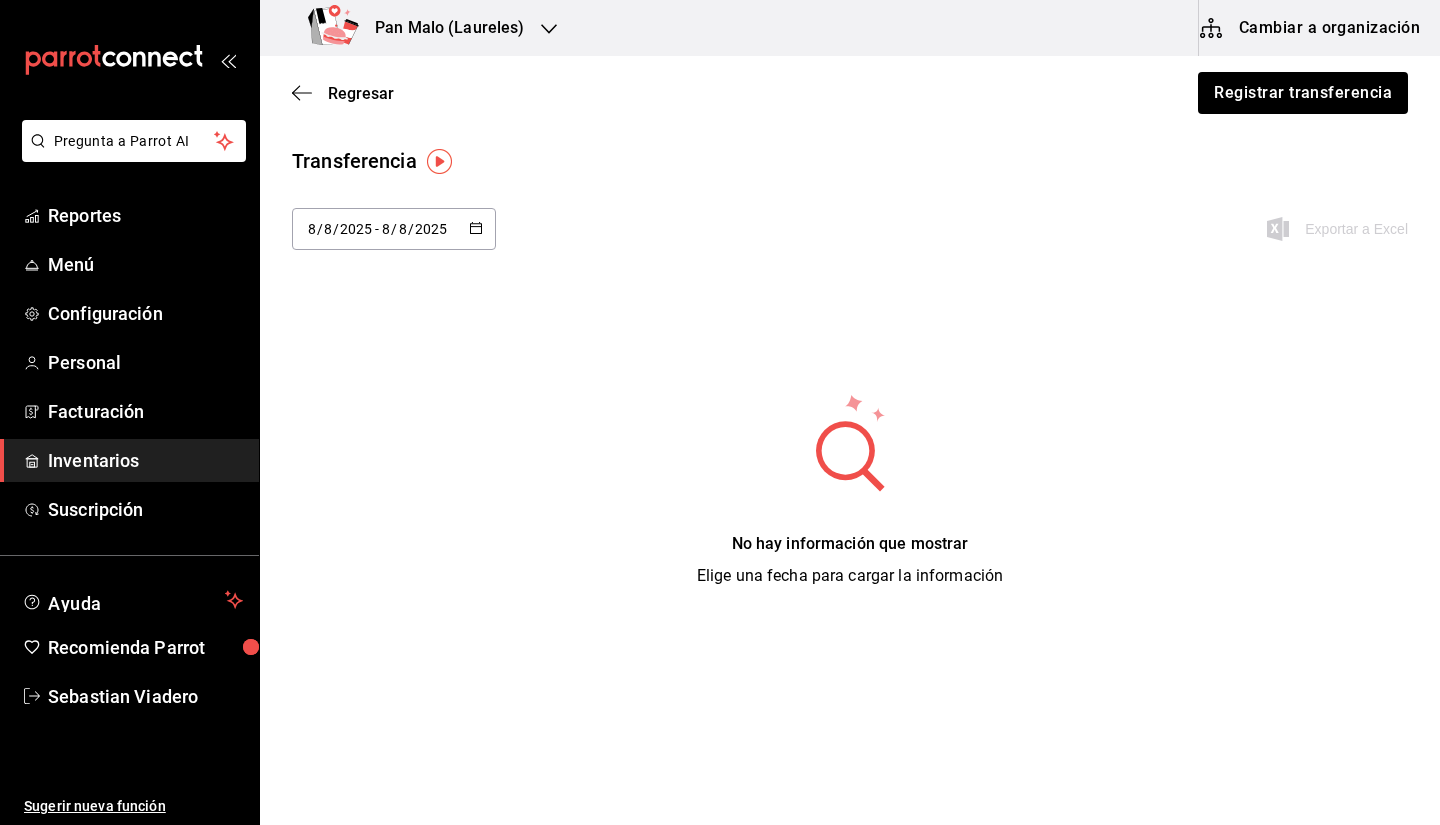click on "2025-08-08 8 / 8 / 2025 - 2025-08-08 8 / 8 / 2025" at bounding box center [394, 229] 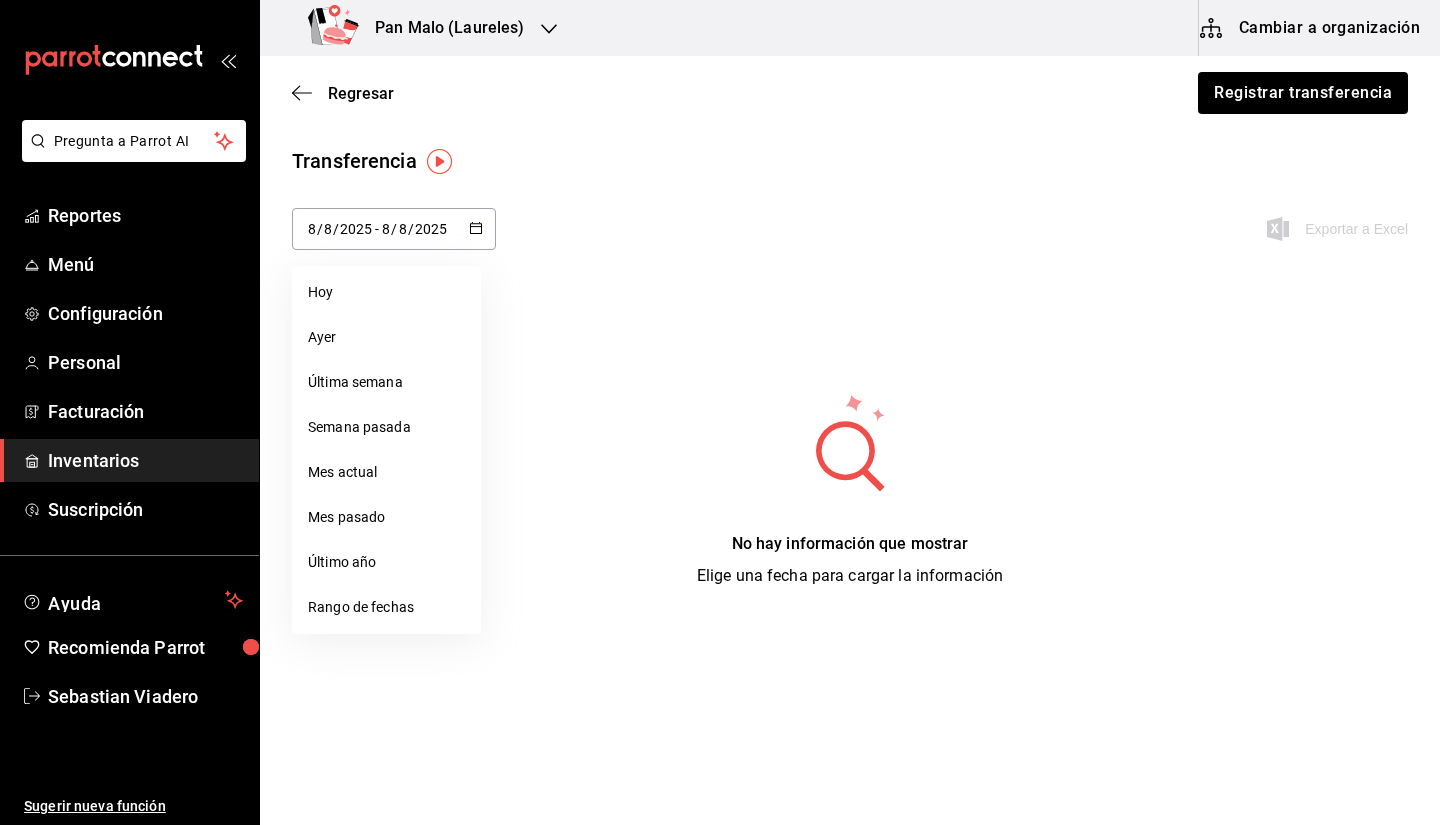 click on "2025" at bounding box center [431, 229] 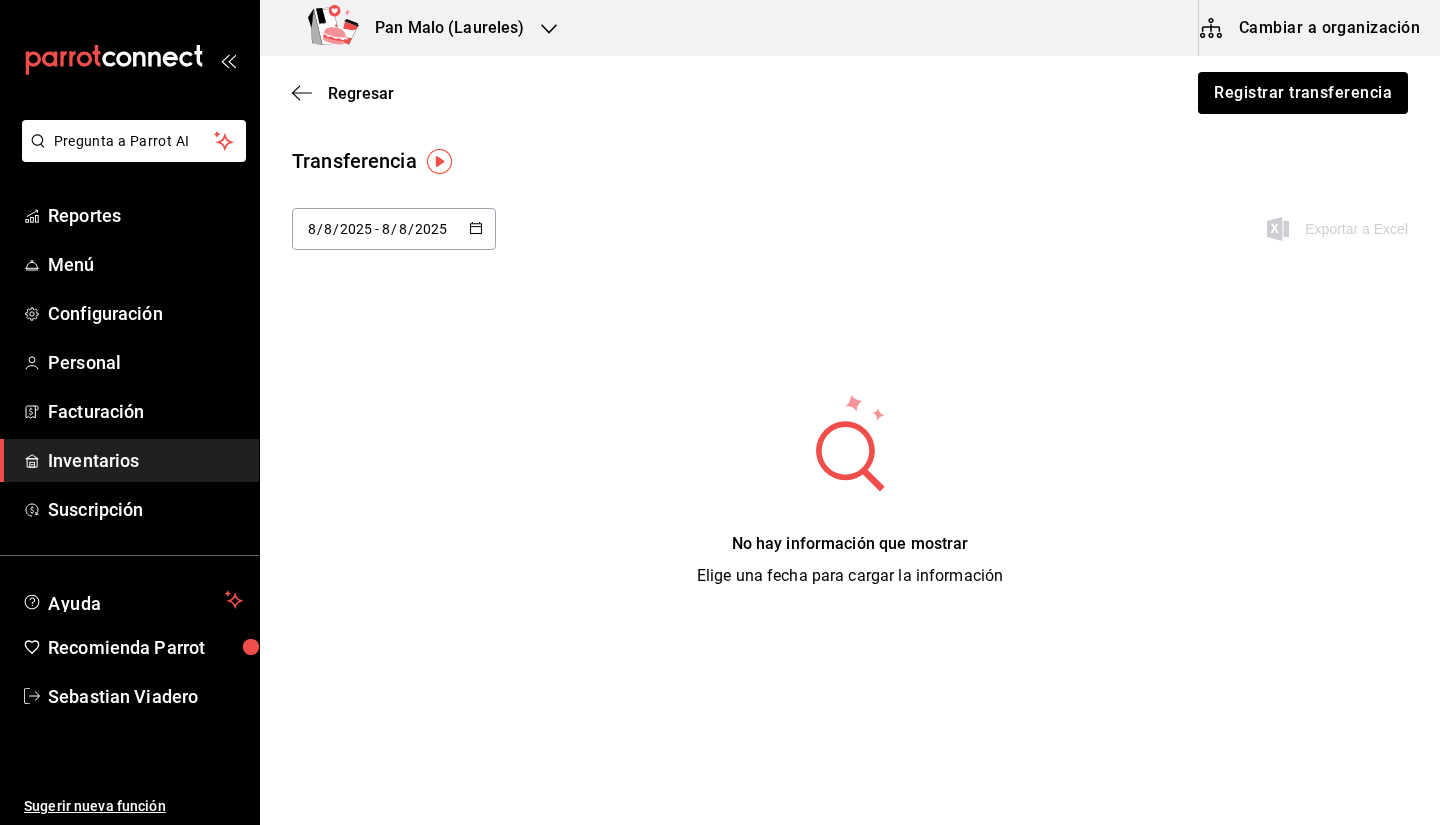 click on "2025-08-08 8 / 8 / 2025 - 2025-08-08 8 / 8 / 2025 agosto de 2025 lun mar mié jue vie sáb dom 28 29 30 31 1 2 3 4 5 6 7 8 9 10 11 12 13 14 15 16 17 18 19 20 21 22 23 24 25 26 27 28 29 30 31 Exportar a Excel" at bounding box center [850, 241] 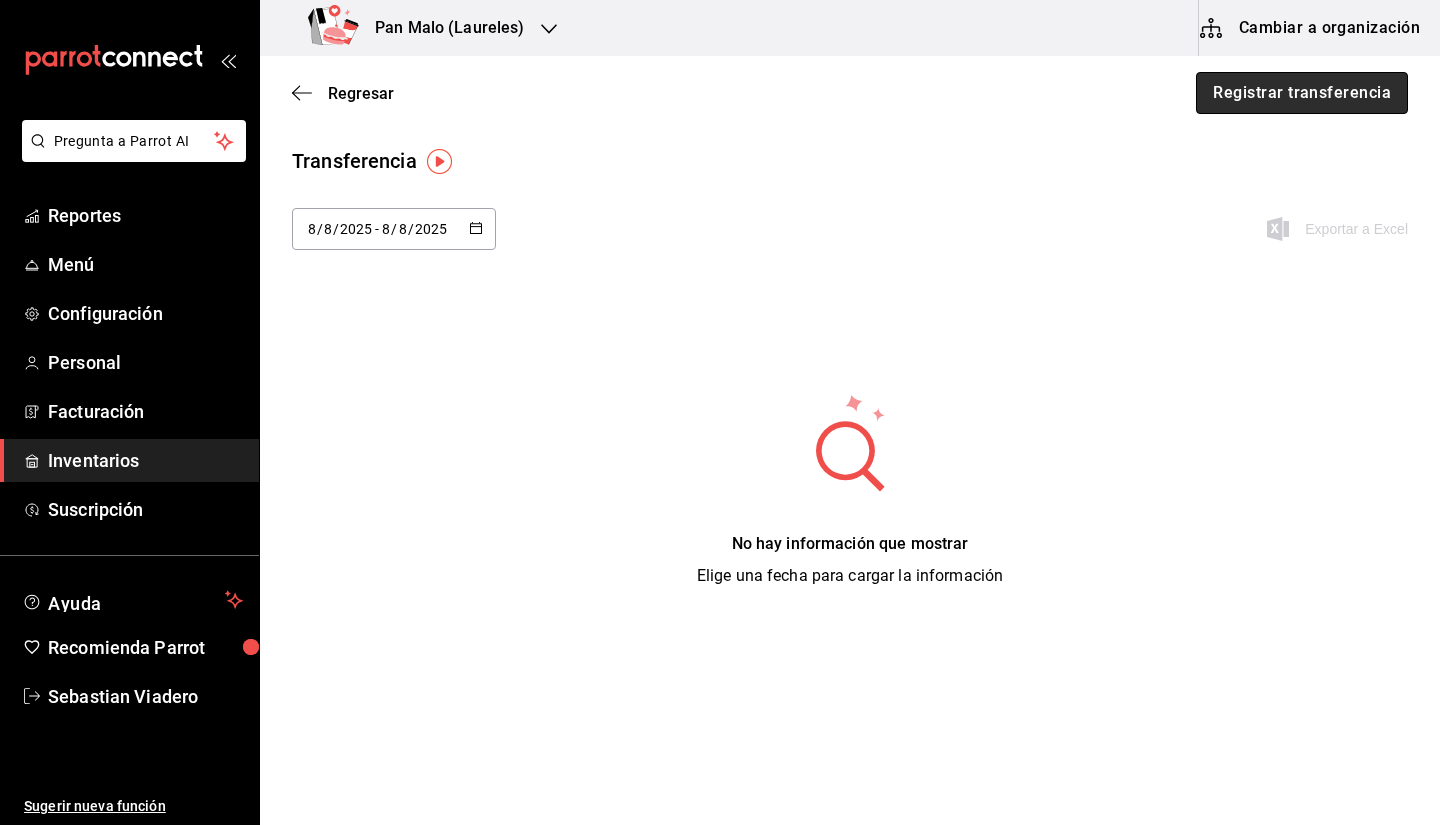 click on "Registrar transferencia" at bounding box center [1302, 93] 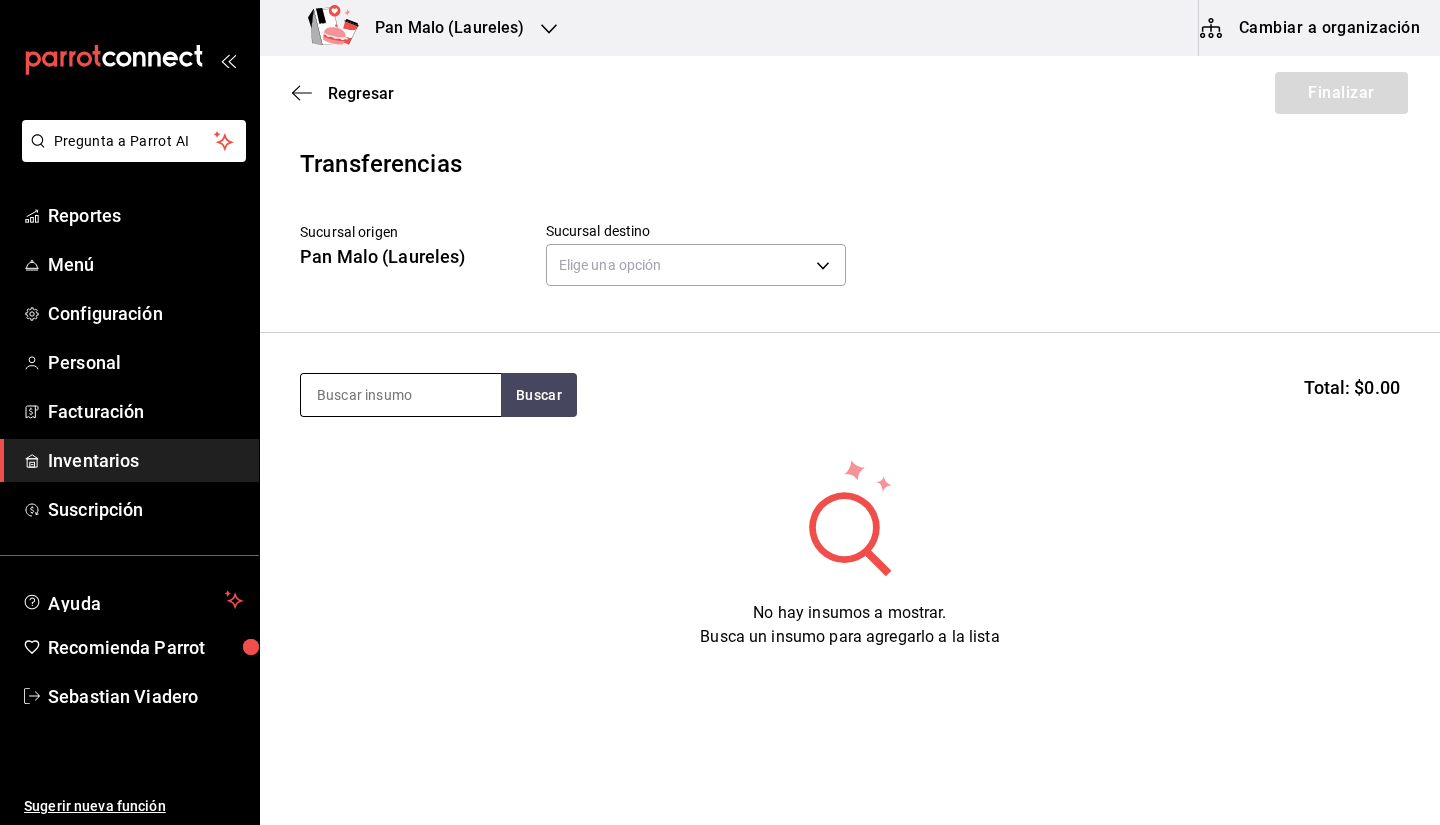 click at bounding box center [401, 395] 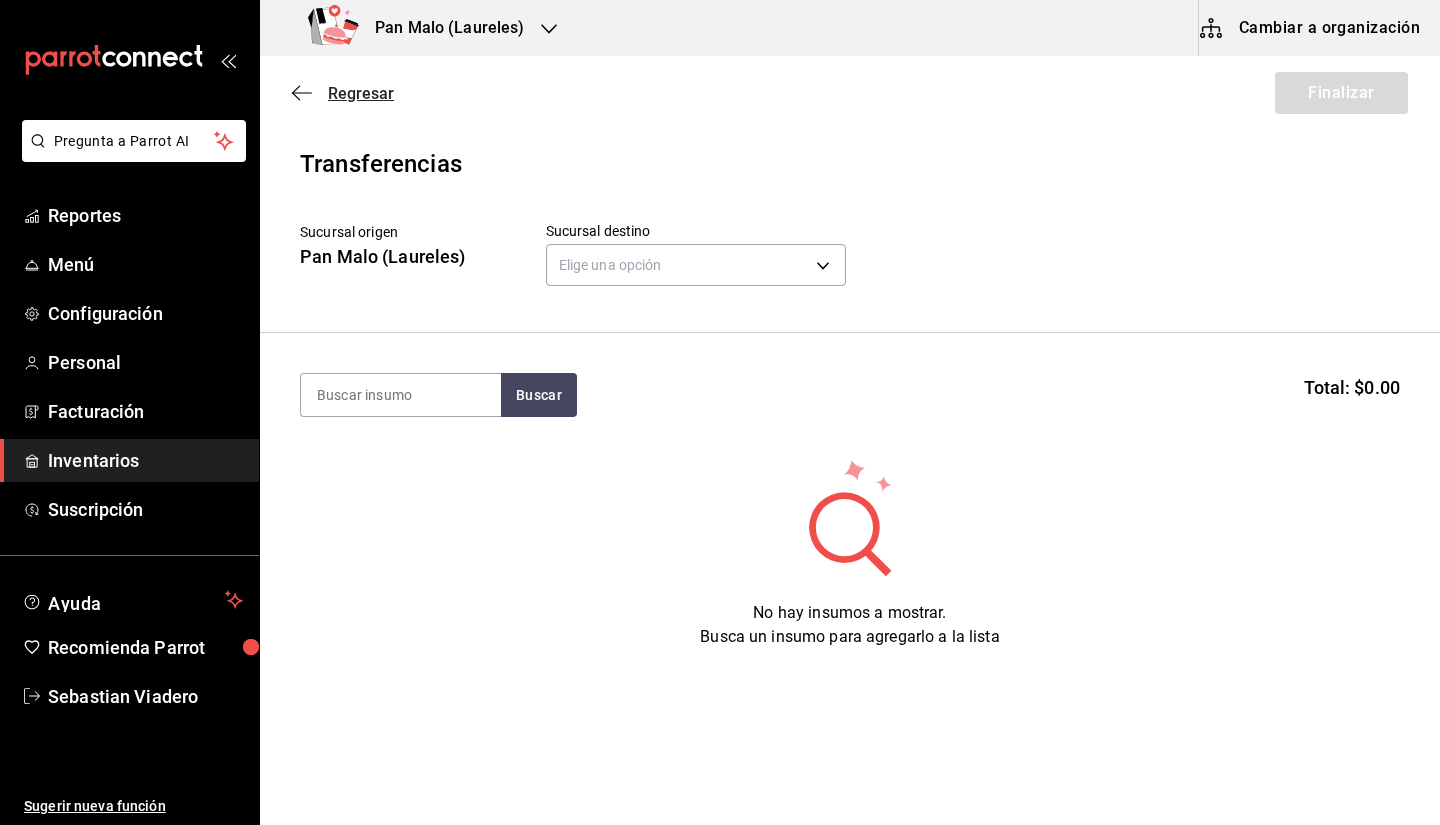click on "Regresar" at bounding box center [343, 93] 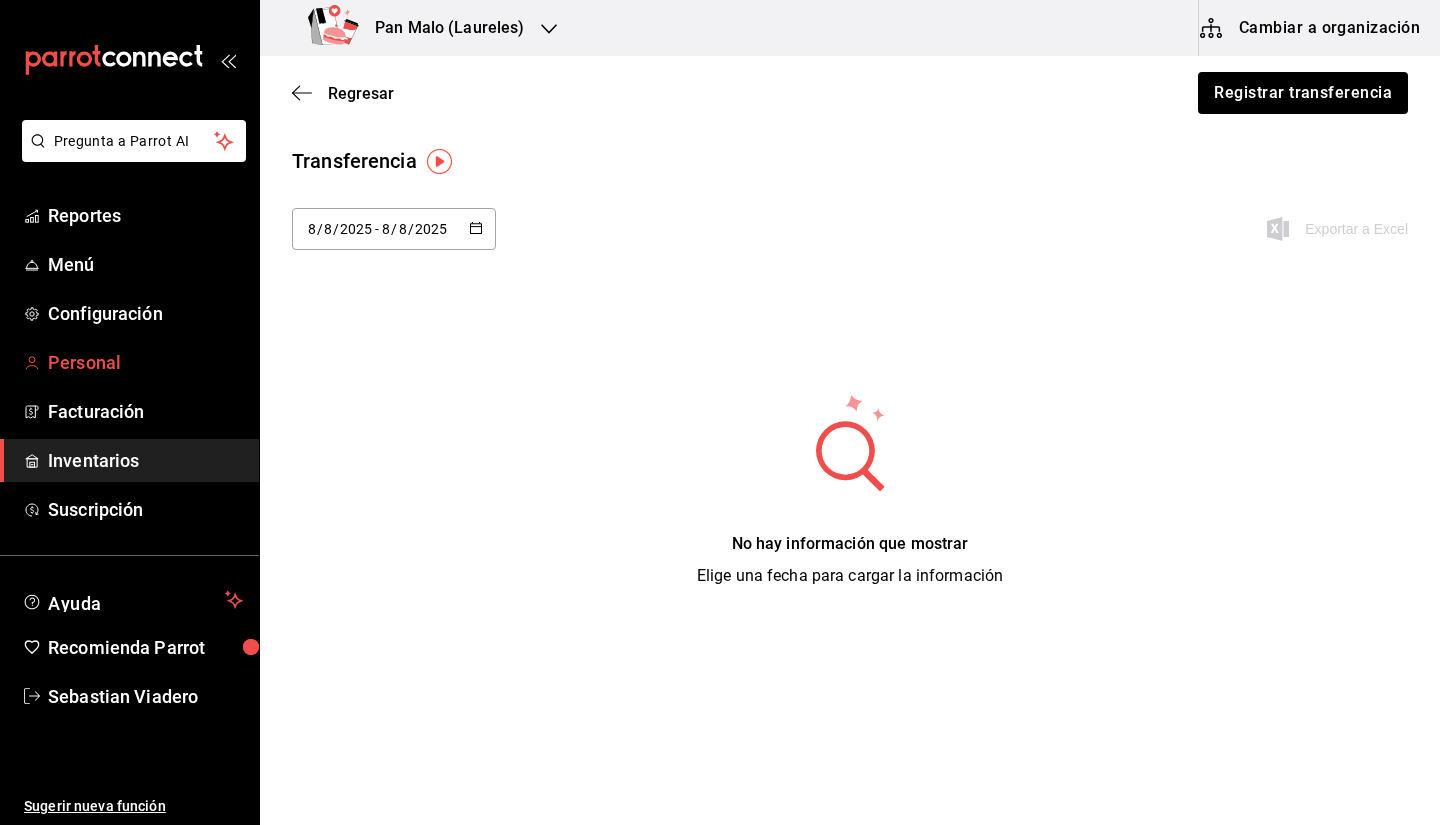 click on "Personal" at bounding box center [145, 362] 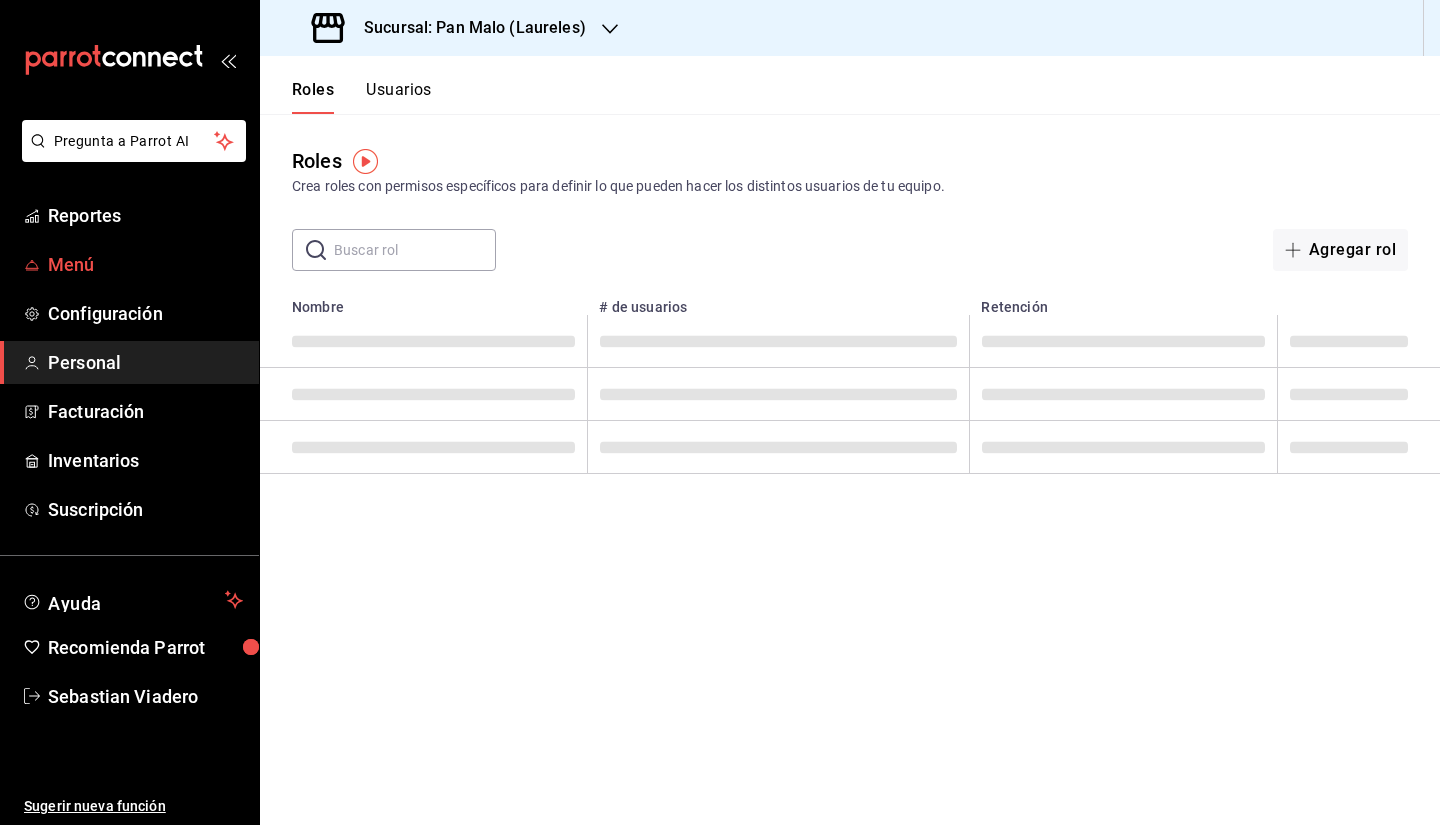 click on "Menú" at bounding box center (145, 264) 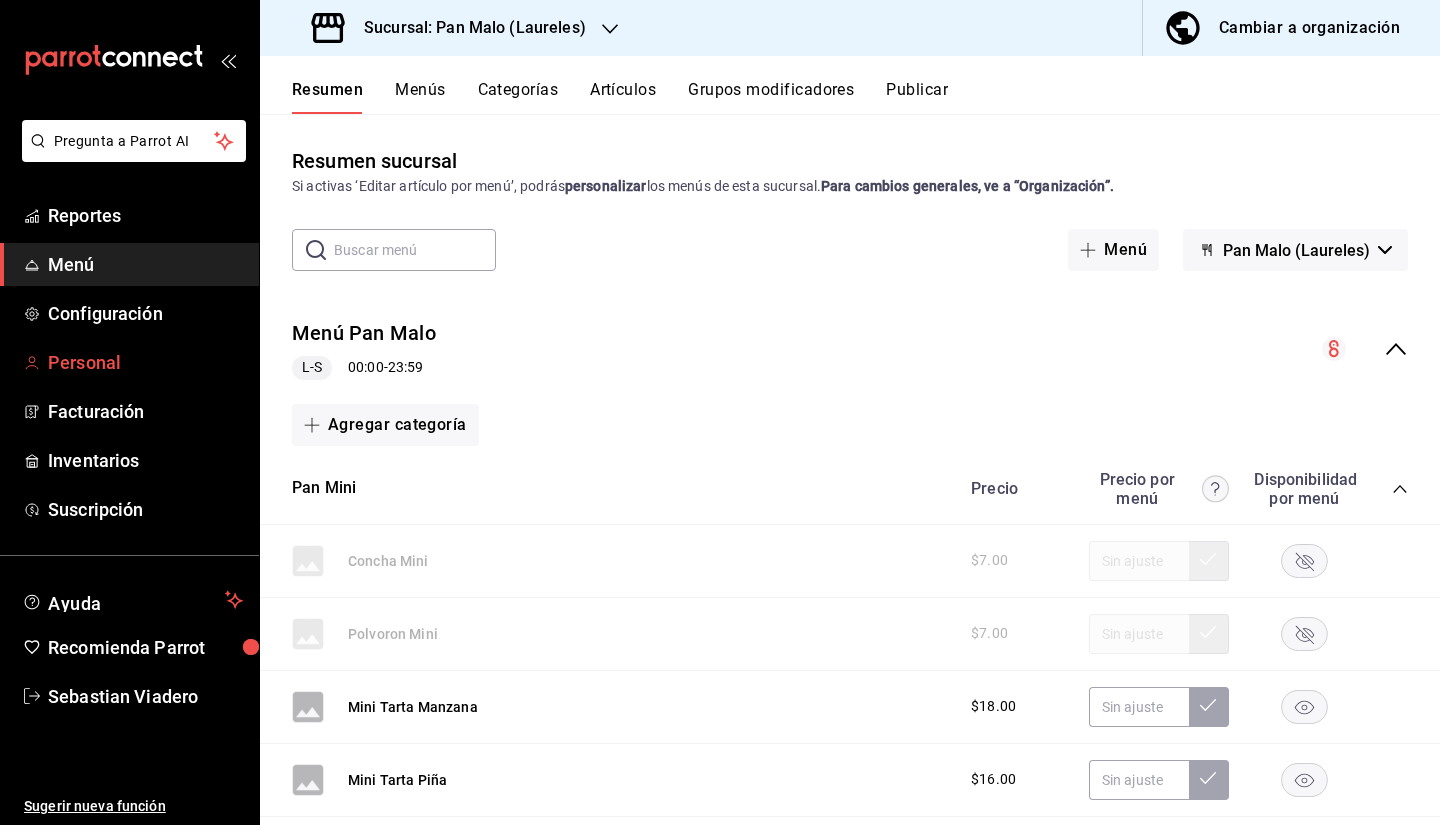 click on "Personal" at bounding box center (145, 362) 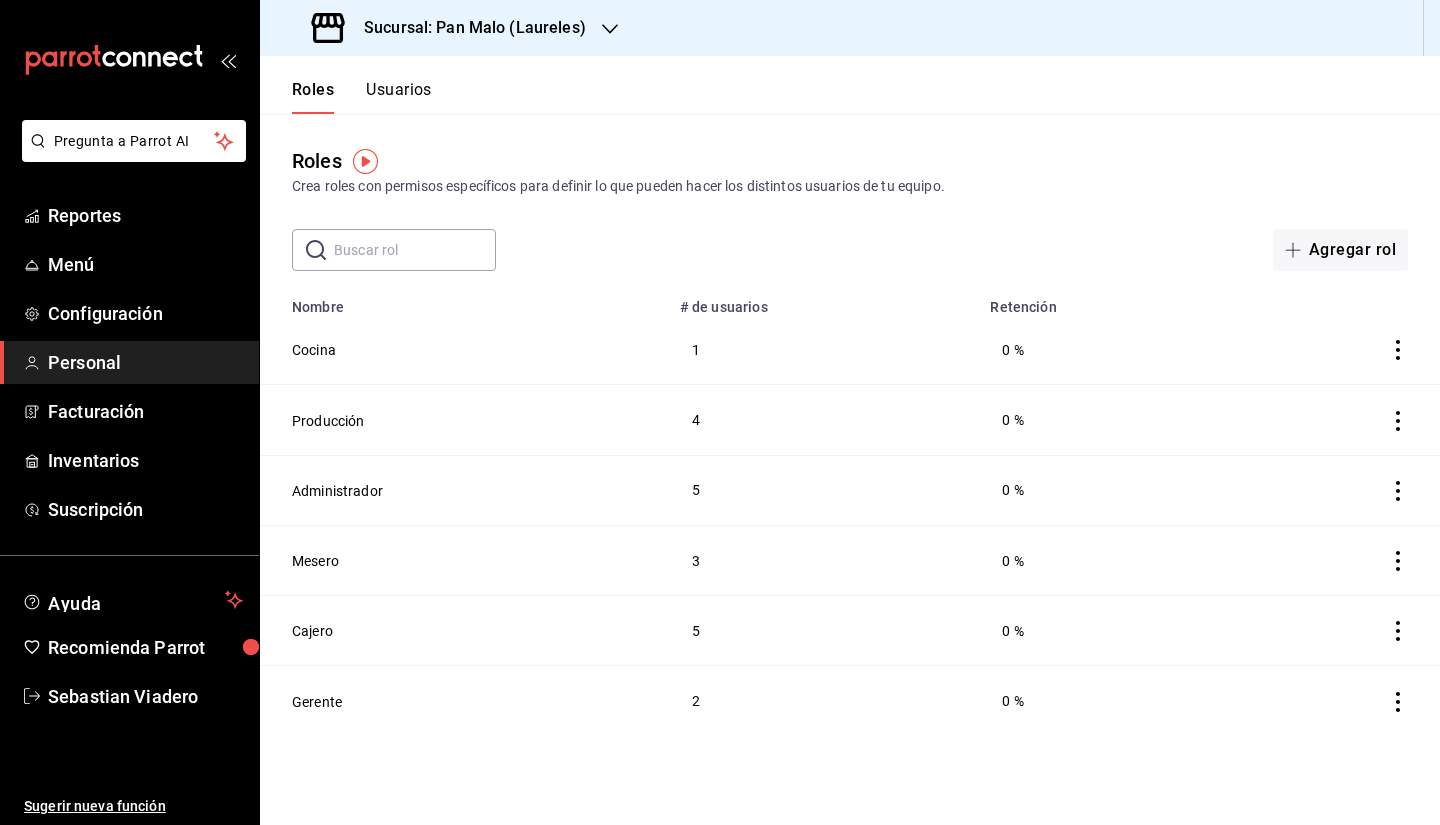 type 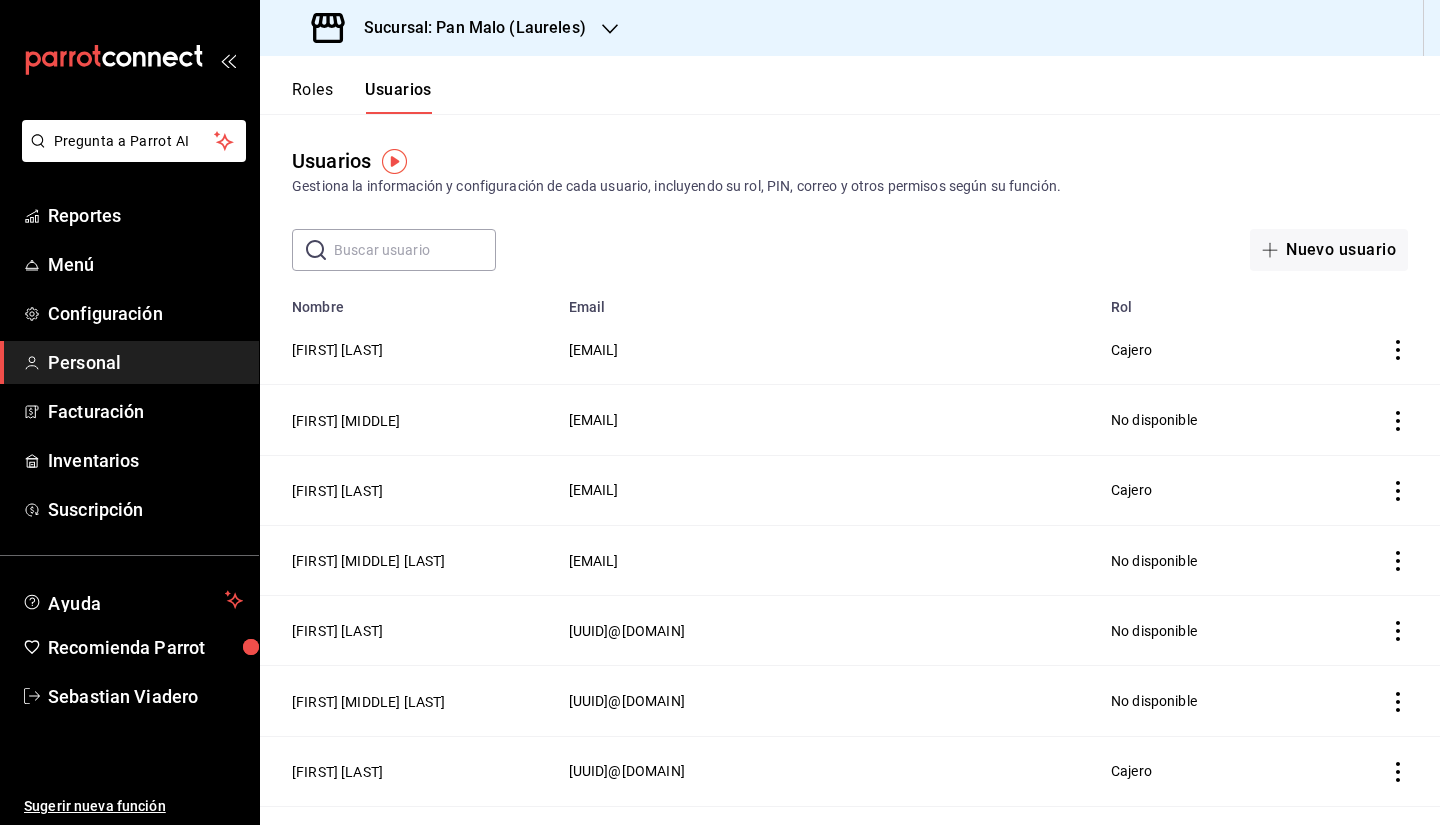 click on "Sucursal: Pan Malo (Laureles)" at bounding box center [451, 28] 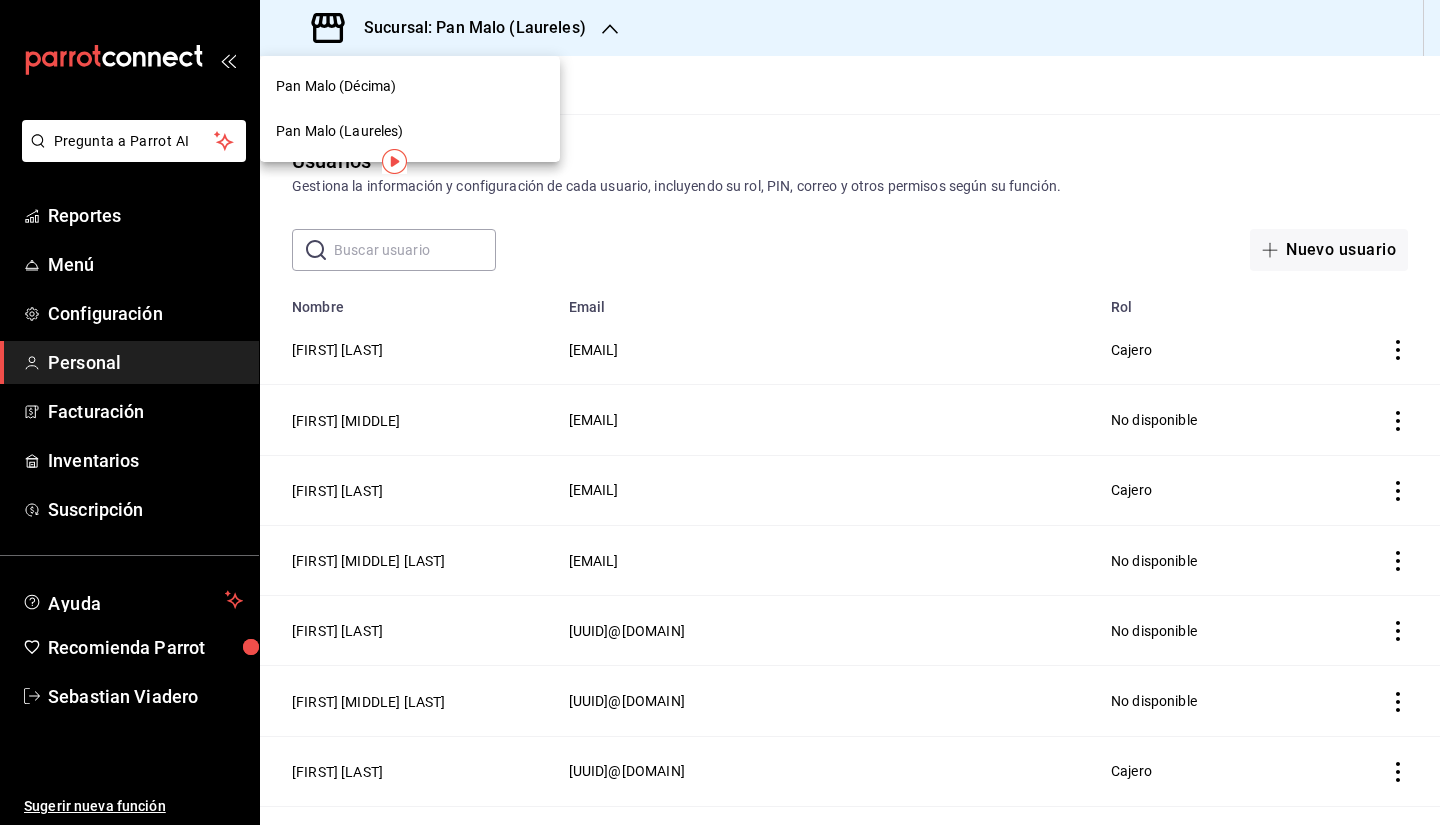 click at bounding box center [720, 412] 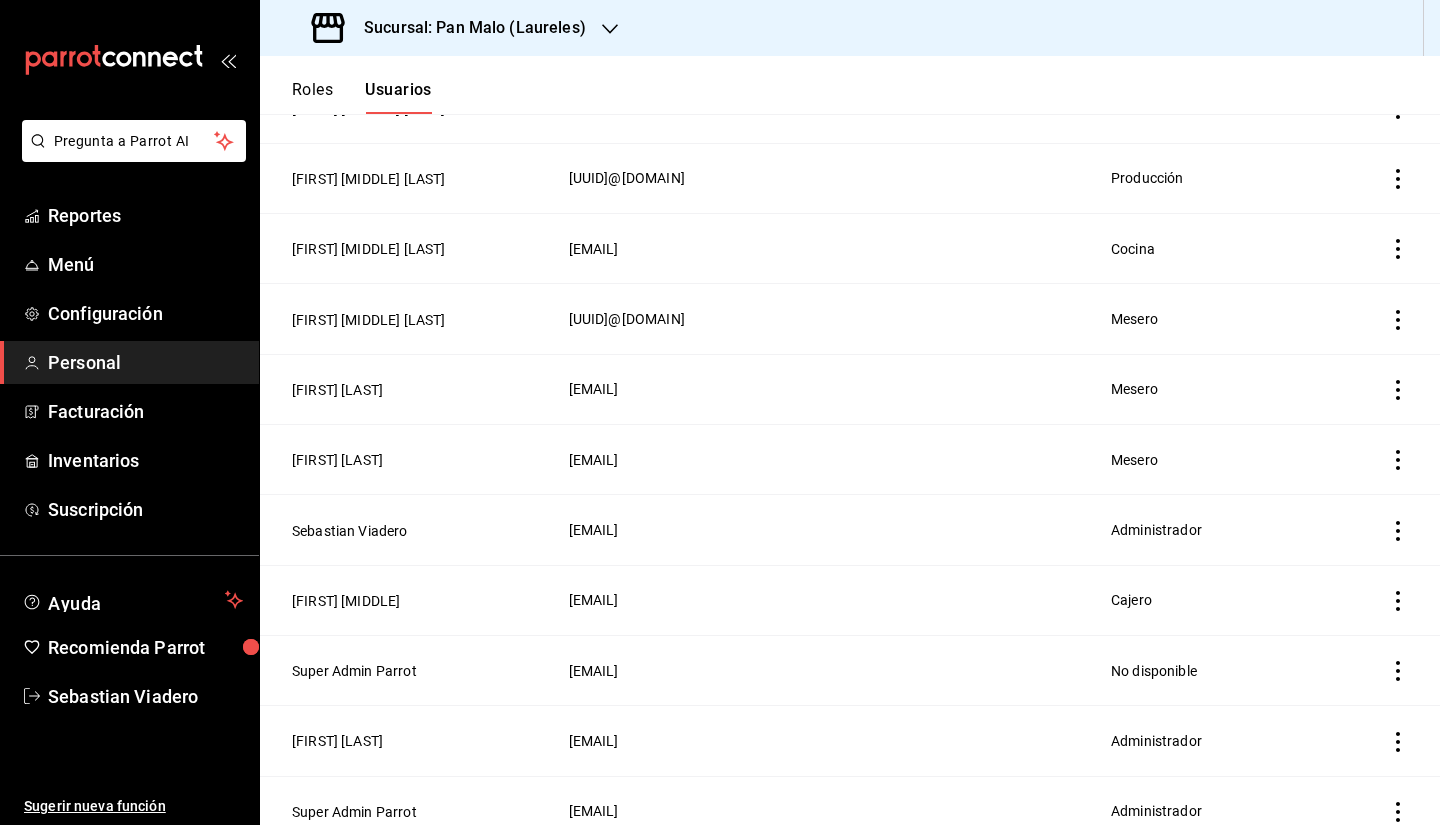 scroll, scrollTop: 1810, scrollLeft: 0, axis: vertical 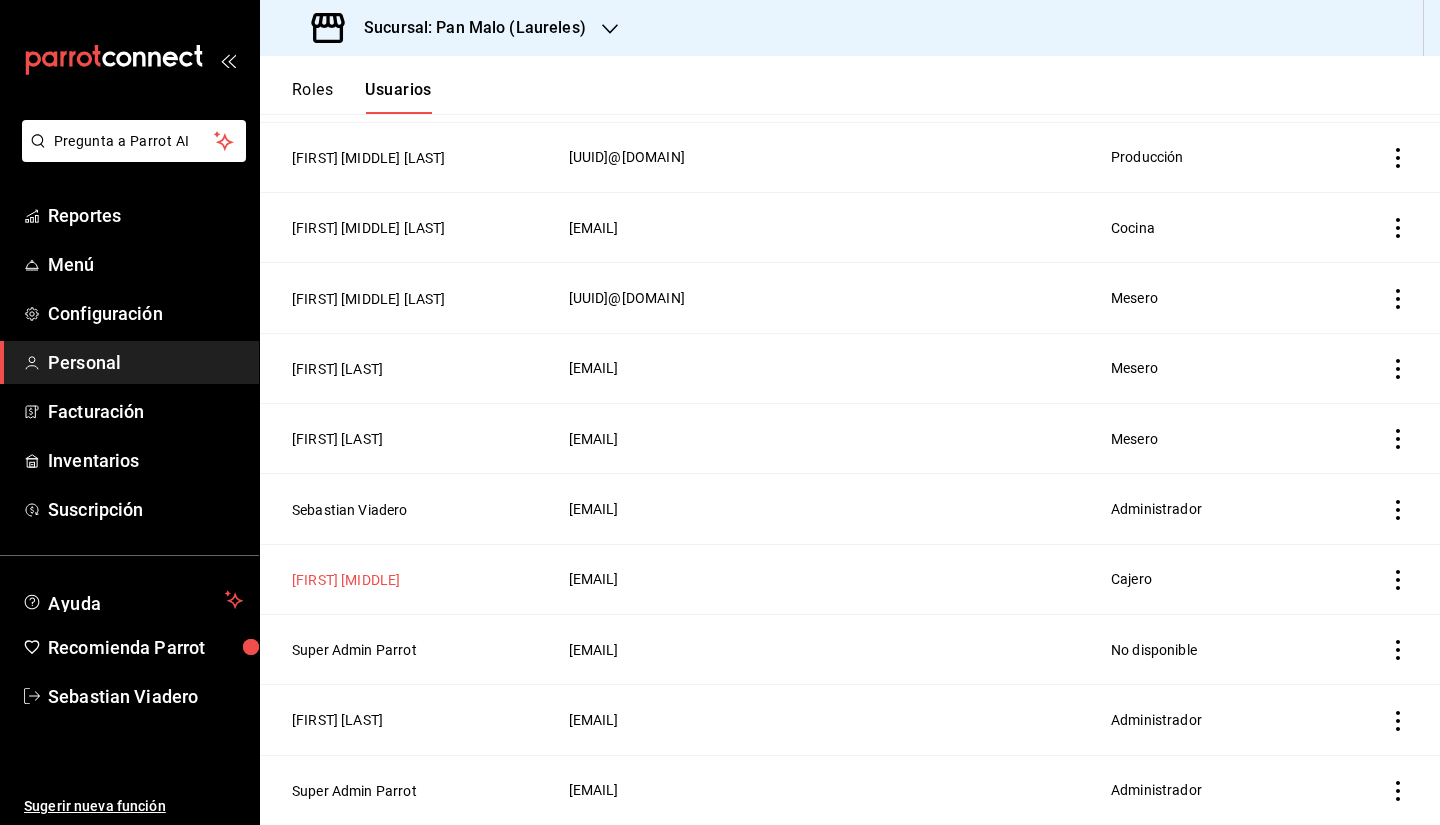 click on "Abril M Espinosa" at bounding box center (346, 580) 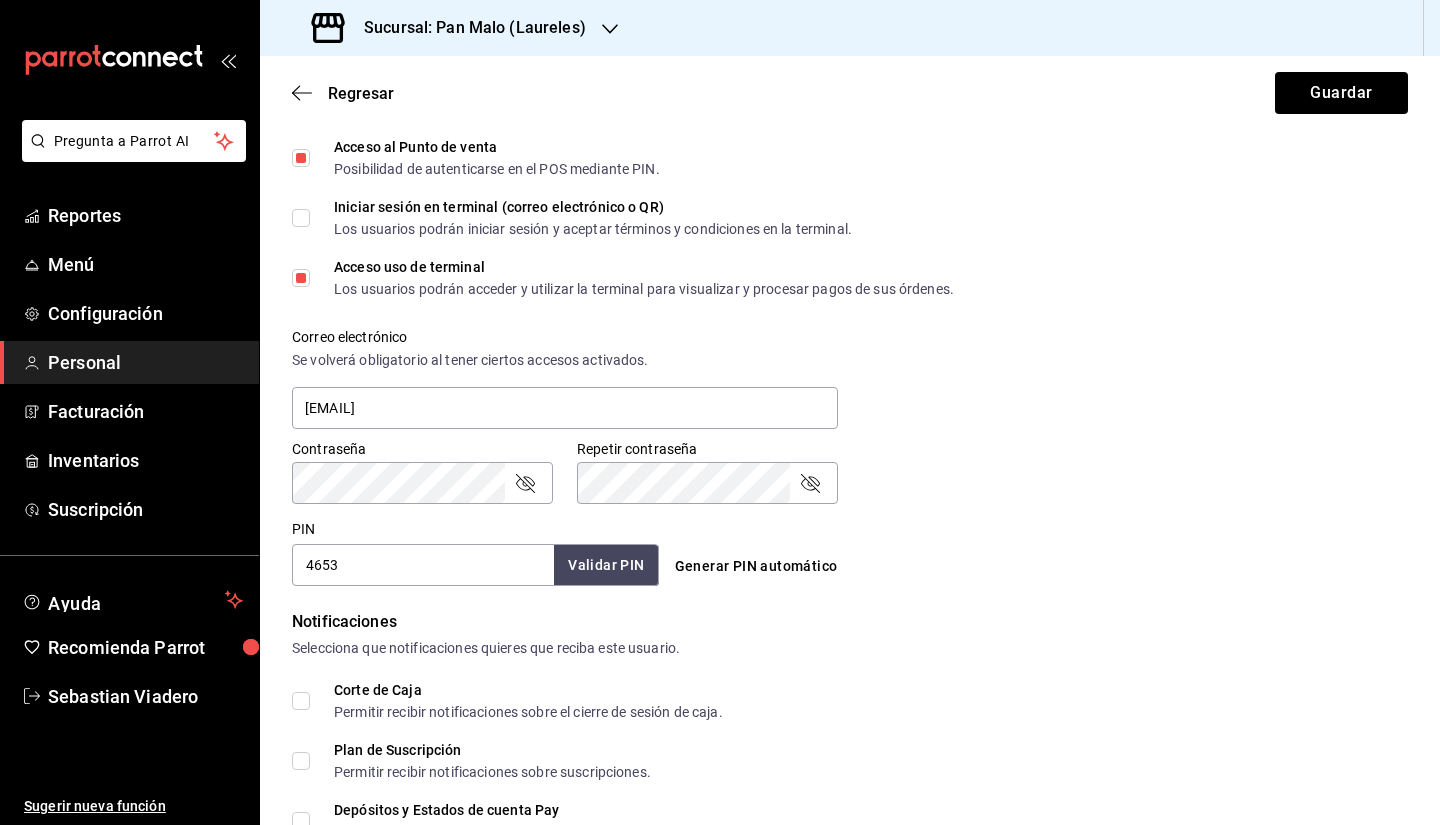 scroll, scrollTop: 491, scrollLeft: 0, axis: vertical 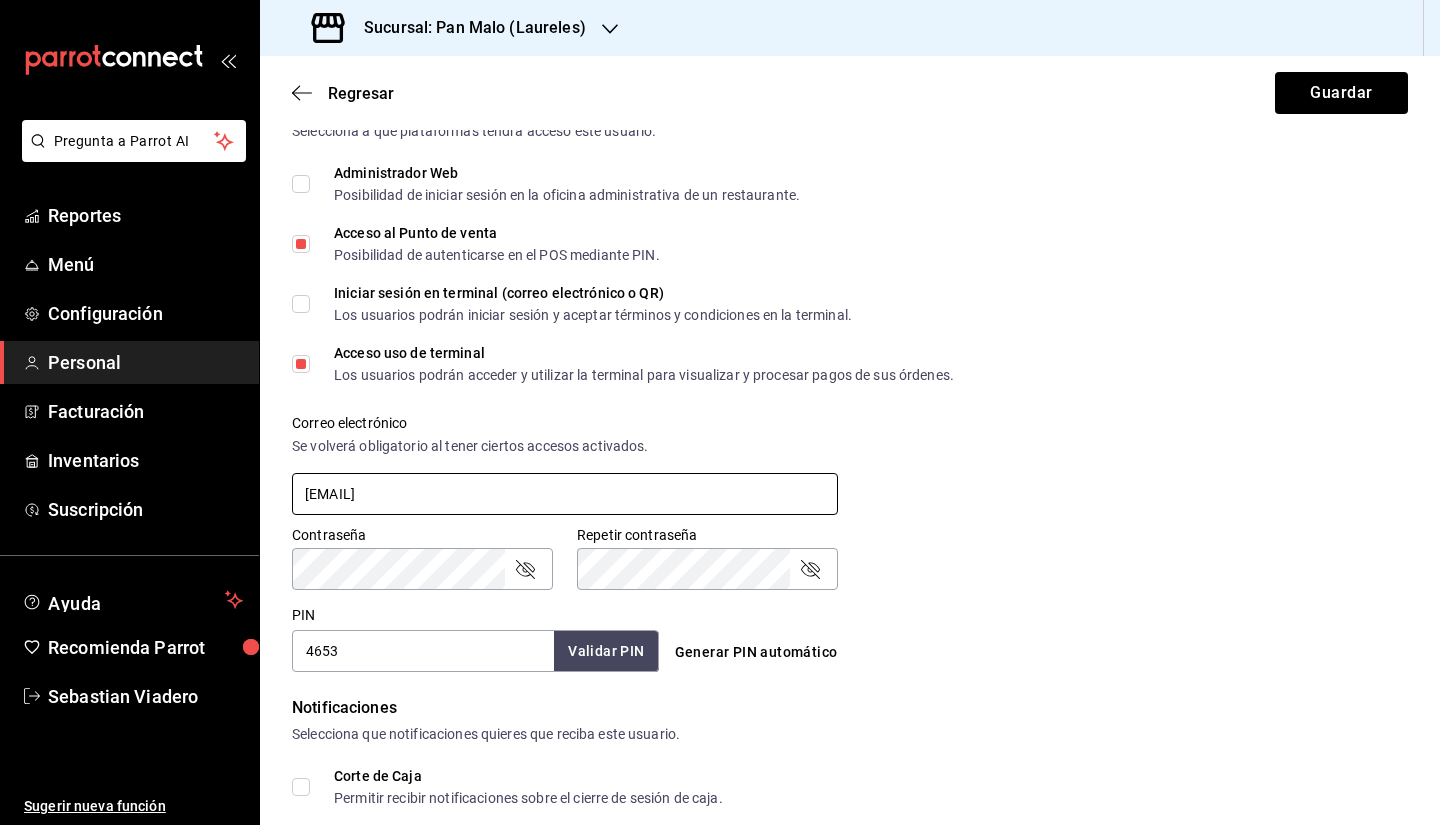 click on "8d365e4a-eadc-4bb4-8a44-2712d3dd3a03@fake.email" at bounding box center [565, 494] 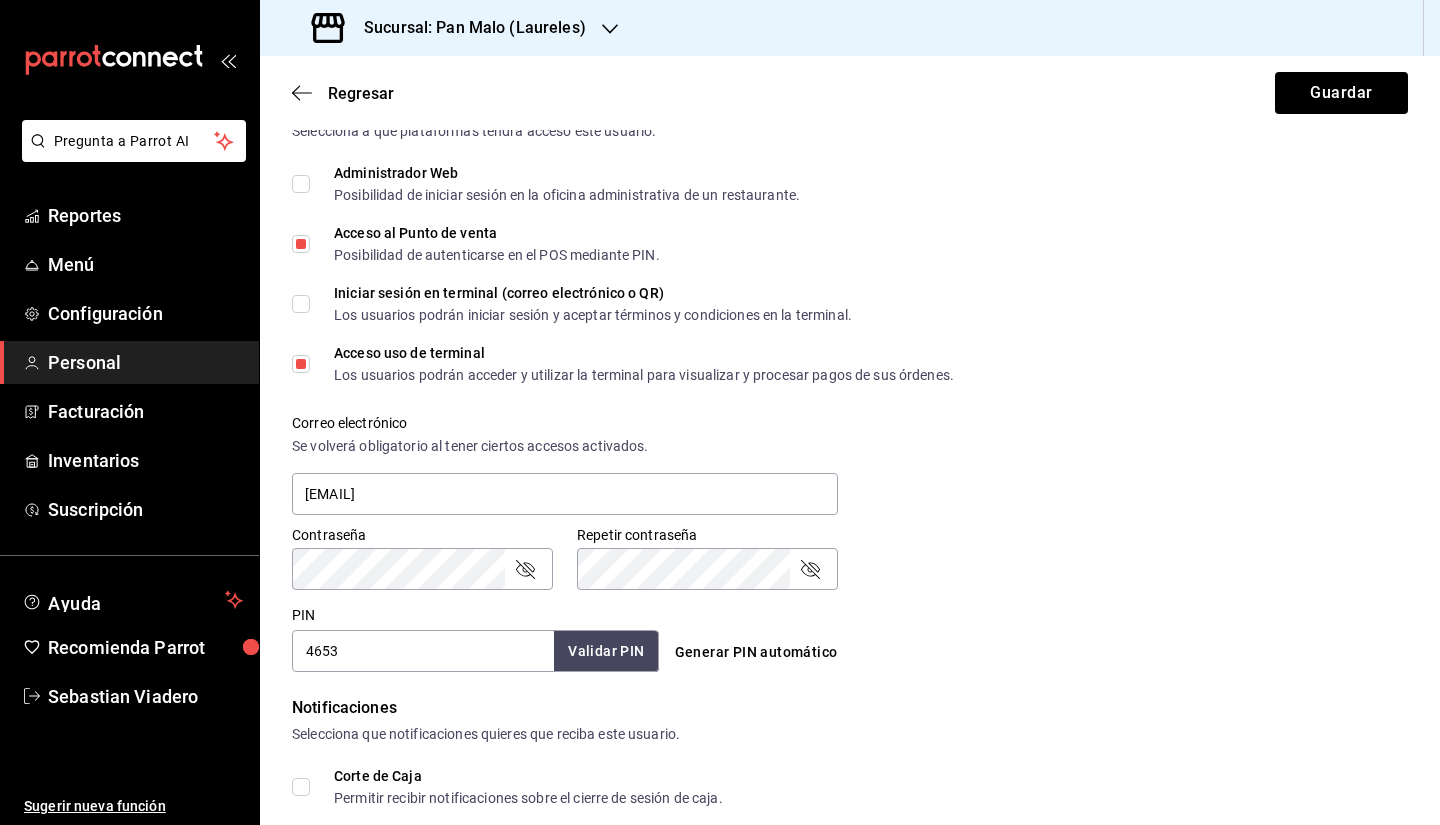 click on "Correo electrónico Se volverá obligatorio al tener ciertos accesos activados. 8d365e4a-eadc-4bb4-8a44-2712d3dd3a03@fake.email" at bounding box center [838, 454] 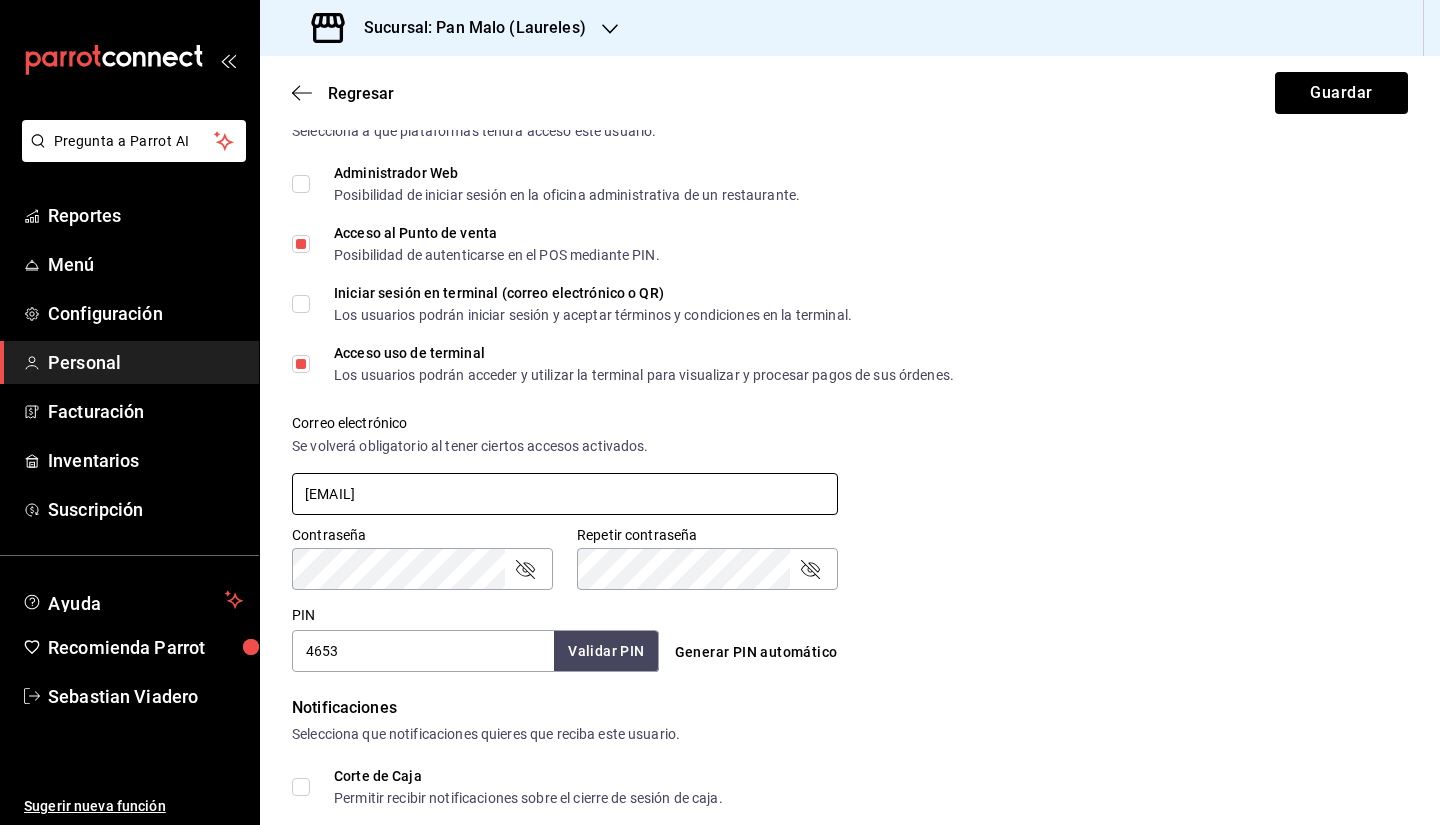 click on "8d365e4a-eadc-4bb4-8a44-2712d3dd3a03@fake.email" at bounding box center (565, 494) 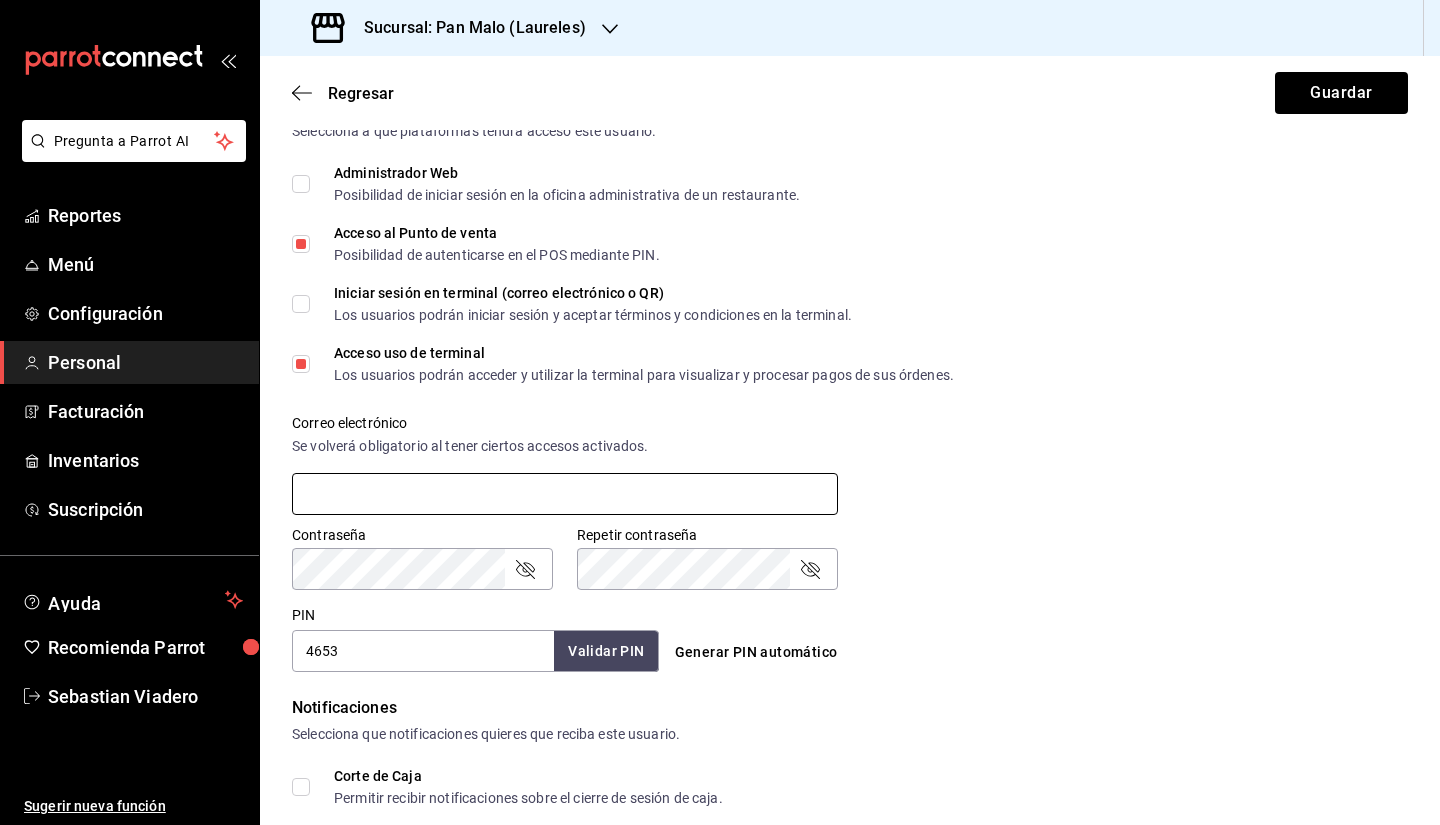 type 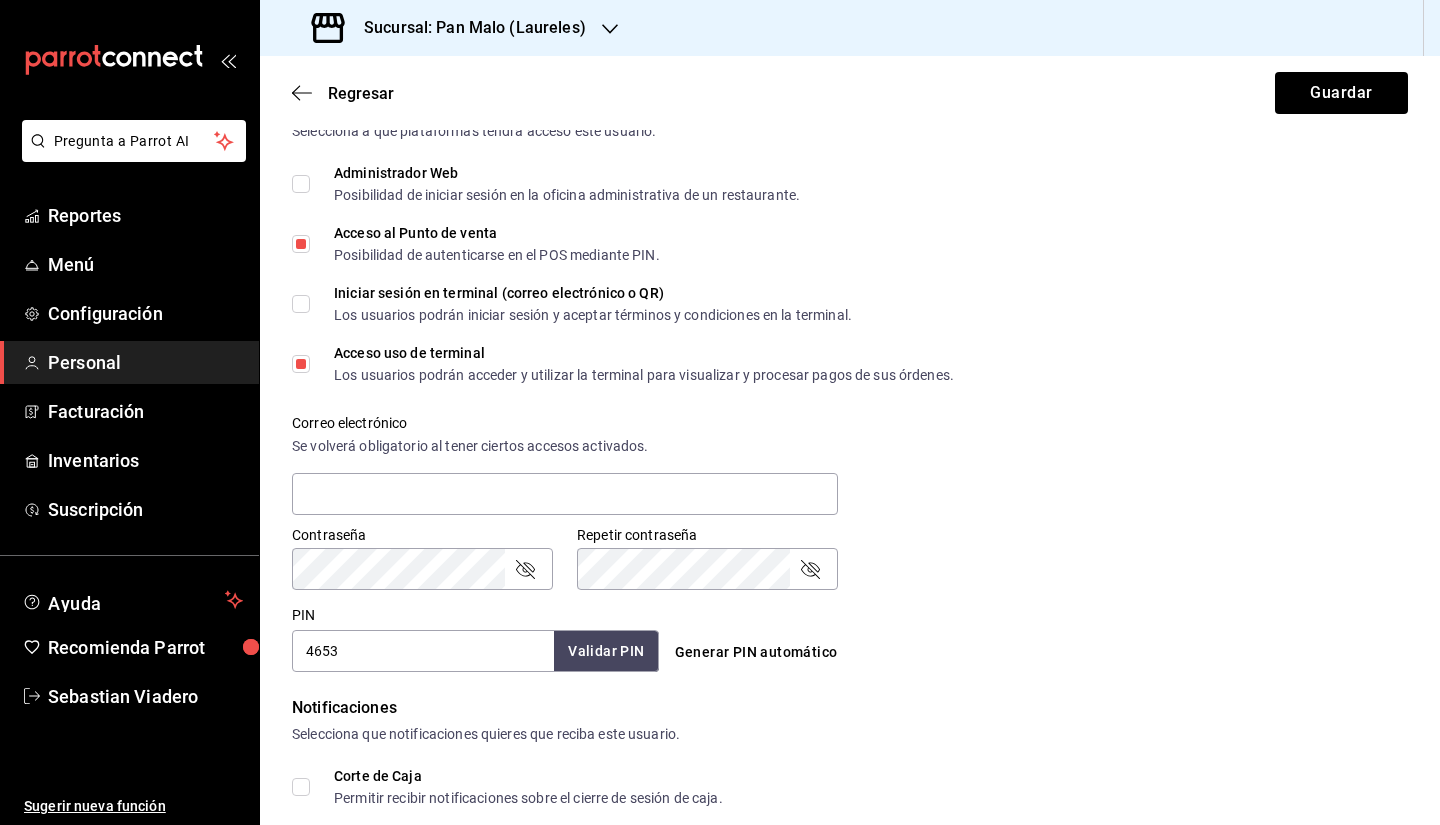 click on "Sucursal: Pan Malo (Laureles)" at bounding box center [467, 28] 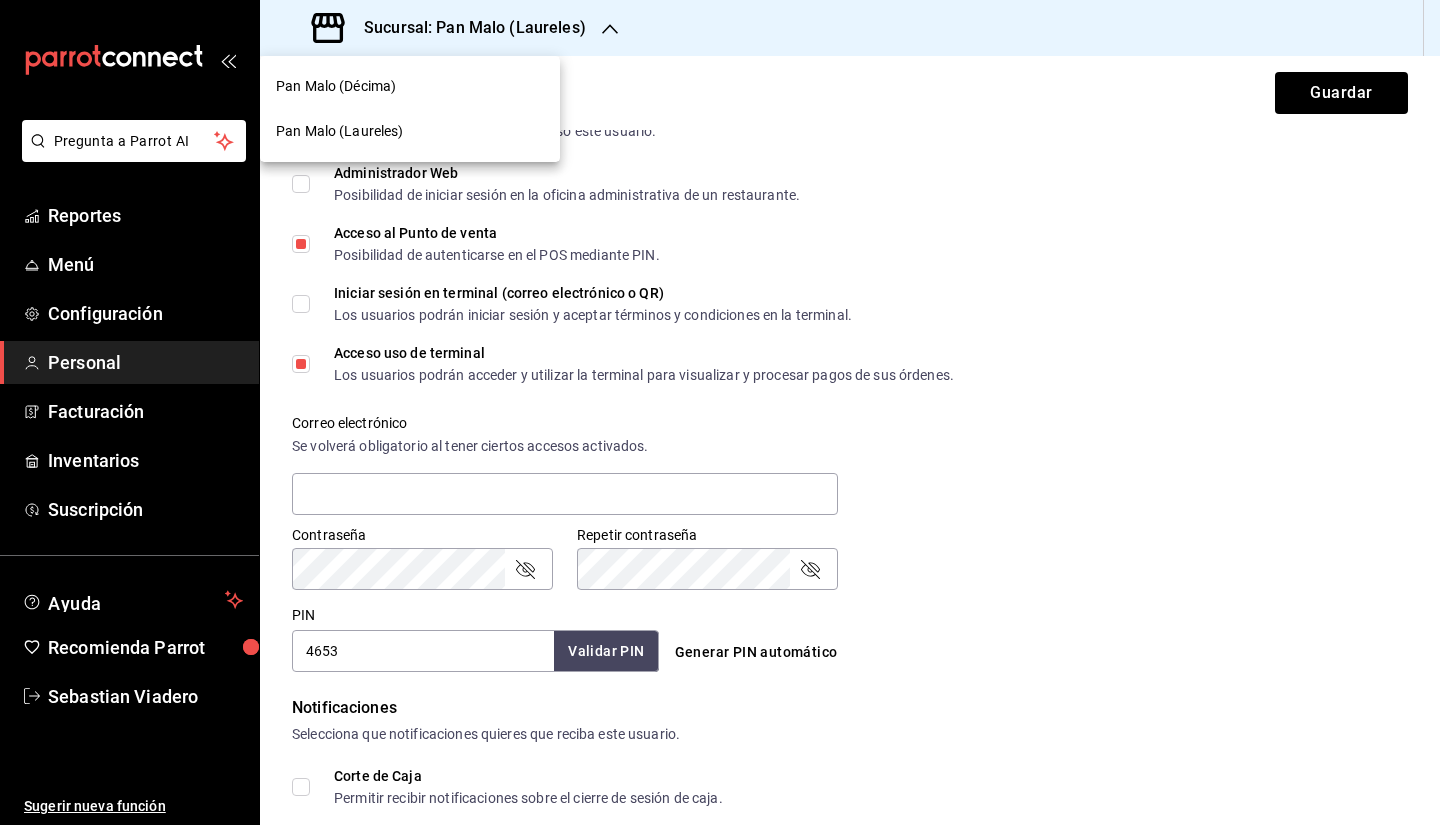click on "Pan Malo (Décima)" at bounding box center (410, 86) 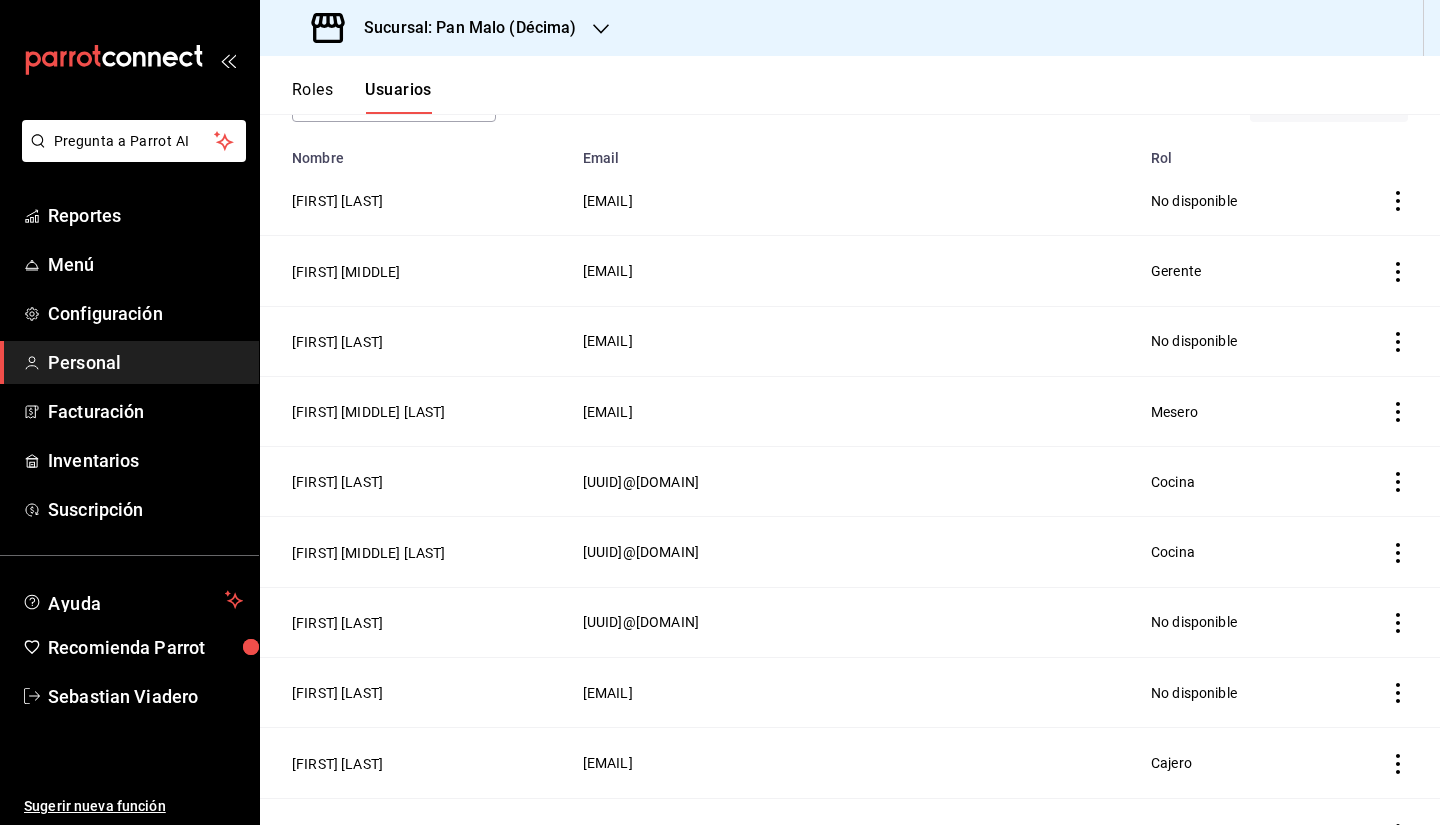 scroll, scrollTop: 146, scrollLeft: 0, axis: vertical 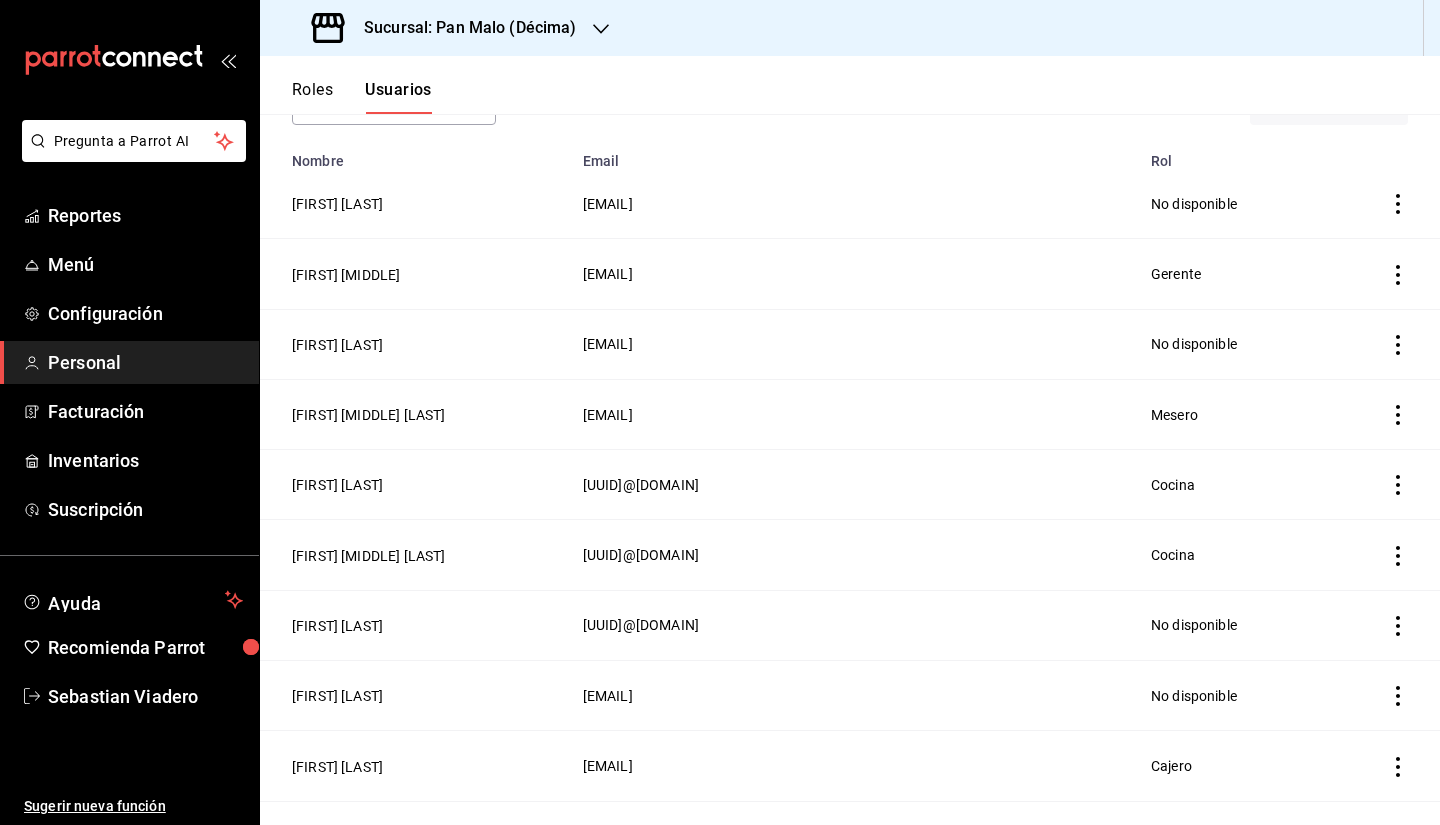 drag, startPoint x: 844, startPoint y: 284, endPoint x: 647, endPoint y: 284, distance: 197 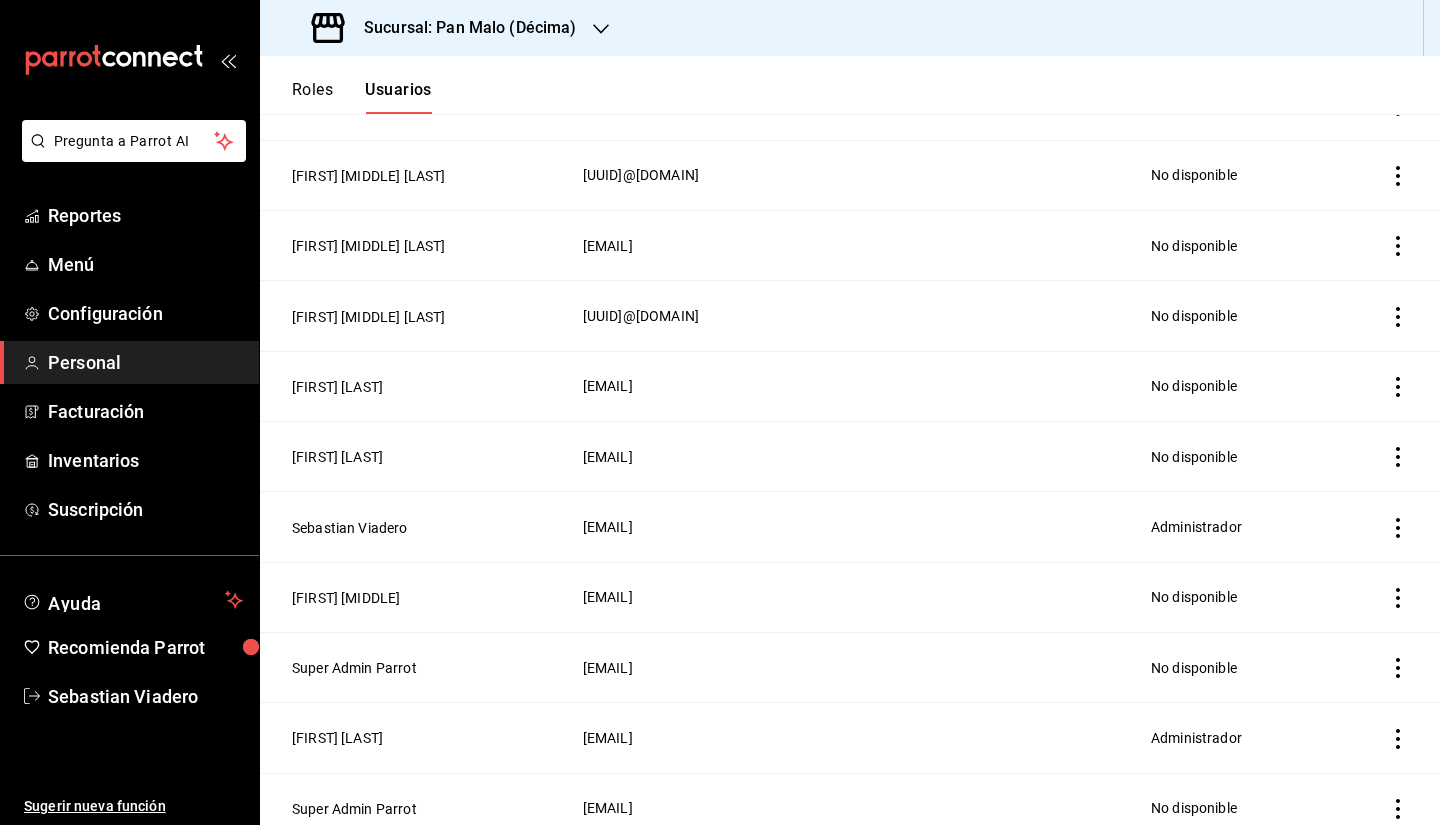 scroll, scrollTop: 1810, scrollLeft: 0, axis: vertical 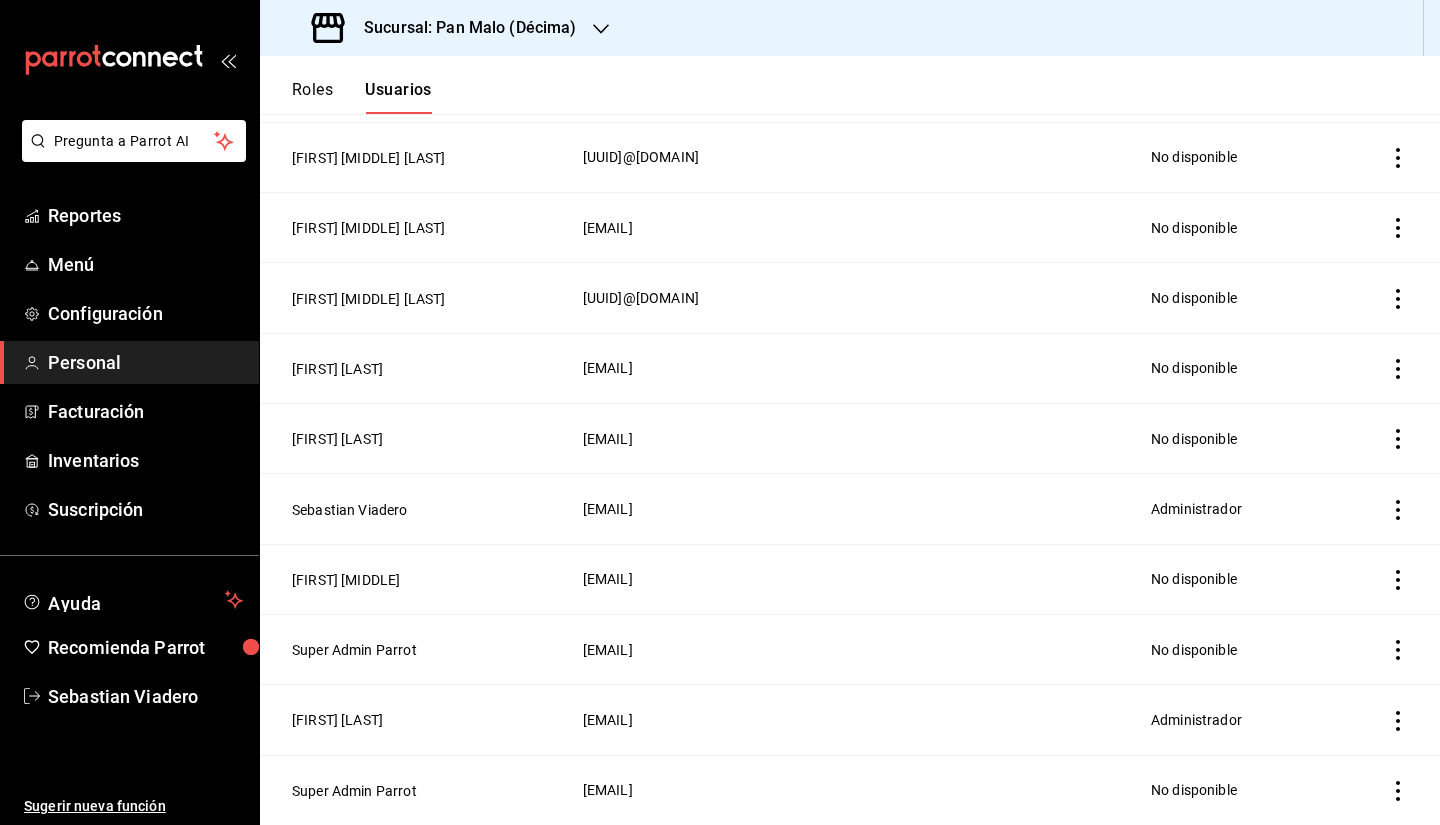 click on "Sucursal: Pan Malo (Décima)" at bounding box center (462, 28) 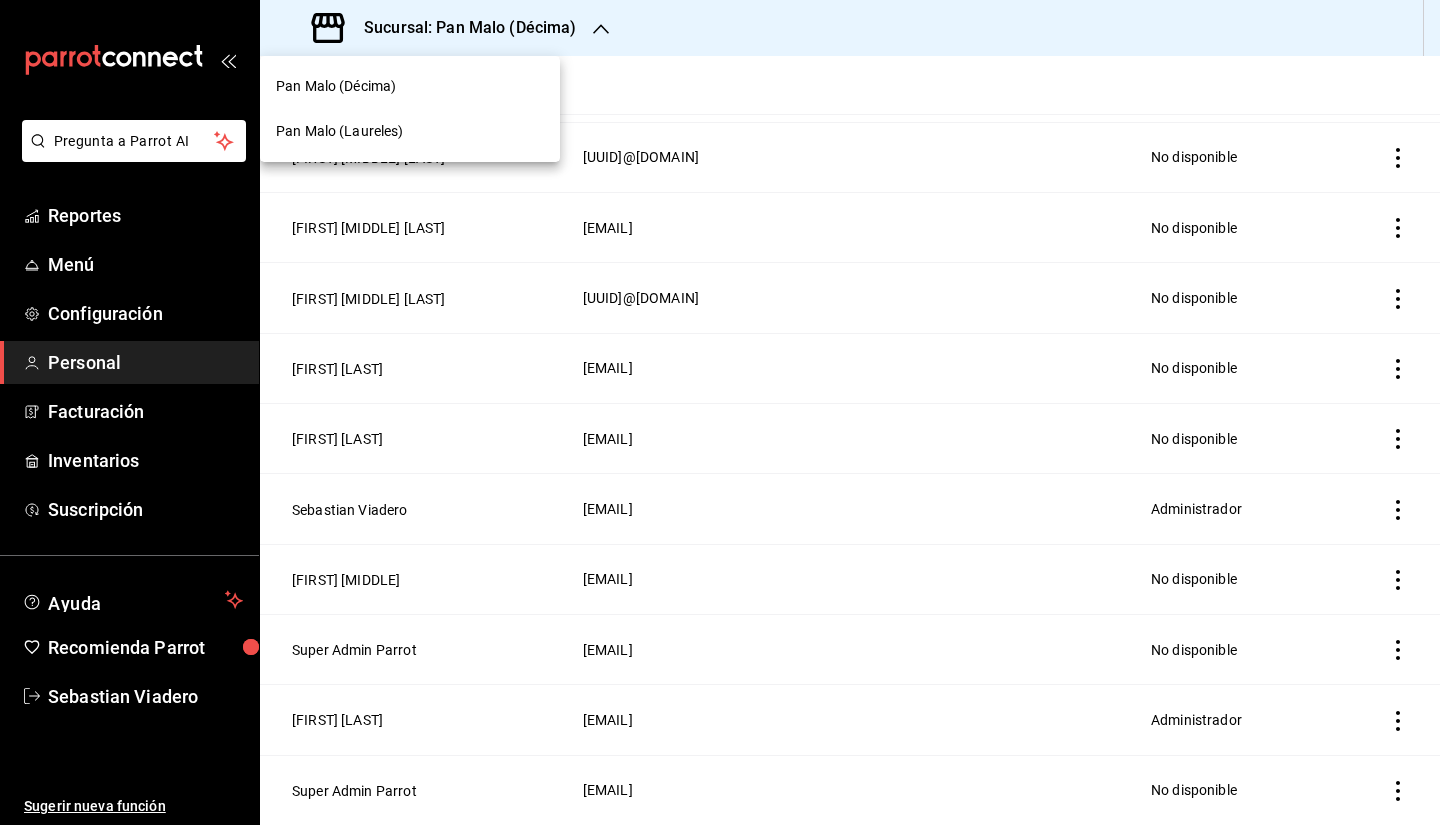 click on "Pan Malo (Laureles)" at bounding box center [410, 131] 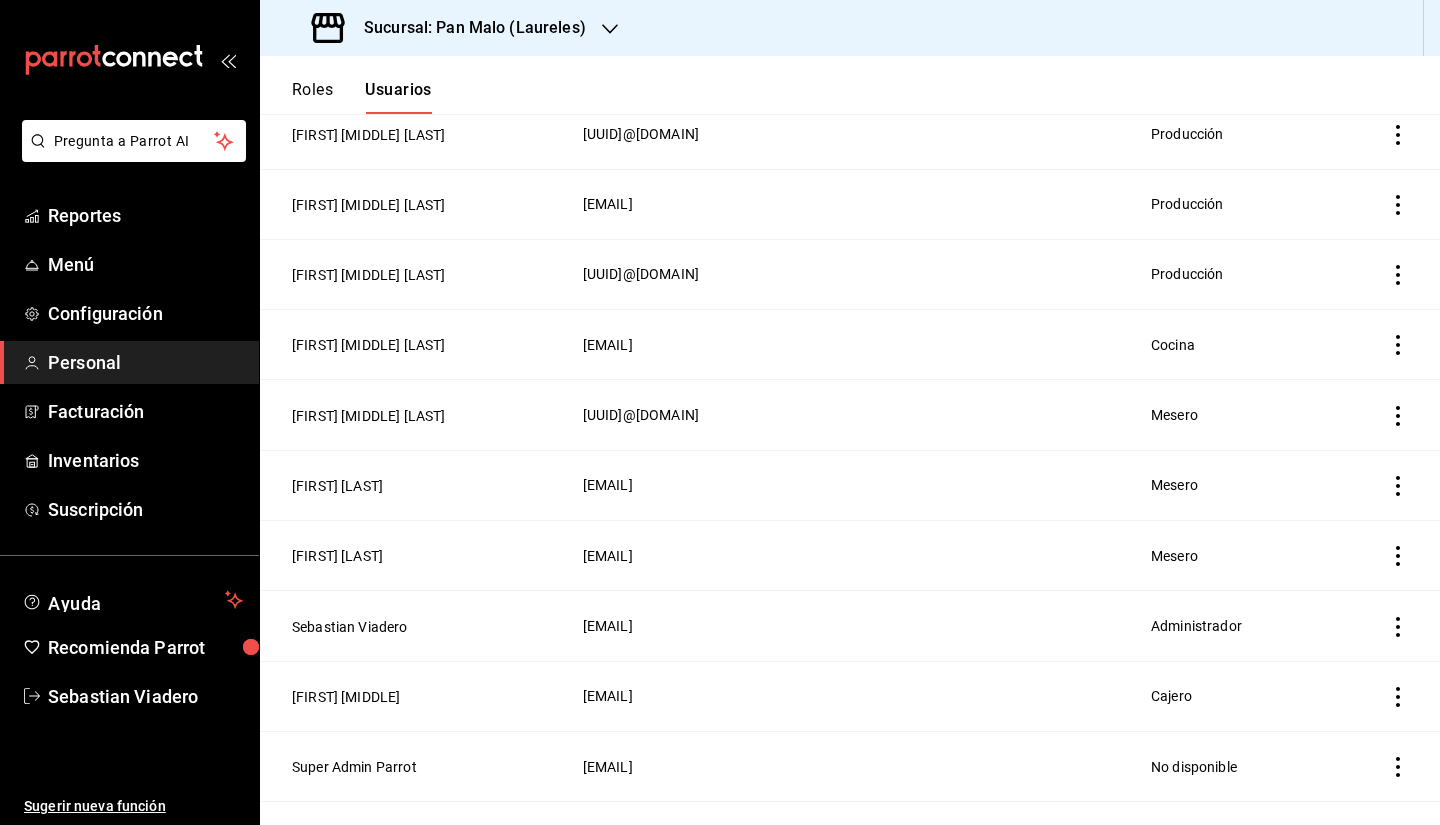scroll, scrollTop: 1810, scrollLeft: 0, axis: vertical 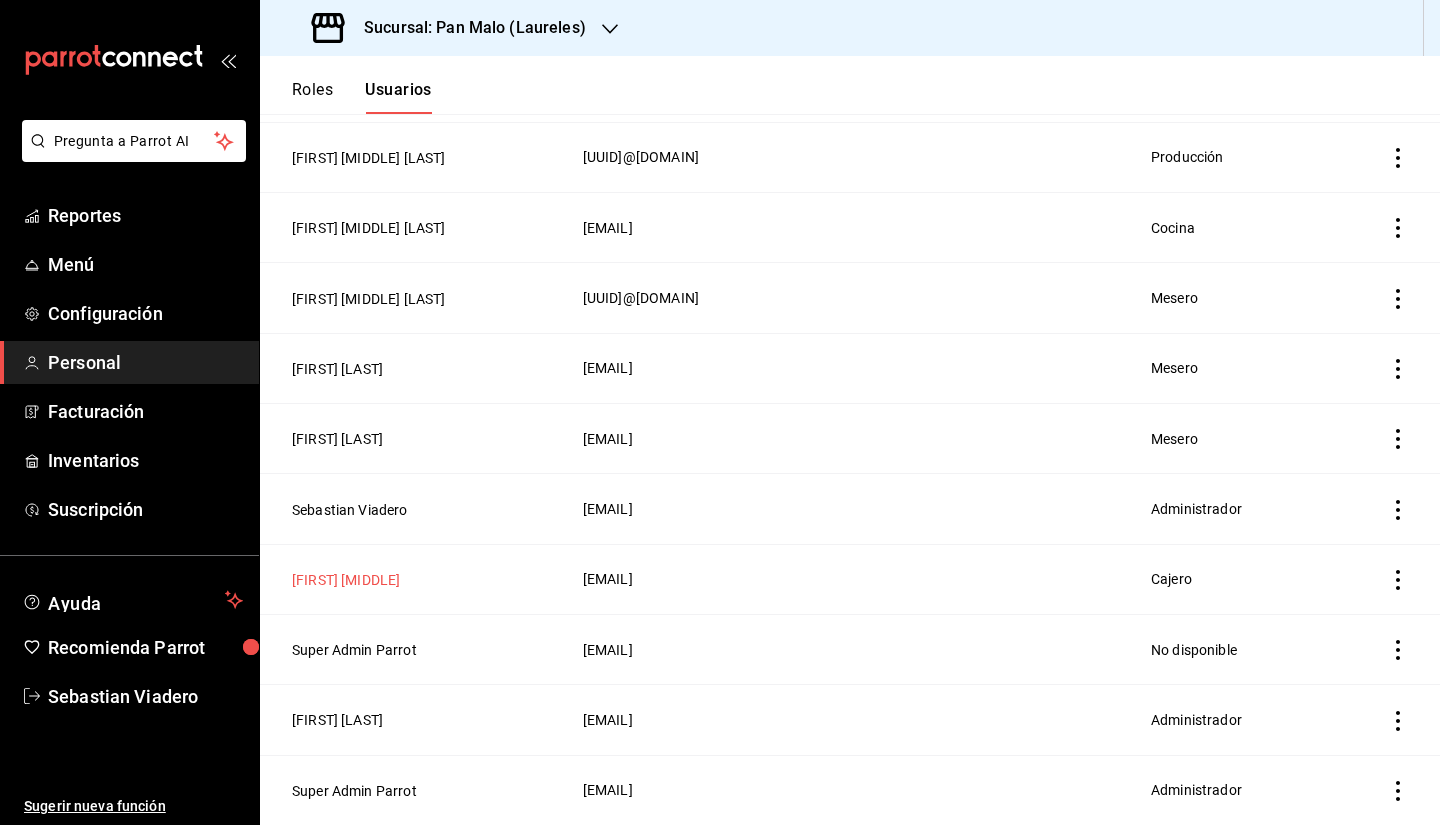 click on "Abril M Espinosa" at bounding box center [346, 580] 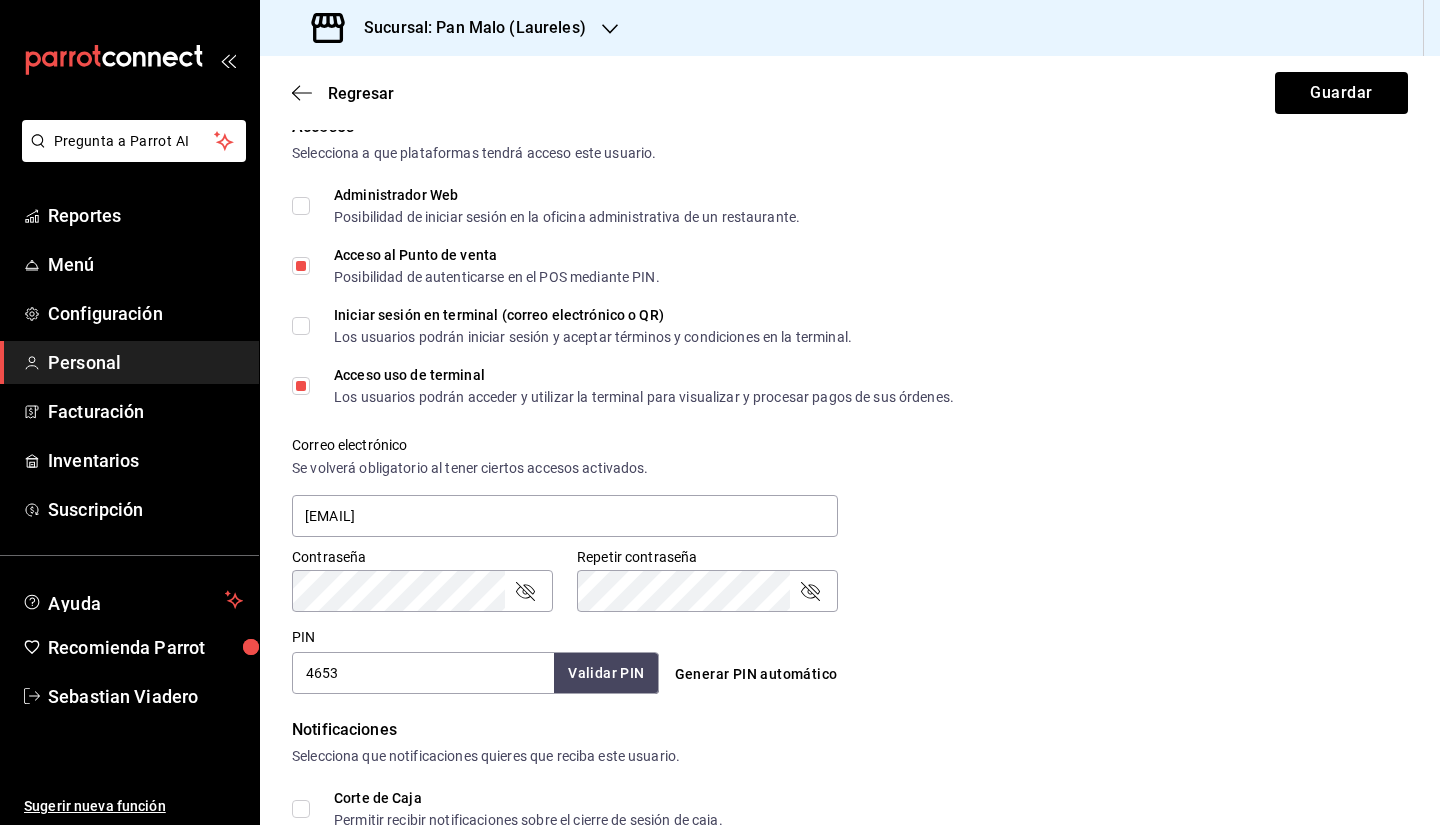 scroll, scrollTop: 560, scrollLeft: 0, axis: vertical 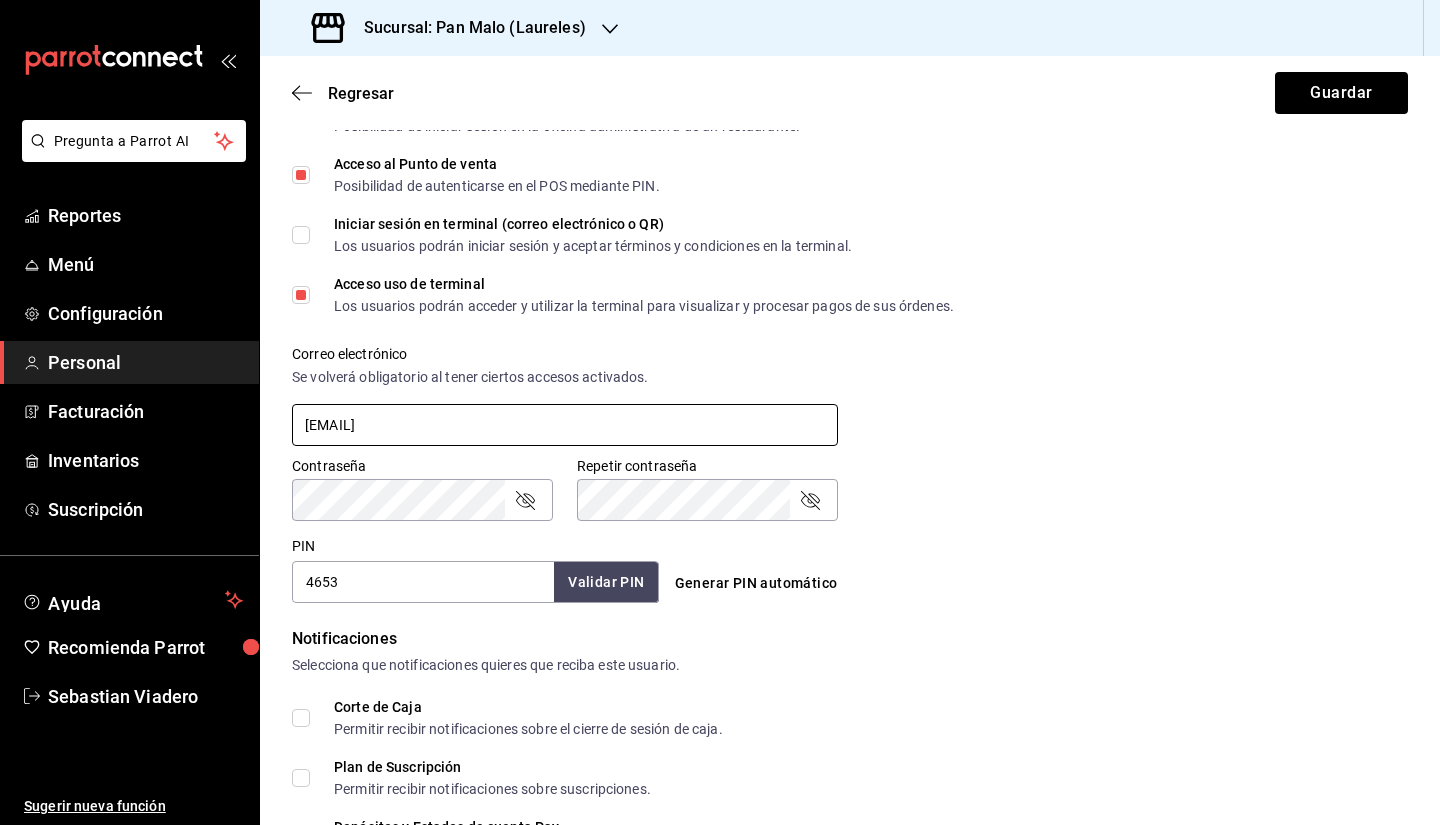 click on "8d365e4a-eadc-4bb4-8a44-2712d3dd3a03@fake.email" at bounding box center (565, 425) 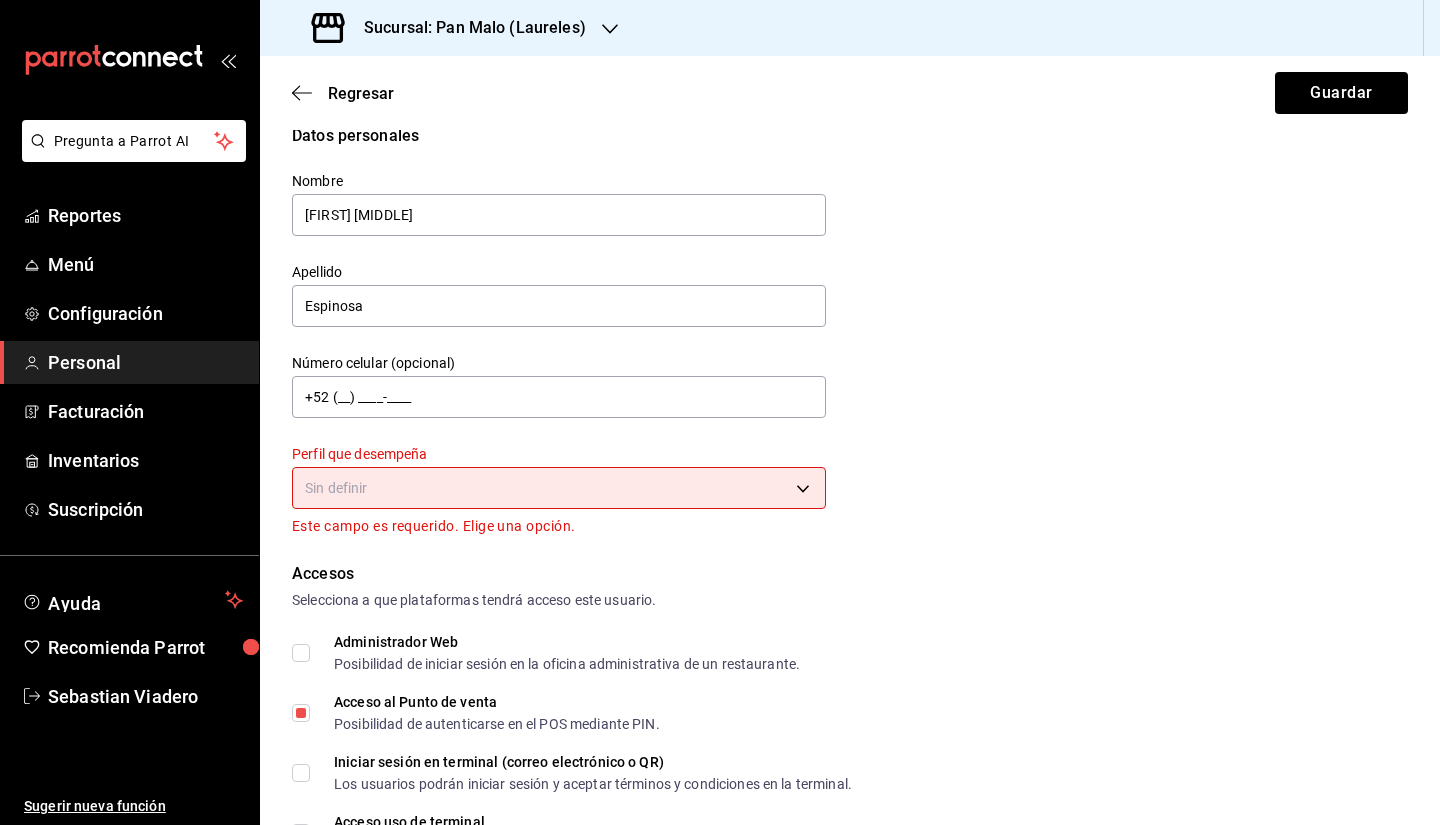 scroll, scrollTop: 0, scrollLeft: 0, axis: both 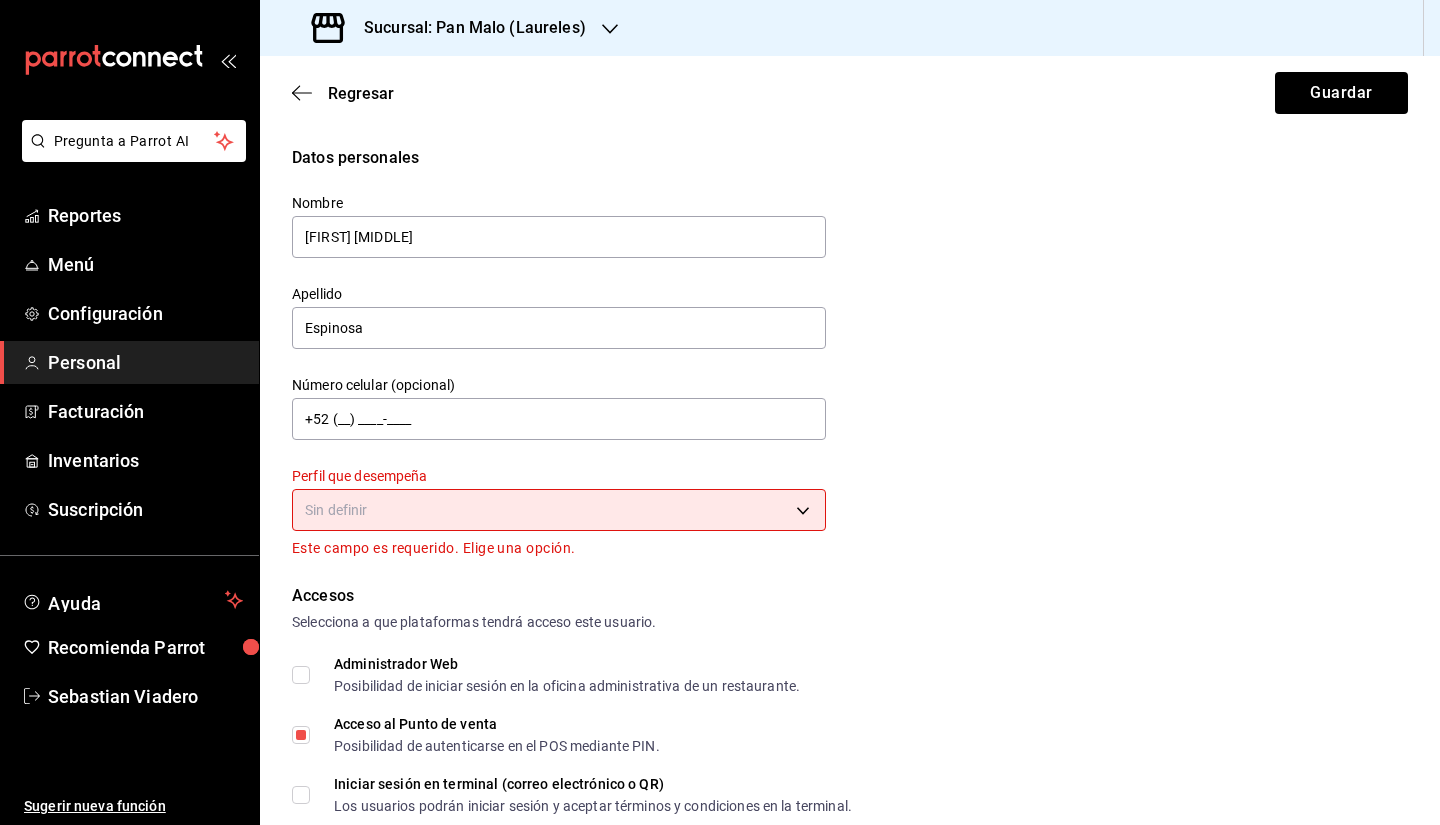 type on "monsegalindoes@outlook.com" 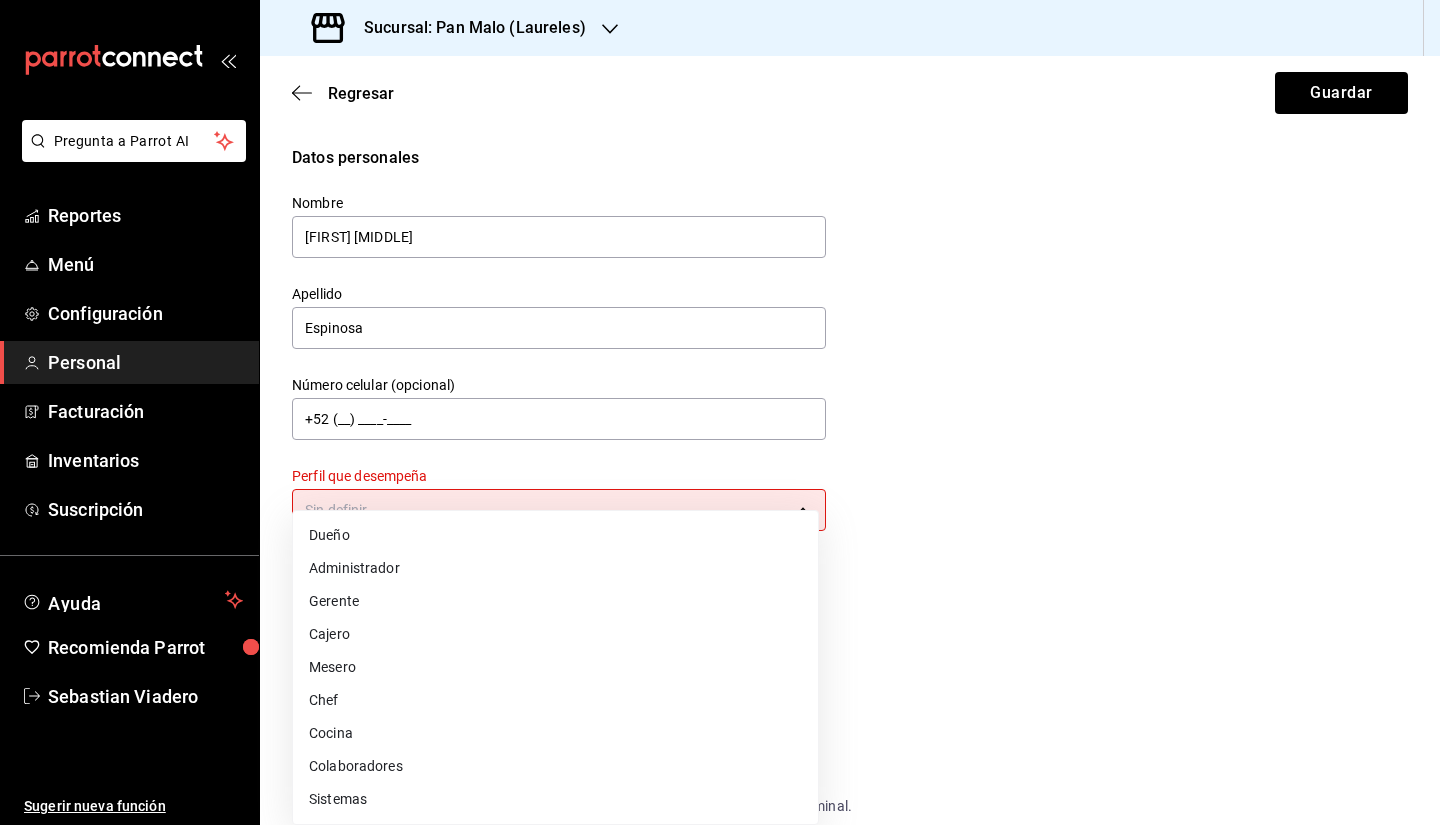 click on "Pregunta a Parrot AI Reportes   Menú   Configuración   Personal   Facturación   Inventarios   Suscripción   Ayuda Recomienda Parrot   Sebastian Viadero   Sugerir nueva función   Sucursal: Pan Malo (Laureles) Regresar Guardar Datos personales Nombre Abril M Apellido Espinosa Número celular (opcional) +52 (__) ____-____ Perfil que desempeña Sin definir Este campo es requerido. Elige una opción. Accesos Selecciona a que plataformas tendrá acceso este usuario. Administrador Web Posibilidad de iniciar sesión en la oficina administrativa de un restaurante.  Acceso al Punto de venta Posibilidad de autenticarse en el POS mediante PIN.  Iniciar sesión en terminal (correo electrónico o QR) Los usuarios podrán iniciar sesión y aceptar términos y condiciones en la terminal. Acceso uso de terminal Los usuarios podrán acceder y utilizar la terminal para visualizar y procesar pagos de sus órdenes. Correo electrónico Se volverá obligatorio al tener ciertos accesos activados. monsegalindoes@outlook.com PIN" at bounding box center (720, 412) 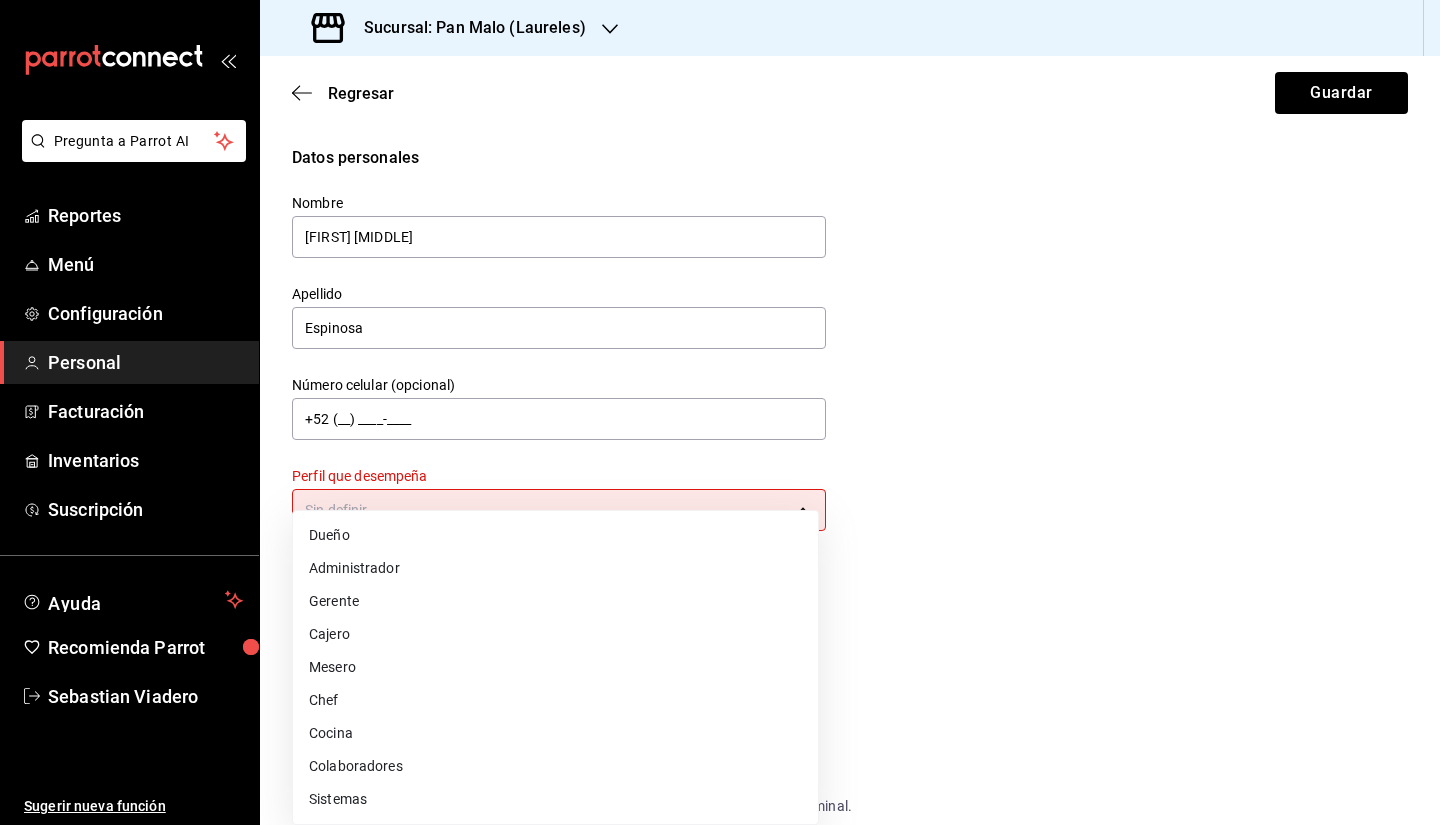 click at bounding box center [720, 412] 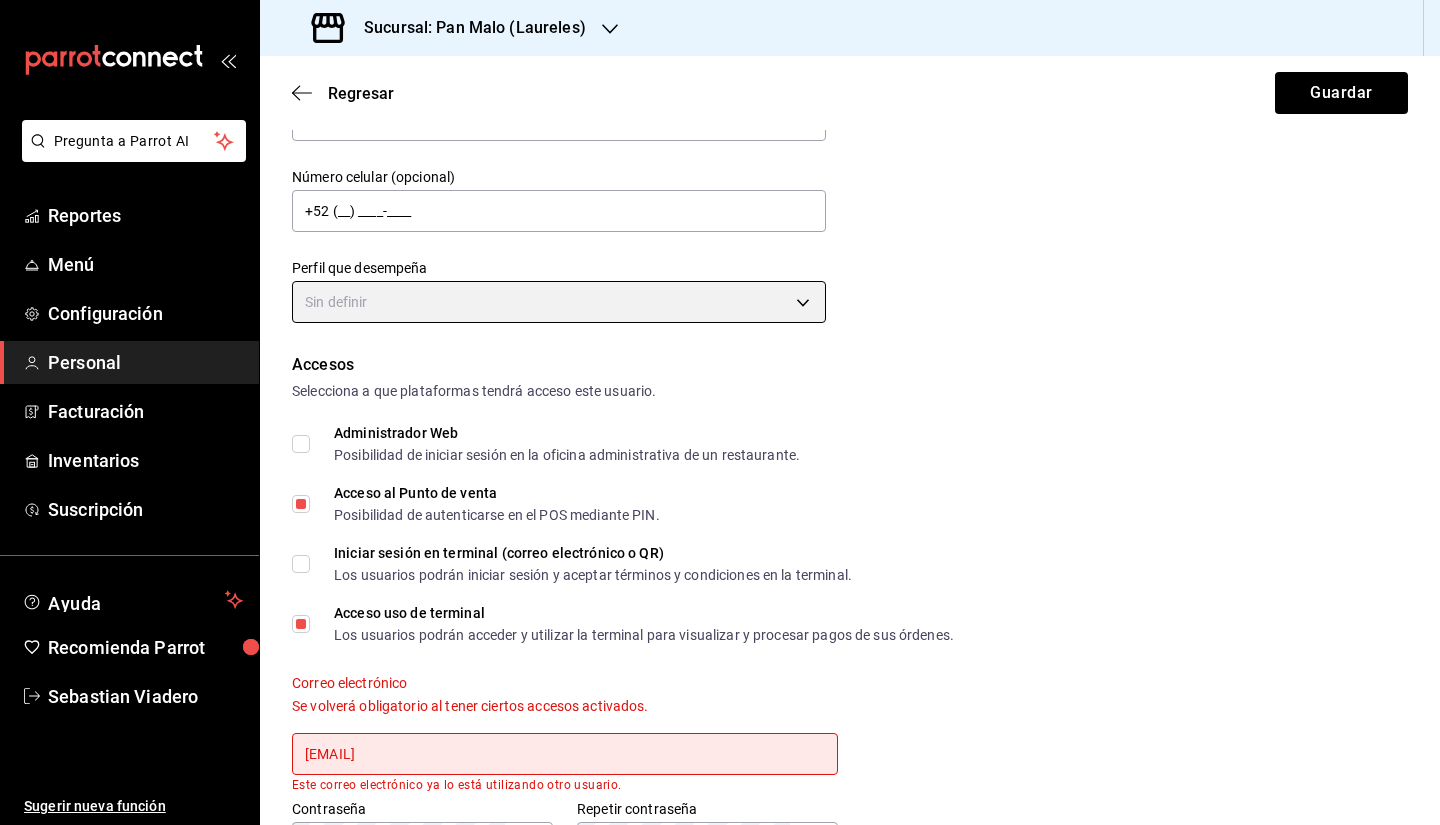 scroll, scrollTop: 0, scrollLeft: 0, axis: both 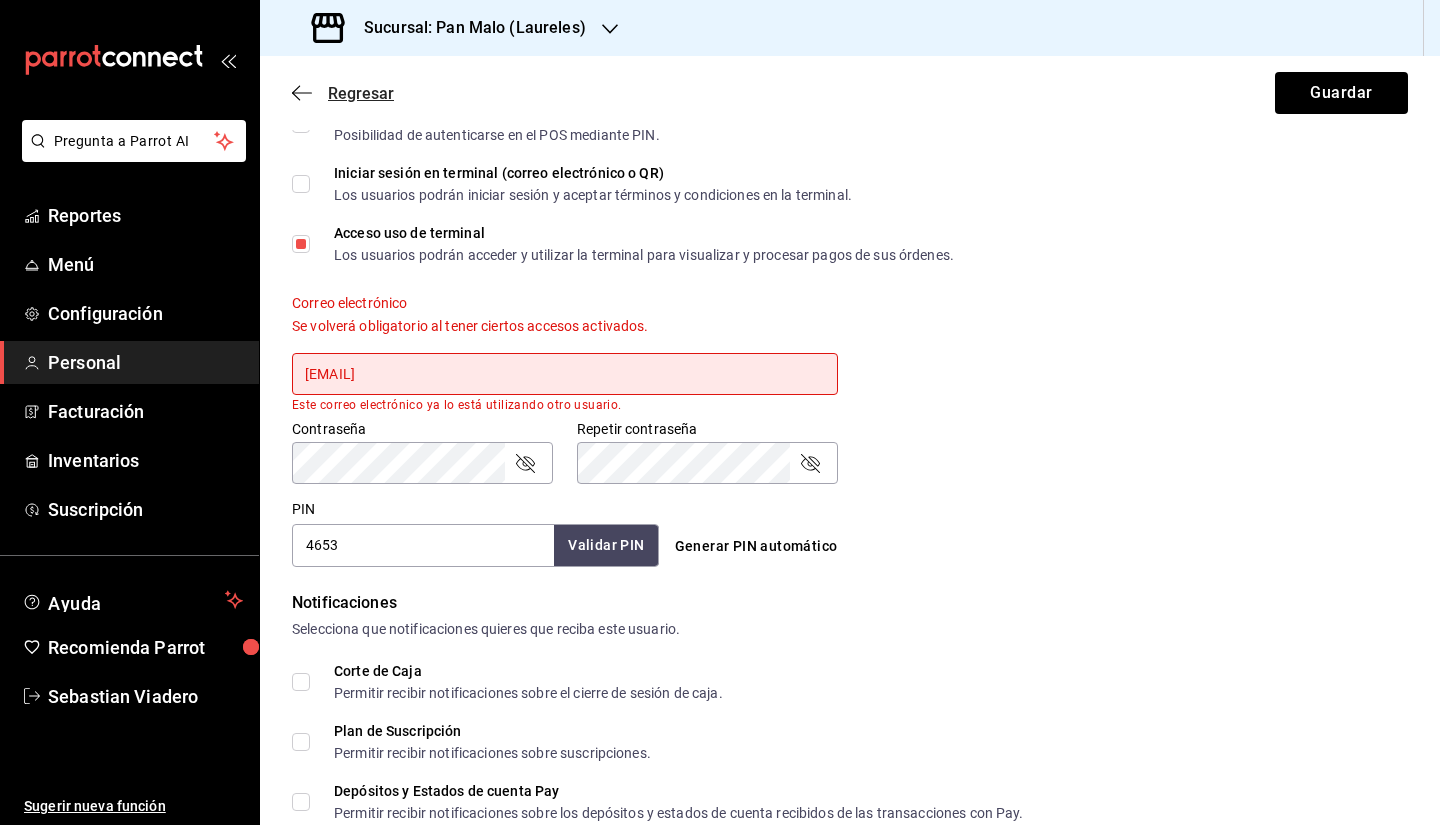 click 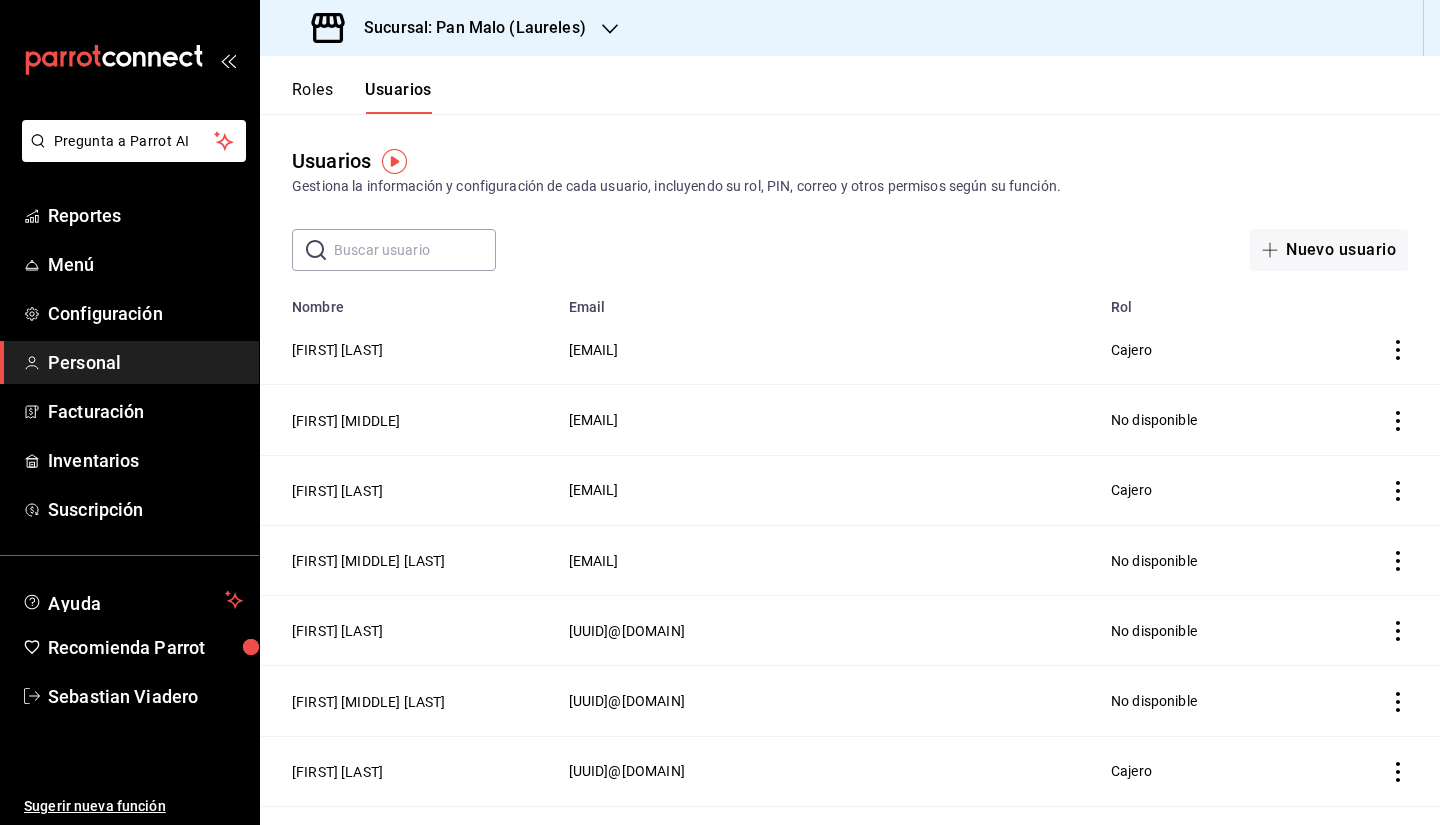 click on "Sucursal: Pan Malo (Laureles)" at bounding box center (467, 28) 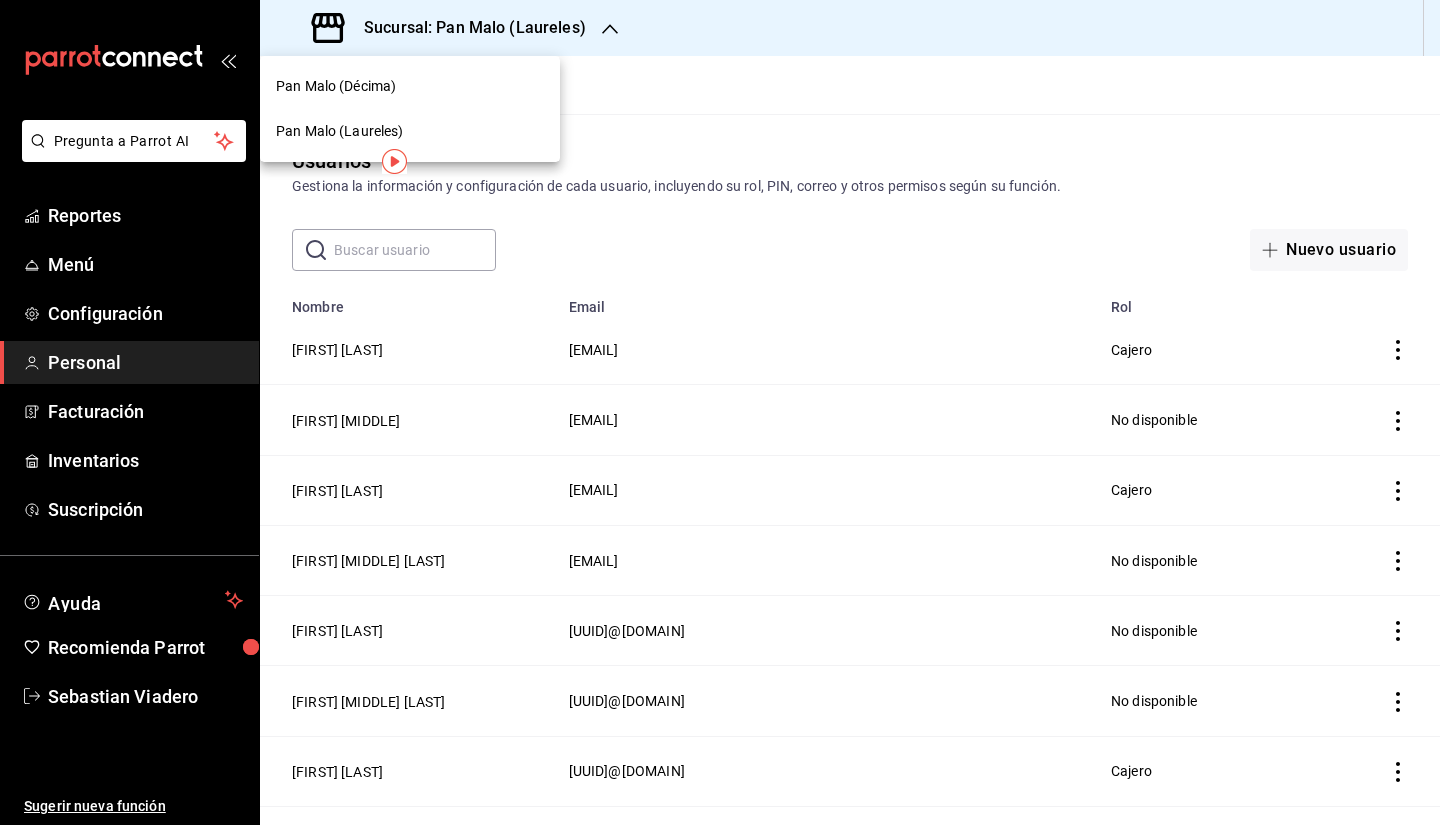click on "Pan Malo (Décima)" at bounding box center [410, 86] 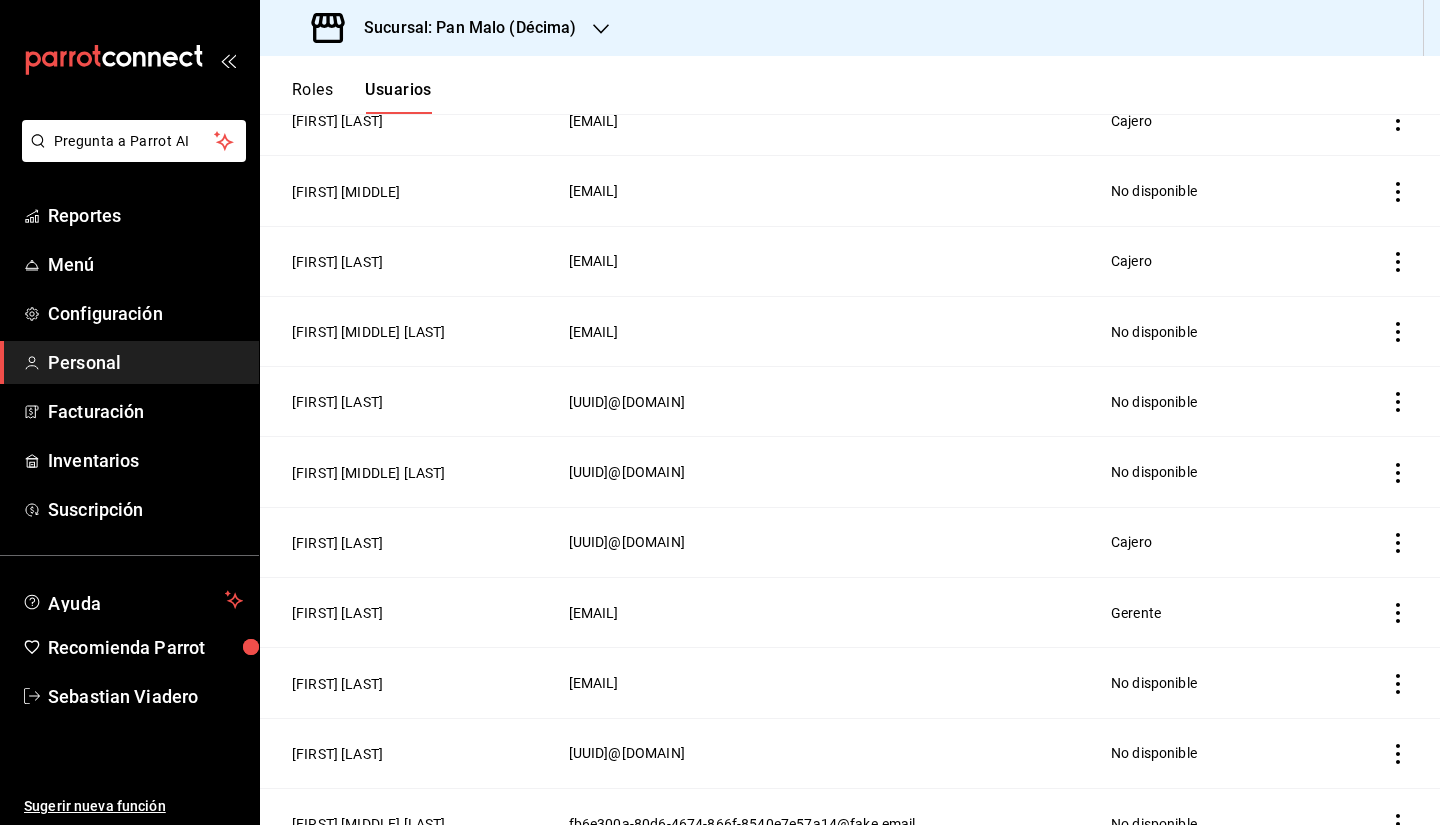 scroll, scrollTop: 350, scrollLeft: 0, axis: vertical 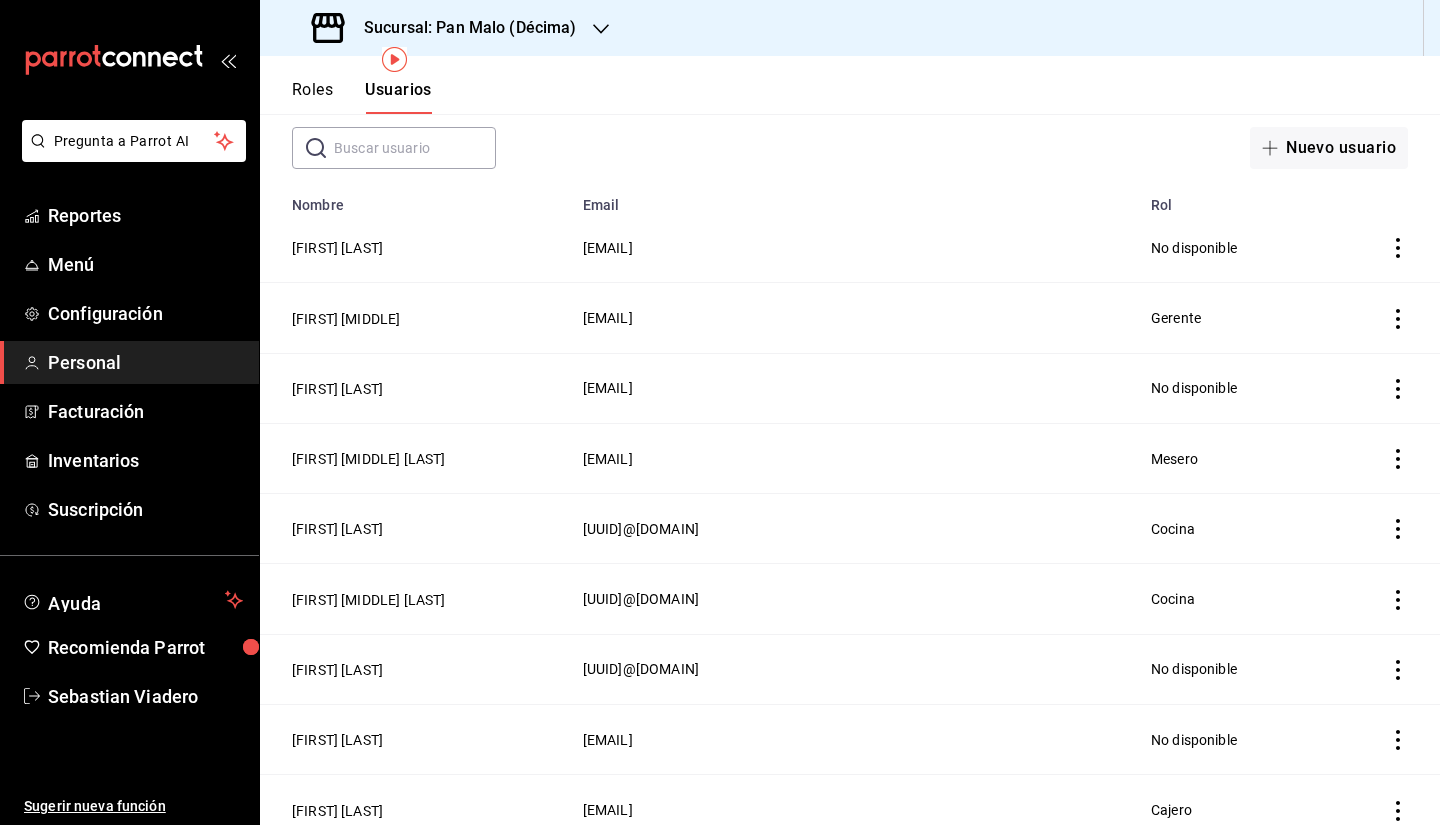 click on "Abril M Espinosa" at bounding box center (415, 318) 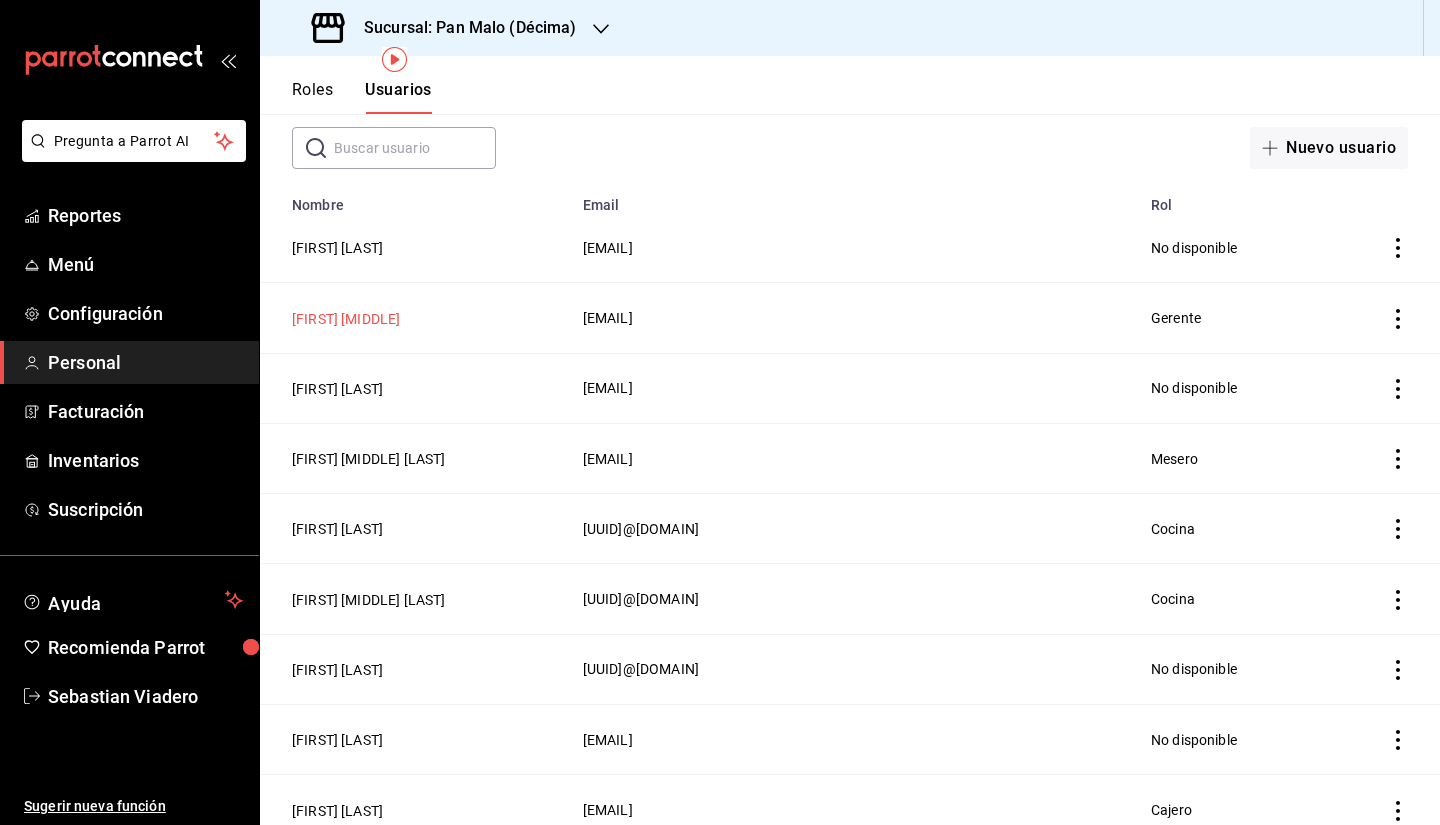 click on "Abril M Espinosa" at bounding box center (346, 319) 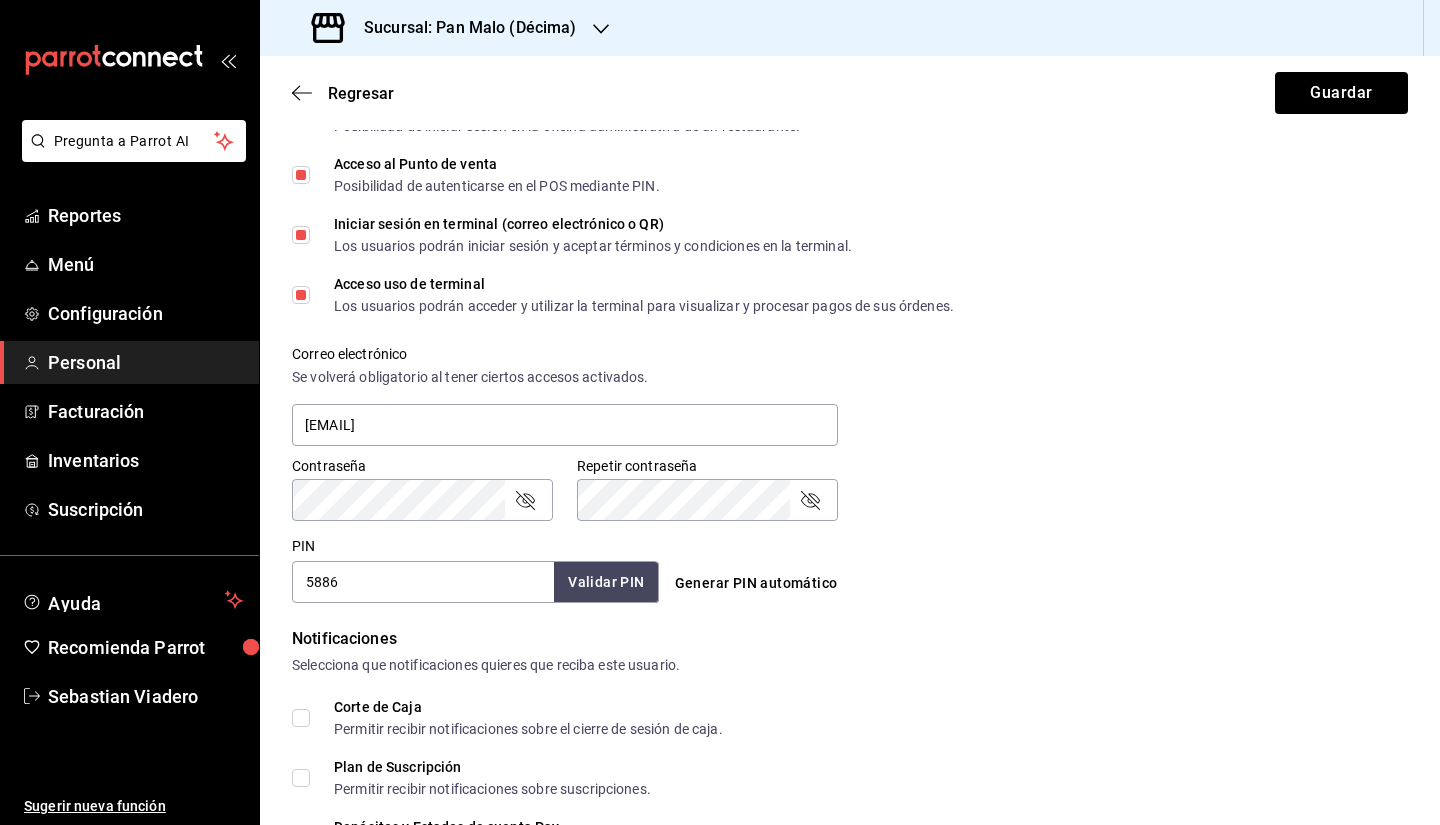 scroll, scrollTop: 548, scrollLeft: 0, axis: vertical 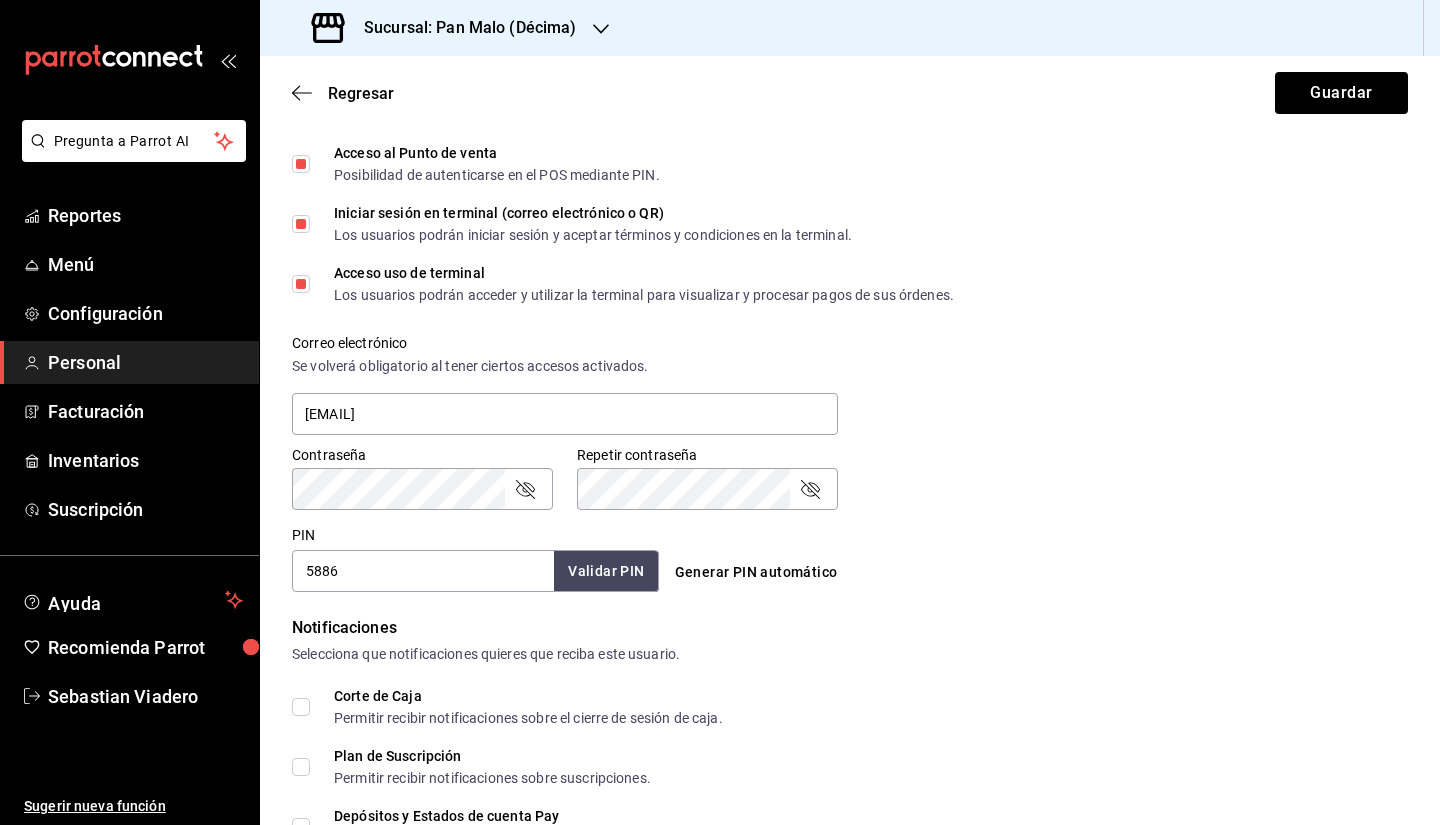 click on "Accesos Selecciona a que plataformas tendrá acceso este usuario. Administrador Web Posibilidad de iniciar sesión en la oficina administrativa de un restaurante.  Acceso al Punto de venta Posibilidad de autenticarse en el POS mediante PIN.  Iniciar sesión en terminal (correo electrónico o QR) Los usuarios podrán iniciar sesión y aceptar términos y condiciones en la terminal. Acceso uso de terminal Los usuarios podrán acceder y utilizar la terminal para visualizar y procesar pagos de sus órdenes. Correo electrónico Se volverá obligatorio al tener ciertos accesos activados. monsegalindoes@outlook.com Contraseña Contraseña Repetir contraseña Repetir contraseña PIN 5886 Validar PIN ​ Generar PIN automático" at bounding box center (850, 302) 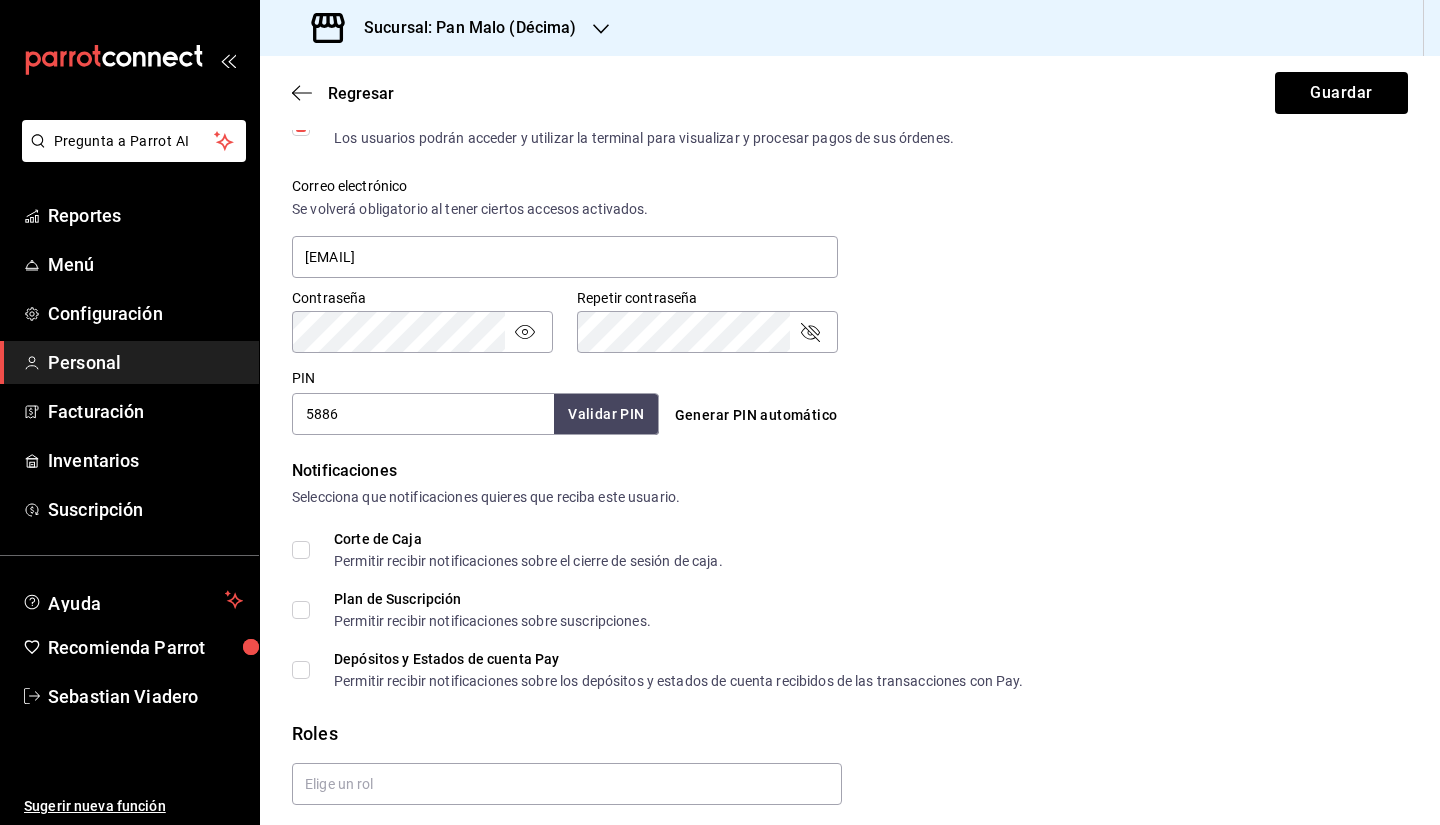 scroll, scrollTop: 773, scrollLeft: 0, axis: vertical 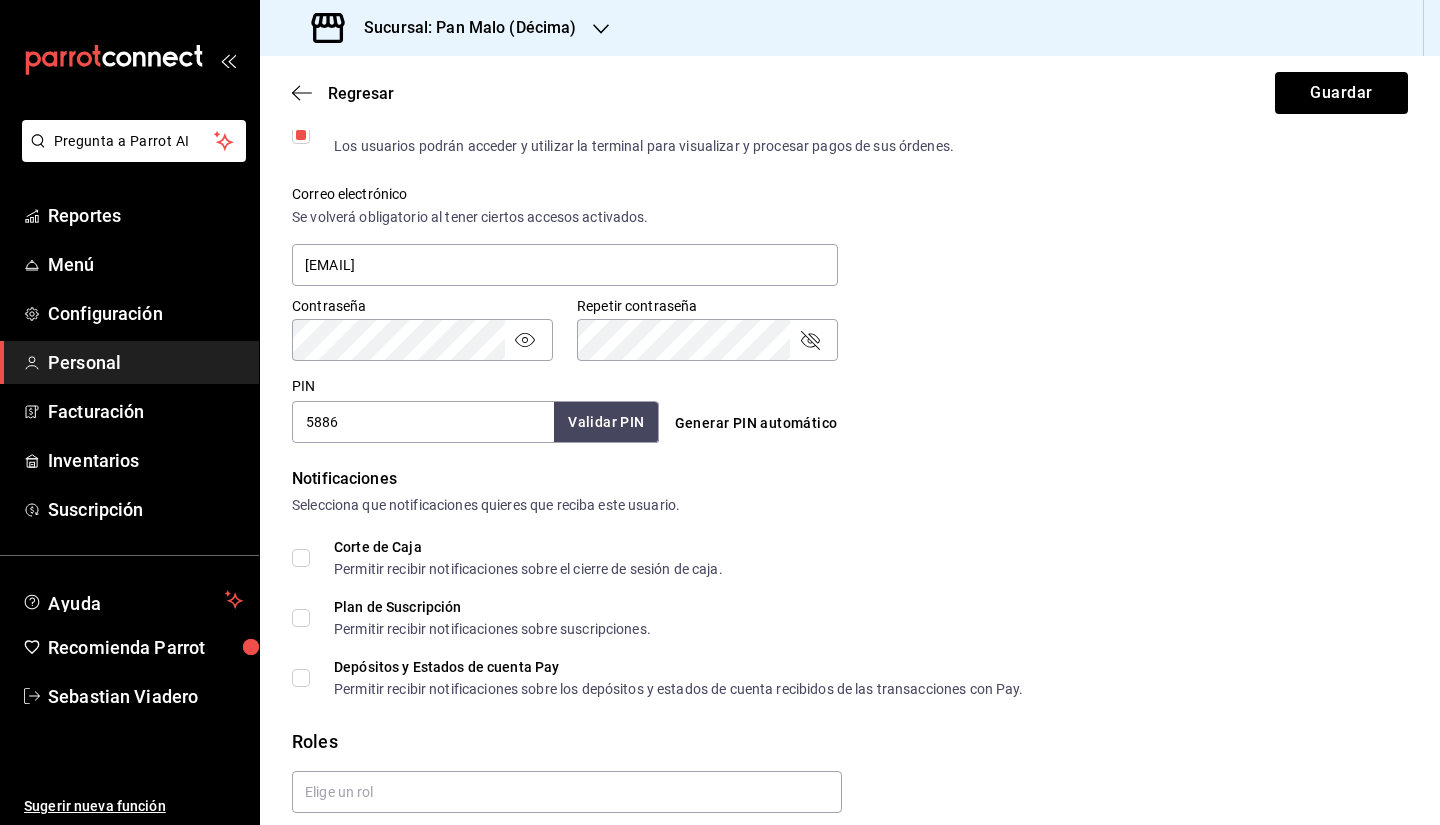 click on "Accesos Selecciona a que plataformas tendrá acceso este usuario. Administrador Web Posibilidad de iniciar sesión en la oficina administrativa de un restaurante.  Acceso al Punto de venta Posibilidad de autenticarse en el POS mediante PIN.  Iniciar sesión en terminal (correo electrónico o QR) Los usuarios podrán iniciar sesión y aceptar términos y condiciones en la terminal. Acceso uso de terminal Los usuarios podrán acceder y utilizar la terminal para visualizar y procesar pagos de sus órdenes. Correo electrónico Se volverá obligatorio al tener ciertos accesos activados. monsegalindoes@outlook.com Contraseña Contraseña Repetir contraseña Repetir contraseña PIN 5886 Validar PIN ​ Generar PIN automático" at bounding box center (850, 153) 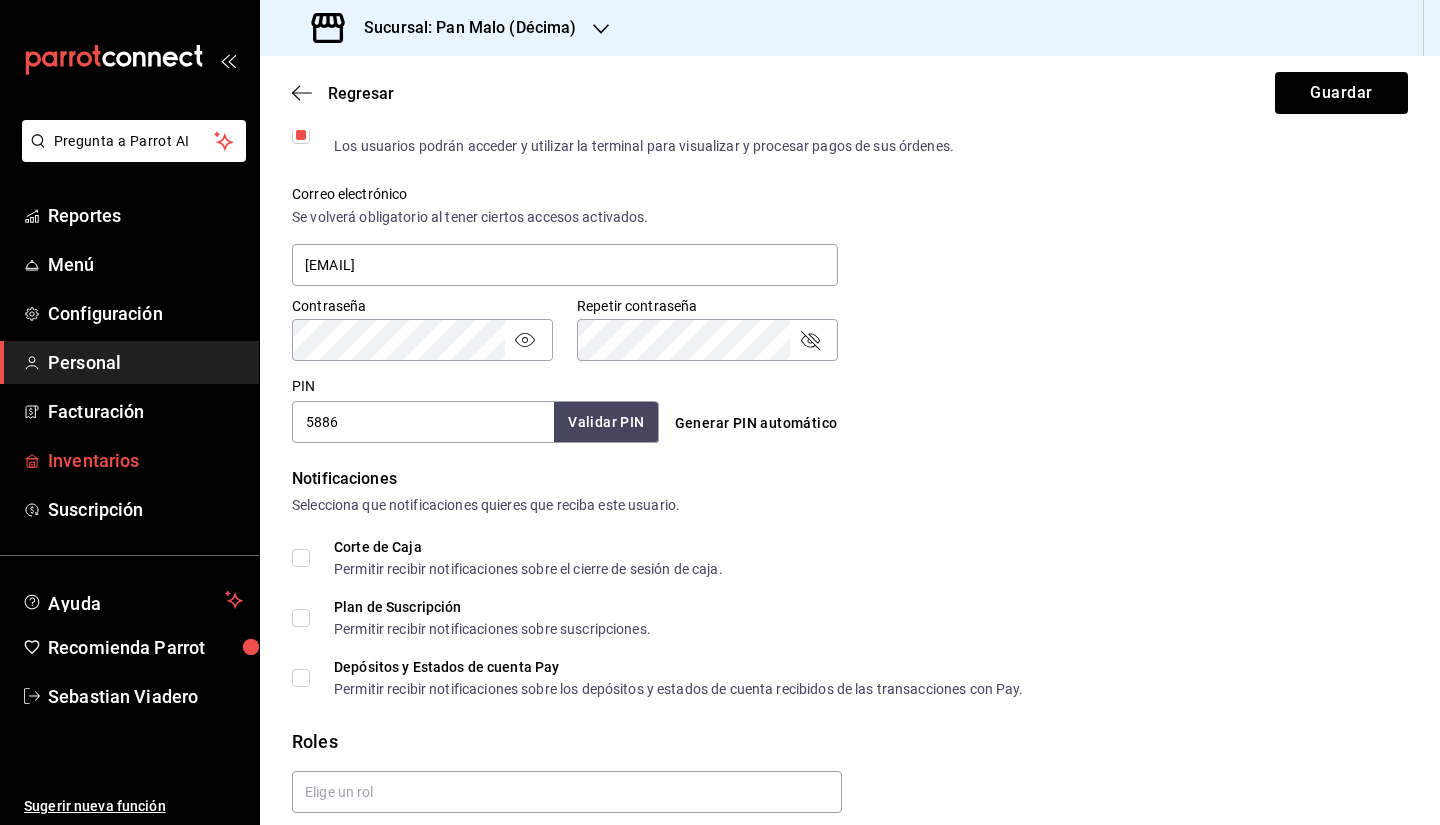click on "Inventarios" at bounding box center (145, 460) 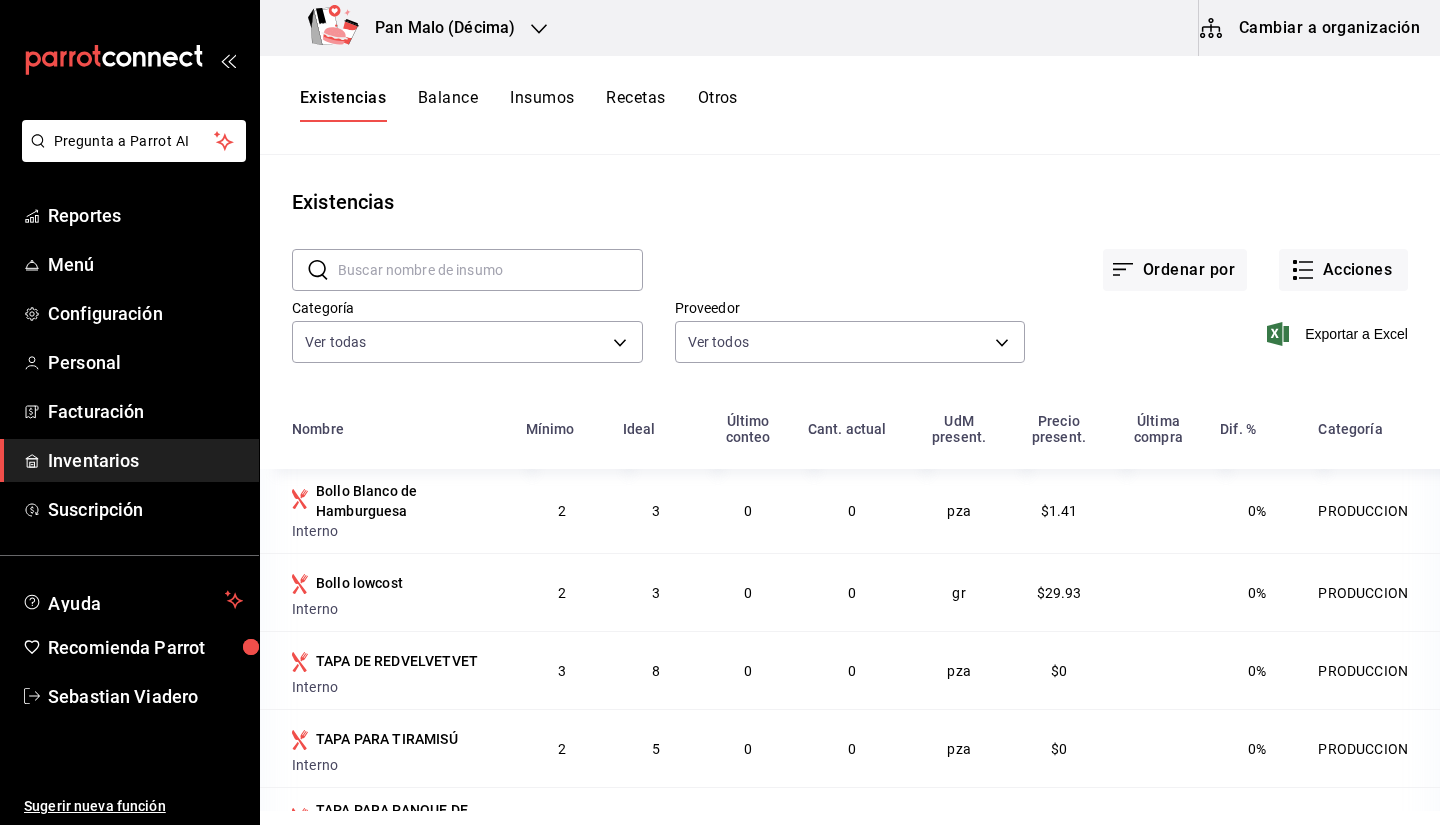 click on "Ordenar por Acciones" at bounding box center [1025, 254] 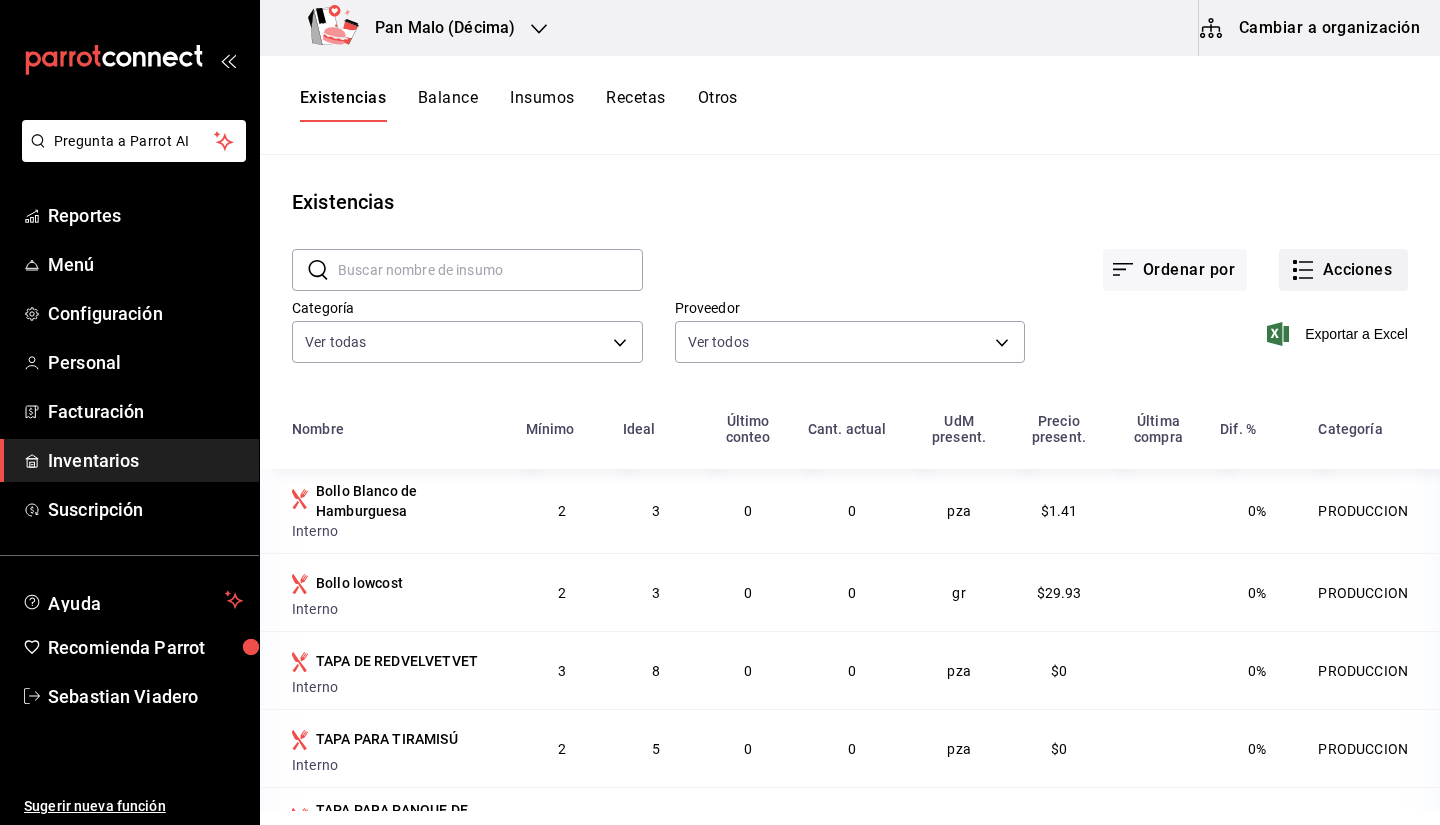 click on "Acciones" at bounding box center (1343, 270) 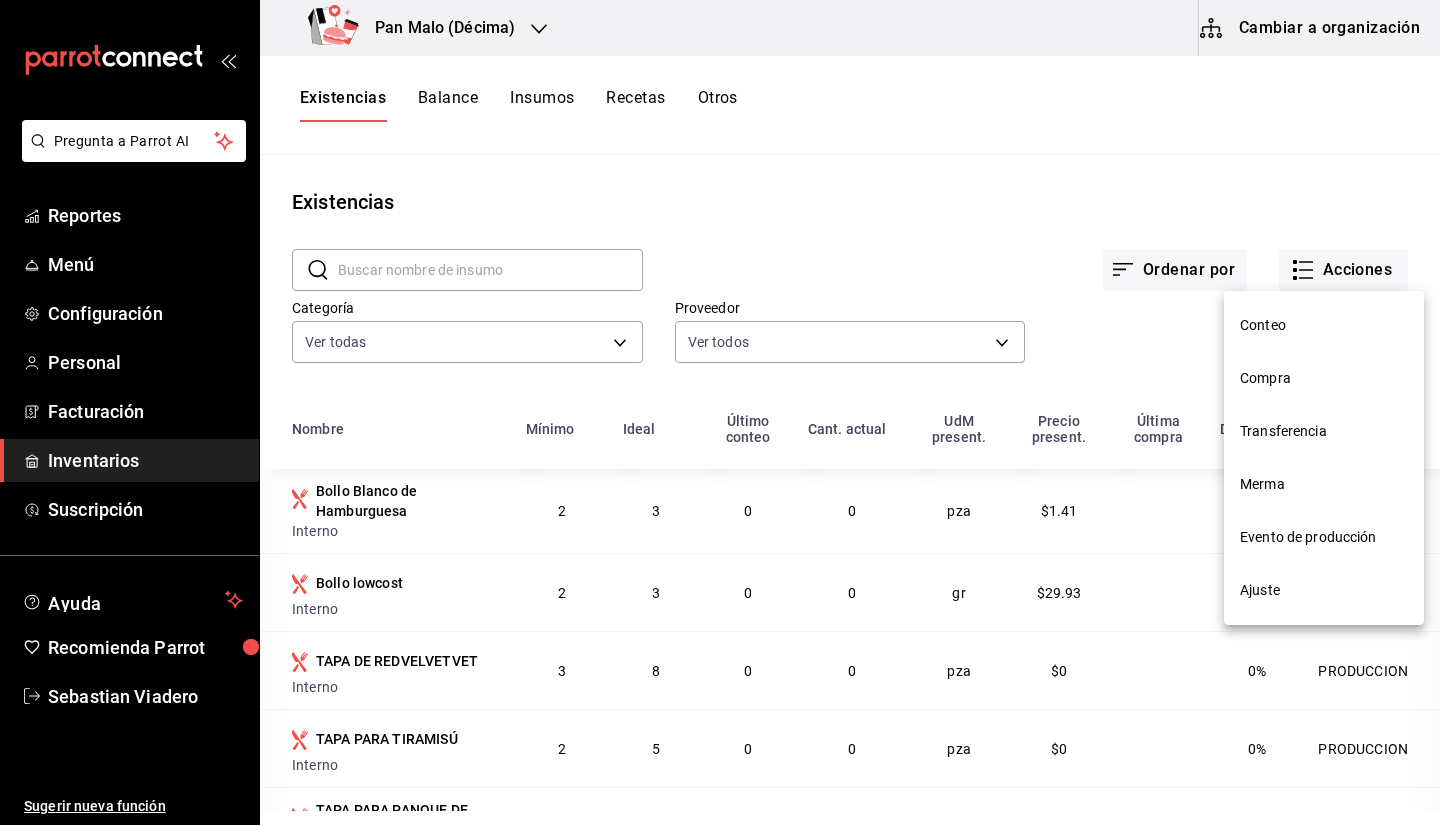 click at bounding box center (720, 412) 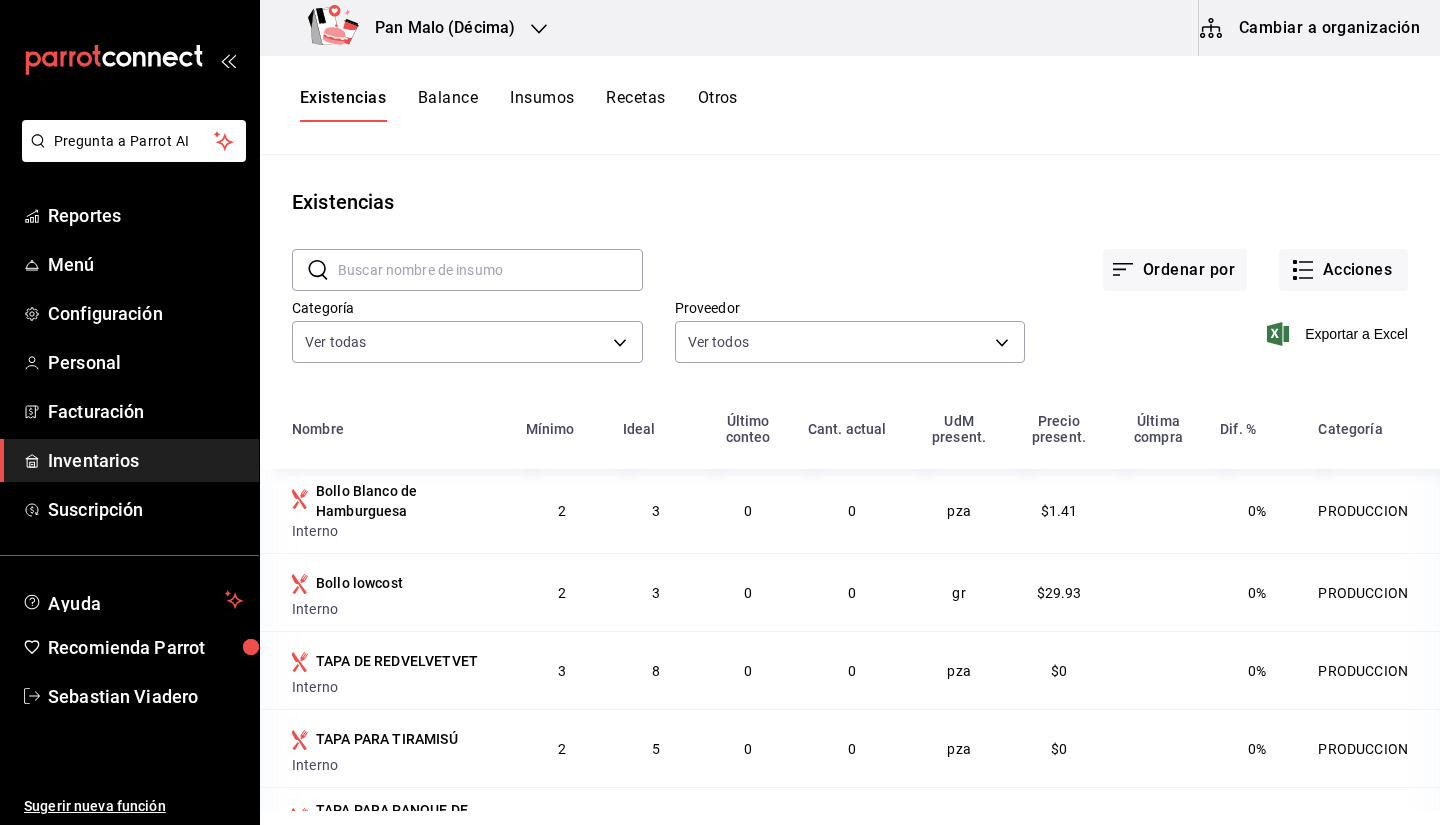 click on "Pan Malo (Décima)" at bounding box center [437, 28] 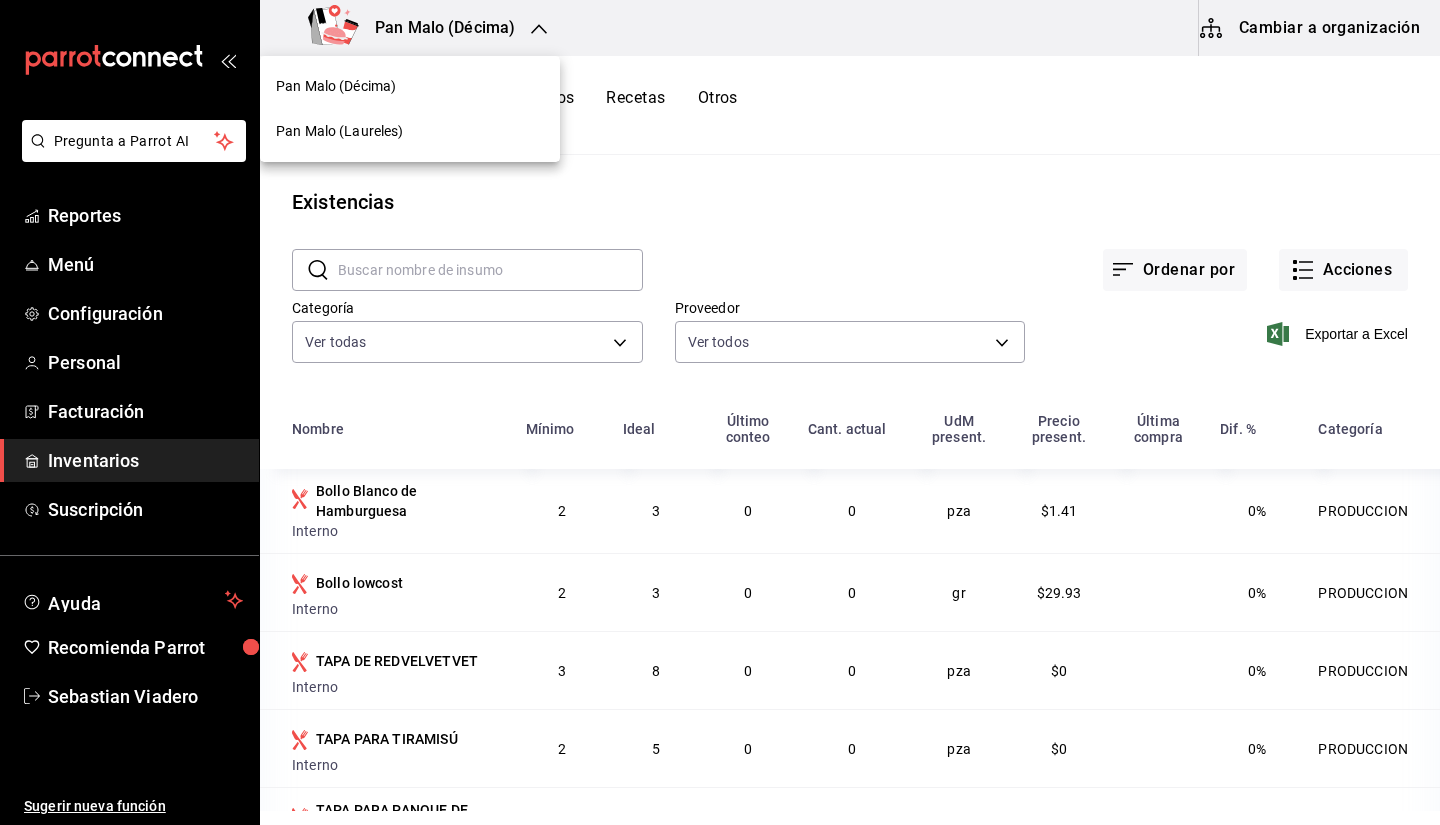 click on "Pan Malo (Laureles)" at bounding box center (410, 131) 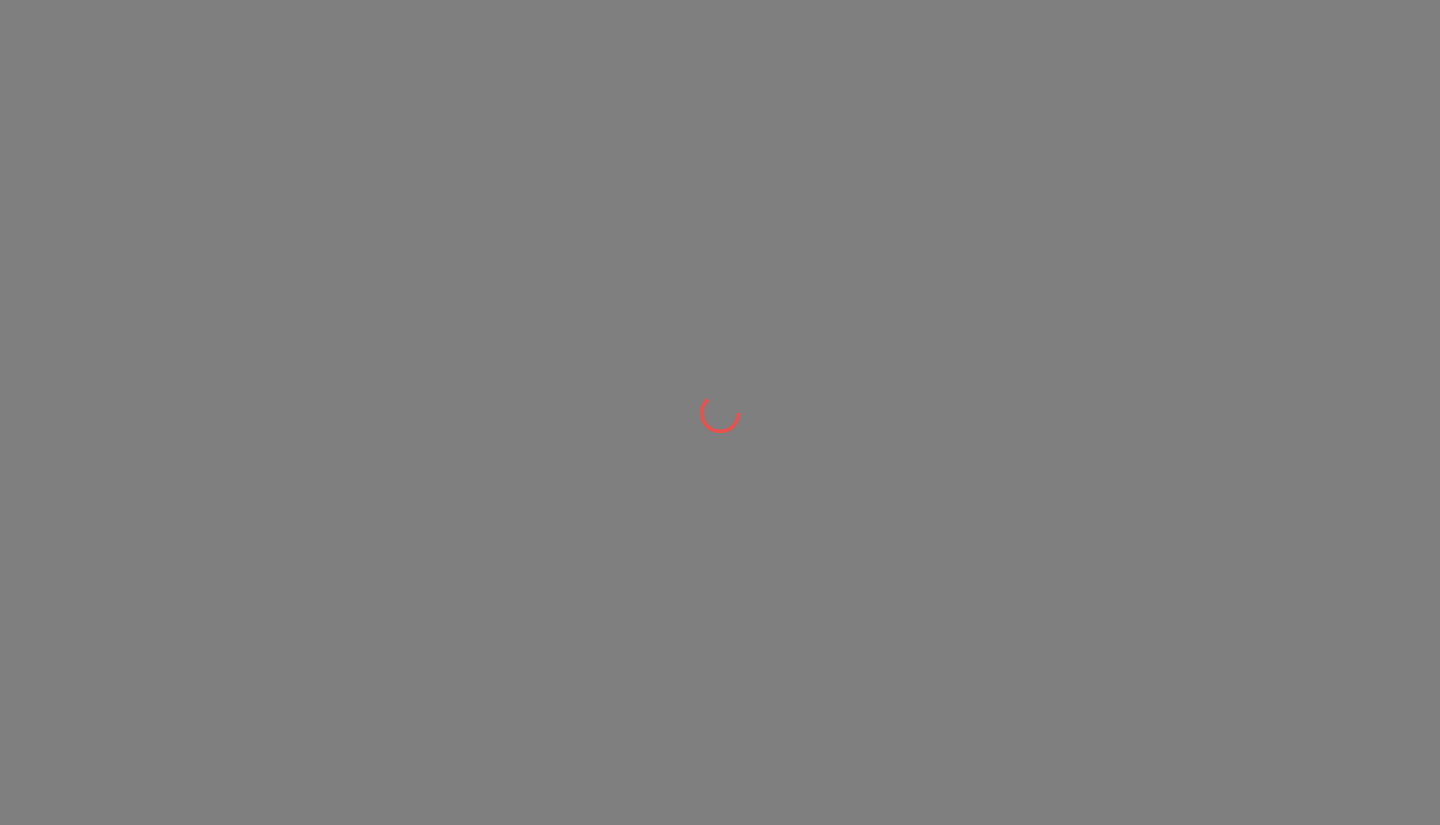 scroll, scrollTop: 0, scrollLeft: 0, axis: both 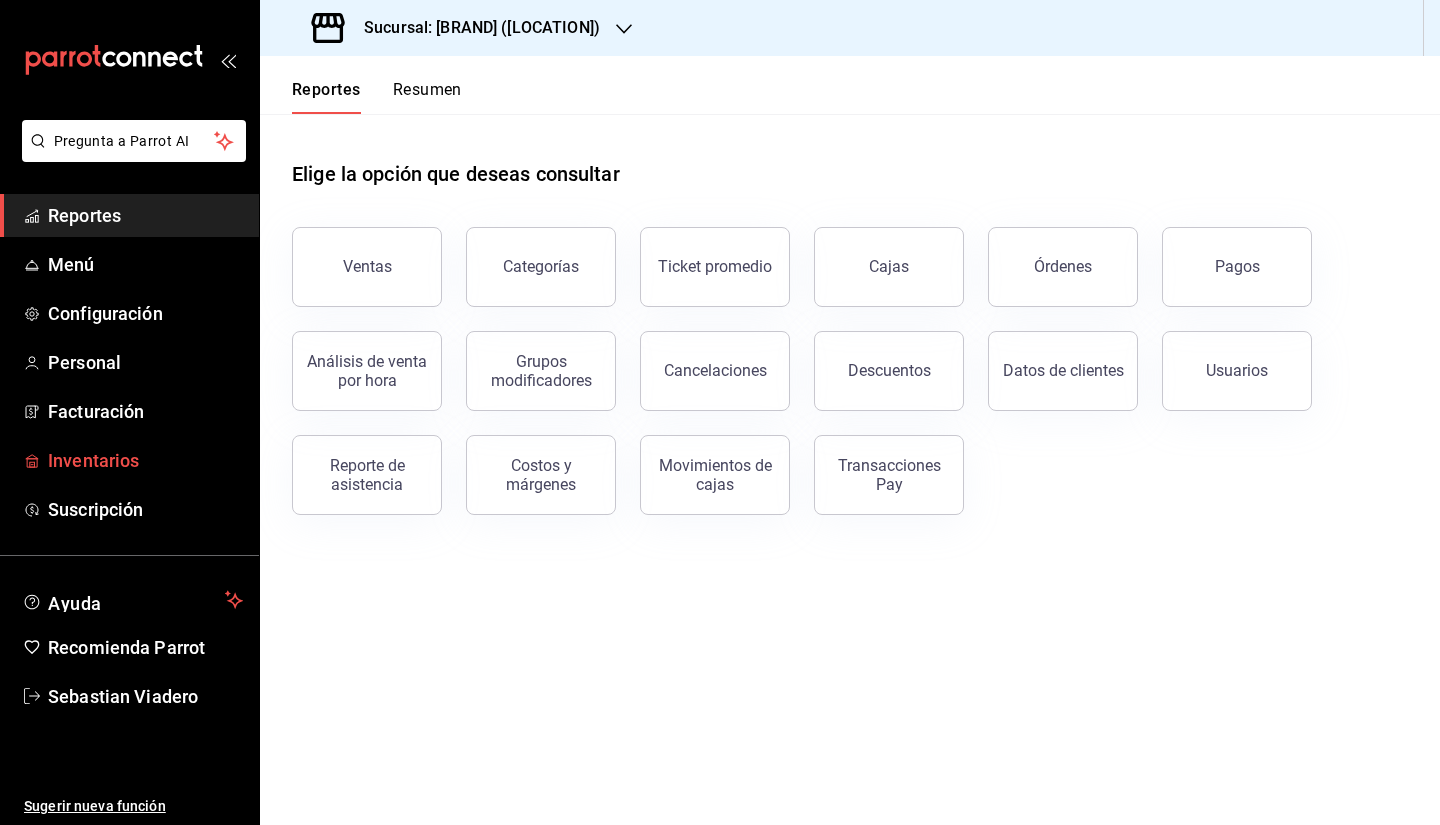 click on "Inventarios" at bounding box center (145, 460) 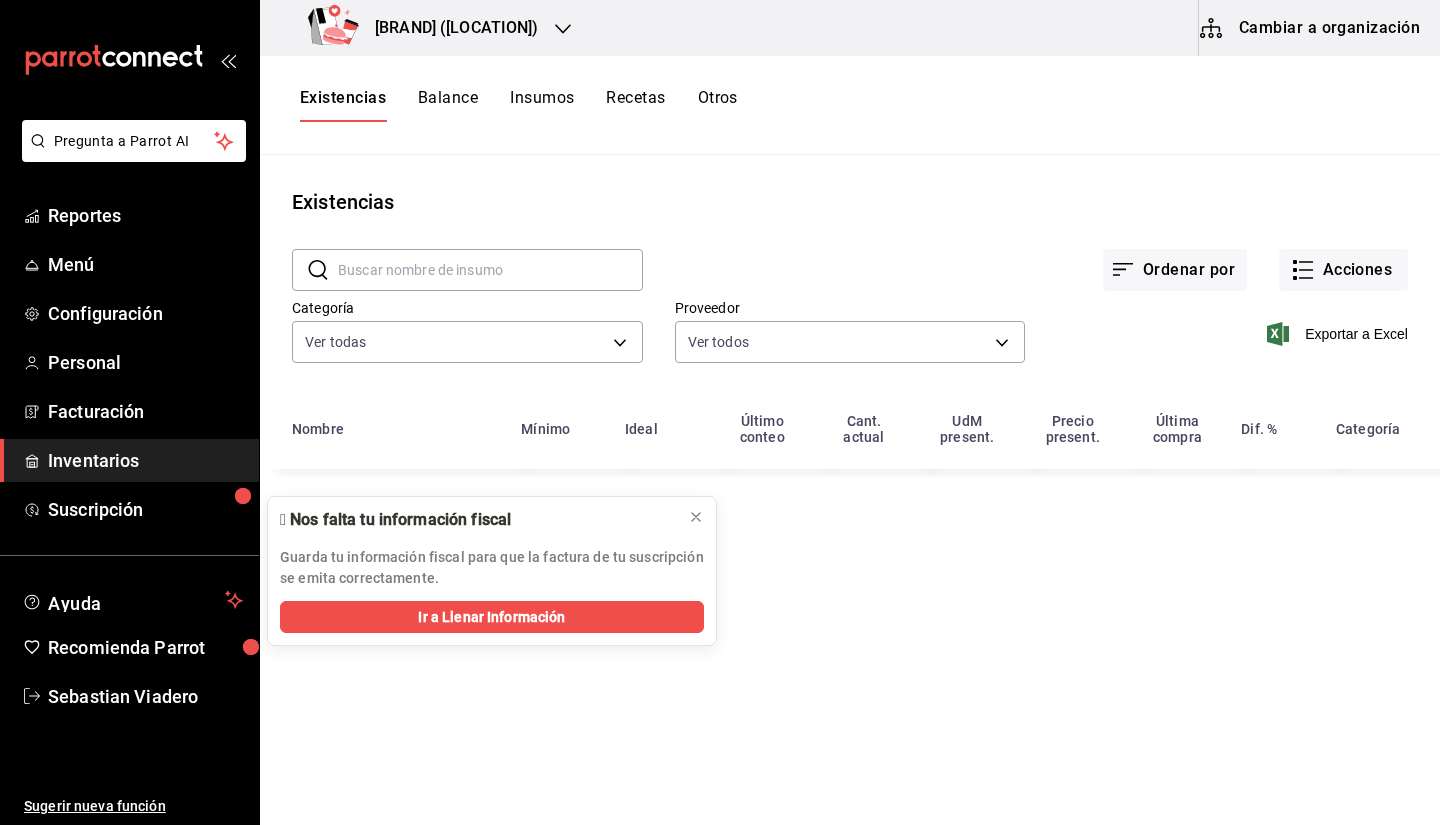 click at bounding box center (490, 270) 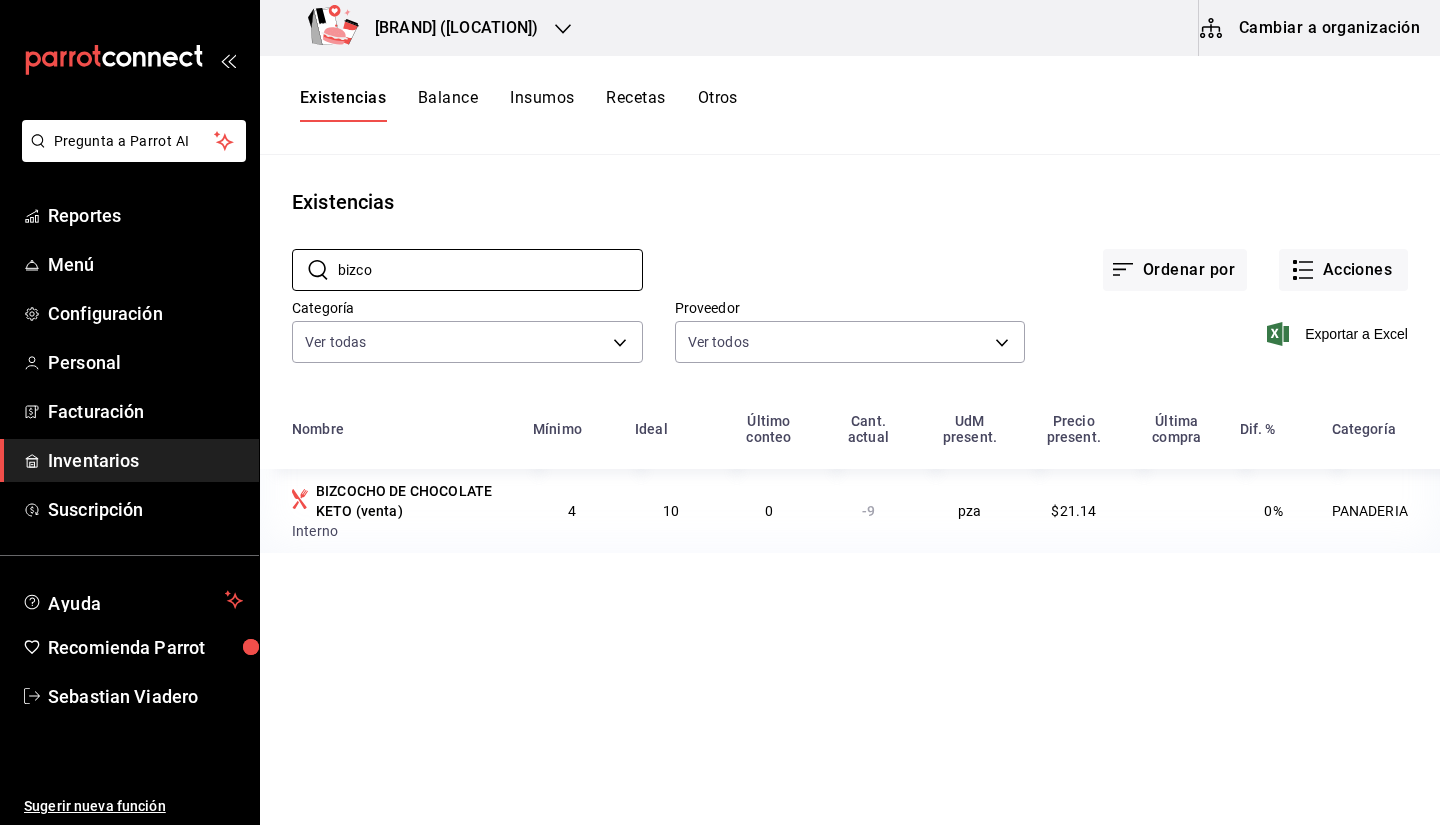 type on "bizco" 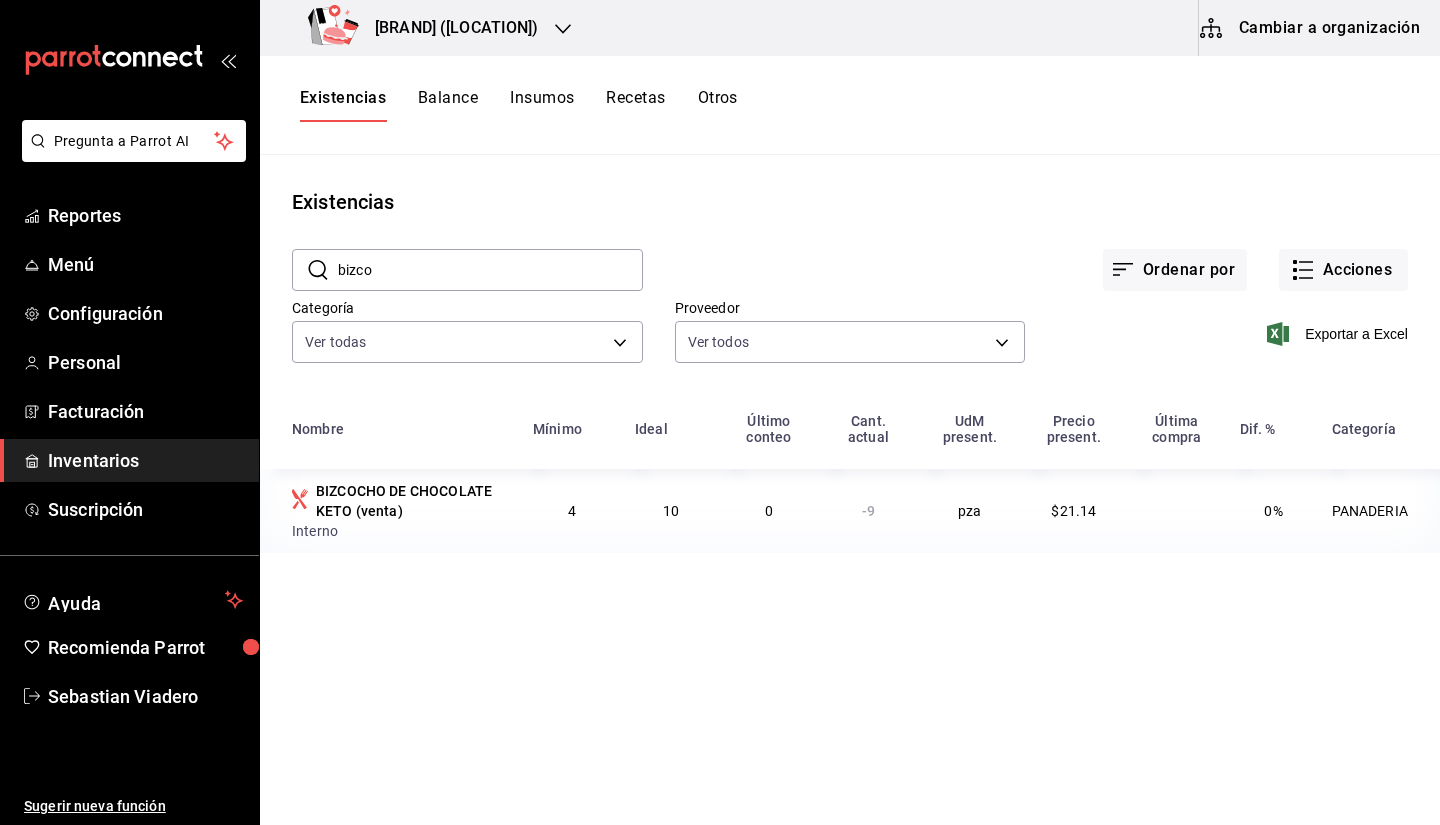 click on "Existencias" at bounding box center [850, 202] 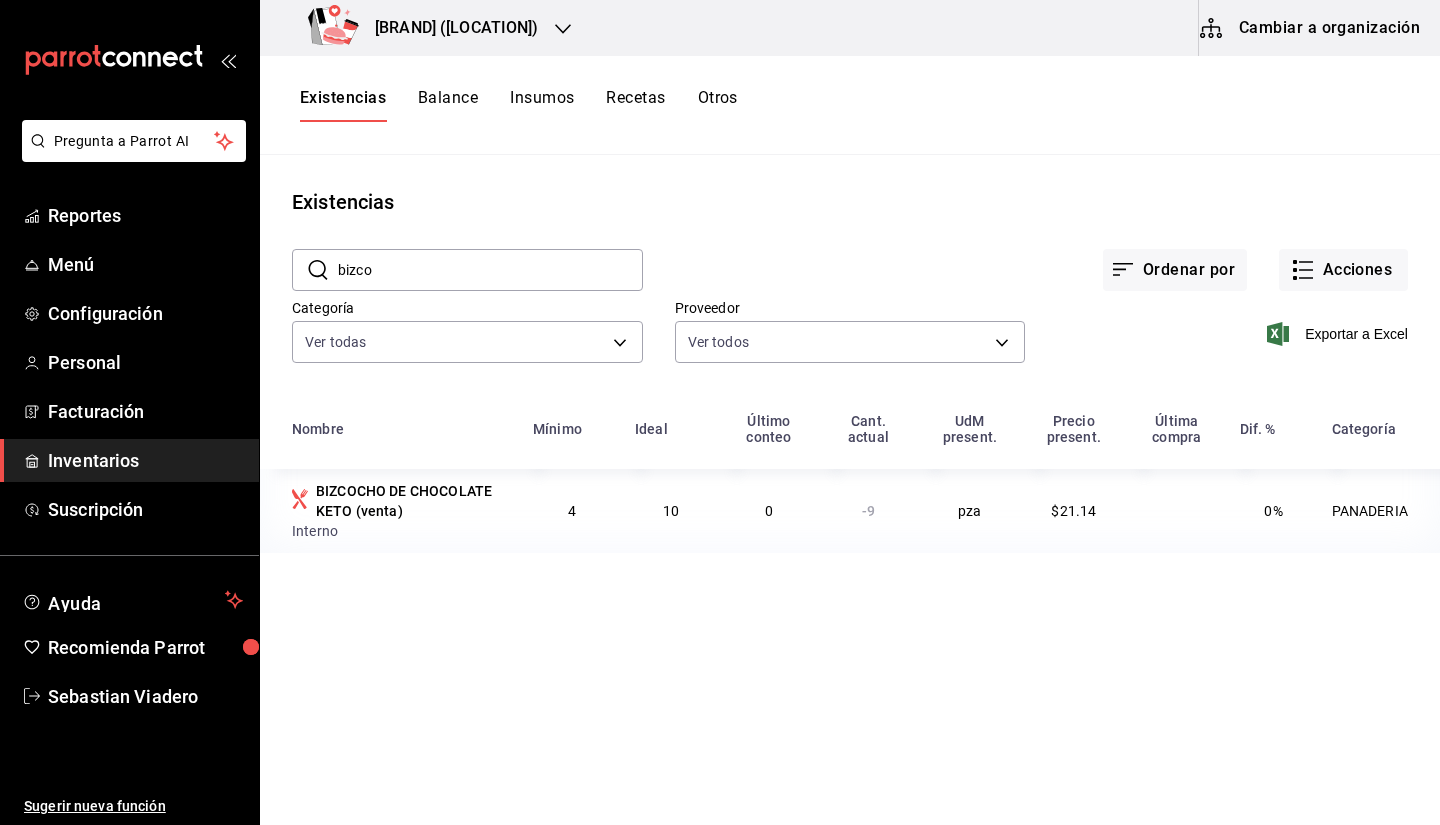 click on "Recetas" at bounding box center [635, 105] 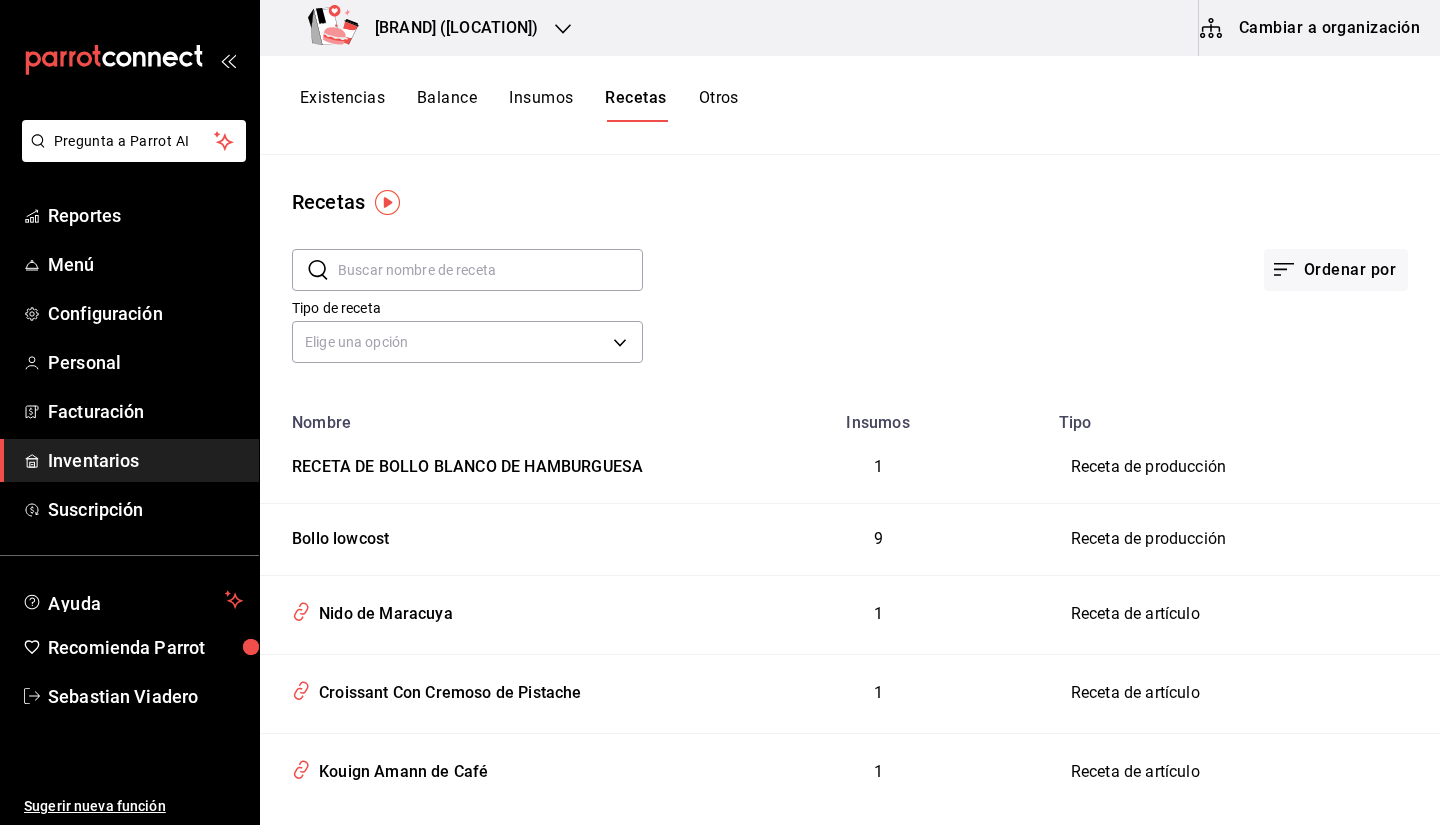 click at bounding box center [490, 270] 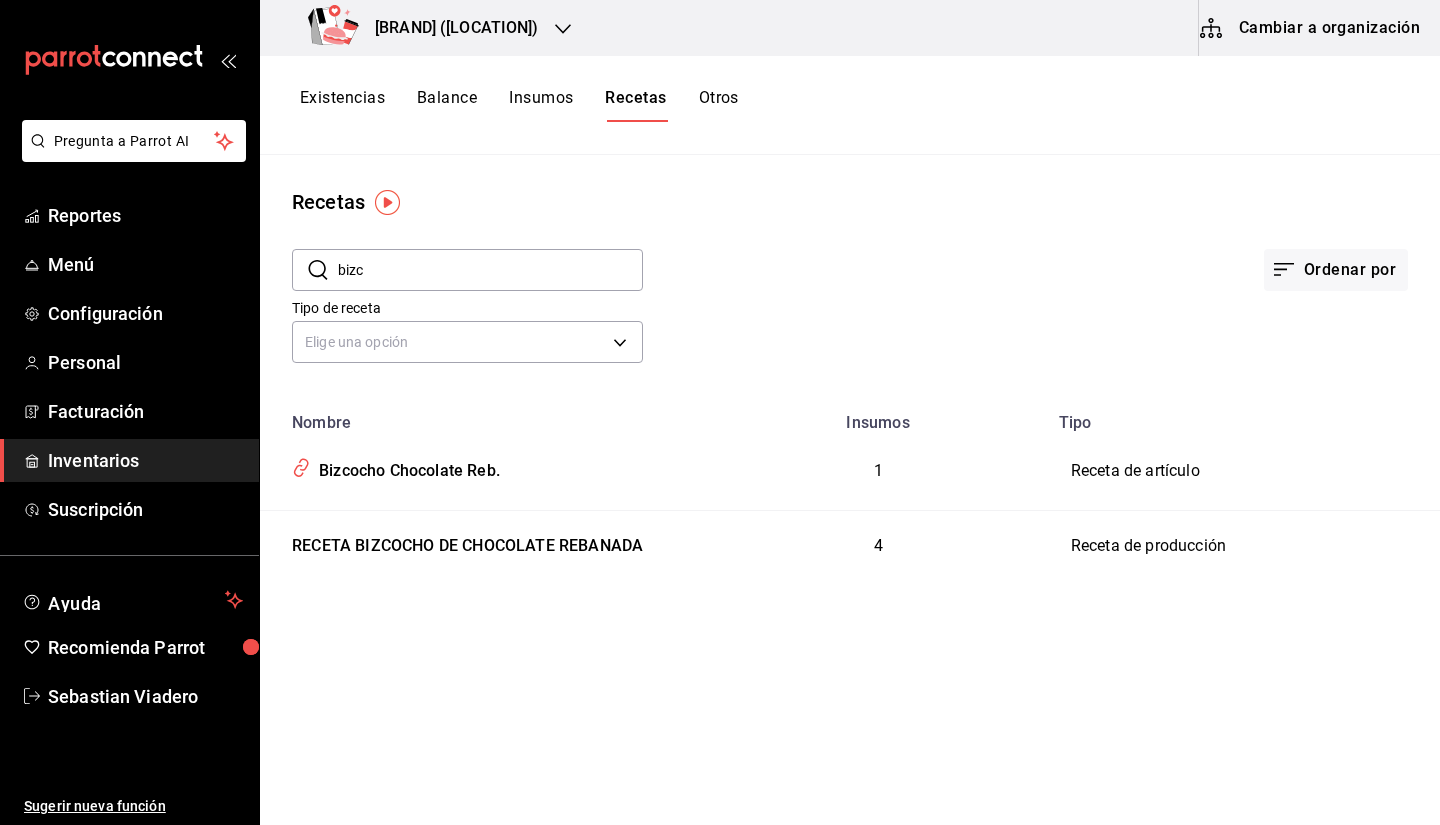 click on "Receta de artículo" at bounding box center [1243, 471] 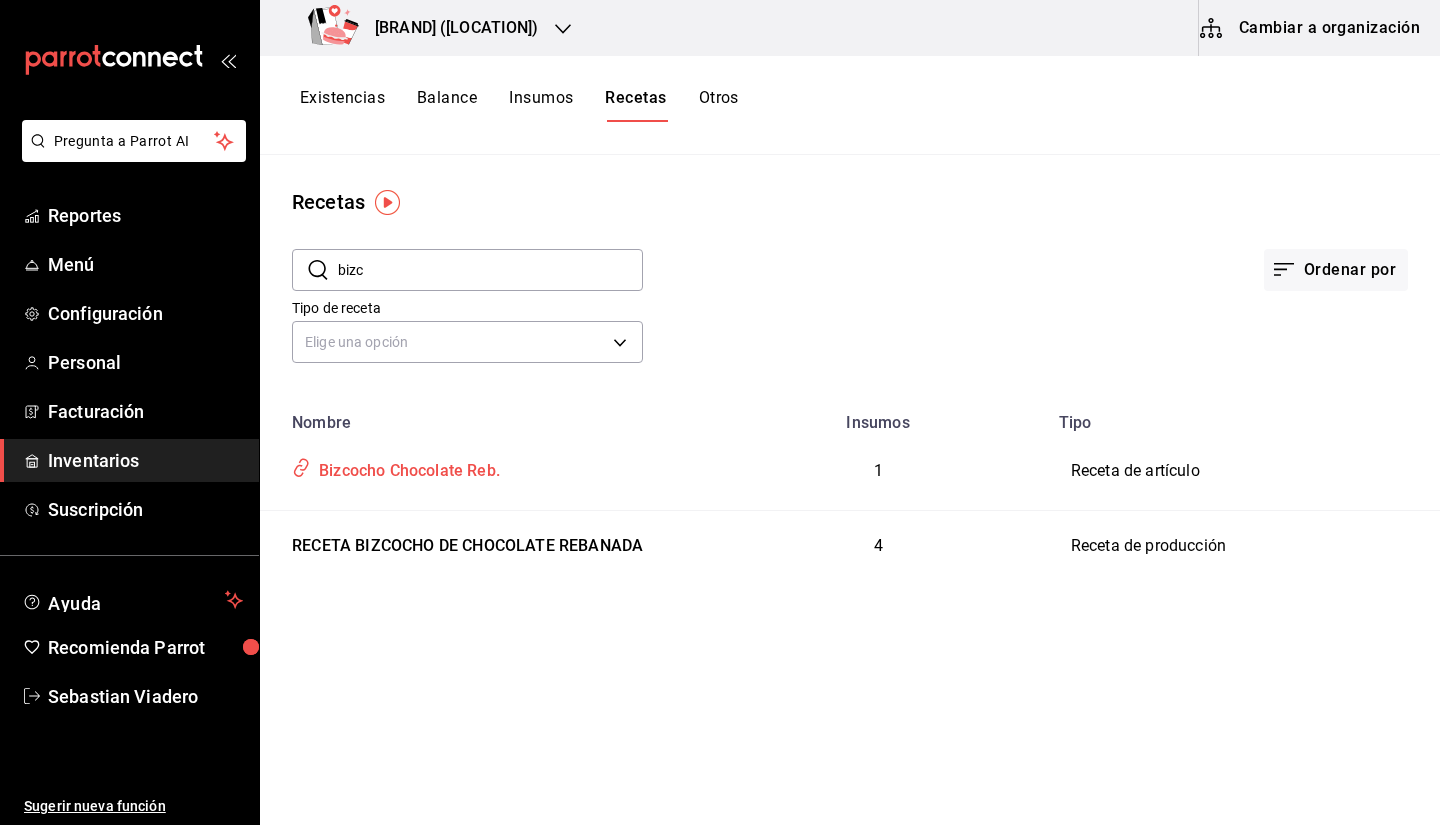 click on "Bizcocho Chocolate Reb." at bounding box center [405, 467] 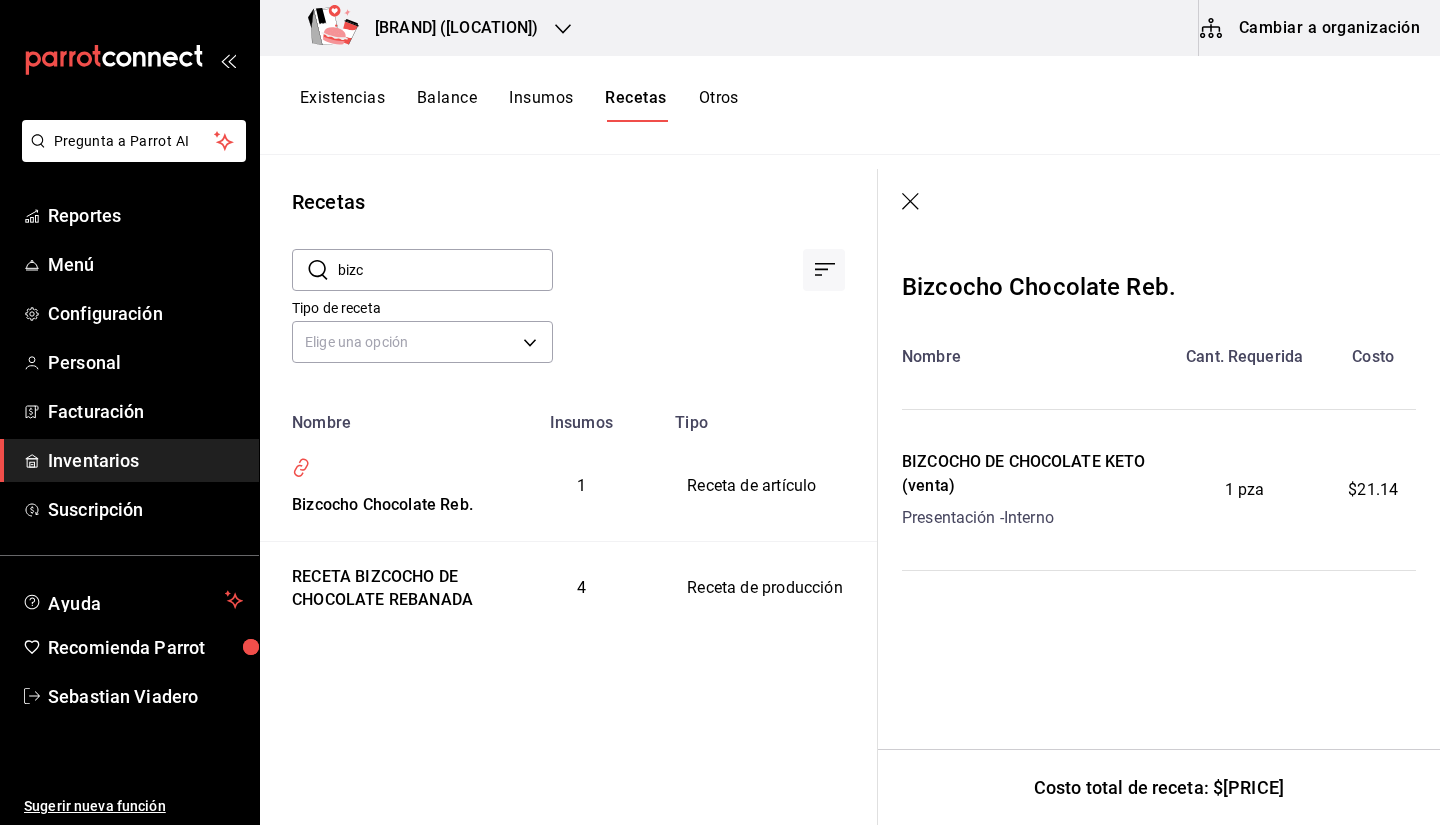 click on "bizc" at bounding box center [445, 270] 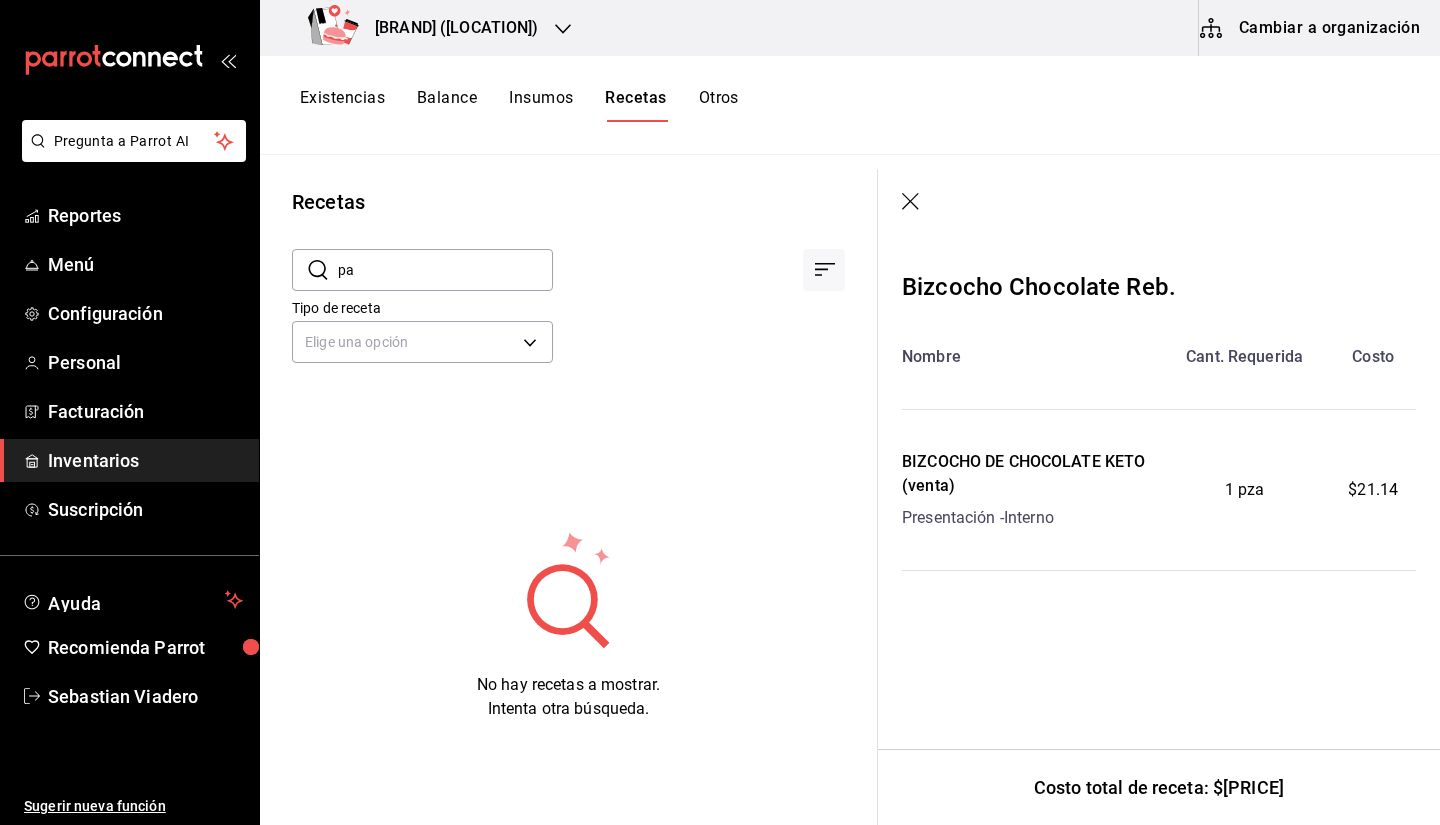 type on "p" 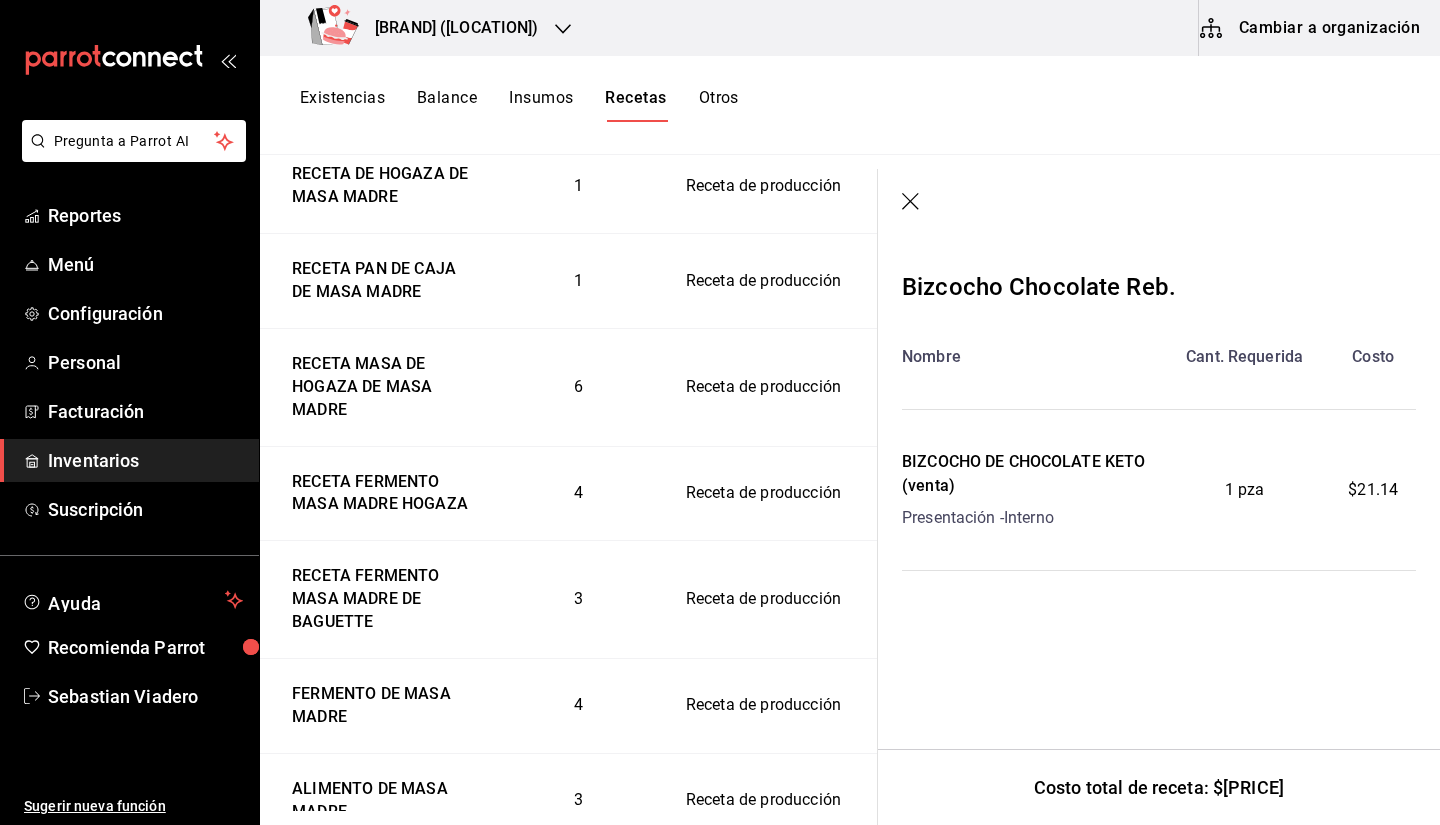 scroll, scrollTop: 548, scrollLeft: 0, axis: vertical 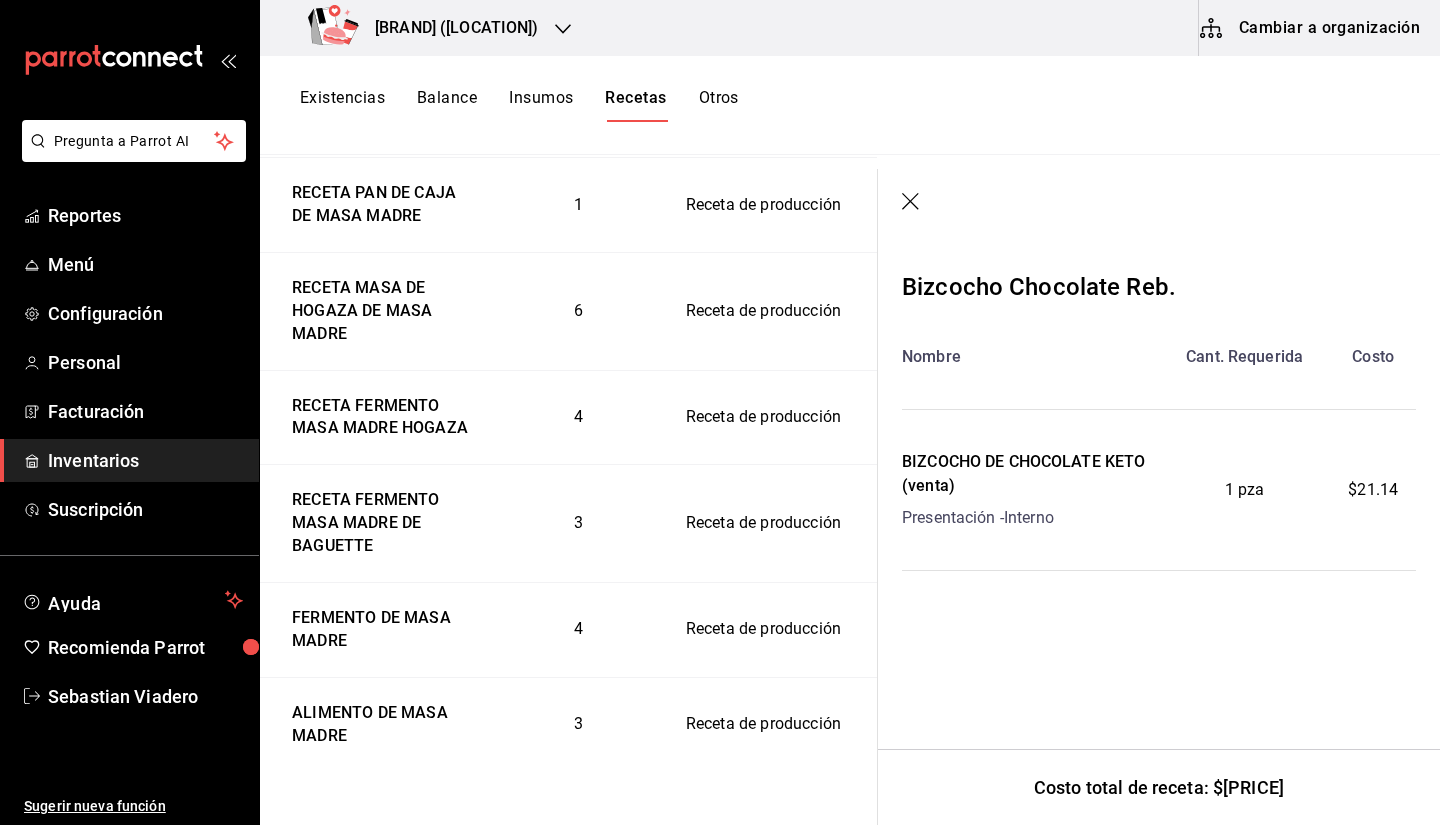 click on "Bizcocho Chocolate Reb. Nombre Cant. Requerida Costo BIZCOCHO DE CHOCOLATE KETO (venta) Presentación -  Interno 1 pza $21.14   Costo total de receta: $21.14" at bounding box center (1158, 497) 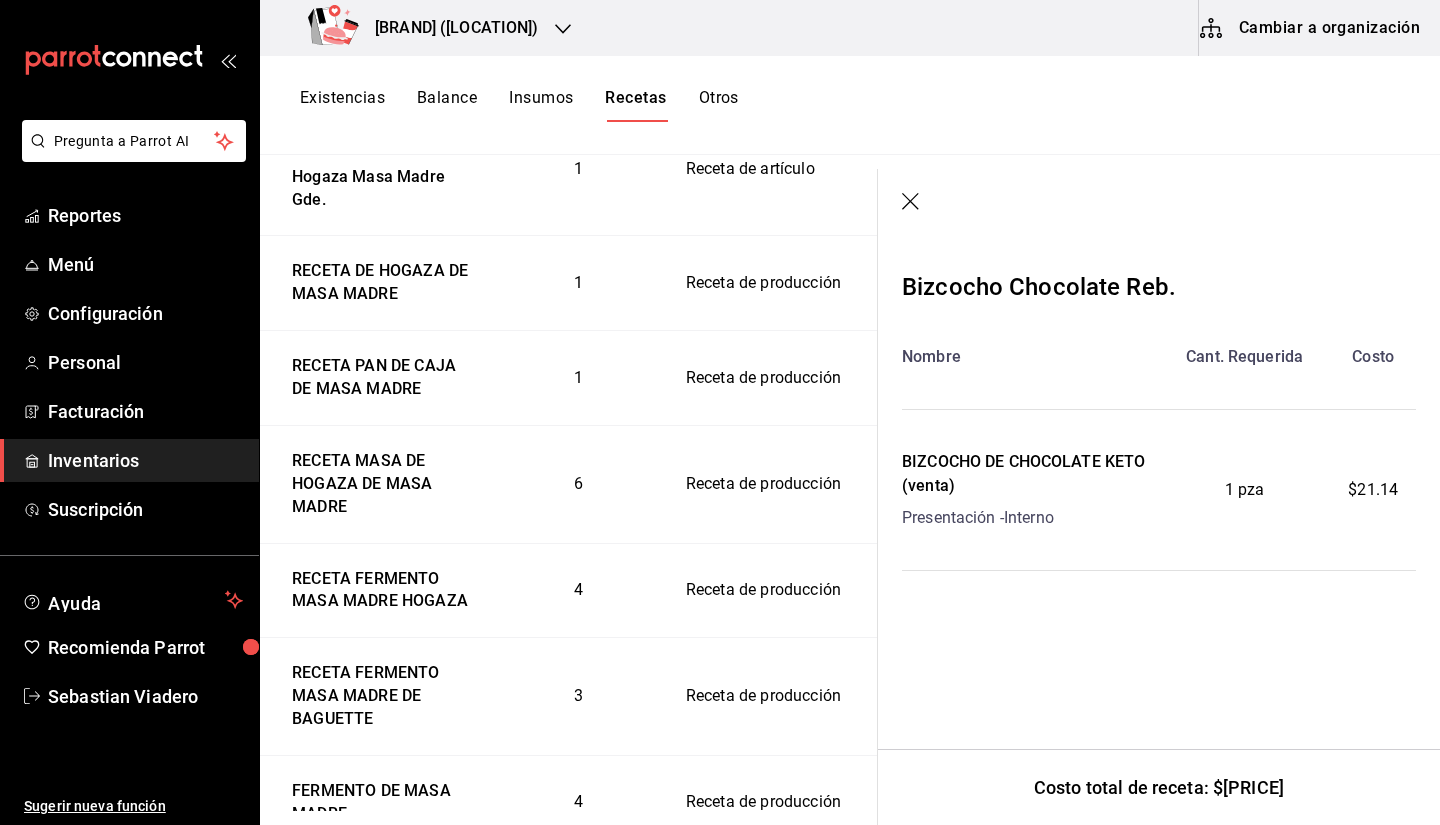 scroll, scrollTop: 0, scrollLeft: 0, axis: both 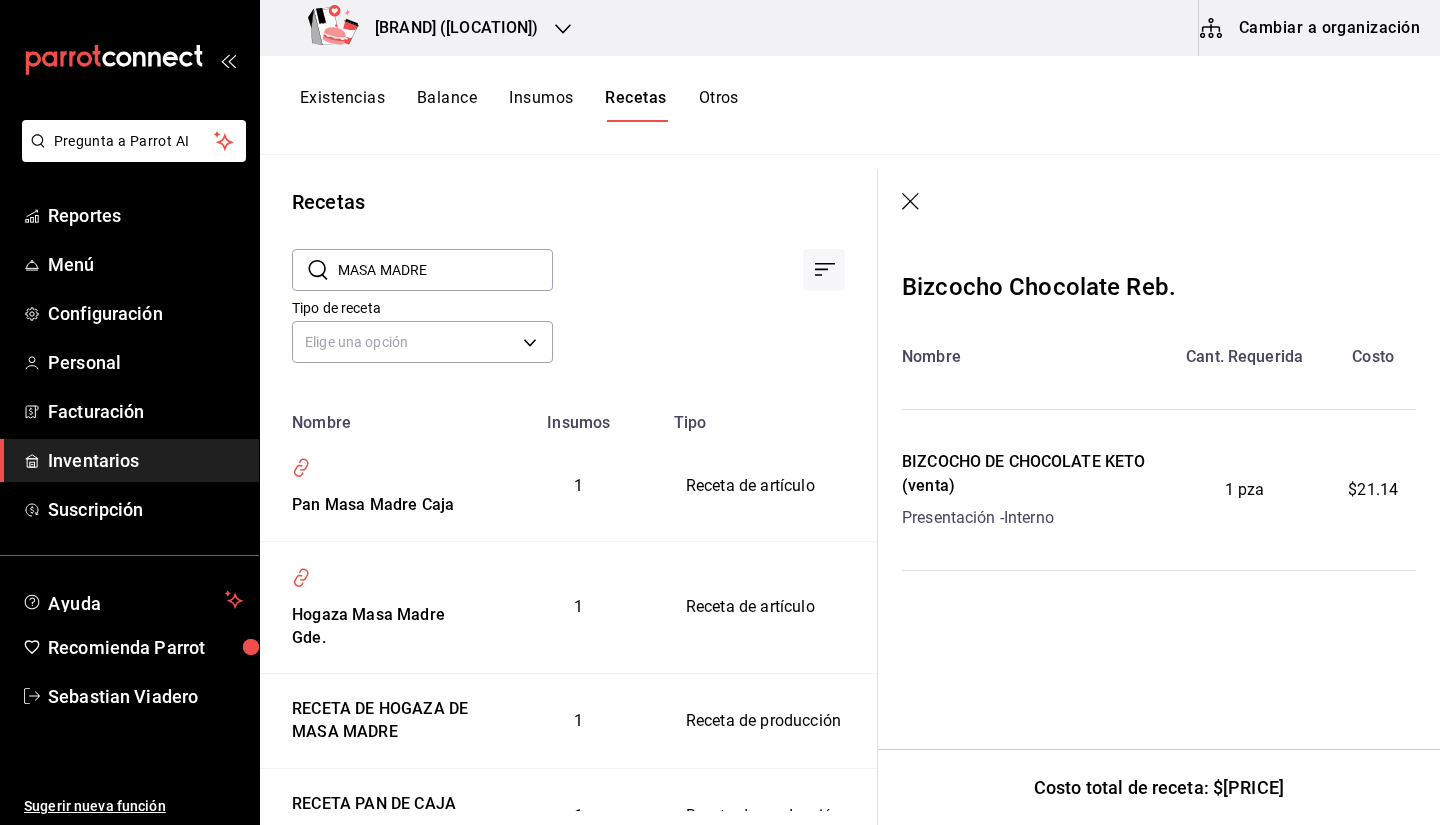 click on "MASA MADRE" at bounding box center [445, 270] 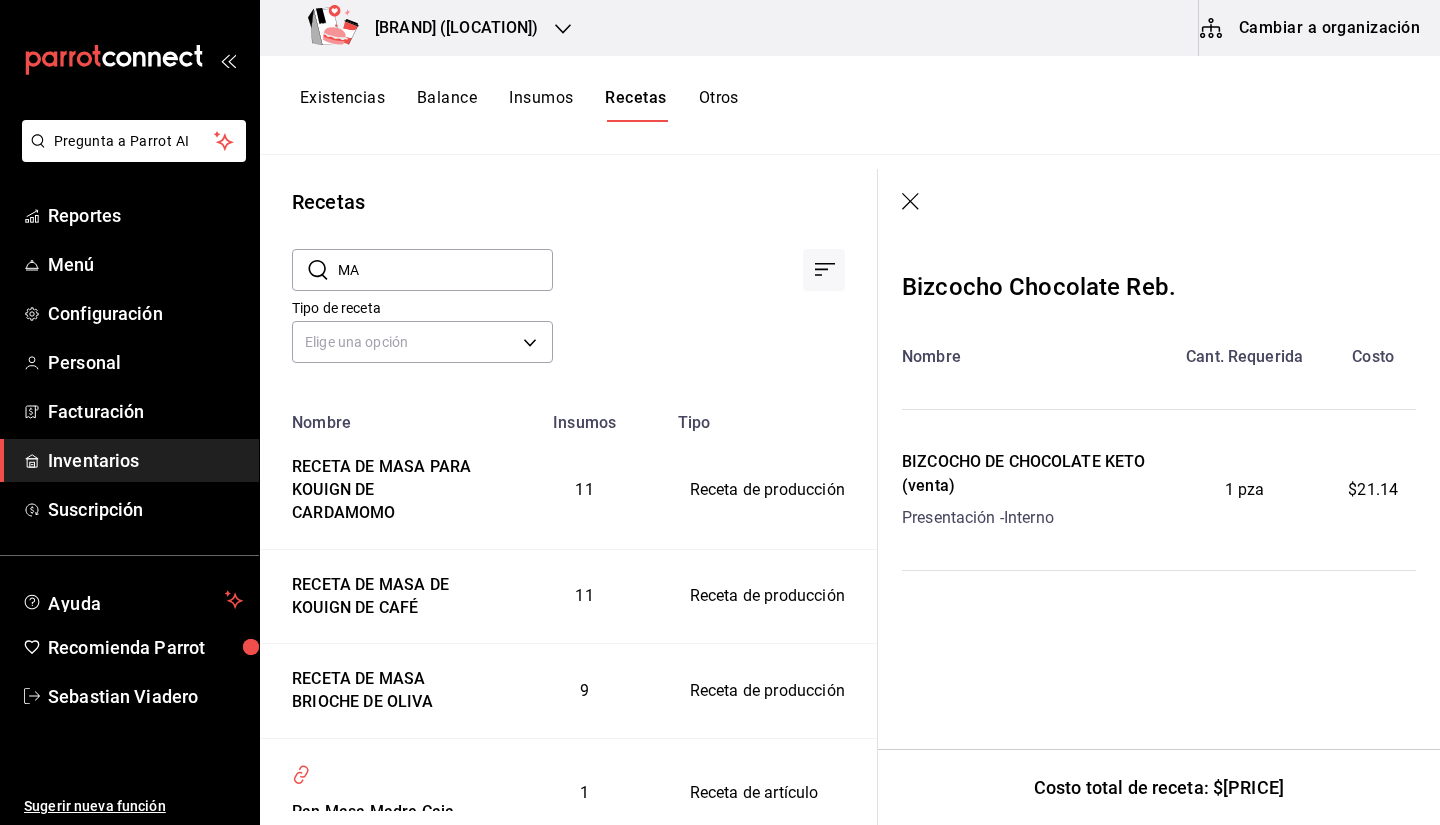 type on "M" 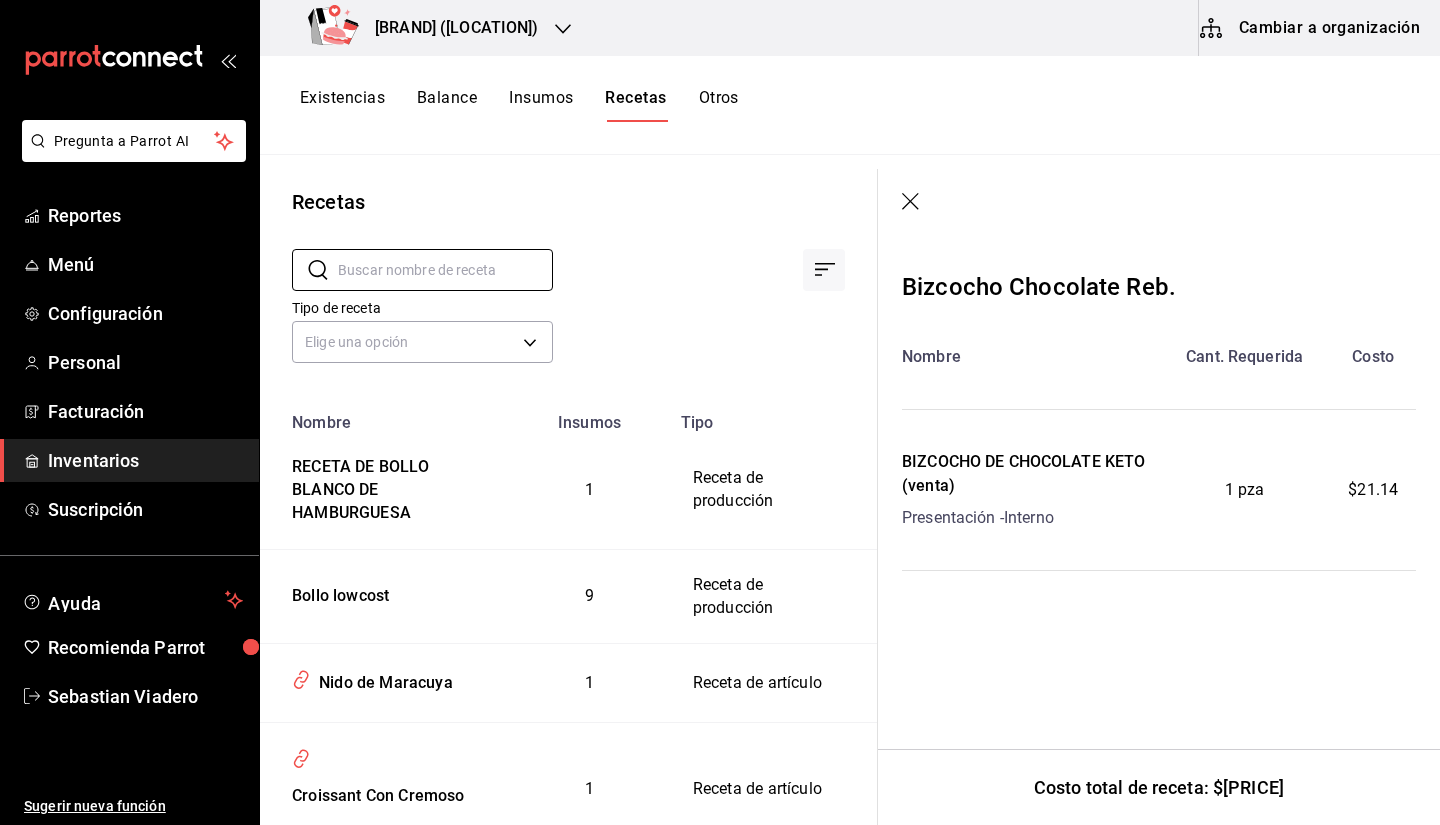 type 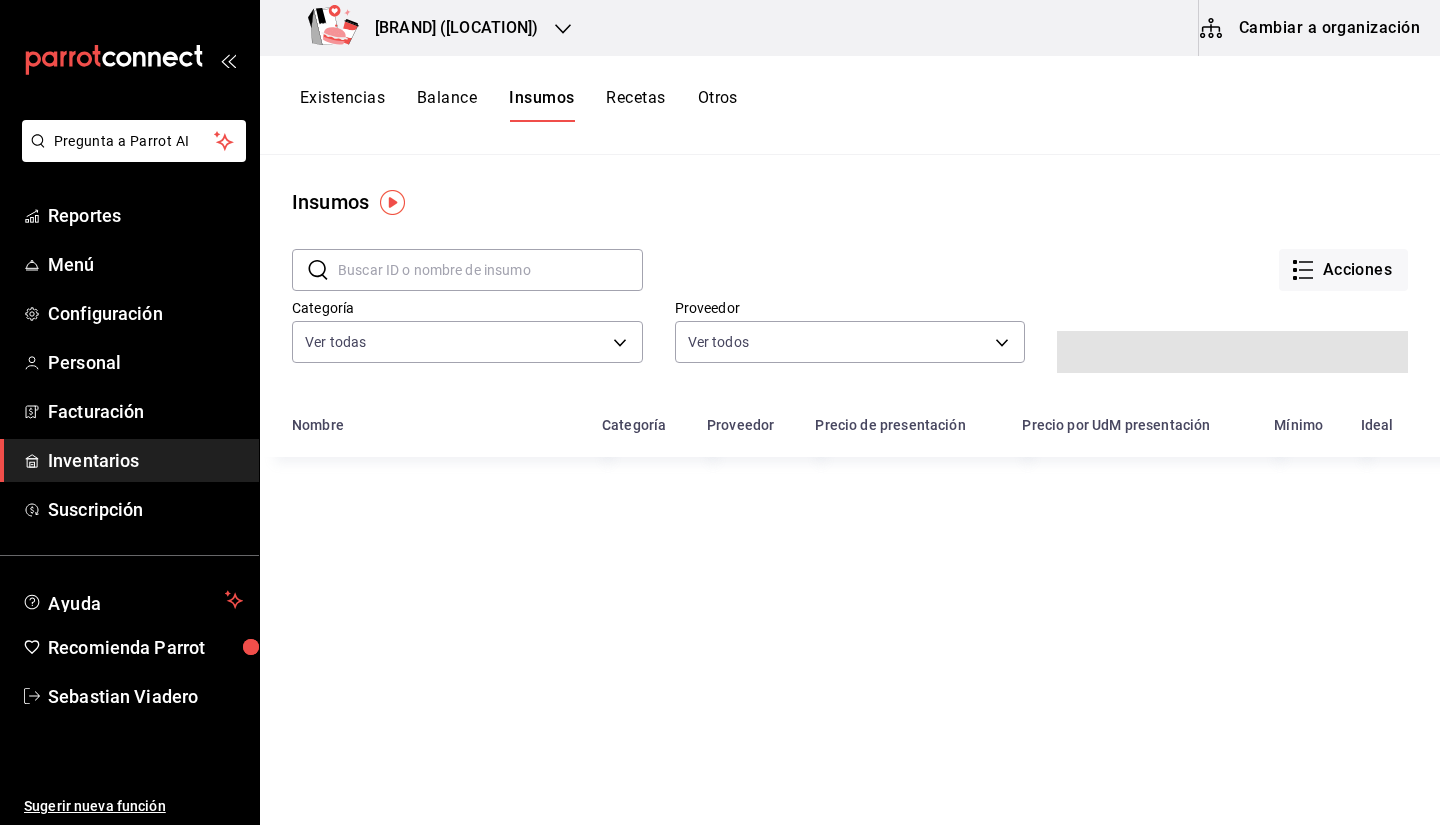 click at bounding box center (490, 270) 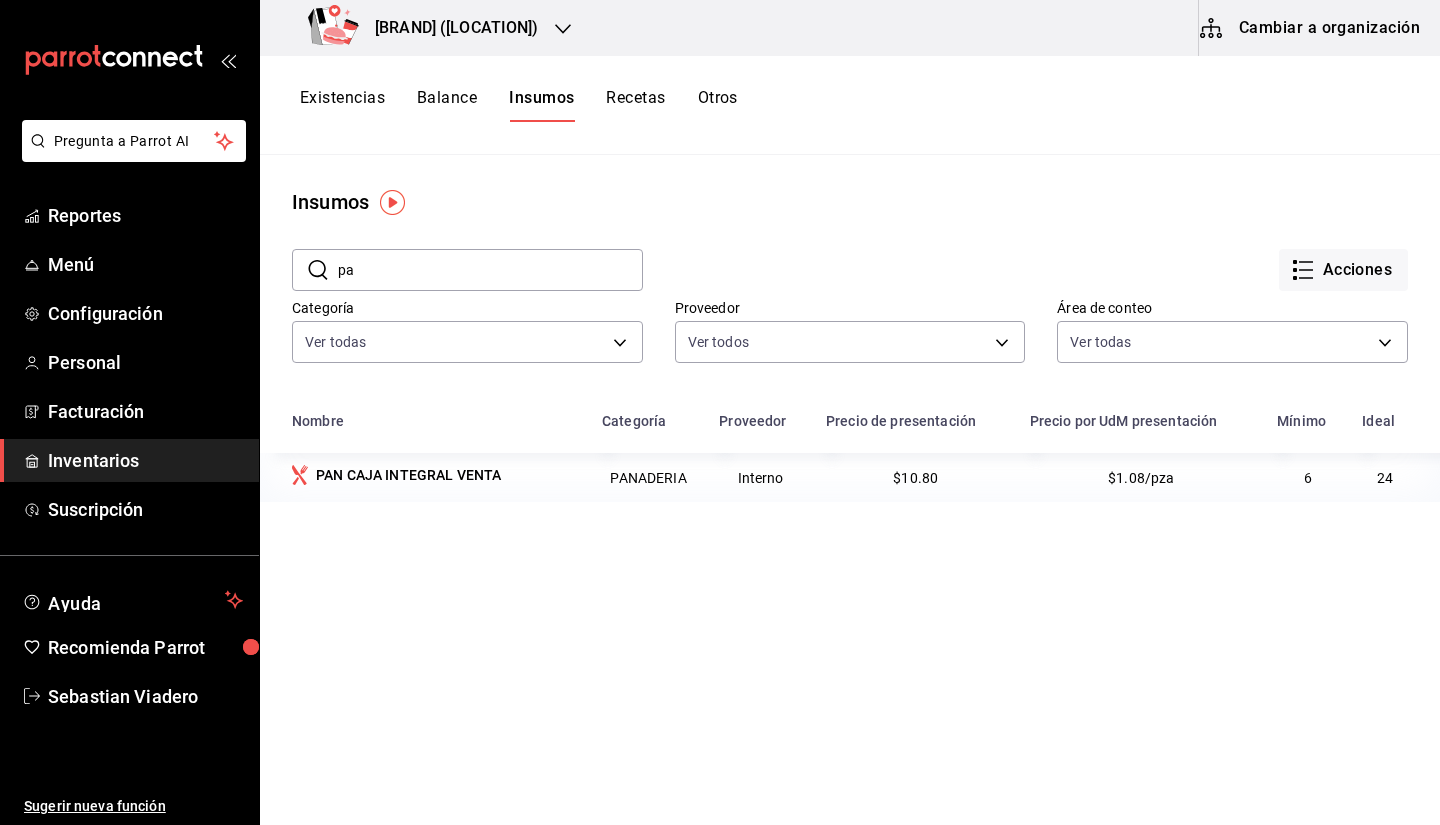 type on "p" 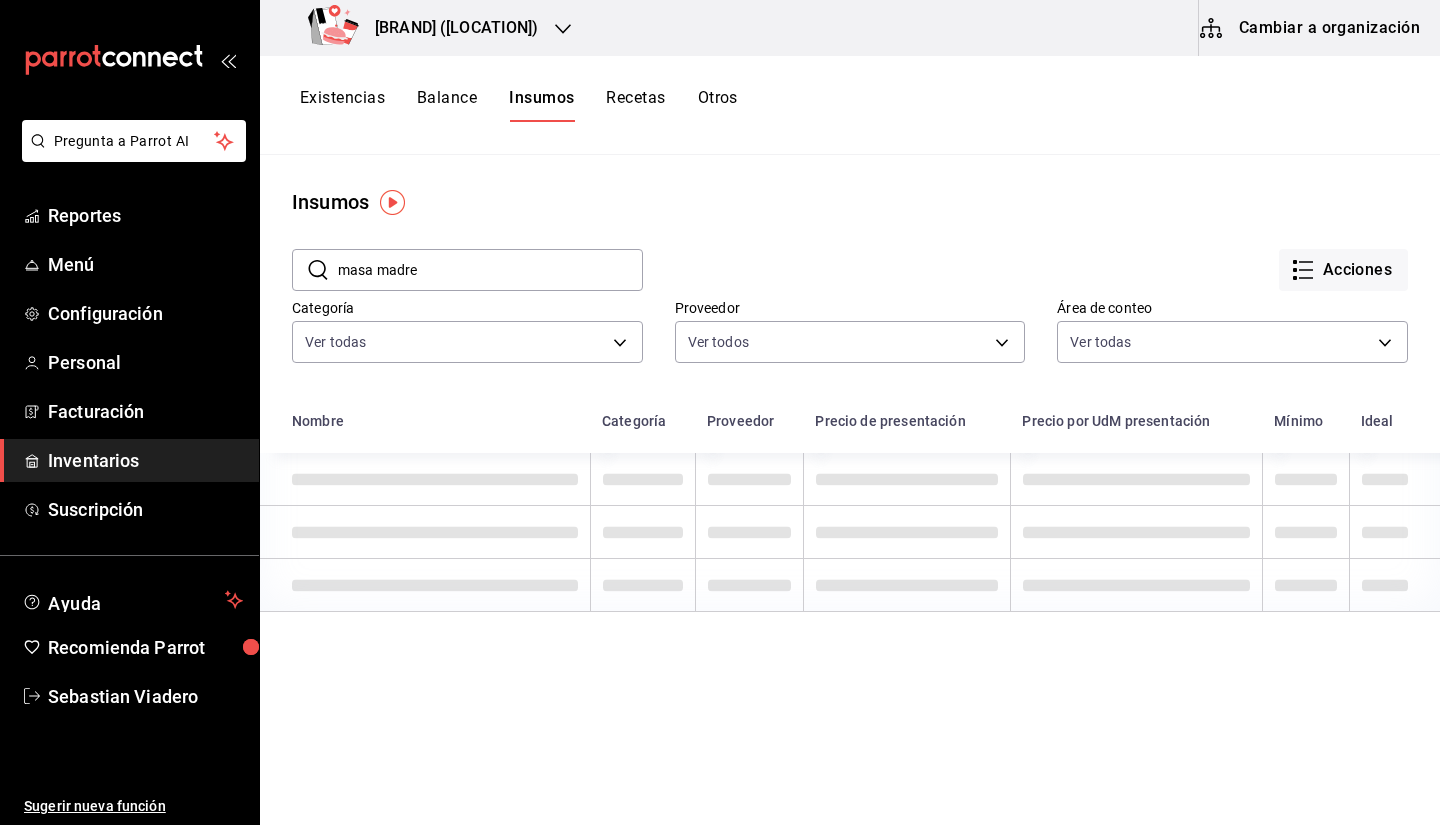 type on "masa madre" 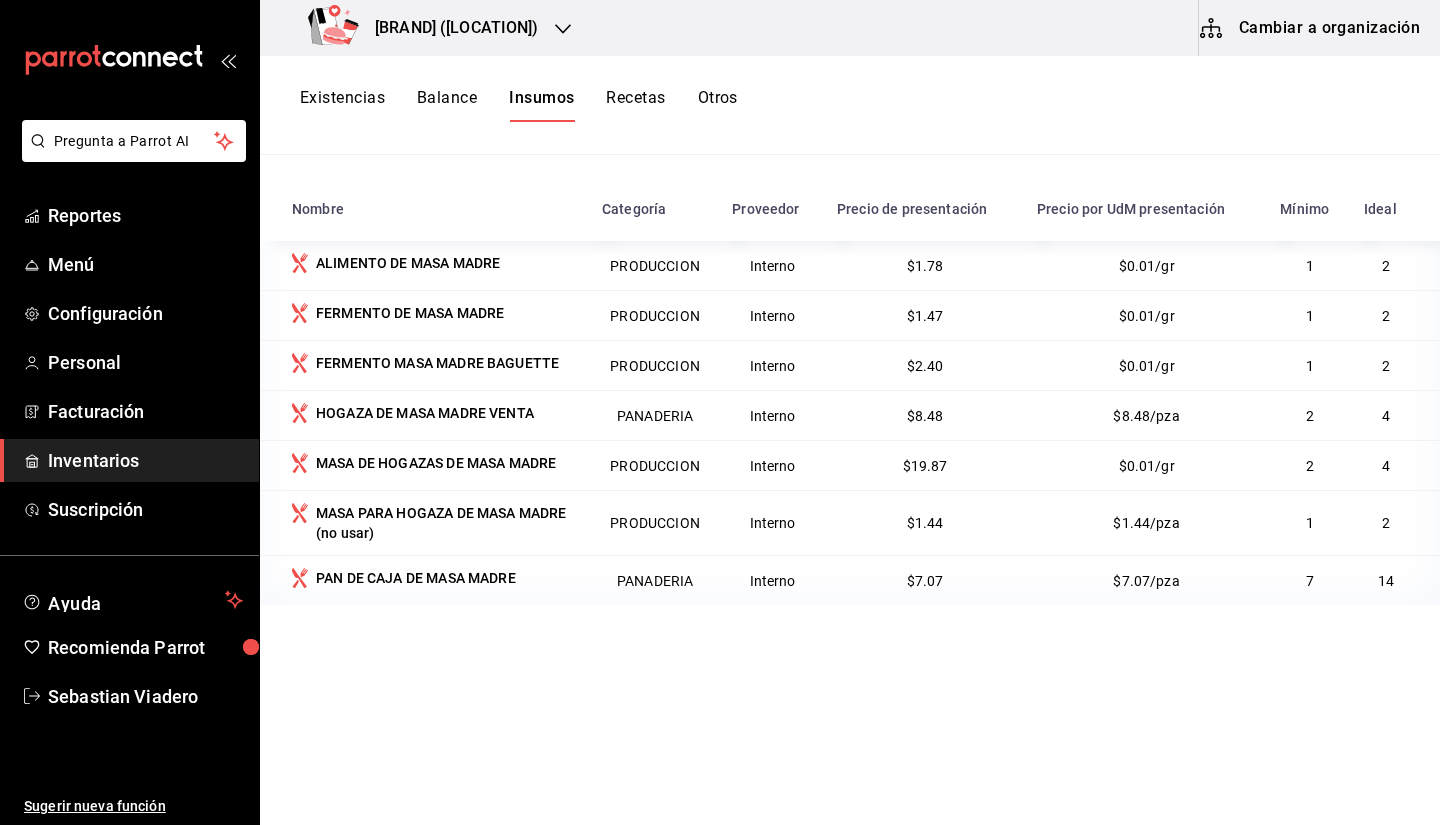 scroll, scrollTop: 195, scrollLeft: 0, axis: vertical 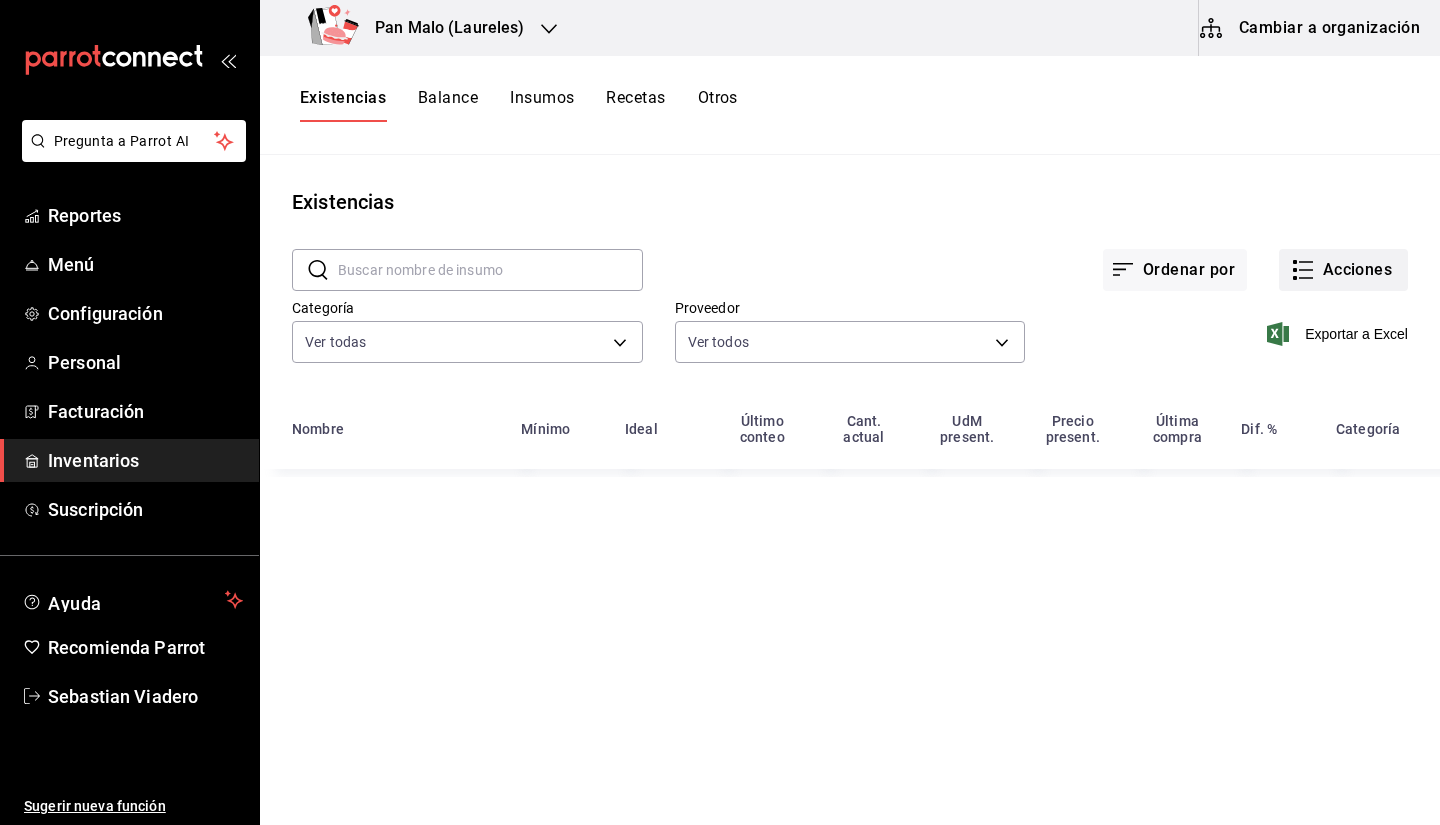click 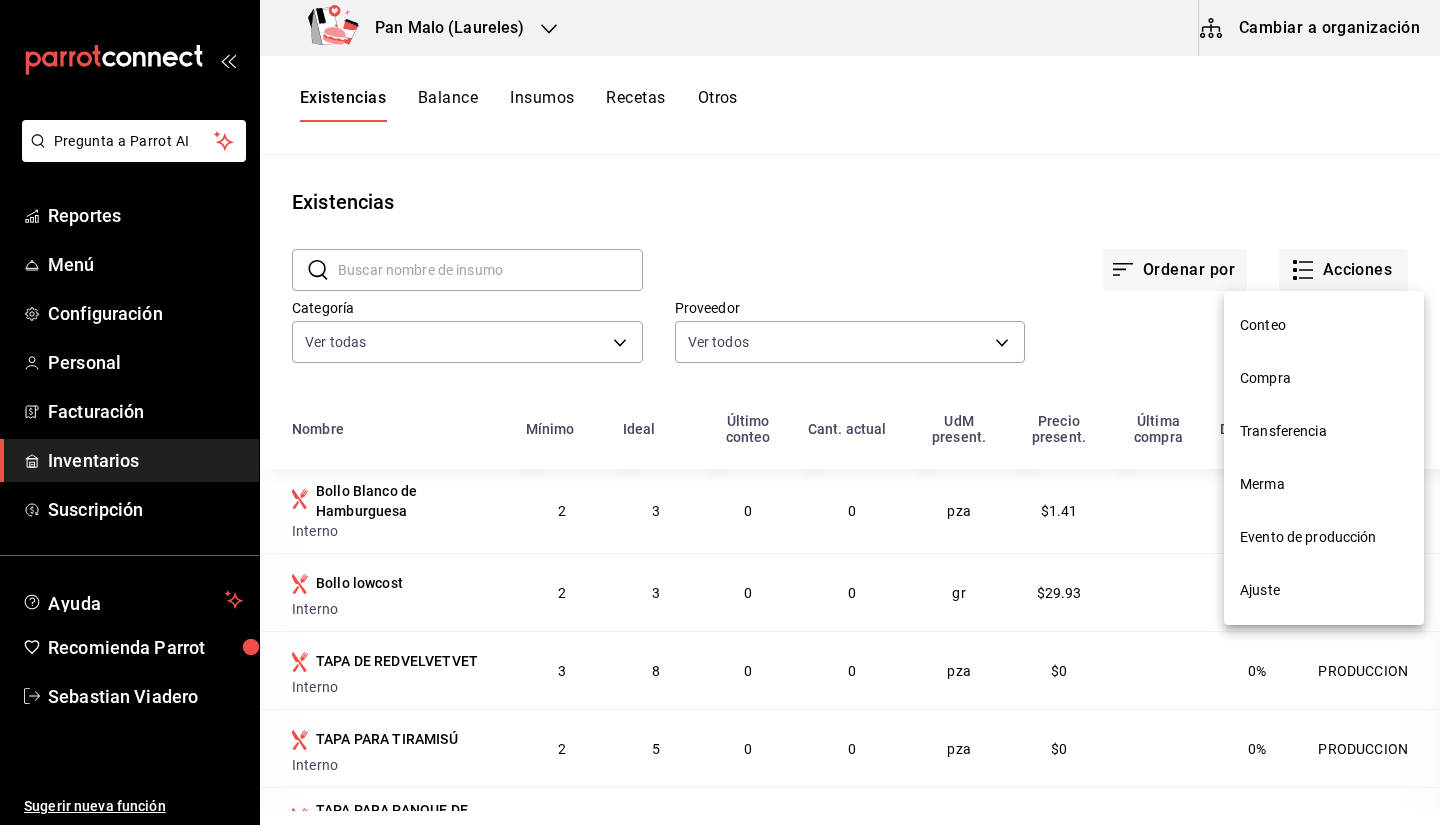 click on "Transferencia" at bounding box center [1324, 431] 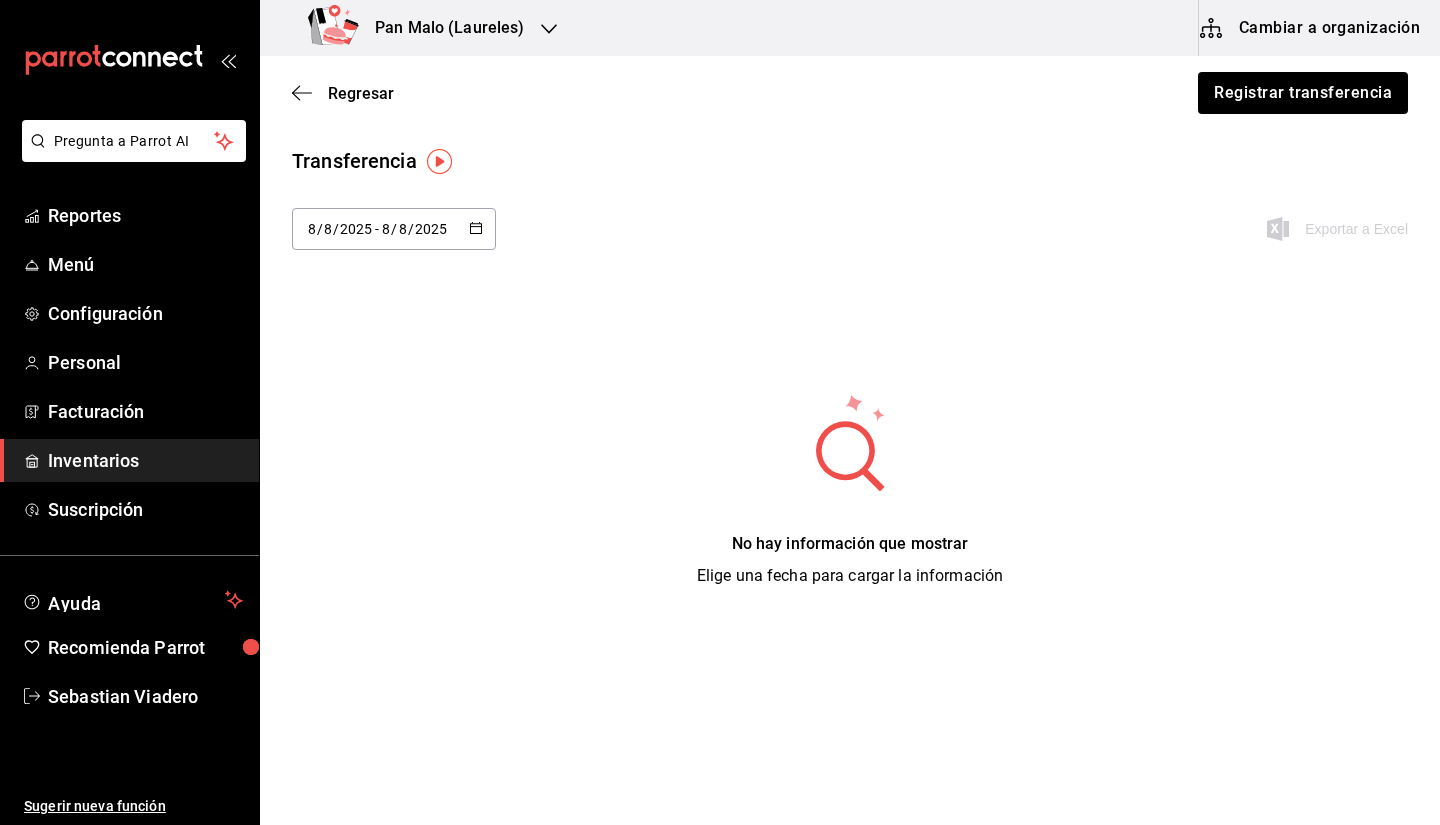 click on "2025-08-08 8 / 8 / 2025 - 2025-08-08 8 / 8 / 2025" at bounding box center (394, 229) 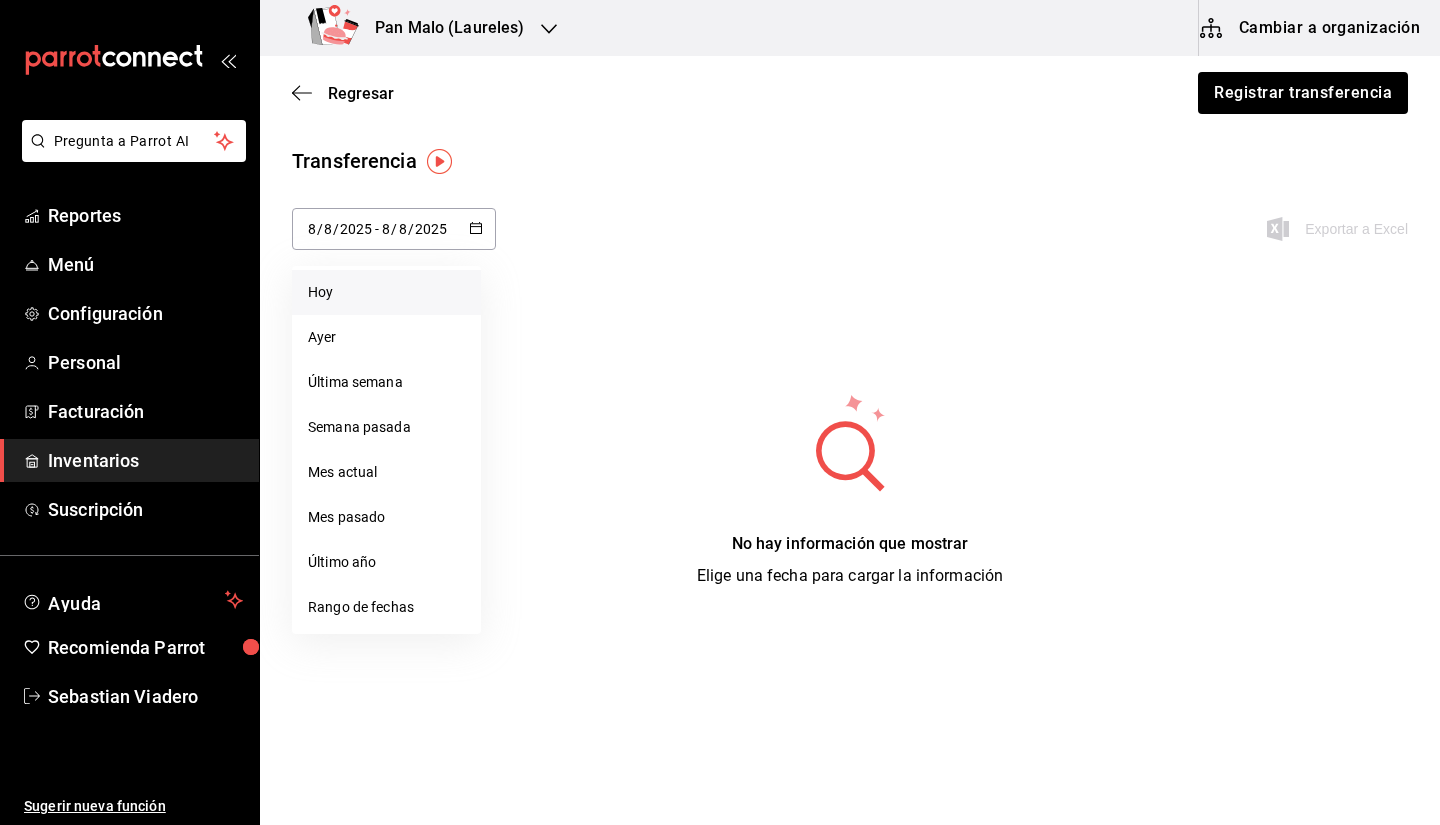 click on "Hoy" at bounding box center [386, 292] 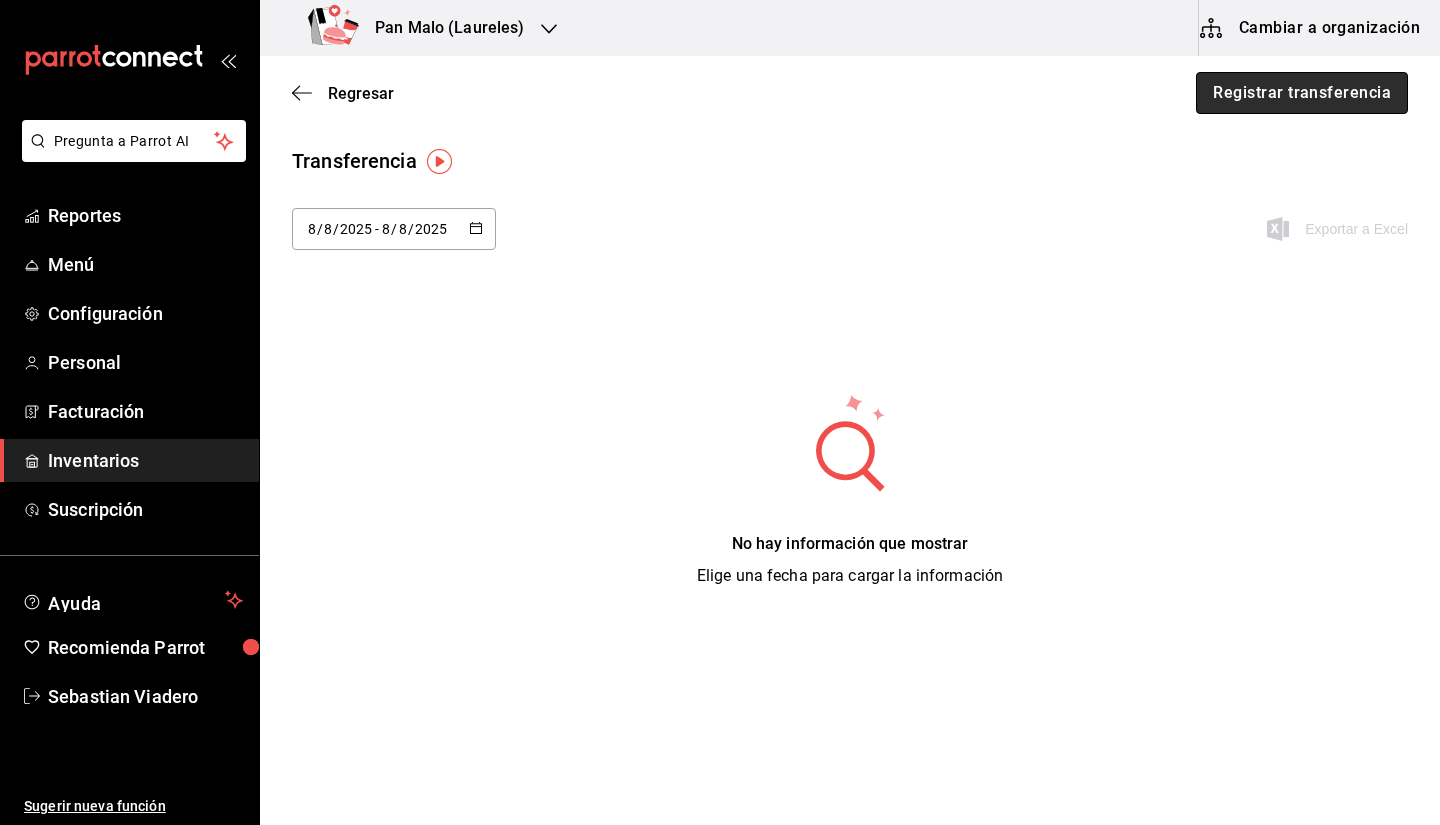click on "Registrar transferencia" at bounding box center (1302, 93) 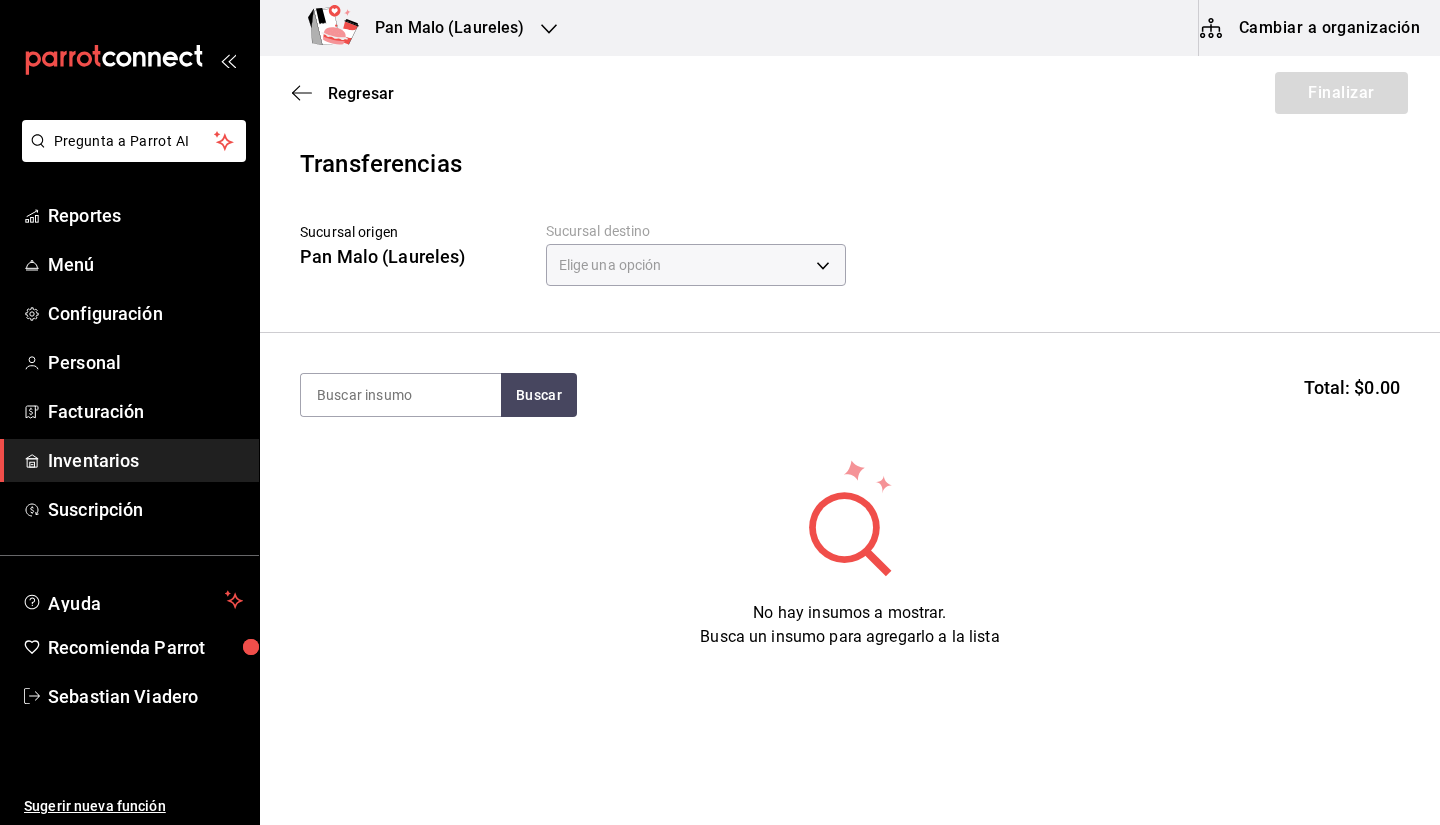click on "Buscar Total: $0.00" at bounding box center (850, 395) 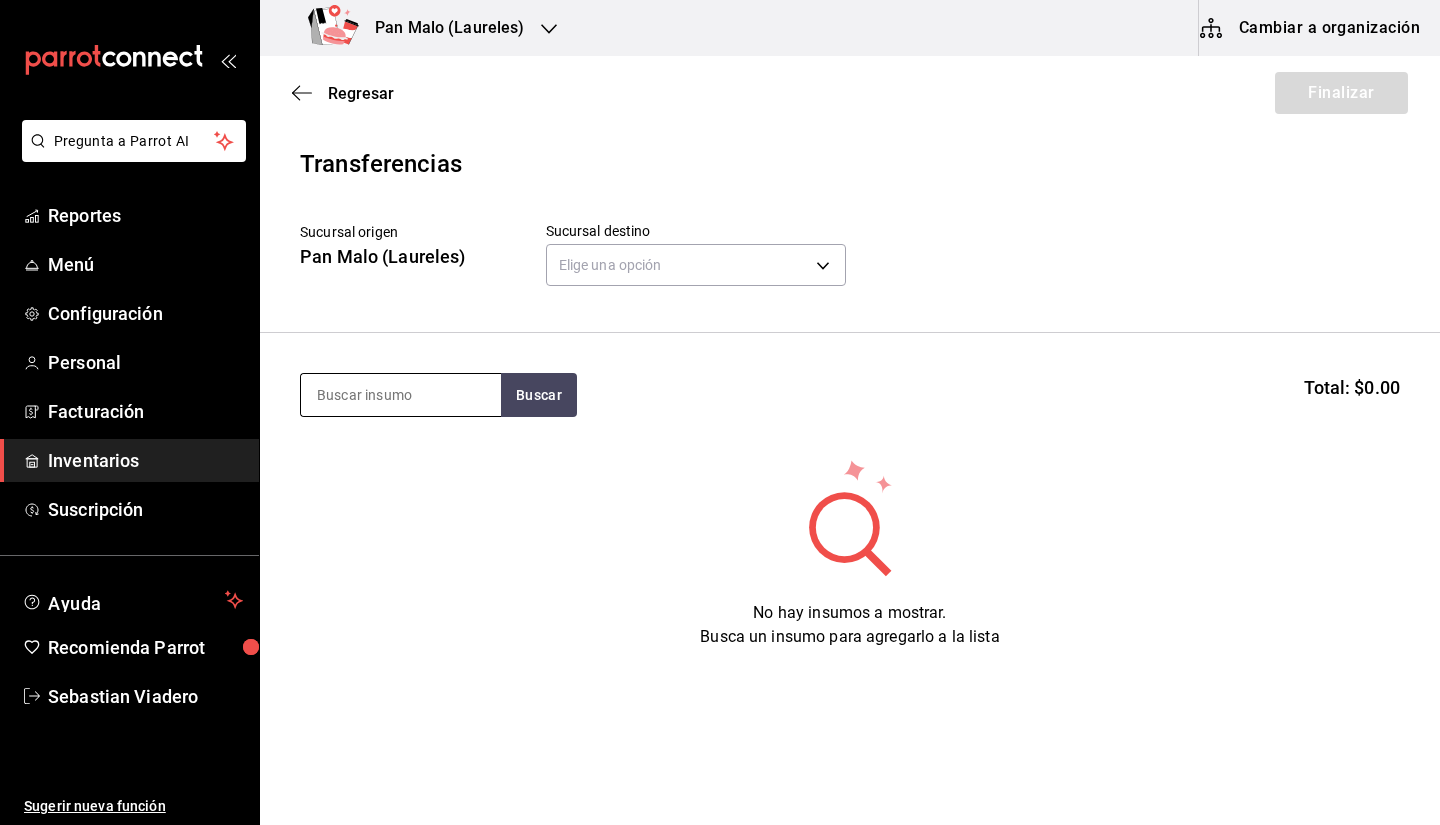 click at bounding box center [401, 395] 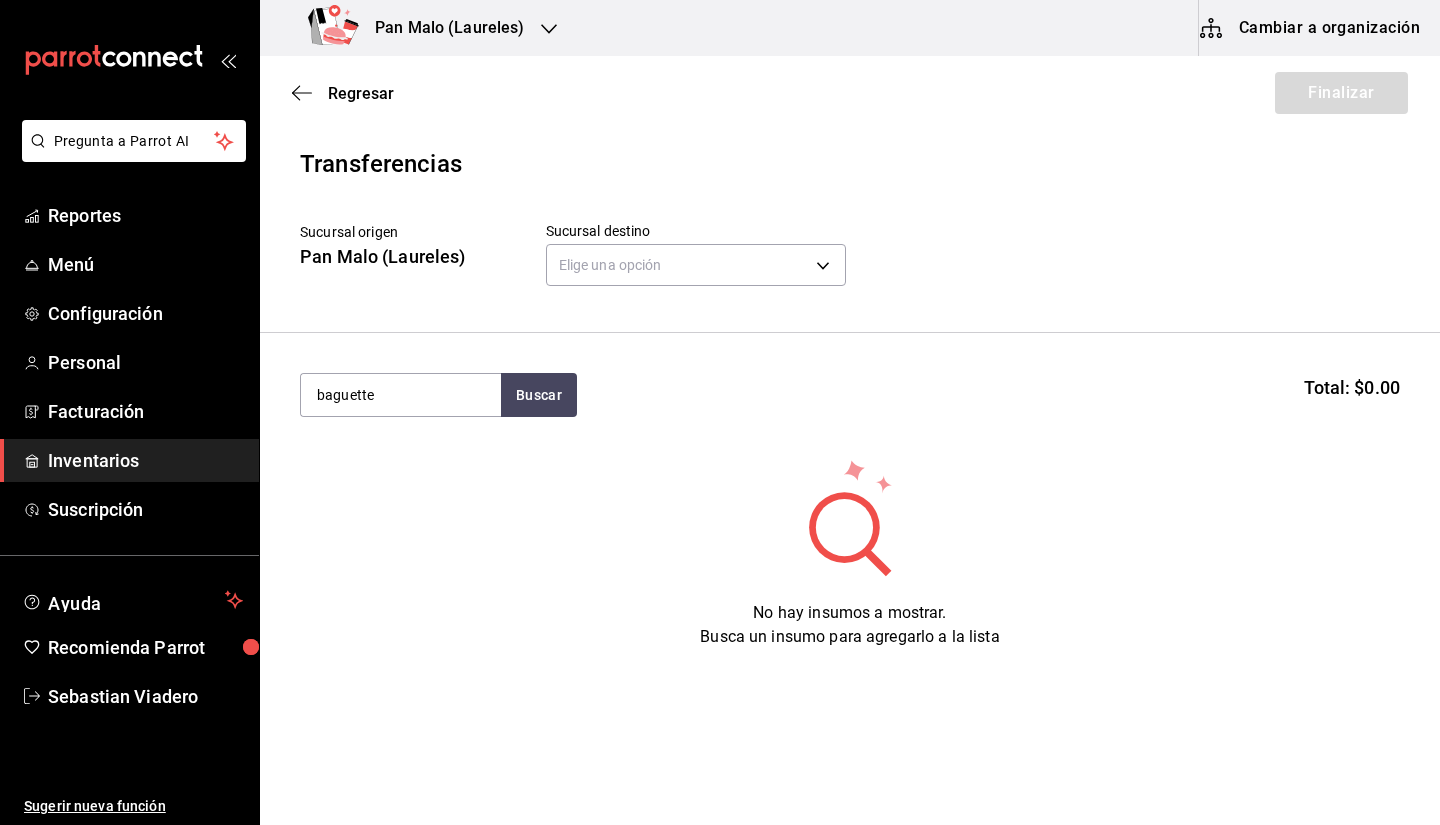 type on "baguette" 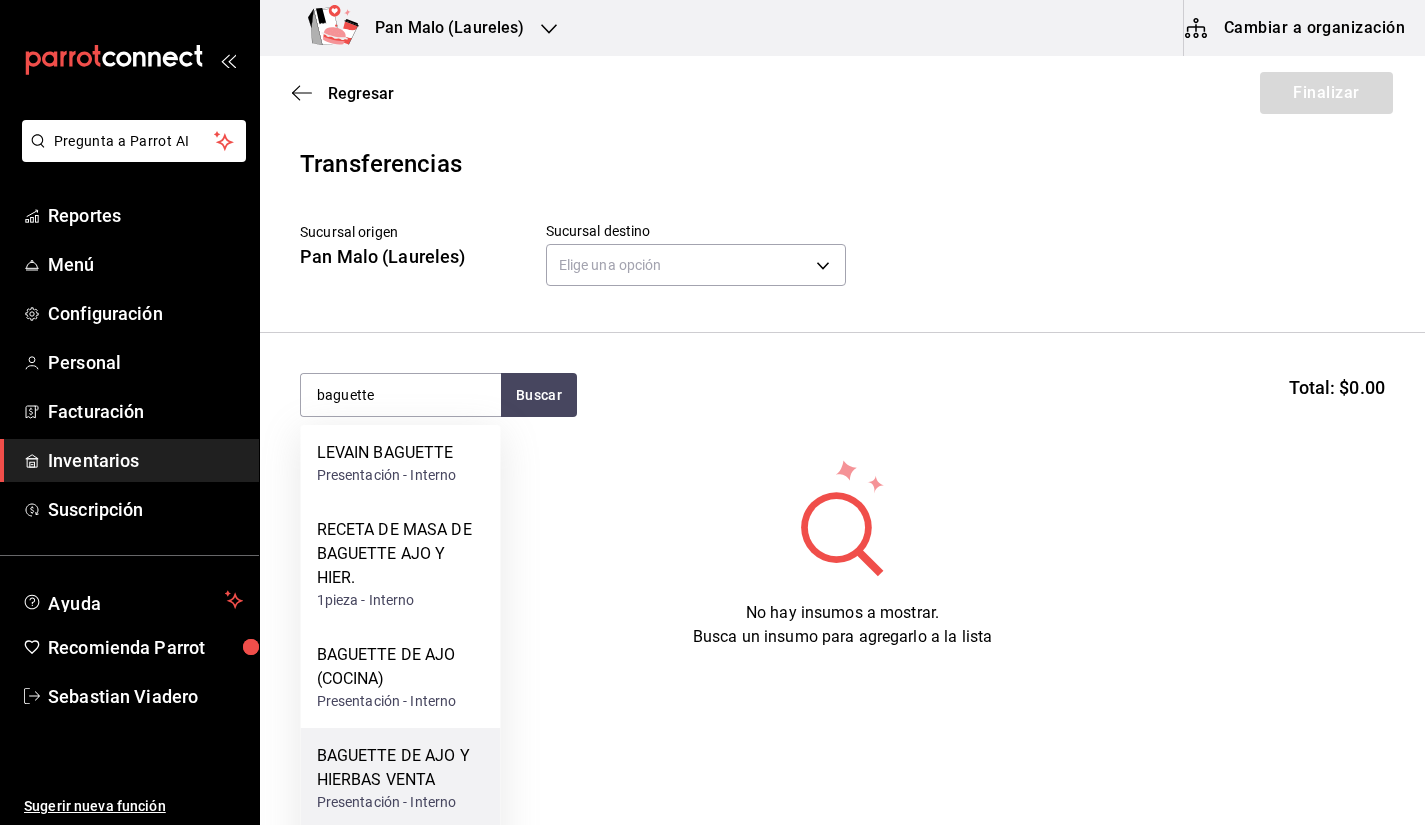 click on "BAGUETTE DE AJO Y HIERBAS VENTA" at bounding box center (401, 768) 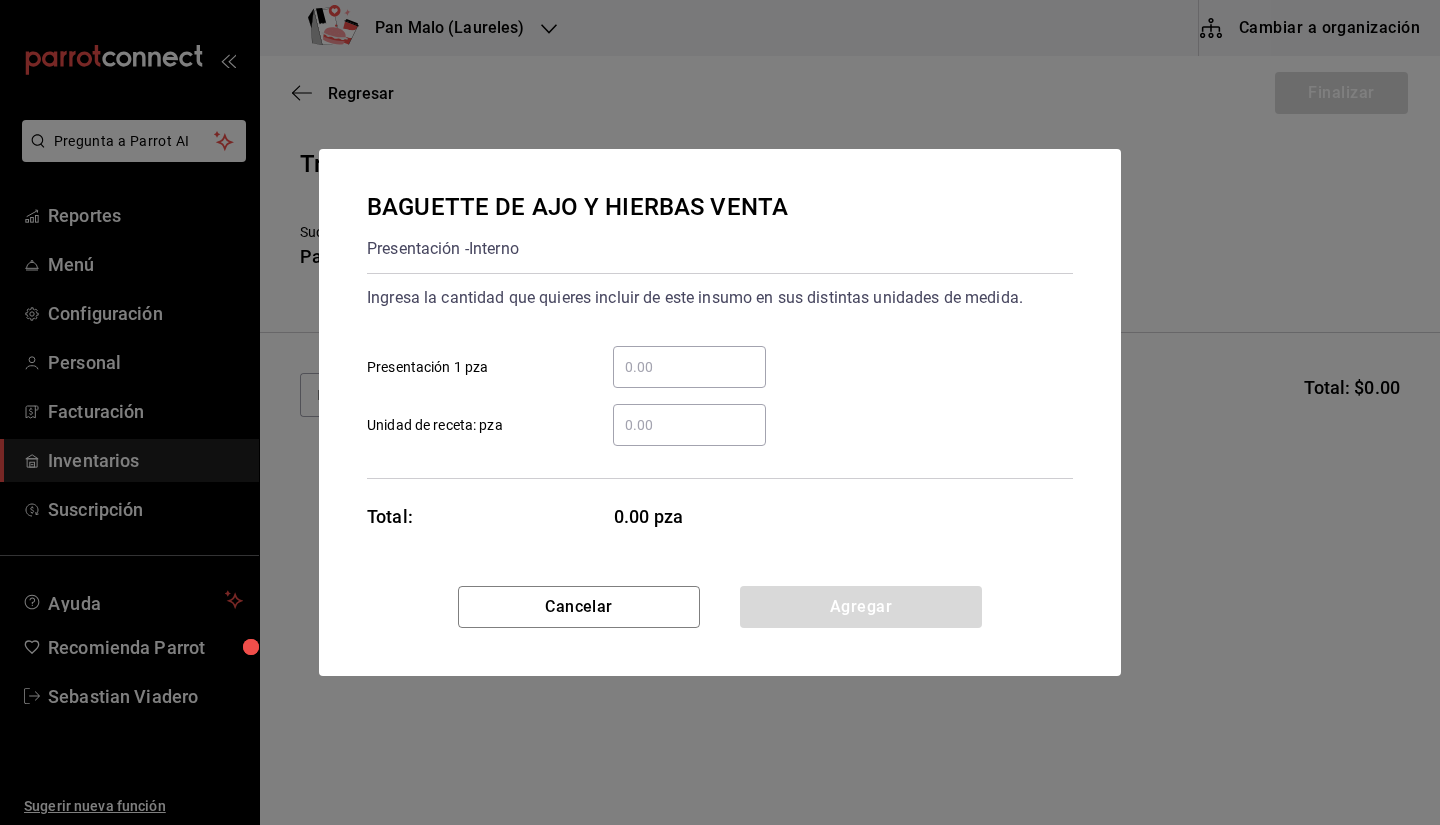 click on "​ Presentación 1 pza" at bounding box center (689, 367) 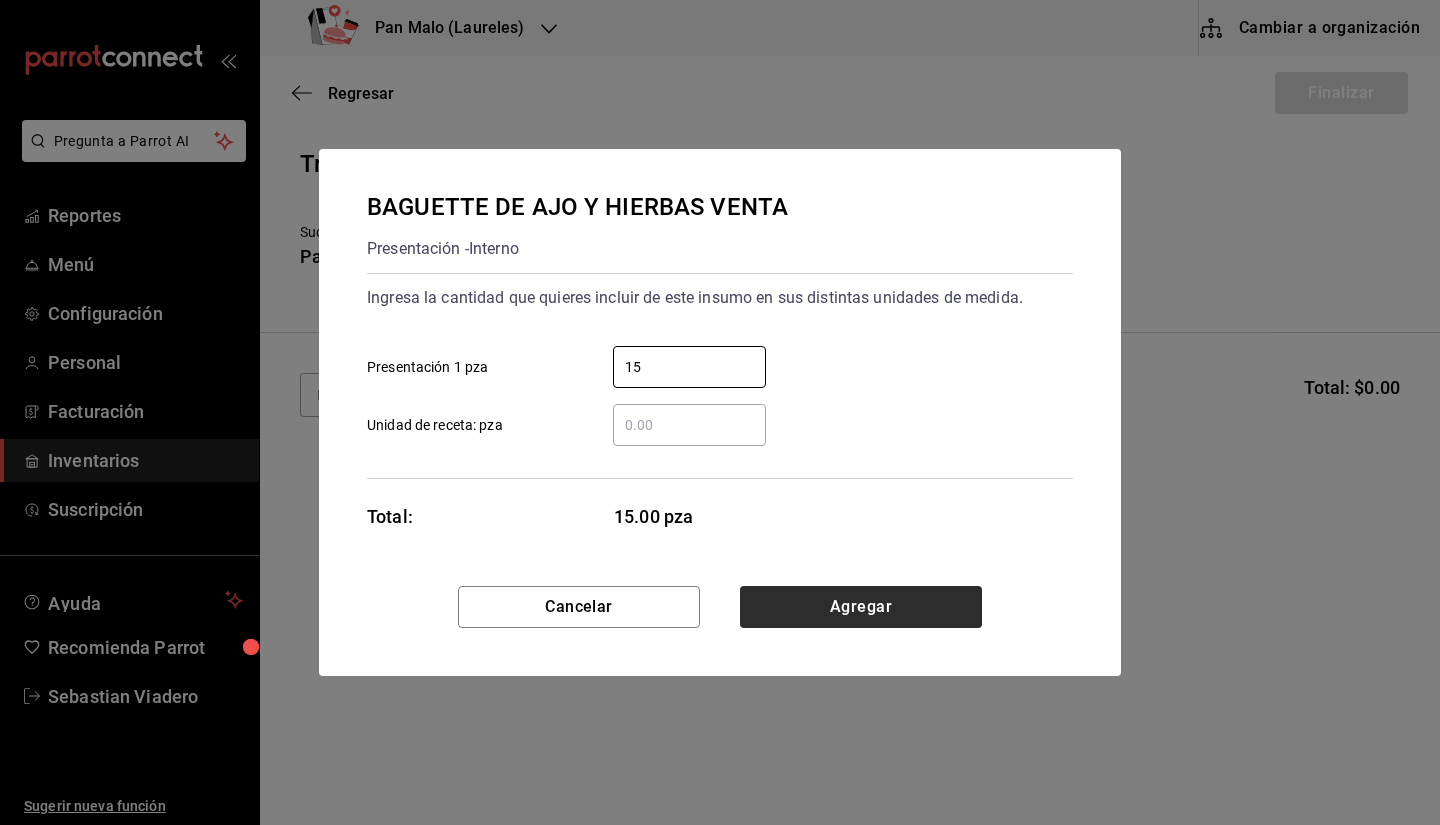 type on "15" 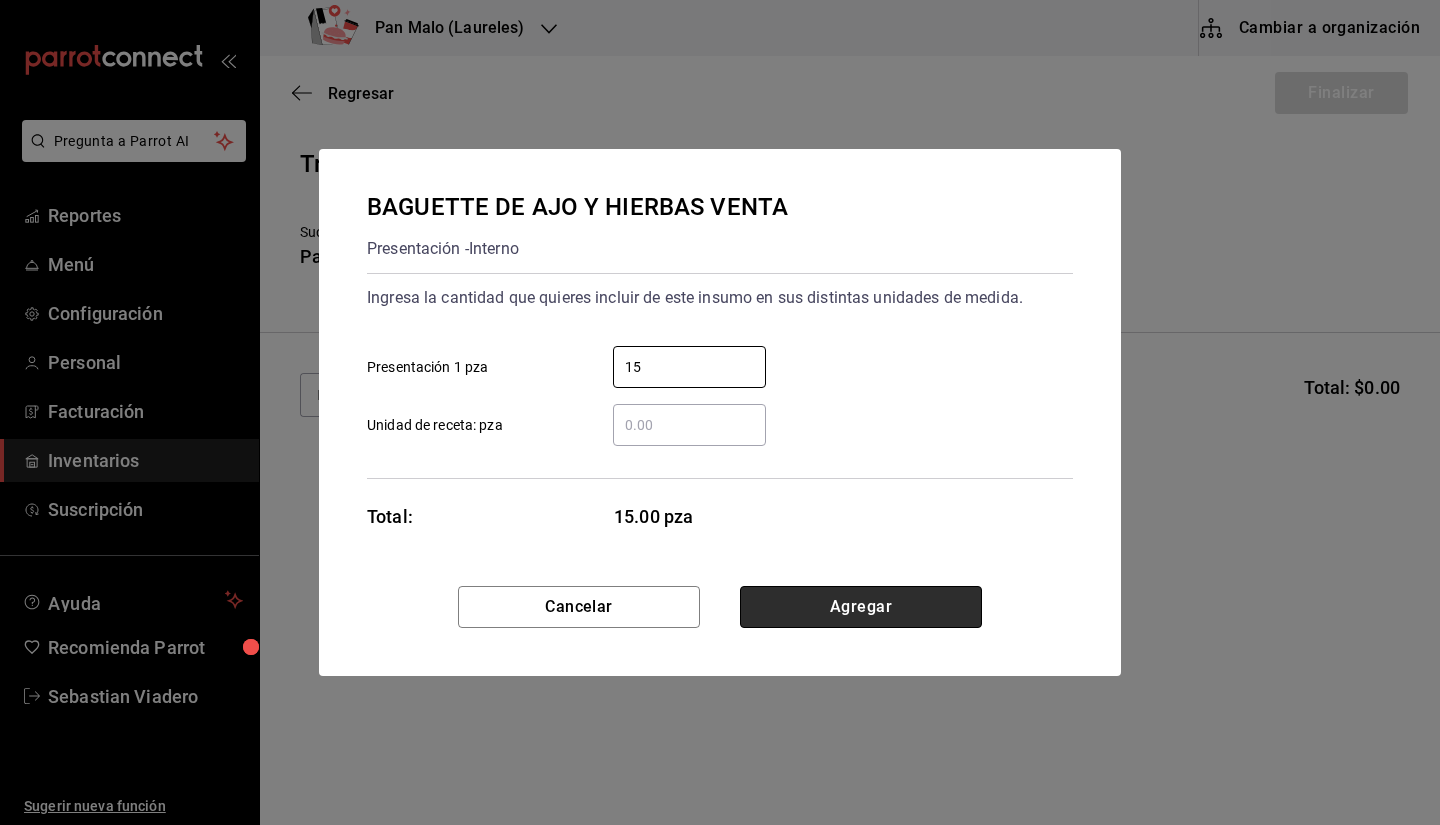 click on "Agregar" at bounding box center (861, 607) 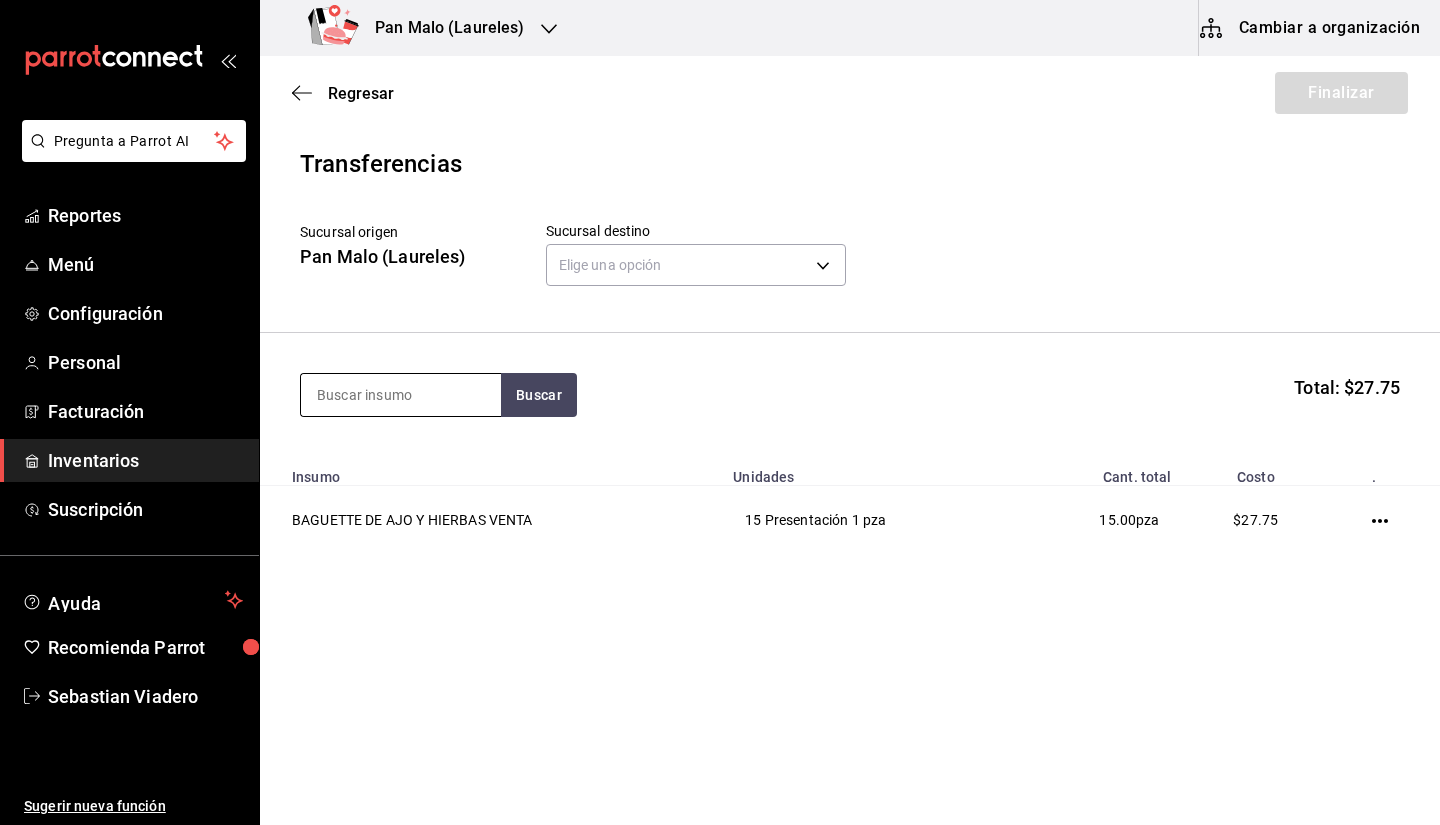 click at bounding box center [401, 395] 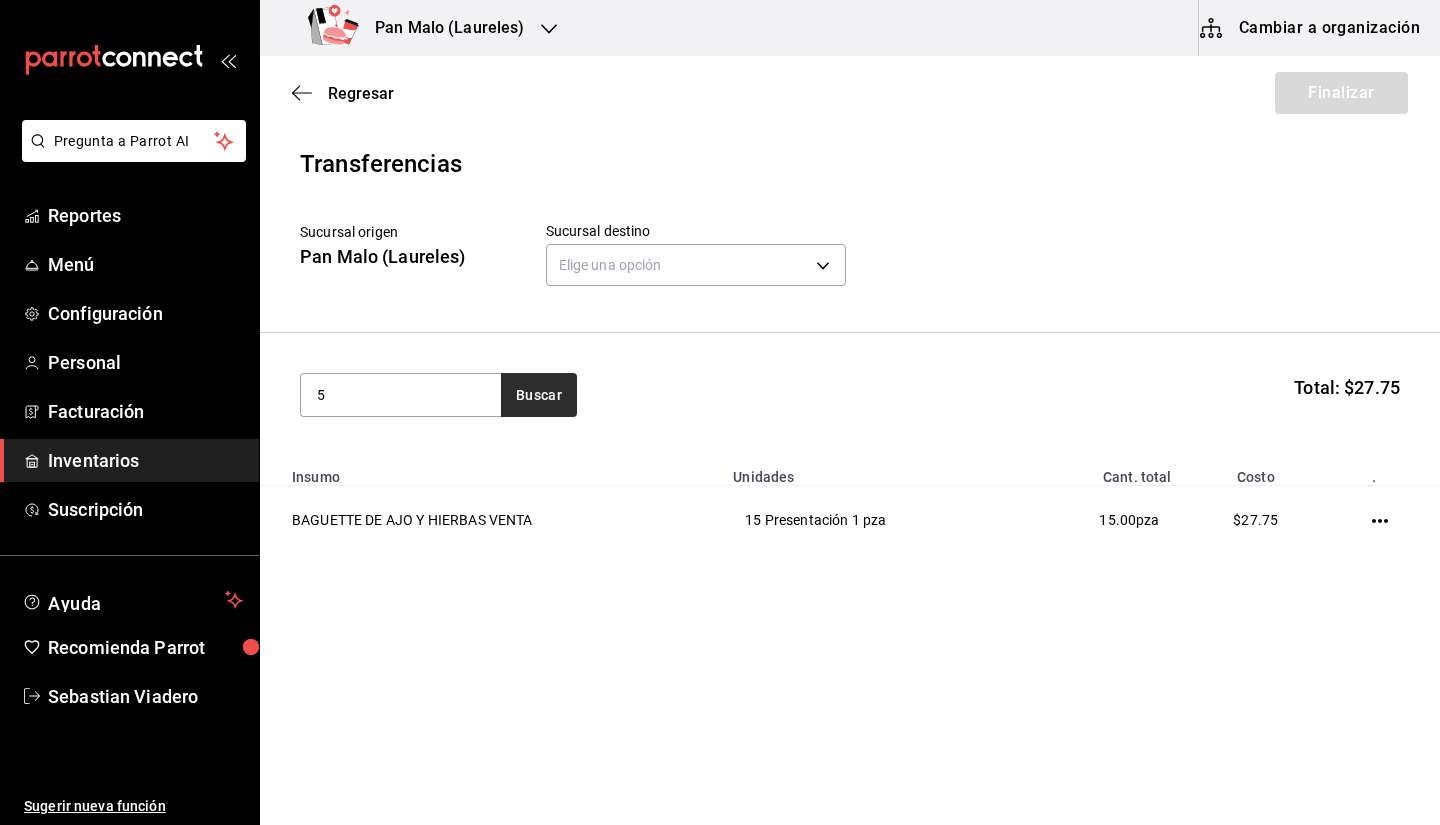 type on "5" 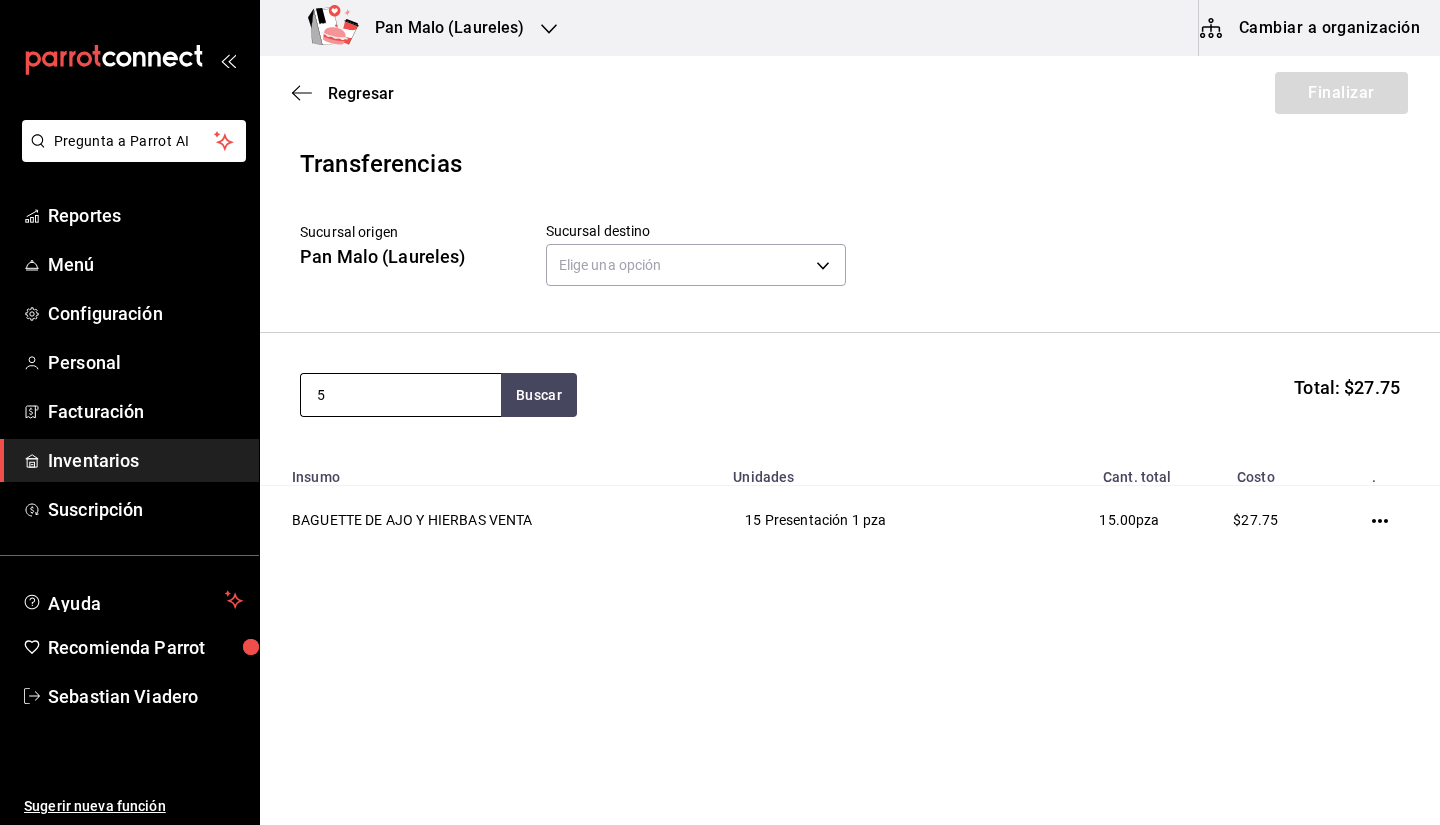 drag, startPoint x: 516, startPoint y: 387, endPoint x: 398, endPoint y: 395, distance: 118.270874 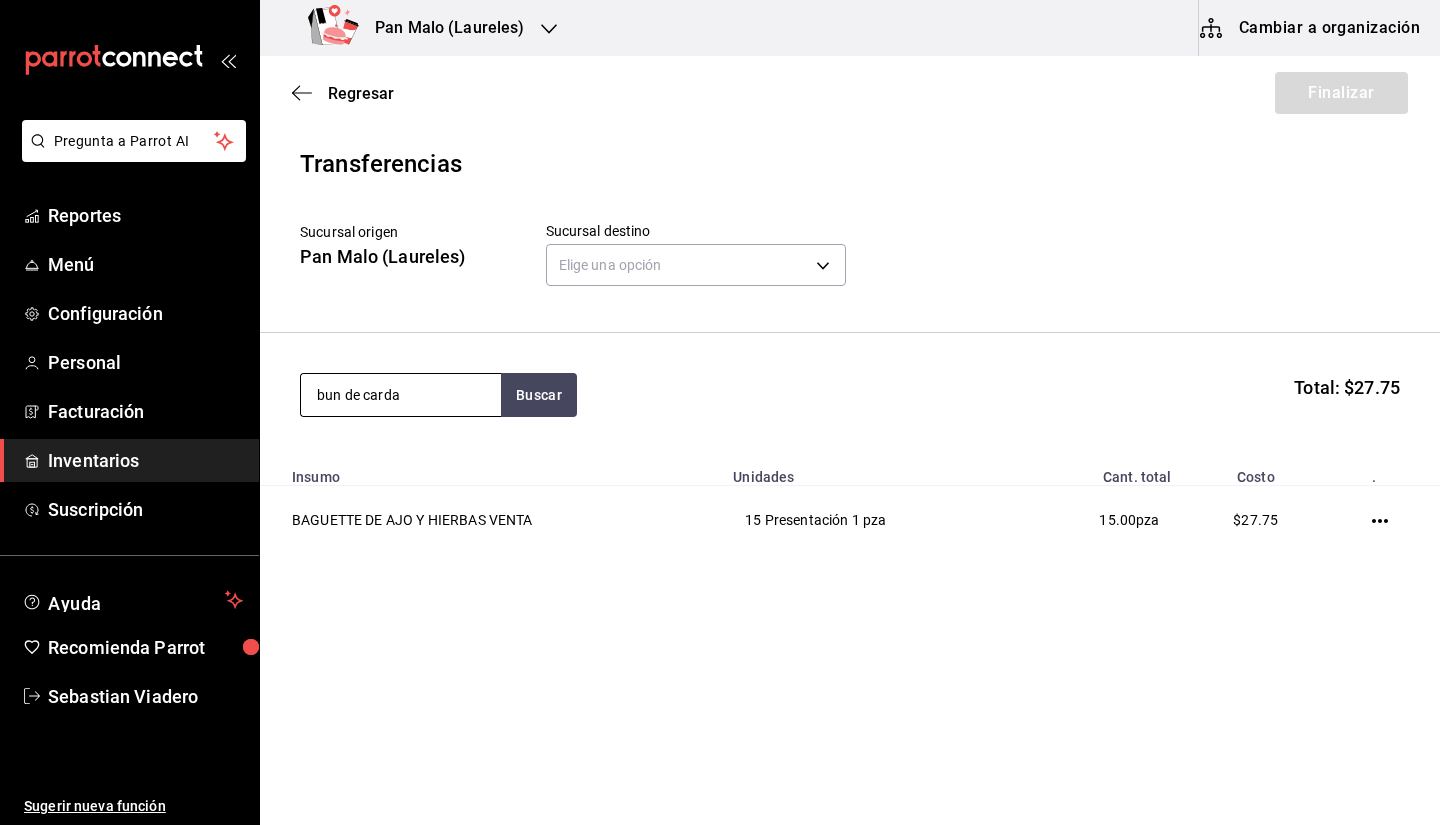 type on "bun de carda" 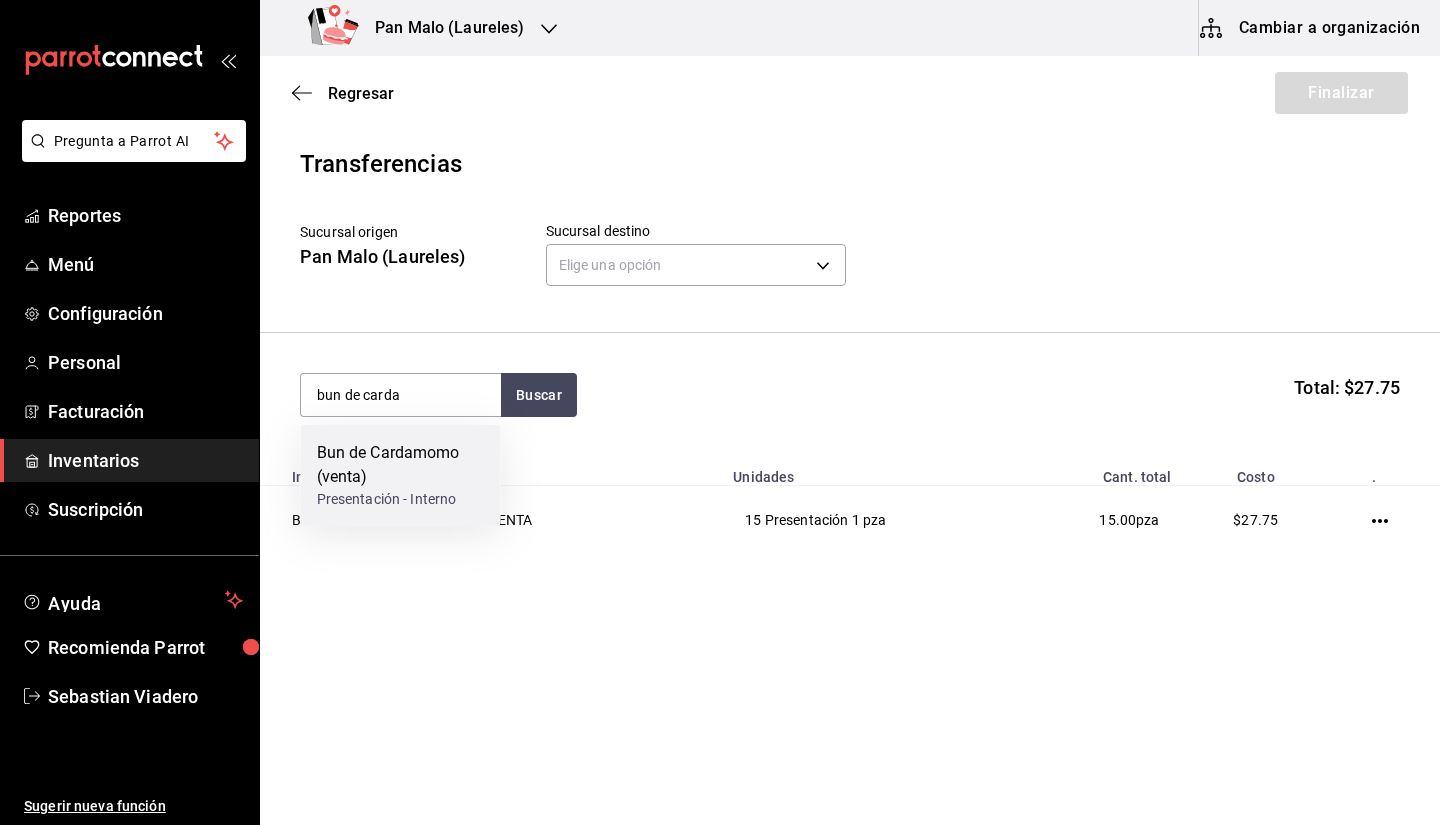 click on "Bun de Cardamomo (venta)" at bounding box center [401, 465] 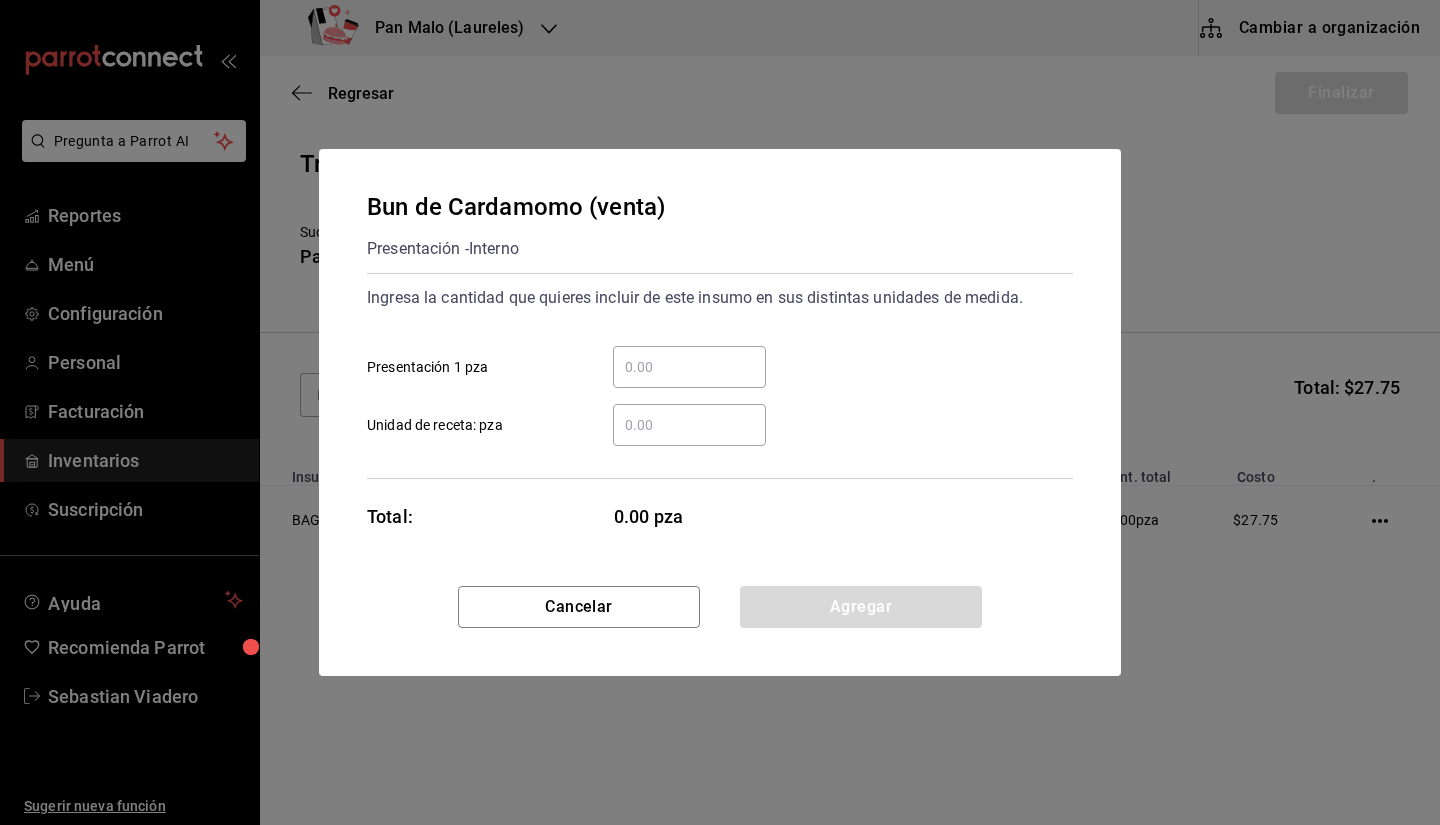 click on "​ Presentación 1 pza" at bounding box center (689, 367) 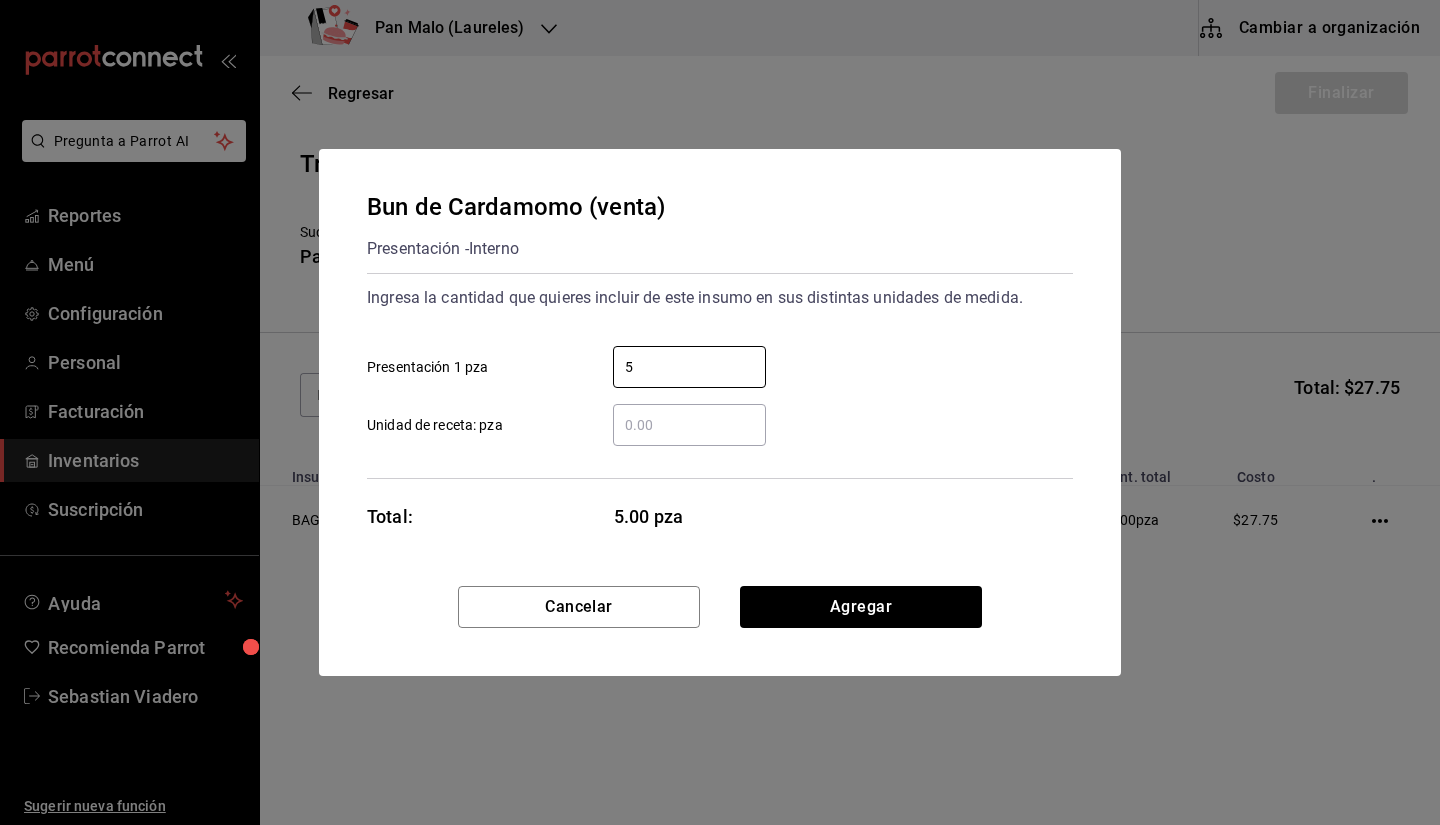 type on "5" 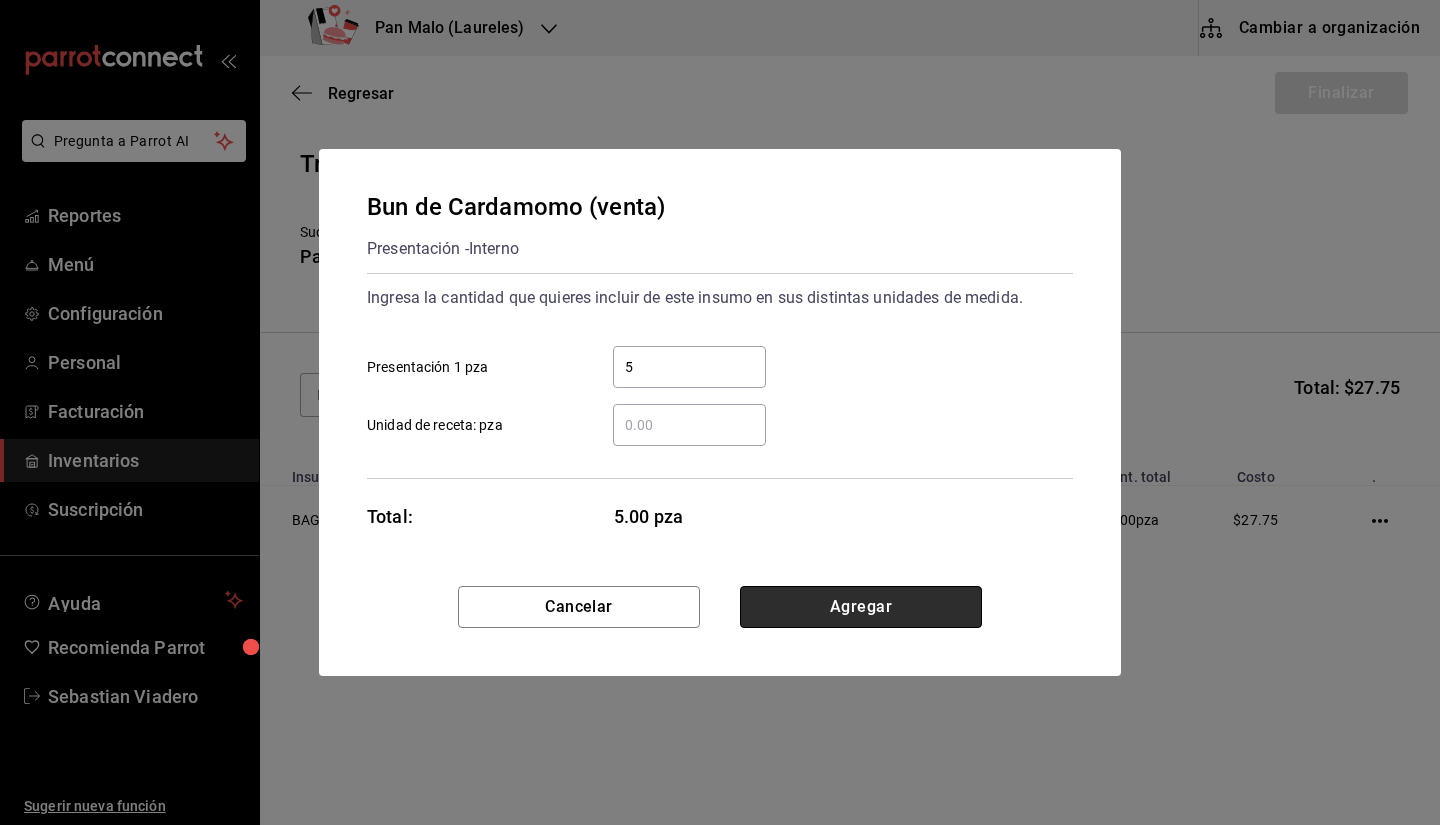 click on "Agregar" at bounding box center [861, 607] 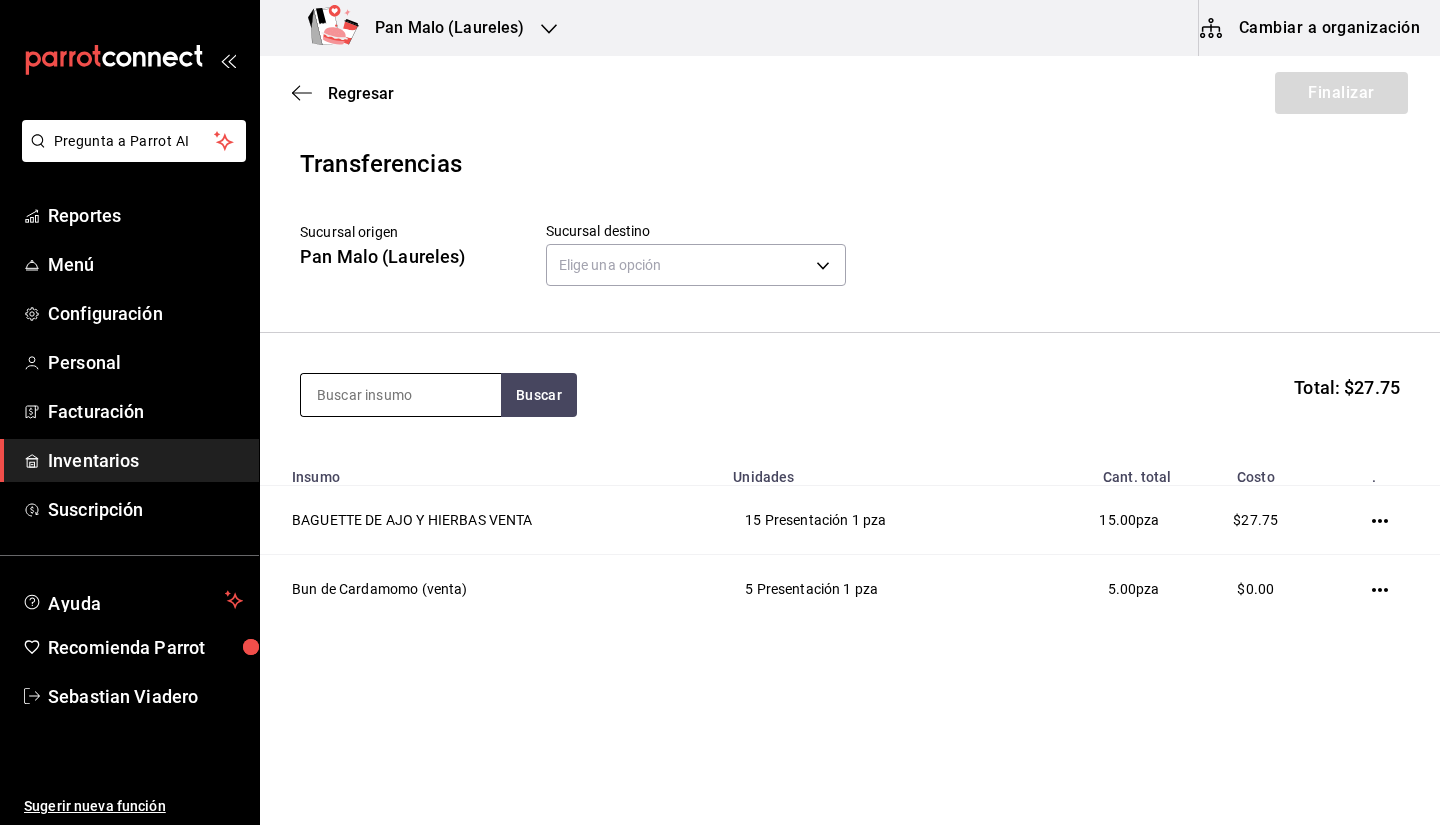 click at bounding box center [401, 395] 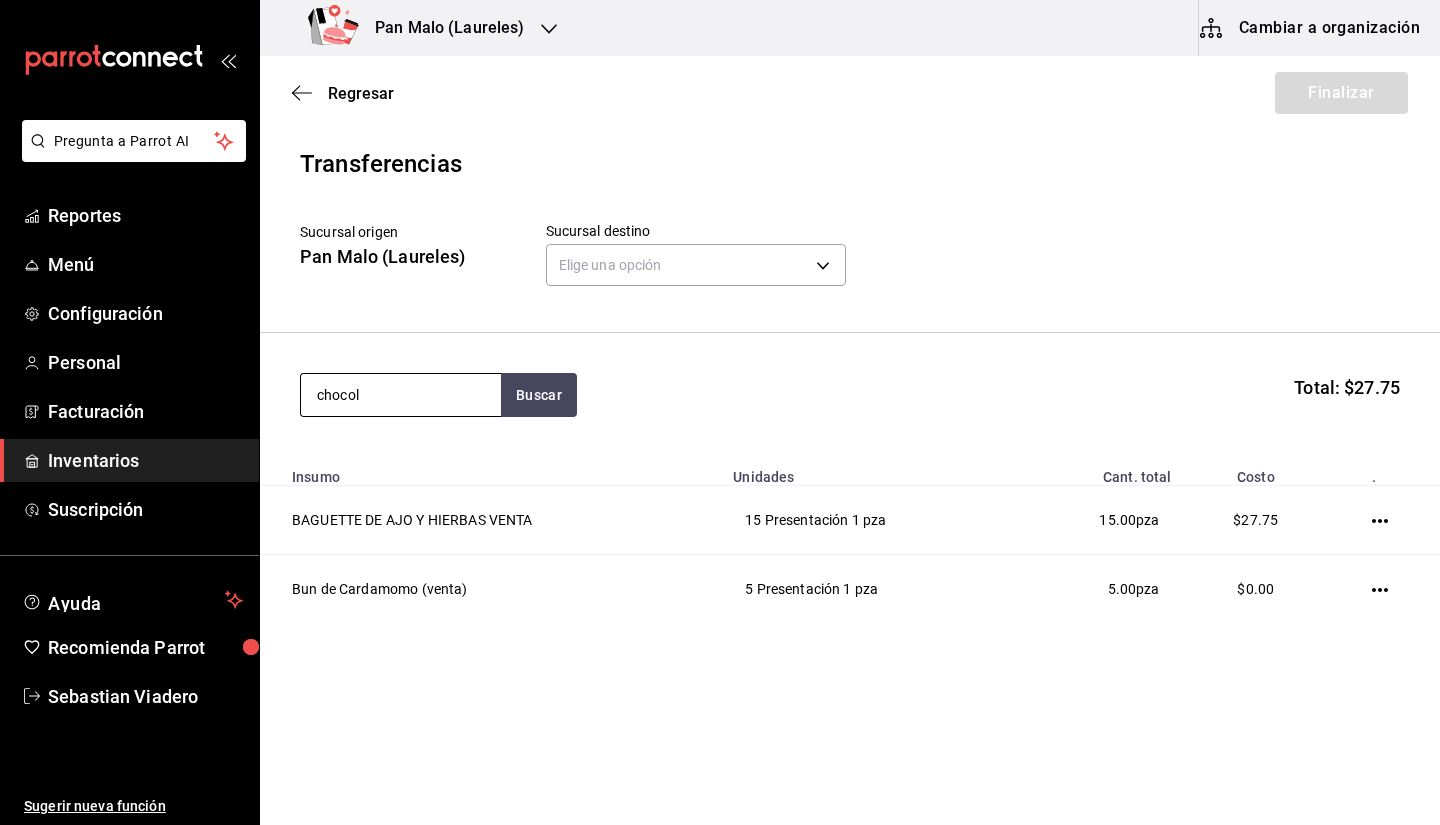 type on "chocol" 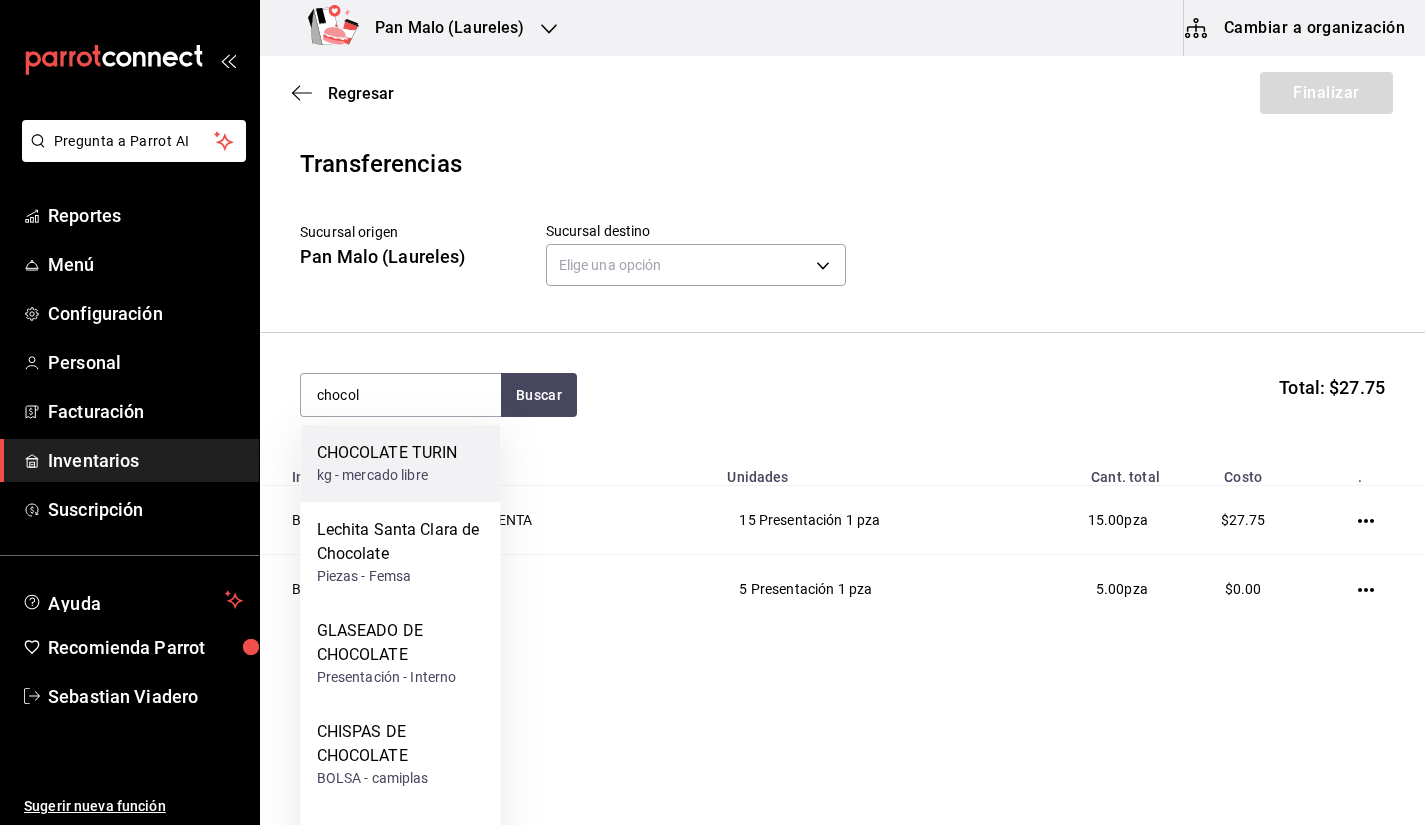 click on "kg - mercado libre" at bounding box center (387, 475) 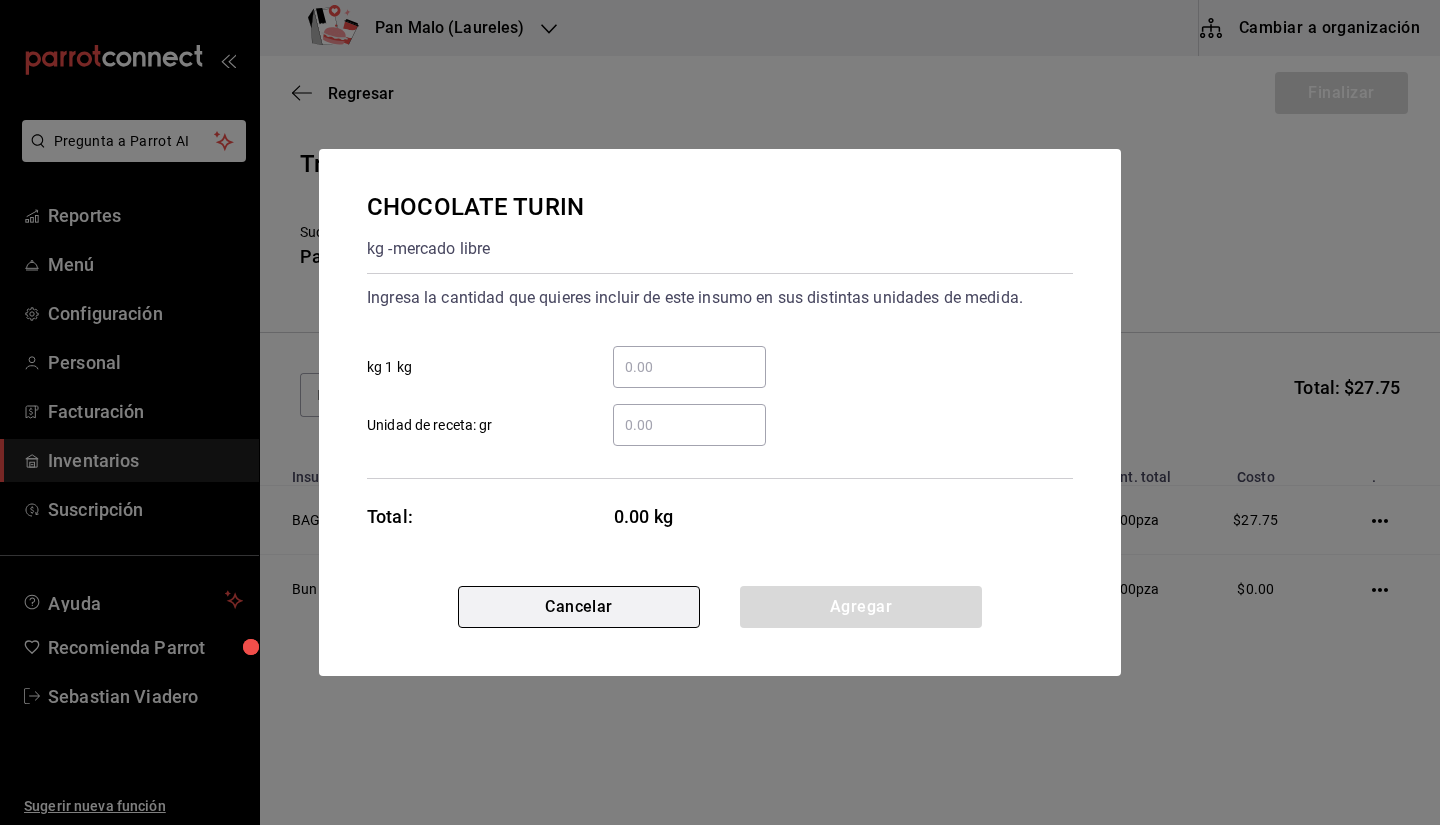 click on "Cancelar" at bounding box center [579, 607] 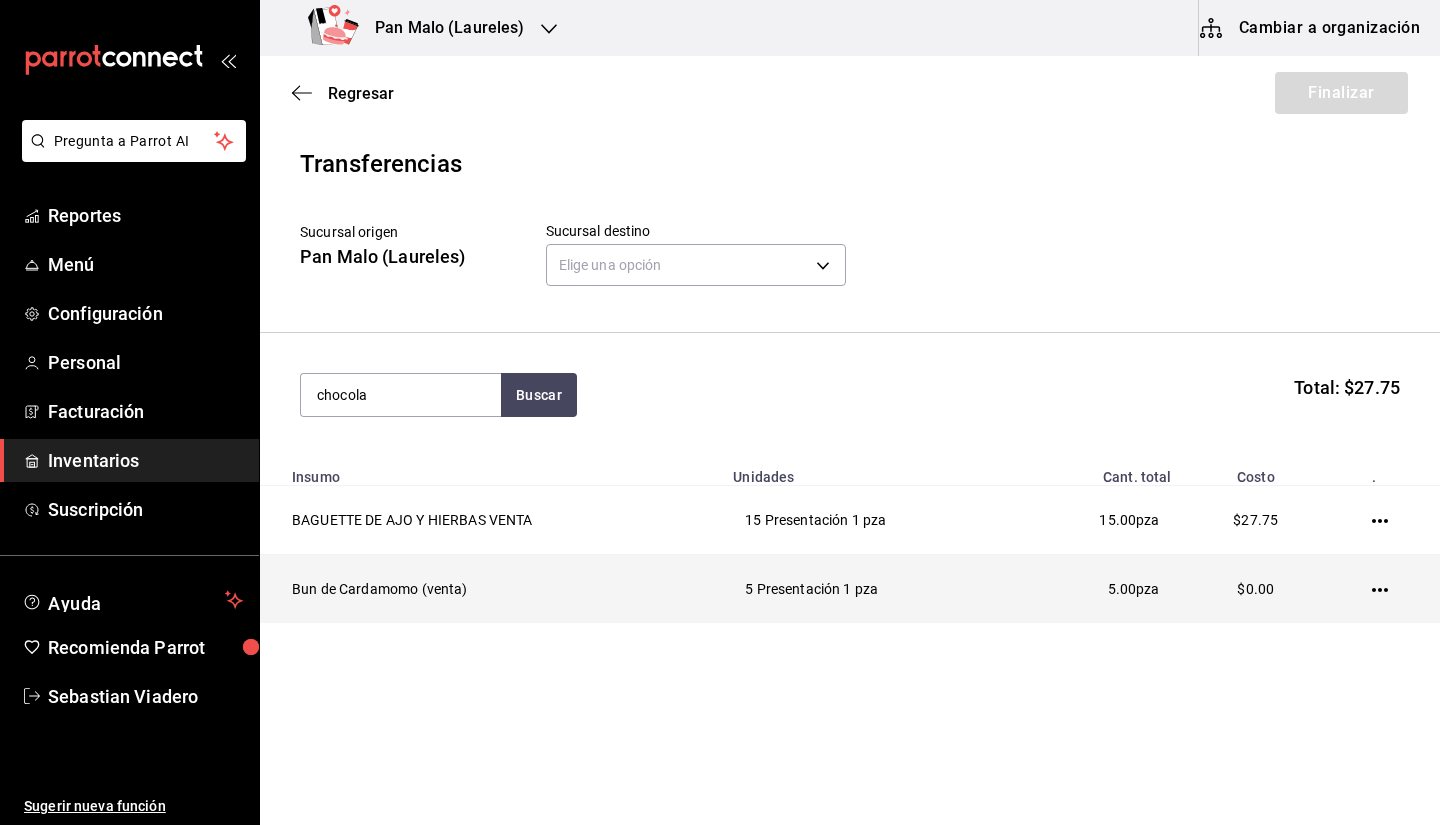 type on "chocola" 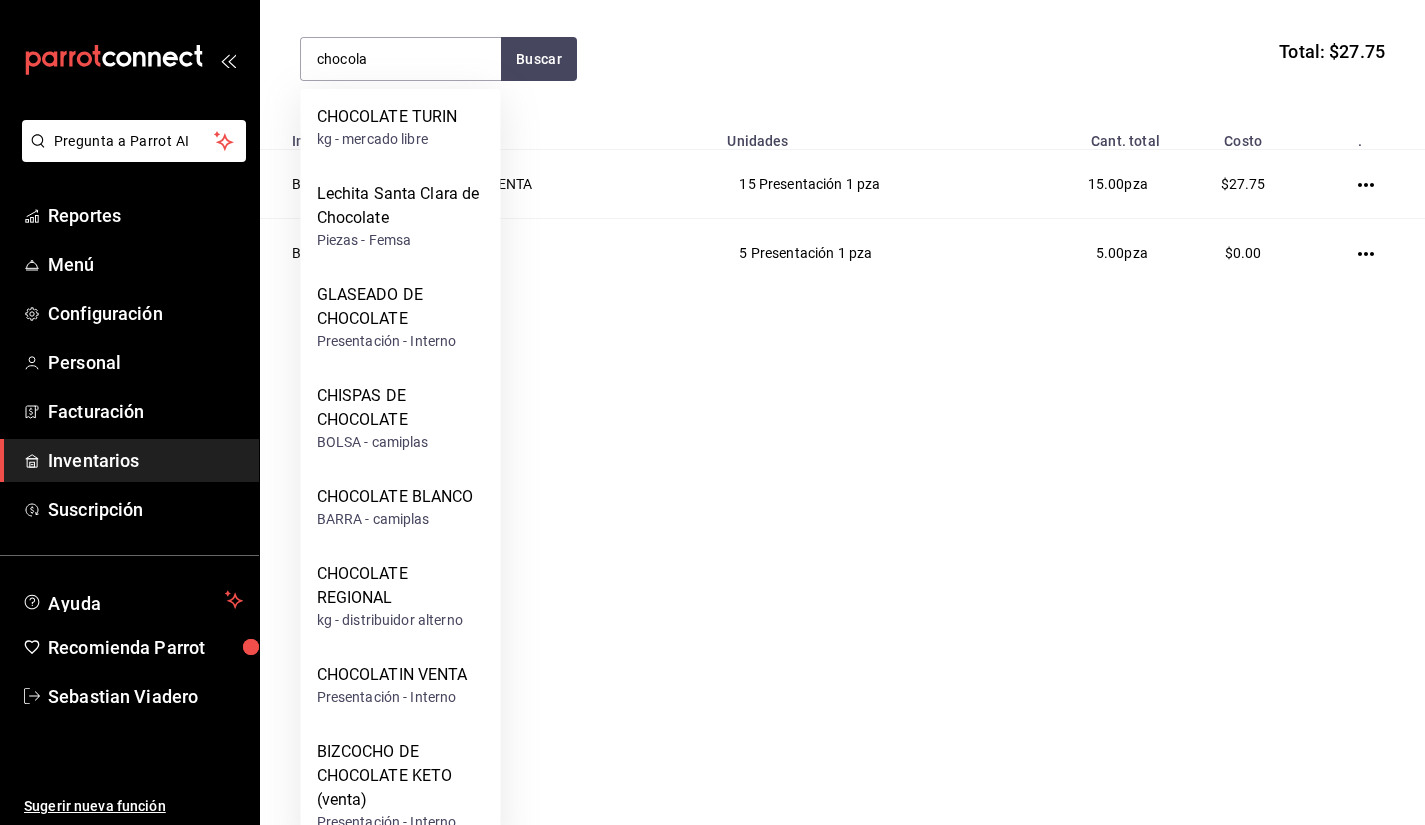 scroll, scrollTop: 368, scrollLeft: 0, axis: vertical 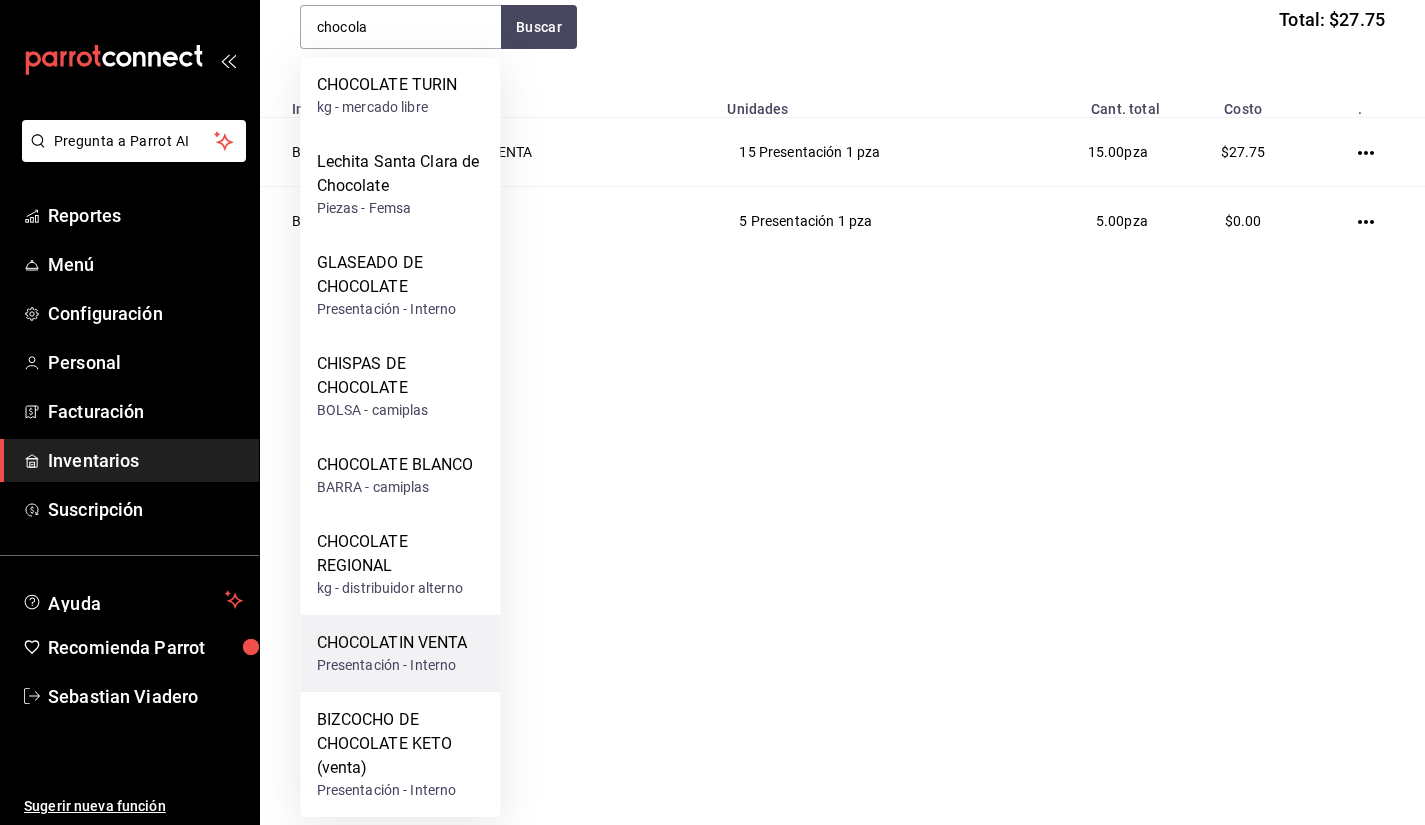 click on "CHOCOLATIN VENTA" at bounding box center (392, 643) 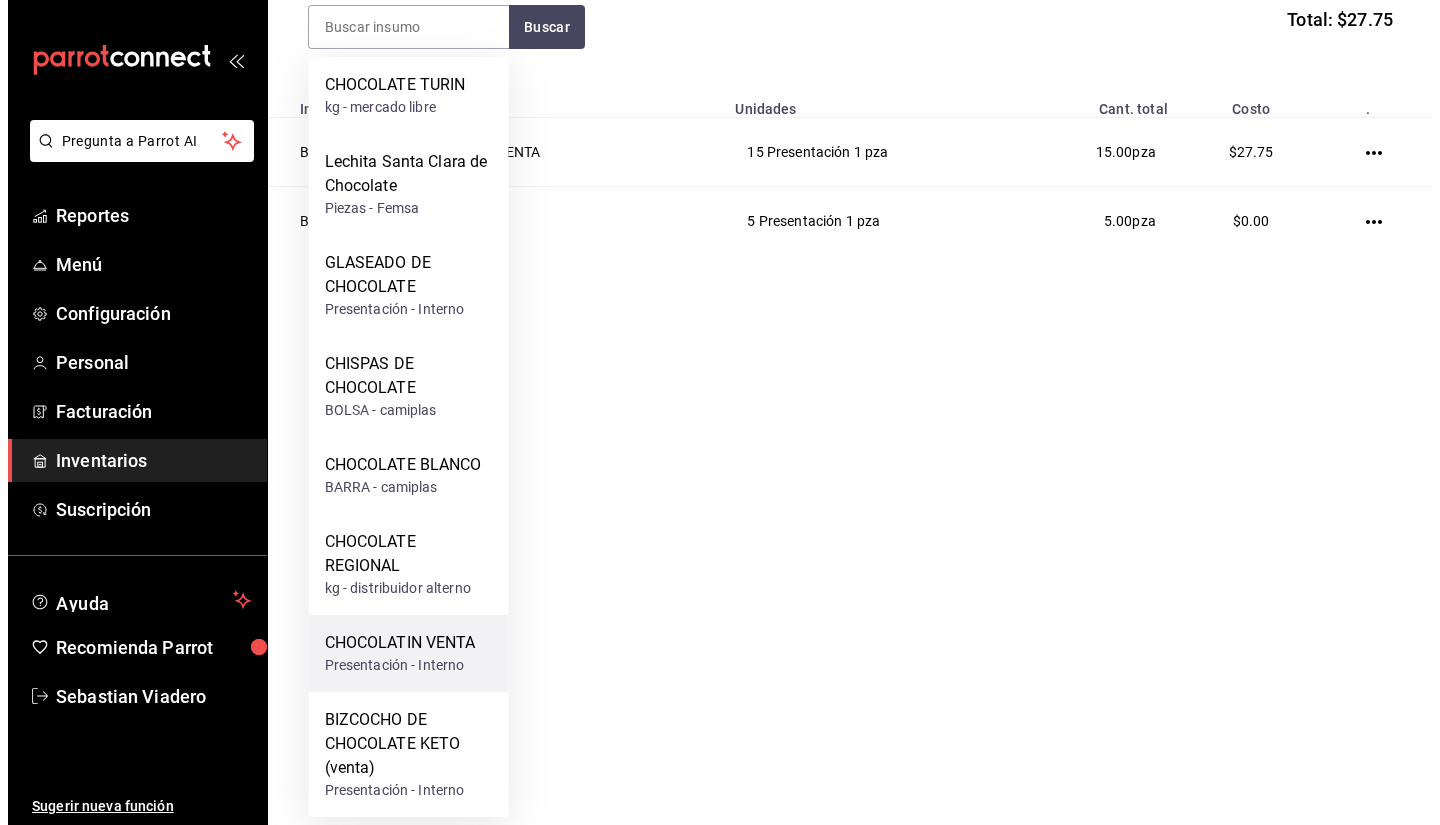 scroll, scrollTop: 0, scrollLeft: 0, axis: both 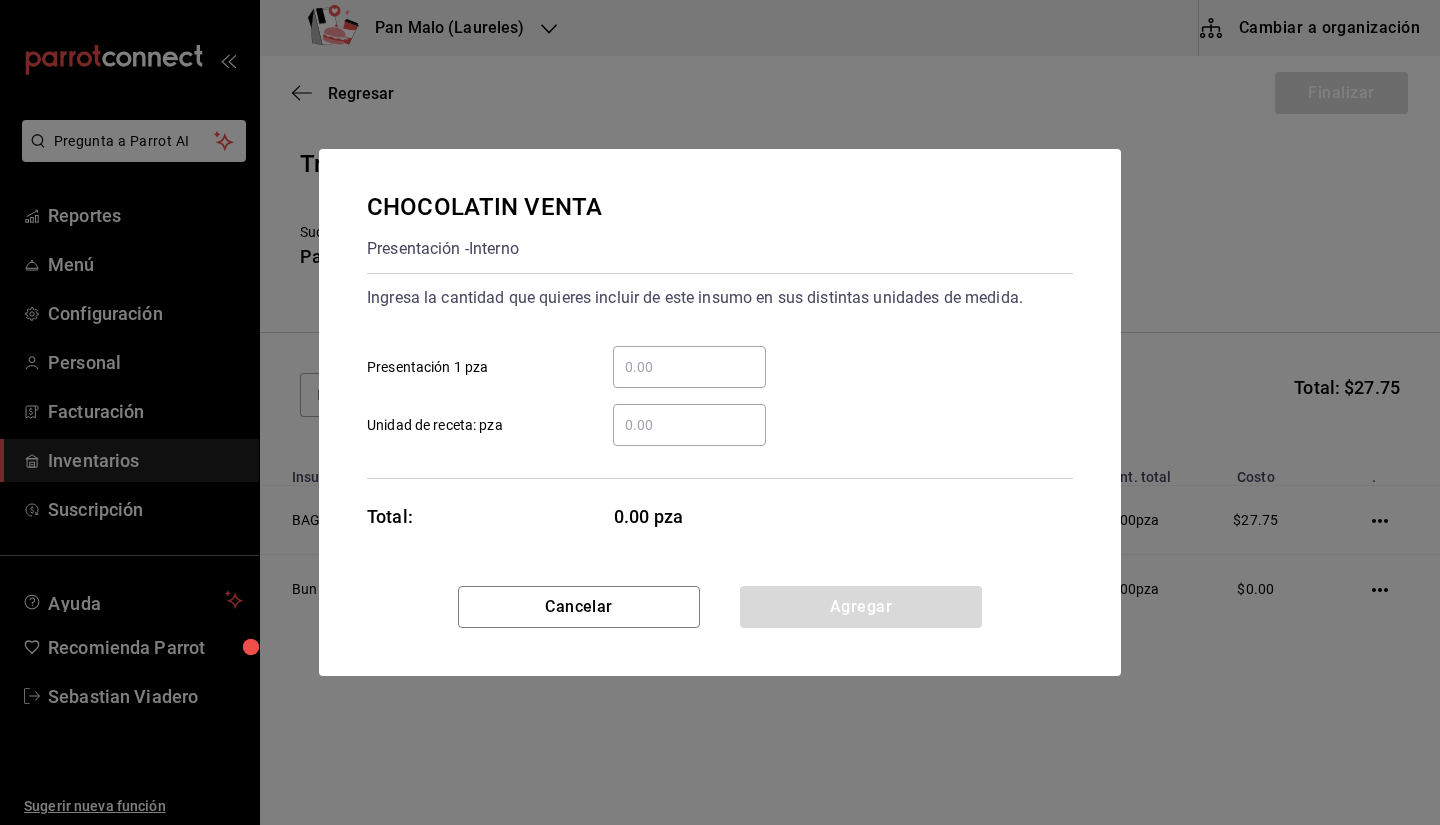 click on "​ Presentación 1 pza" at bounding box center (689, 367) 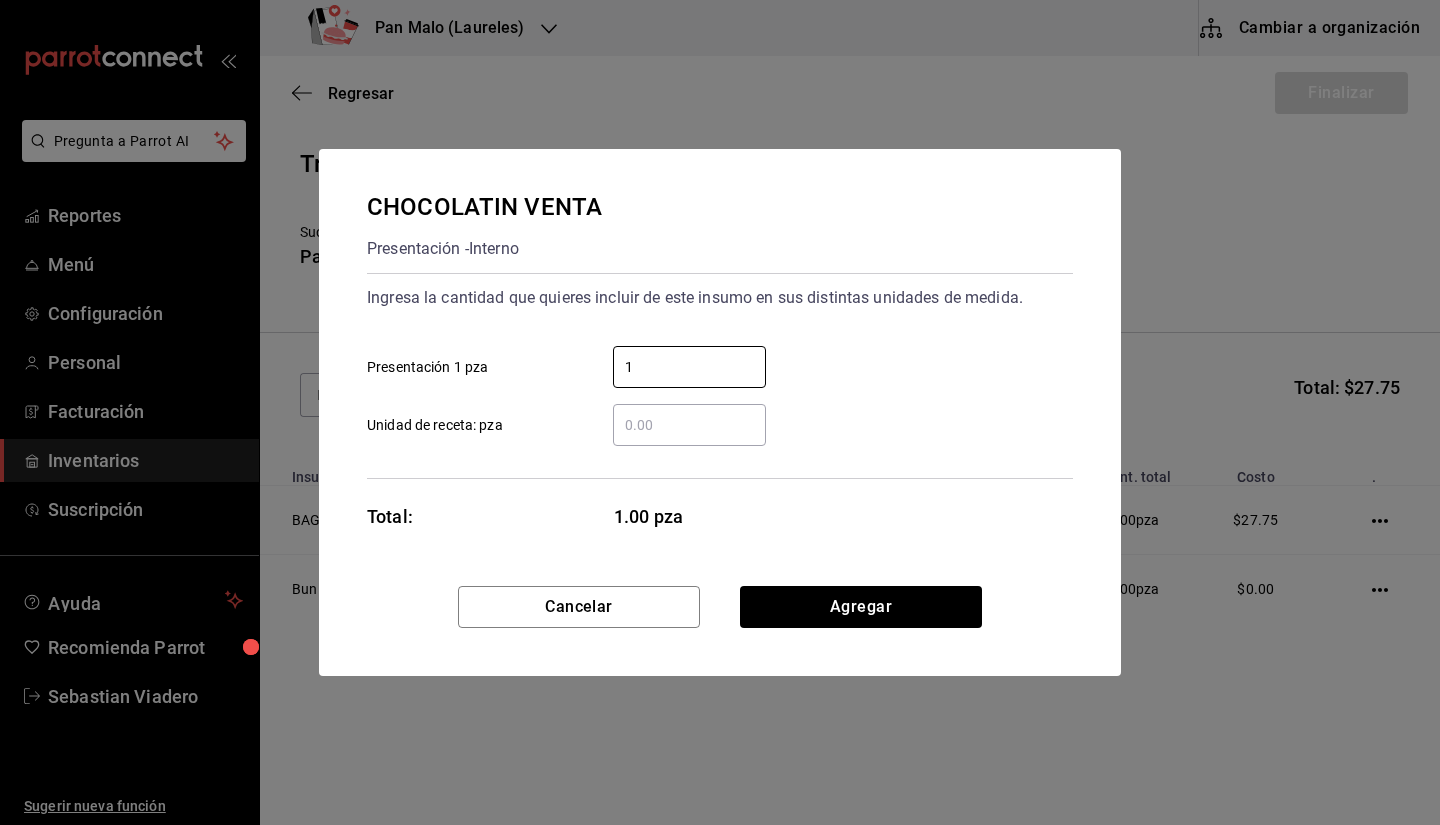 type on "1" 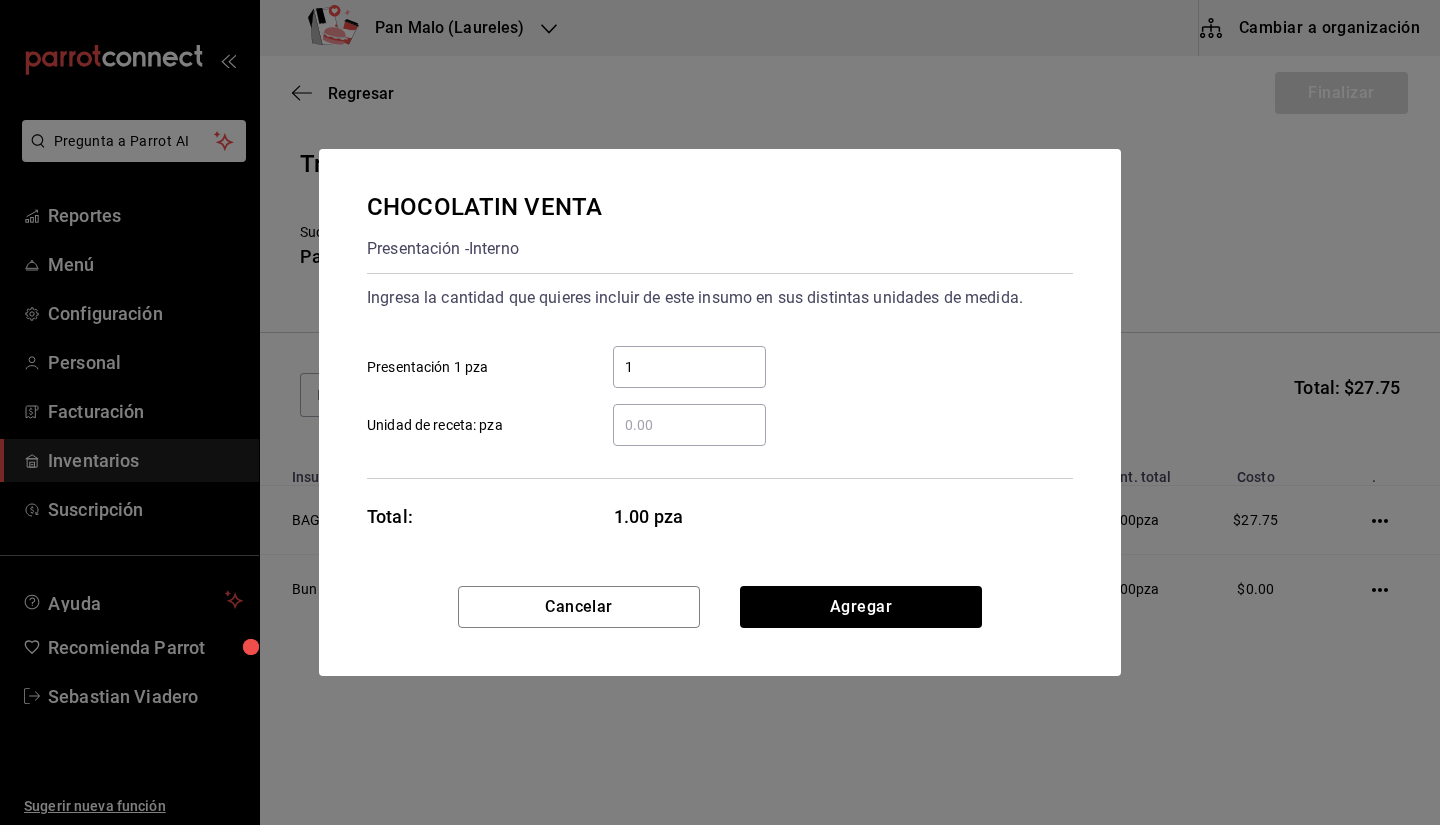 click on "1" at bounding box center [689, 367] 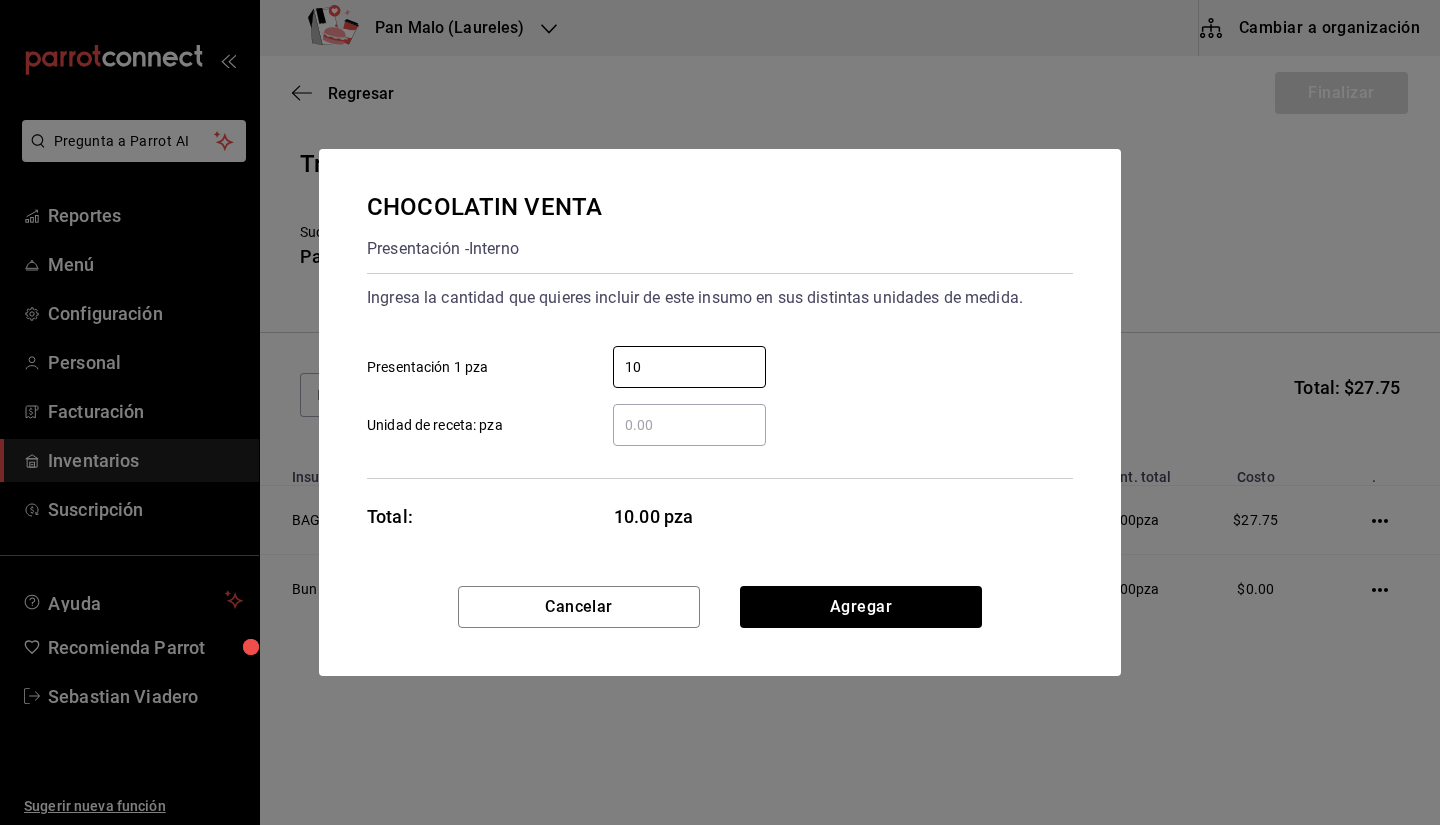 type on "10" 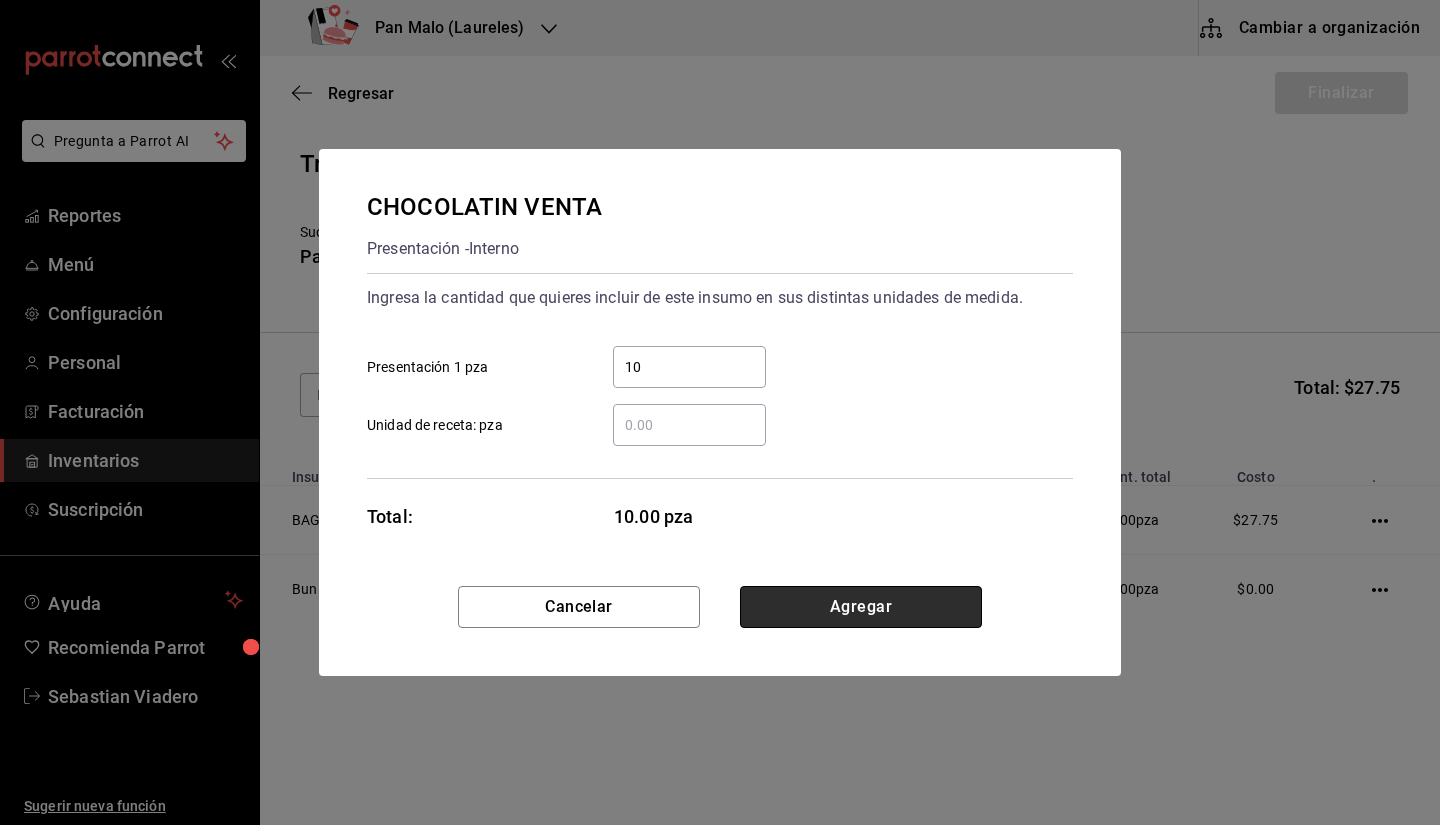 click on "Agregar" at bounding box center (861, 607) 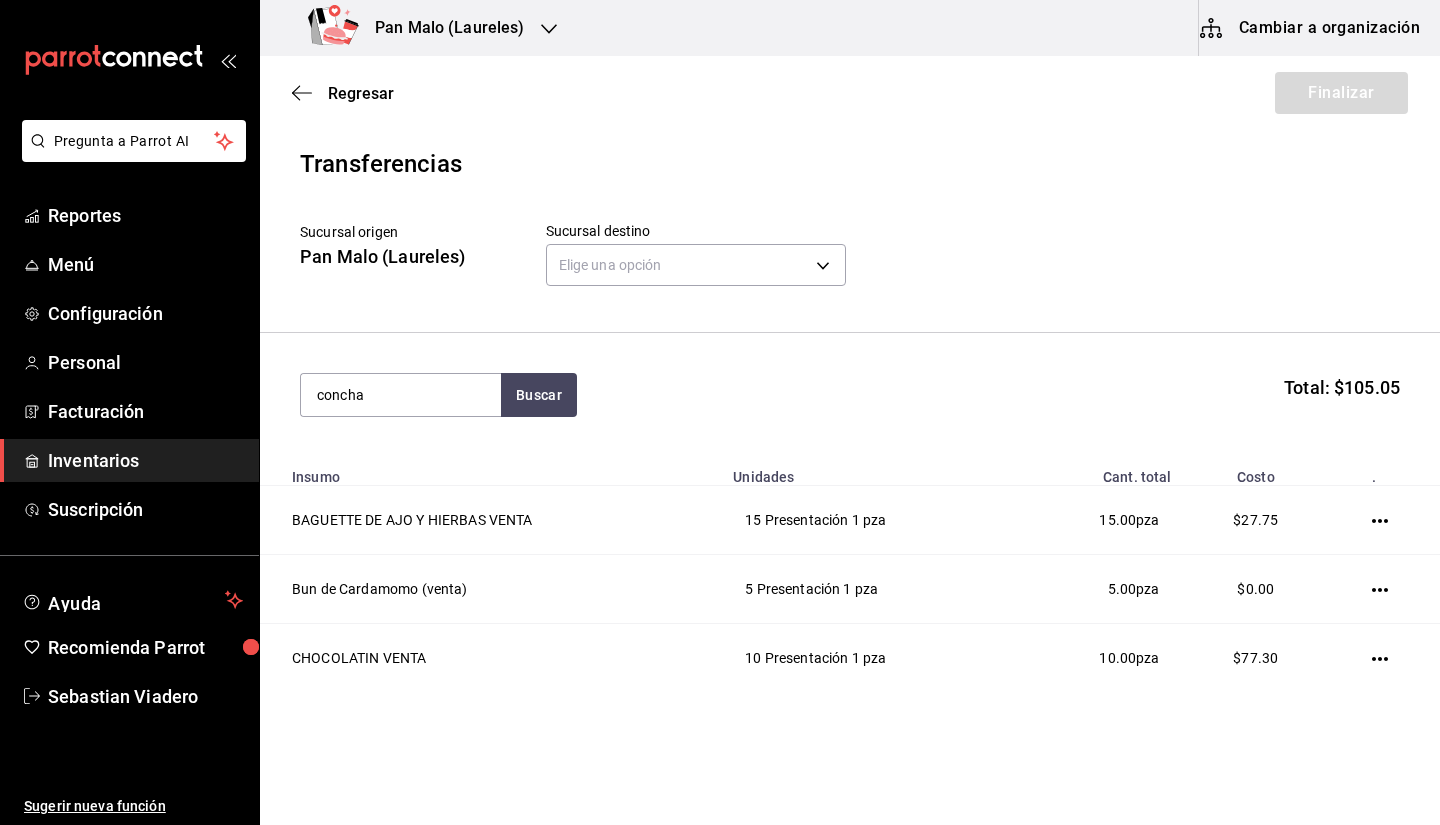 type on "concha" 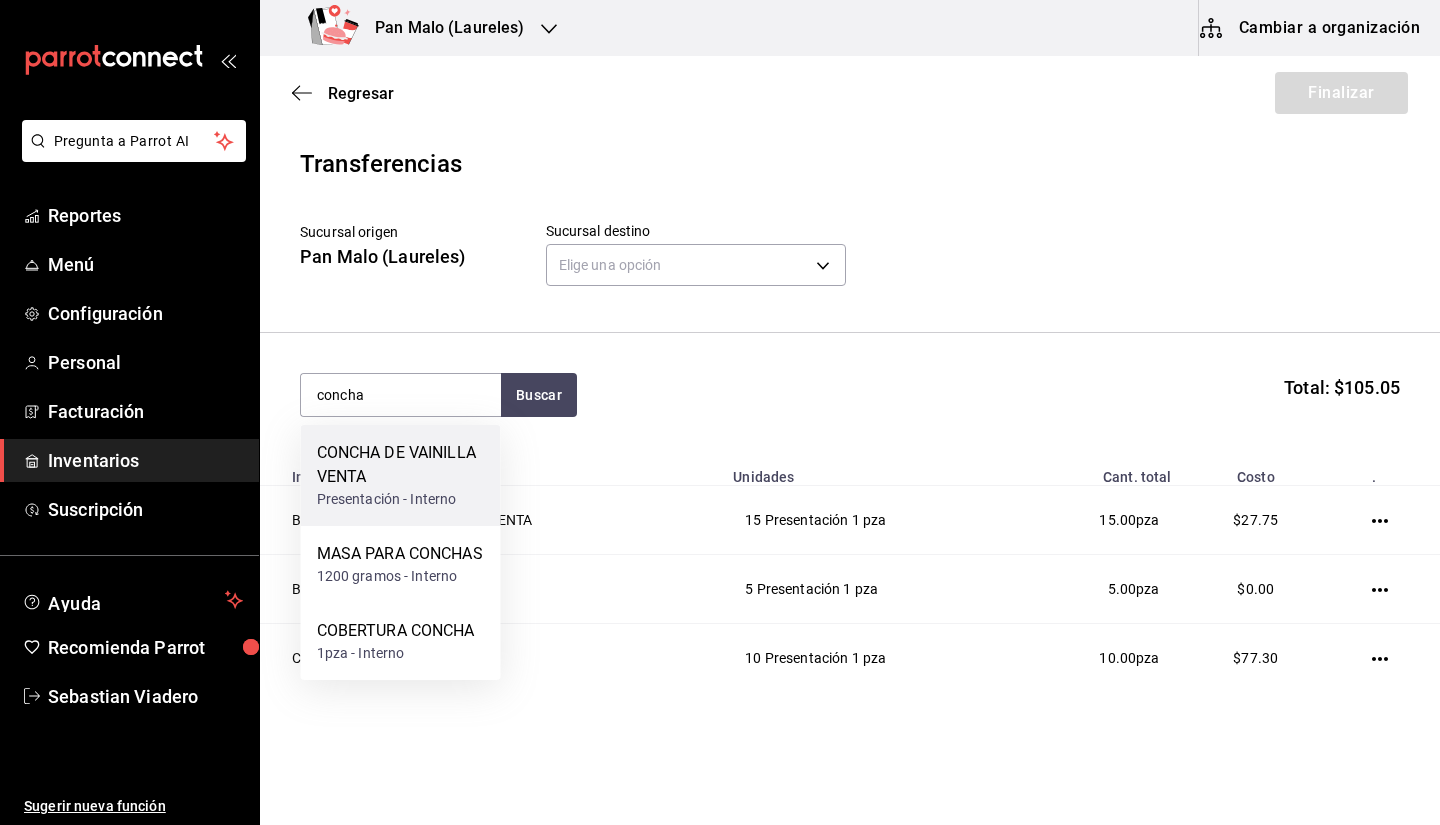 click on "CONCHA DE VAINILLA VENTA" at bounding box center (401, 465) 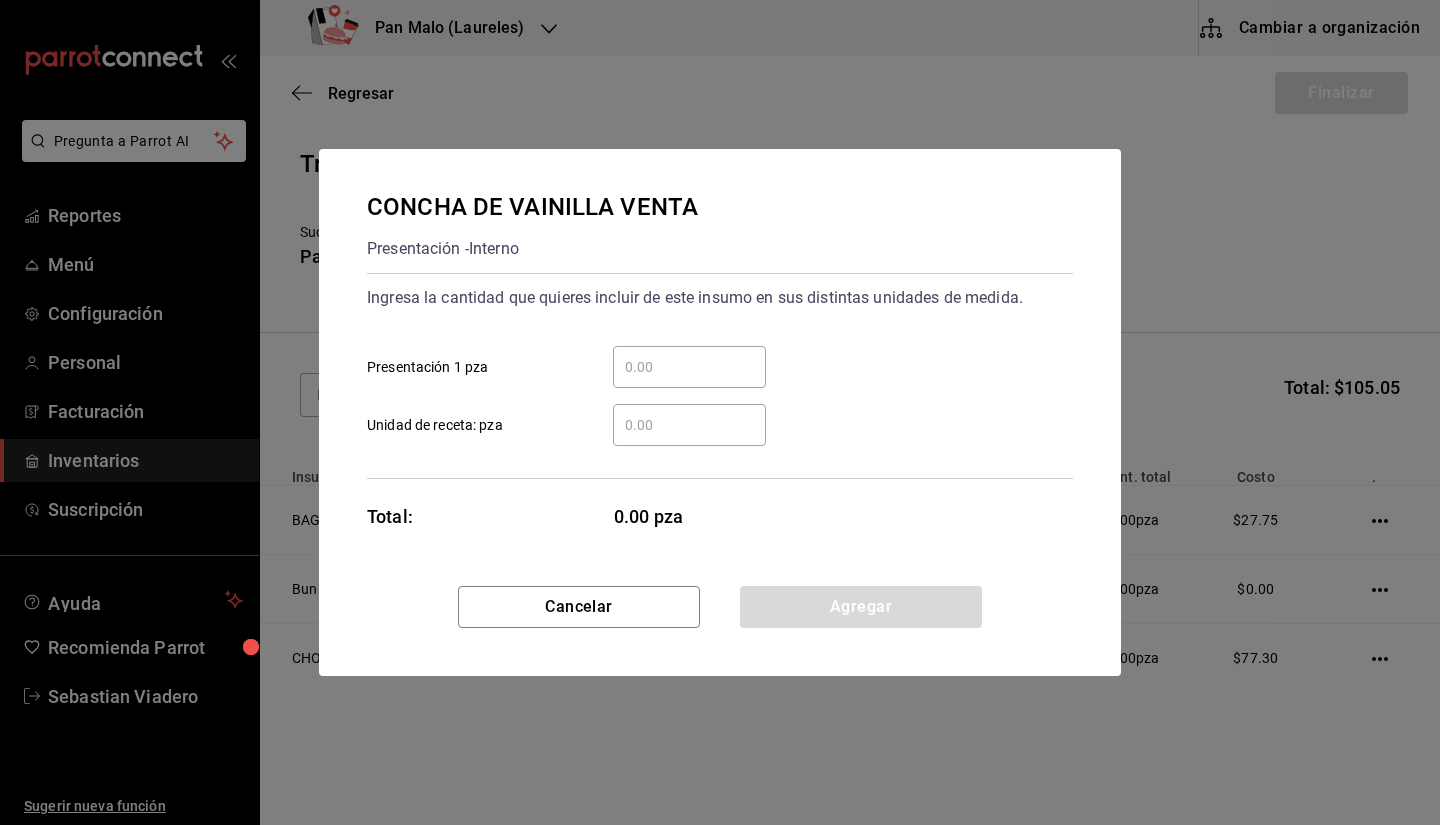 click on "​" at bounding box center [689, 367] 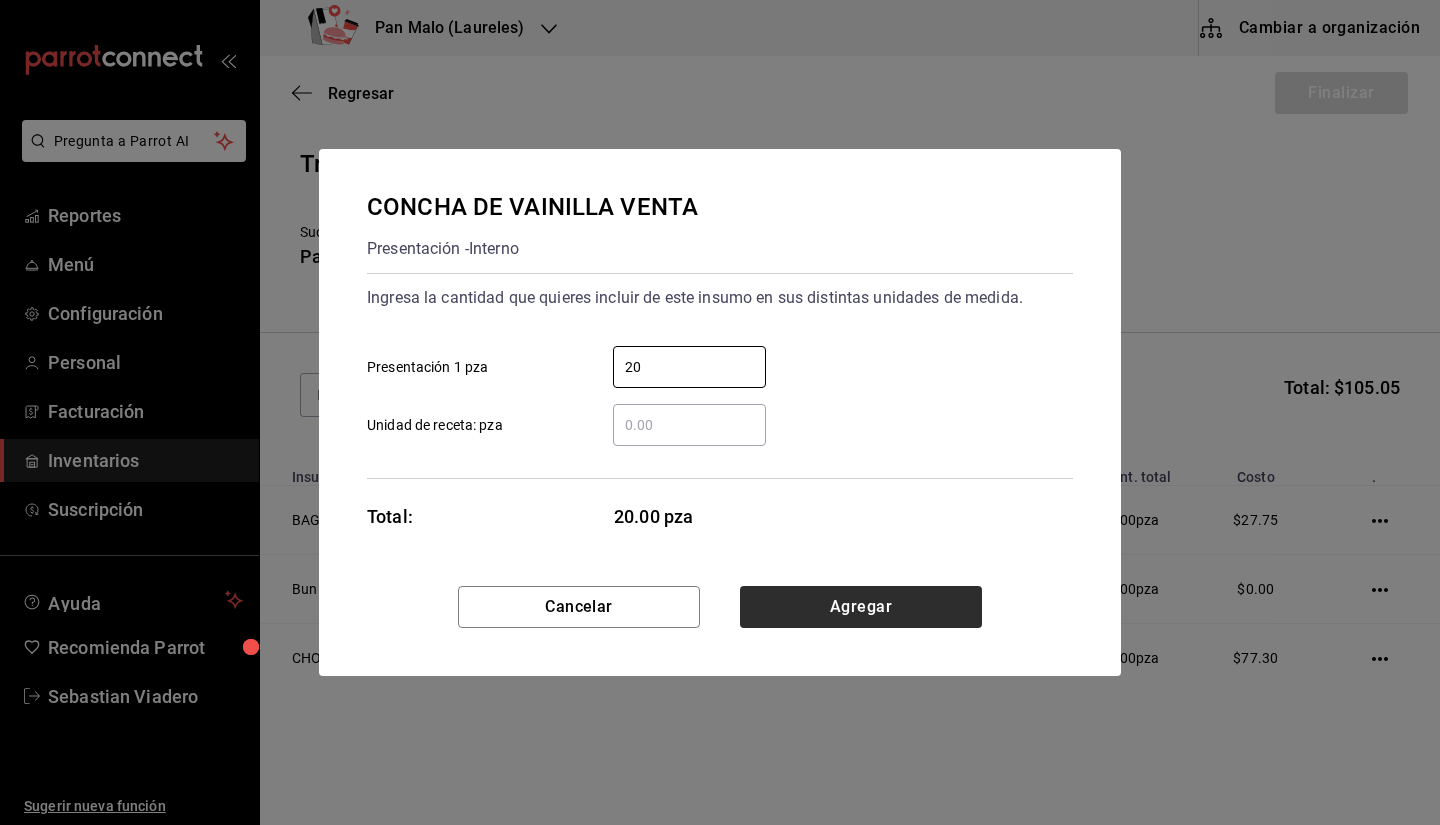 type on "20" 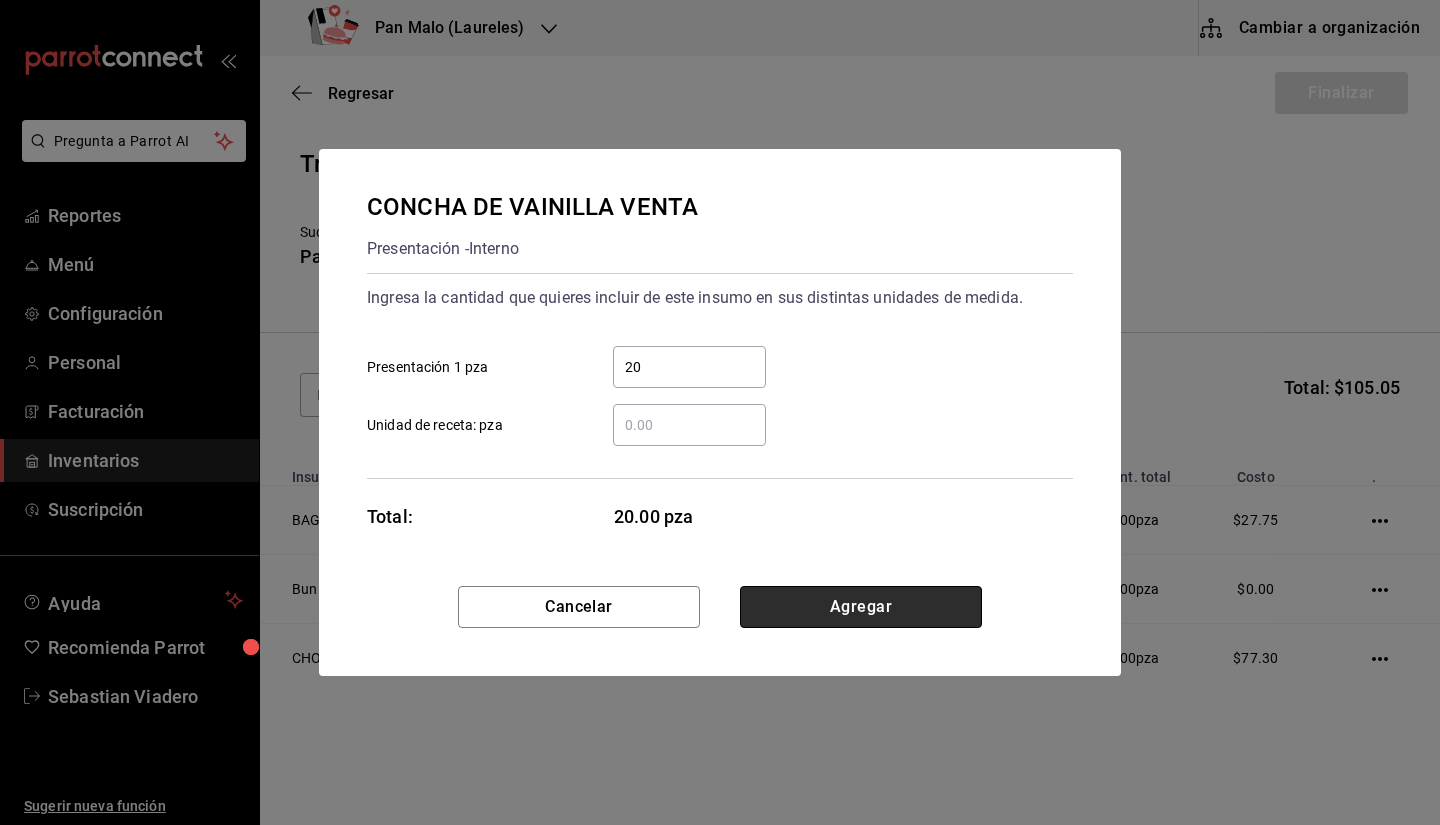 click on "Agregar" at bounding box center [861, 607] 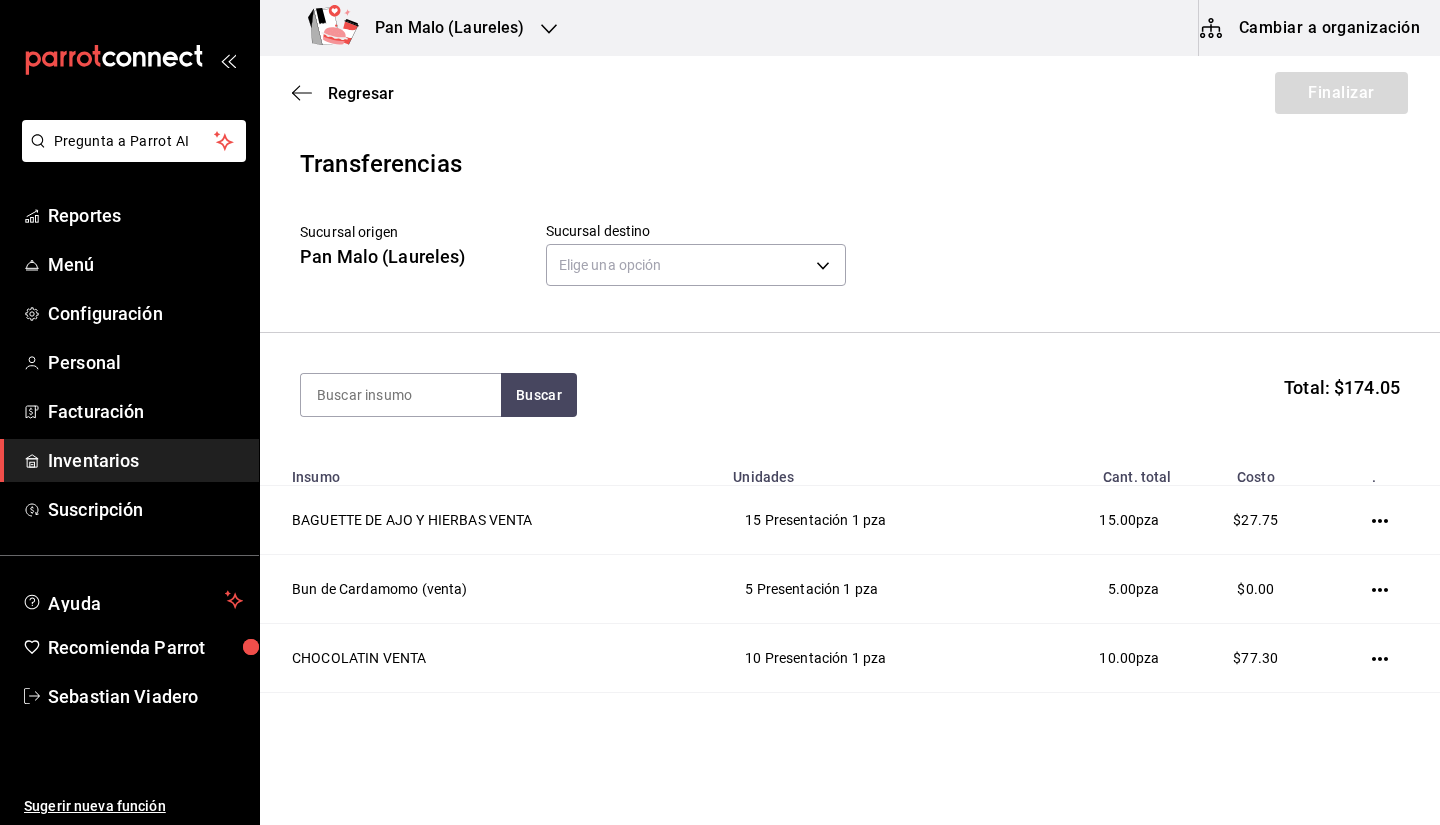 scroll, scrollTop: 114, scrollLeft: 0, axis: vertical 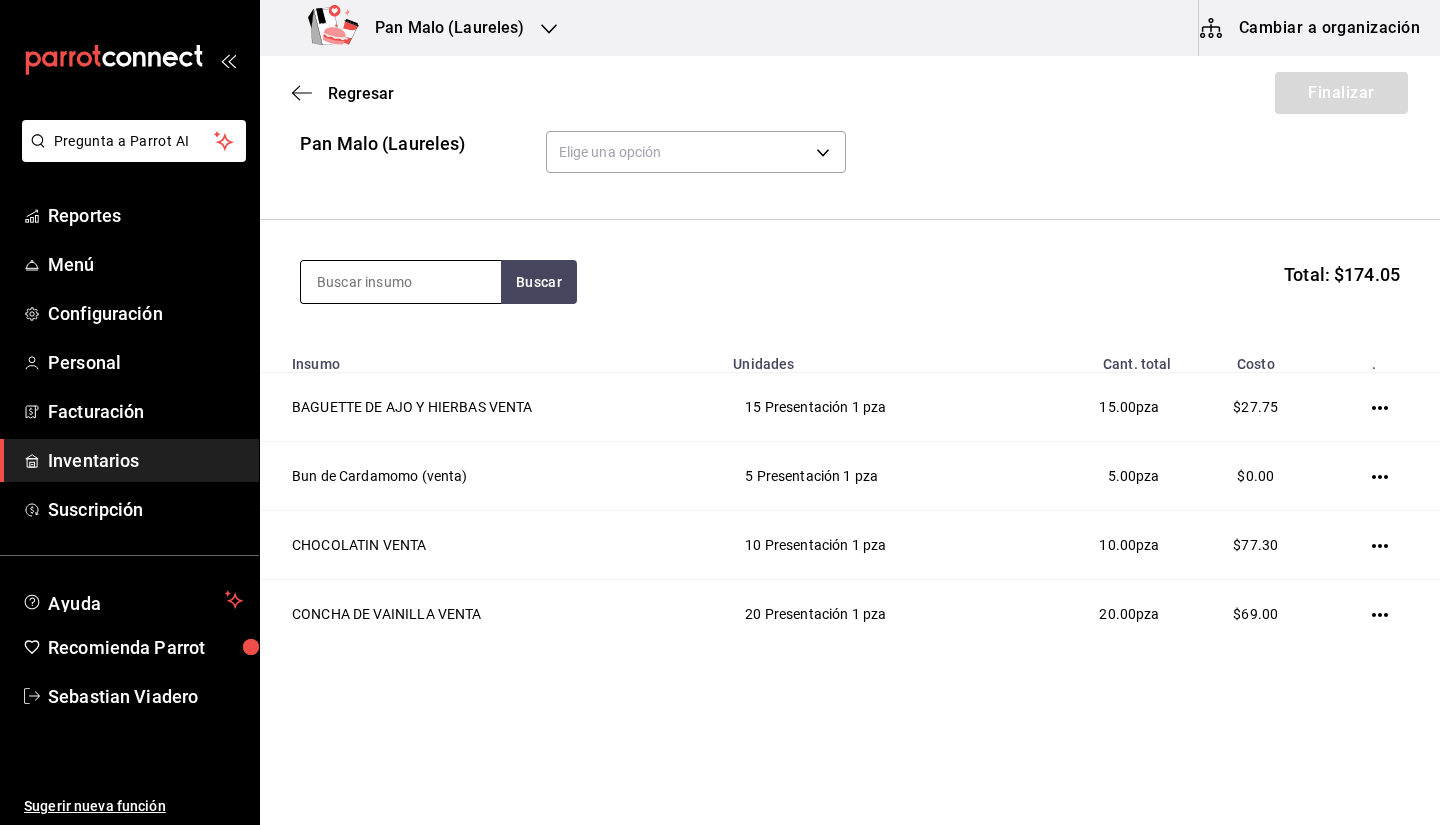 click at bounding box center [401, 282] 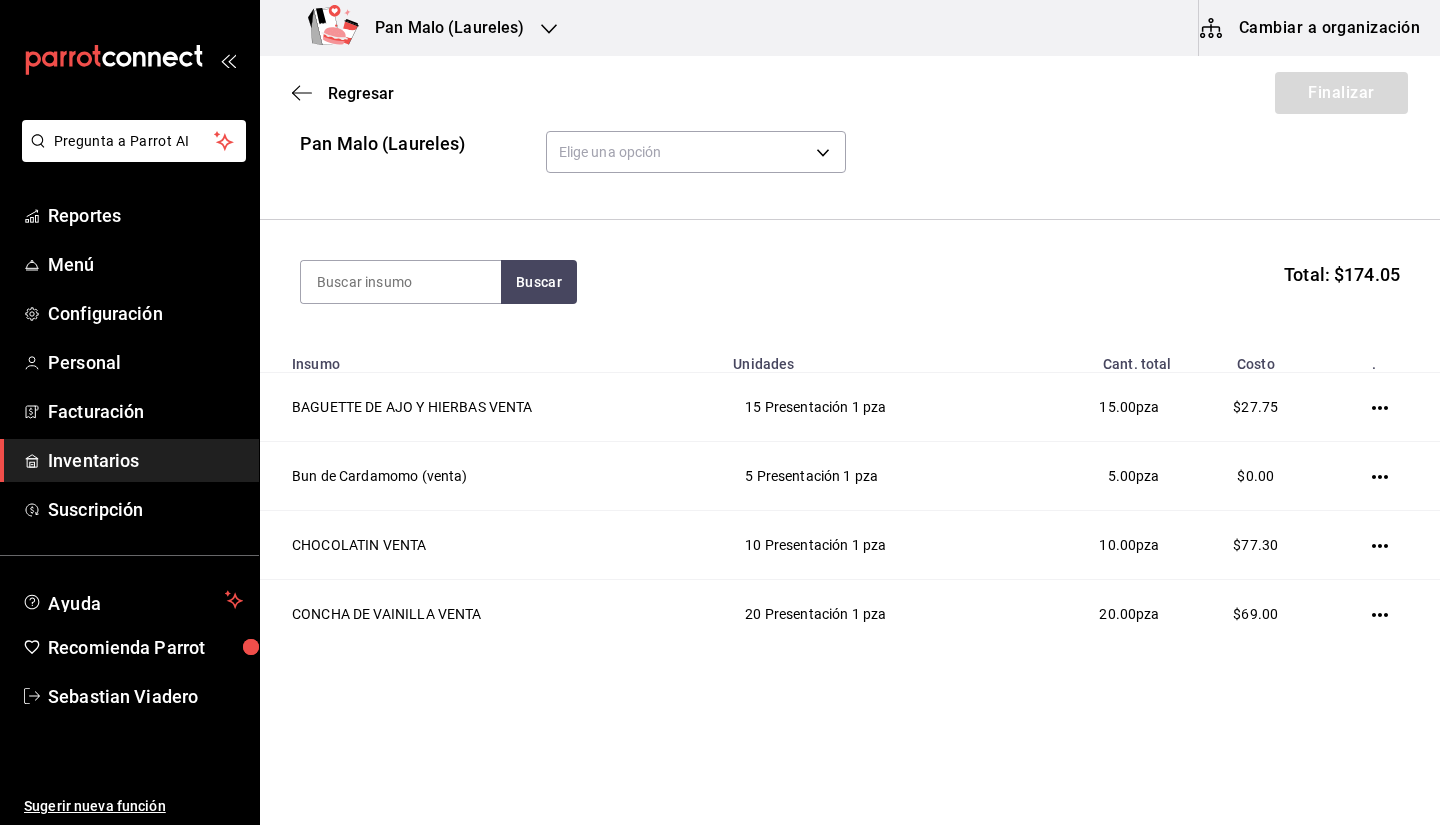 click on "Sucursal origen Pan Malo (Laureles) Sucursal destino Elige una opción default" at bounding box center [850, 144] 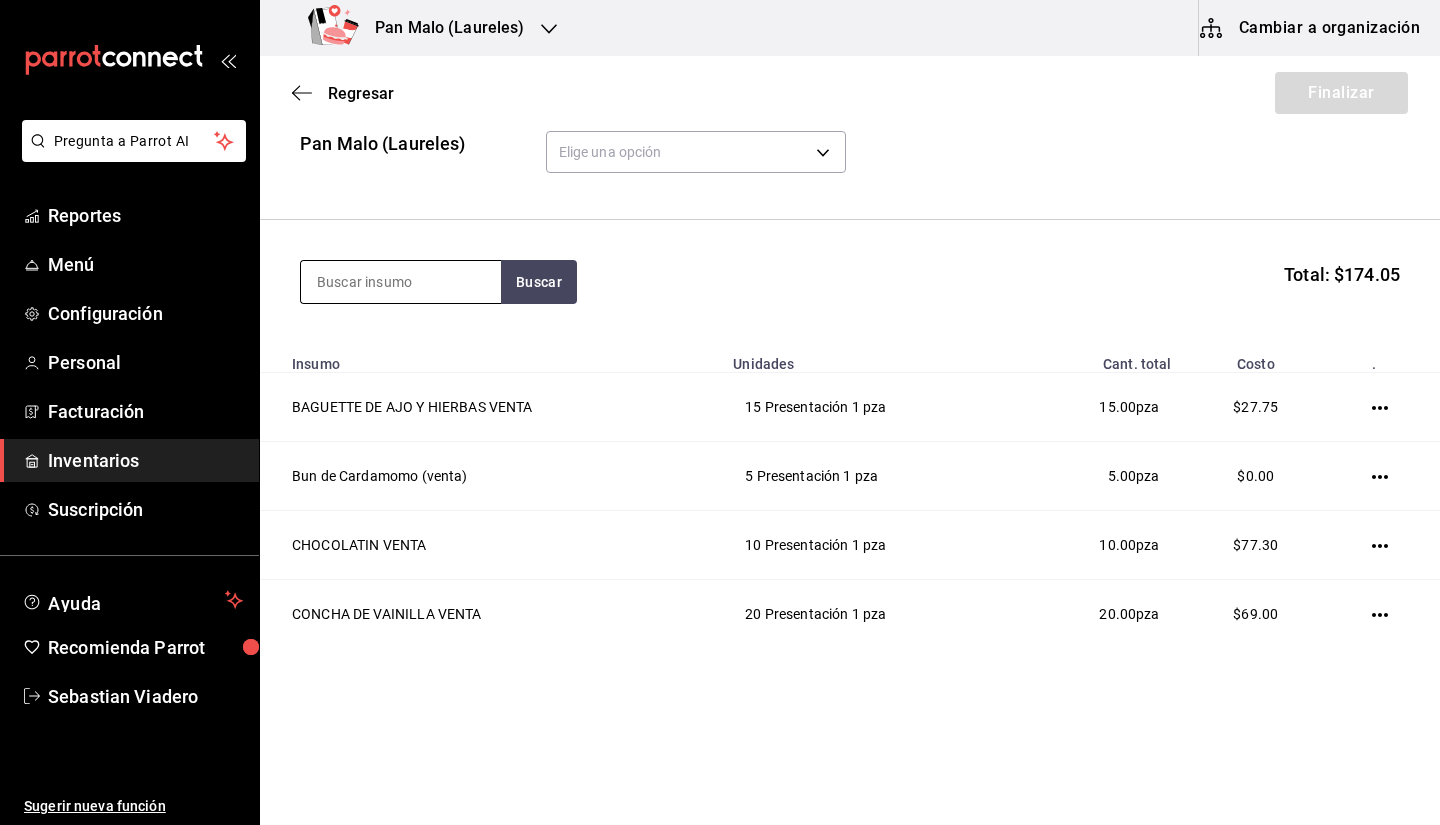 click at bounding box center [401, 282] 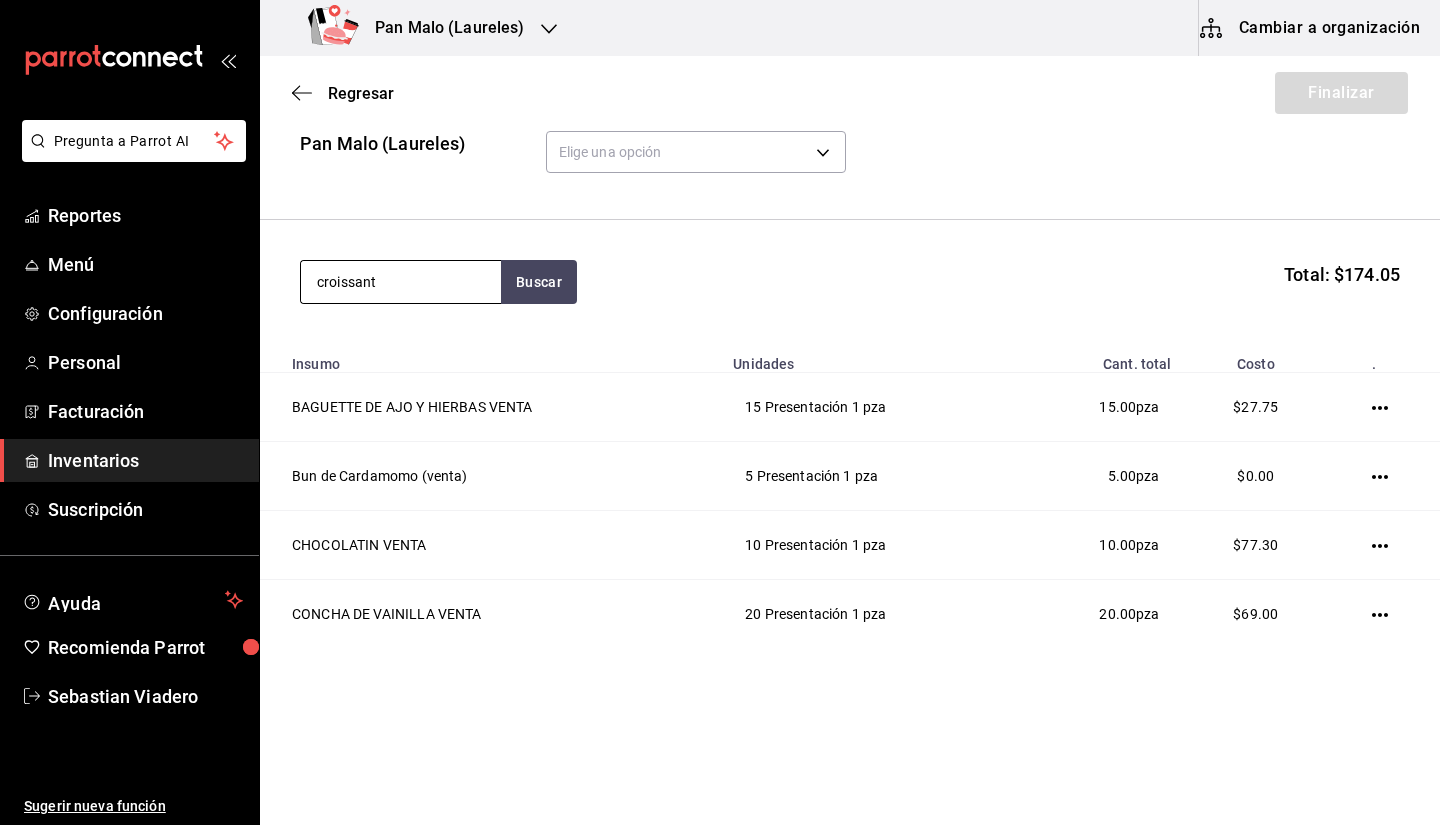 type on "croissant" 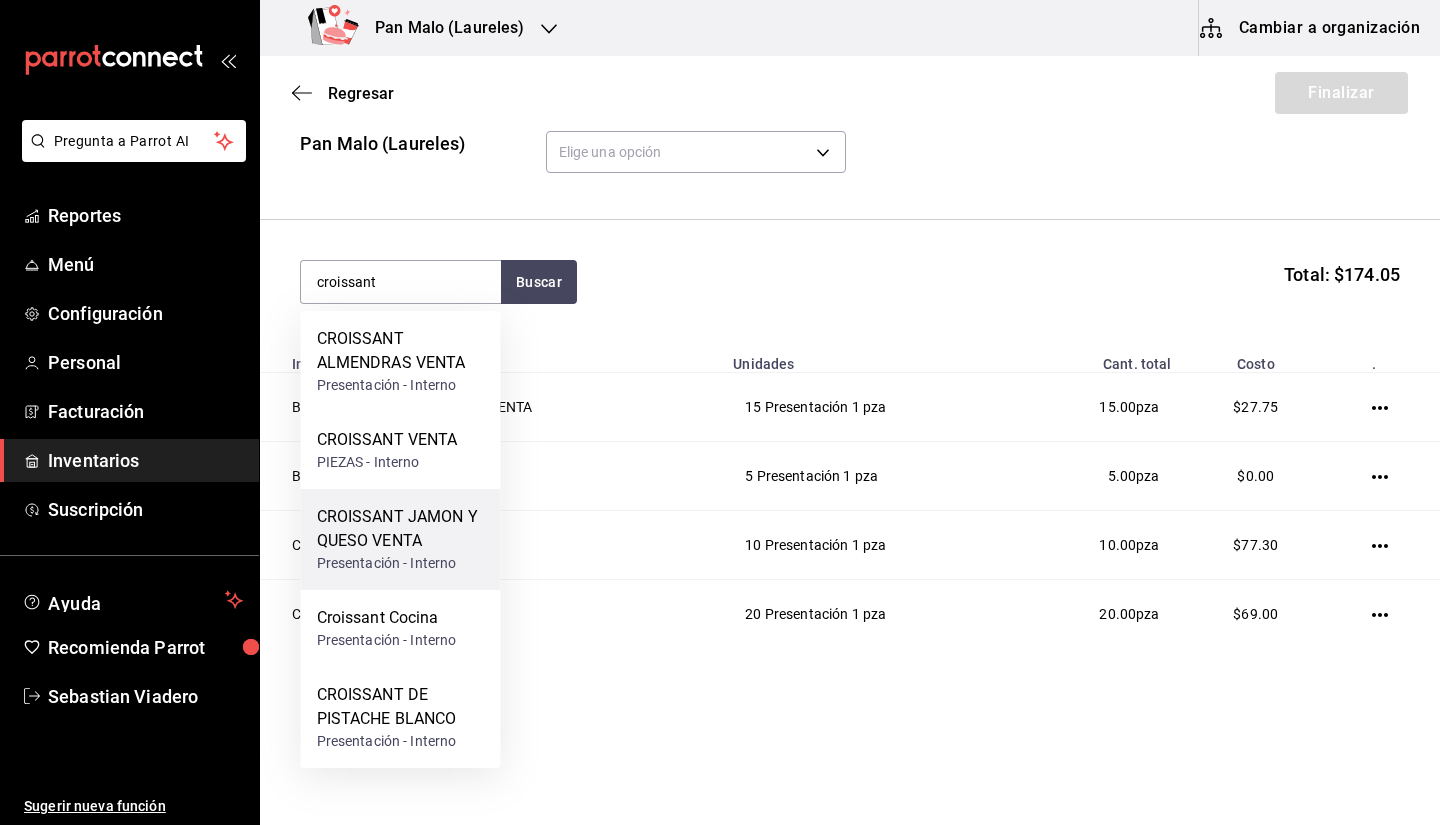 click on "CROISSANT JAMON Y QUESO VENTA" at bounding box center (401, 529) 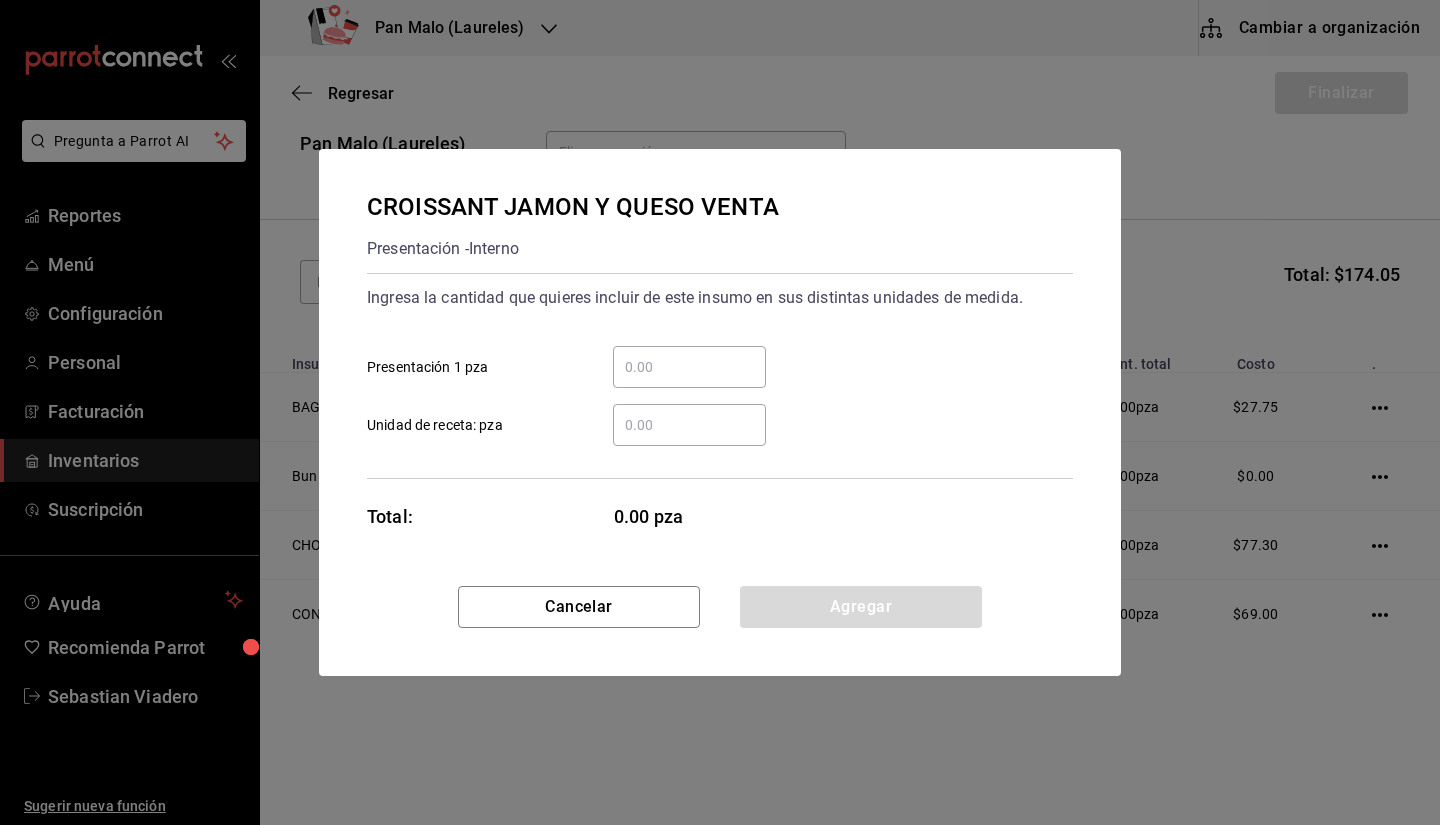 click on "​ Presentación 1 pza" at bounding box center [689, 367] 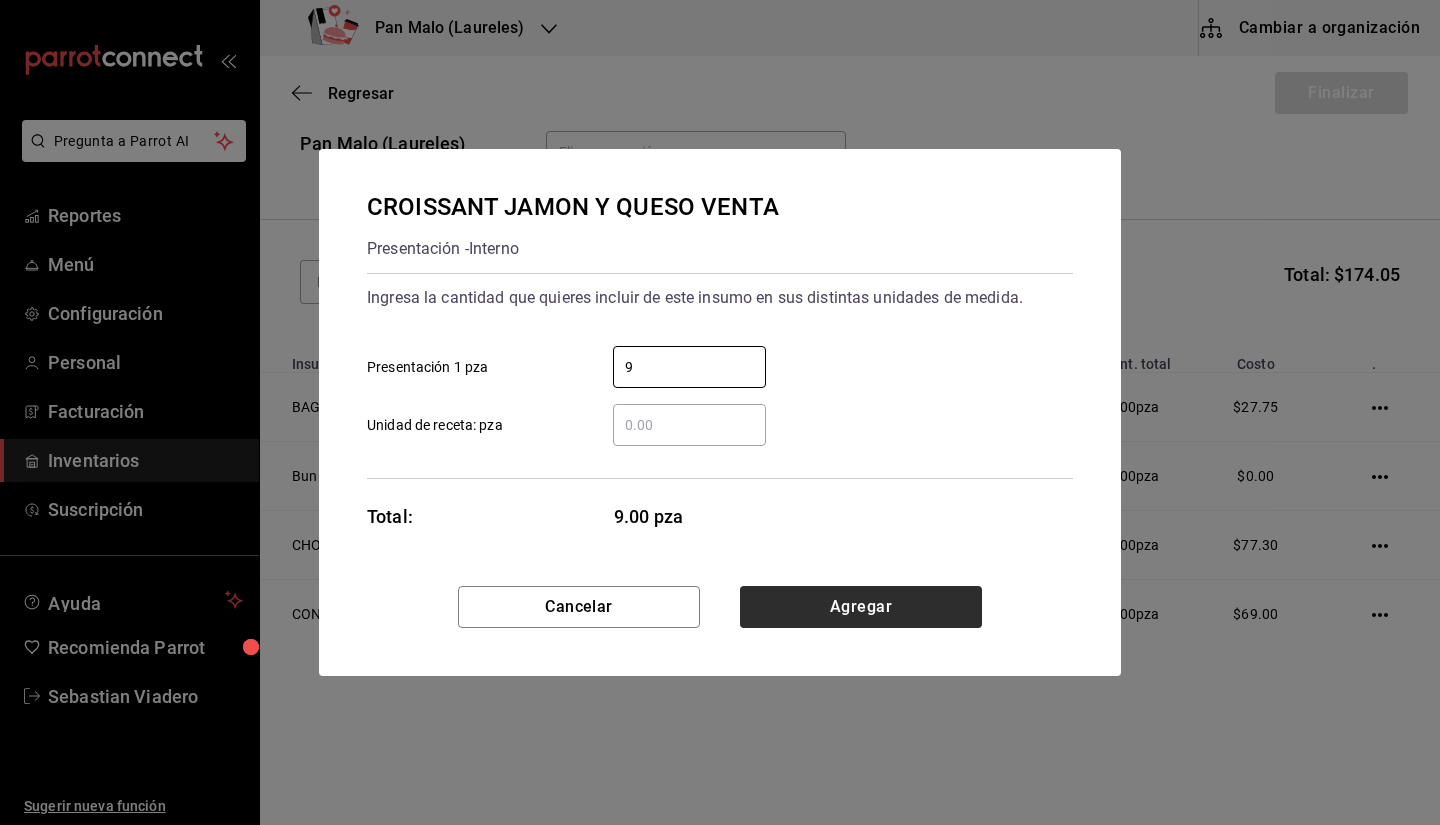 type on "9" 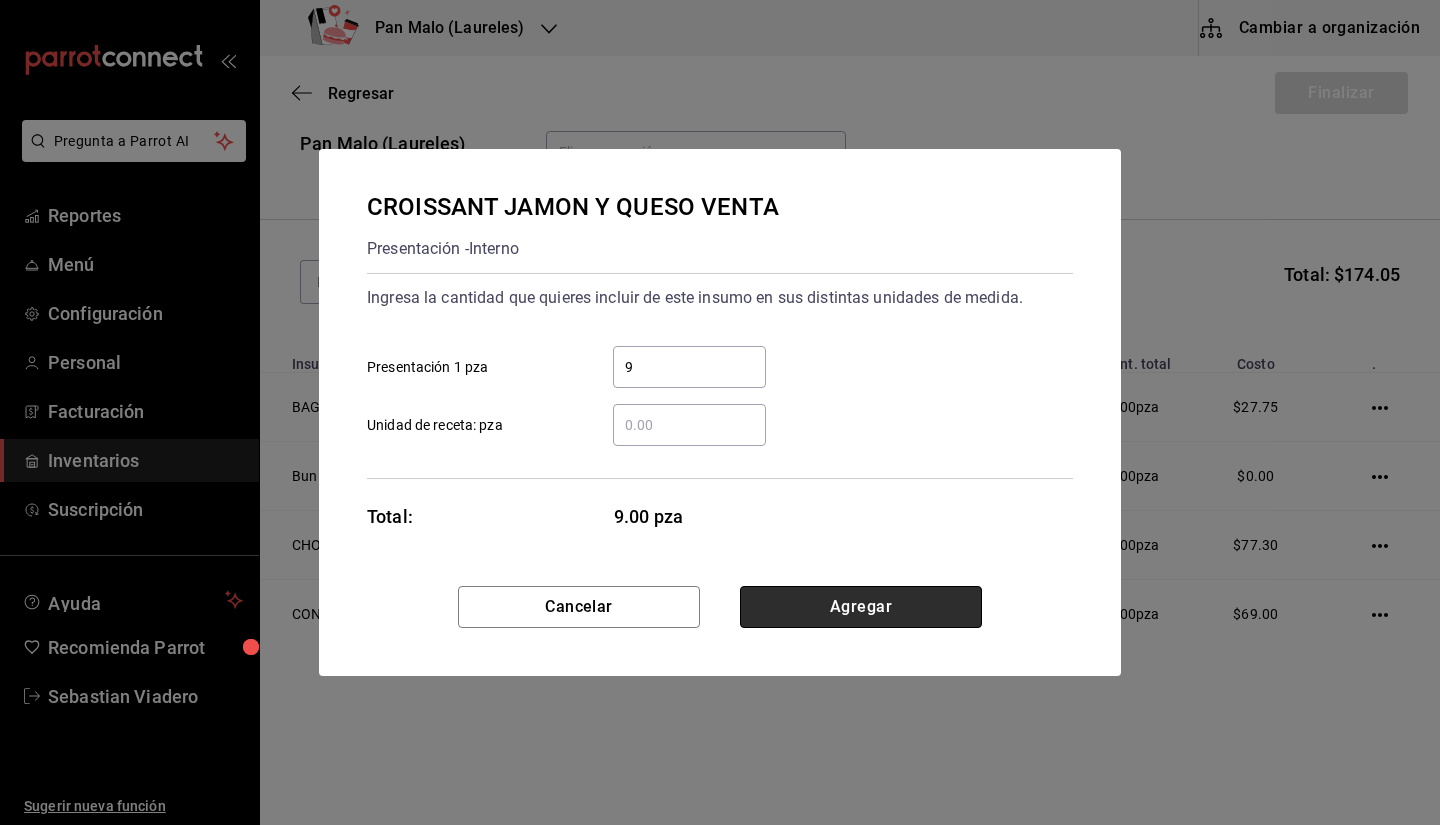 click on "Agregar" at bounding box center (861, 607) 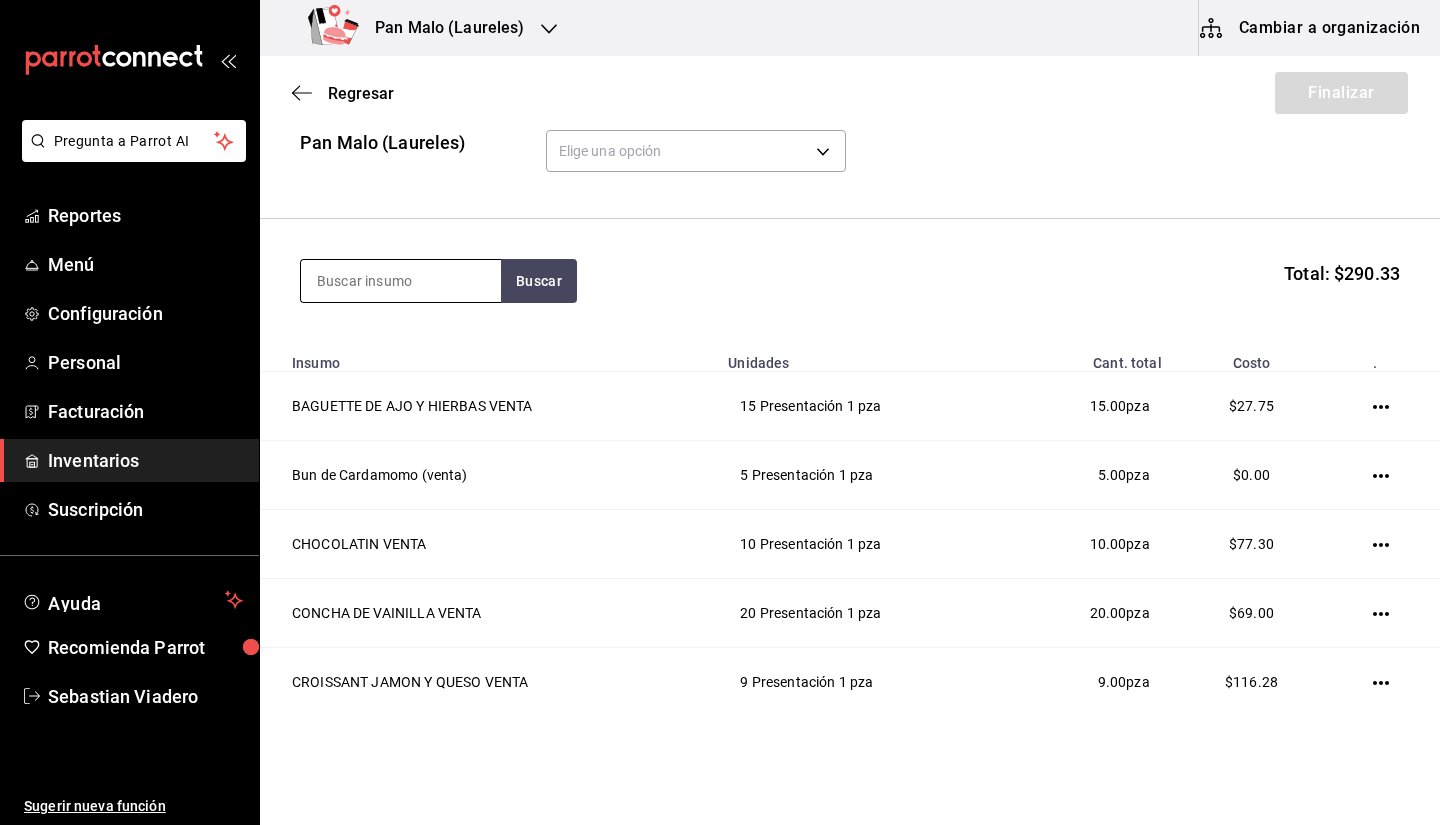 click at bounding box center (401, 281) 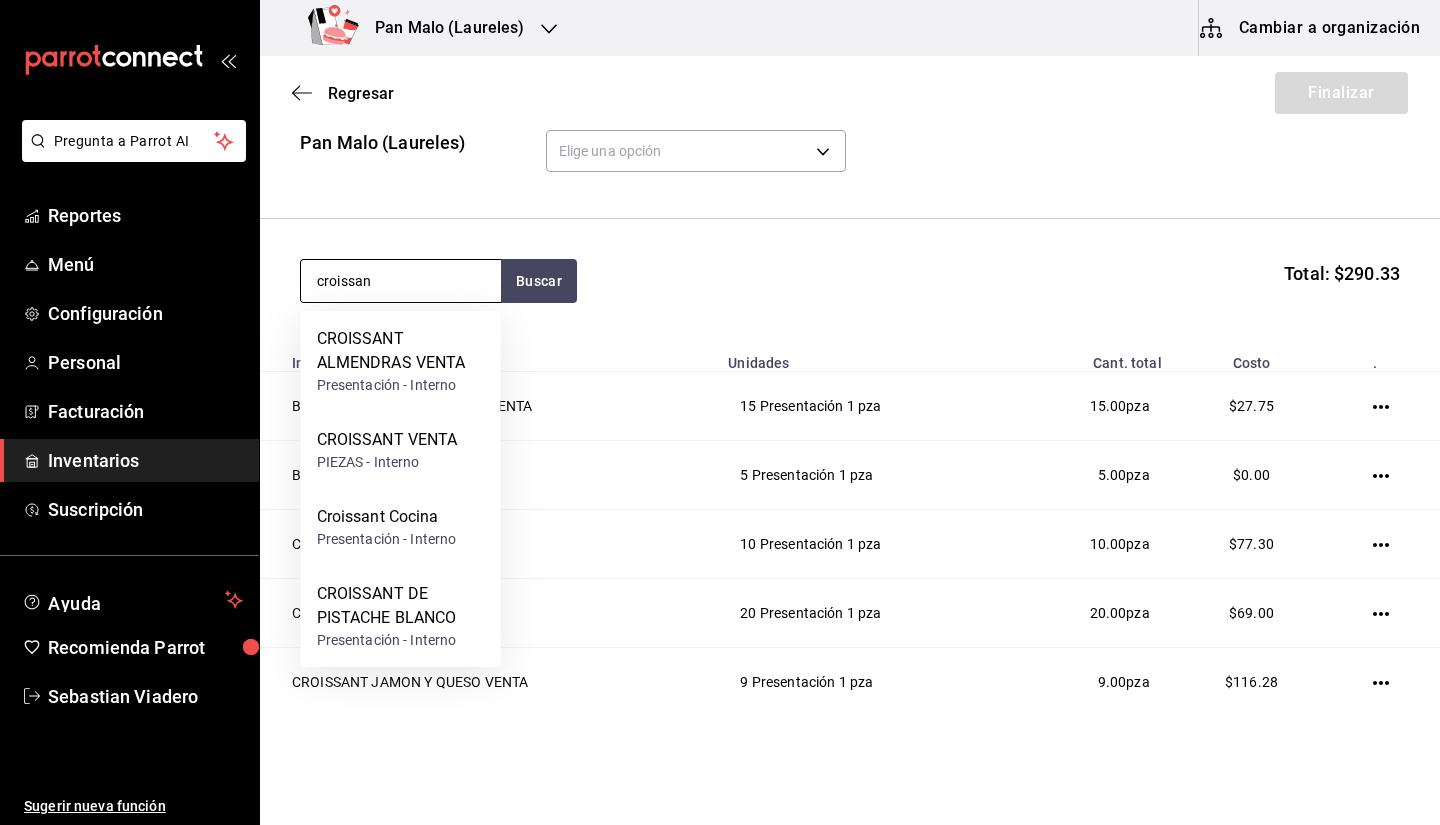 click on "croissan" at bounding box center (401, 281) 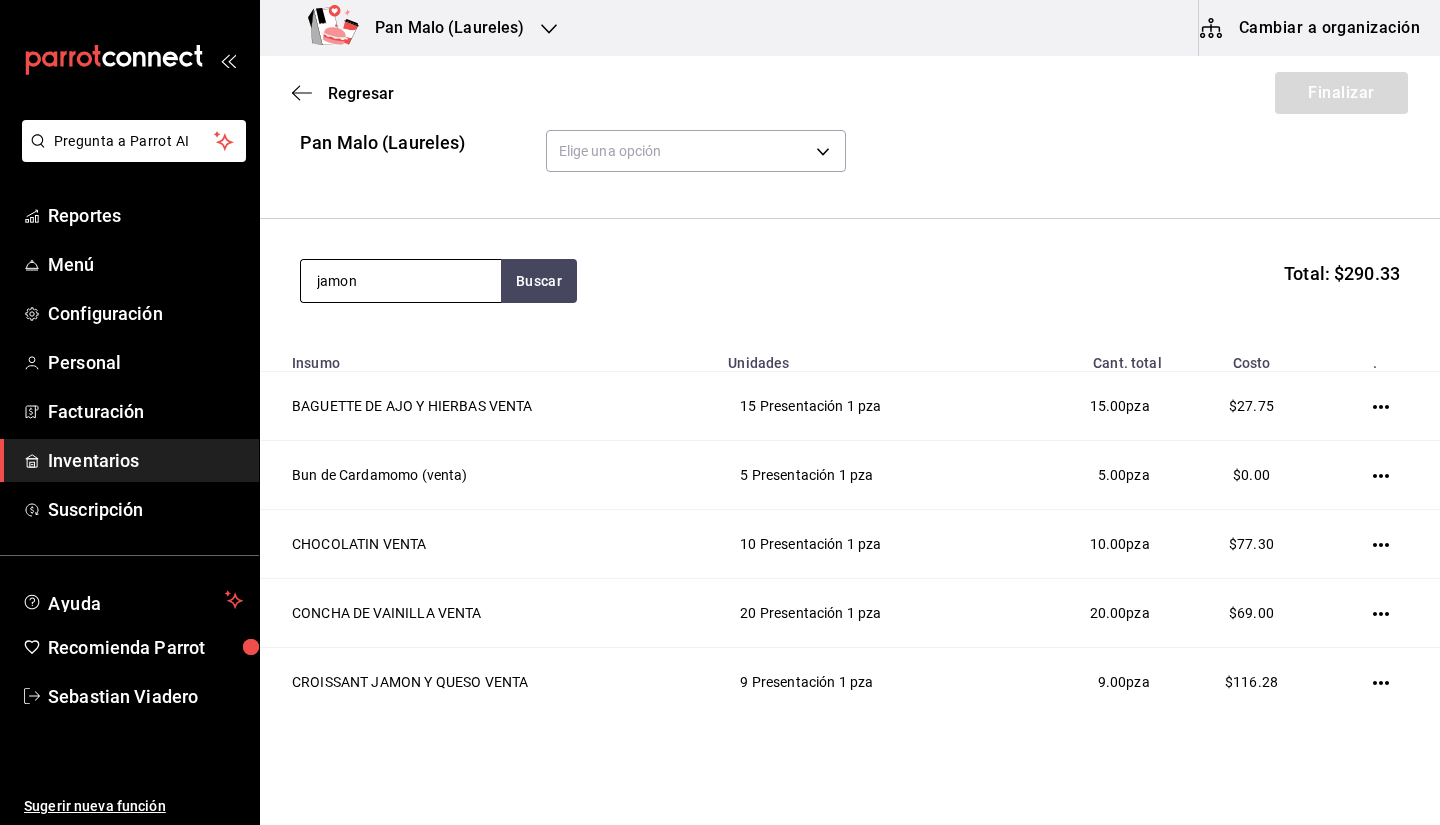 type on "jamon" 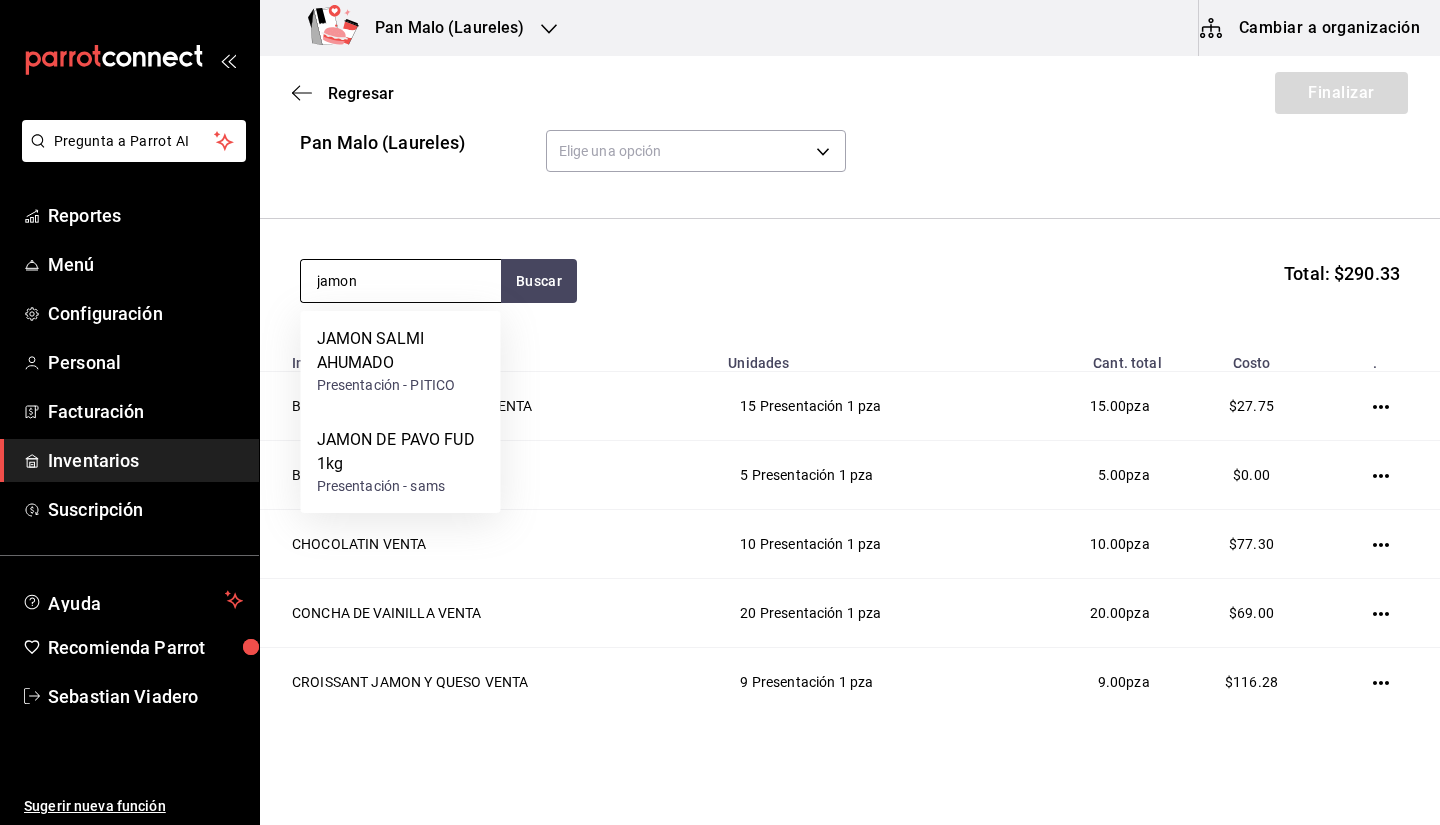 click on "jamon" at bounding box center (401, 281) 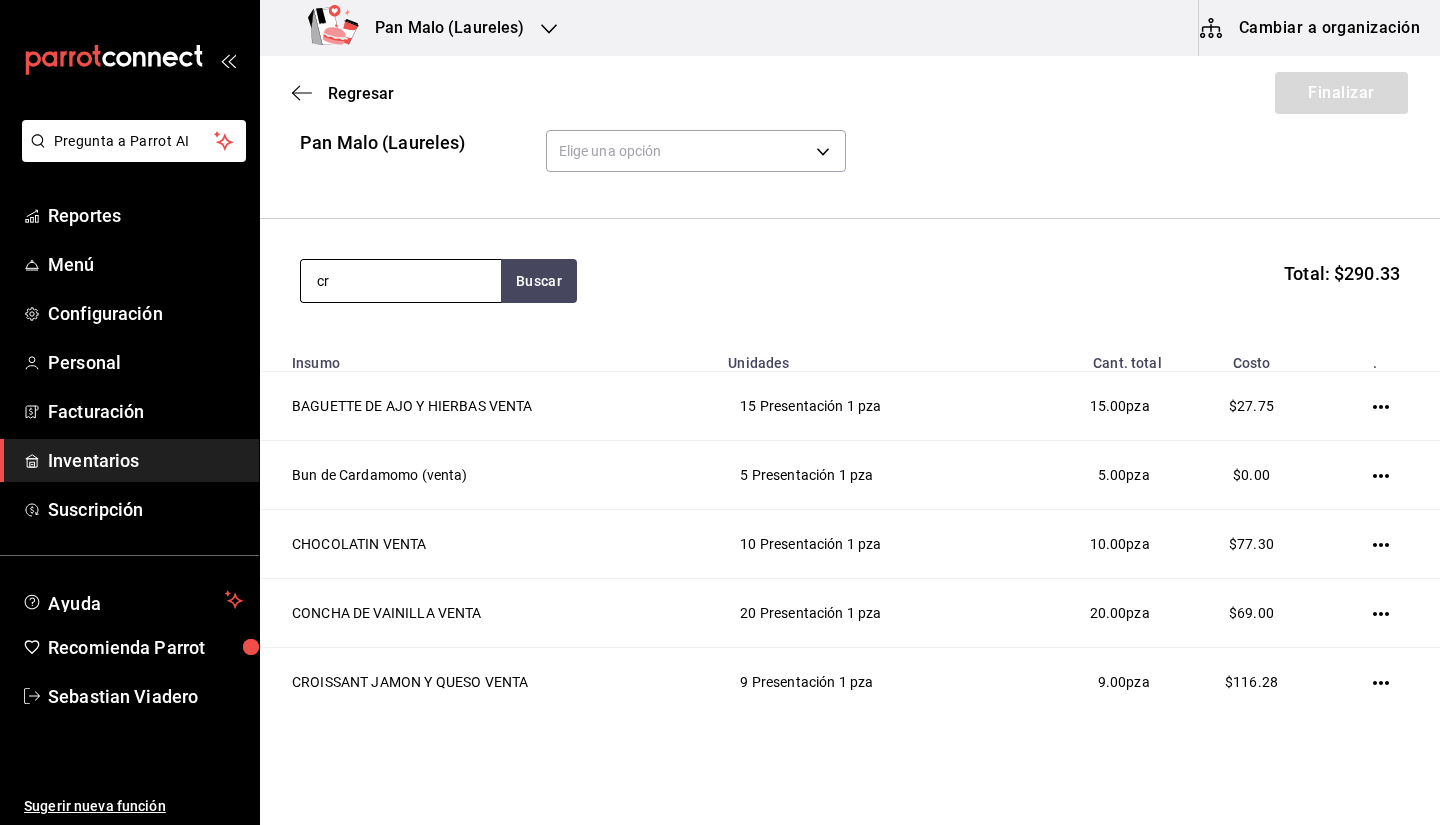 type on "c" 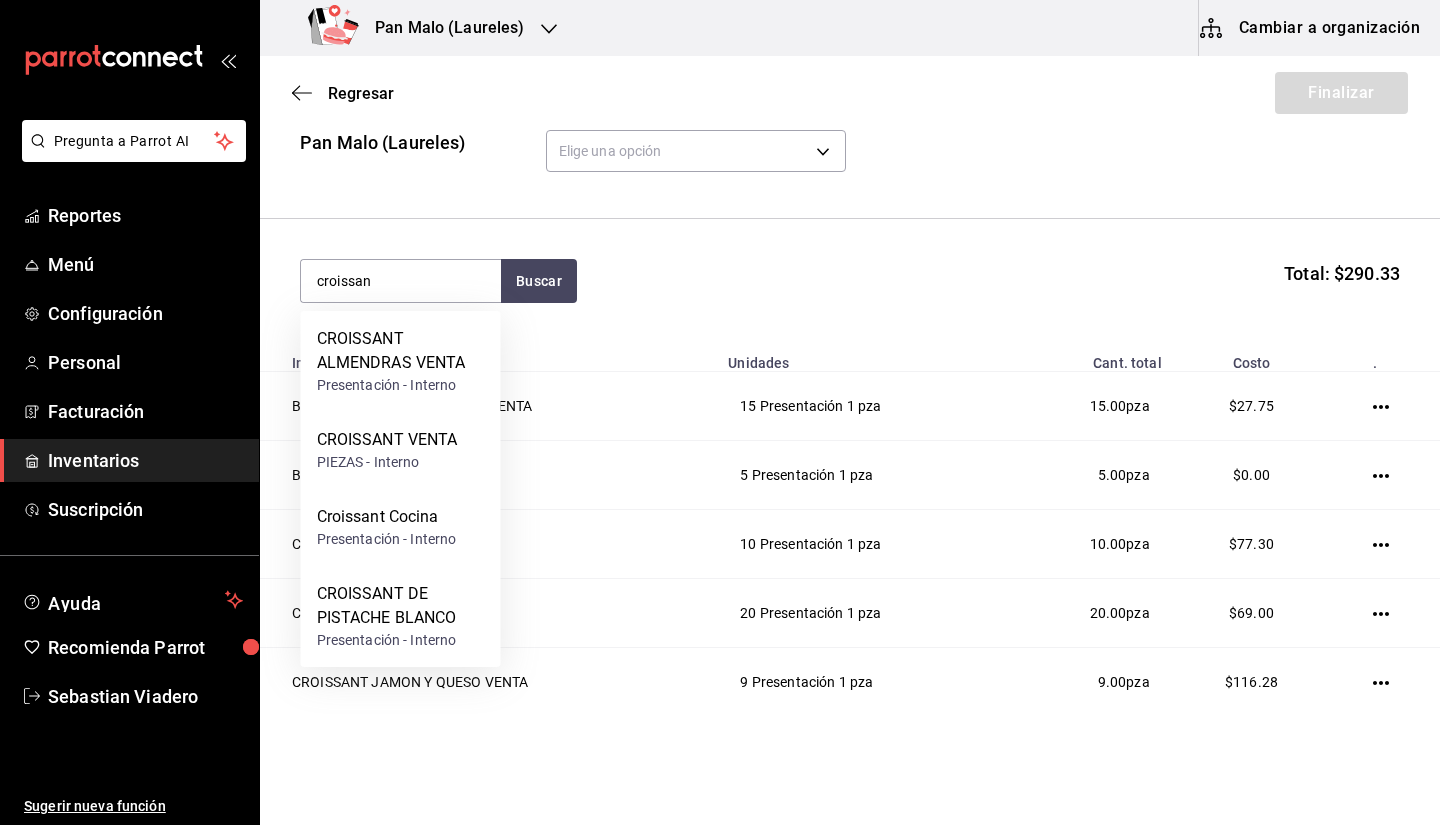 type on "croissan" 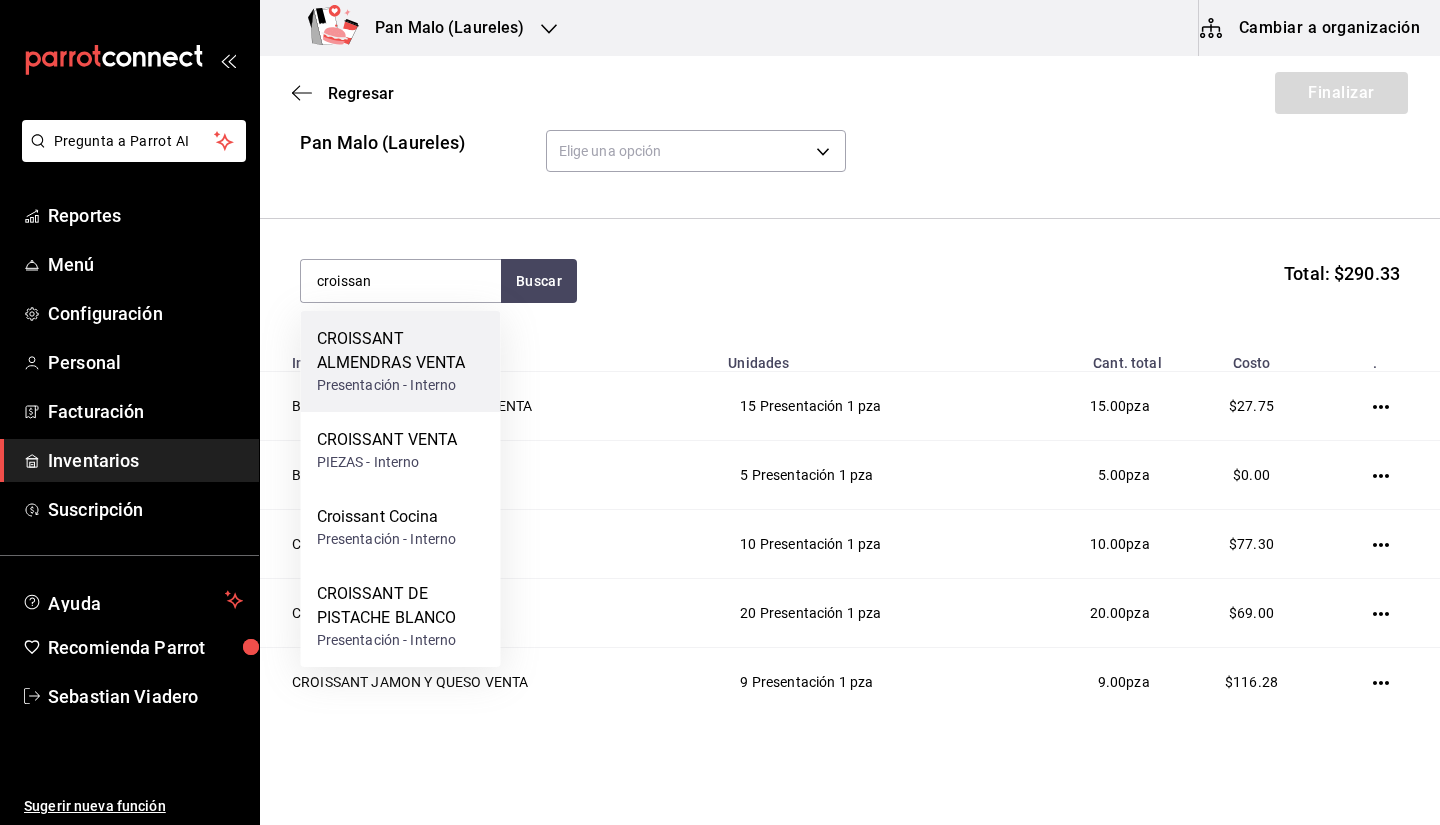 click on "CROISSANT ALMENDRAS VENTA" at bounding box center [401, 351] 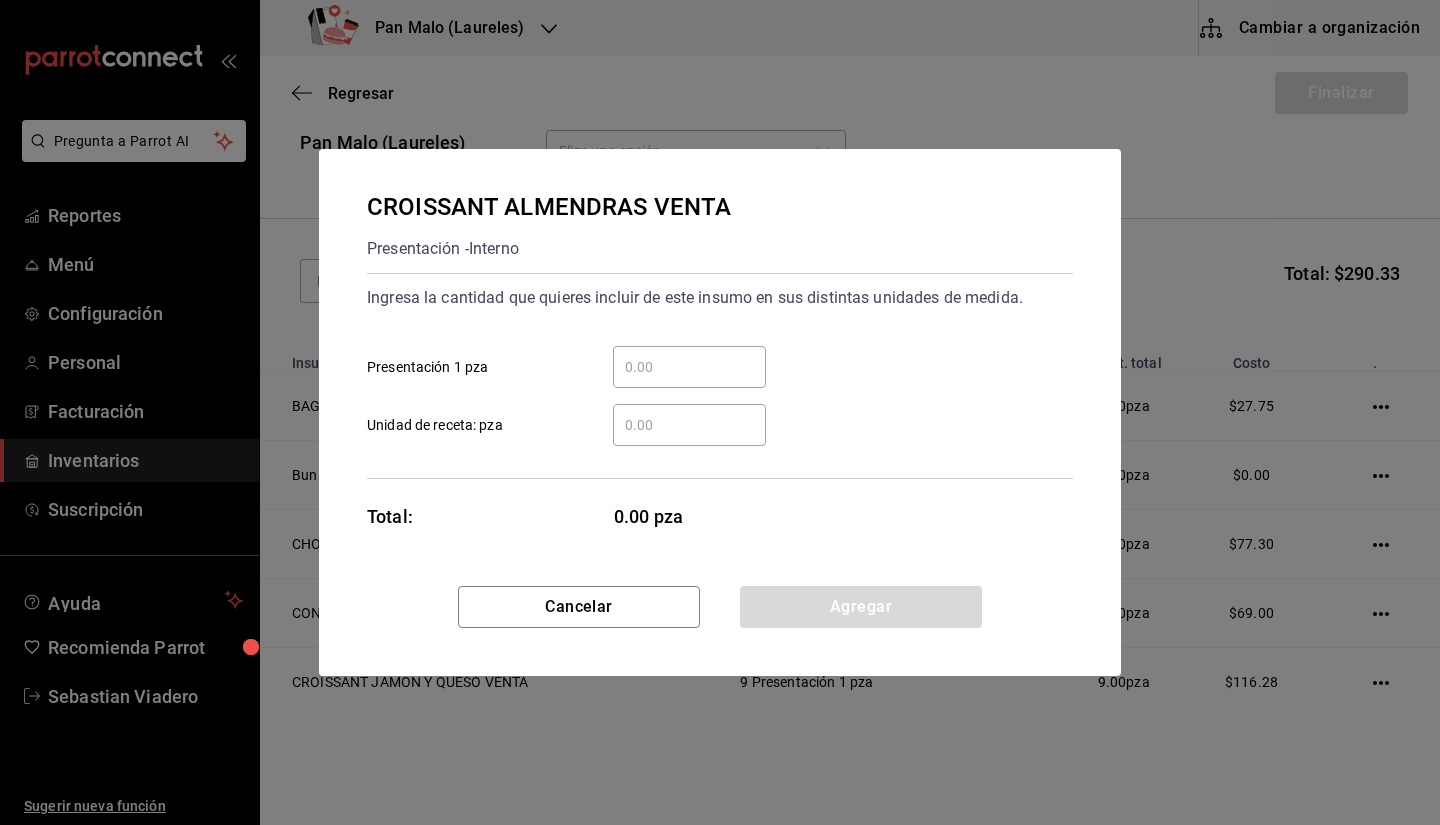 click on "​" at bounding box center [689, 367] 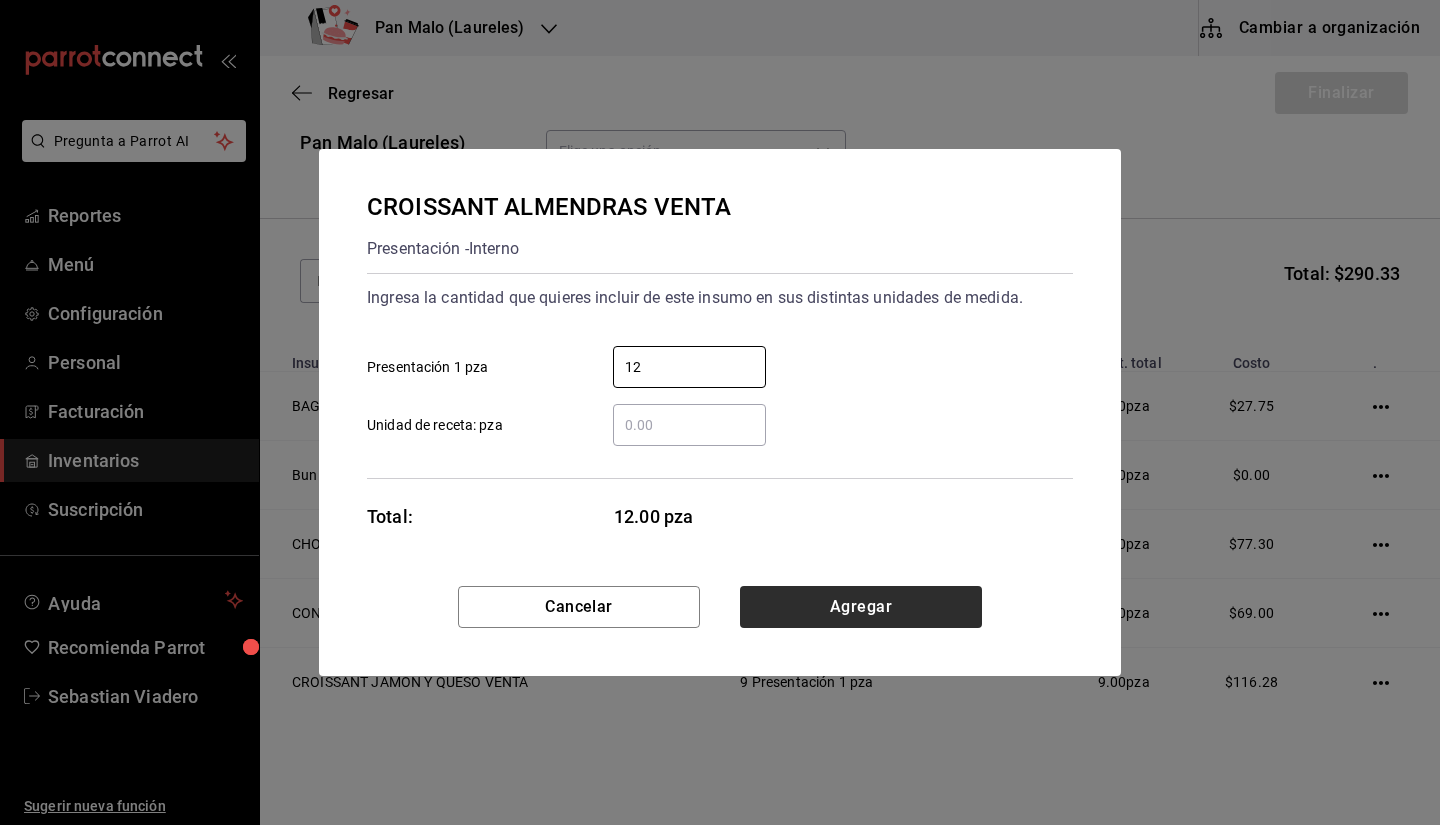 type on "12" 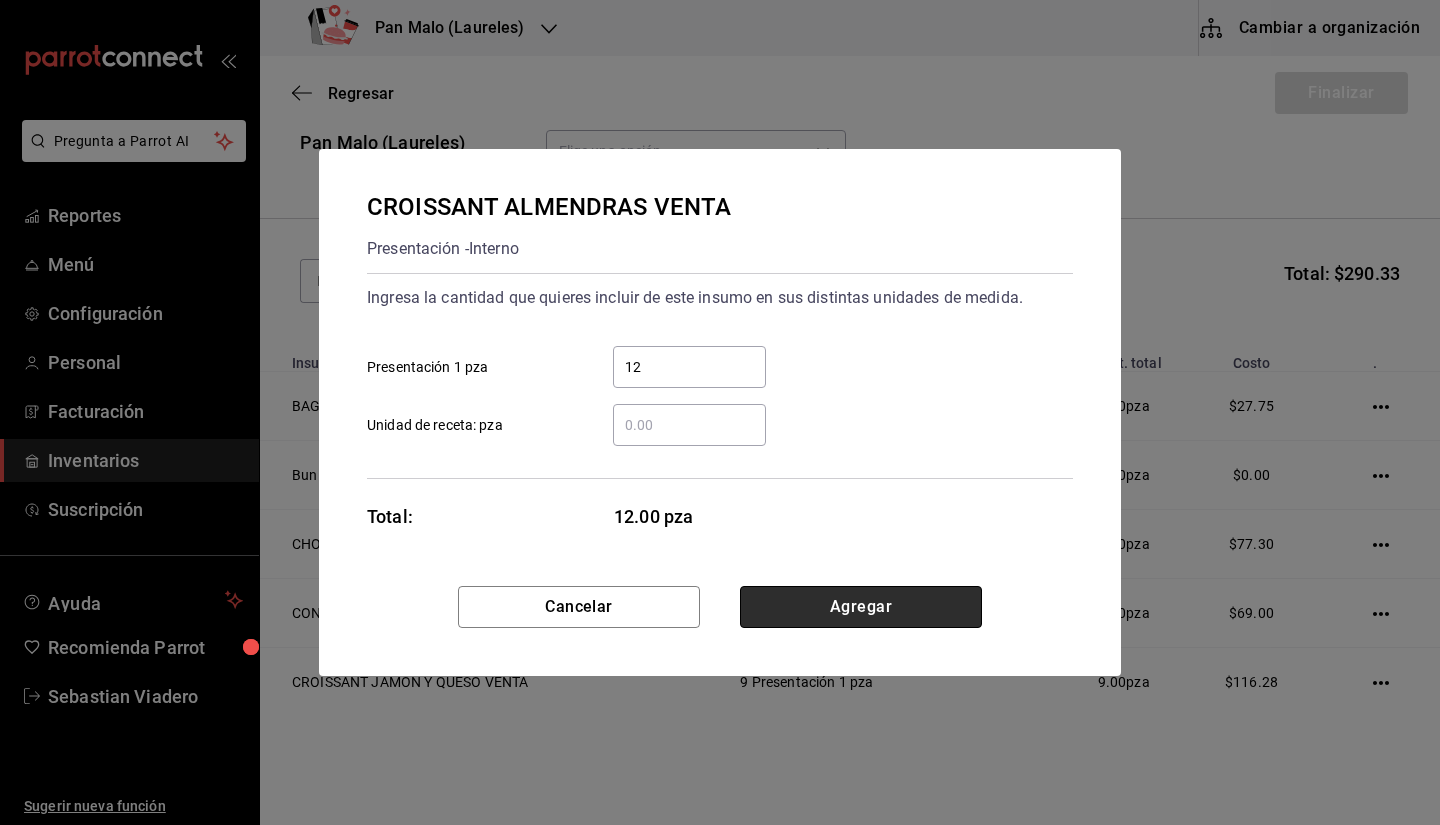 click on "Agregar" at bounding box center (861, 607) 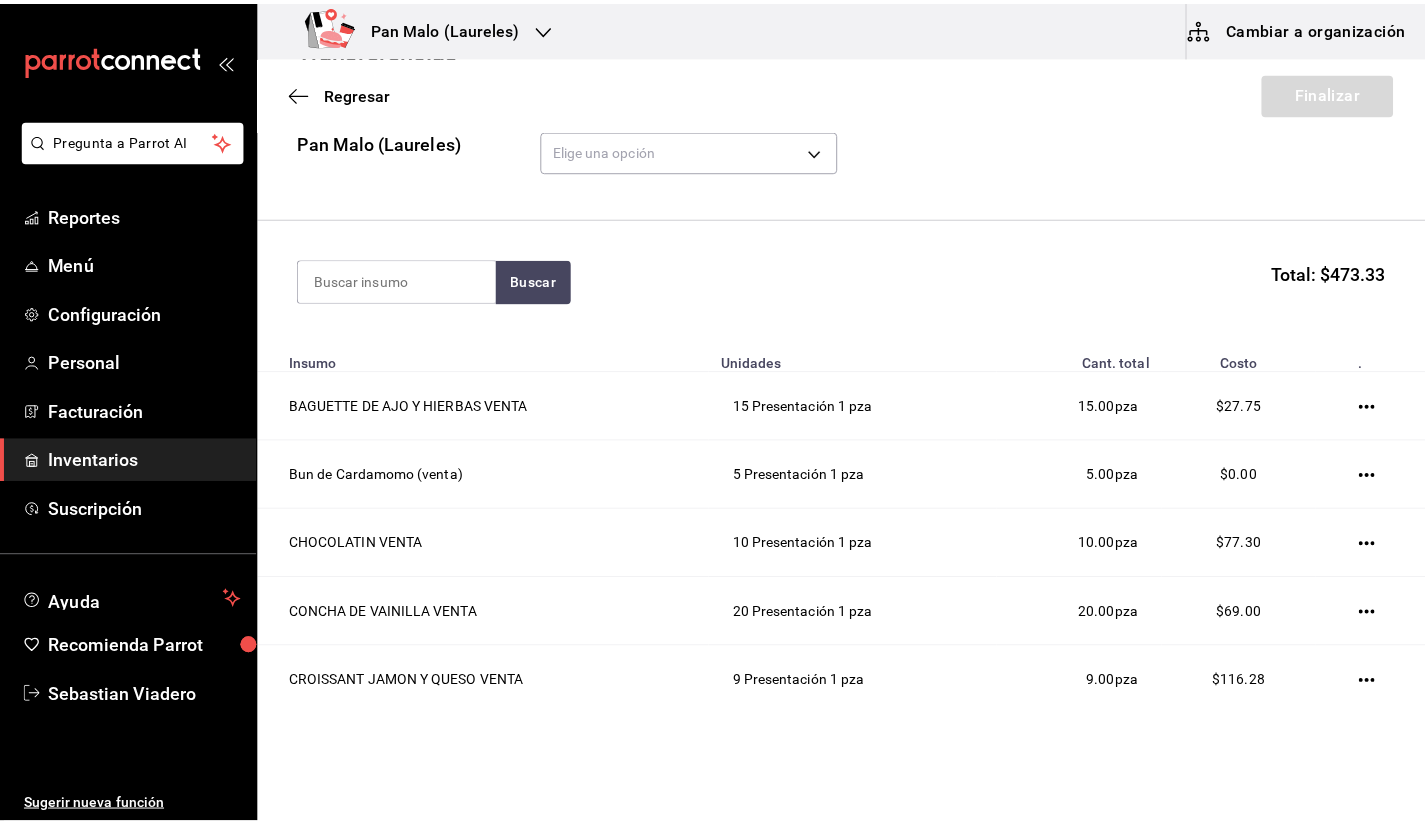 scroll, scrollTop: 252, scrollLeft: 0, axis: vertical 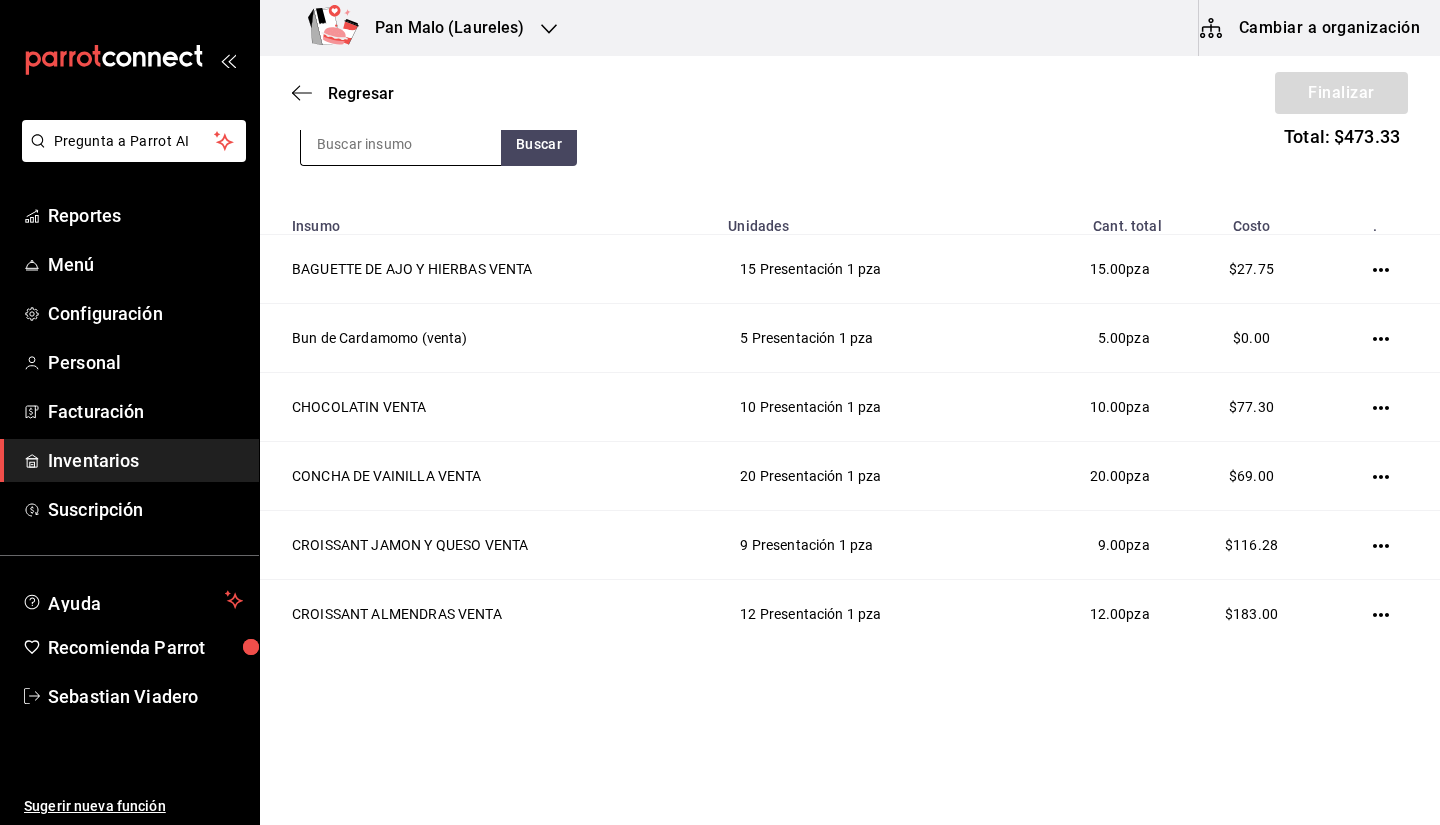 click at bounding box center (401, 144) 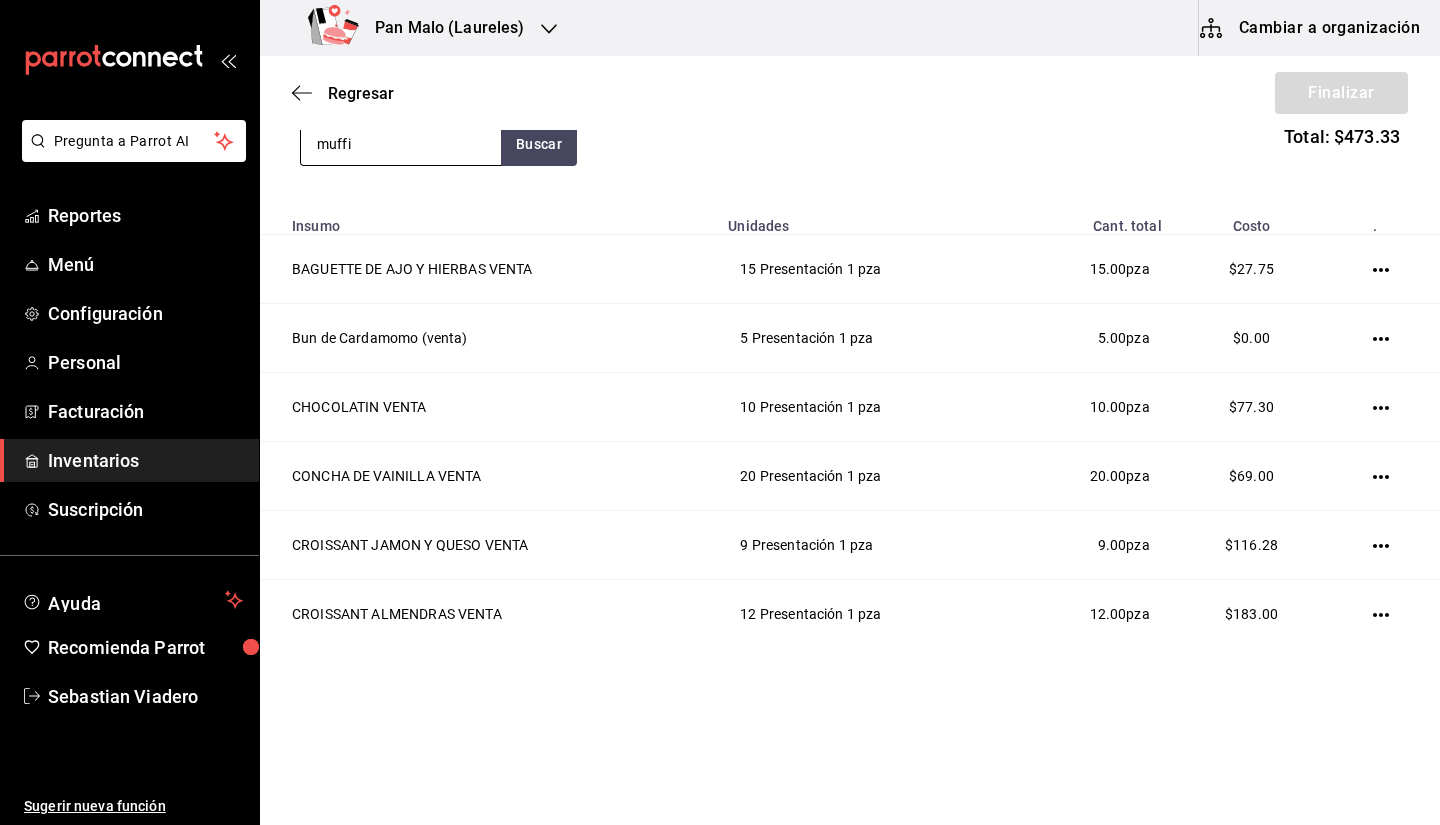 type on "muffi" 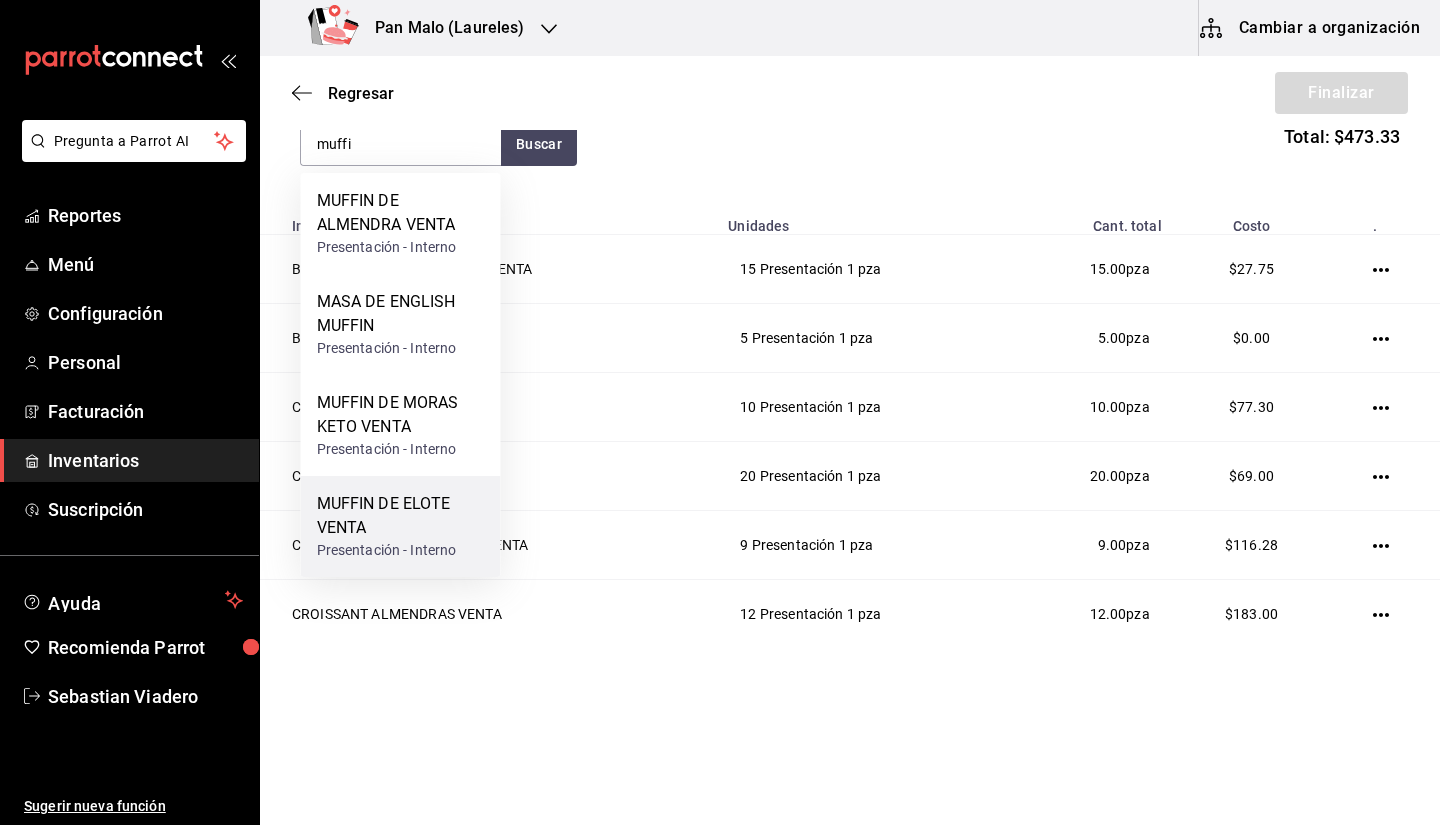 click on "MUFFIN DE ELOTE VENTA" at bounding box center (401, 516) 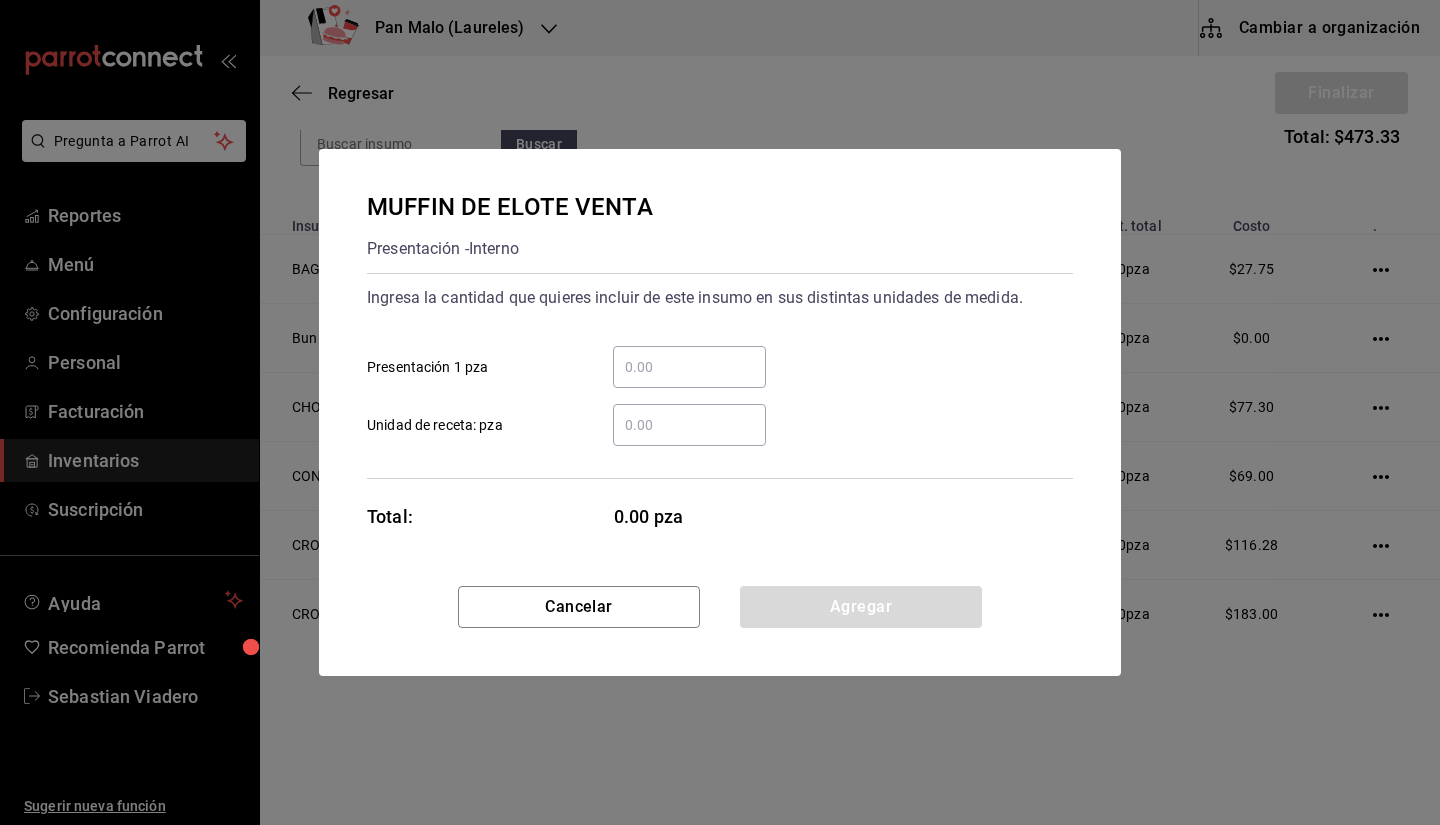 click on "​" at bounding box center [689, 367] 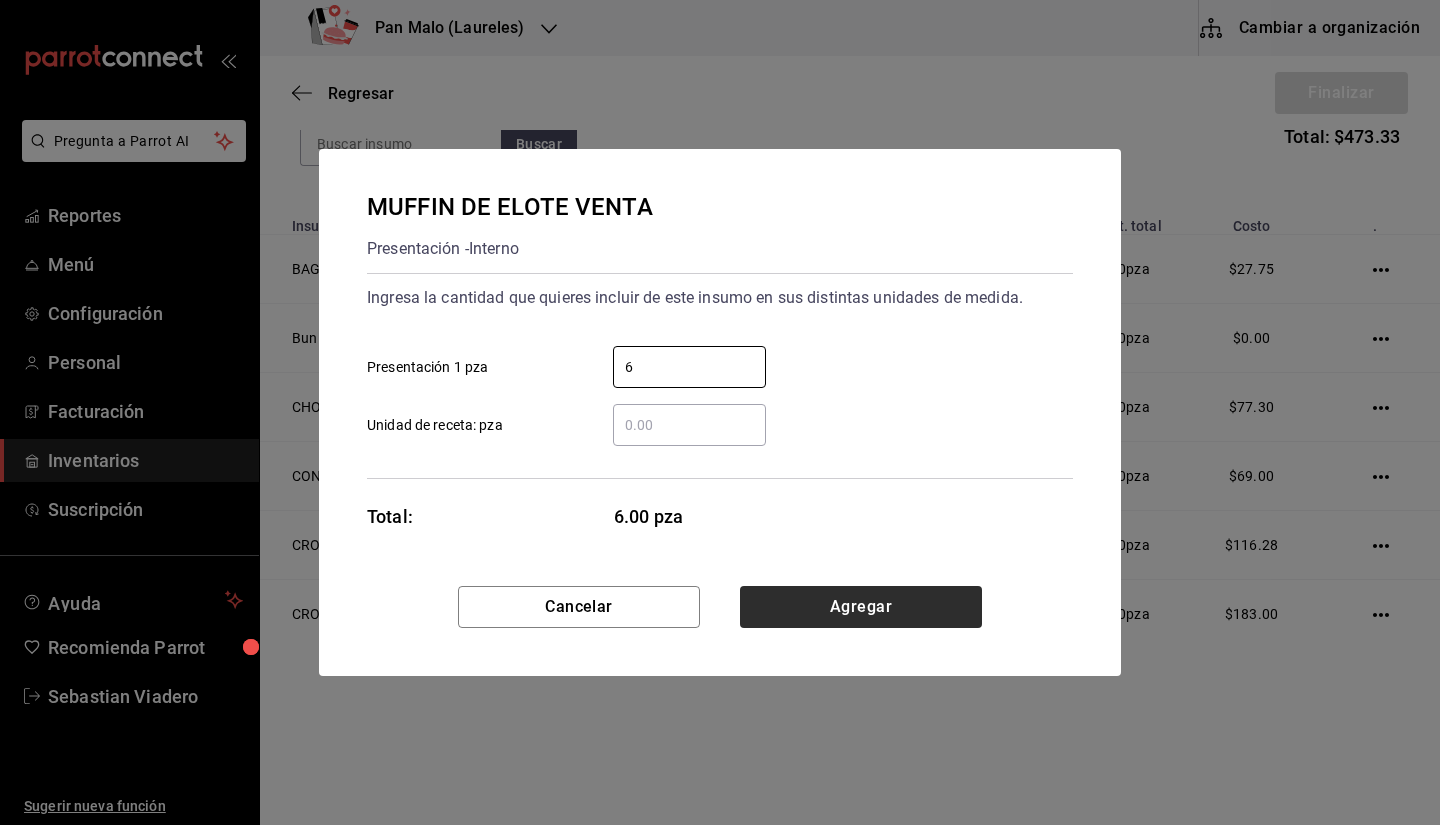 type on "6" 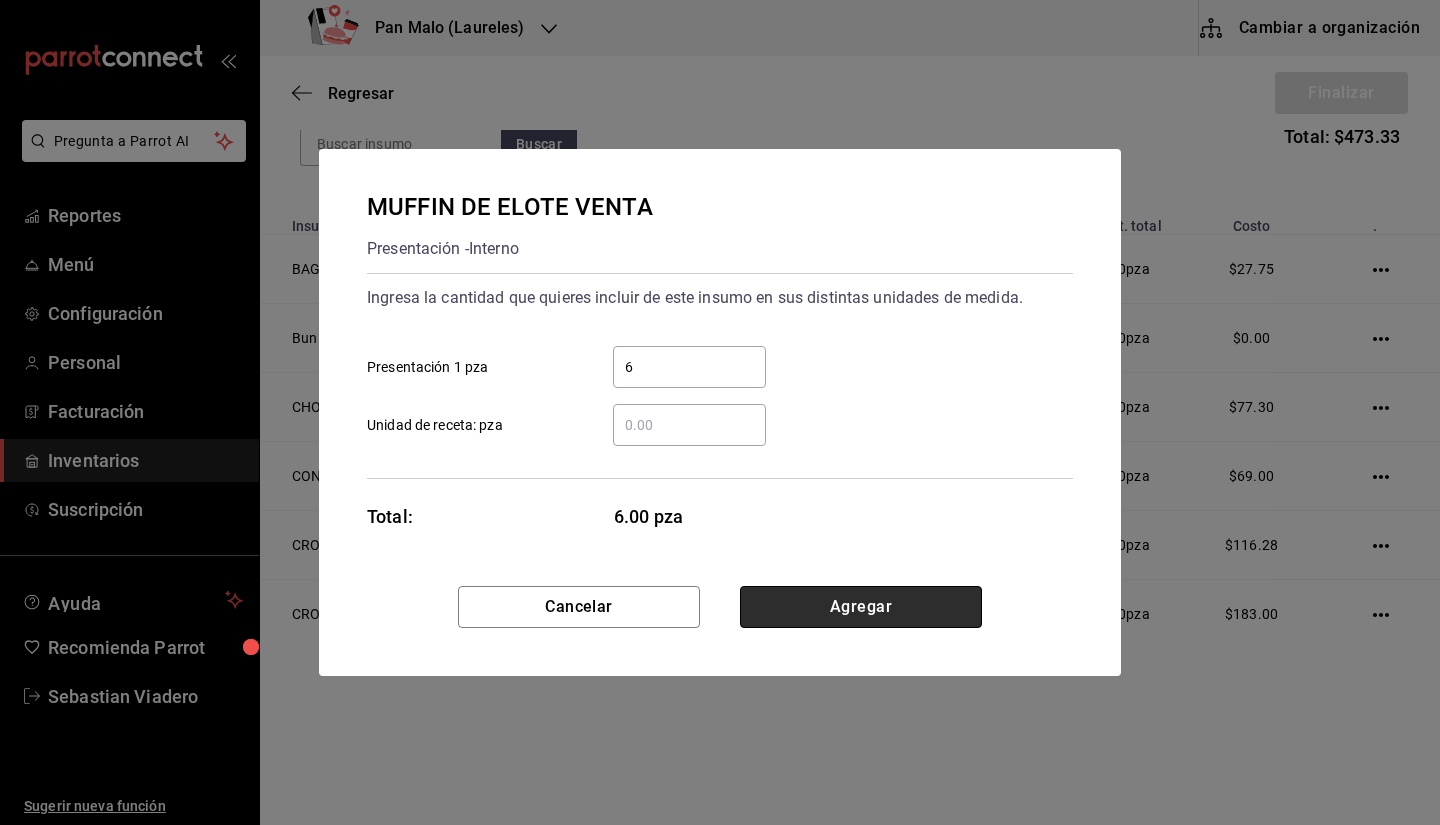 click on "Agregar" at bounding box center [861, 607] 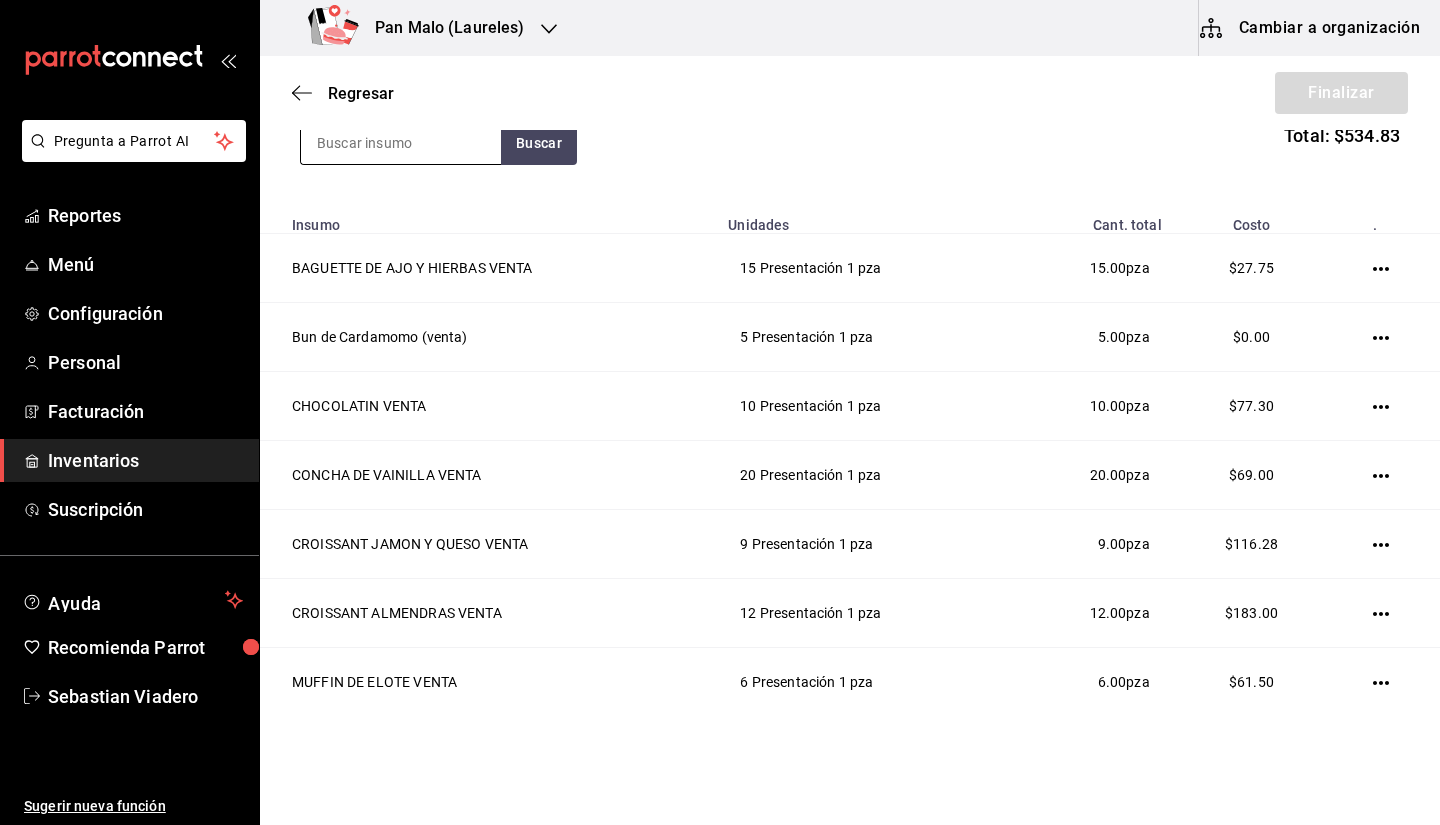 click at bounding box center [401, 143] 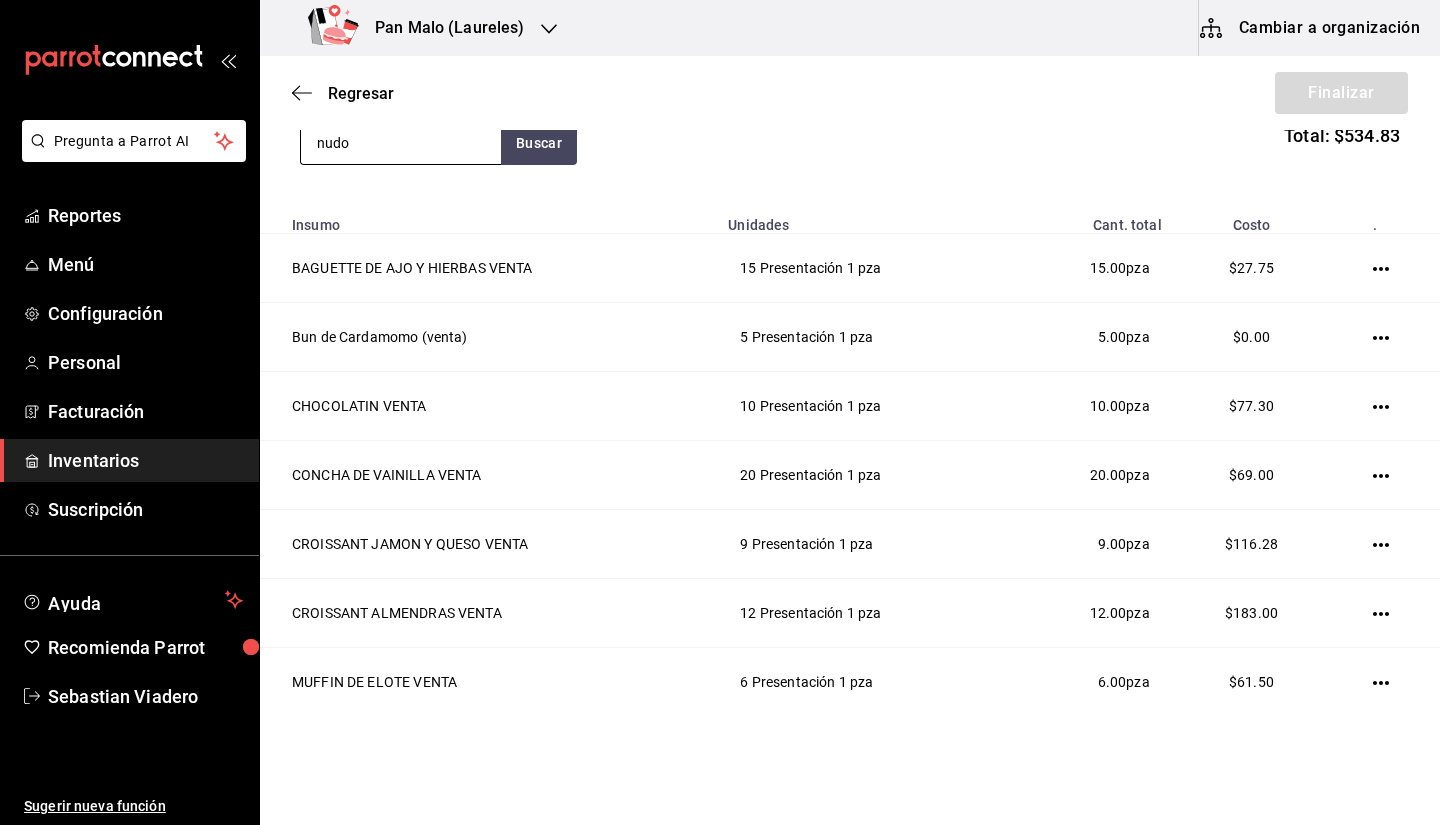 type on "nudo" 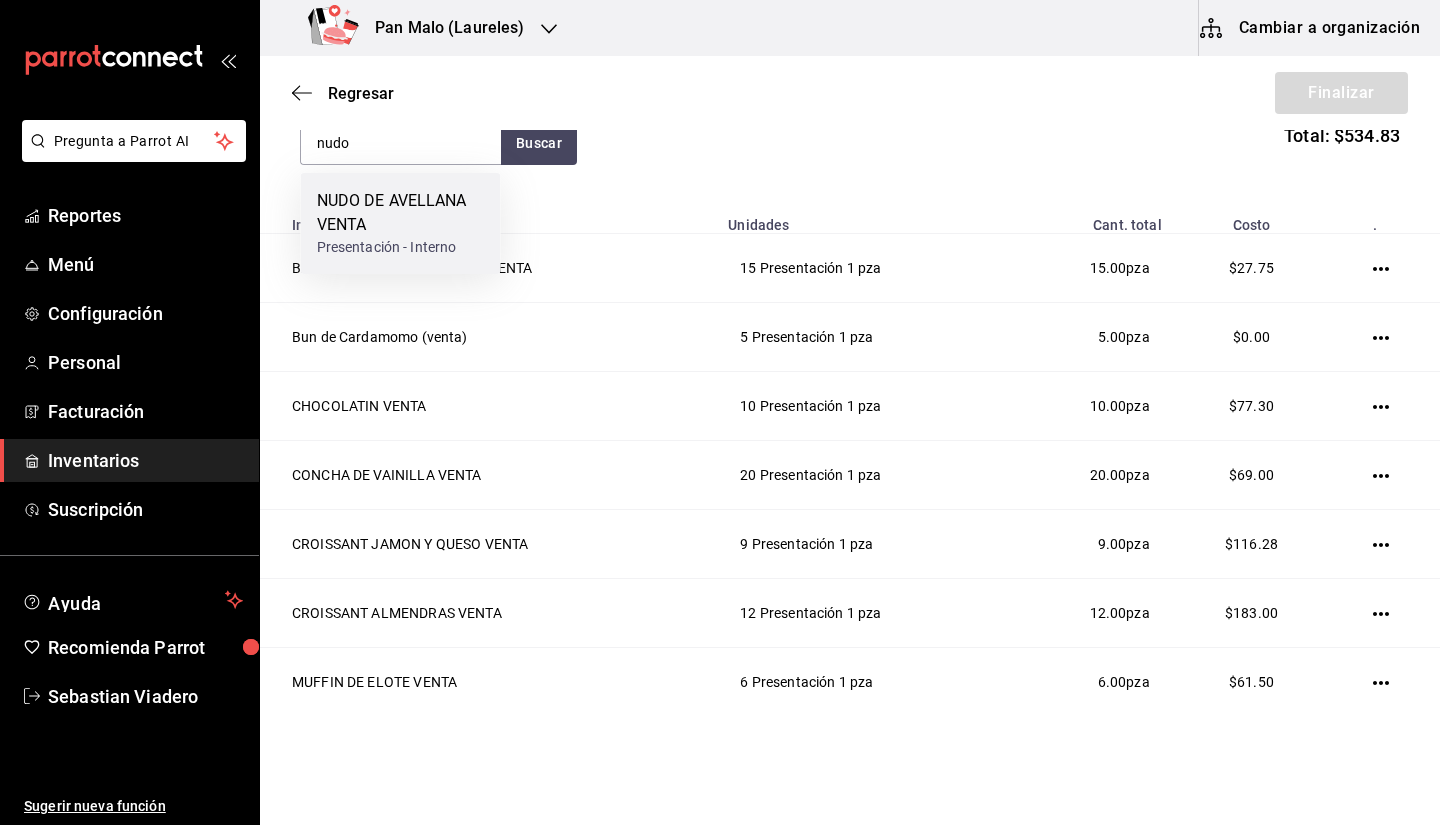 click on "NUDO DE AVELLANA VENTA" at bounding box center (401, 213) 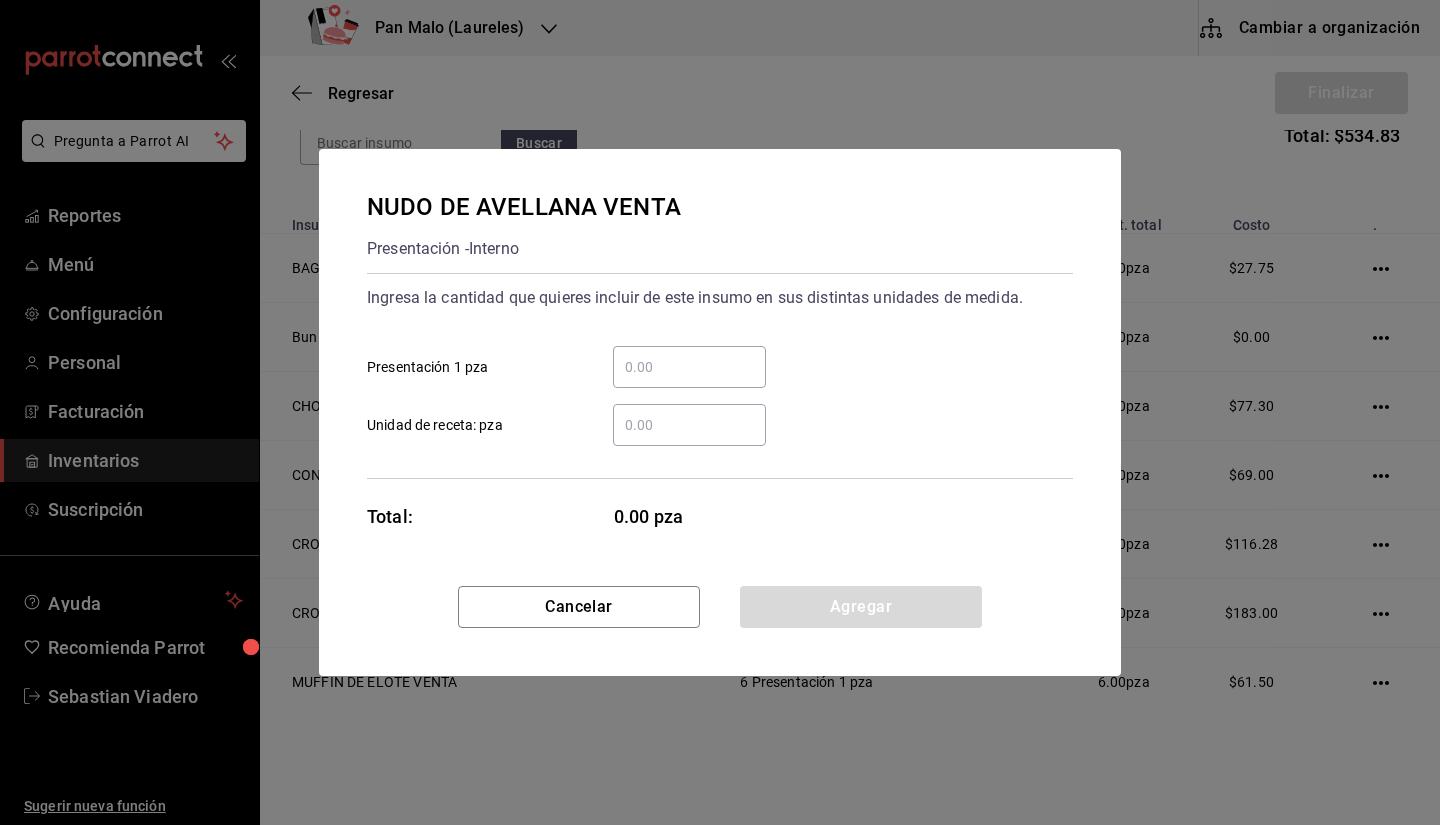 click on "​ Presentación 1 pza" at bounding box center [689, 367] 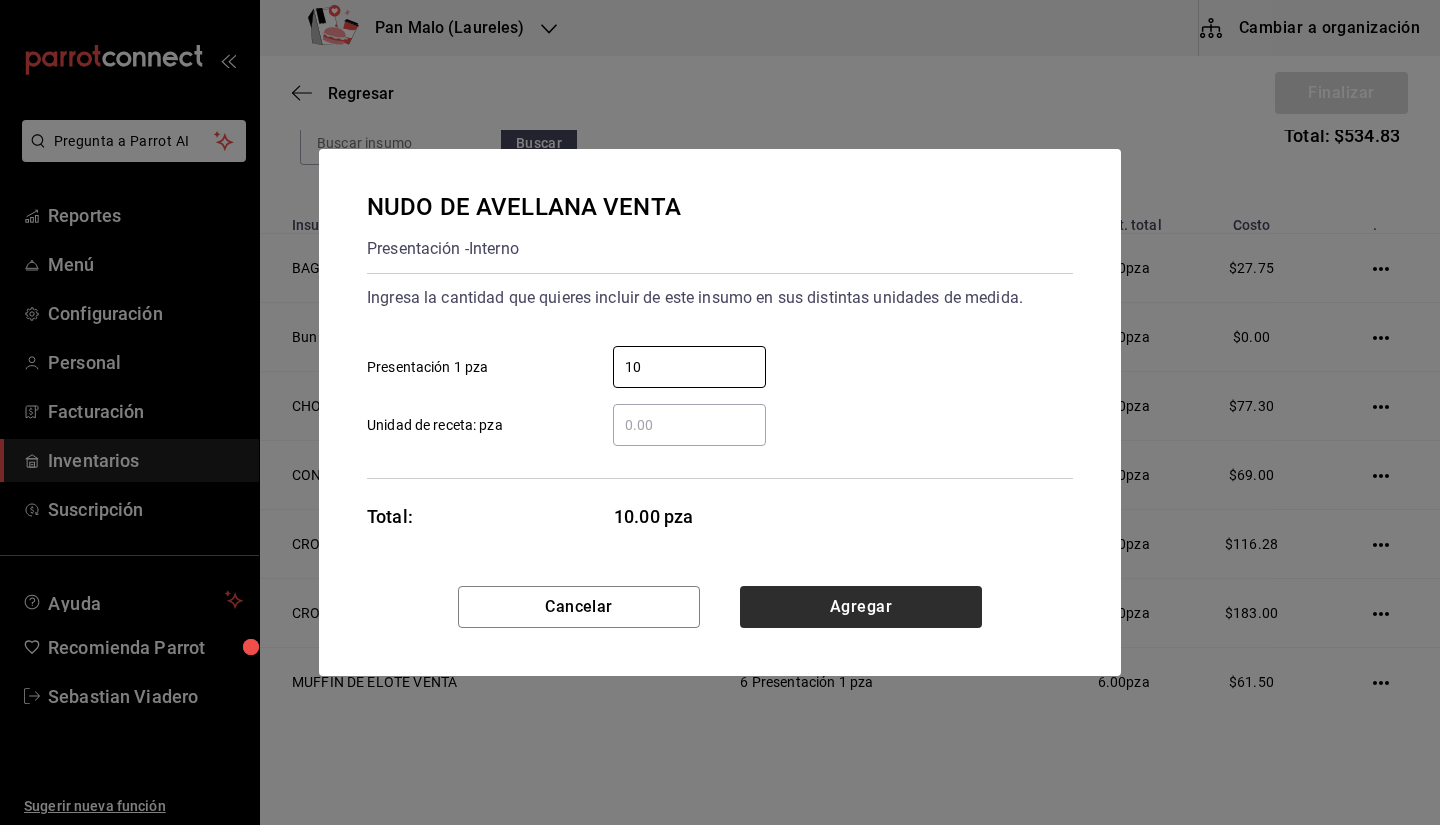 type on "10" 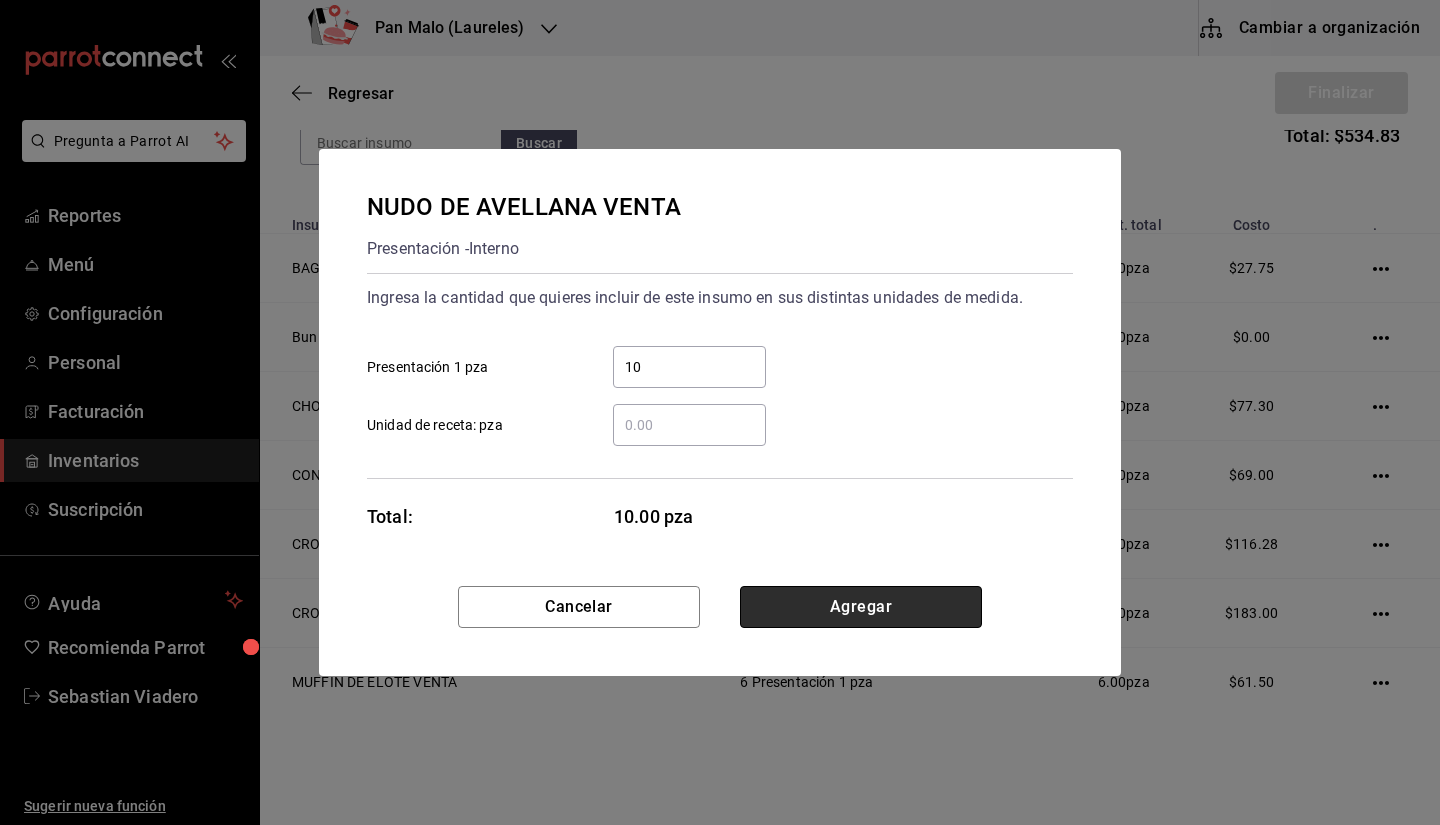 click on "Agregar" at bounding box center [861, 607] 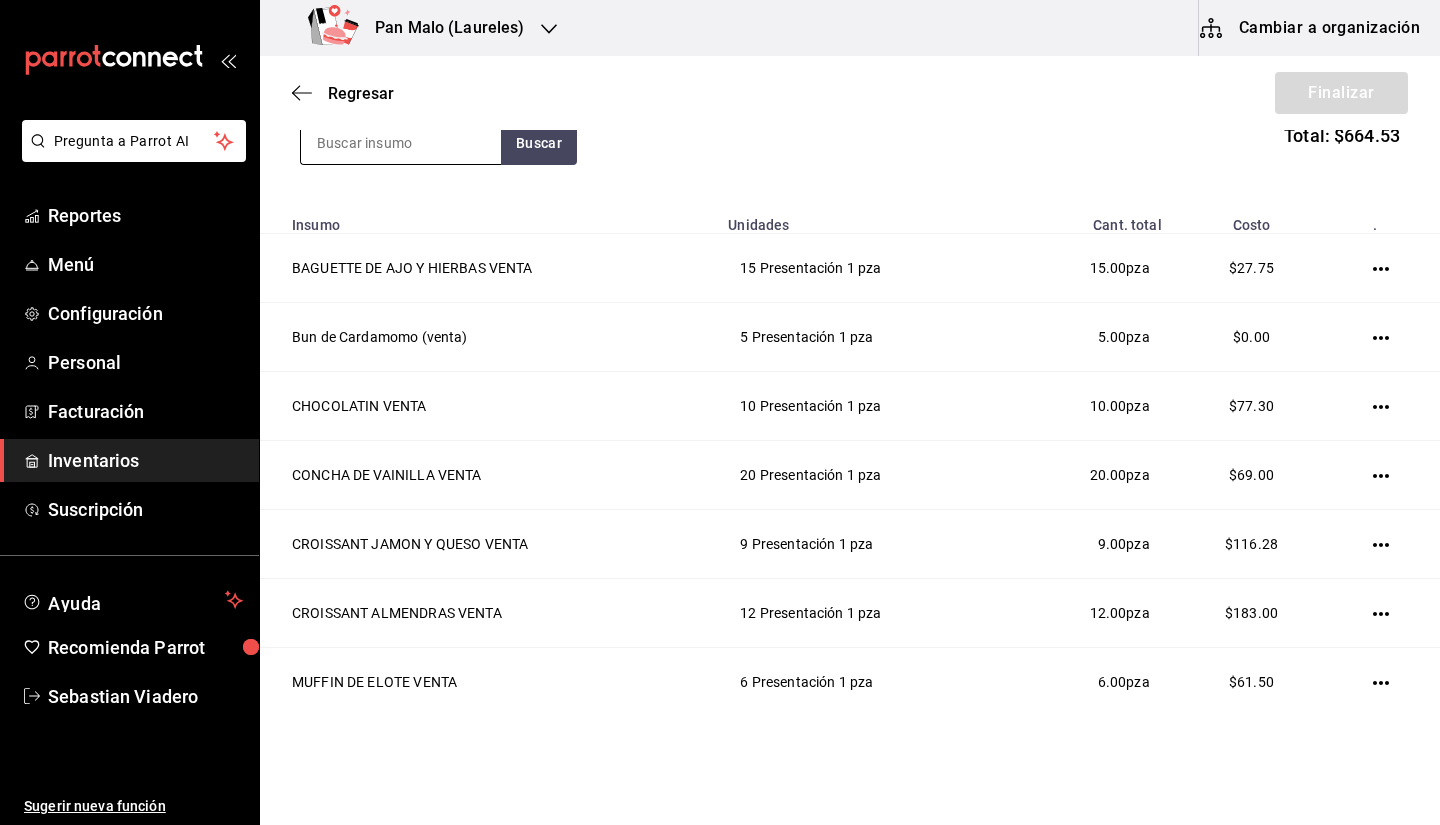 click at bounding box center [401, 143] 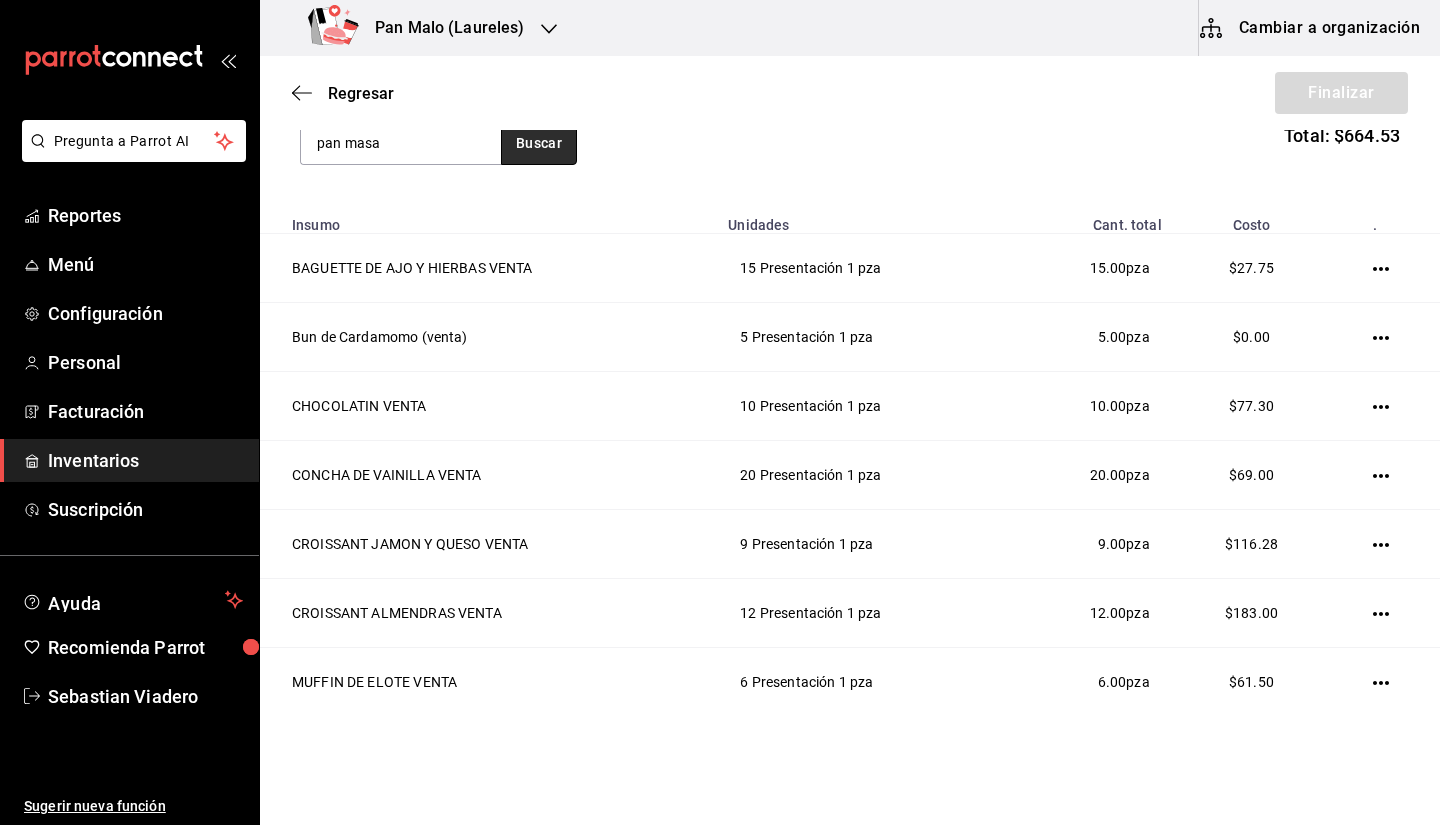 click on "Buscar" at bounding box center [539, 143] 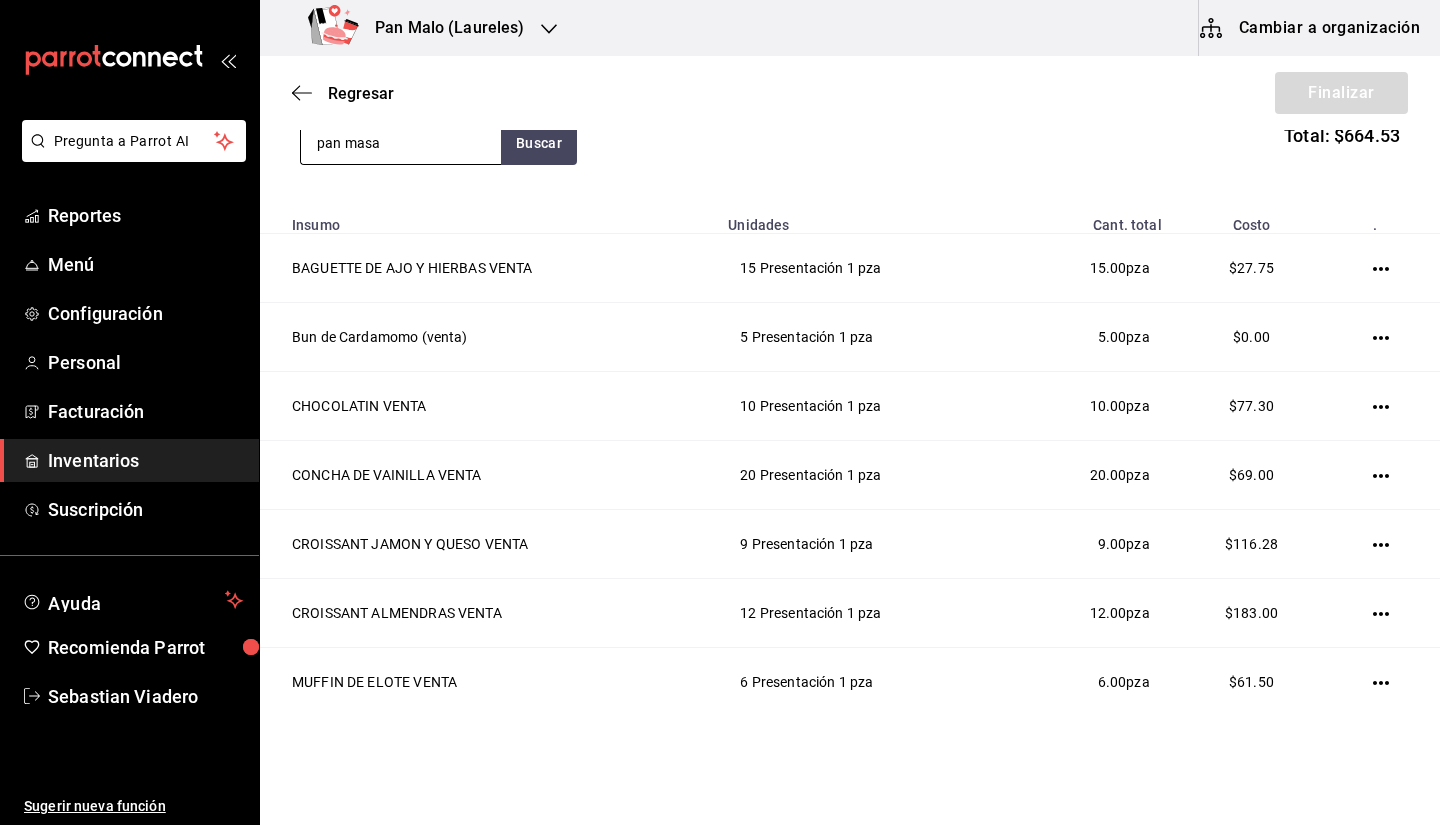 click on "pan masa" at bounding box center [401, 143] 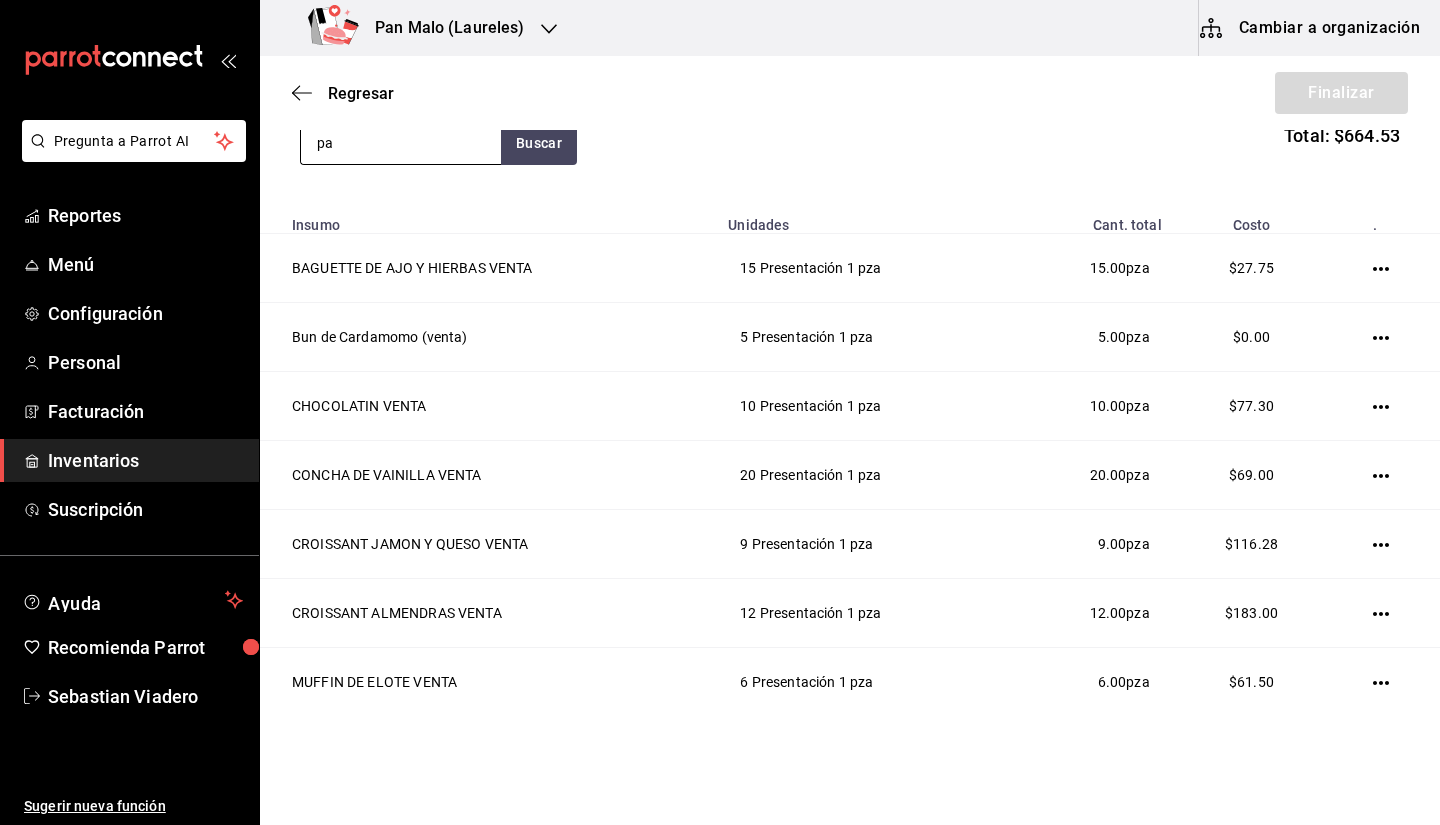 type on "p" 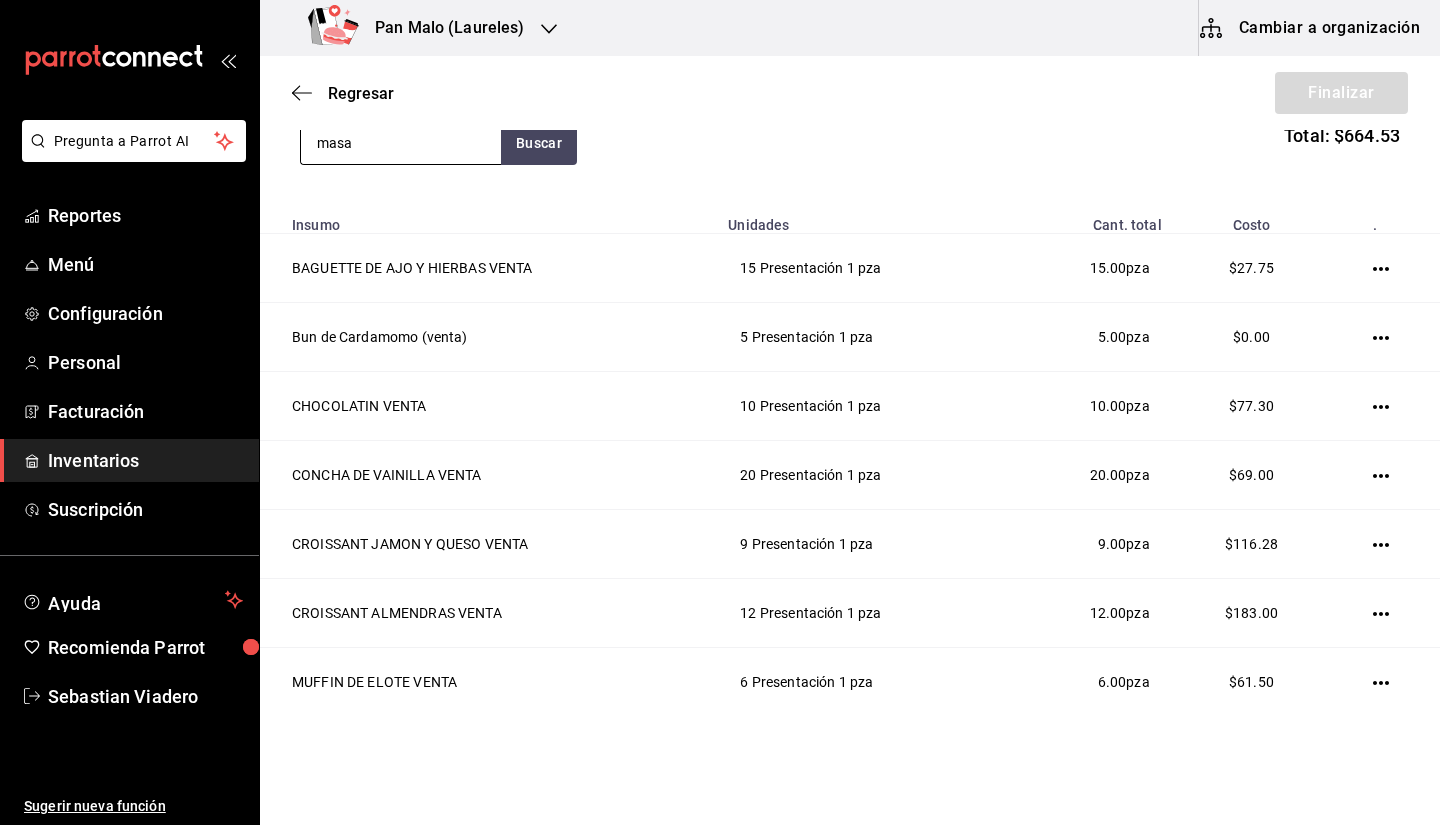 type on "masa" 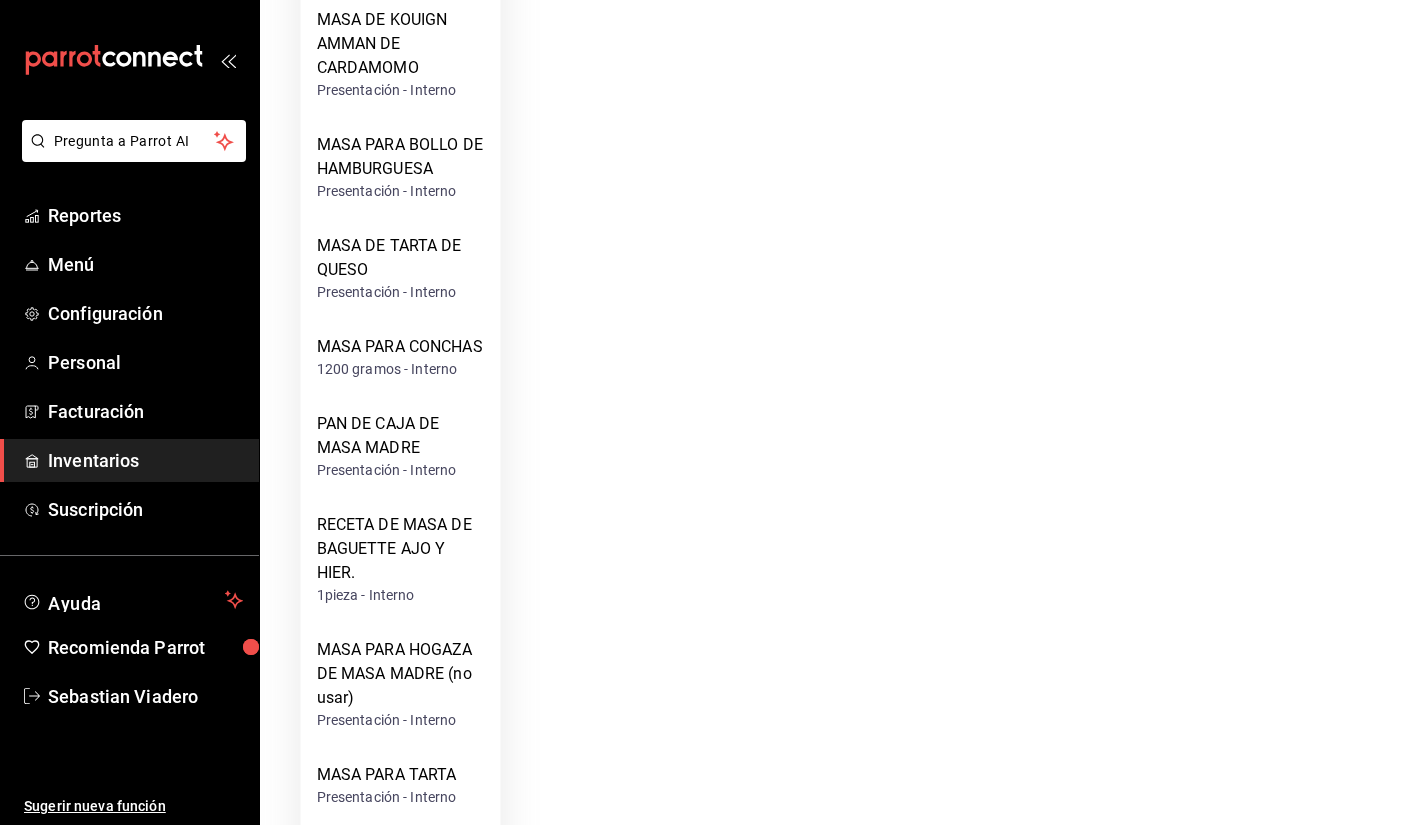 scroll, scrollTop: 1270, scrollLeft: 0, axis: vertical 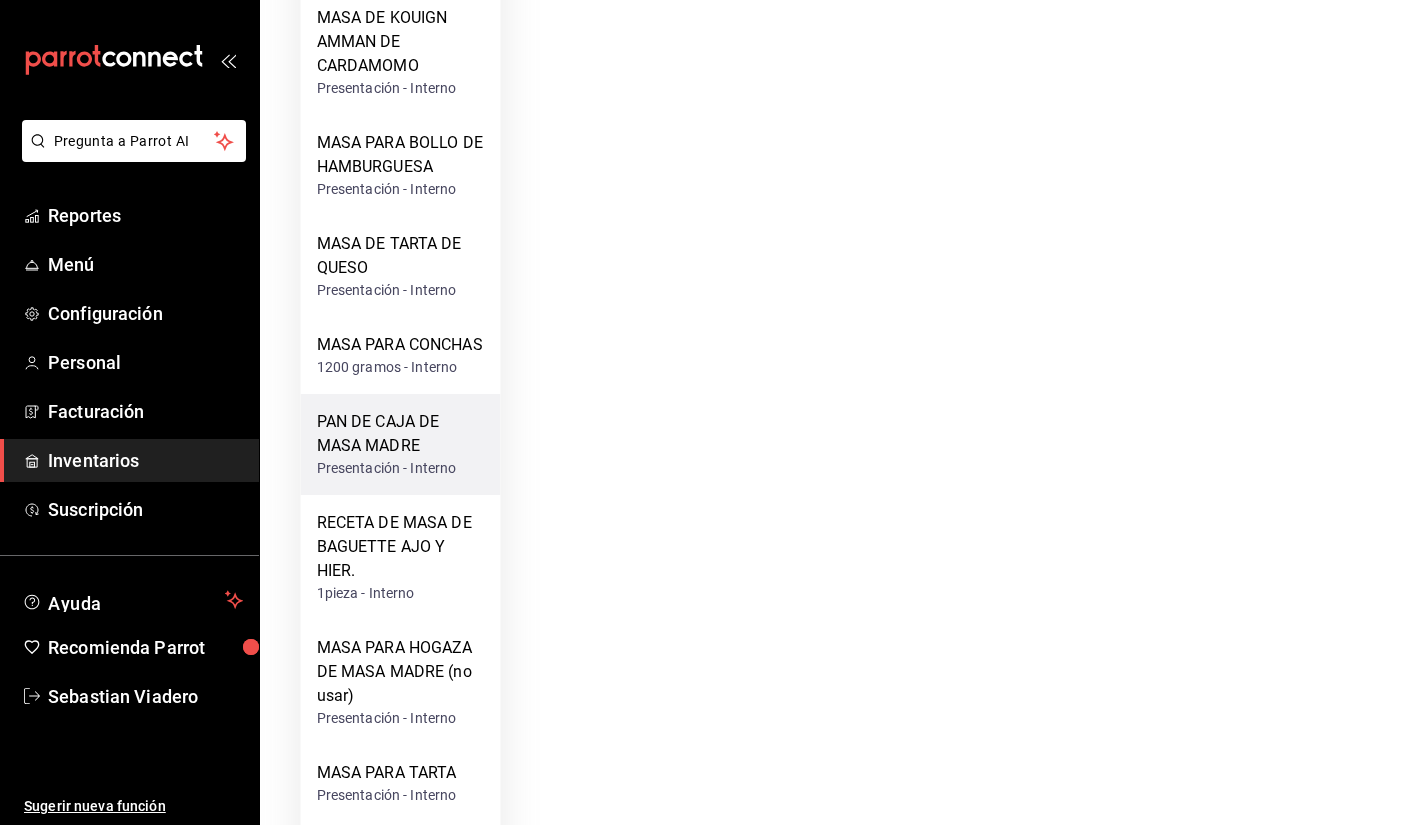 click on "PAN DE CAJA DE MASA MADRE" at bounding box center [401, 434] 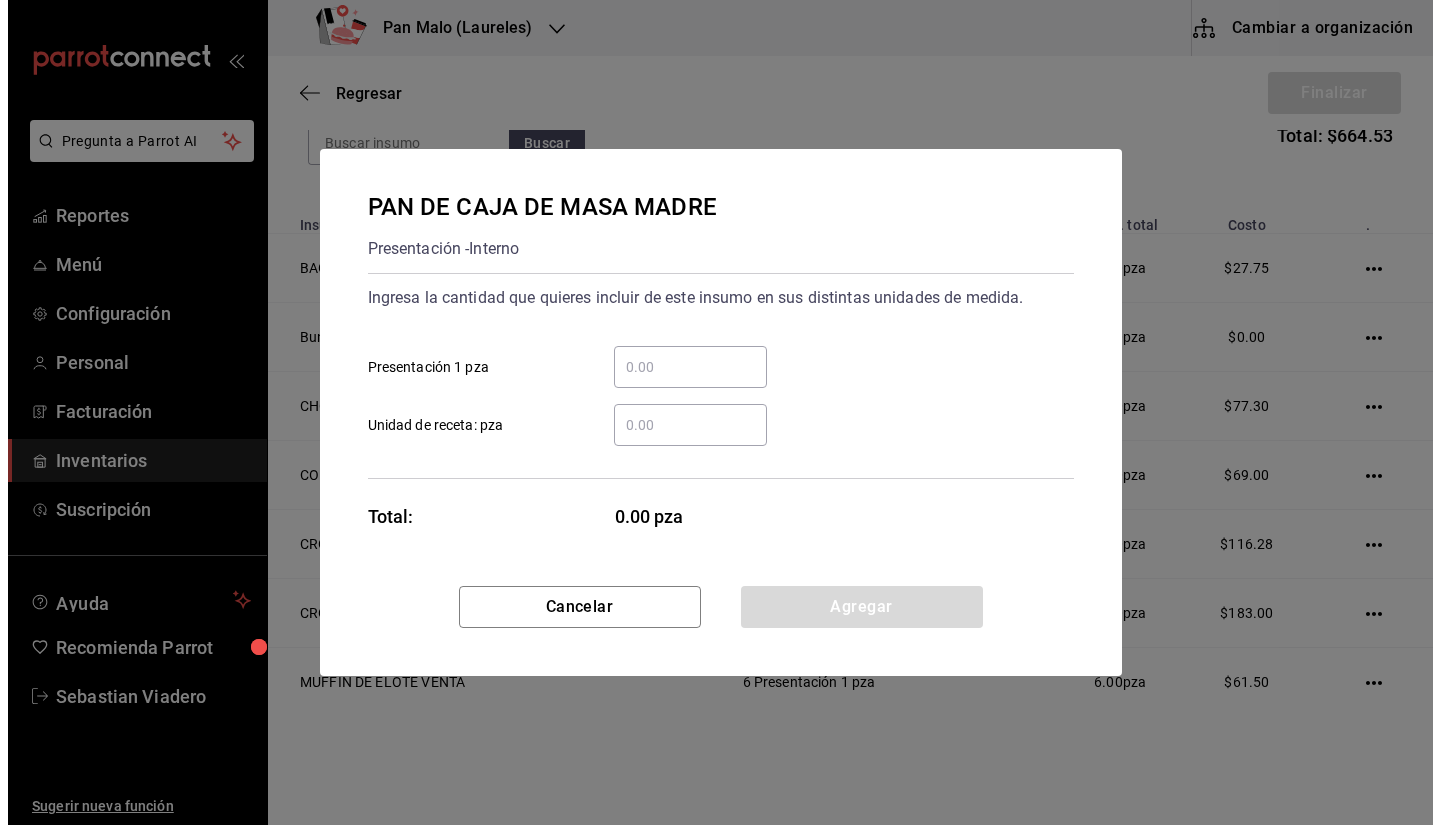scroll, scrollTop: 0, scrollLeft: 0, axis: both 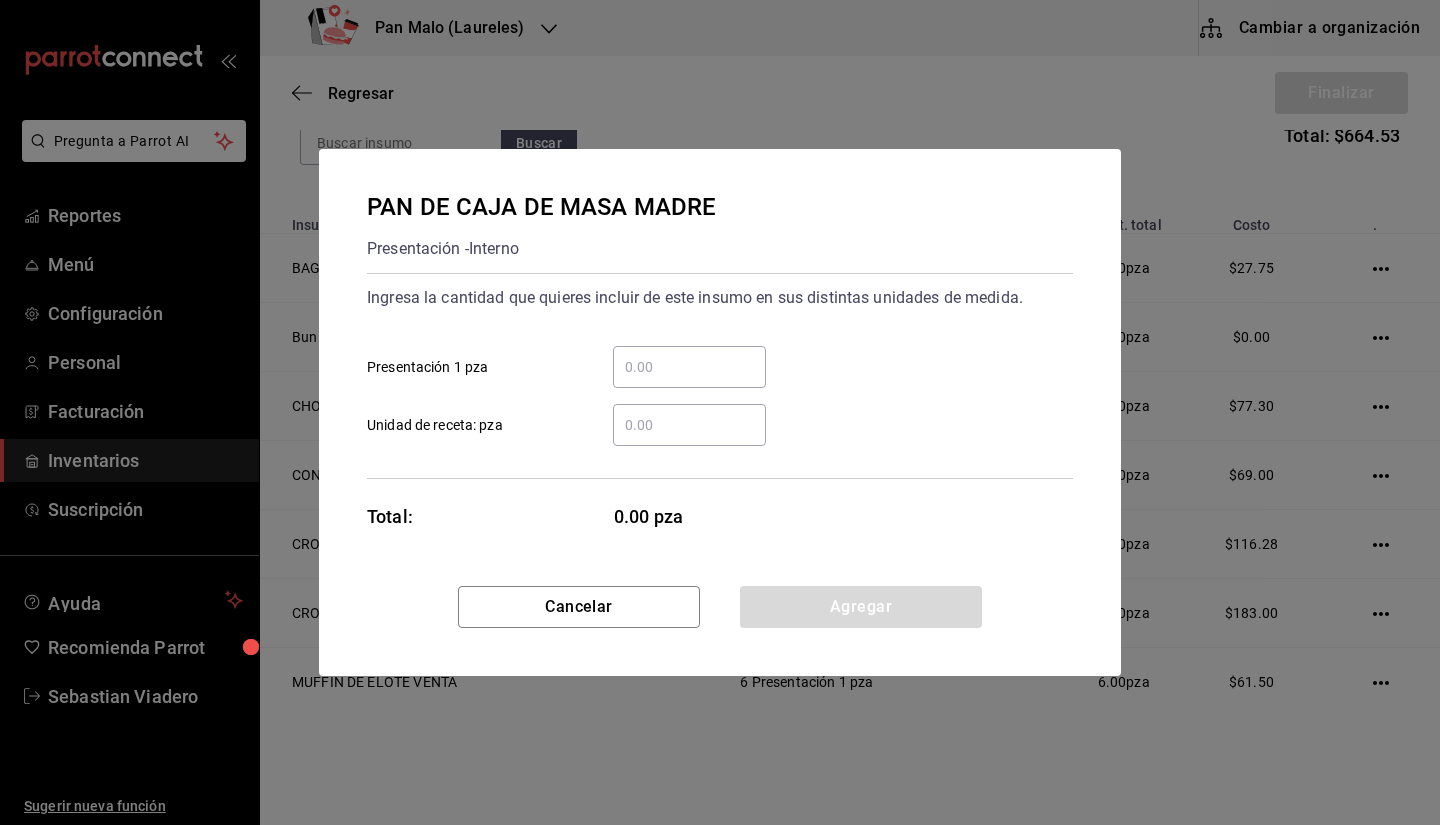 click on "​ Presentación 1 pza" at bounding box center [689, 367] 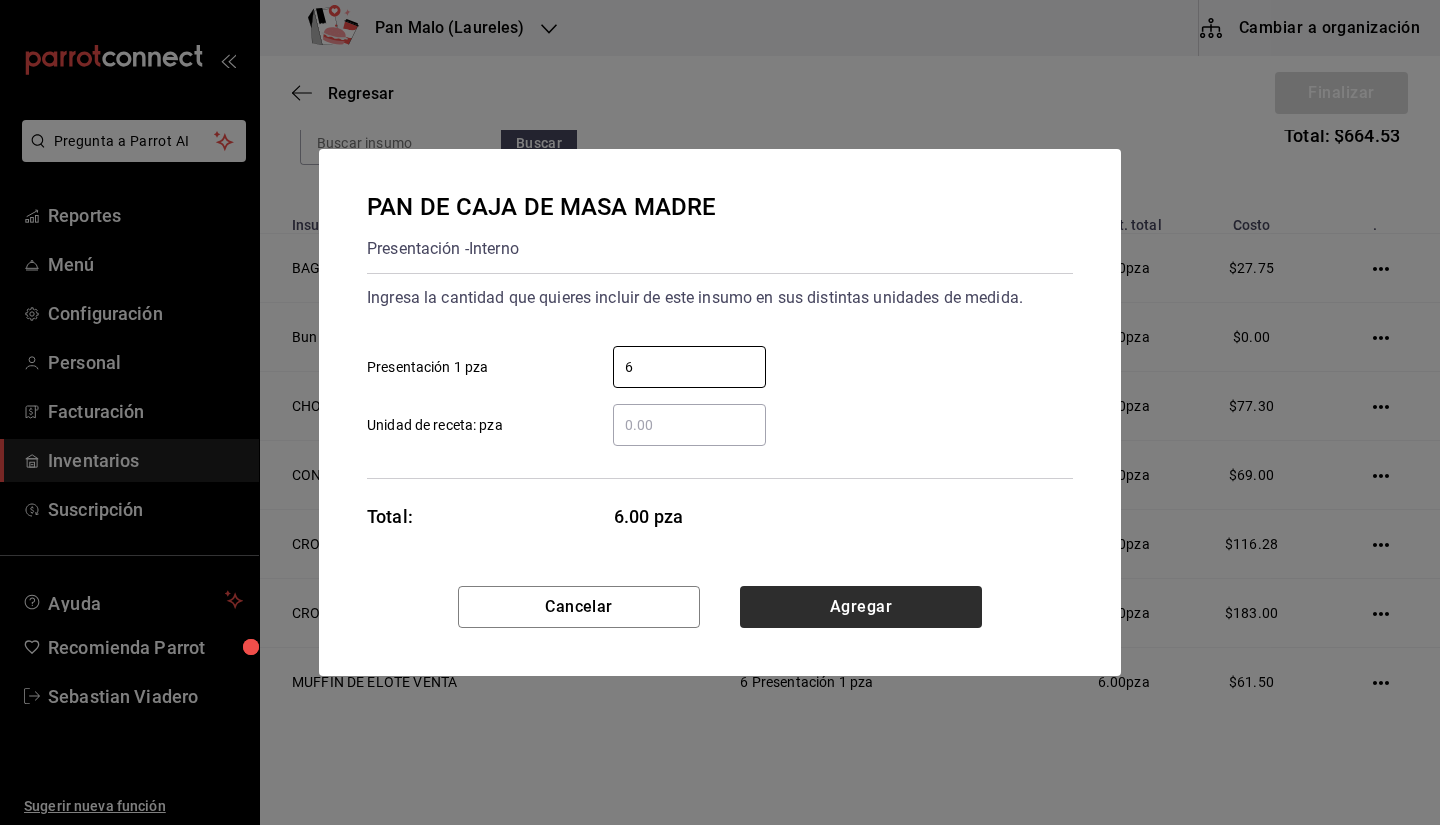 type on "6" 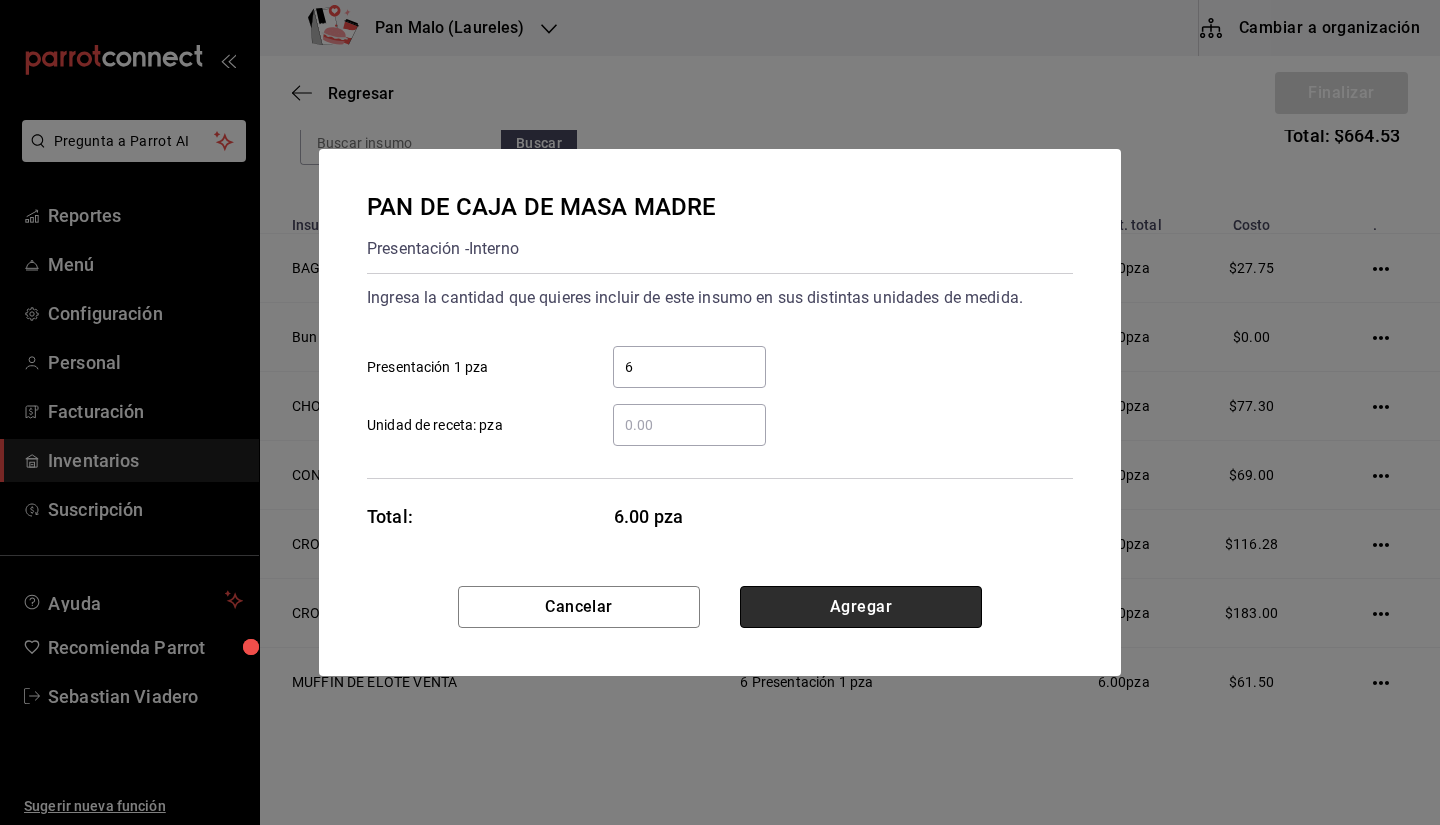 click on "Agregar" at bounding box center [861, 607] 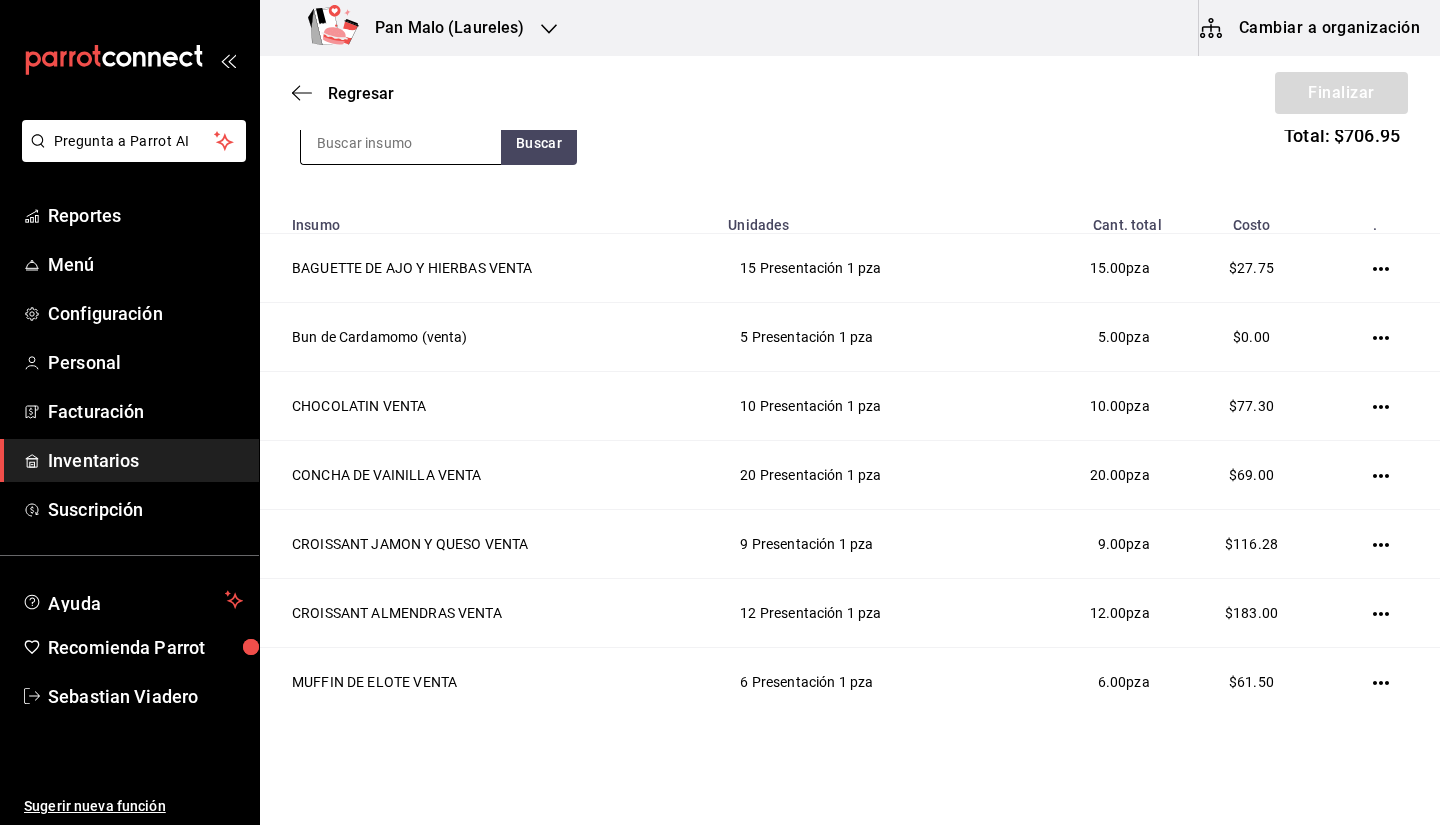 click at bounding box center (401, 143) 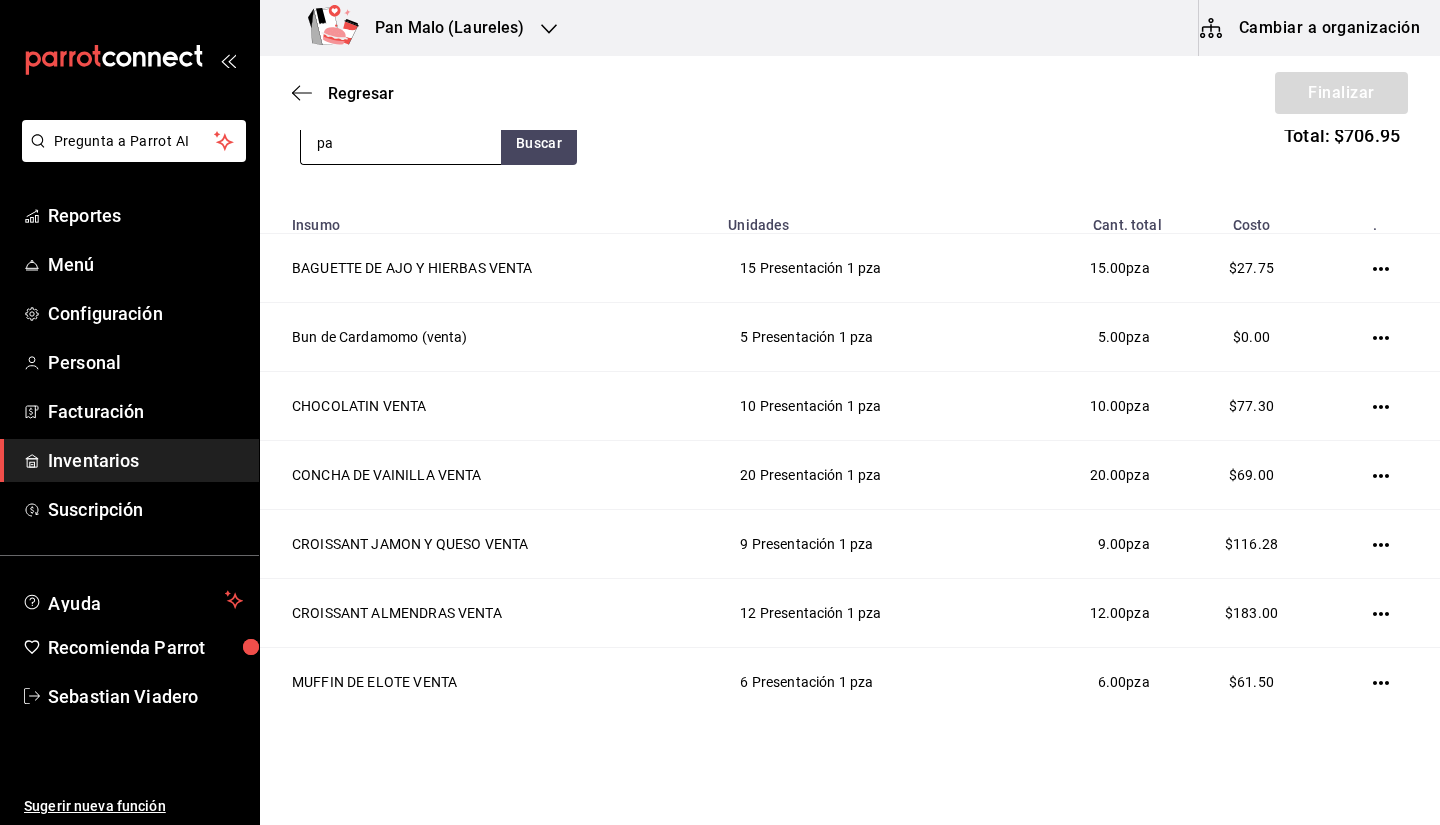 type on "p" 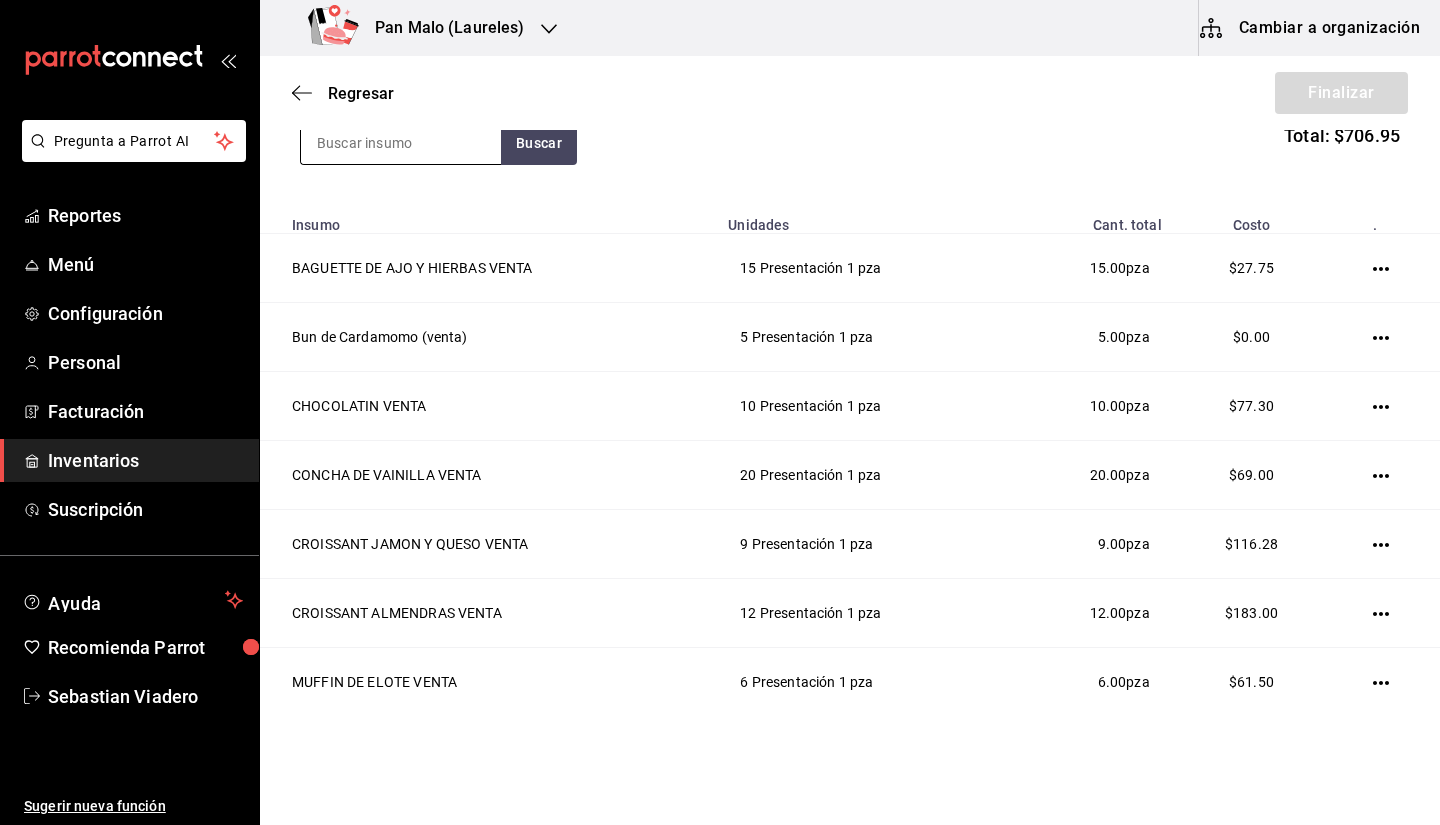 click at bounding box center (401, 143) 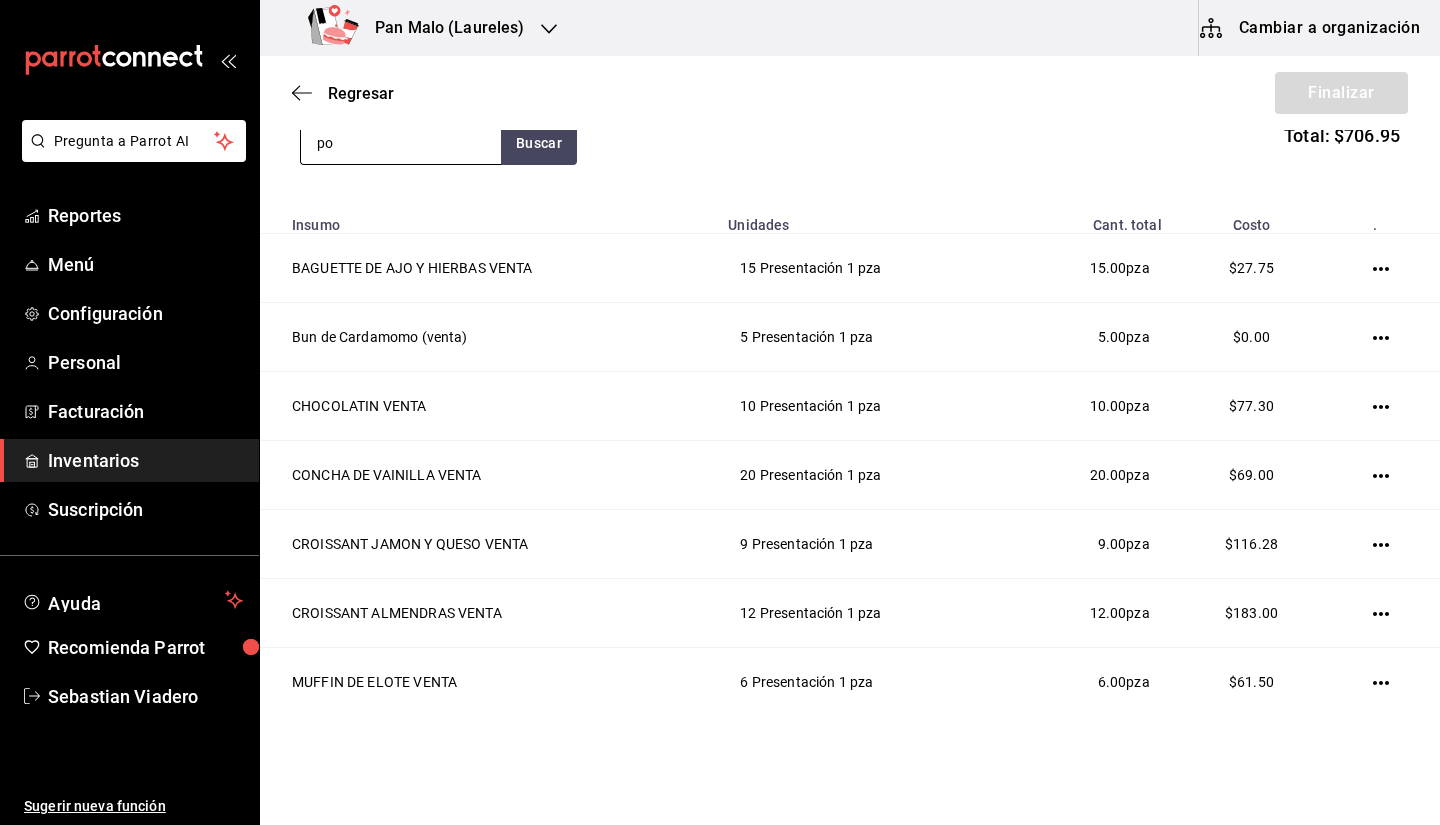 type on "p" 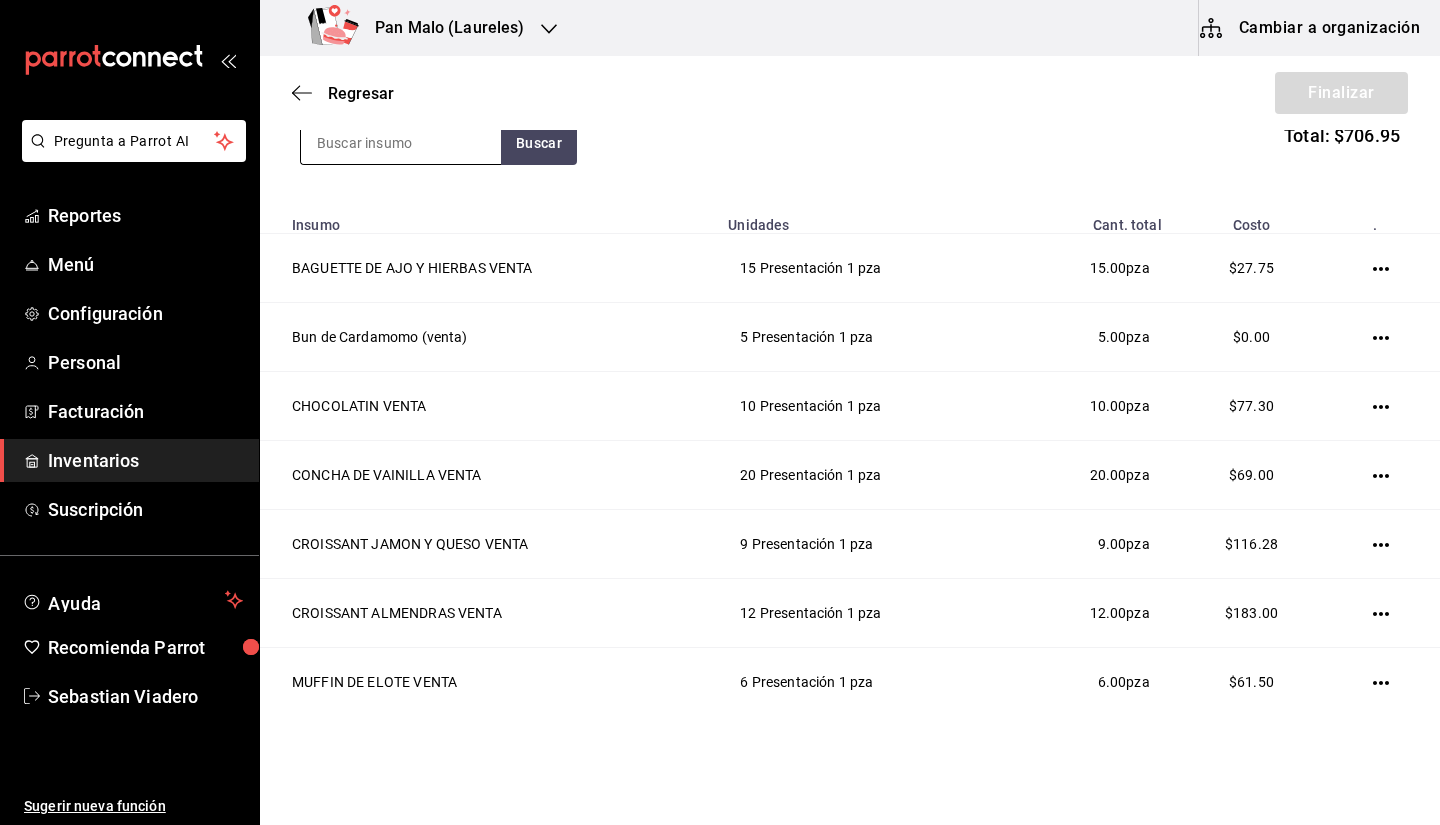 type on "p" 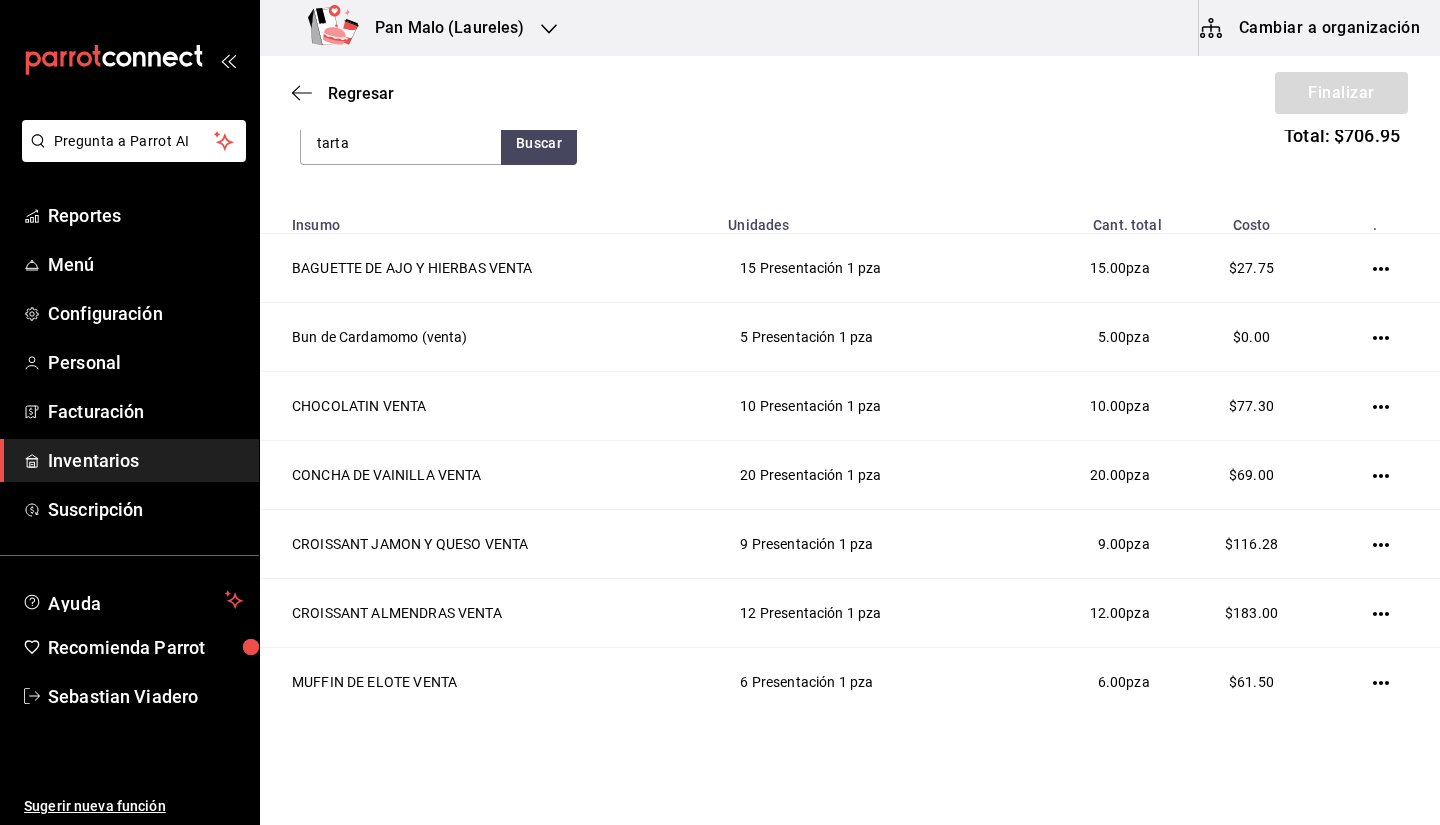 type on "tarta" 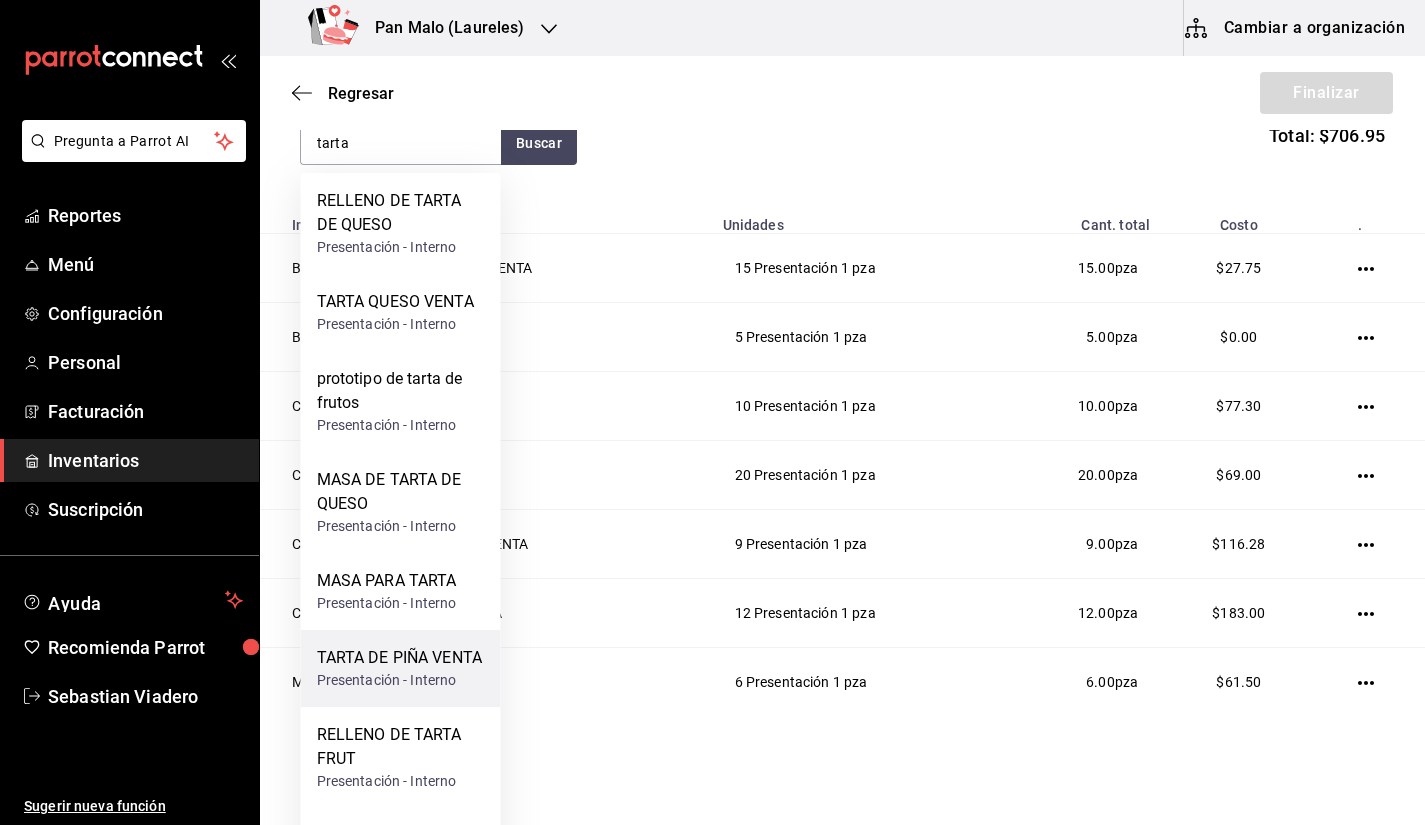 click on "TARTA DE PIÑA VENTA" at bounding box center [400, 658] 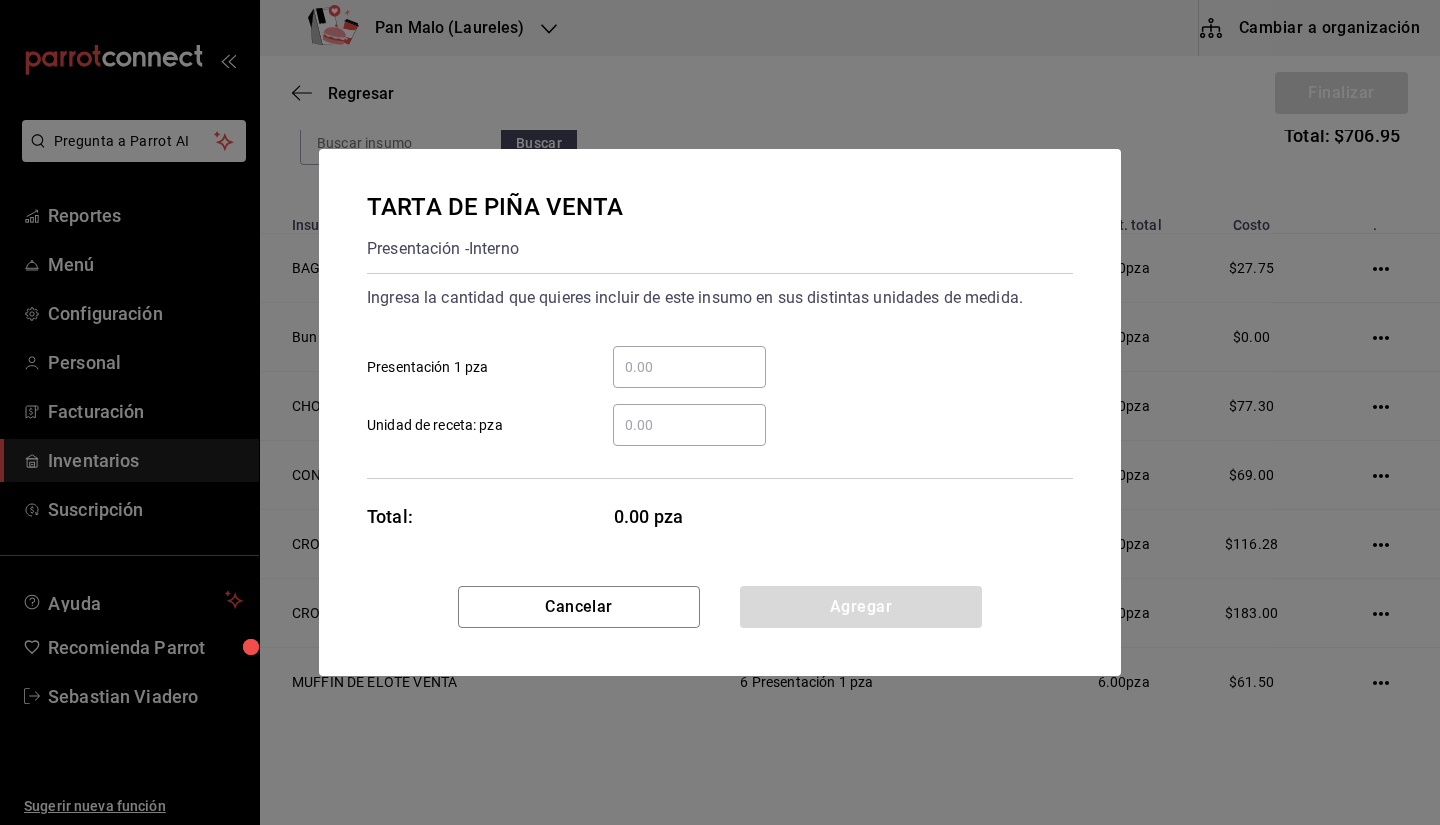click on "​ Presentación 1 pza" at bounding box center [712, 359] 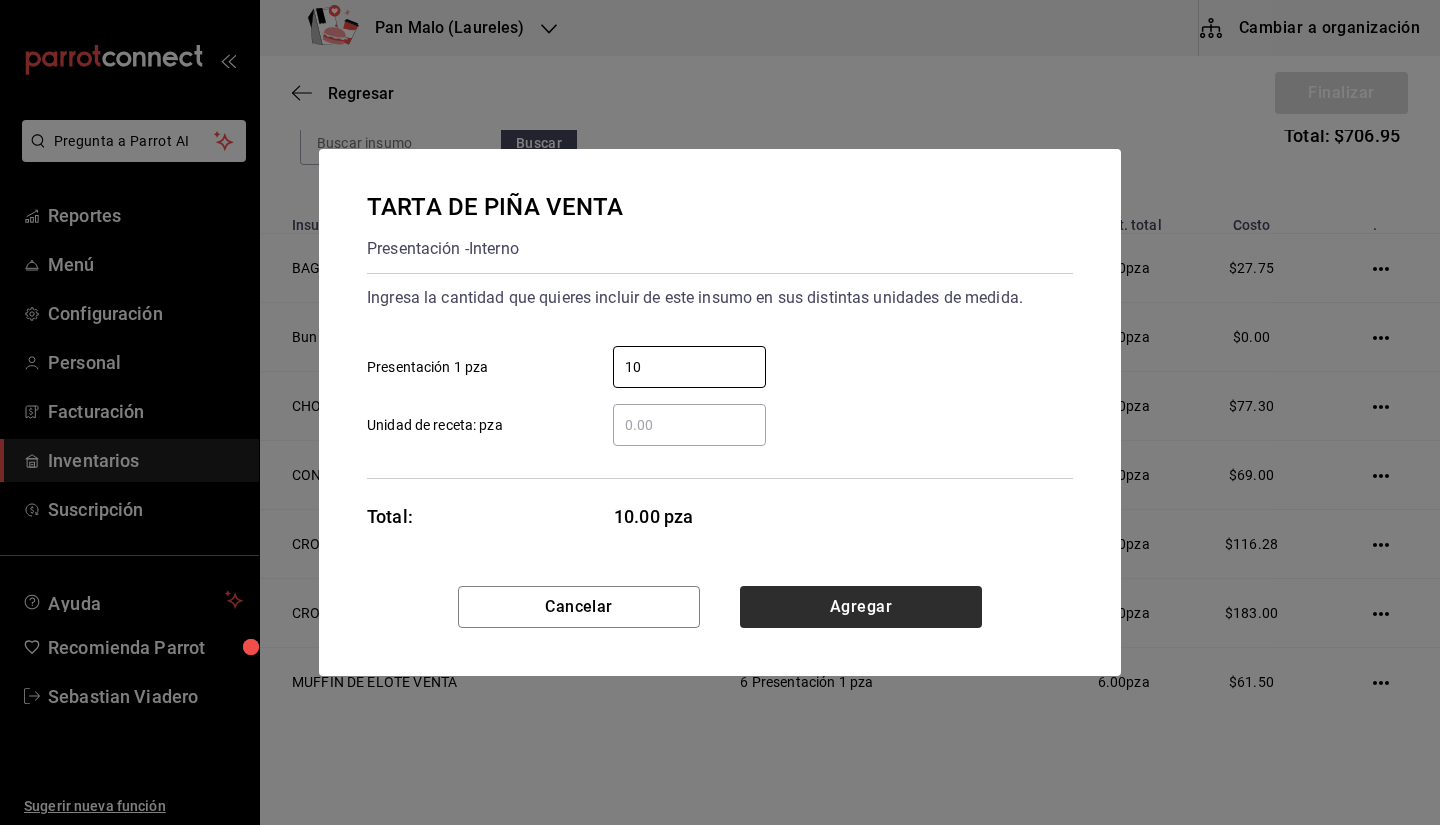type on "10" 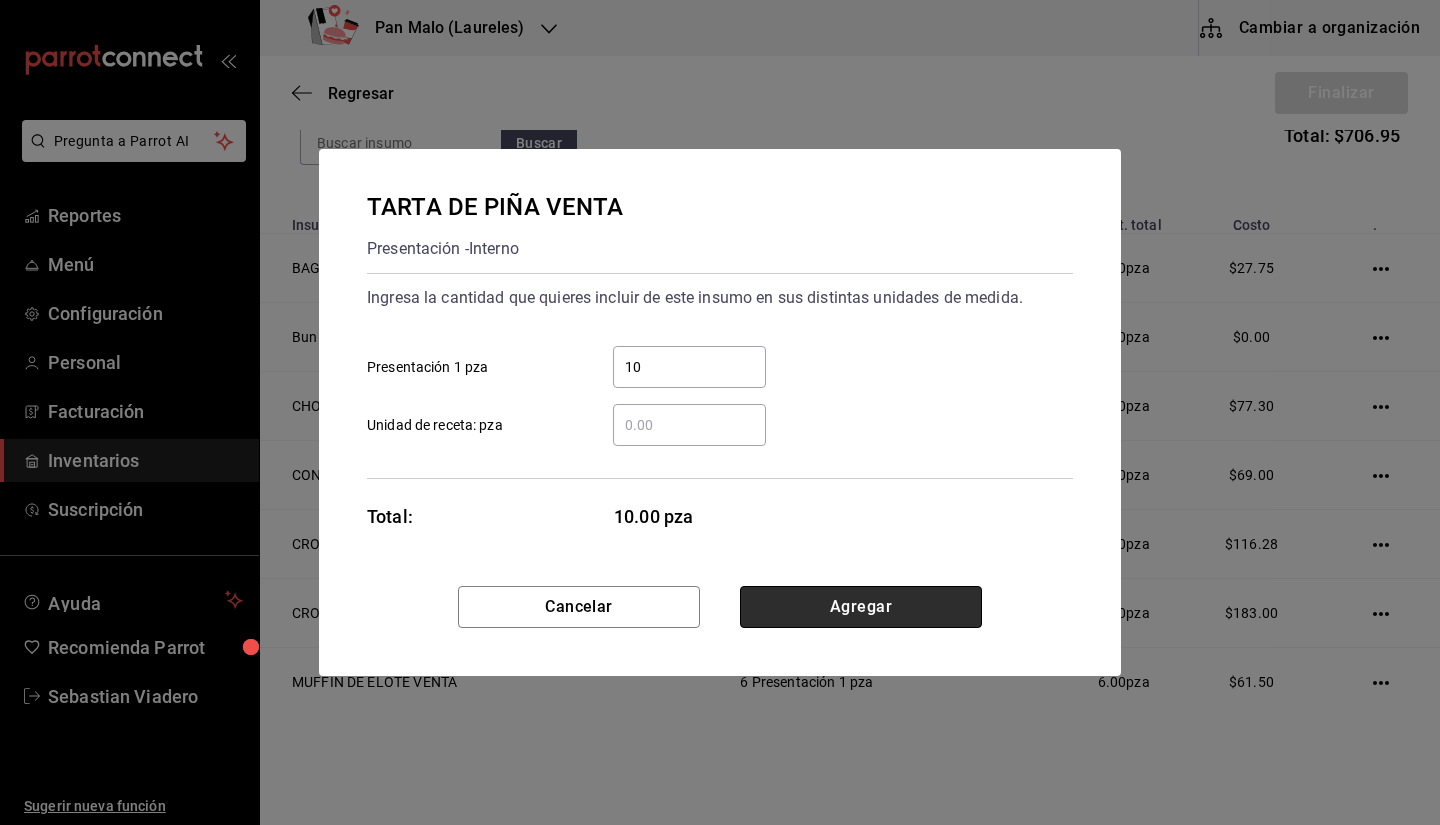 click on "Agregar" at bounding box center (861, 607) 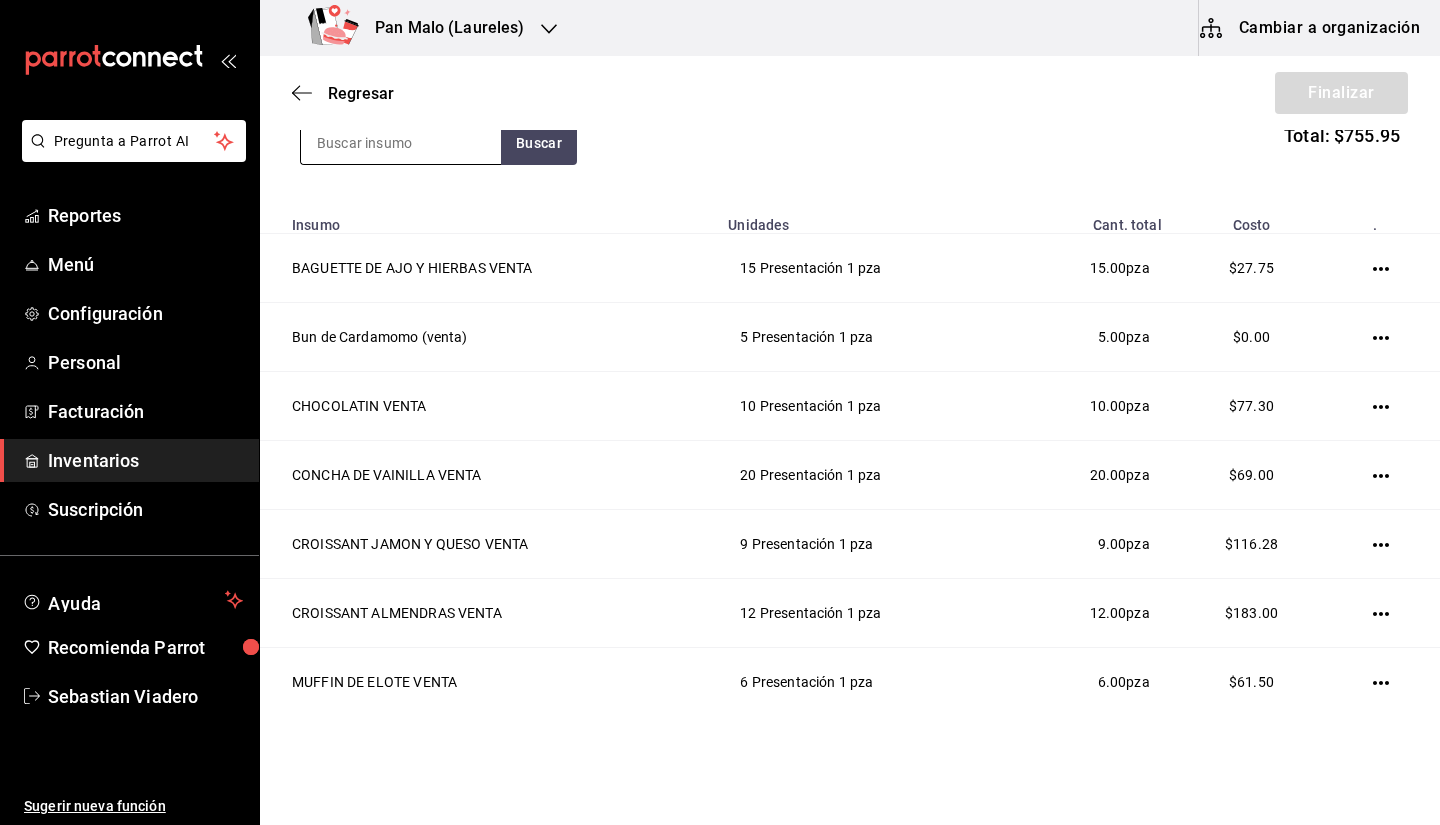 click at bounding box center (401, 143) 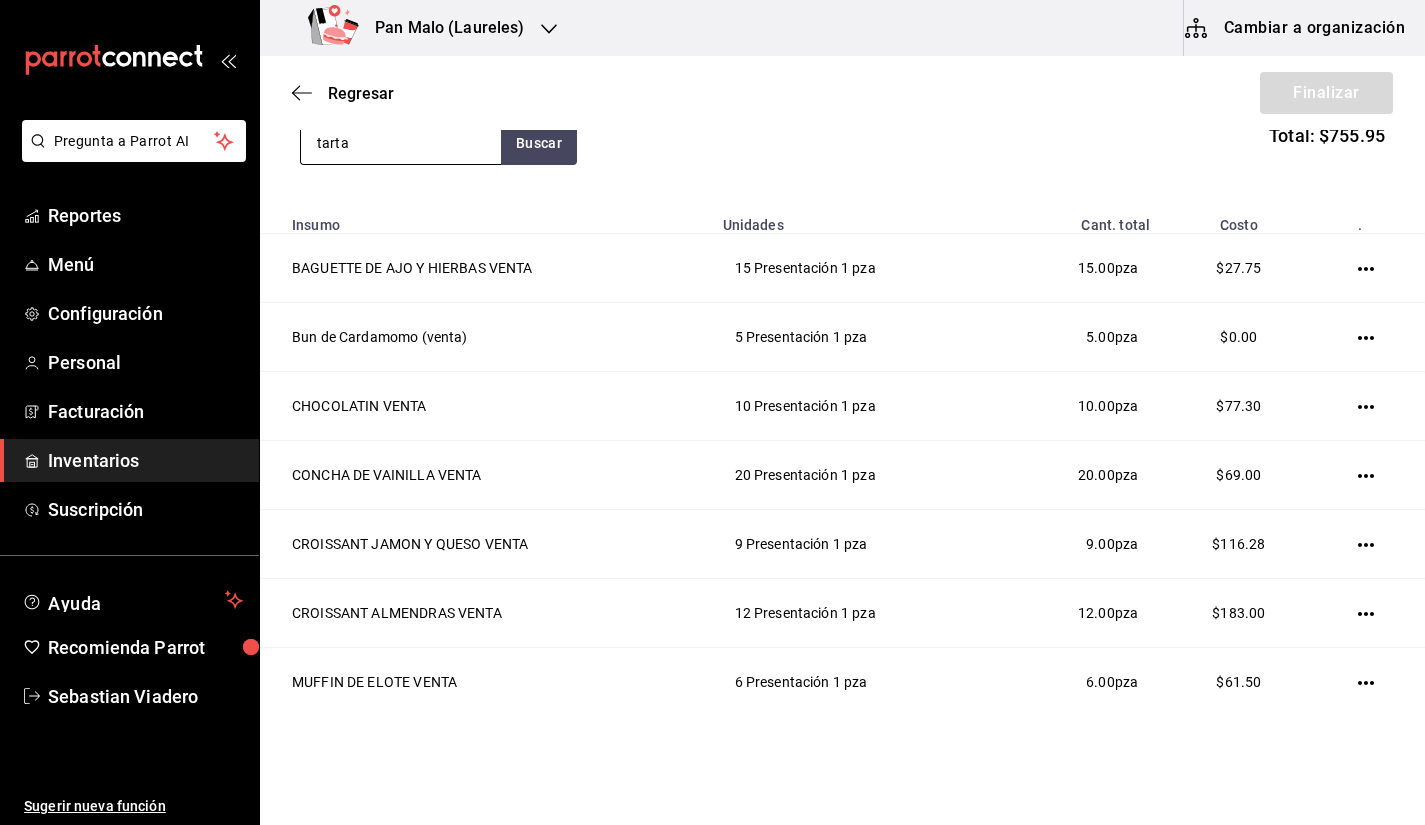 type on "tarta" 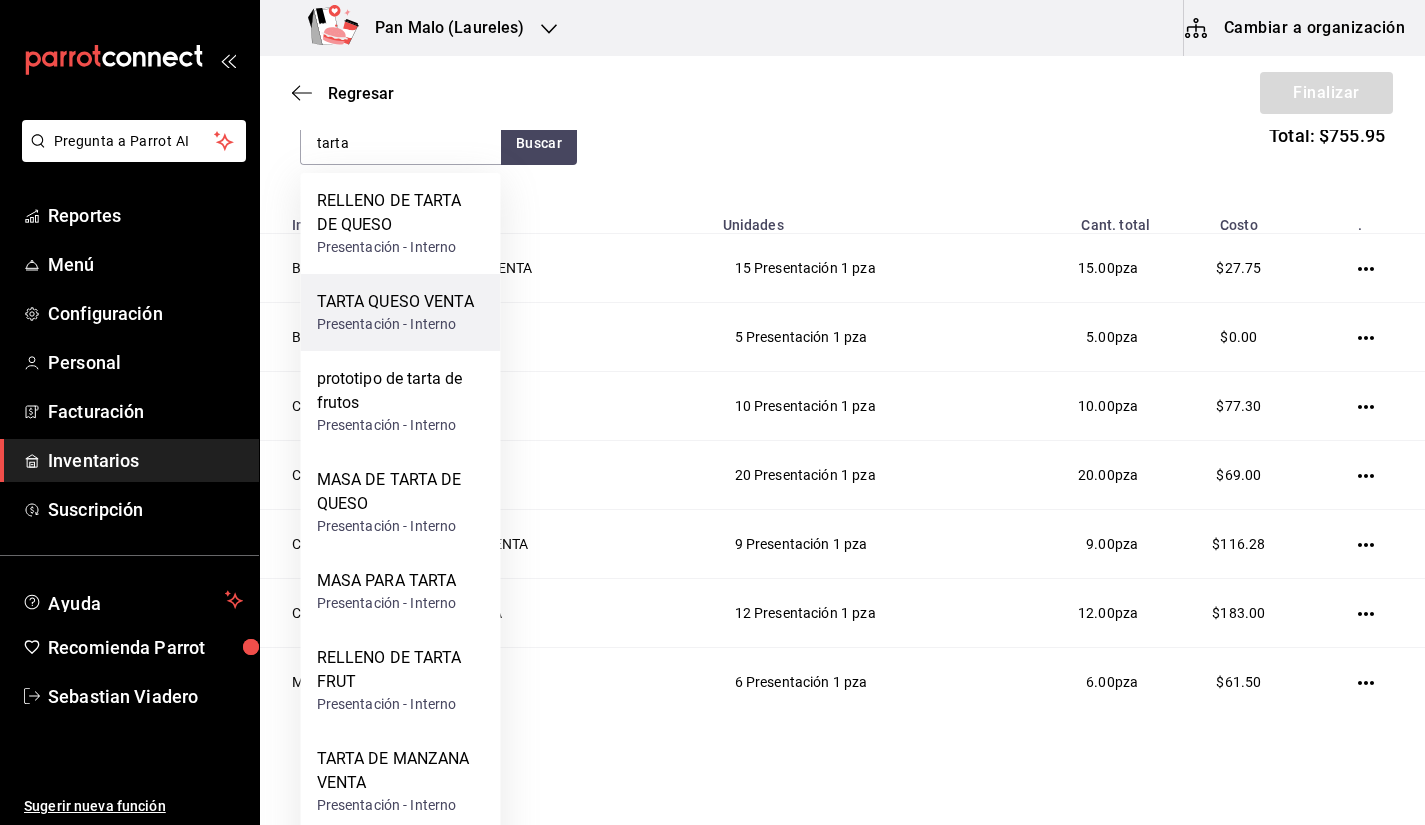 click on "TARTA QUESO VENTA Presentación - Interno" at bounding box center (401, 312) 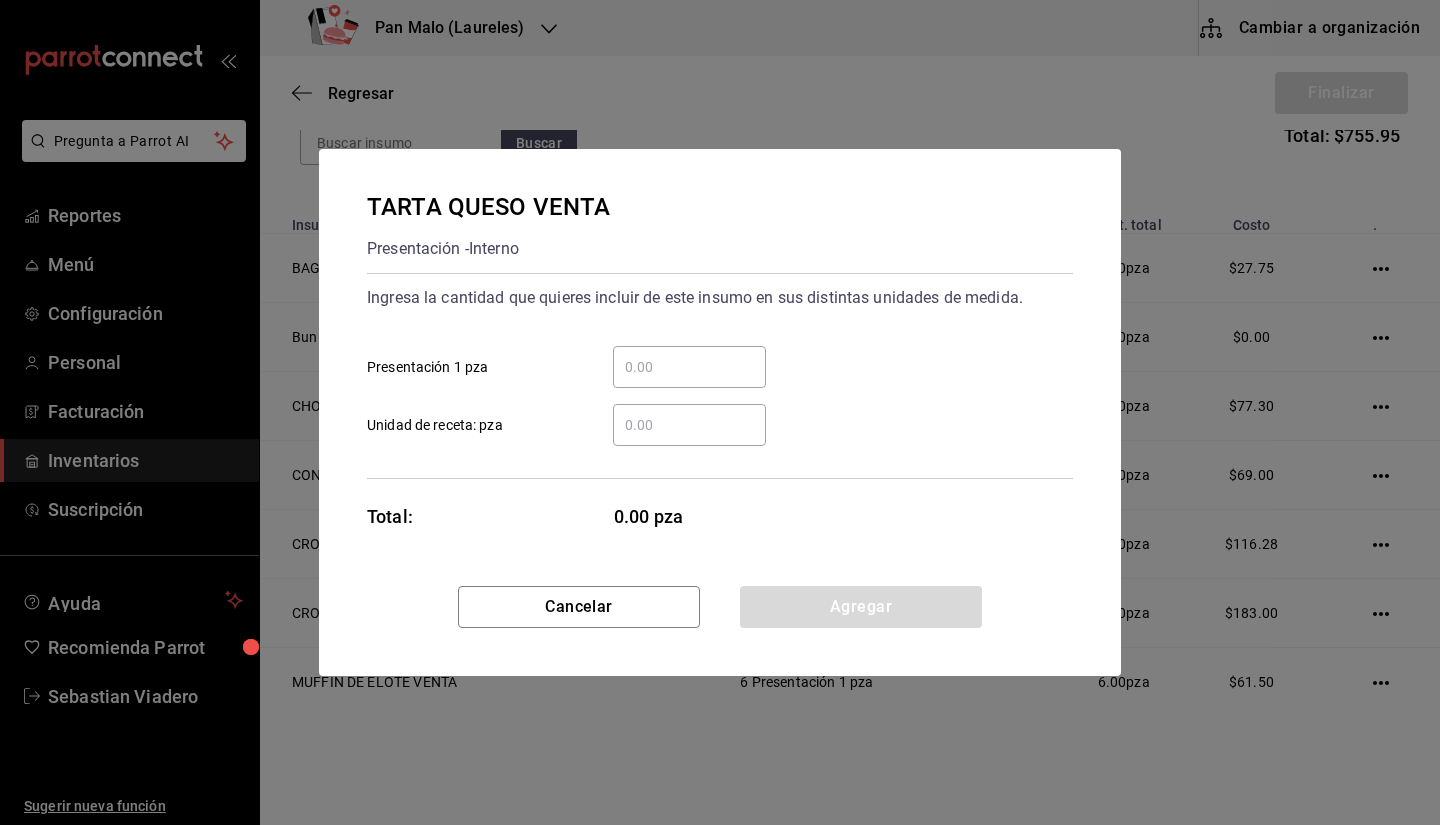 click on "​ Presentación 1 pza" at bounding box center [689, 367] 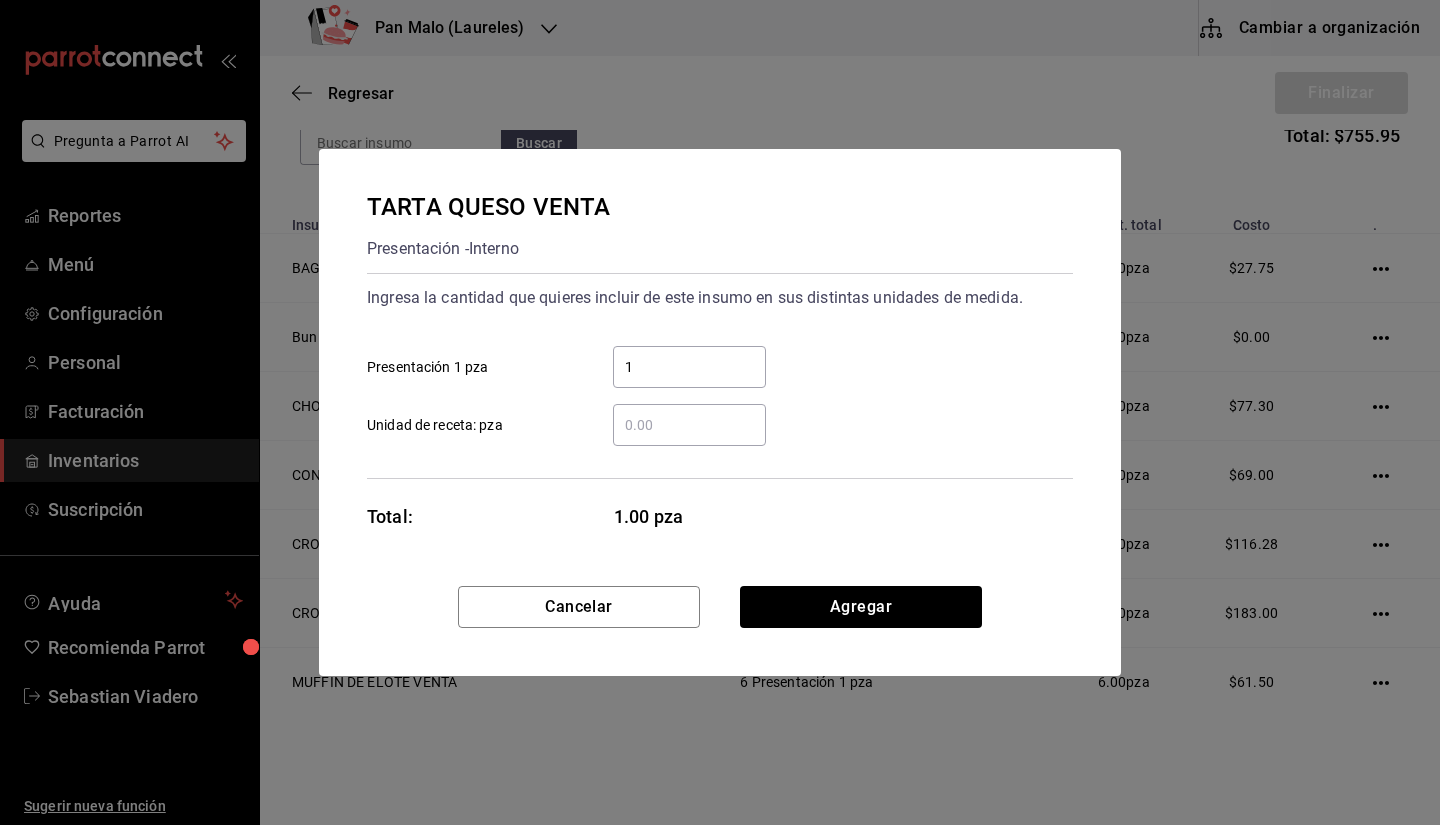 type on "10" 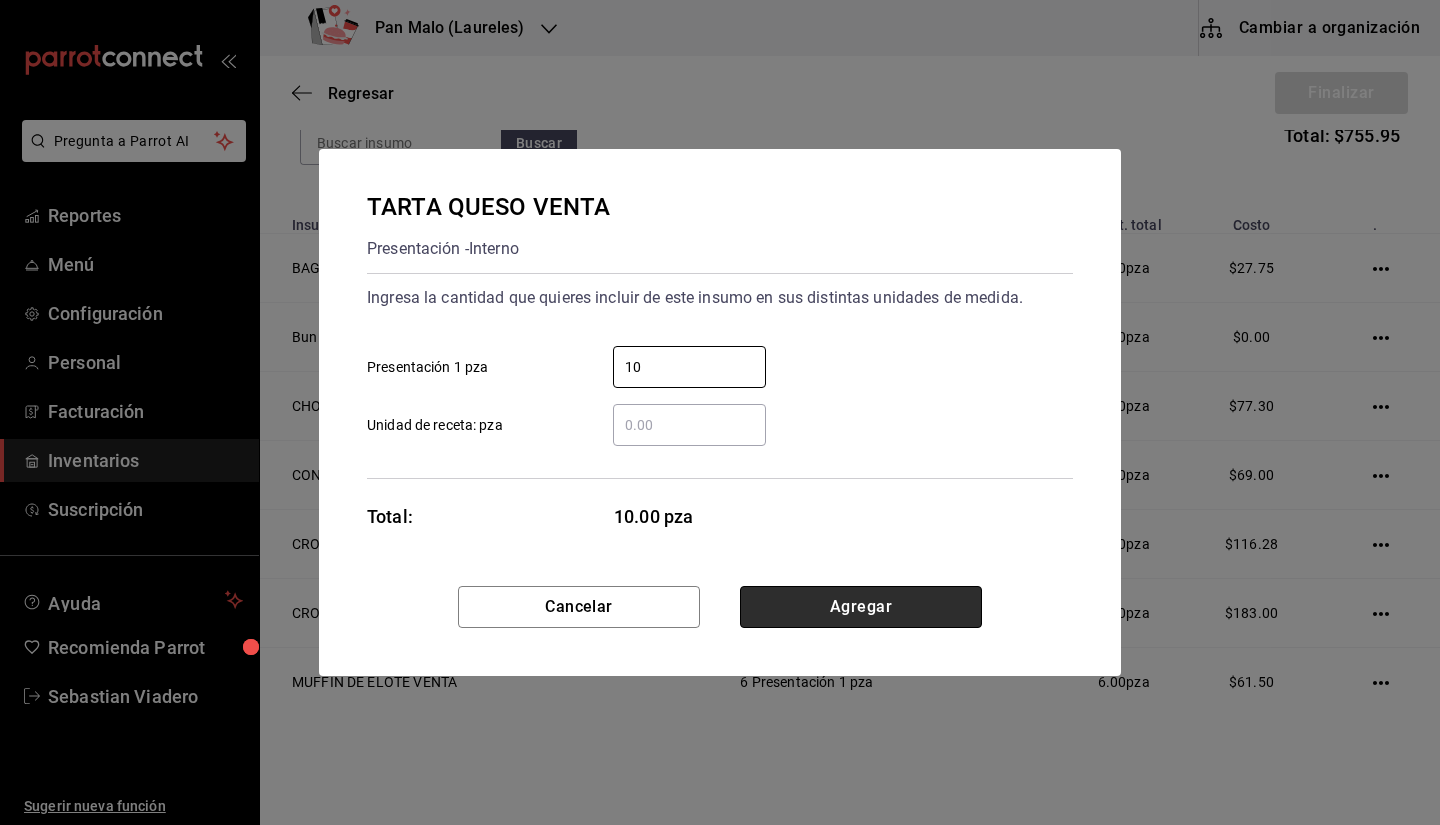 click on "Agregar" at bounding box center (861, 607) 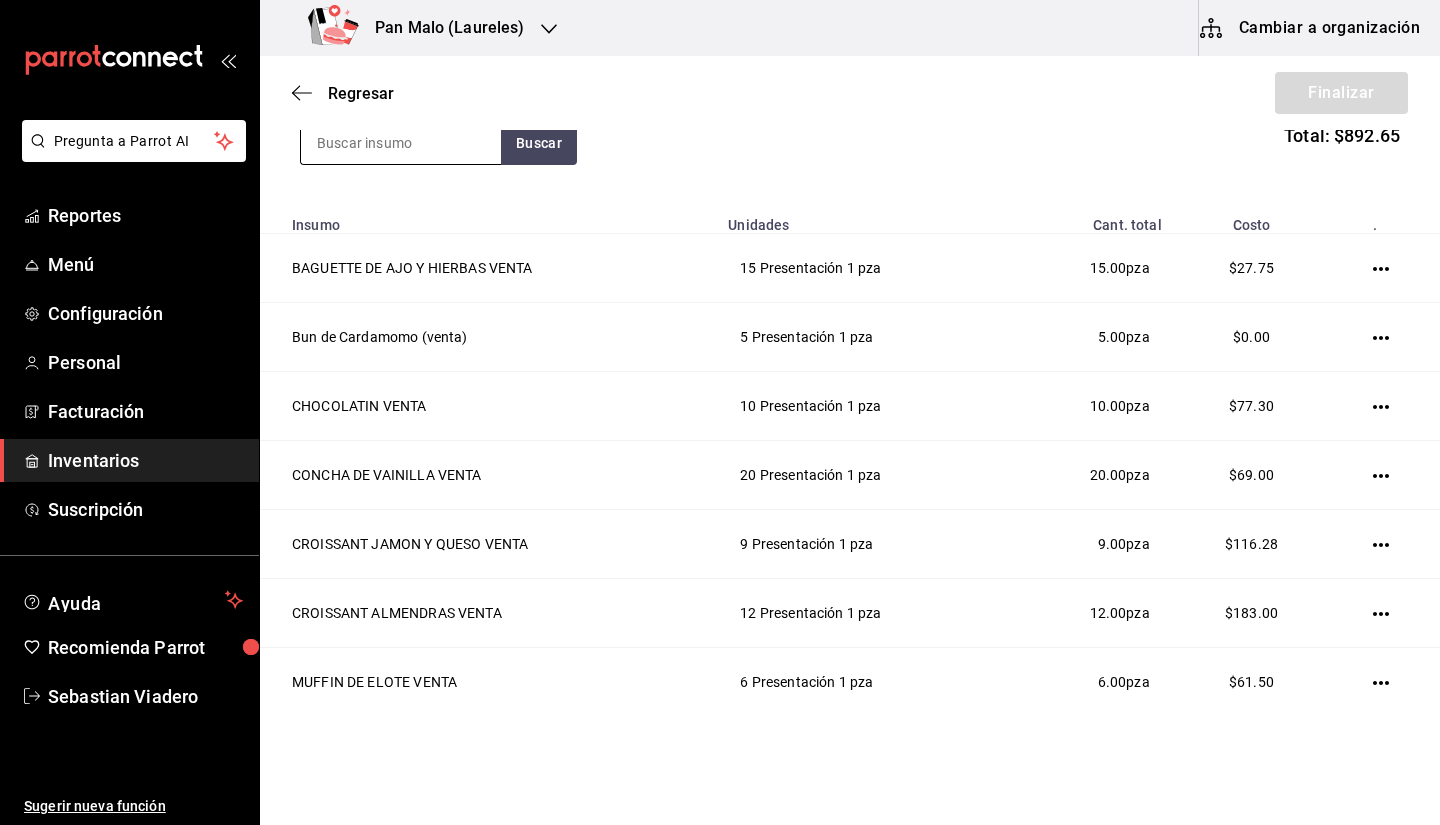 click at bounding box center (401, 143) 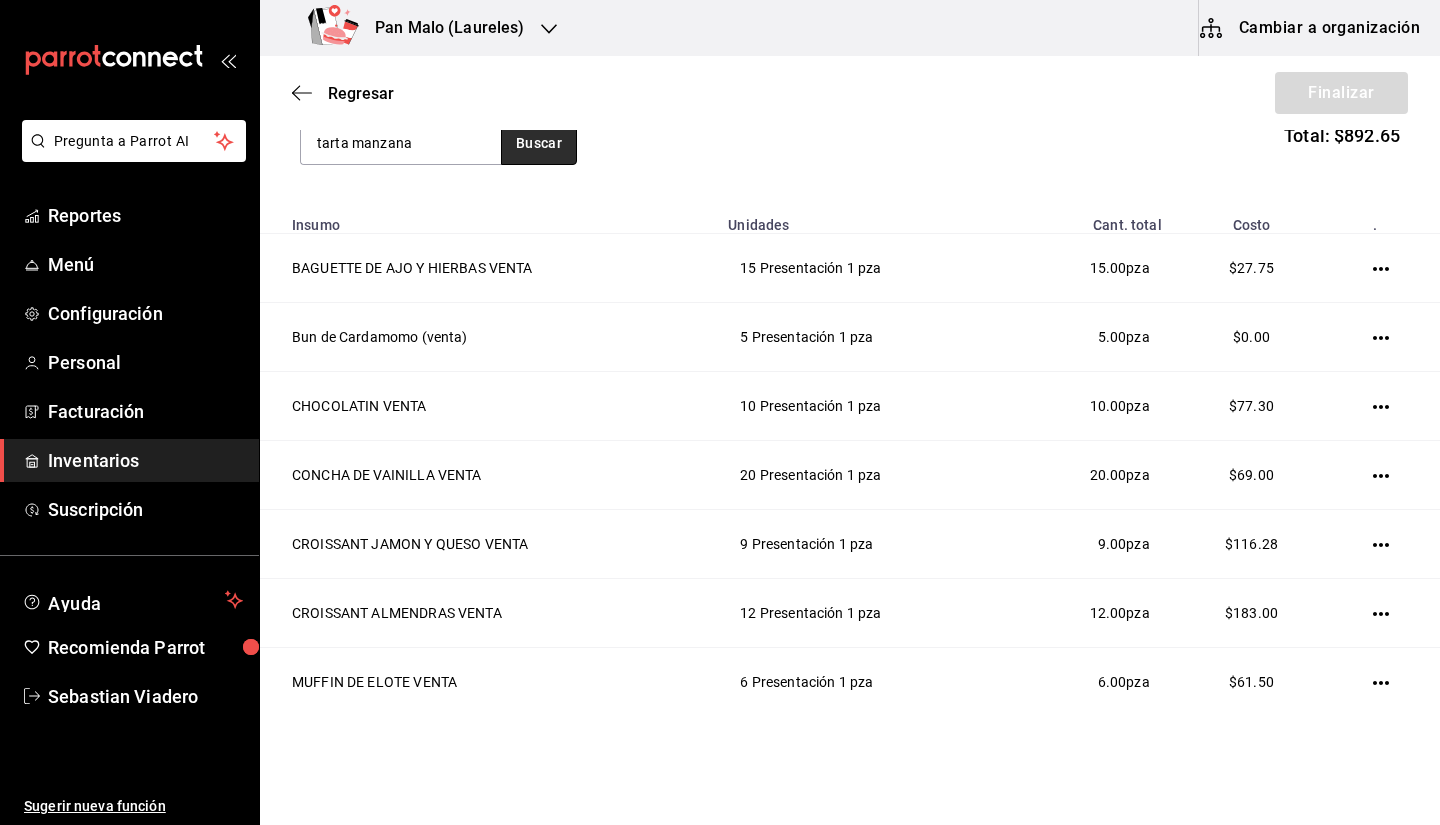 click on "Buscar" at bounding box center (539, 143) 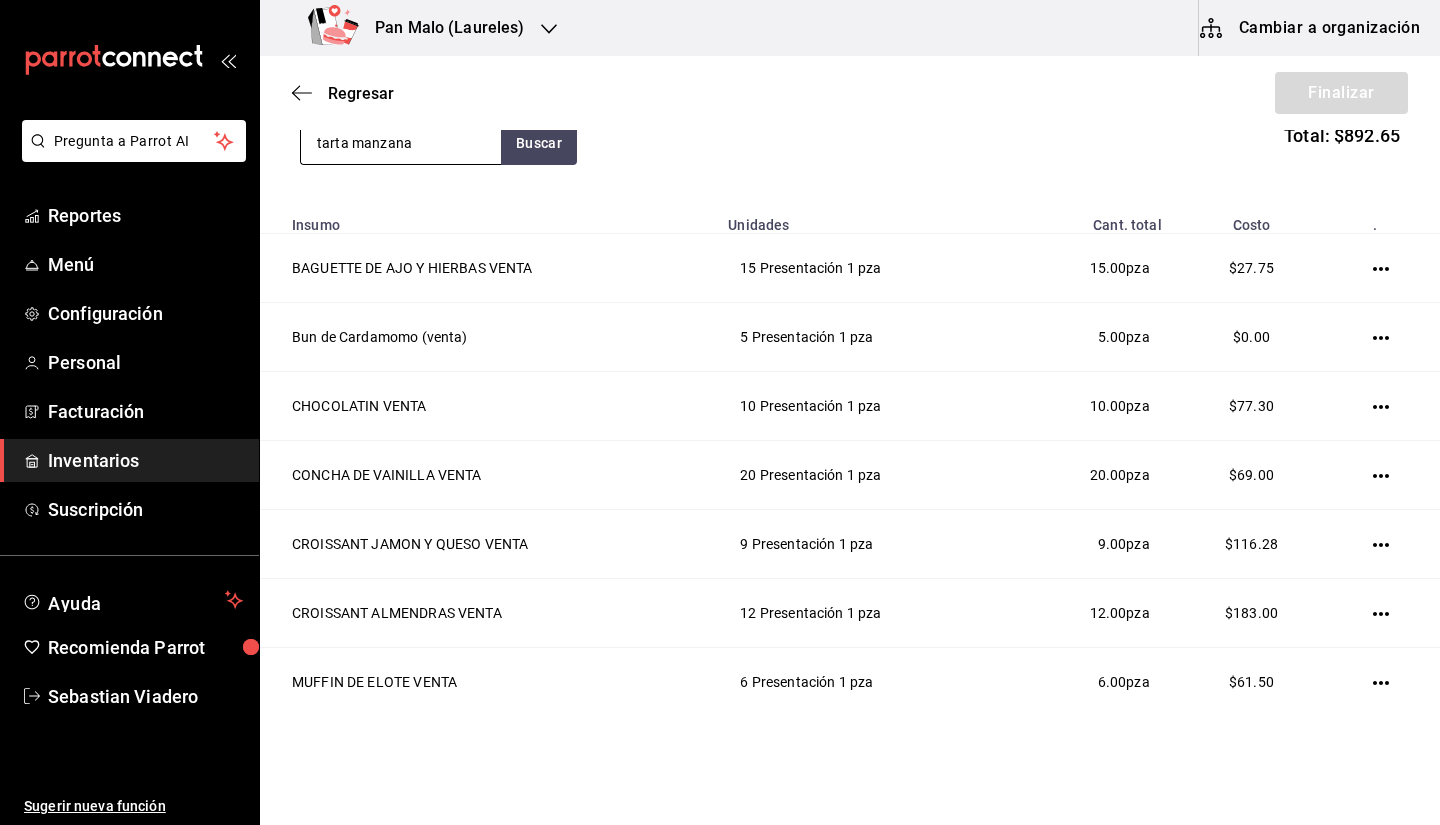 click on "tarta manzana" at bounding box center [401, 143] 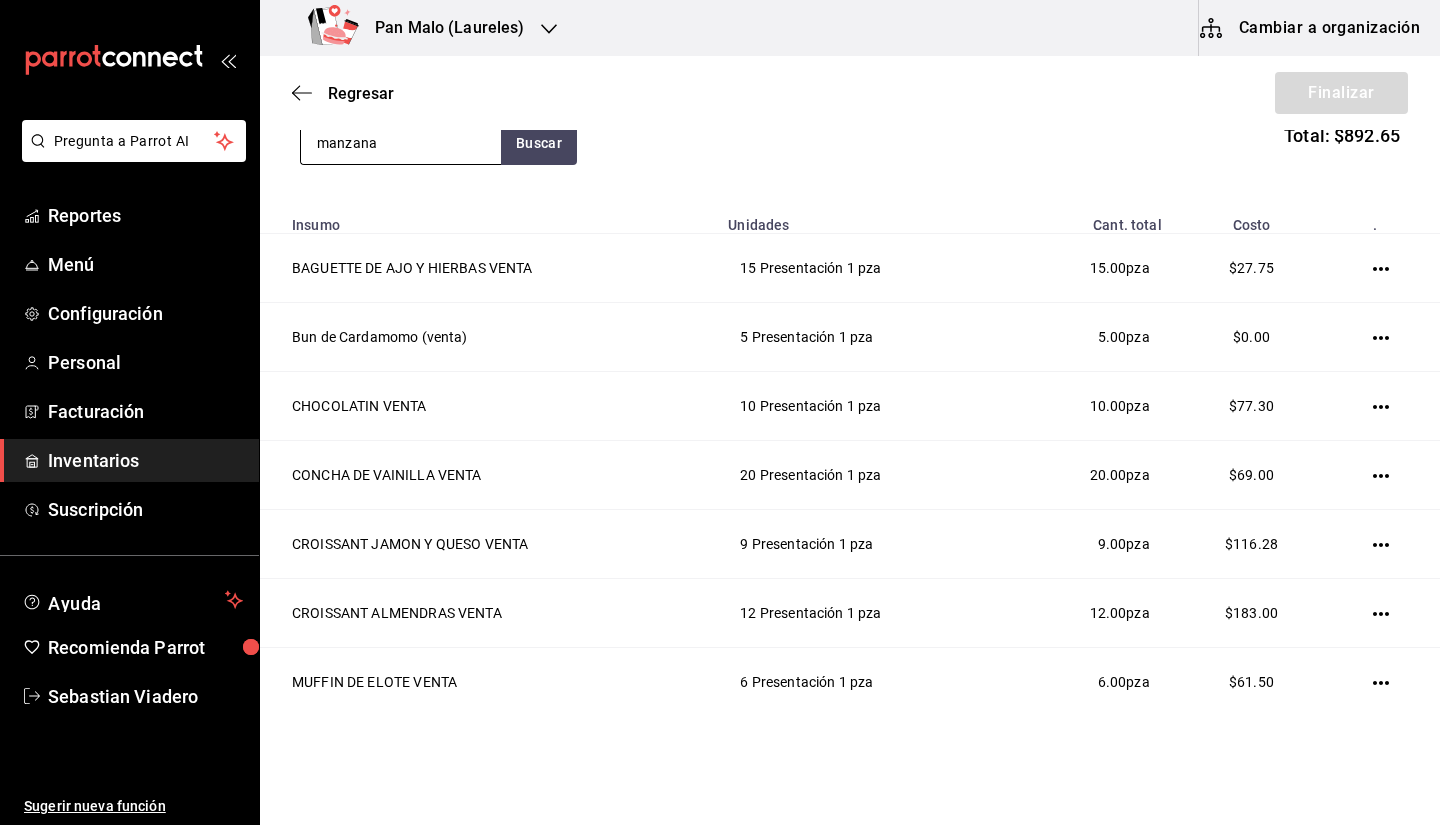 type on "manzana" 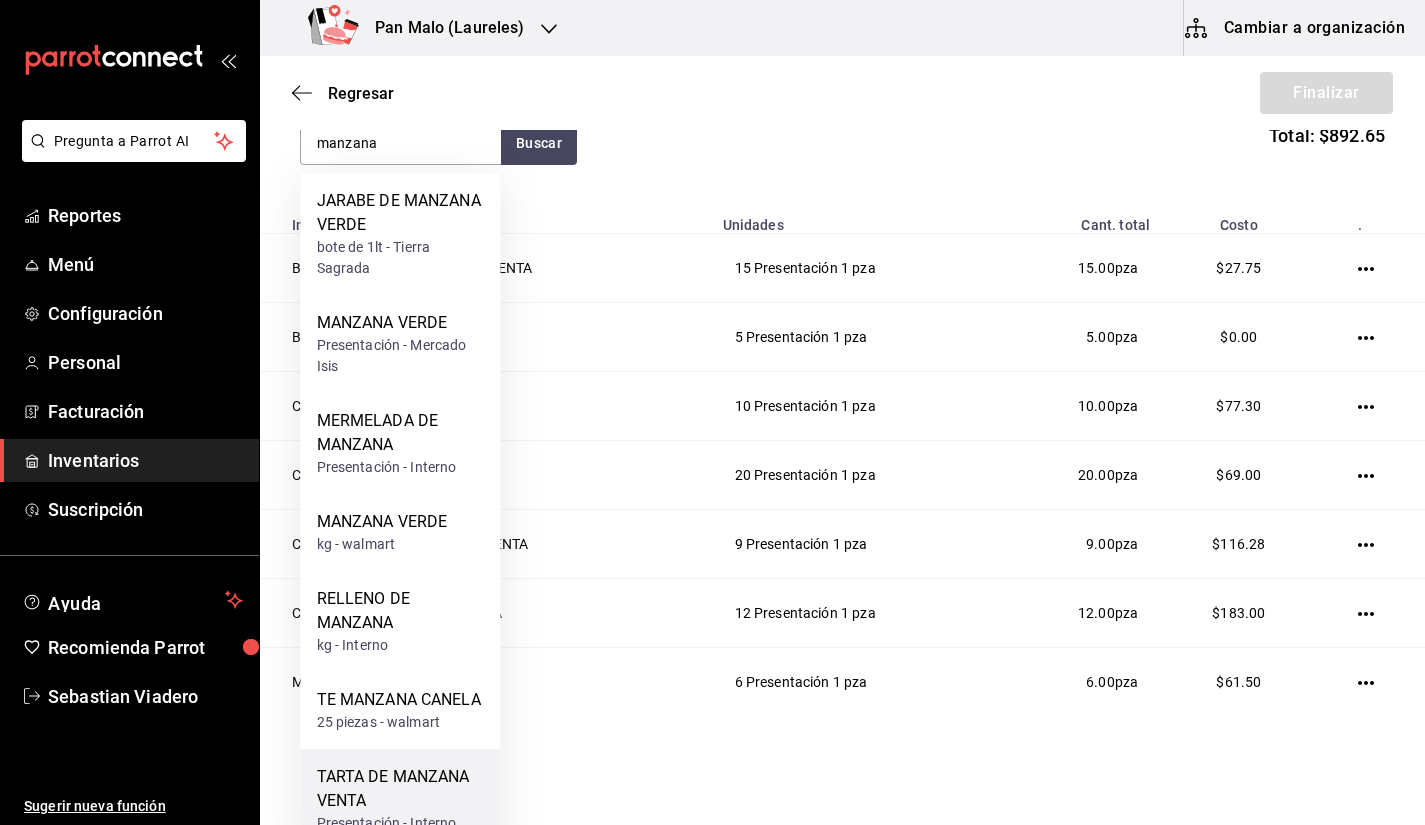 click on "TARTA DE MANZANA VENTA" at bounding box center [401, 789] 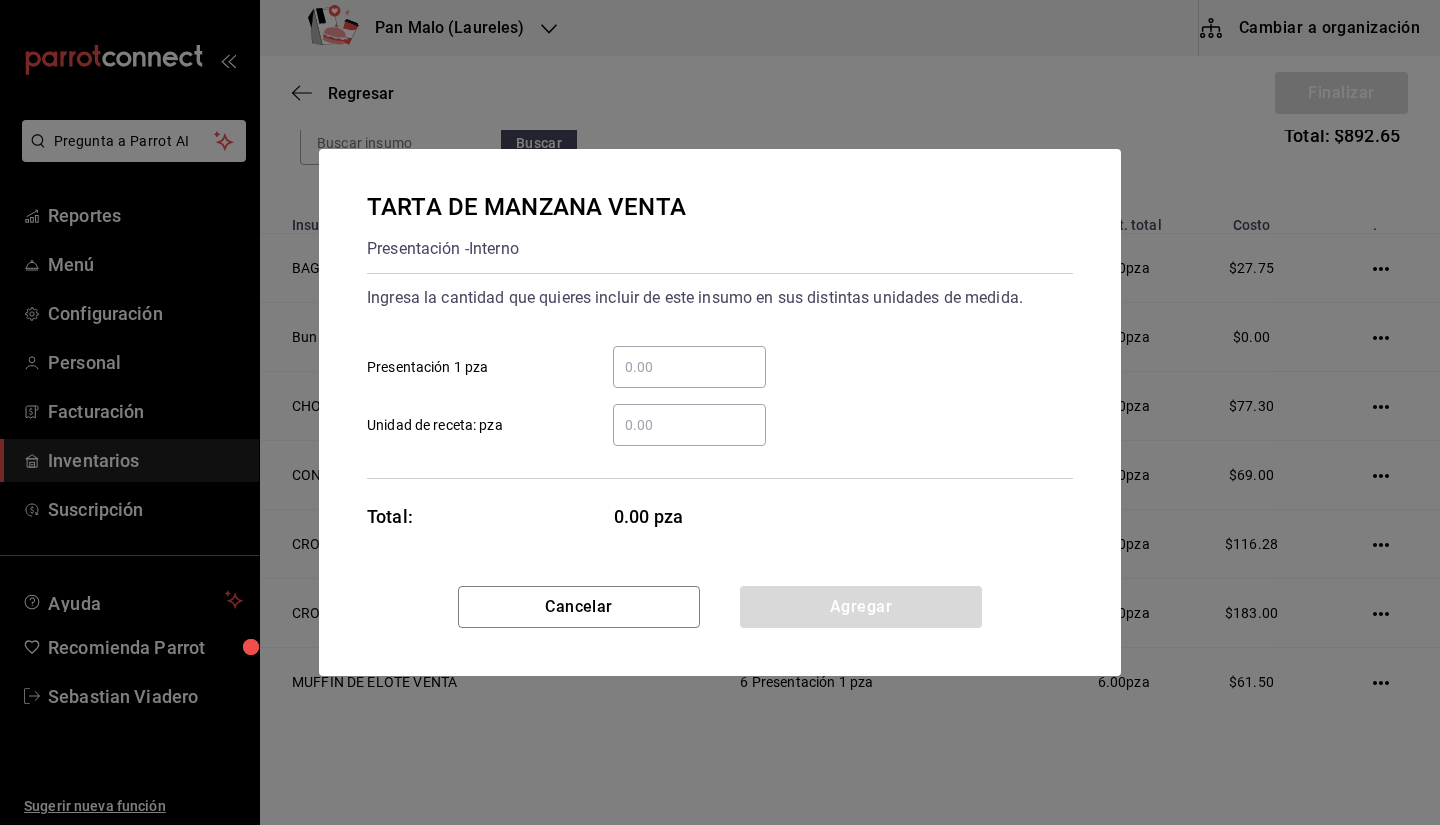 click on "​ Presentación 1 pza" at bounding box center [689, 367] 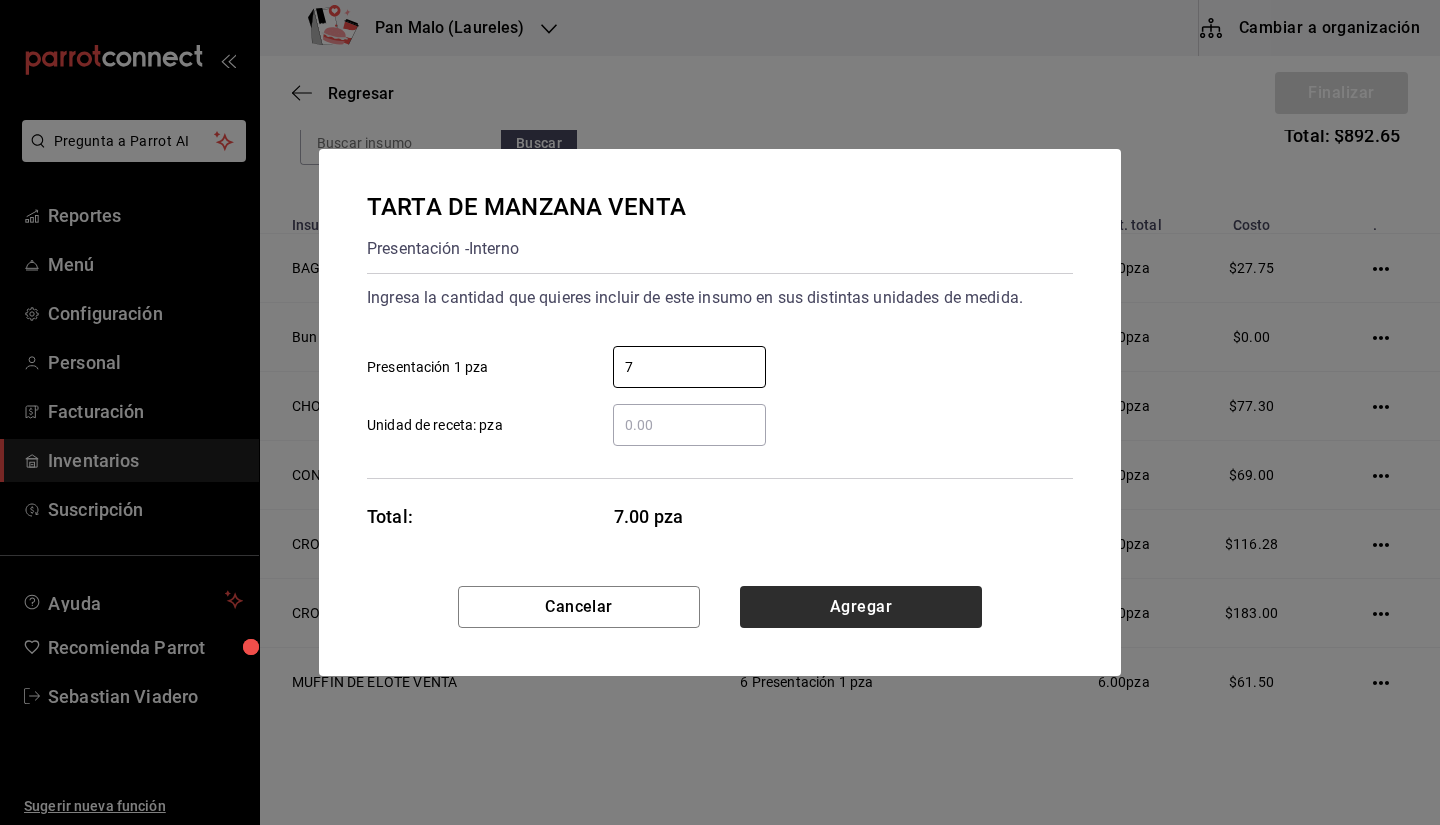 type on "7" 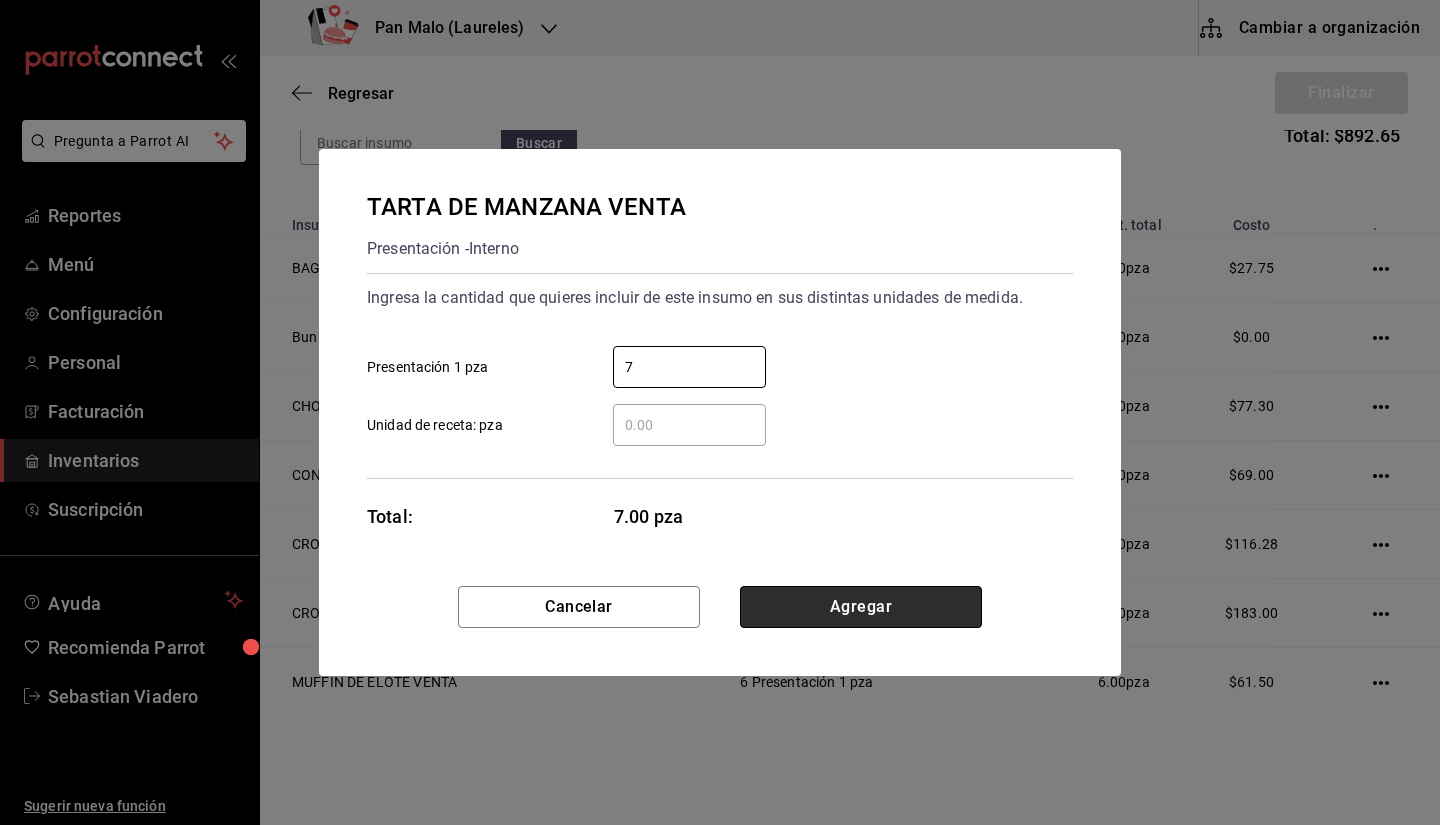click on "Agregar" at bounding box center [861, 607] 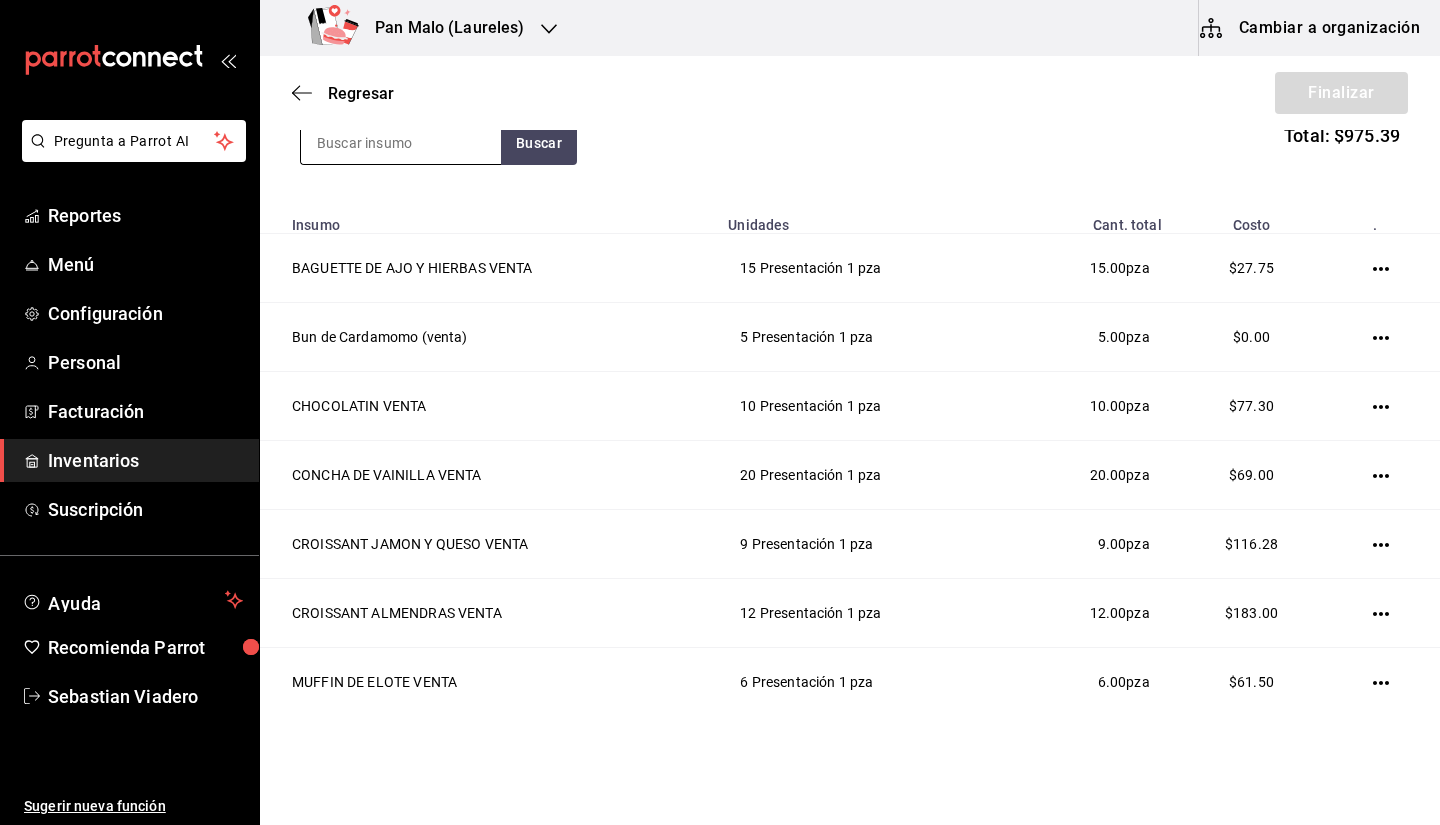 click at bounding box center [401, 143] 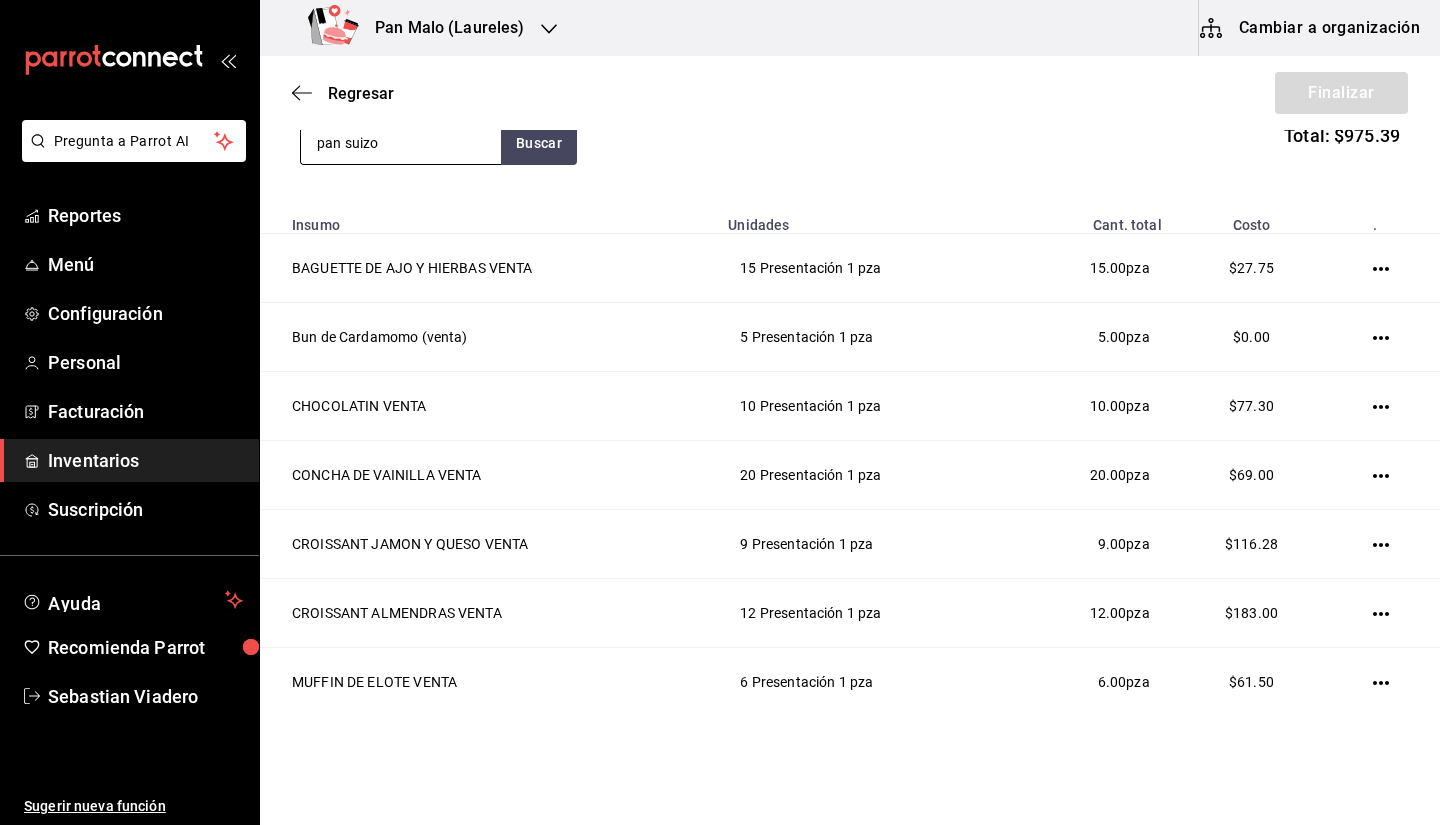 type on "pan suizo" 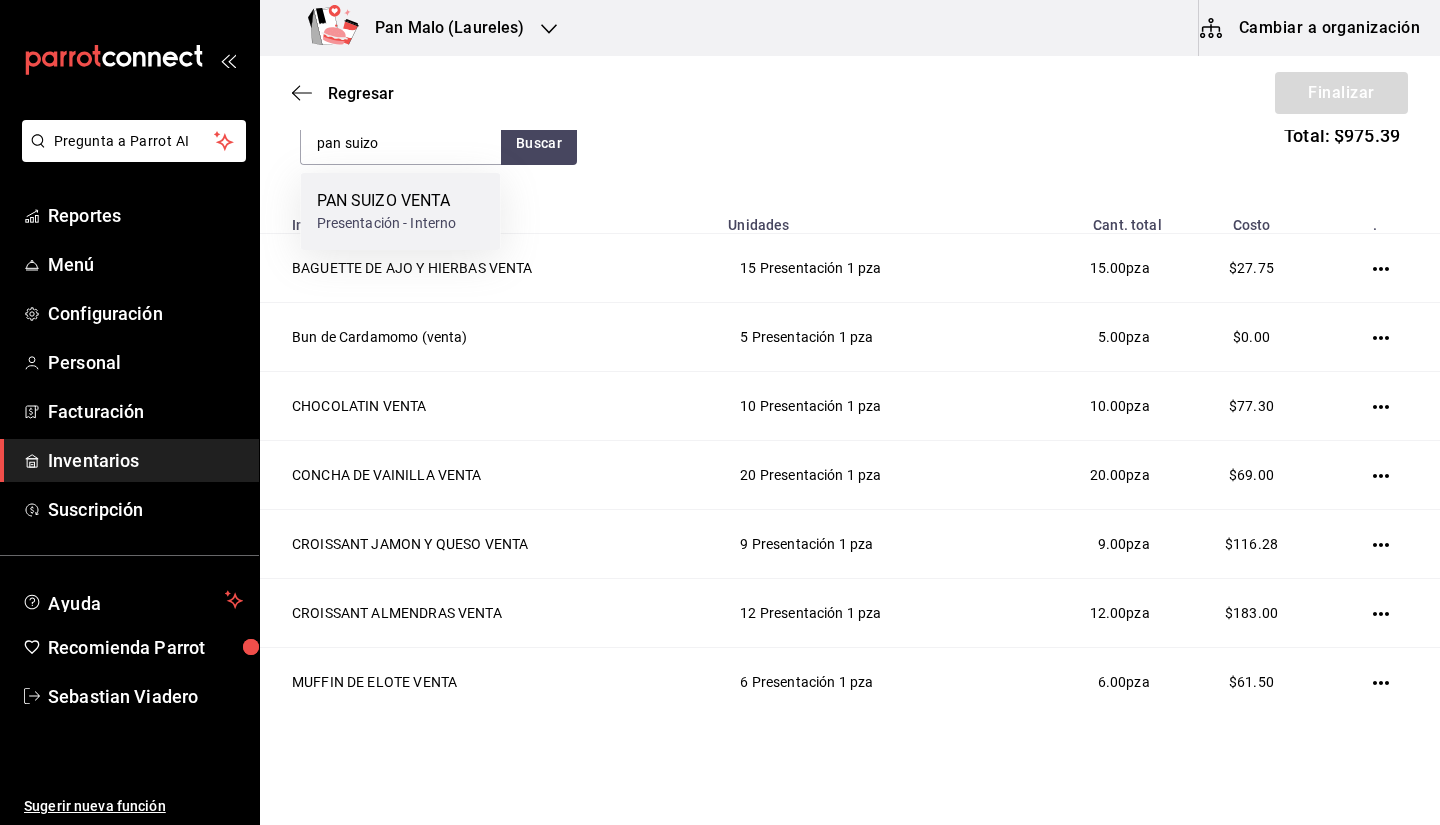 click on "PAN SUIZO VENTA" at bounding box center (387, 201) 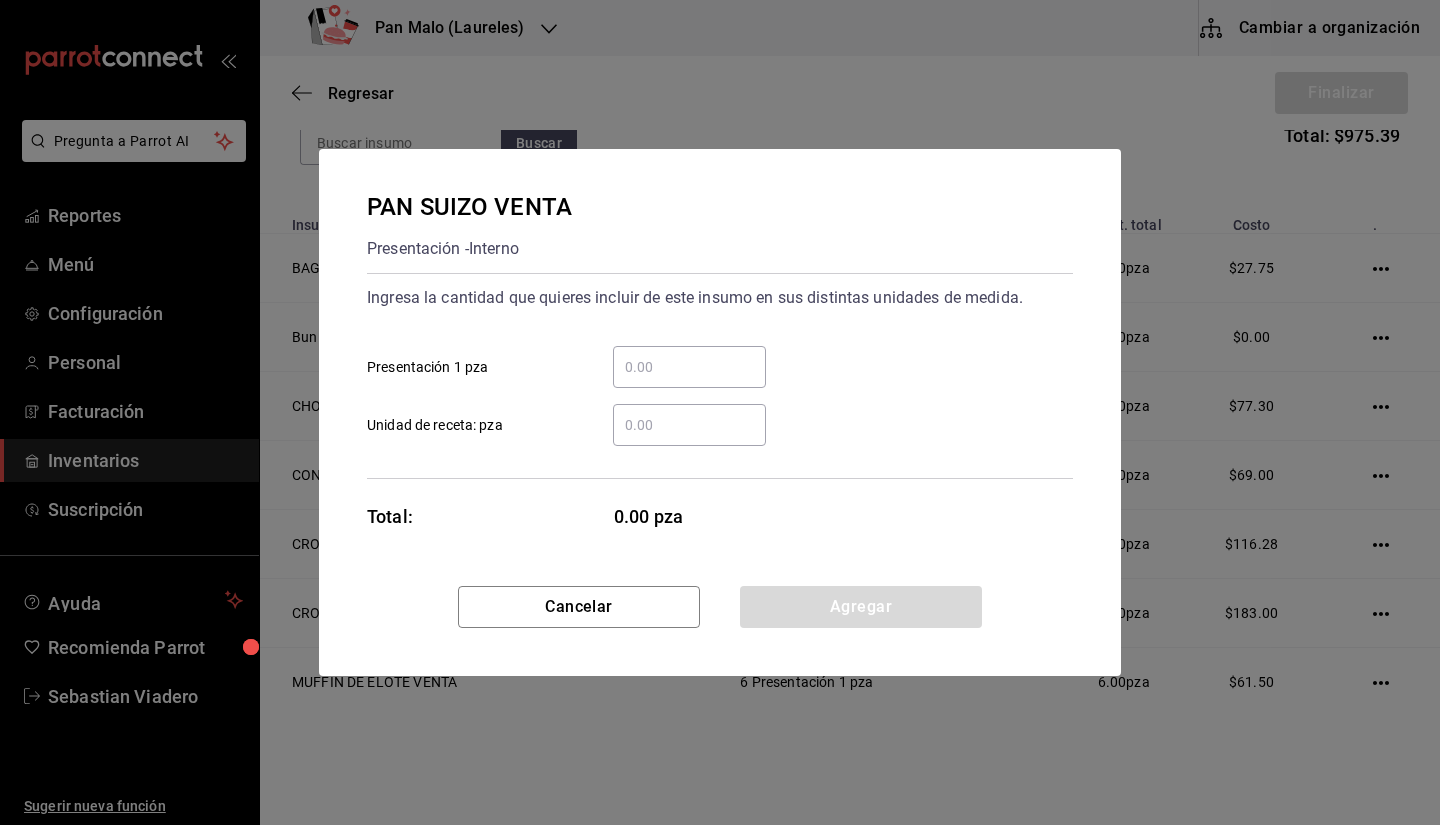 click on "​ Presentación 1 pza" at bounding box center [712, 359] 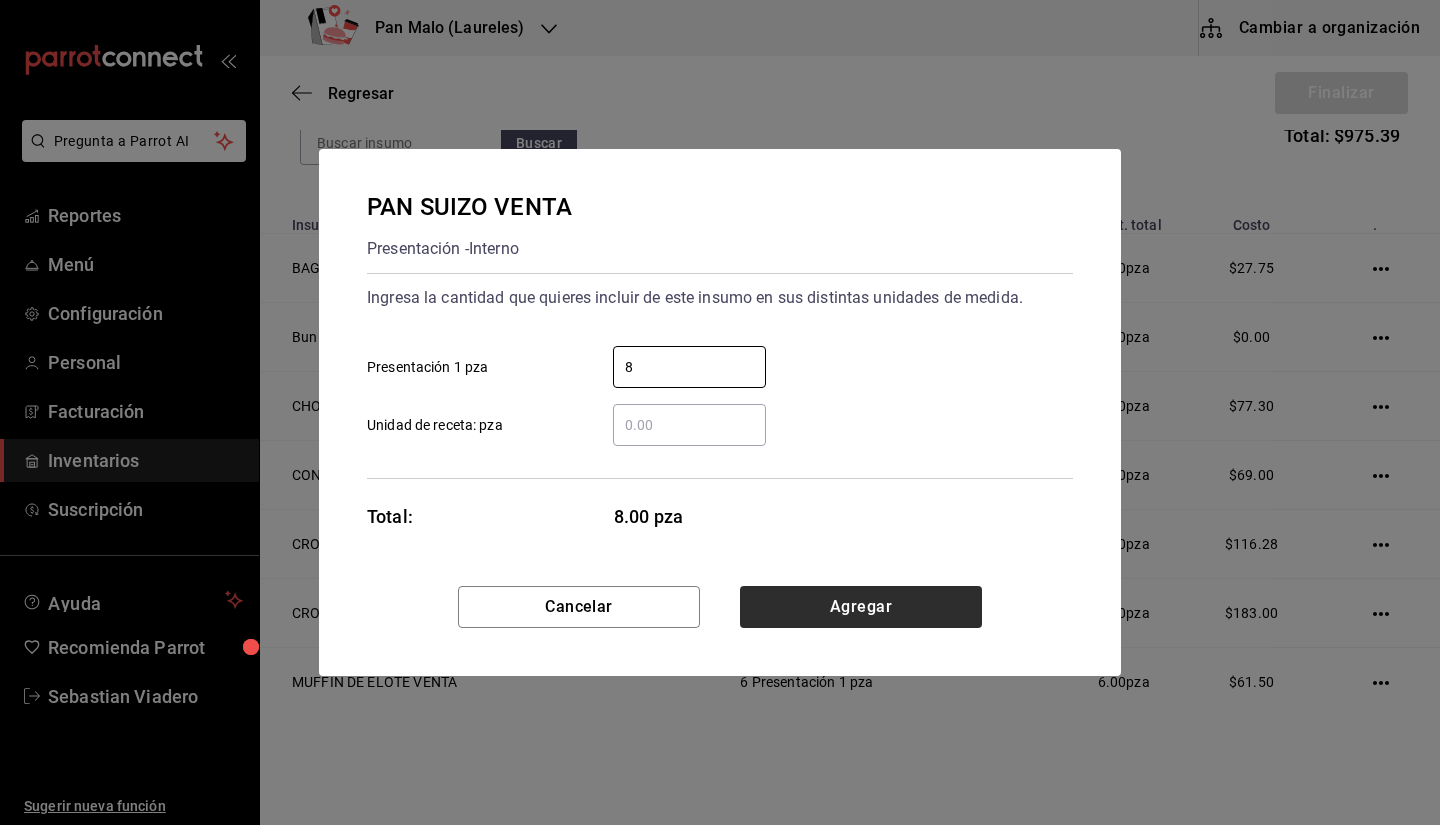 type on "8" 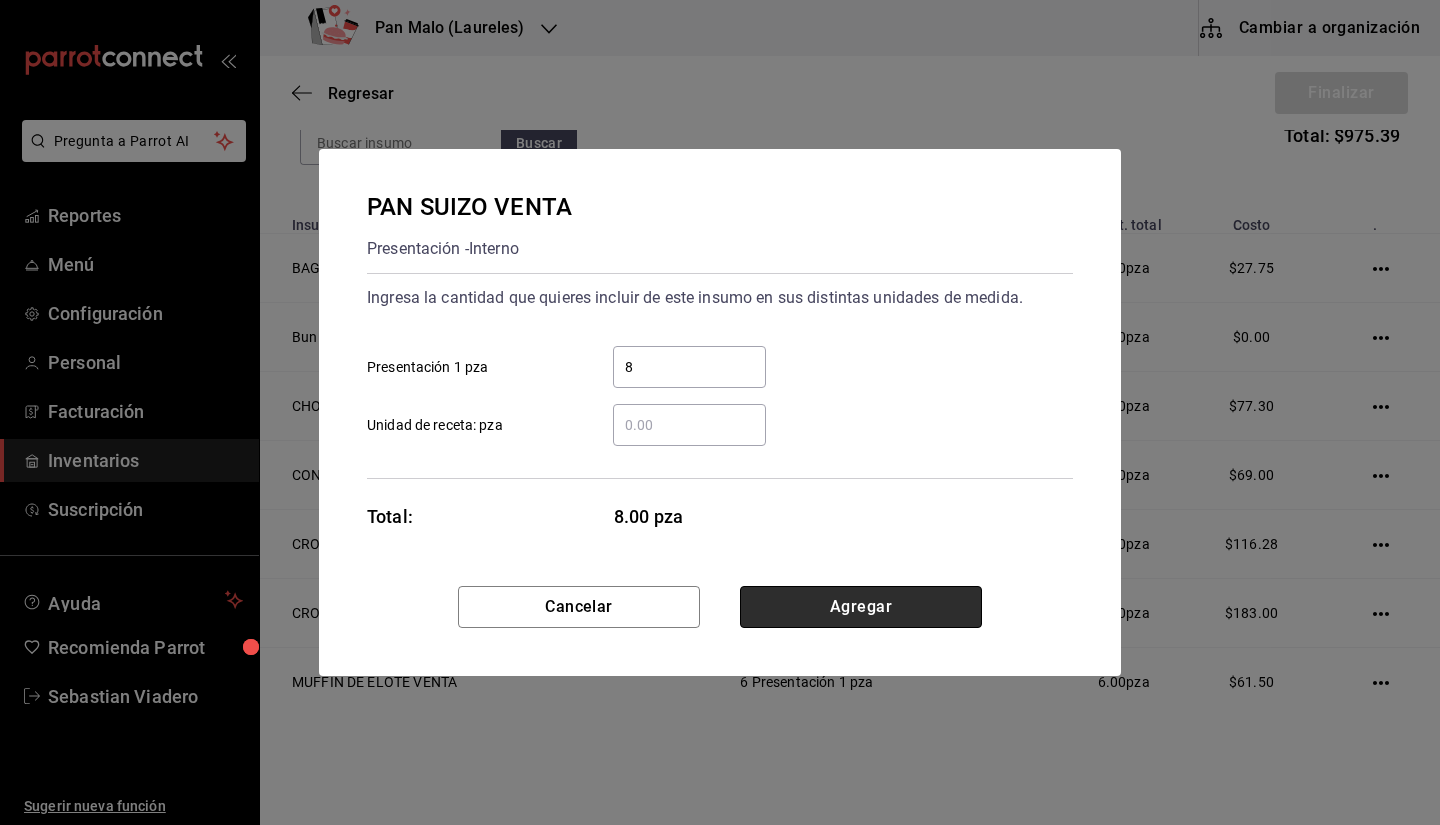 click on "Agregar" at bounding box center (861, 607) 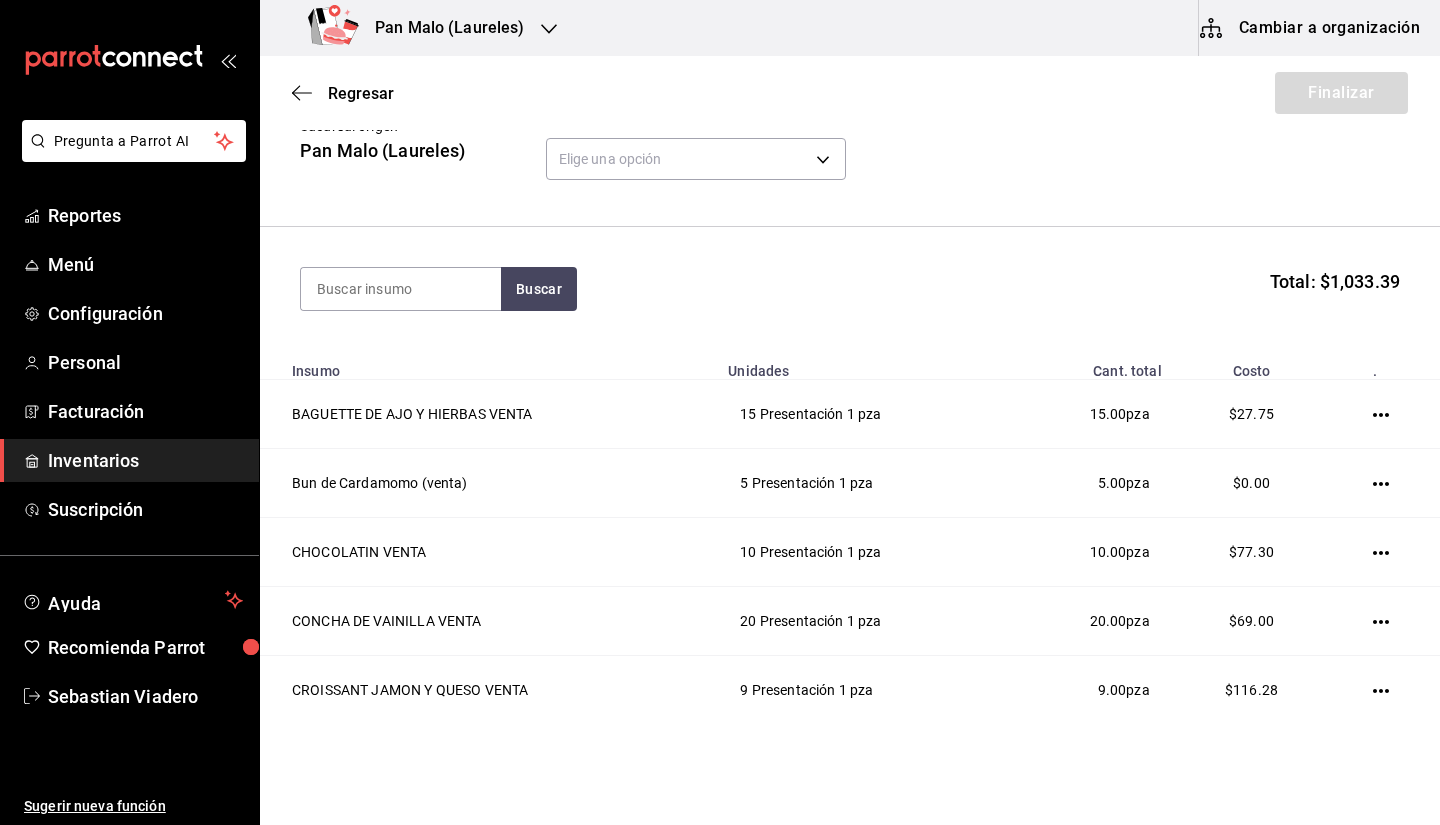scroll, scrollTop: 67, scrollLeft: 0, axis: vertical 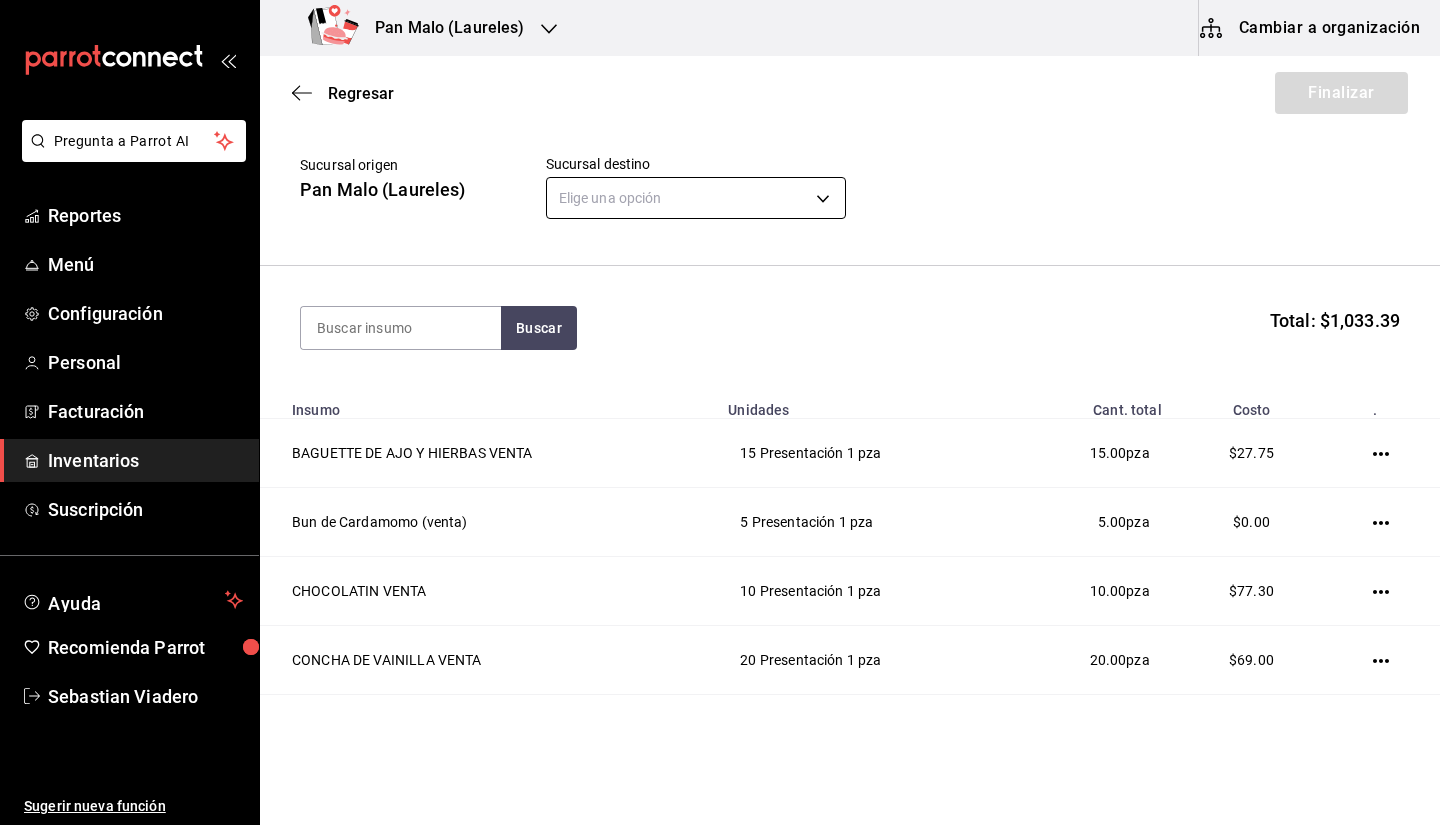 click on "Total: $[PRICE] Insumo Unidades Cant. total Costo . BAGUETTE DE AJO Y HIERBAS VENTA [NUMBER] Presentación [NUMBER] pza [PRICE] pza $[PRICE] Bun de Cardamomo (venta) [NUMBER] Presentación [NUMBER] pza [PRICE] pza $[PRICE] CHOCOLATIN VENTA [NUMBER] Presentación [NUMBER] pza [PRICE] pza $[PRICE] CONCHA DE VAINILLA VENTA [NUMBER] Presentación [NUMBER] pza [PRICE] pza $[PRICE] CROISSANT JAMON Y QUESO VENTA [NUMBER] Presentación [NUMBER] pza [PRICE] pza $[PRICE] CROISSANT ALMENDRAS VENTA [NUMBER] Presentación [NUMBER] pza [PRICE] pza $[PRICE] MUFFIN DE ELOTE VENTA [NUMBER] Presentación [NUMBER] pza [PRICE] pza $[PRICE] NUDO DE AVELLANA VENTA [NUMBER] Presentación [NUMBER] pza [PRICE] pza $[PRICE] PAN DE CAJA DE MASA MADRE [NUMBER] Presentación [NUMBER] pza [PRICE] pza $[PRICE] TARTA DE PIÑA VENTA [PRICE] pza" at bounding box center [720, 356] 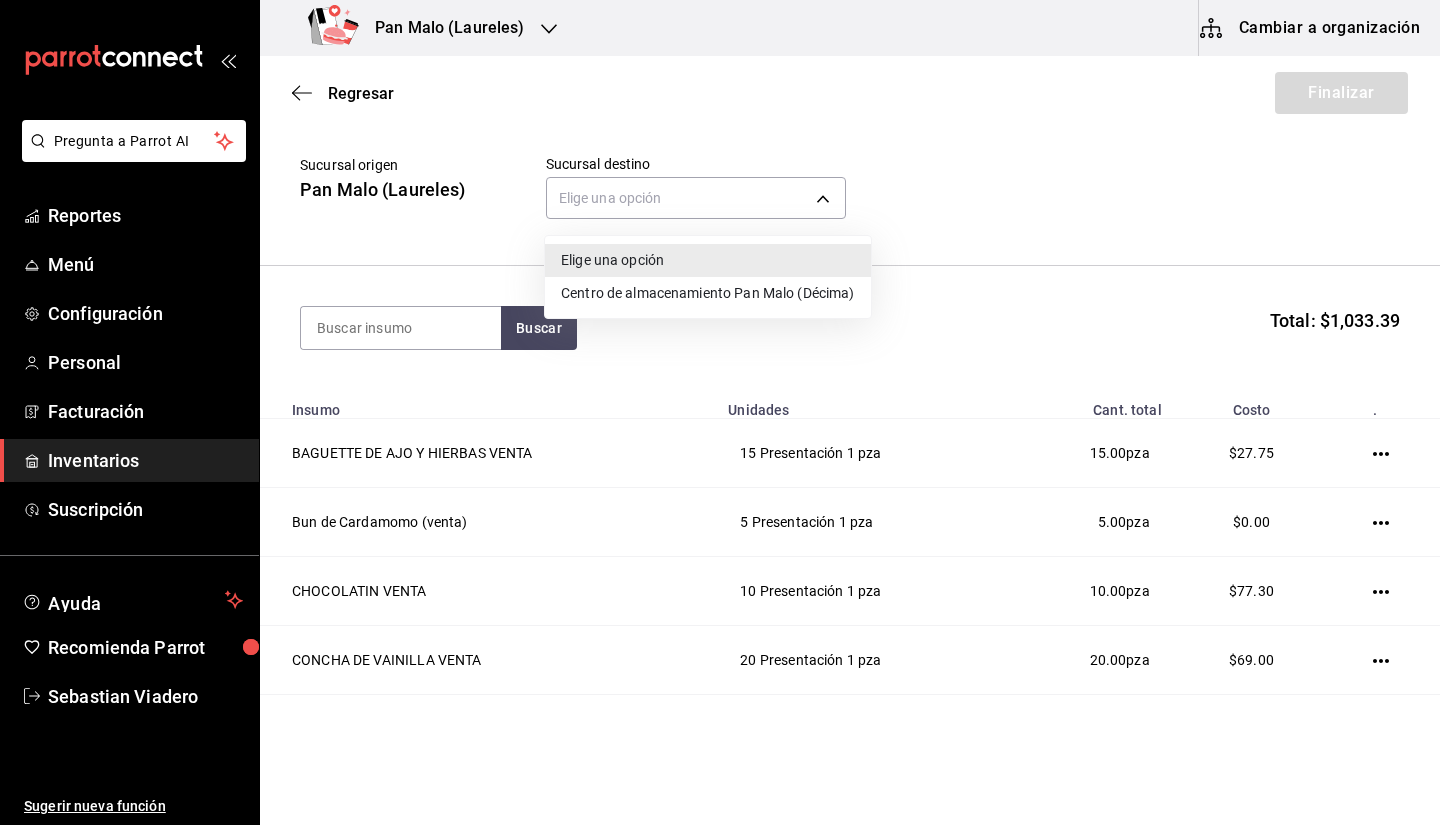 click on "Centro de almacenamiento Pan Malo (Décima)" at bounding box center (708, 293) 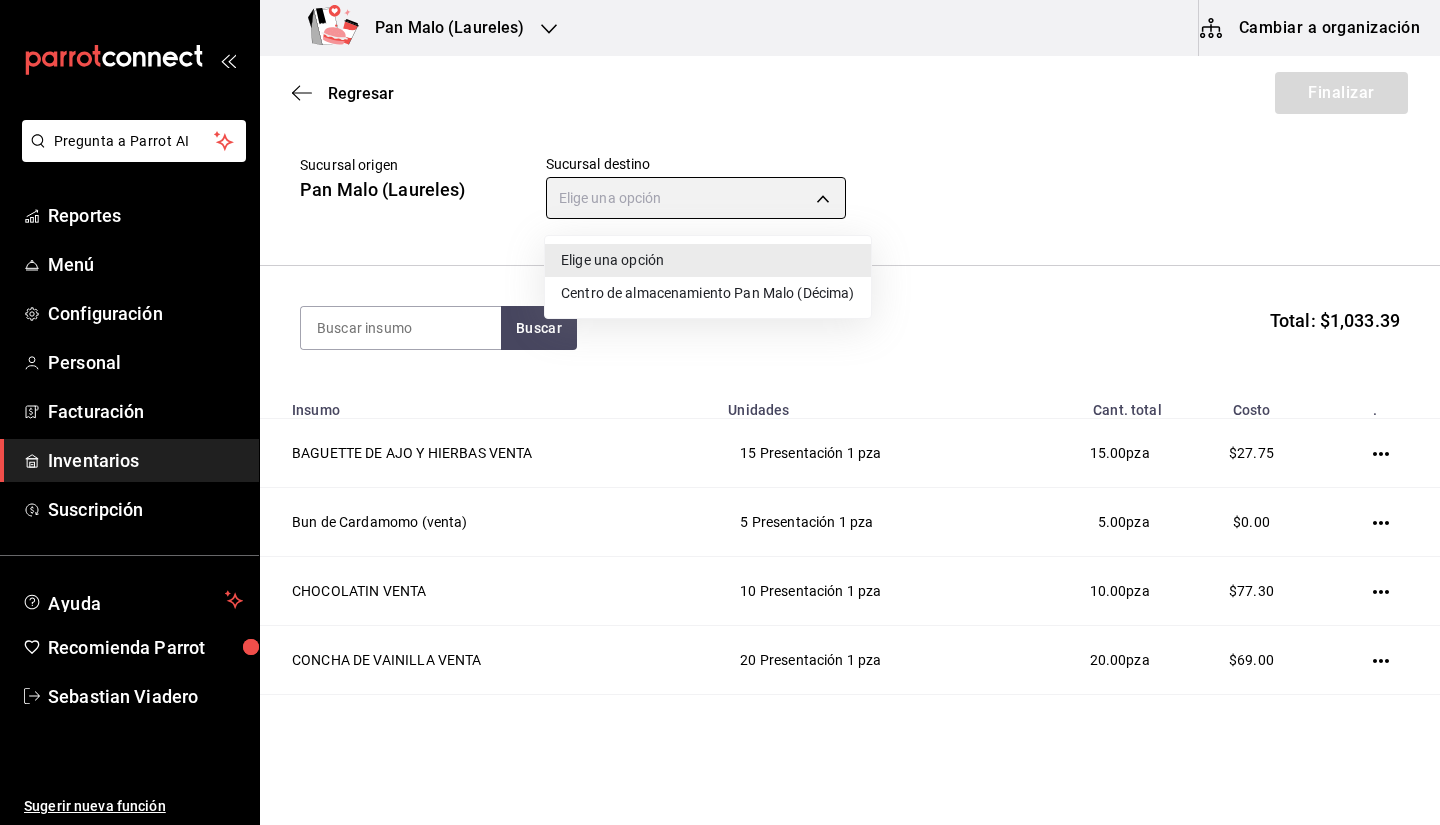type on "9abab4d3-b7ec-41e7-98de-9fea929b679c" 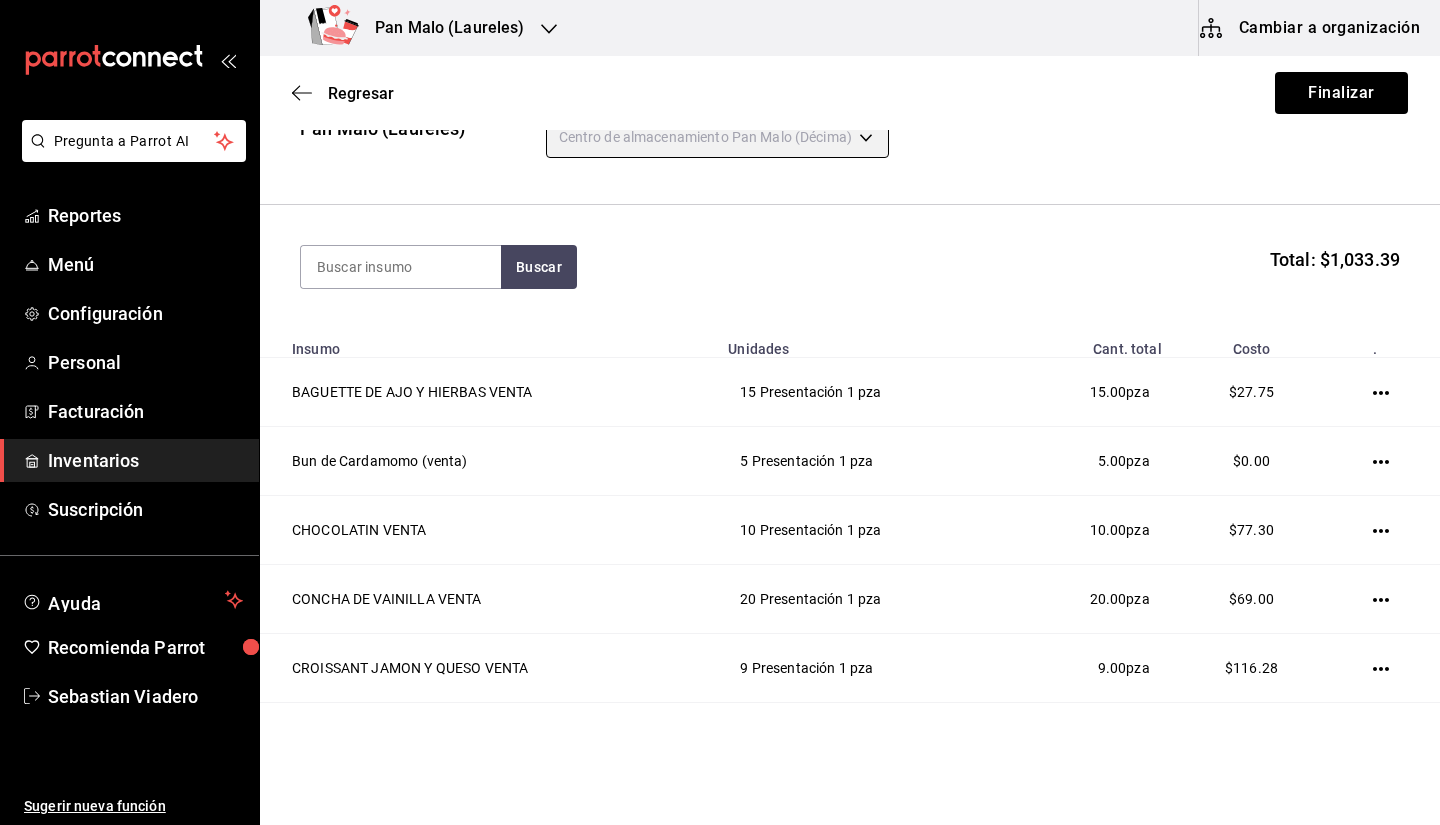 scroll, scrollTop: 106, scrollLeft: 0, axis: vertical 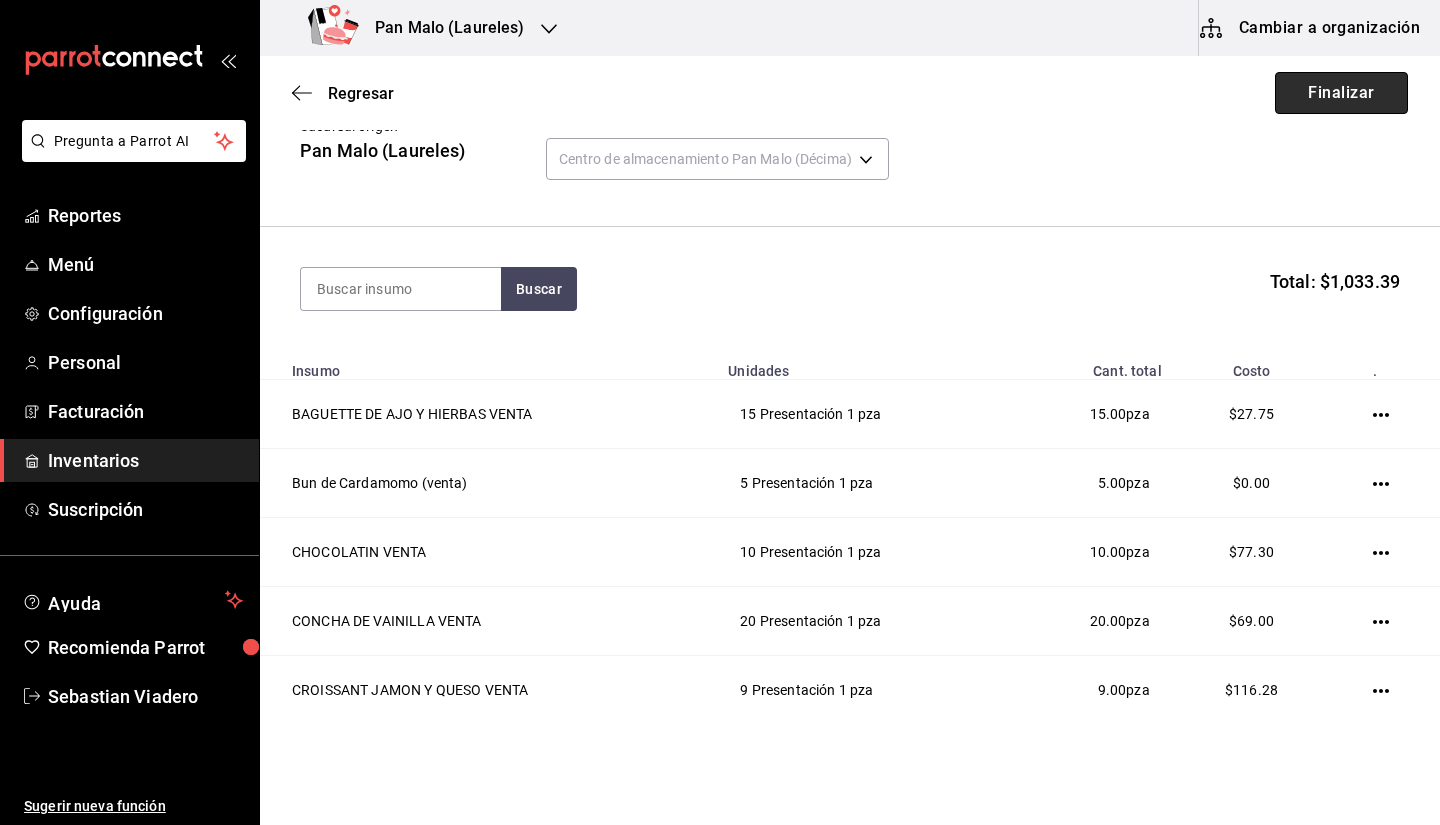 click on "Finalizar" at bounding box center [1341, 93] 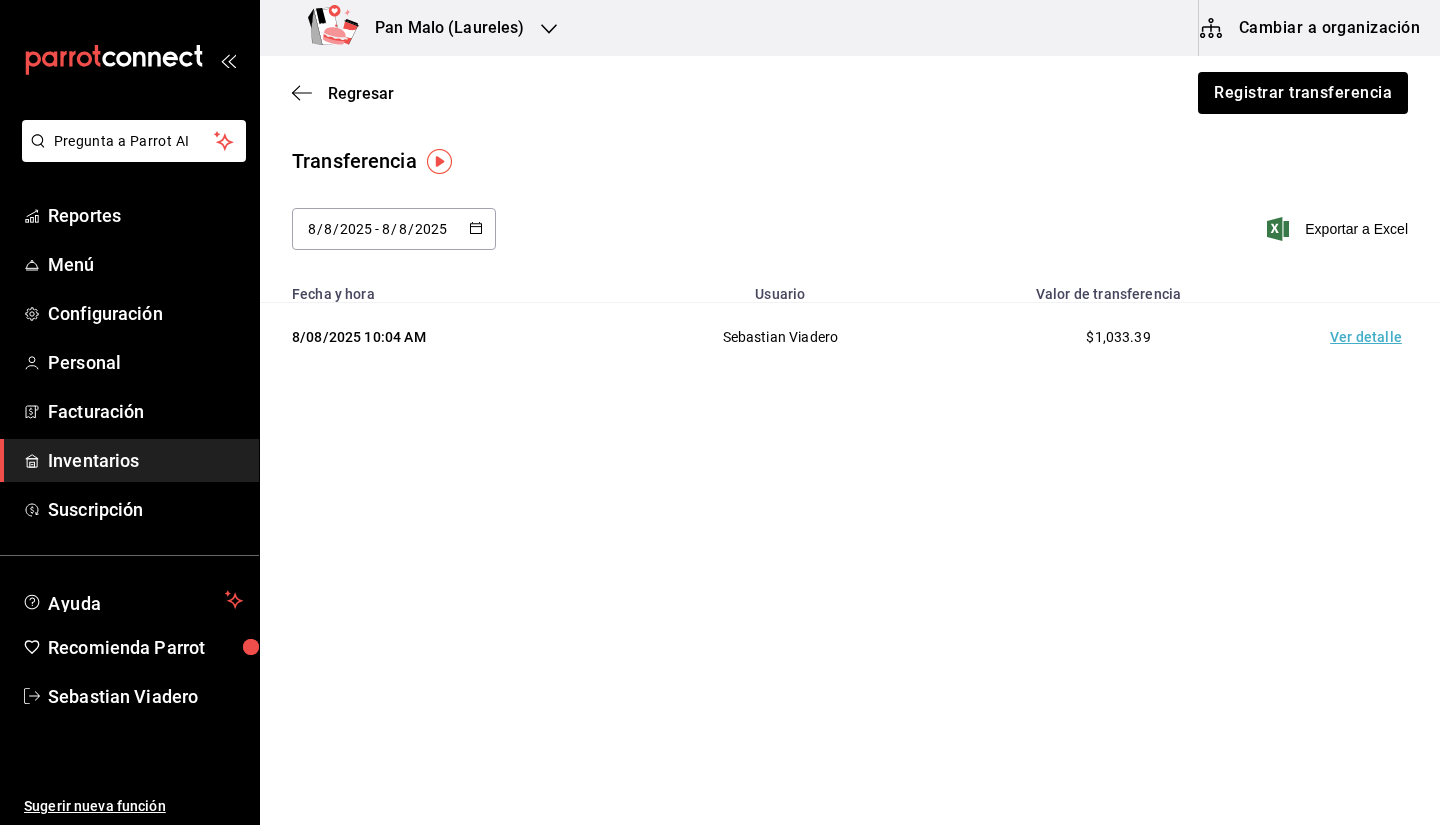 click on "Ver detalle" at bounding box center (1370, 337) 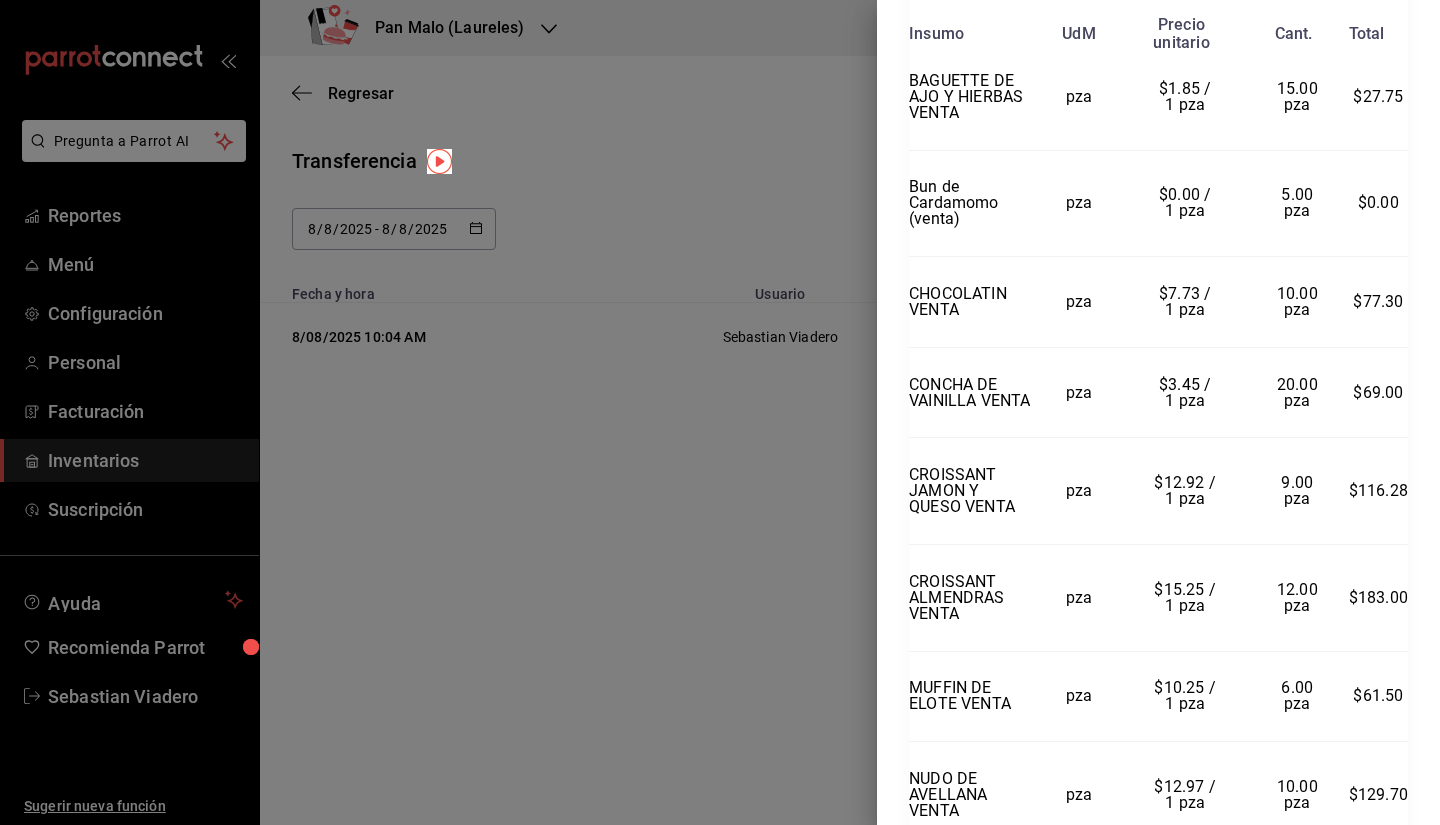 scroll, scrollTop: 518, scrollLeft: 0, axis: vertical 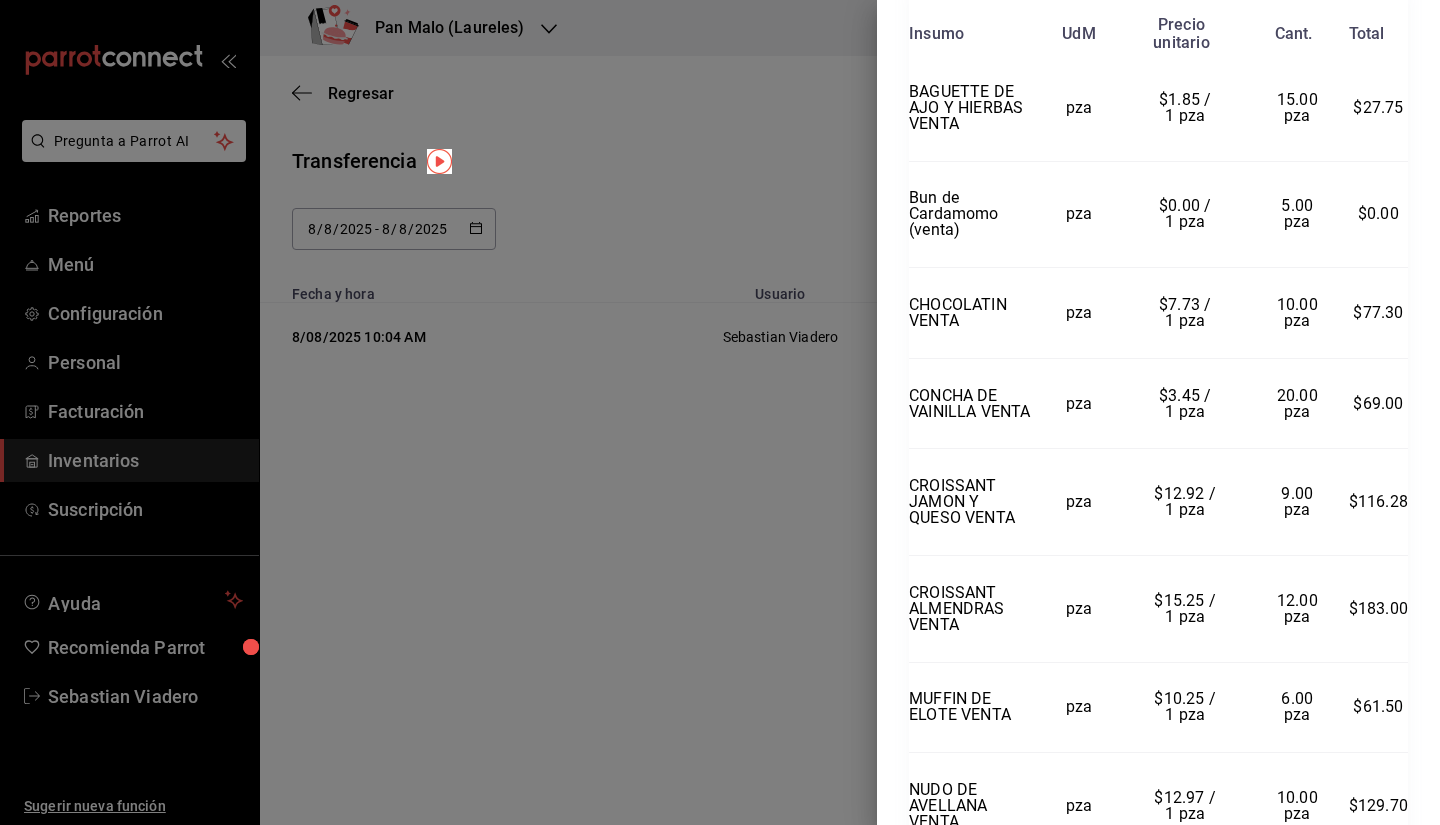 click at bounding box center (720, 412) 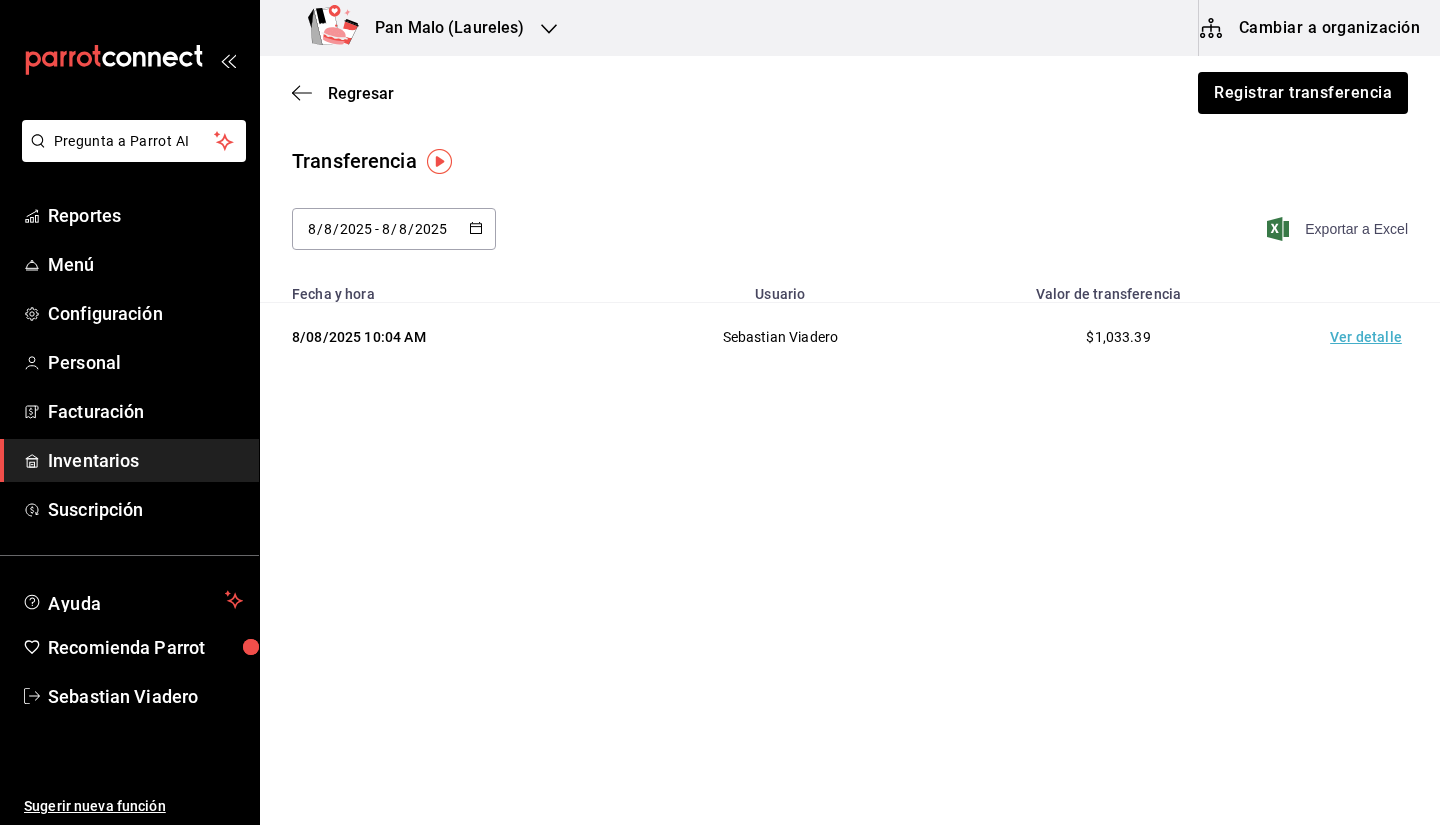 click on "Exportar a Excel" at bounding box center [1339, 229] 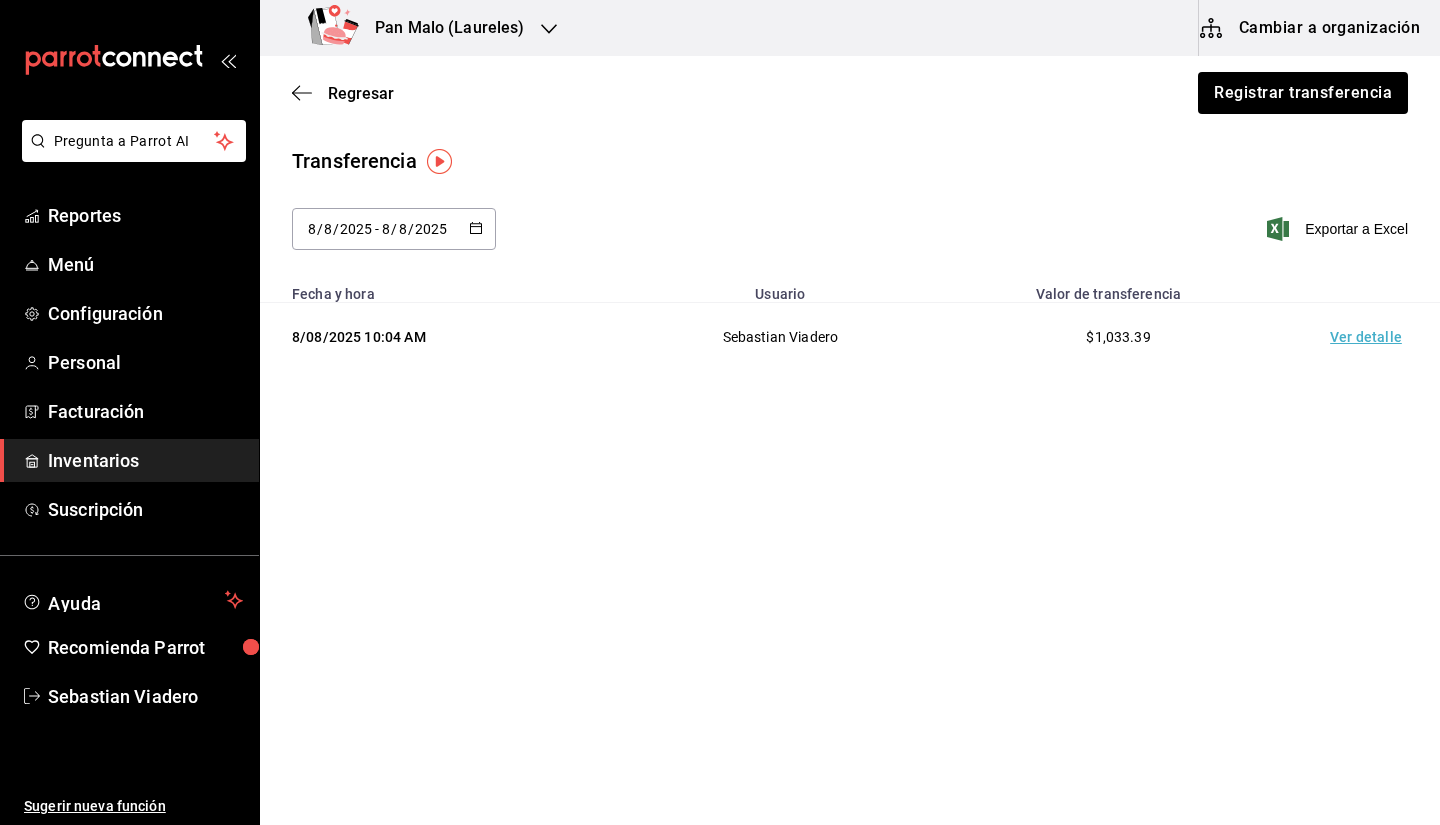 click on "Regresar Registrar transferencia Transferencia [DATE] [TIME] Sebastian Viadero $[PRICE] Ver detalle" at bounding box center (850, 384) 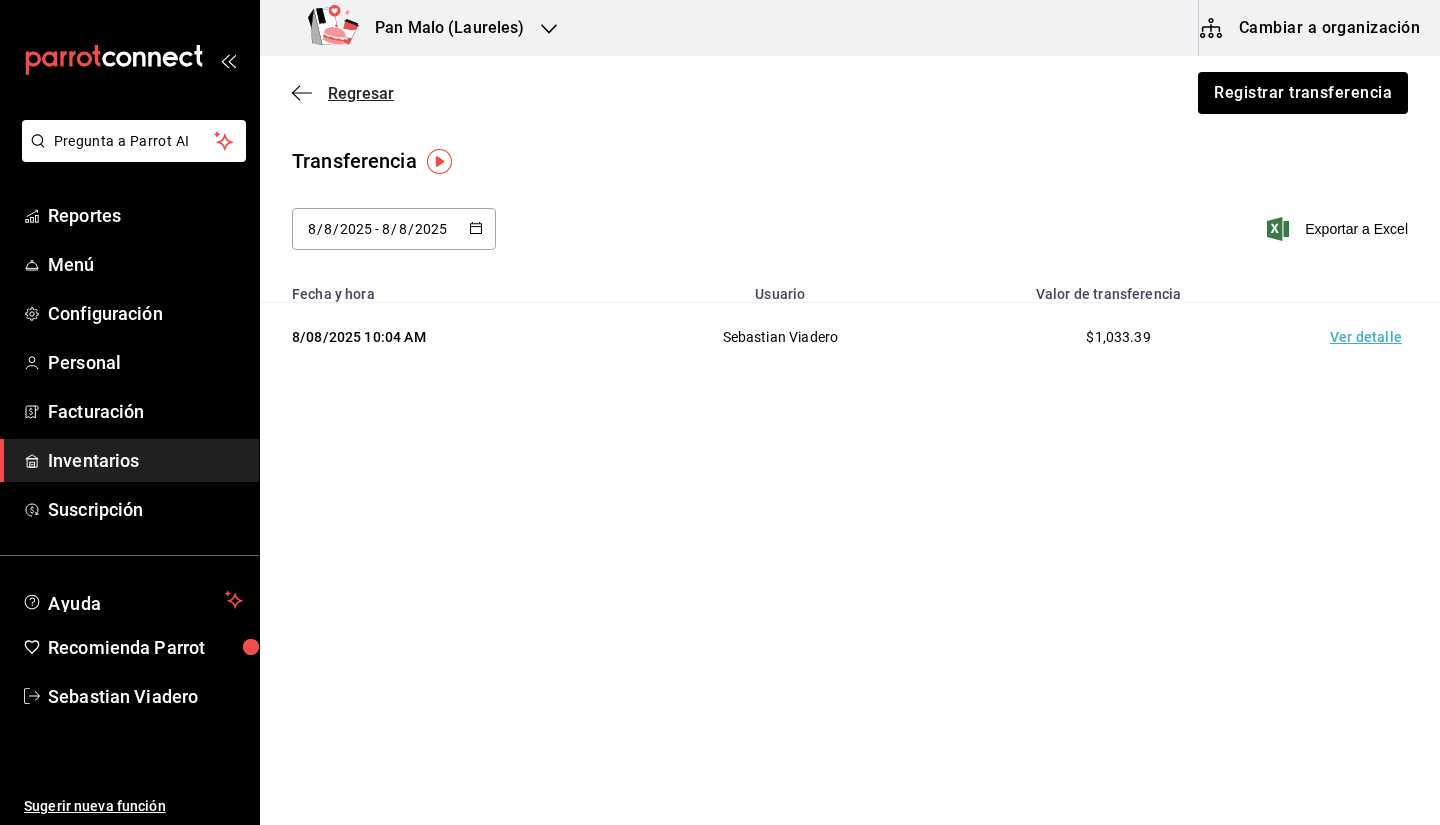click 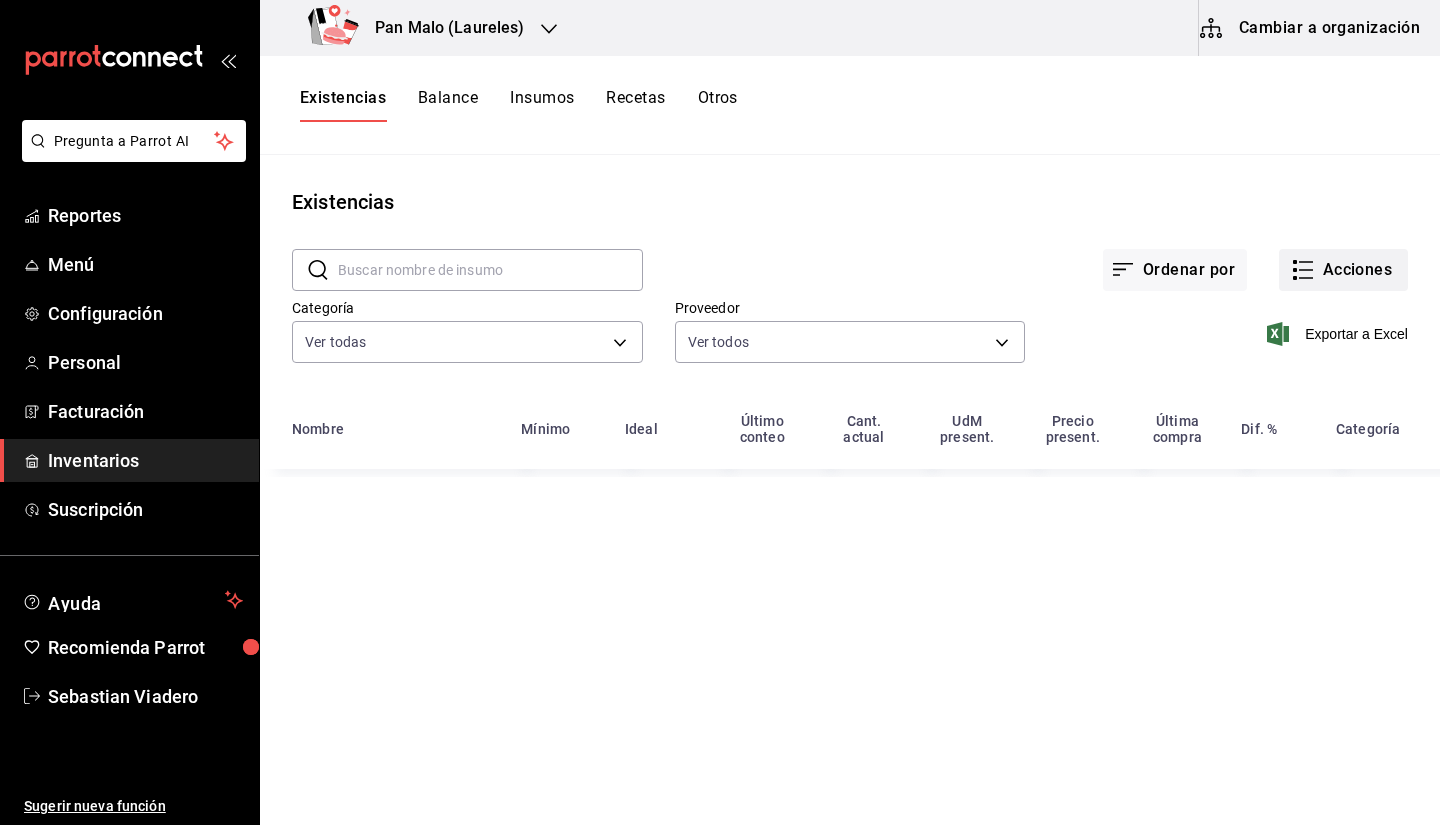 click on "Acciones" at bounding box center [1343, 270] 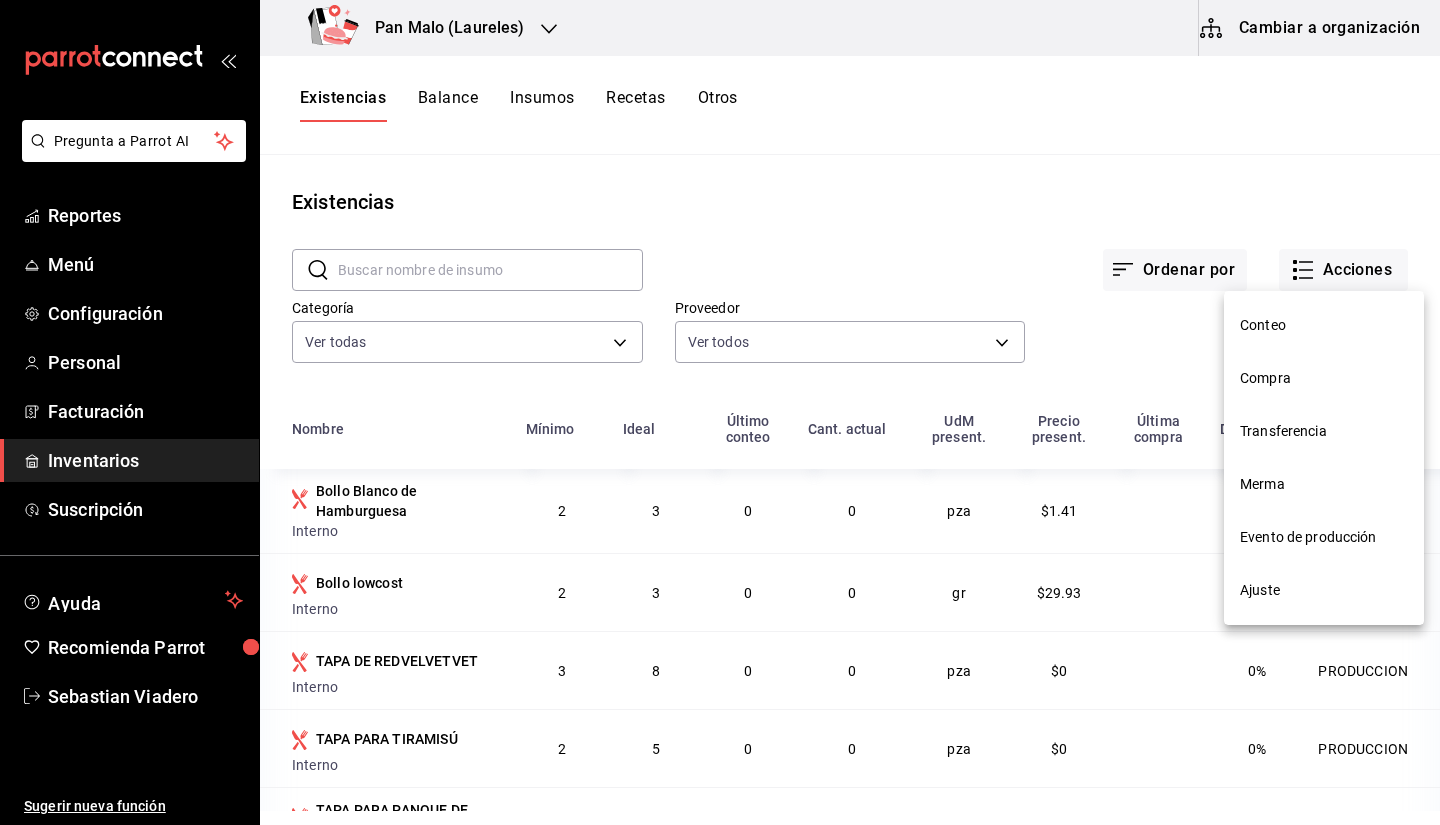 click on "Evento de producción" at bounding box center (1324, 537) 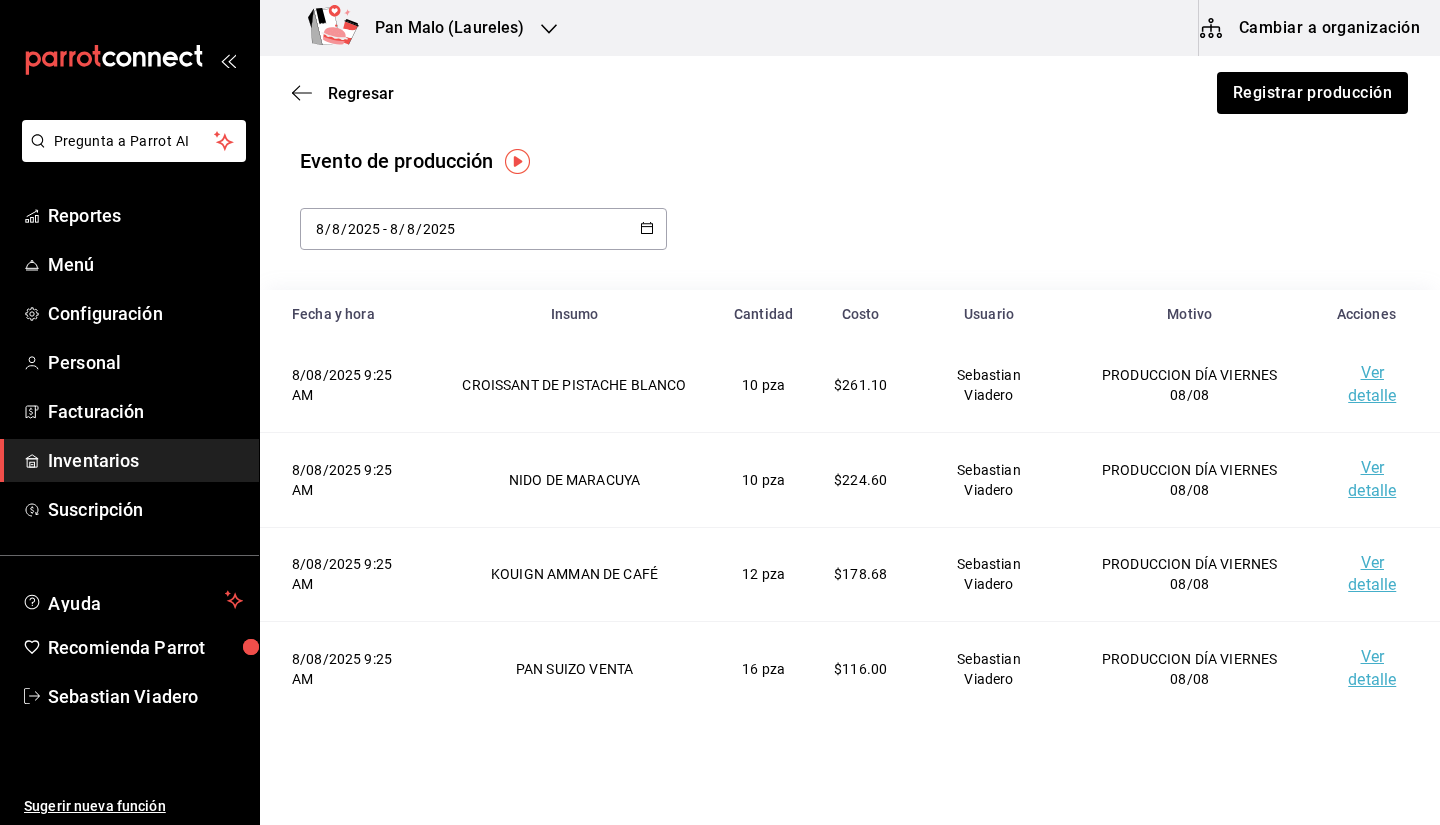 click on "2025-08-08 8 / 8 / 2025 - 2025-08-08 8 / 8 / 2025" at bounding box center [483, 229] 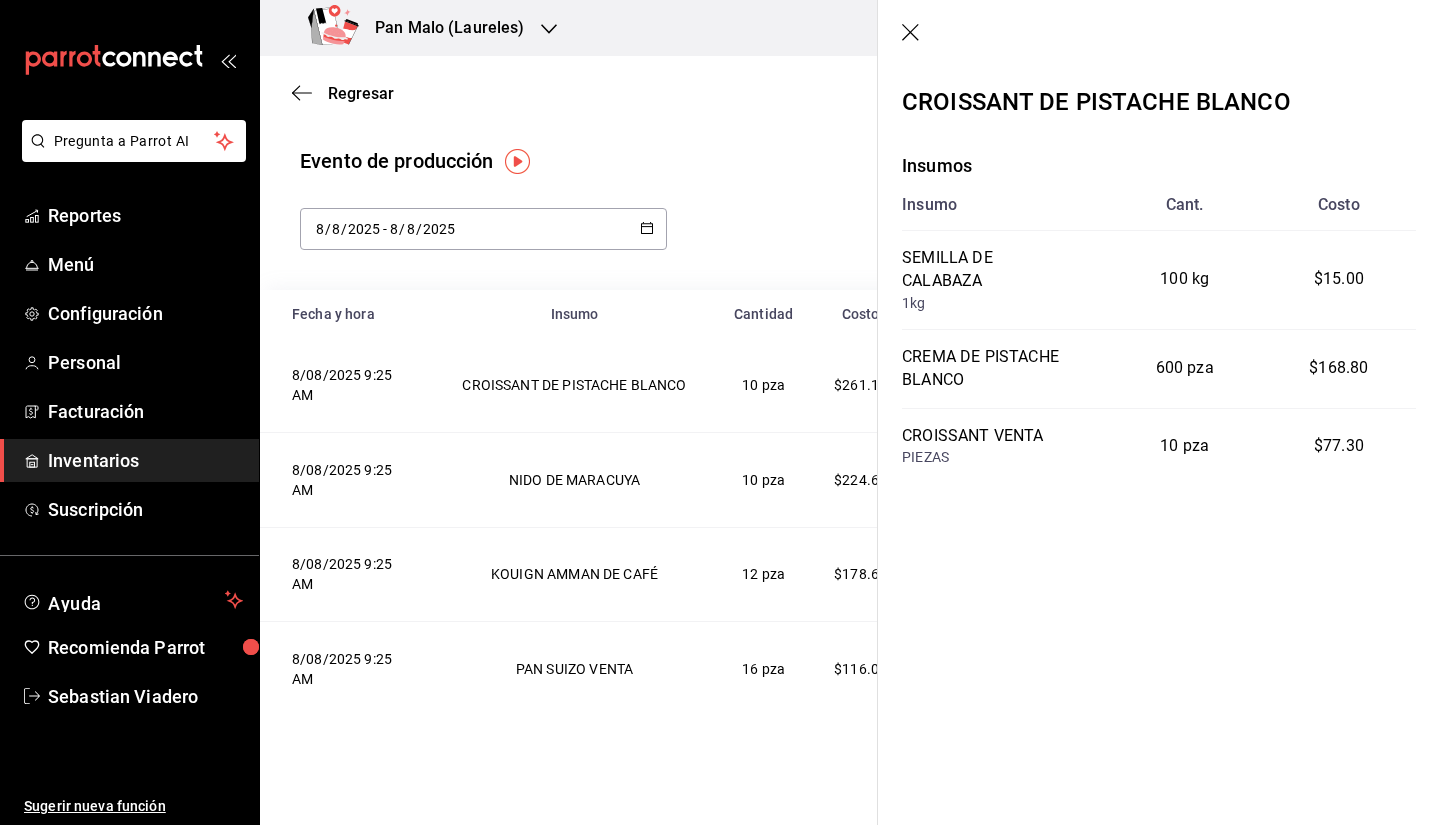 click 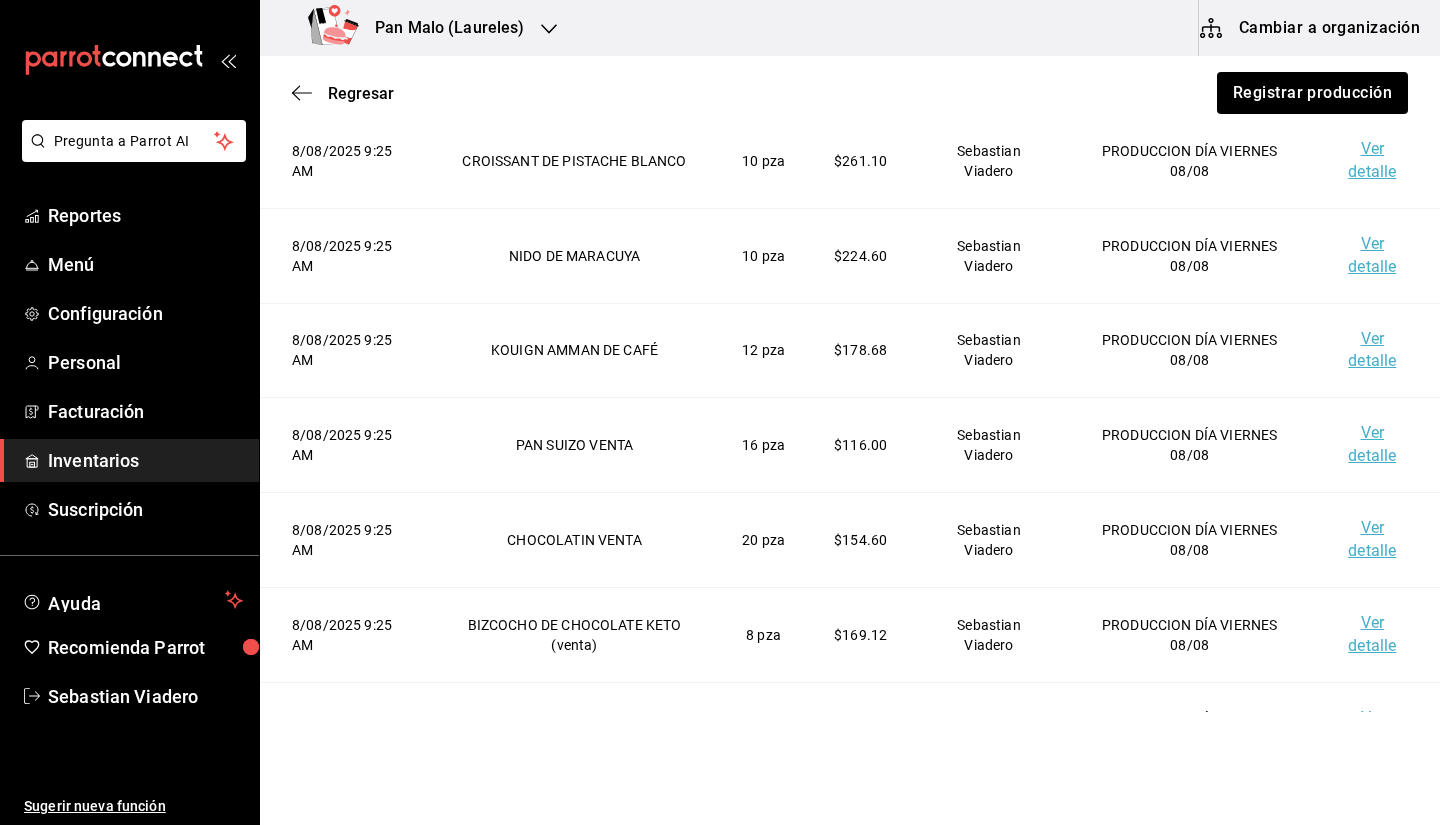 scroll, scrollTop: 307, scrollLeft: 0, axis: vertical 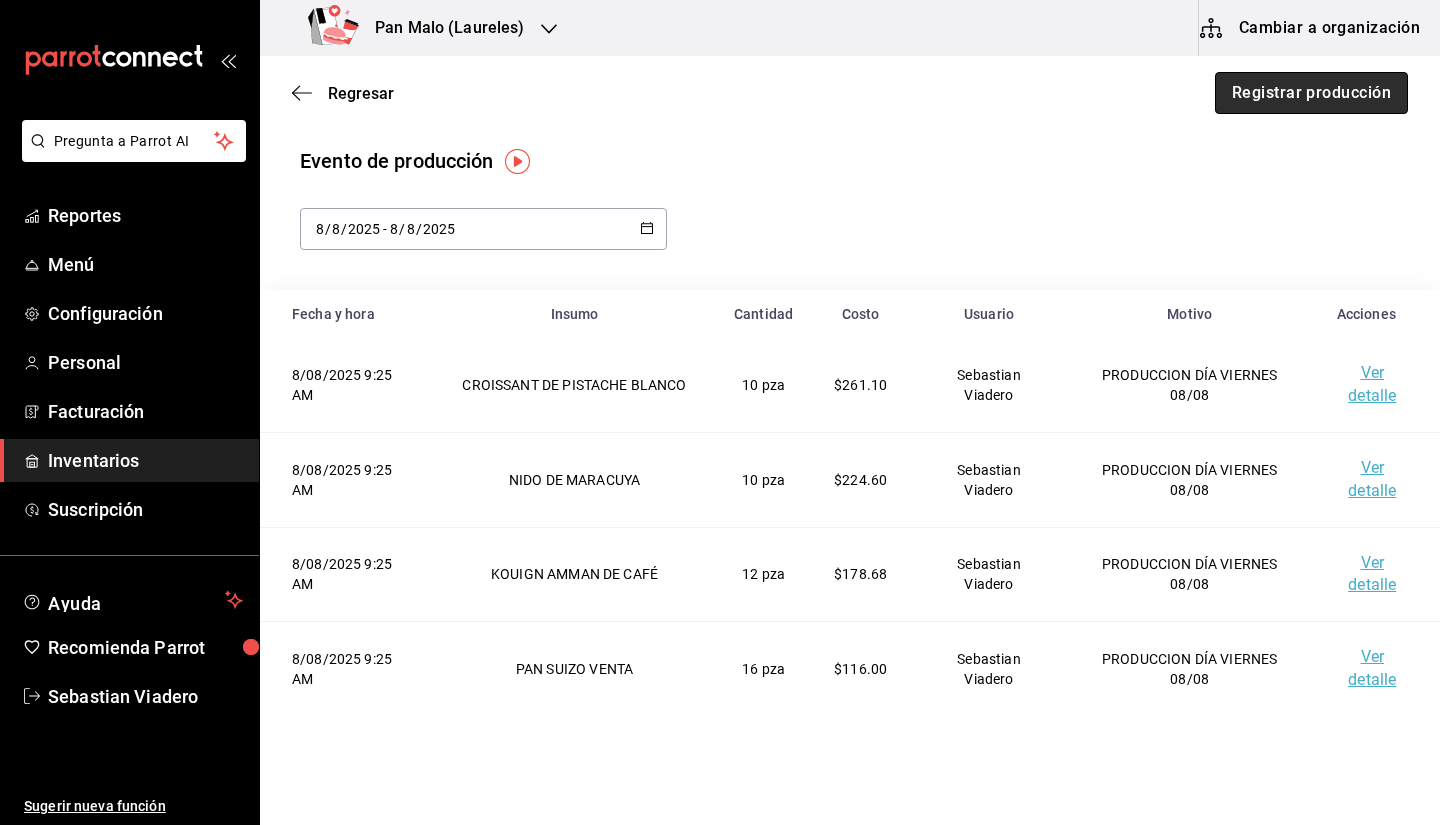 click on "Registrar producción" at bounding box center [1311, 93] 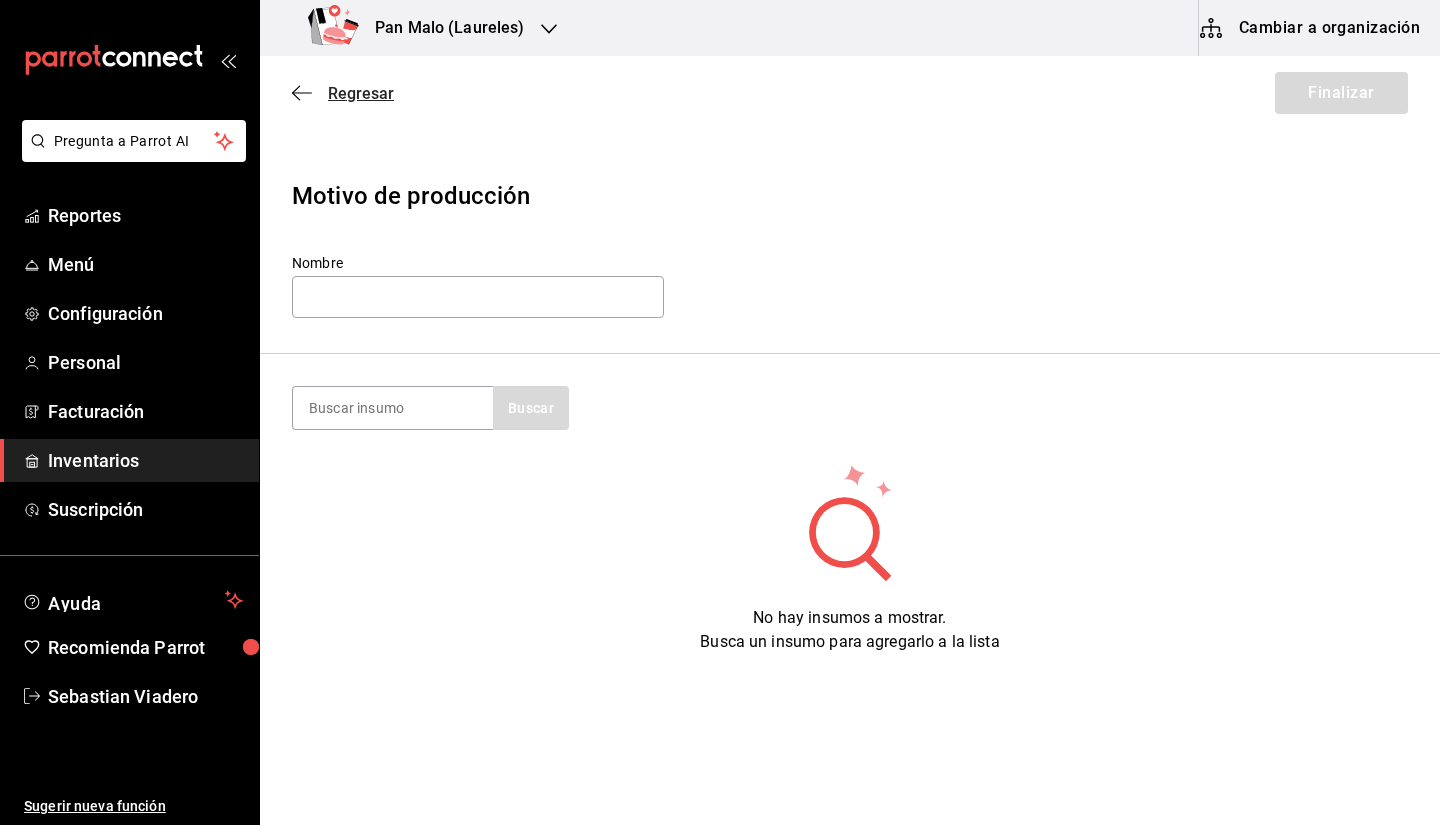 click on "Regresar" at bounding box center (343, 93) 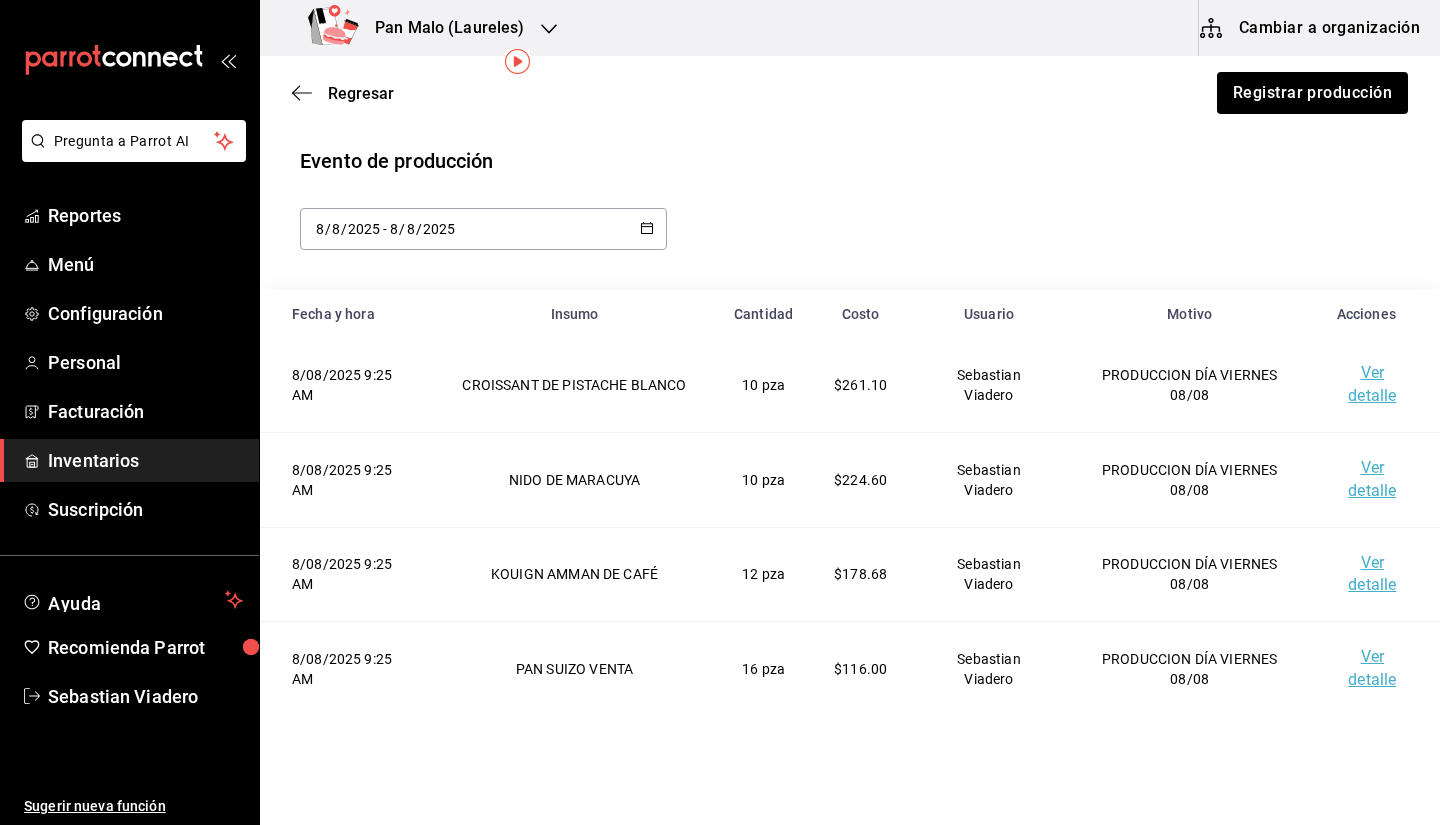 scroll, scrollTop: 140, scrollLeft: 0, axis: vertical 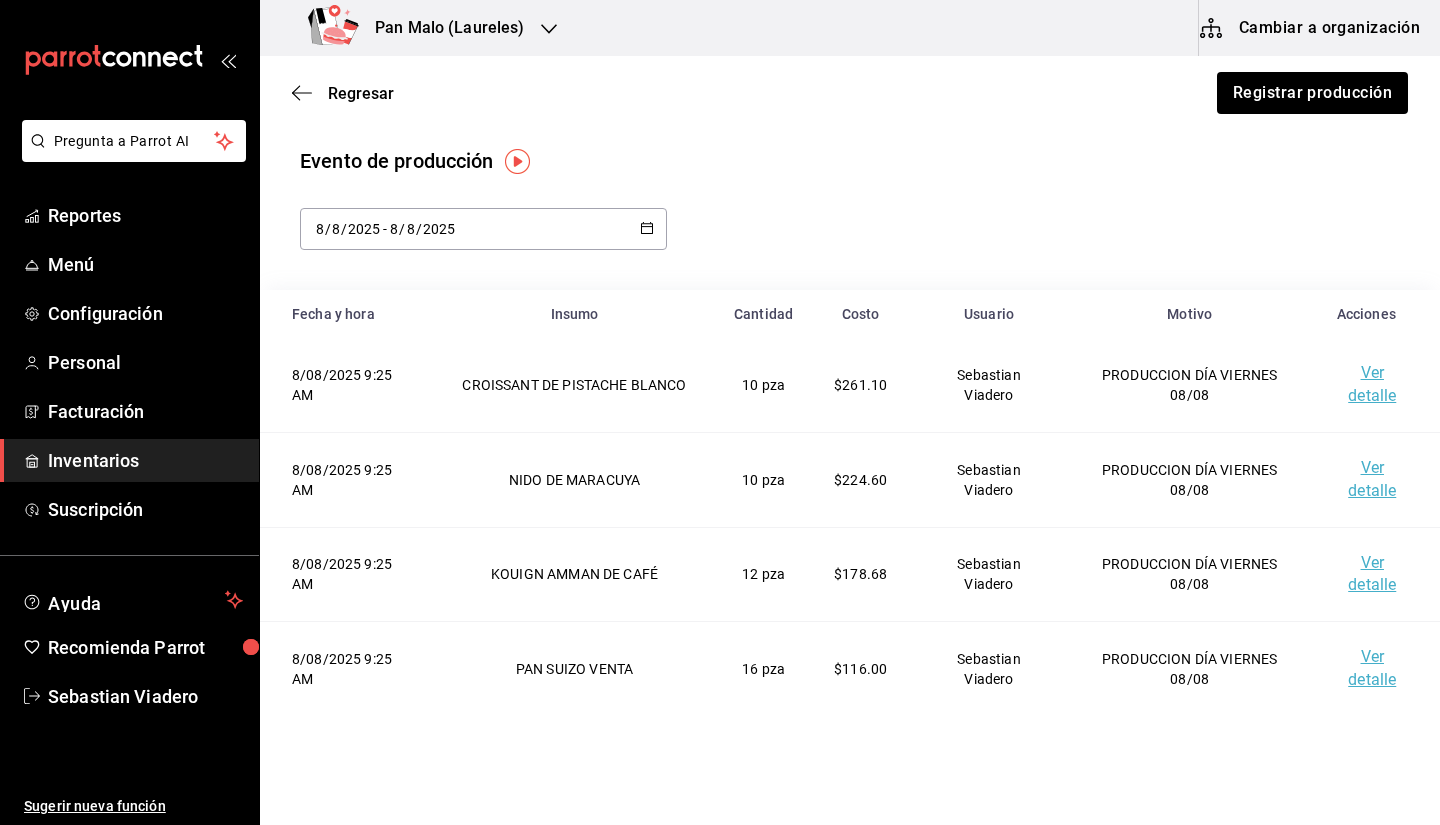 click on "Regresar Registrar producción" at bounding box center [850, 93] 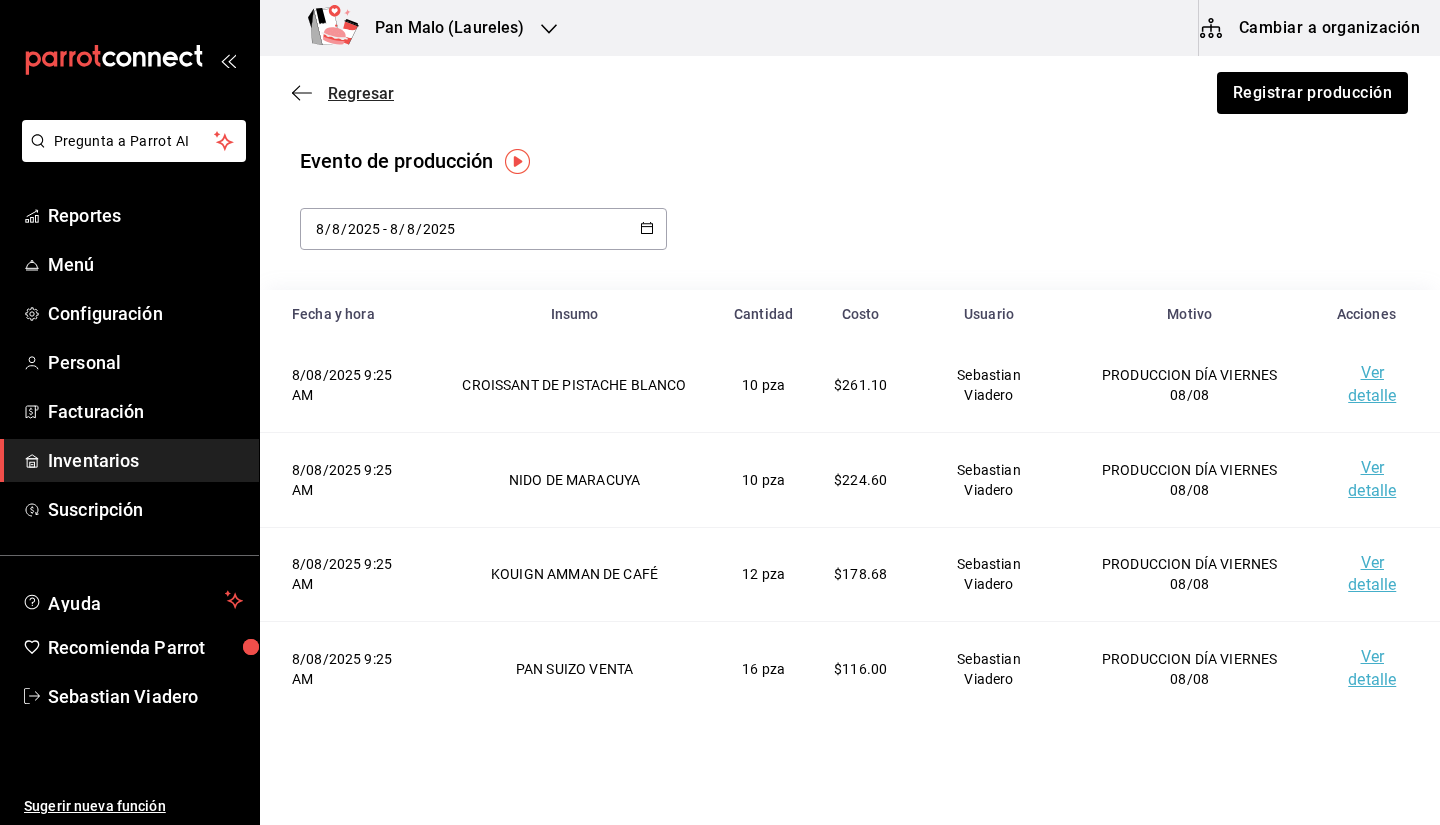 click 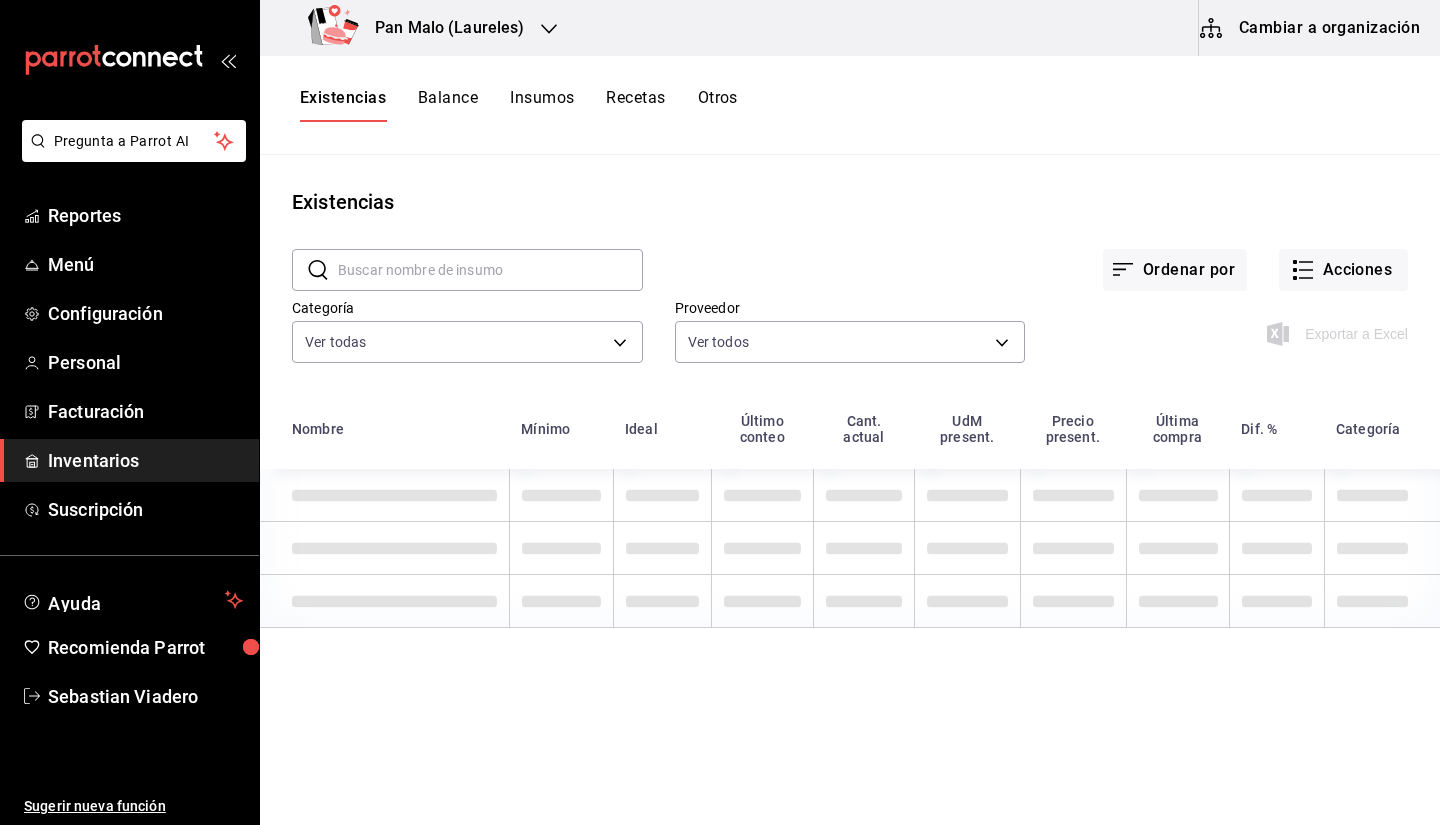 click on "Recetas" at bounding box center (635, 105) 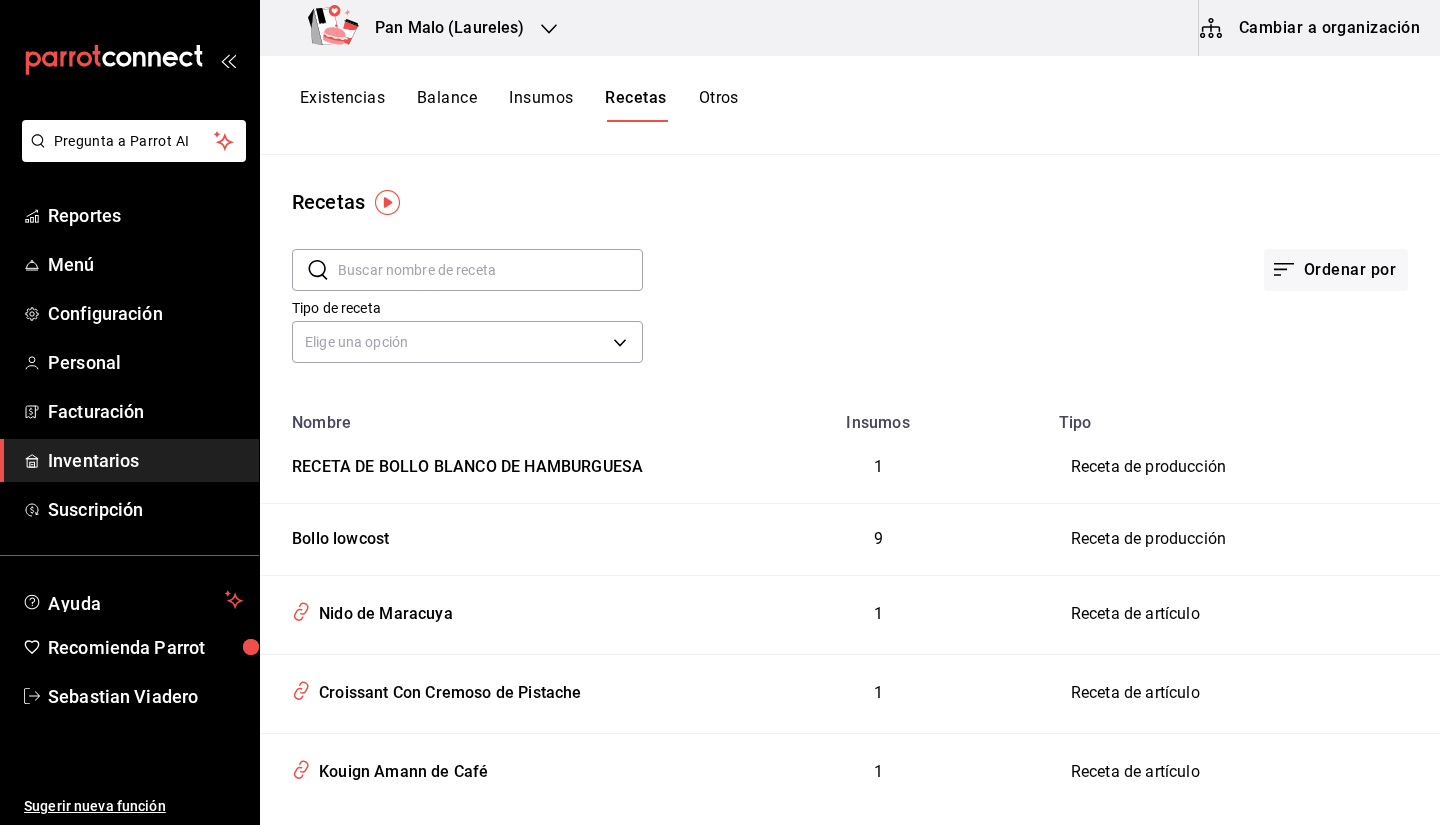 click on "Cambiar a organización" at bounding box center [1311, 28] 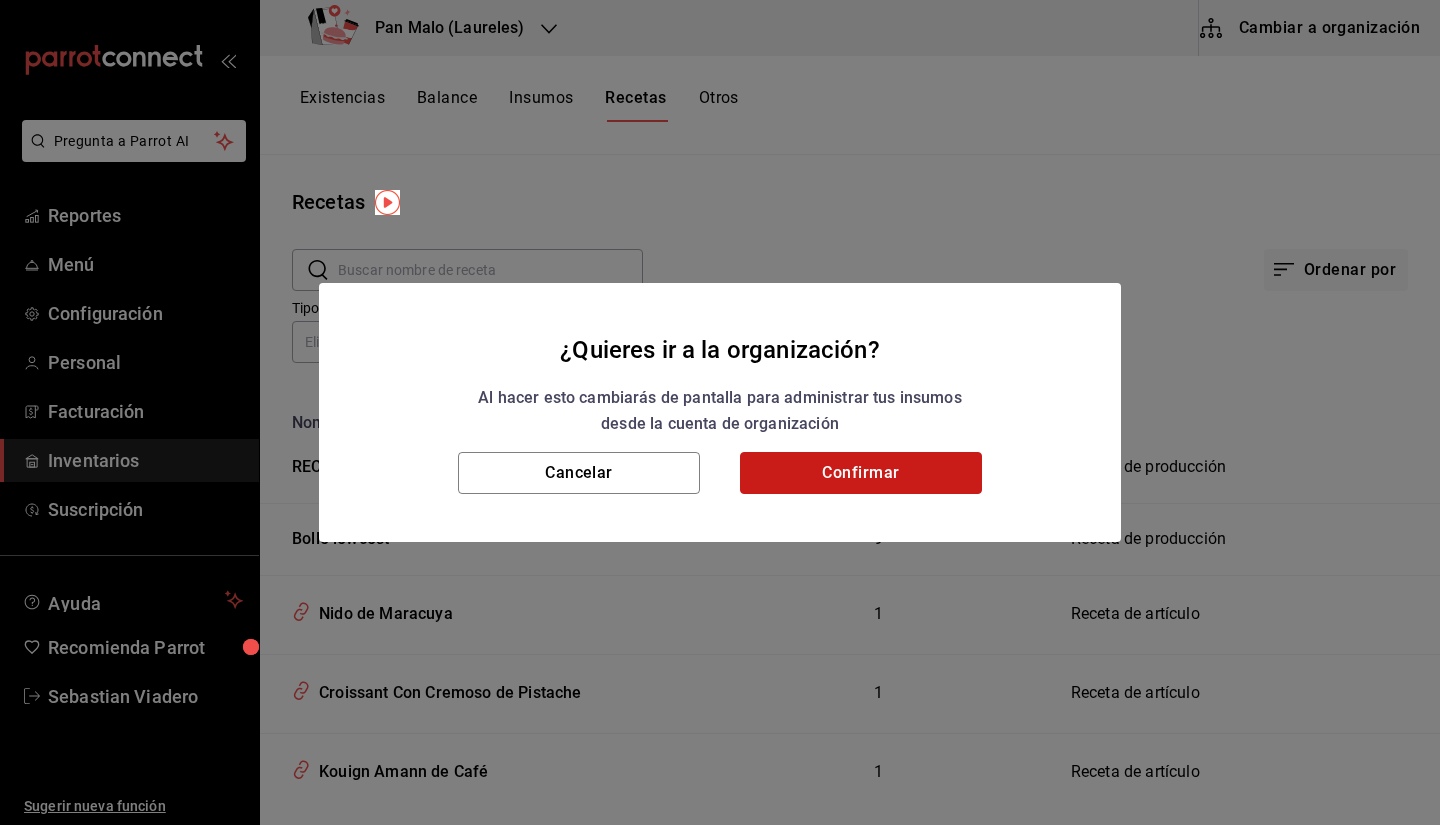 click on "Confirmar" at bounding box center [861, 473] 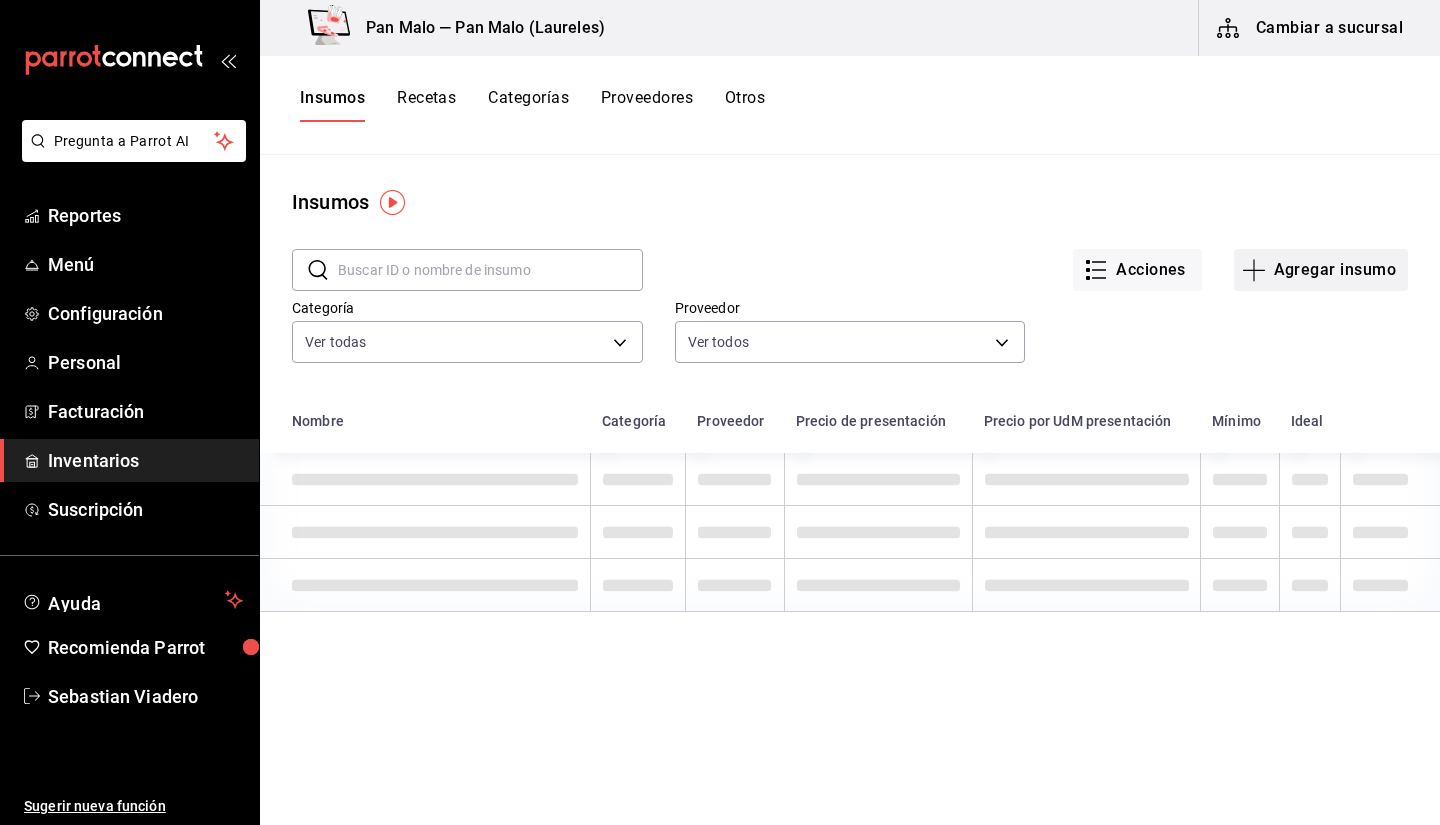 click on "Agregar insumo" at bounding box center (1321, 270) 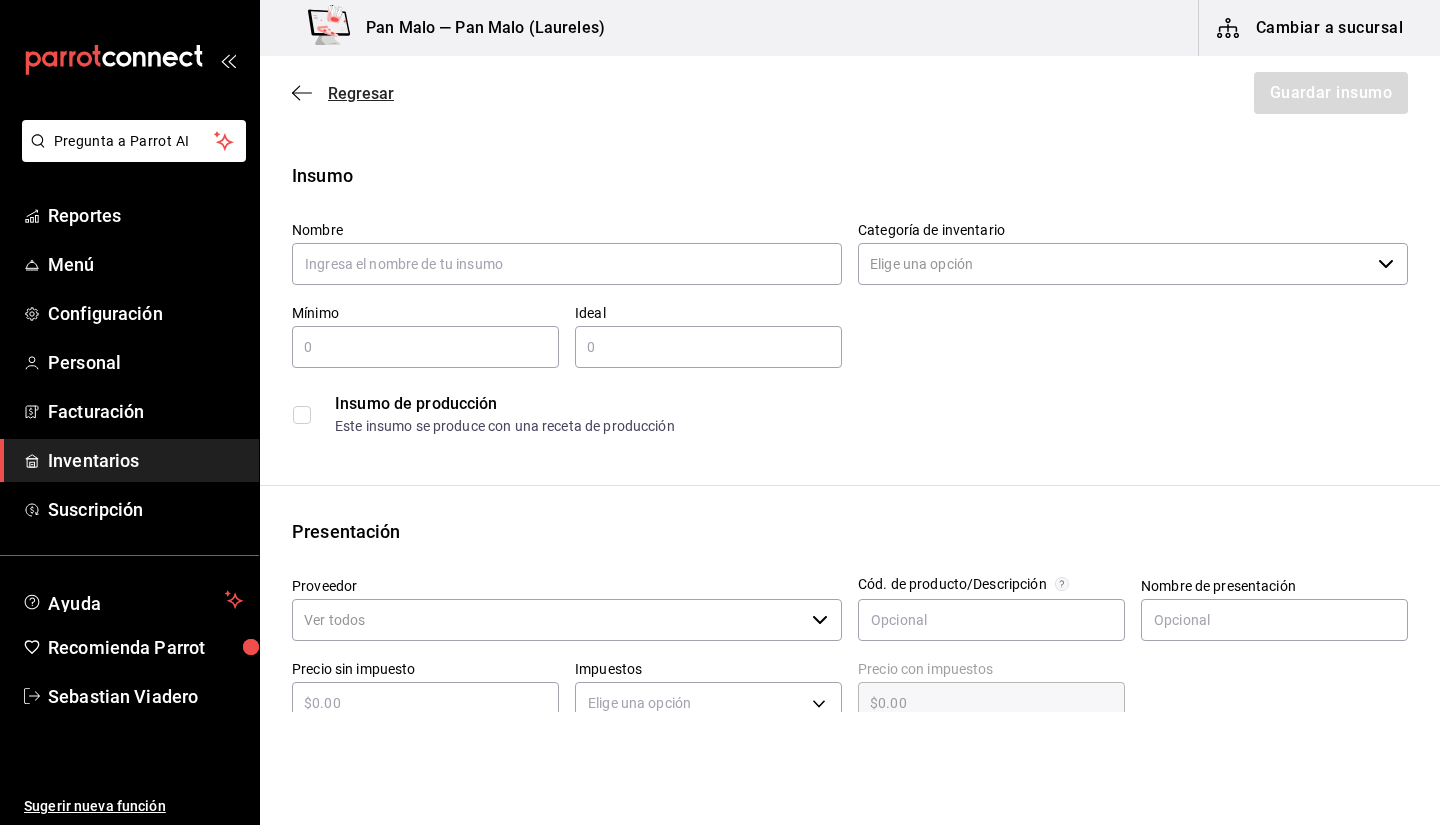 click on "Regresar" at bounding box center [343, 93] 